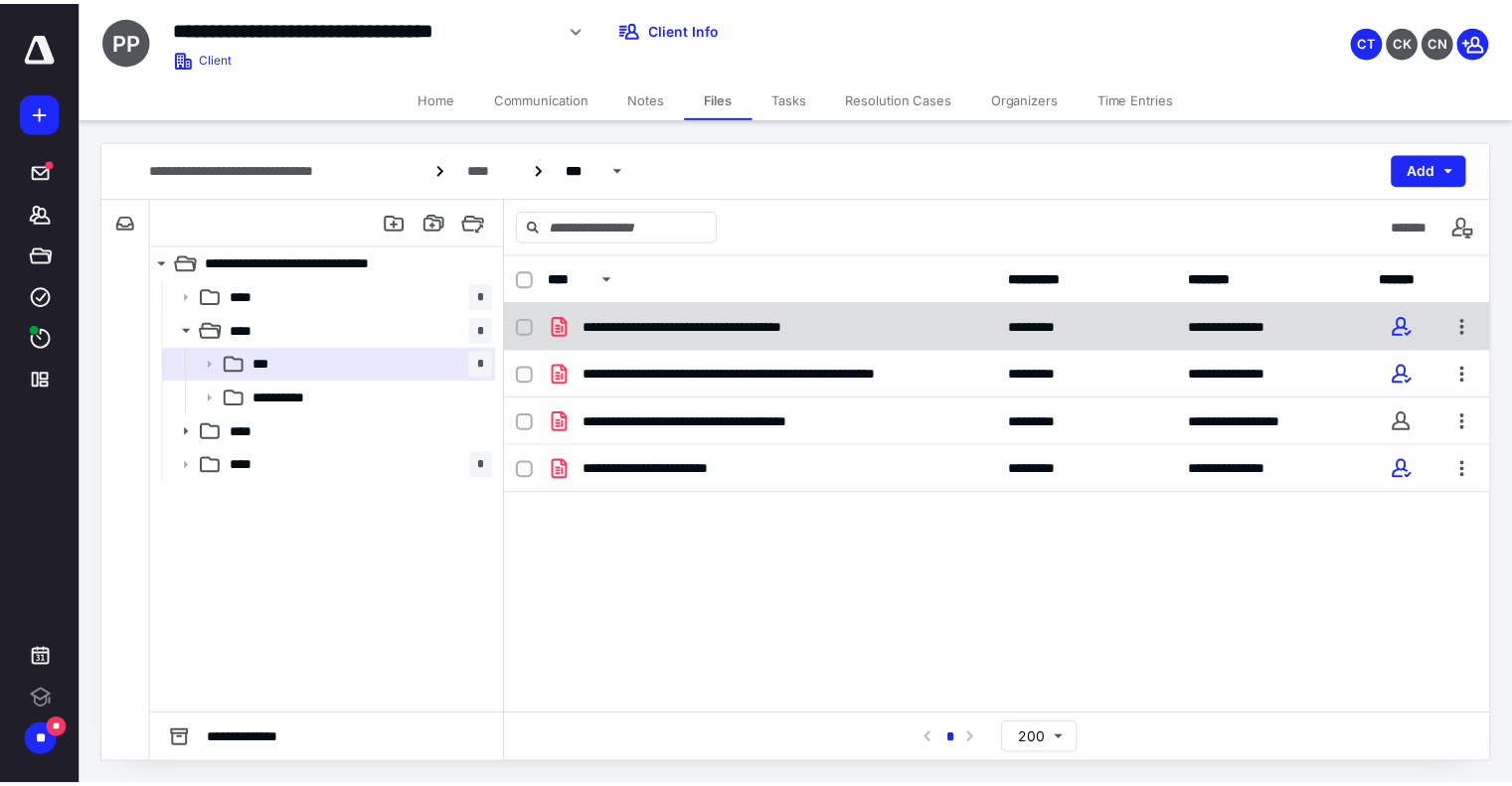 scroll, scrollTop: 0, scrollLeft: 0, axis: both 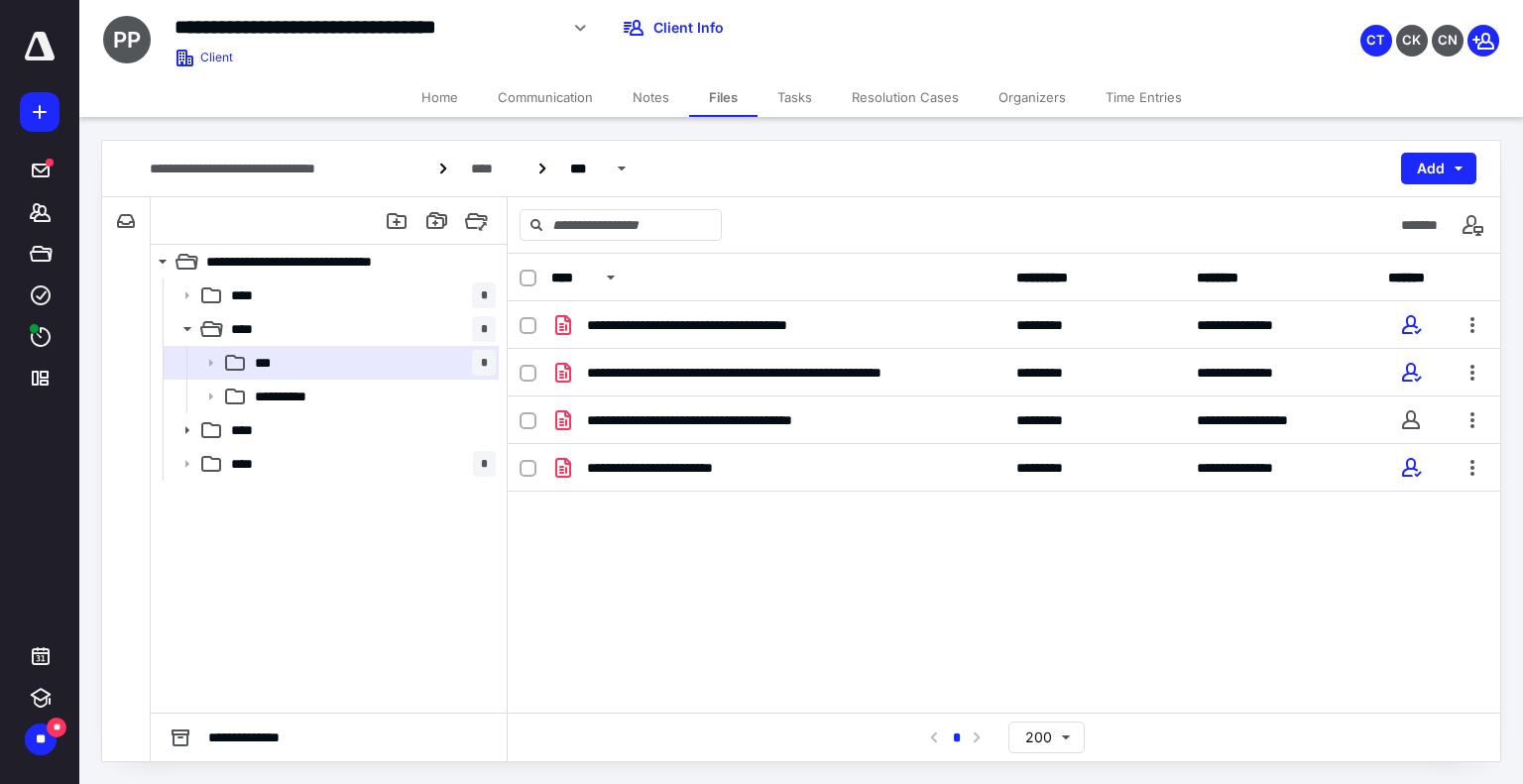 click on "Home" at bounding box center [439, 97] 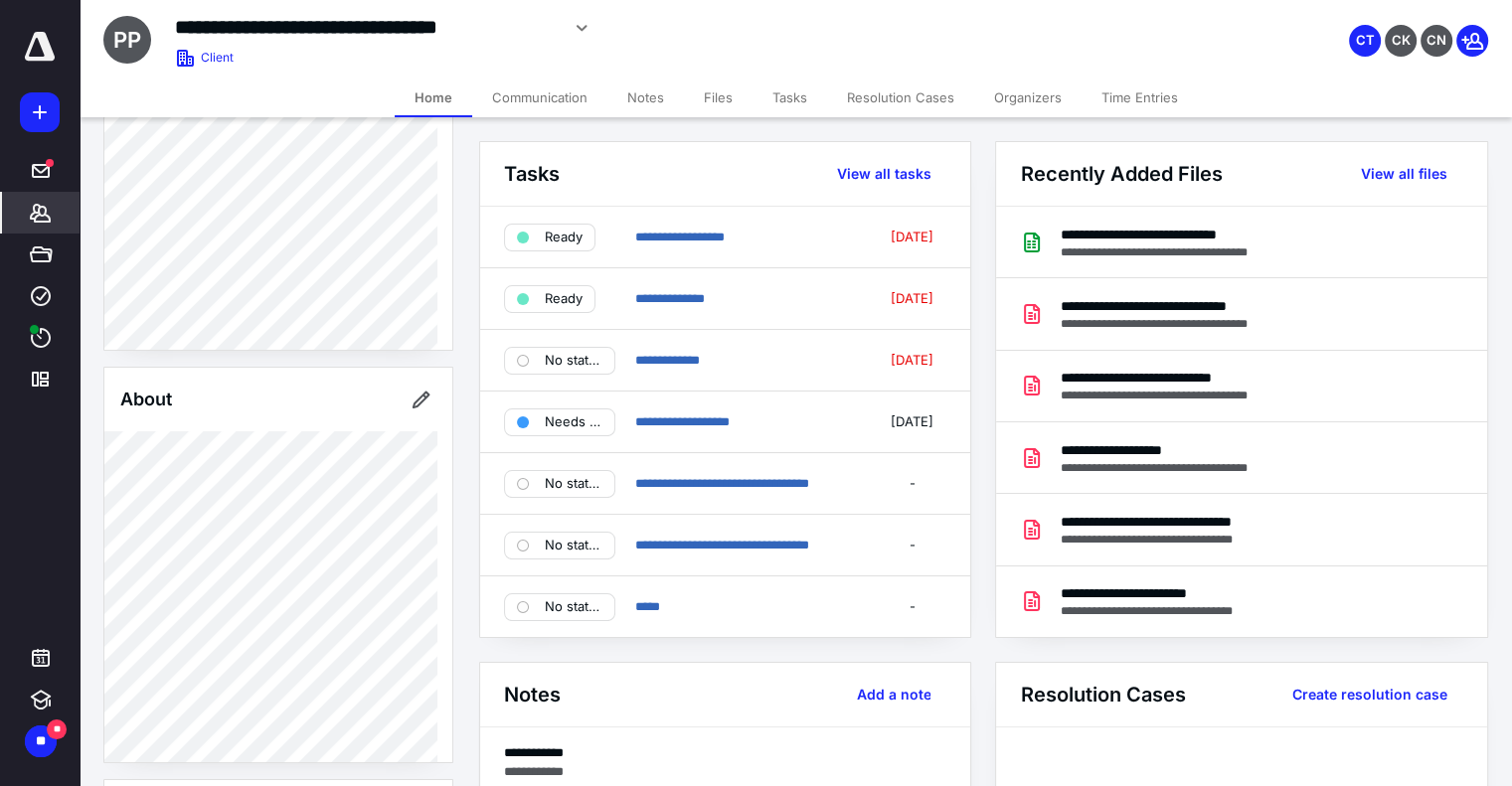 scroll, scrollTop: 537, scrollLeft: 0, axis: vertical 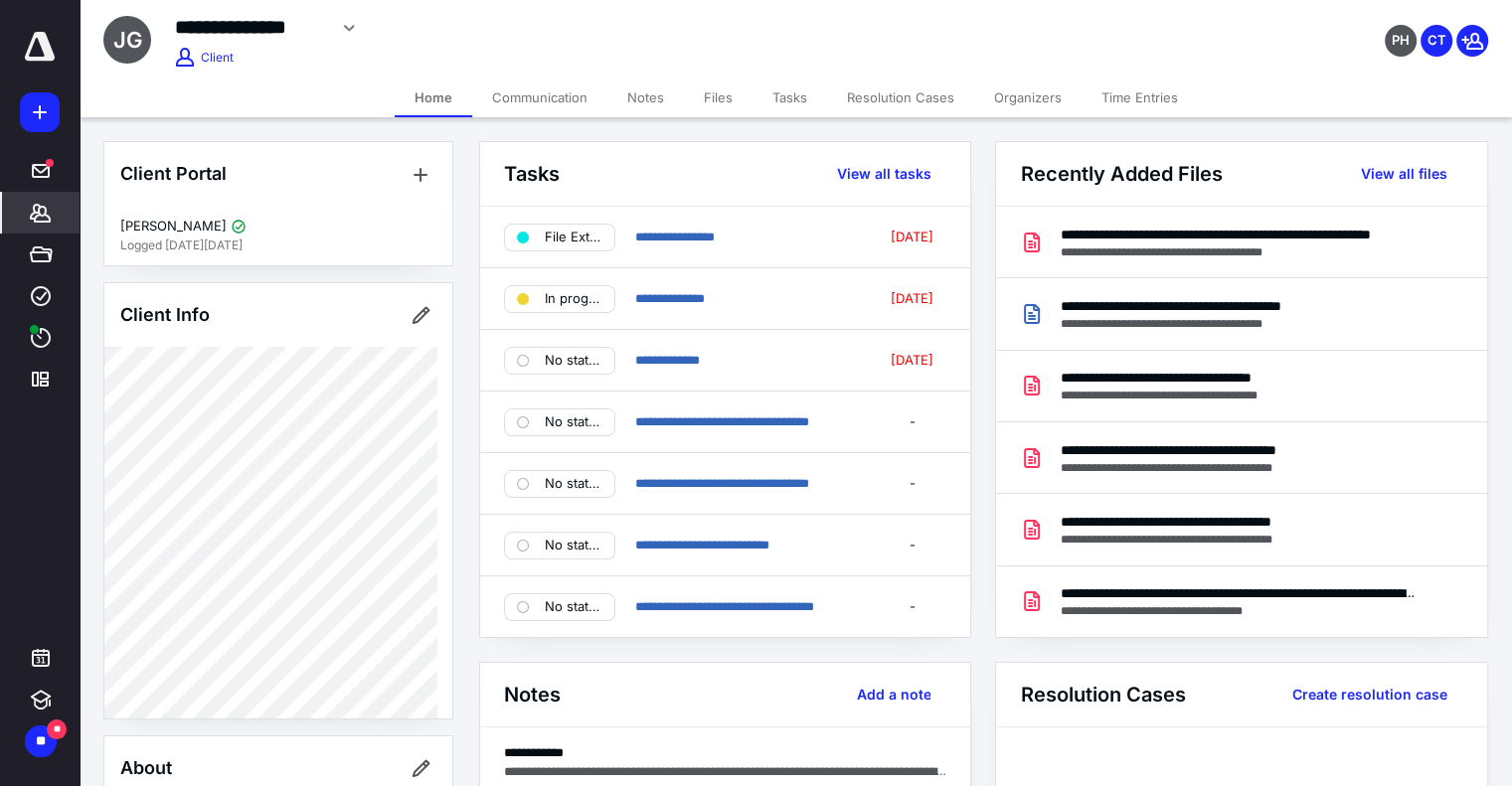 click on "Files" at bounding box center (718, 97) 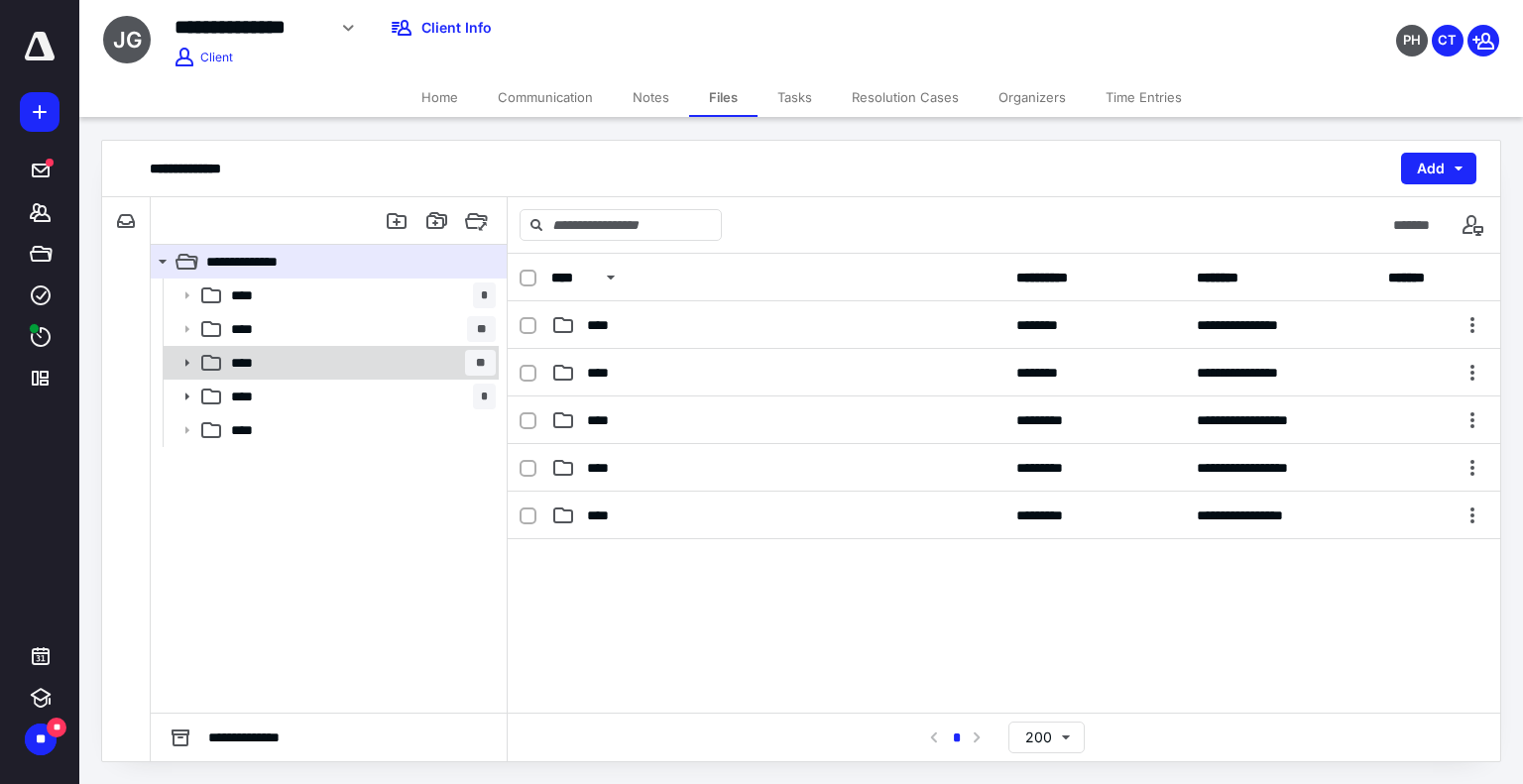 click on "**** **" at bounding box center [359, 363] 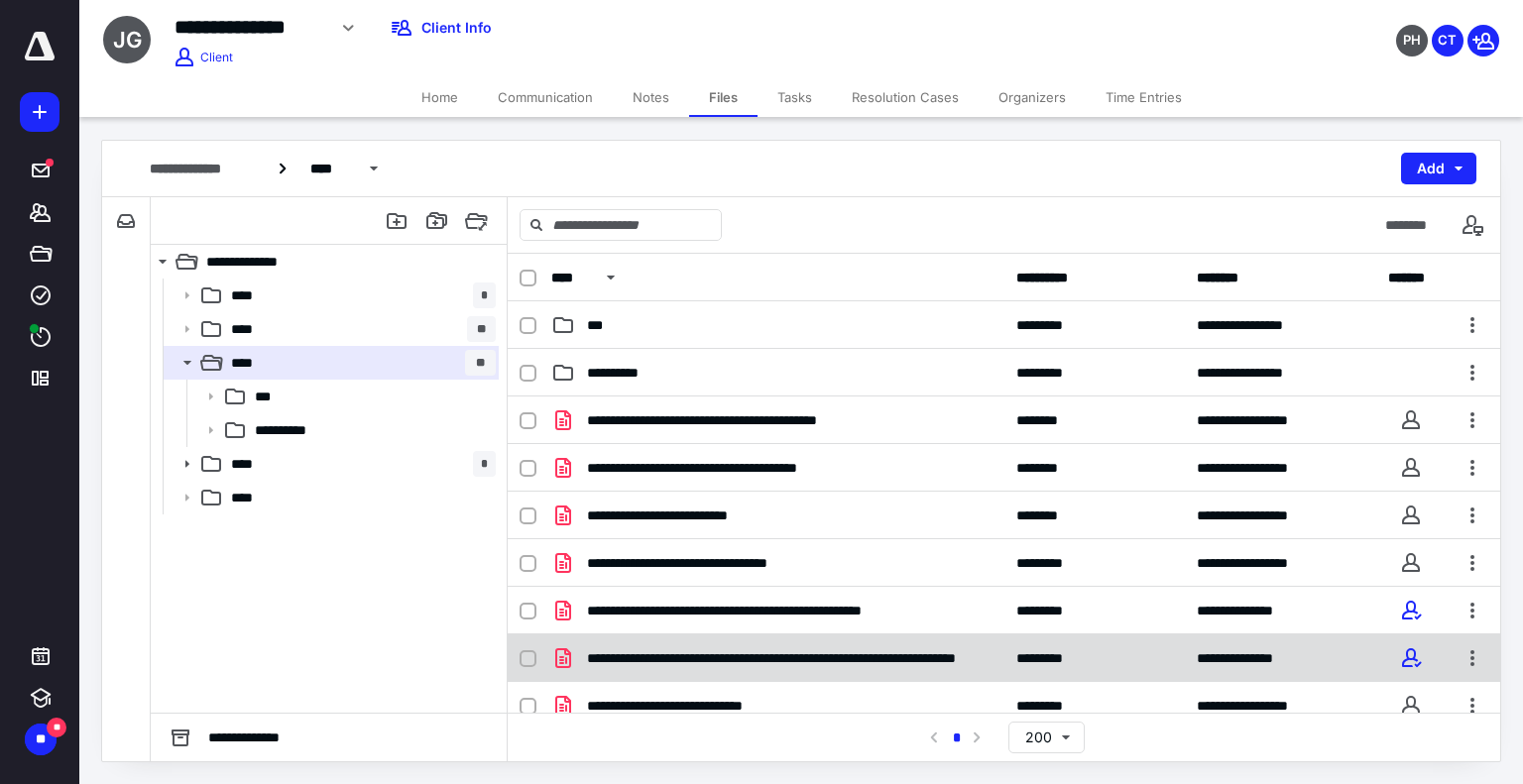 click at bounding box center (527, 659) 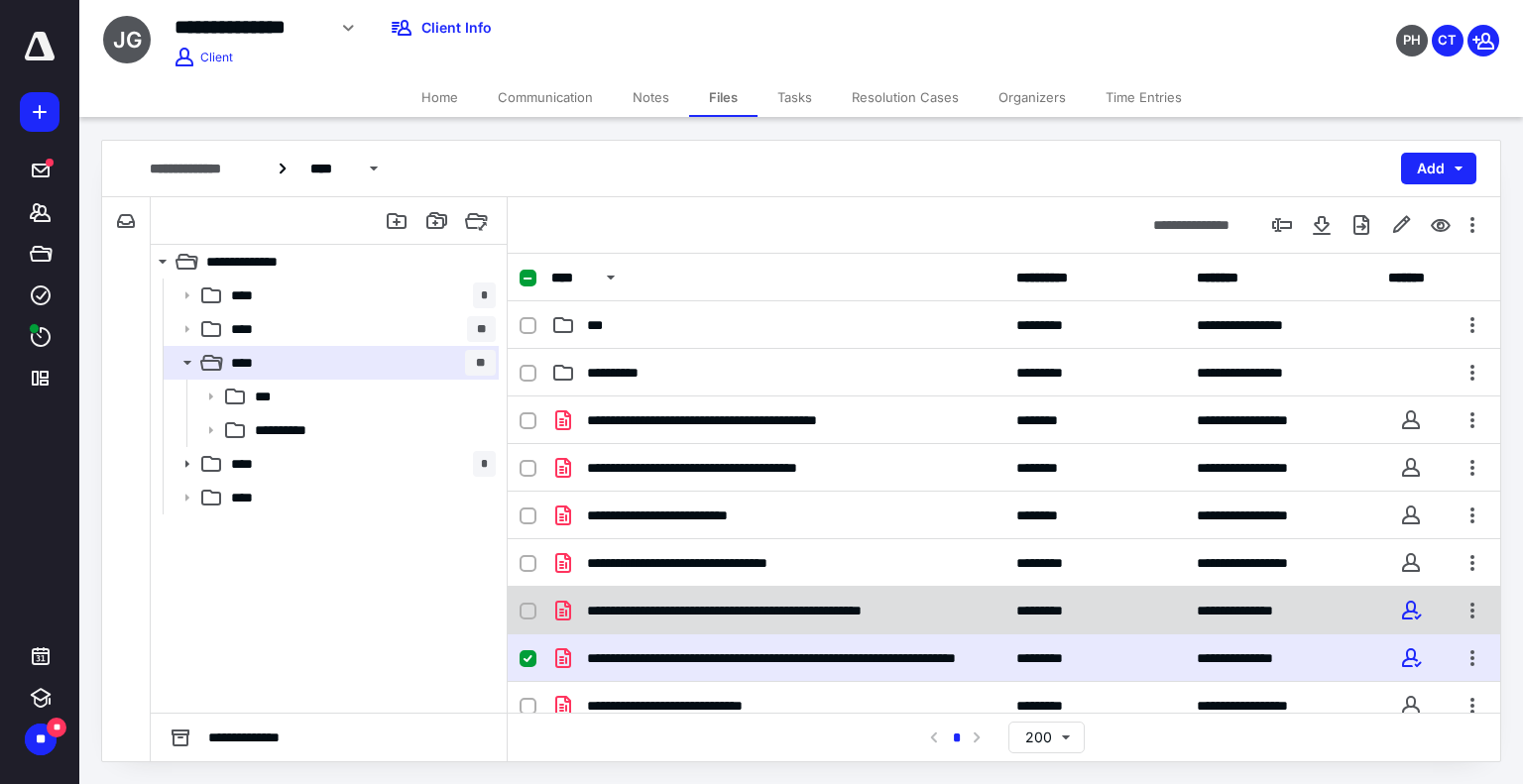 click at bounding box center (527, 612) 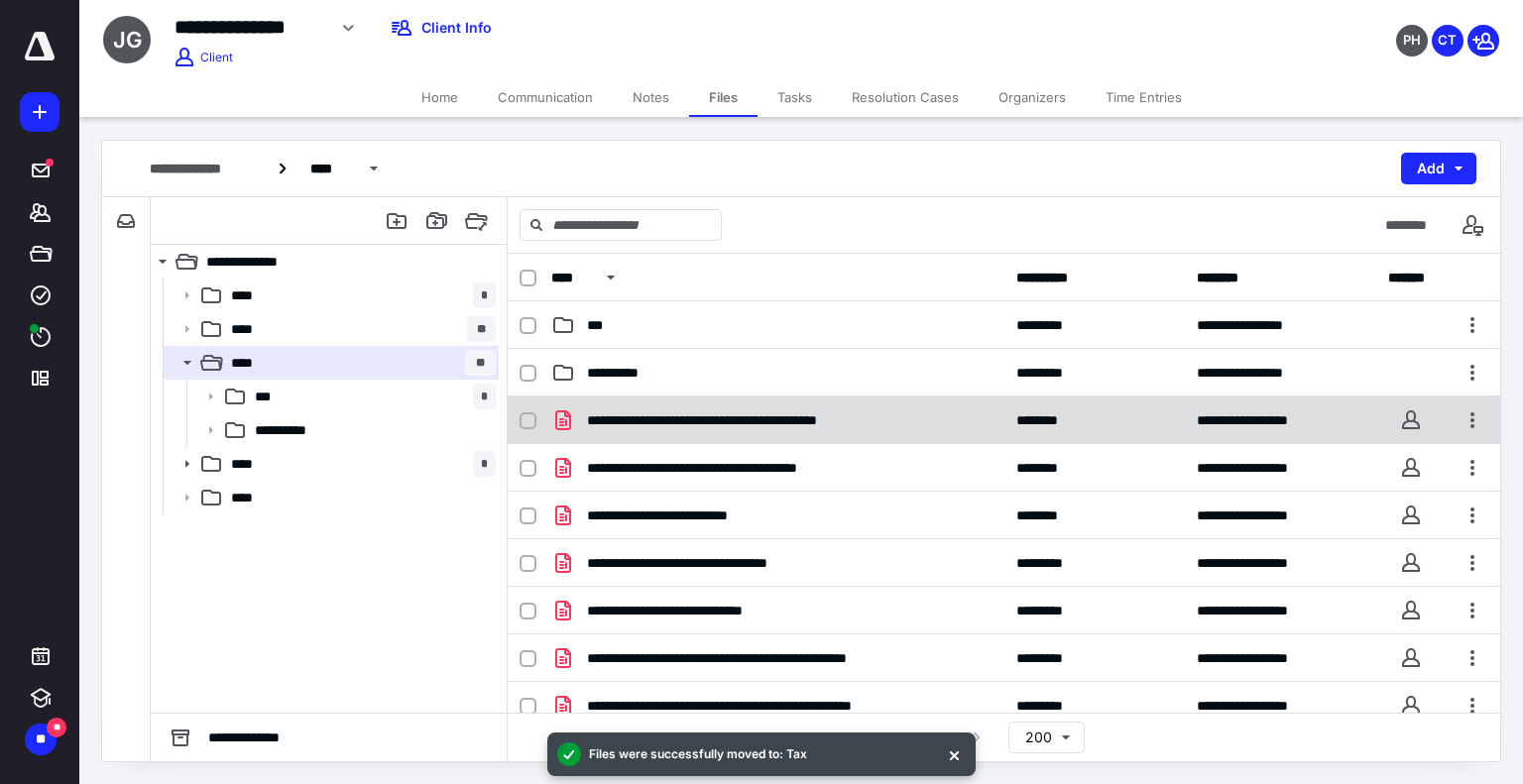 click on "**********" at bounding box center [1003, 420] 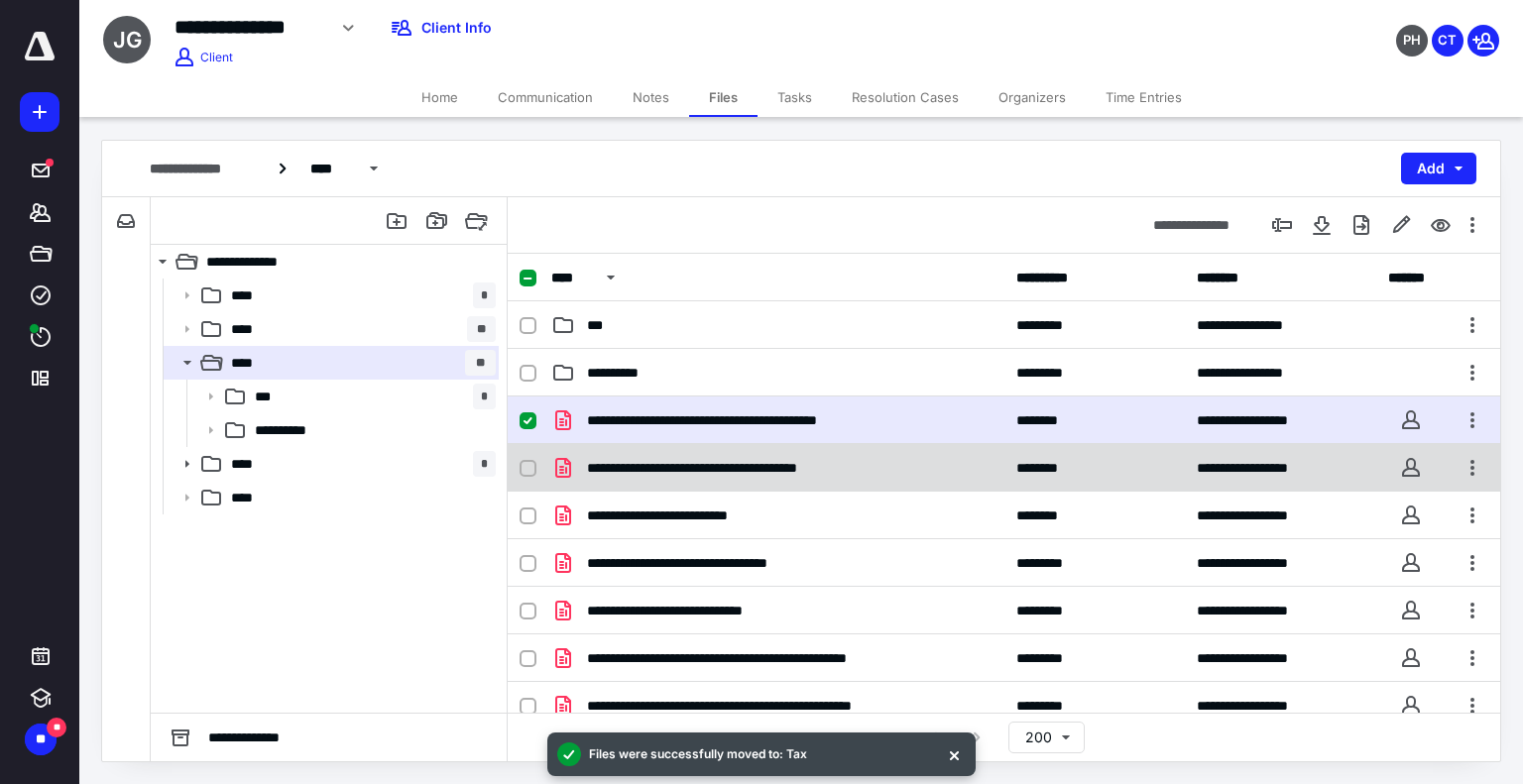 click 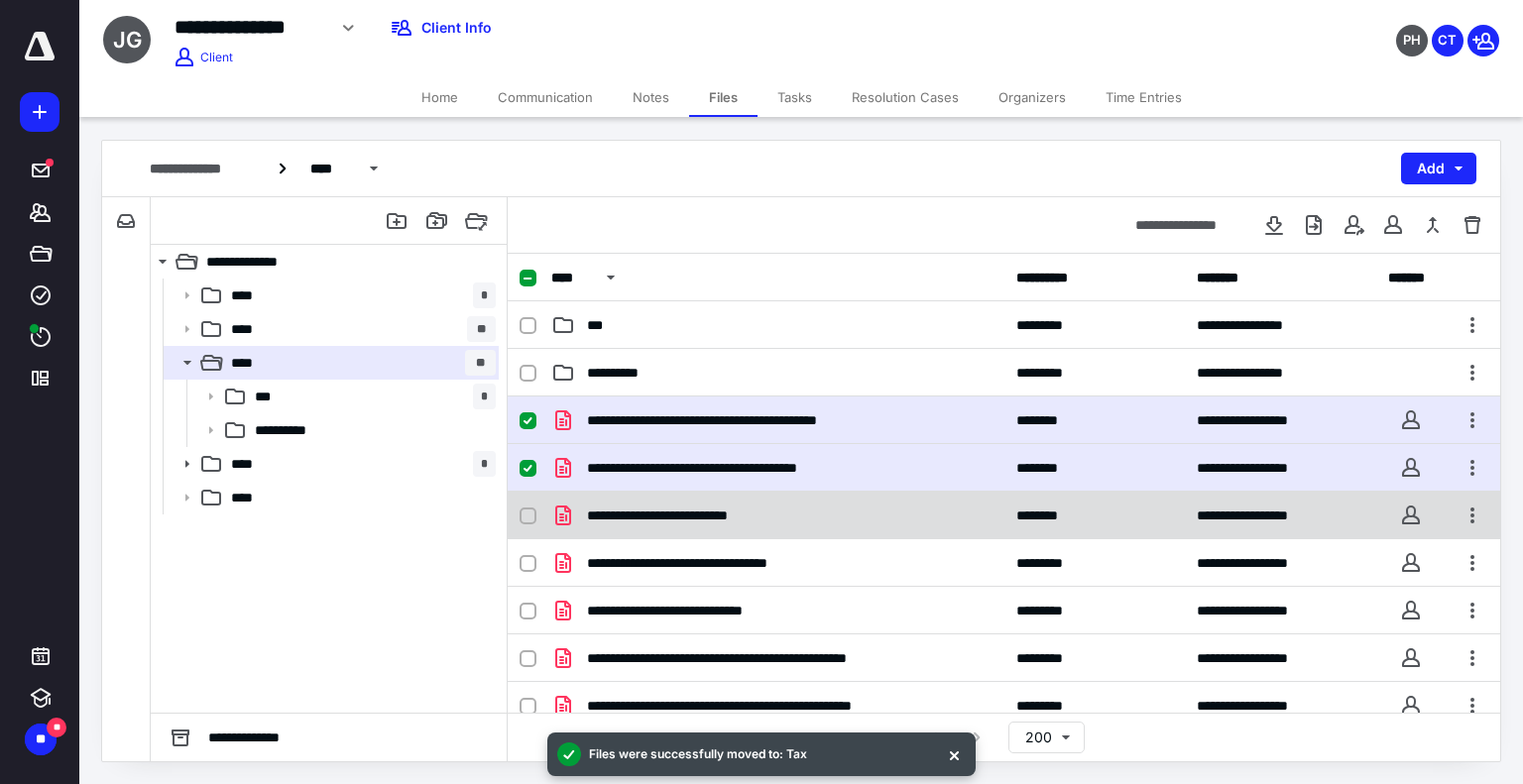 click 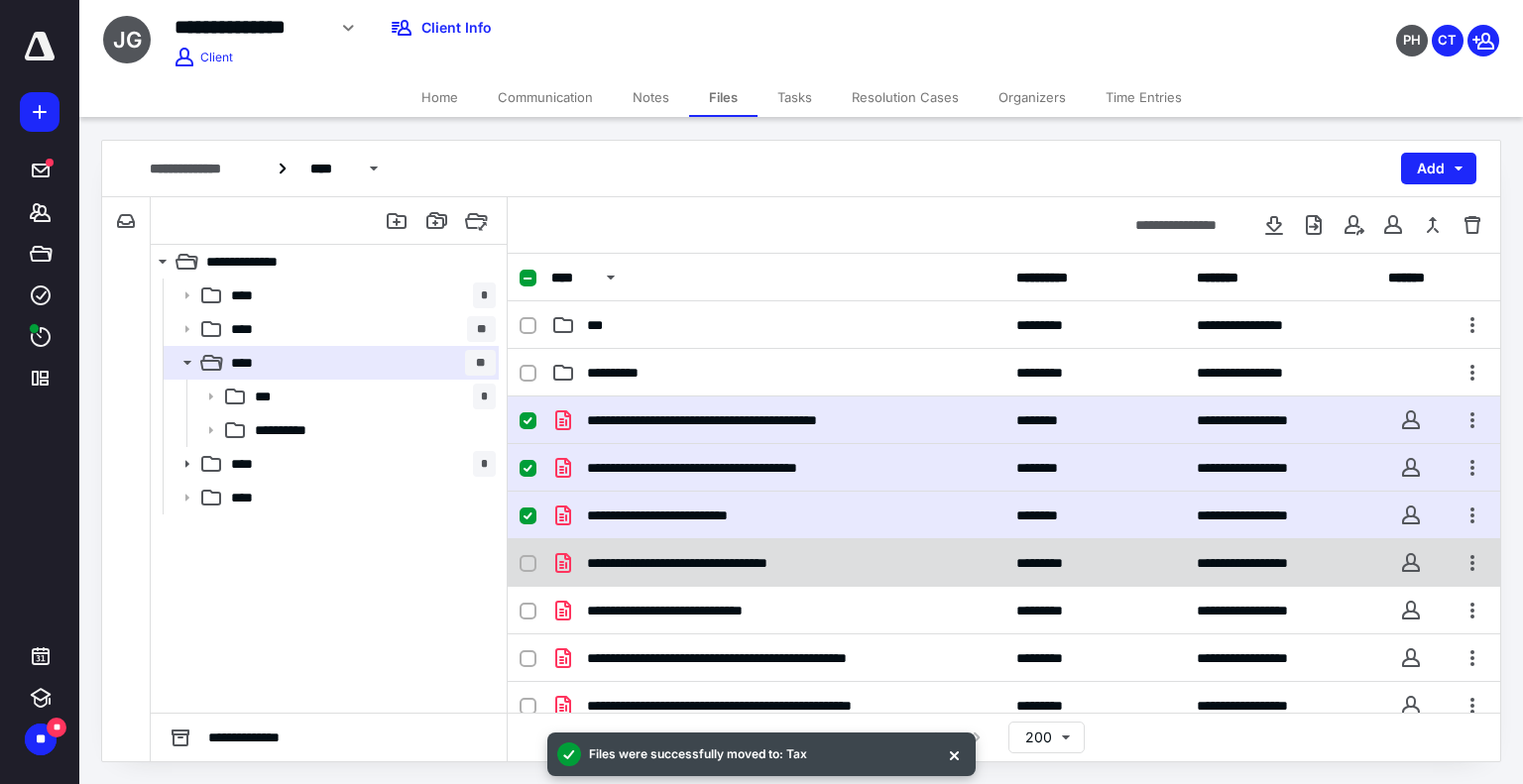 click at bounding box center (527, 564) 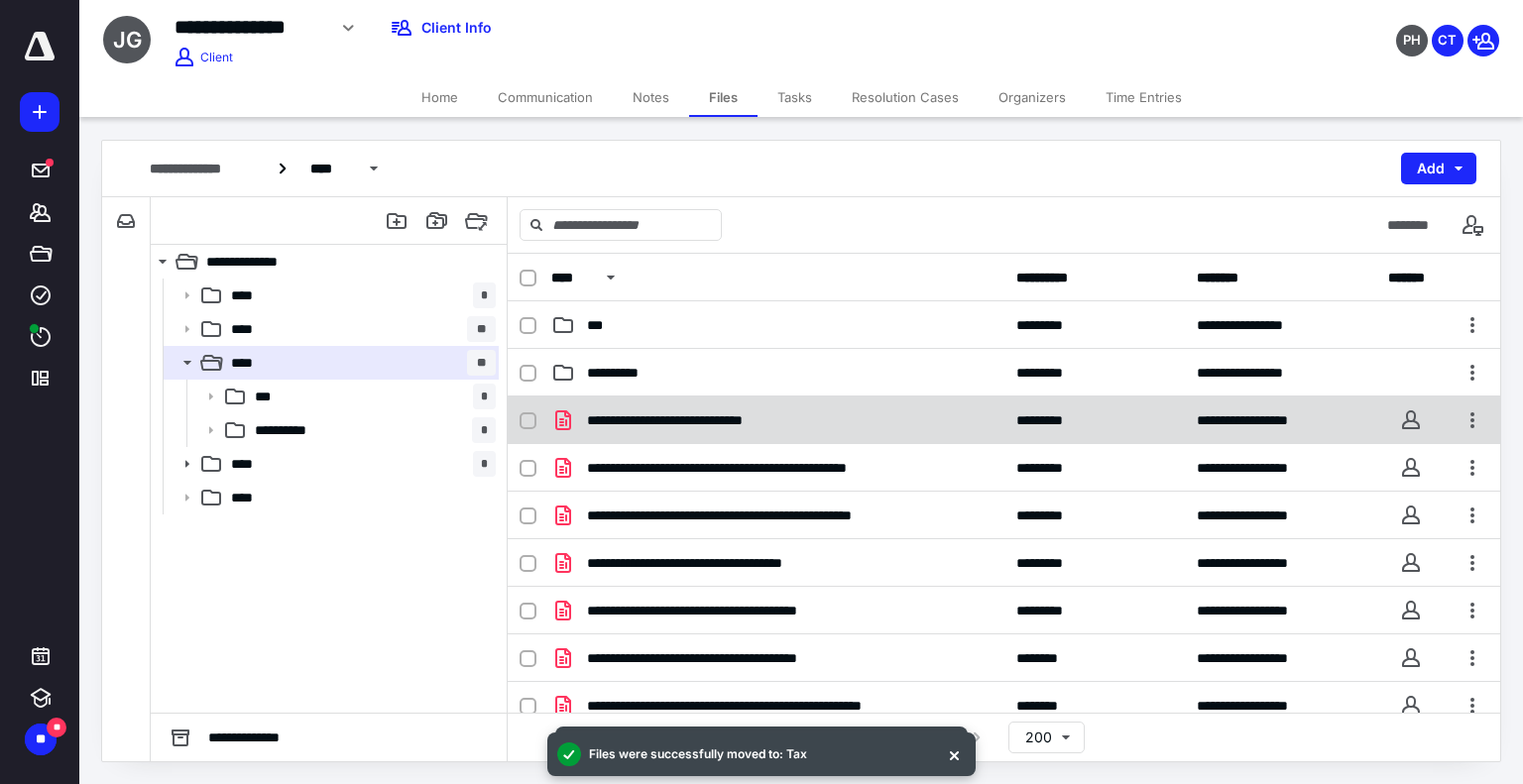 click on "**********" at bounding box center (1003, 420) 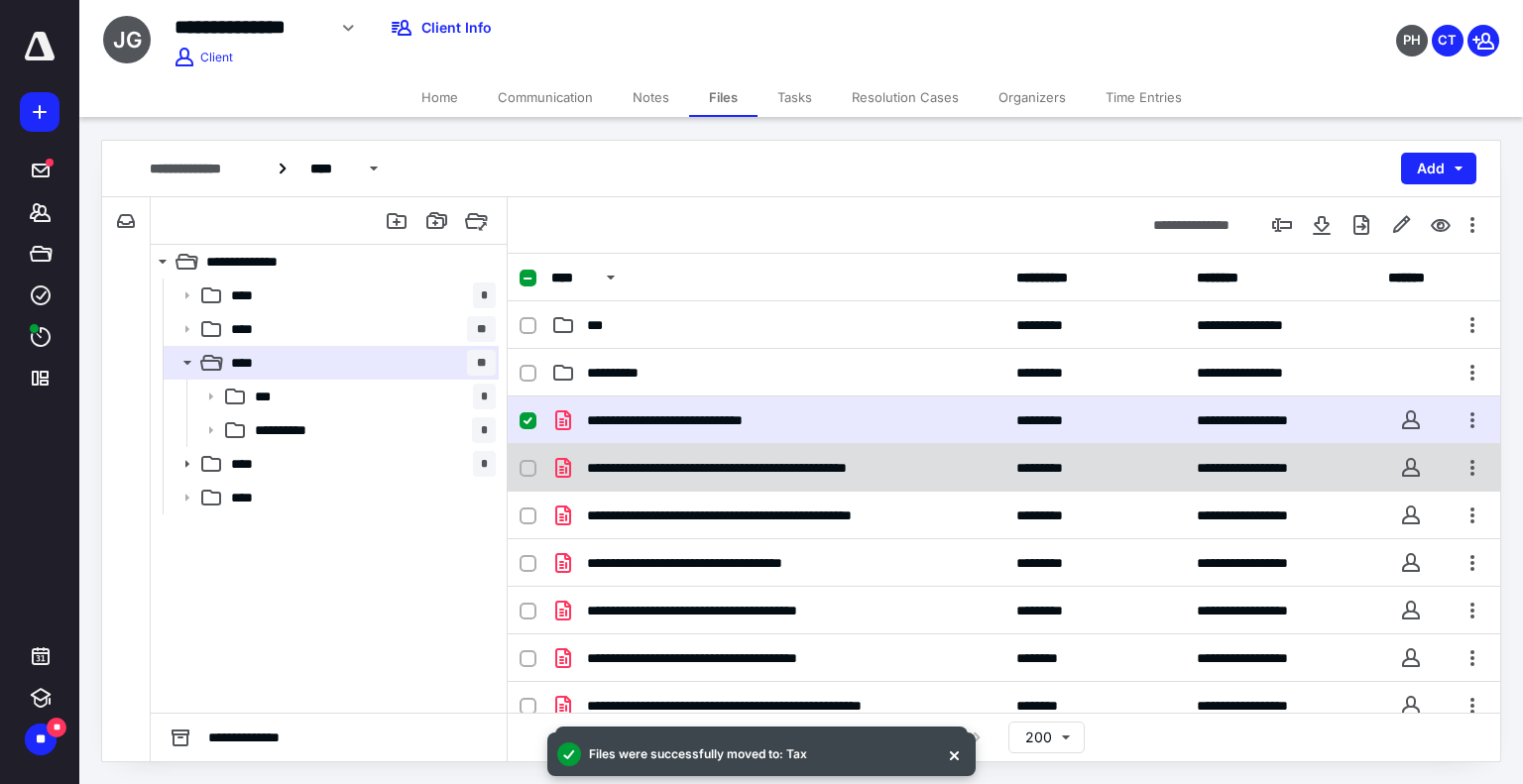 click 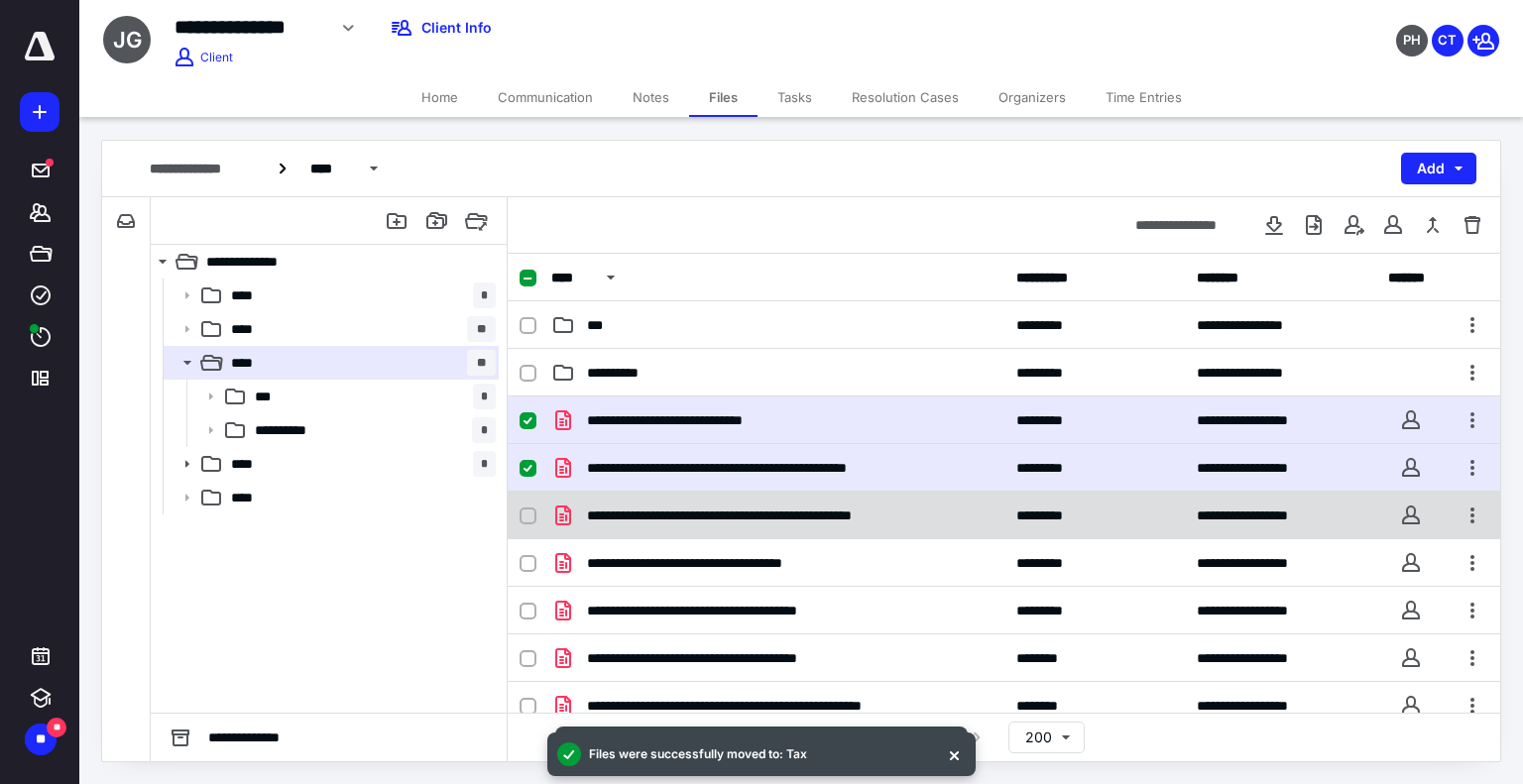 click at bounding box center (527, 516) 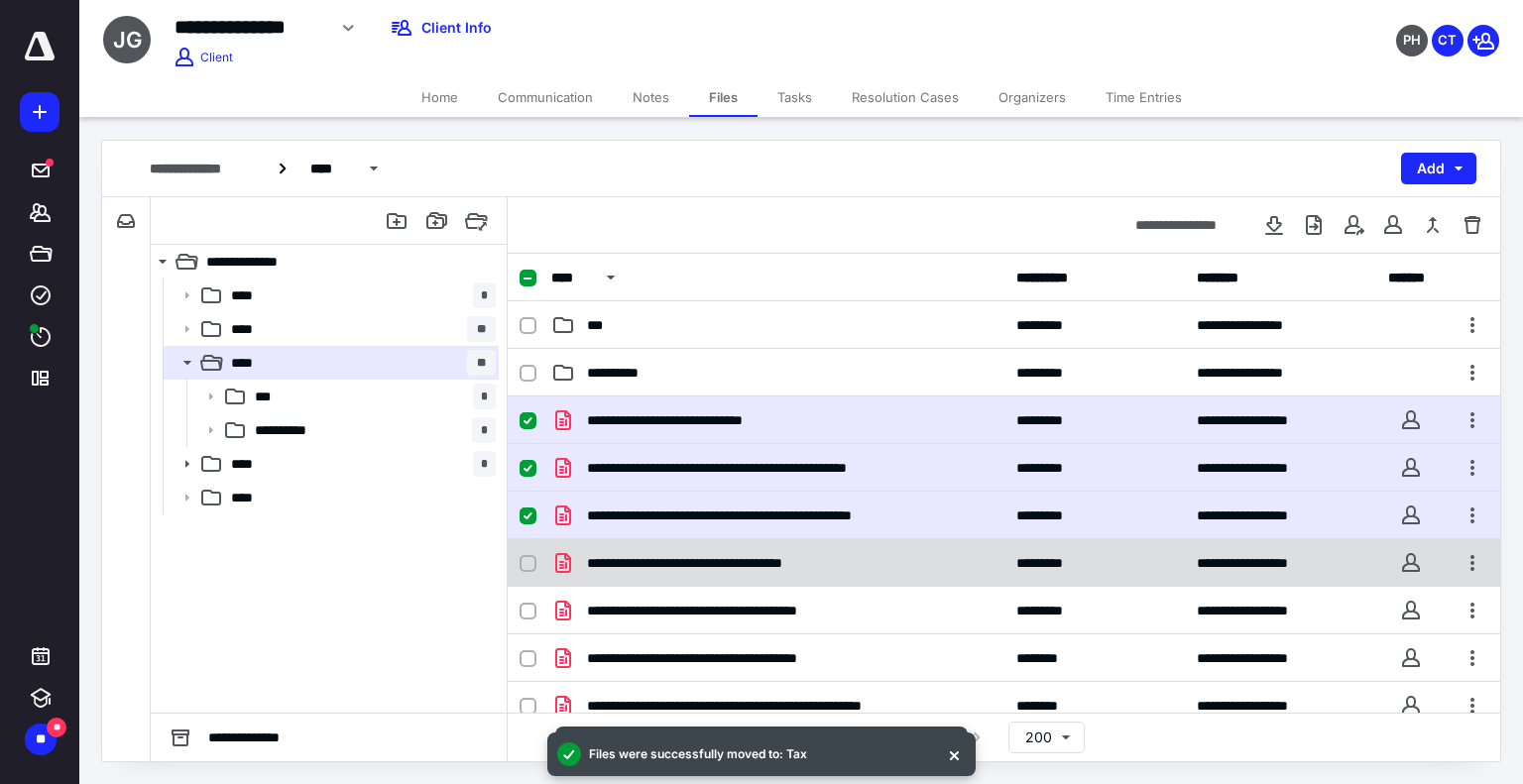 click 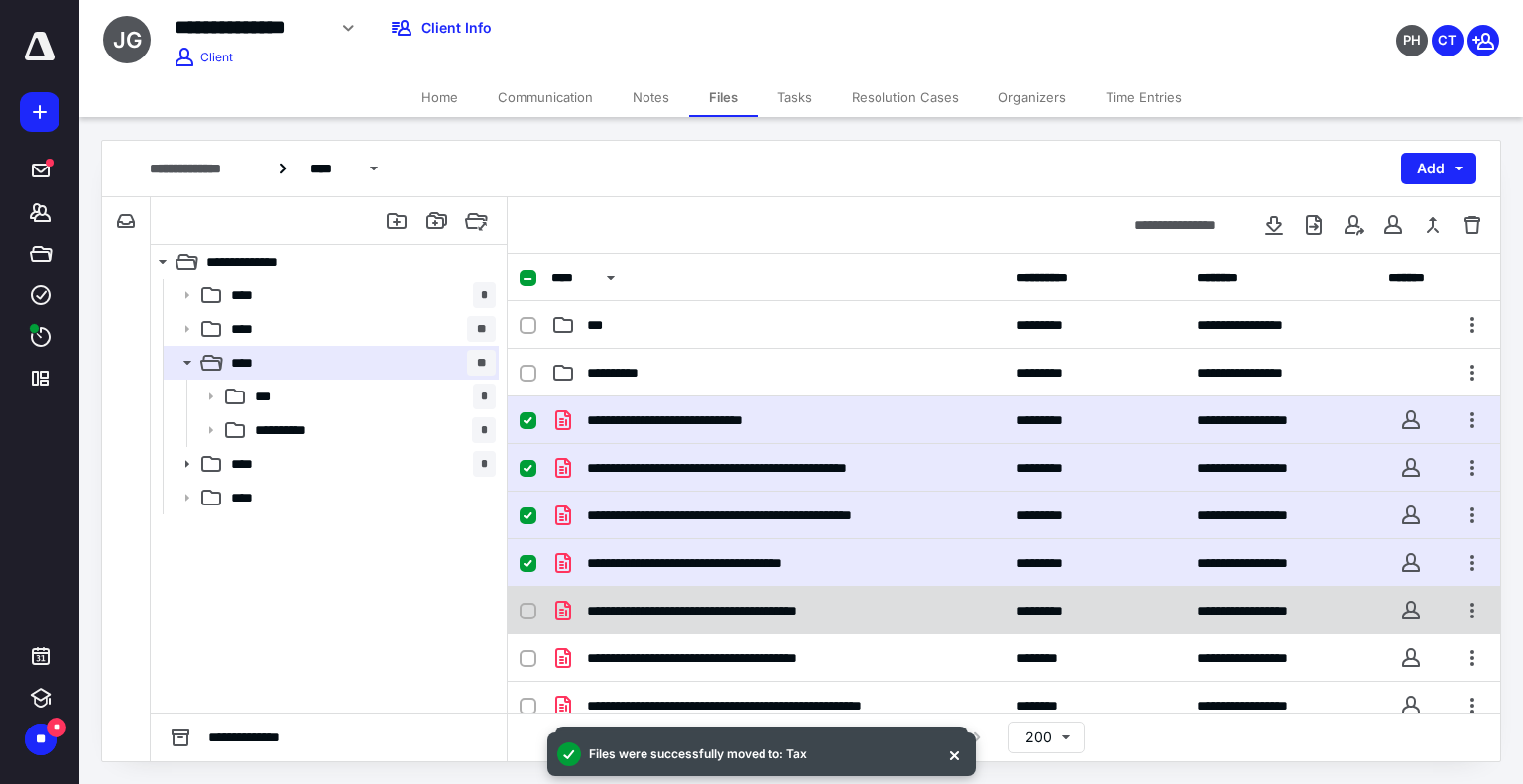 click 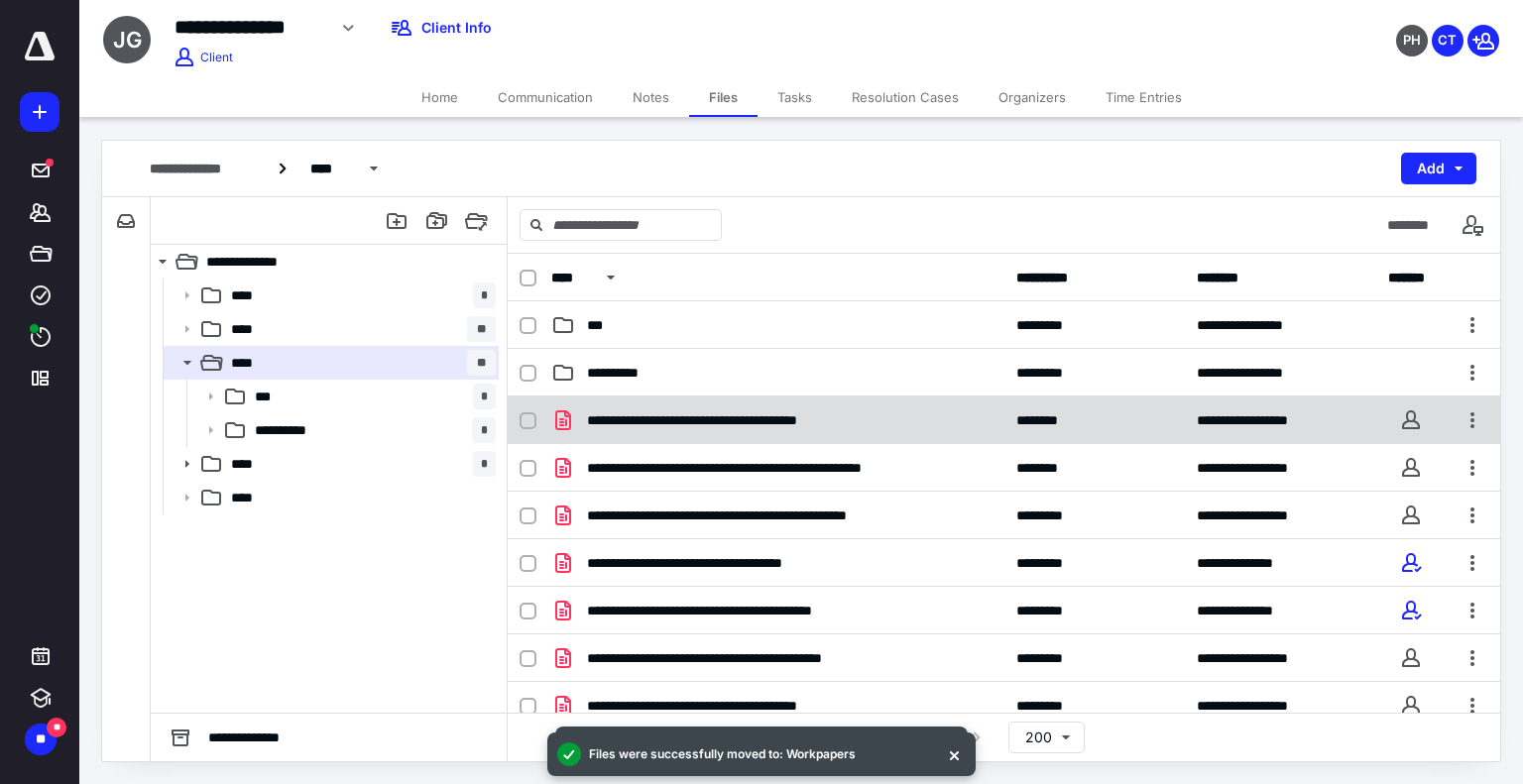 drag, startPoint x: 528, startPoint y: 416, endPoint x: 535, endPoint y: 441, distance: 25.96151 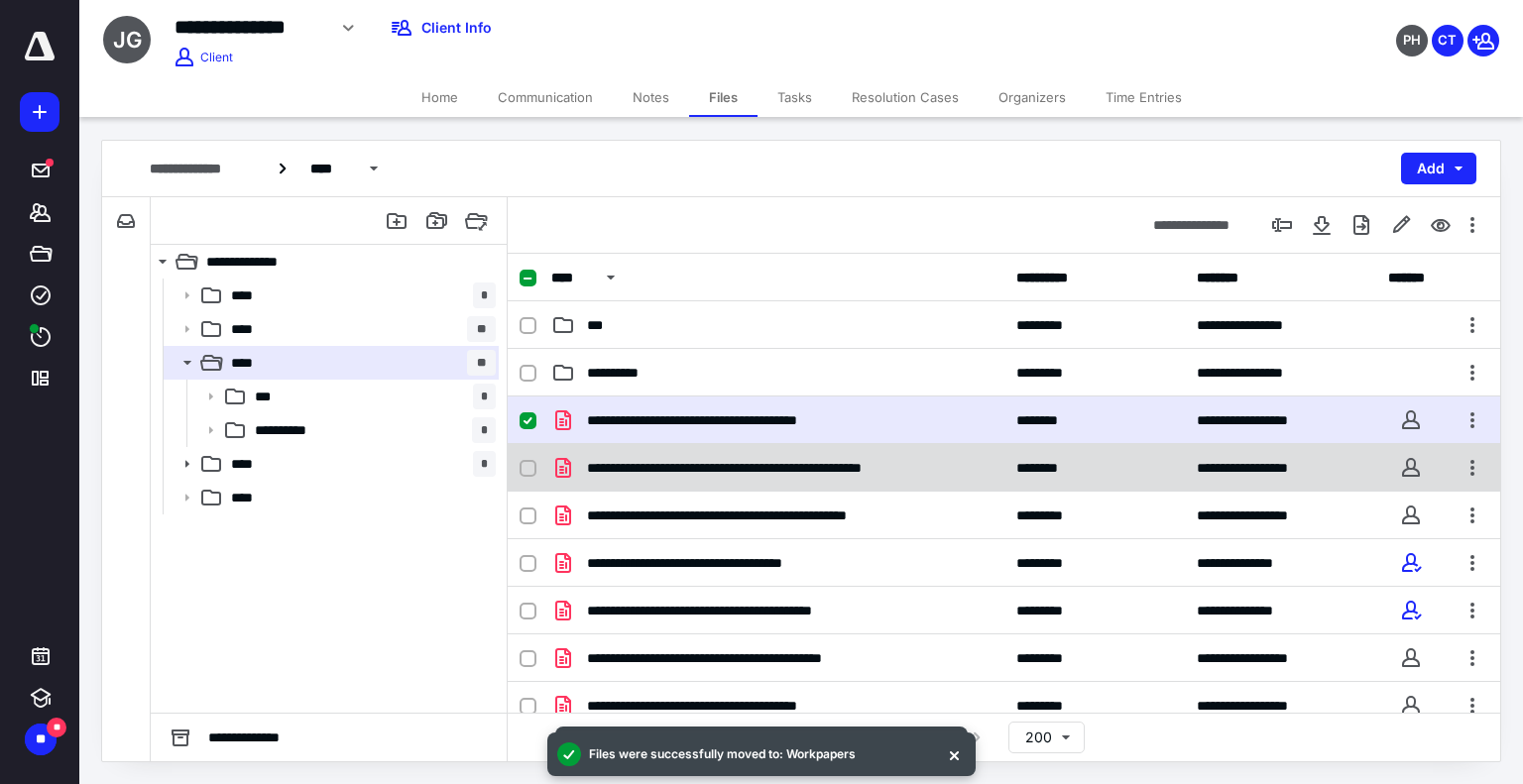 click at bounding box center (527, 469) 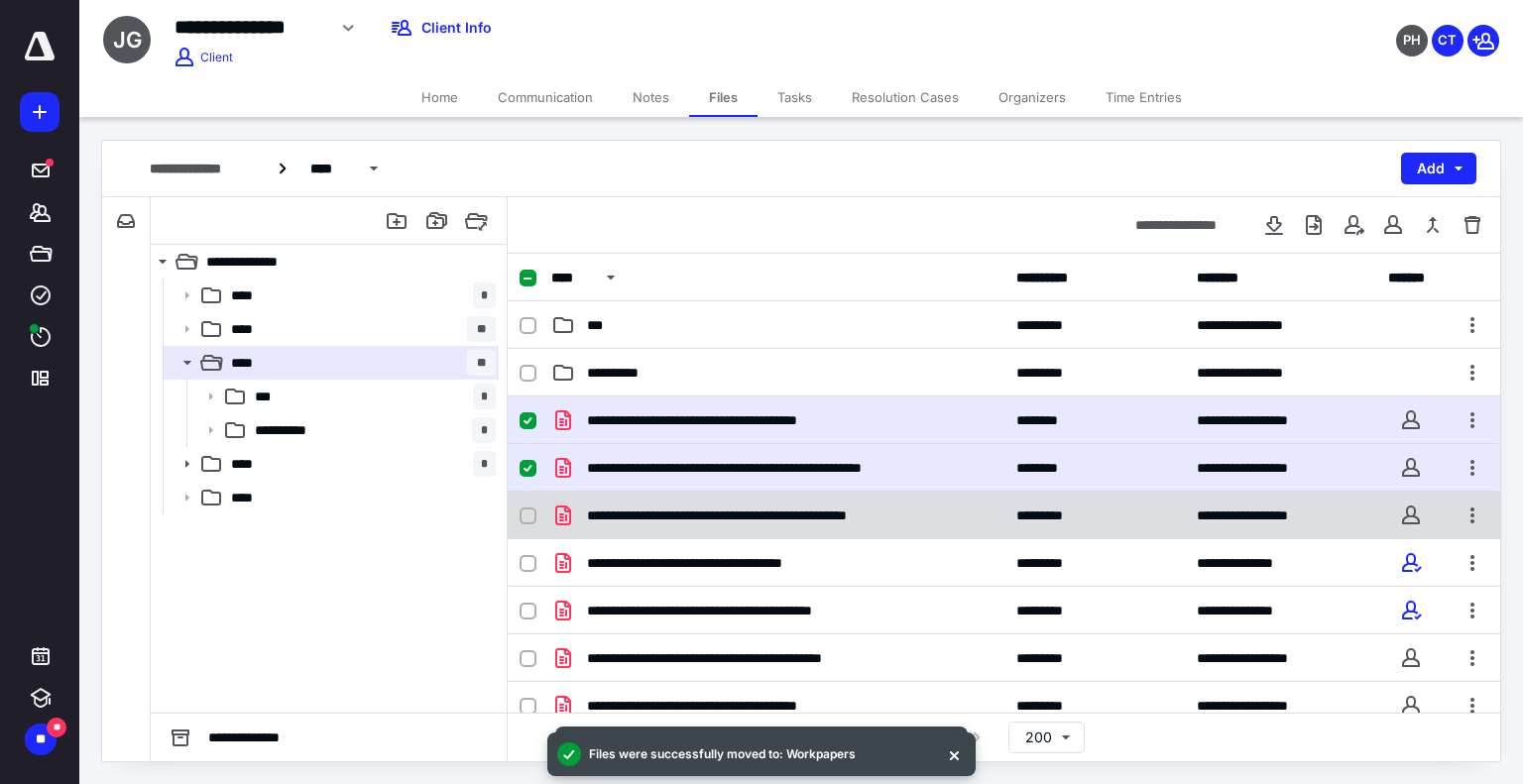 click 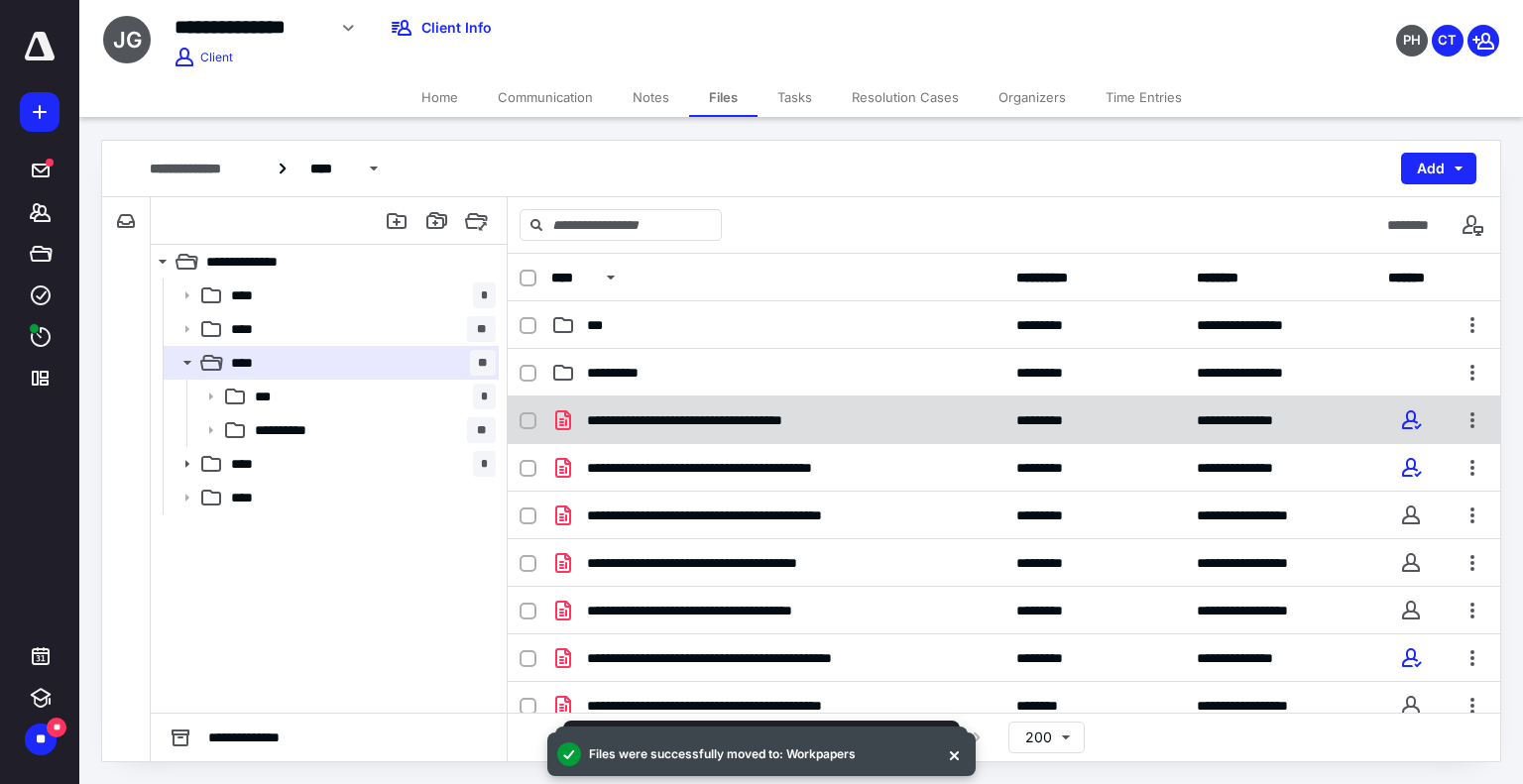 click 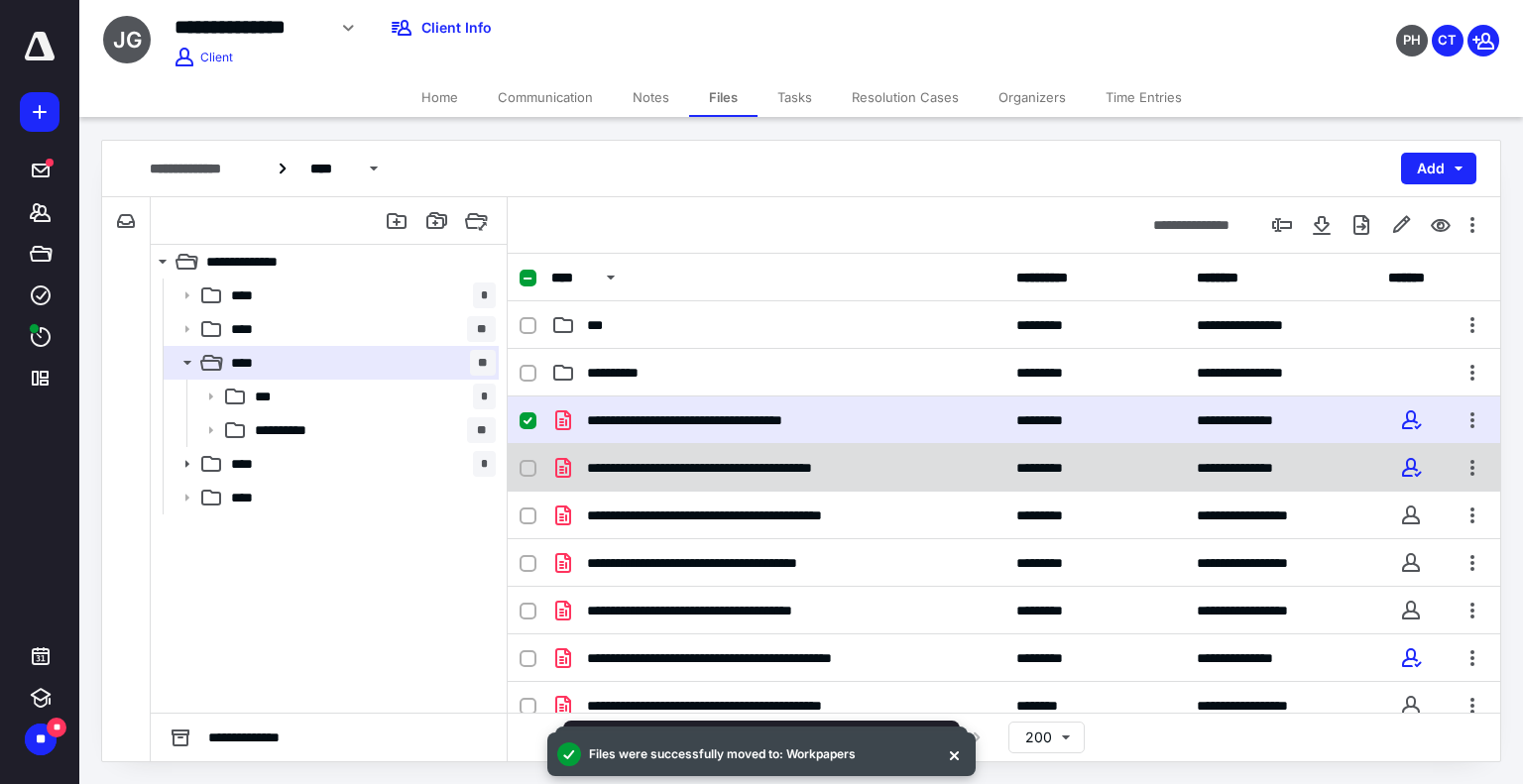 click 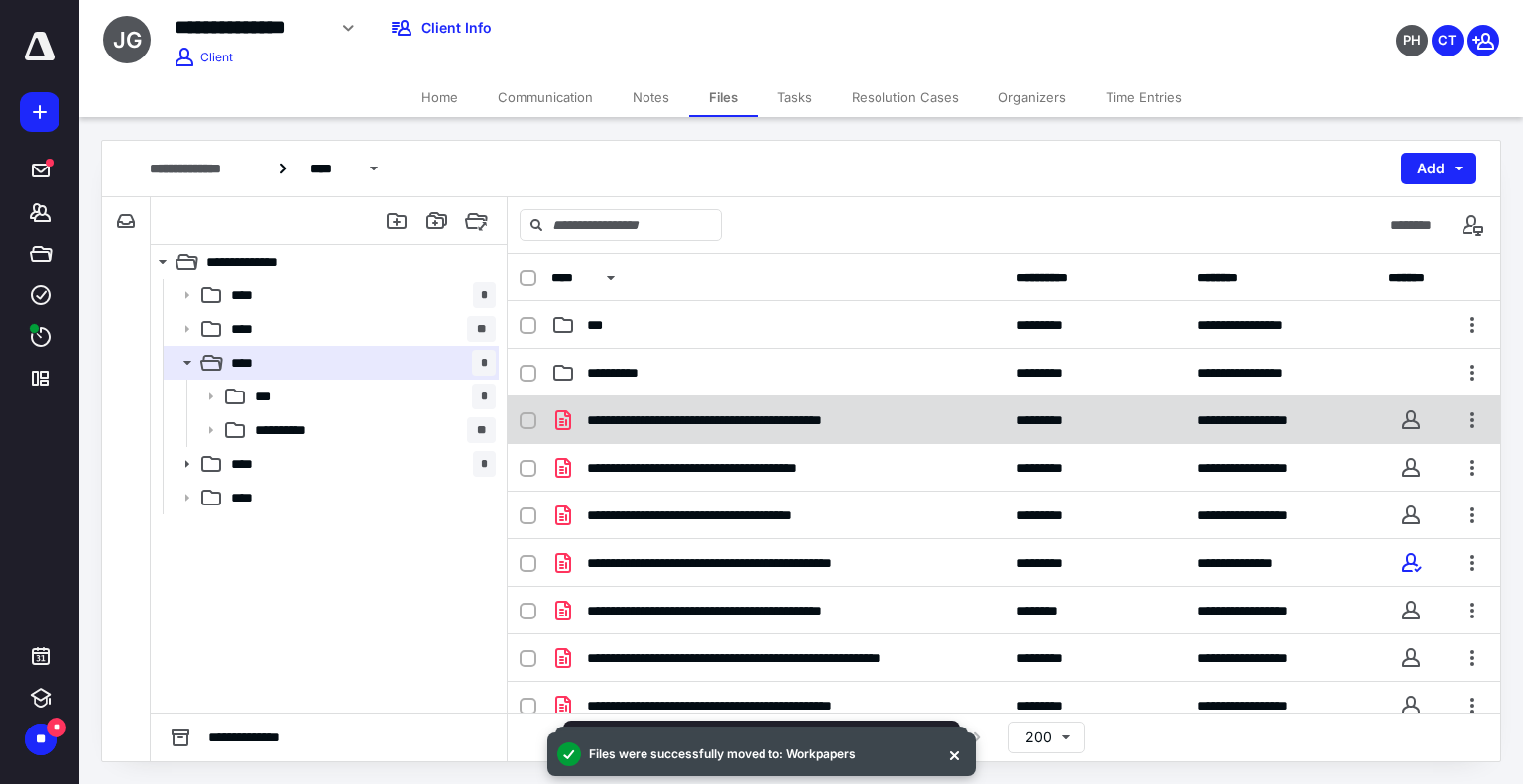 click 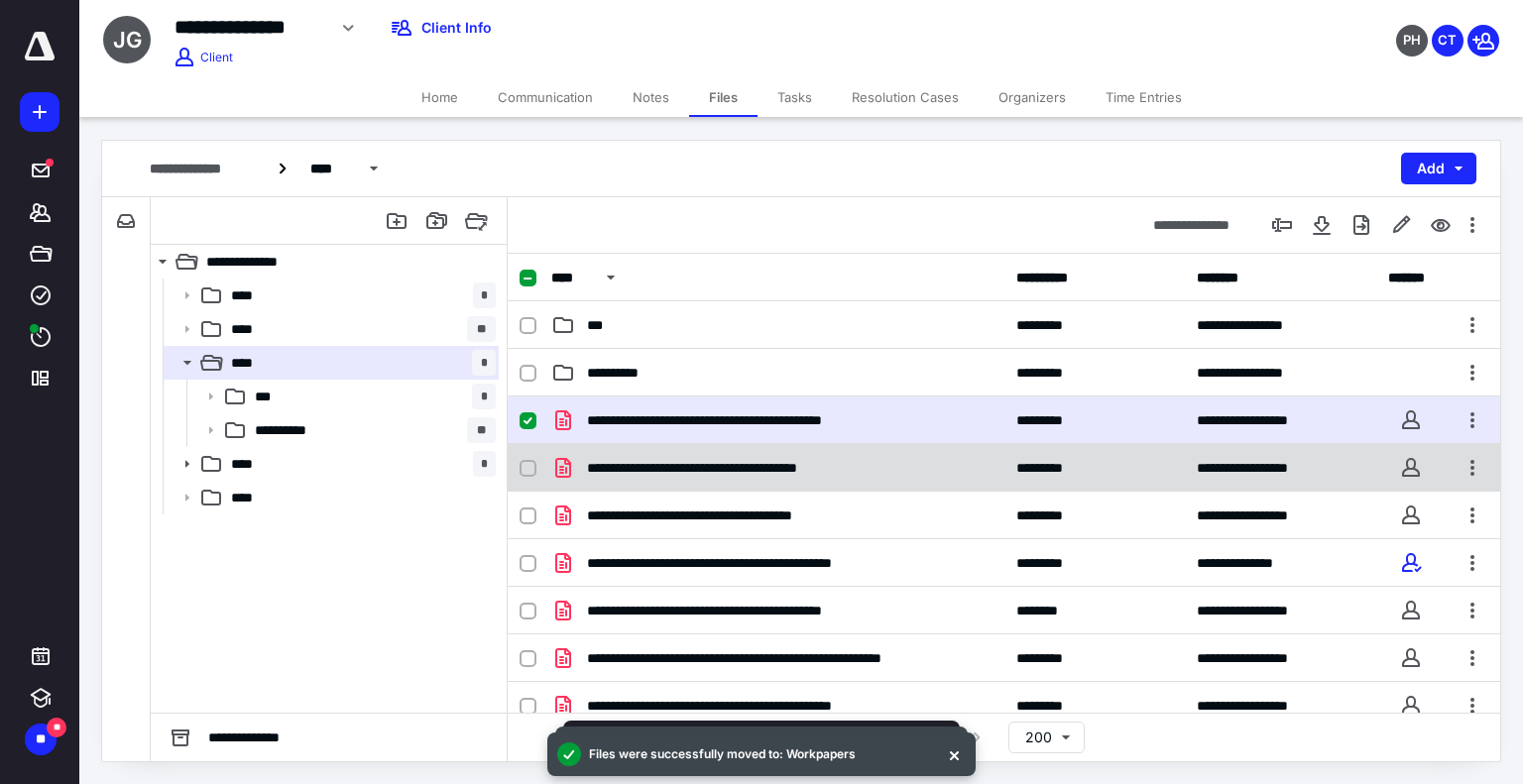 click 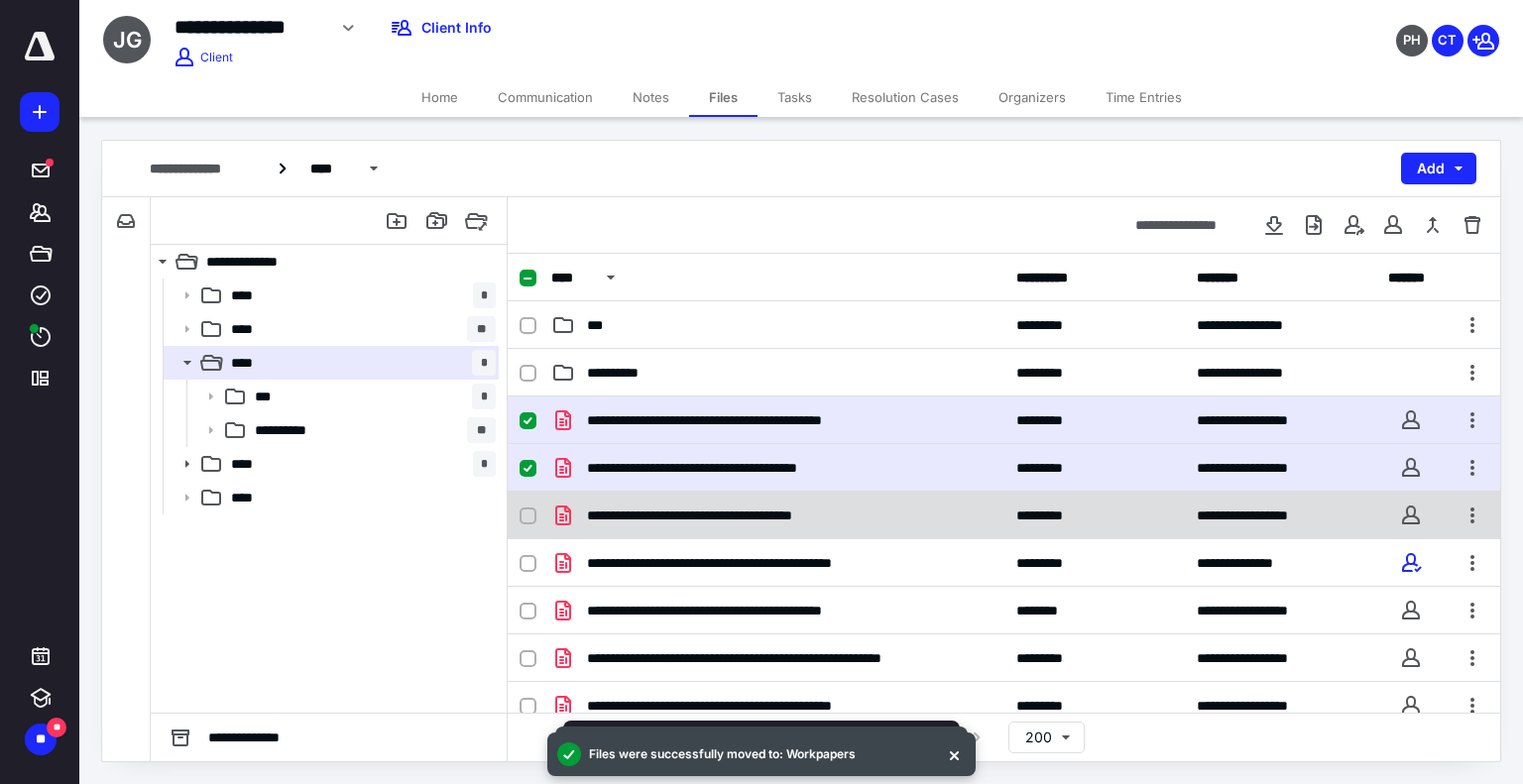 click at bounding box center [527, 516] 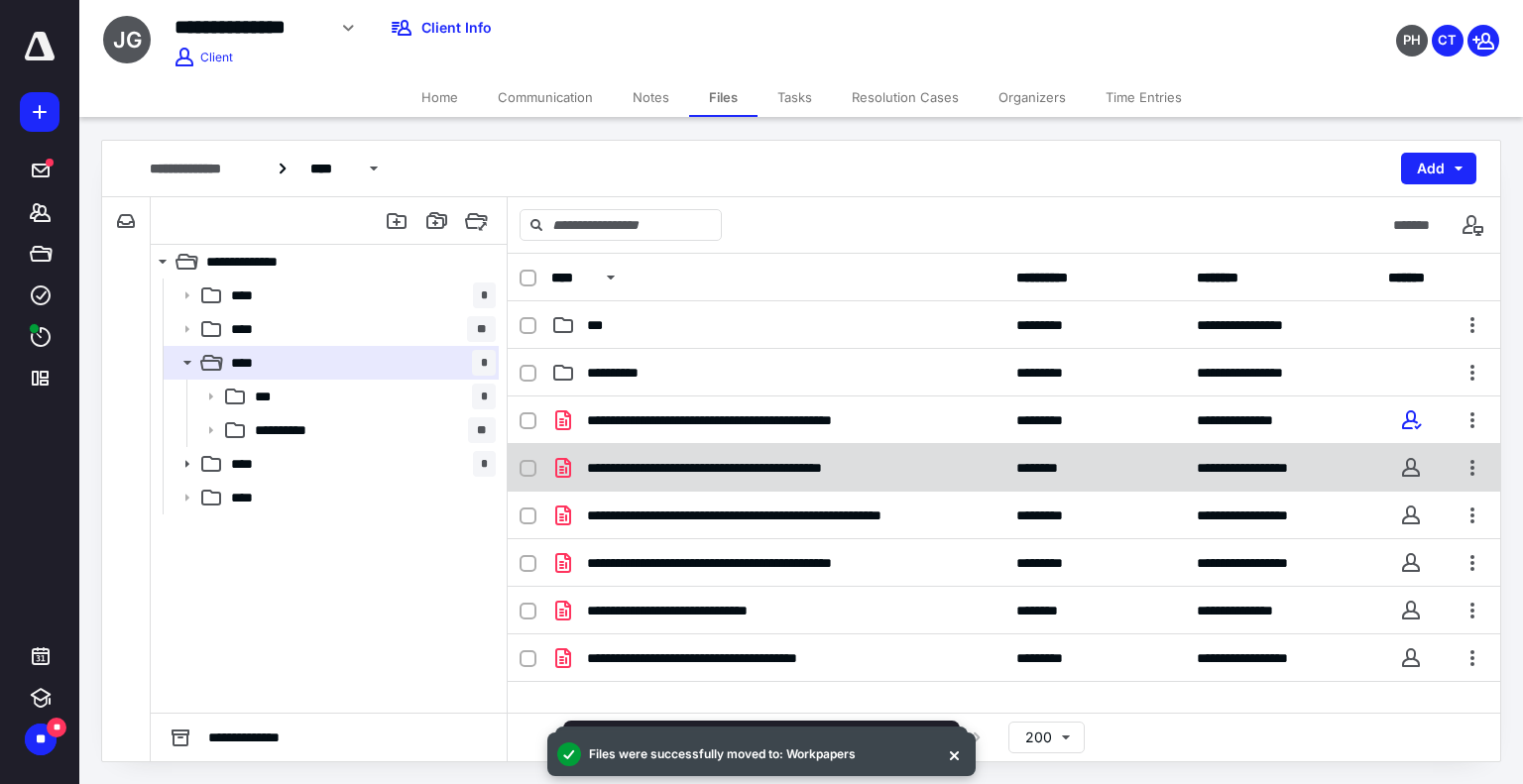 click 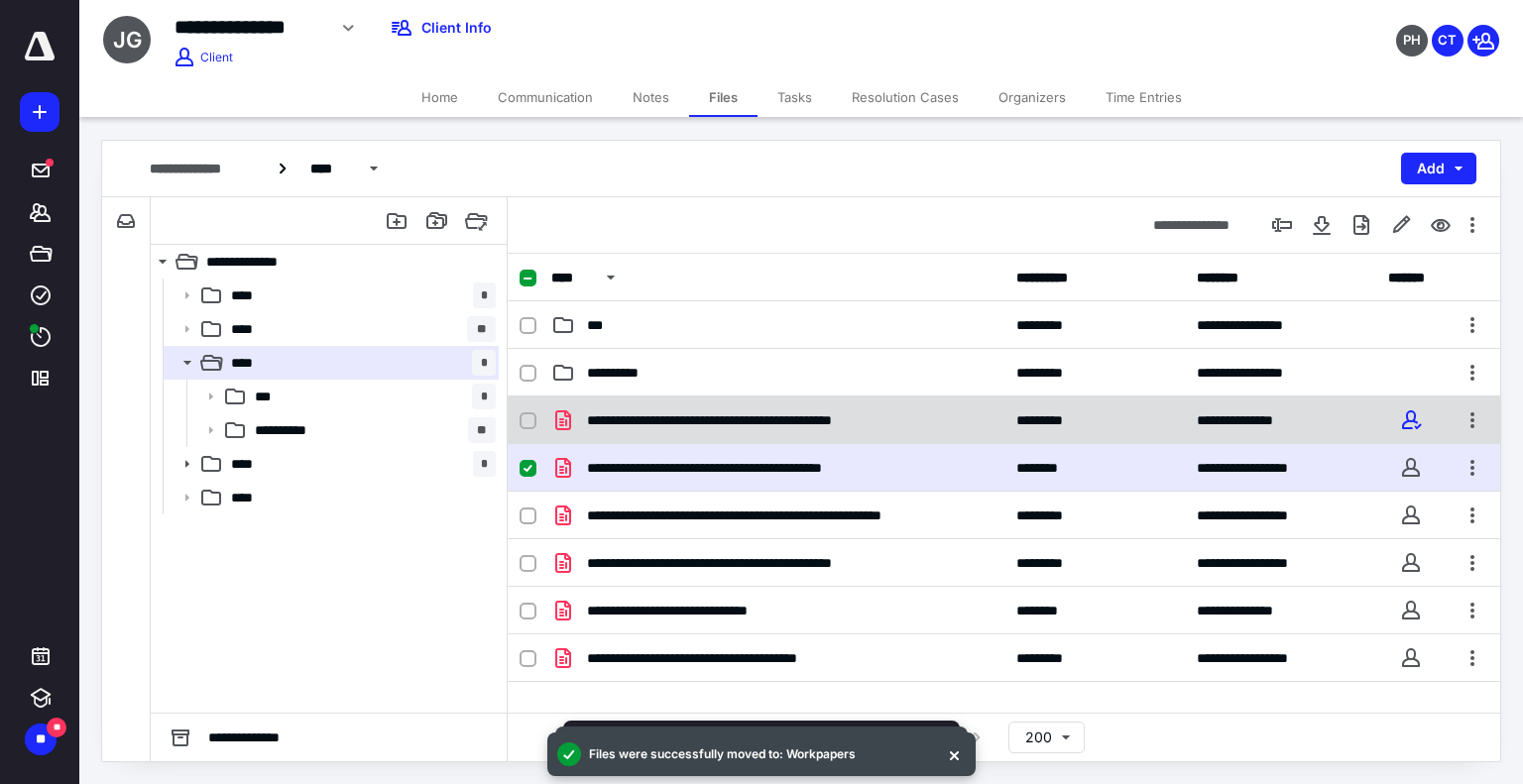 click at bounding box center (527, 421) 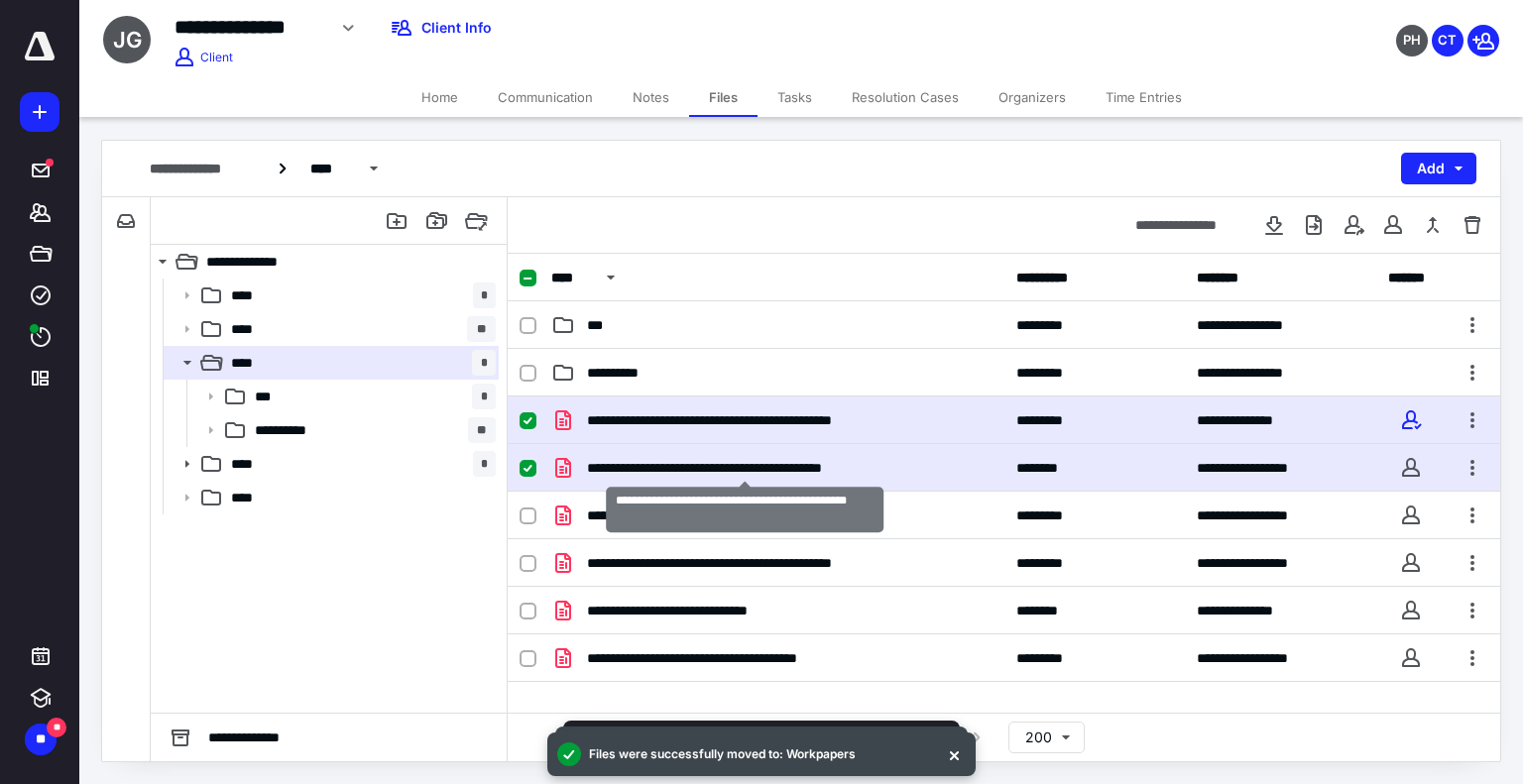click on "**********" at bounding box center [746, 468] 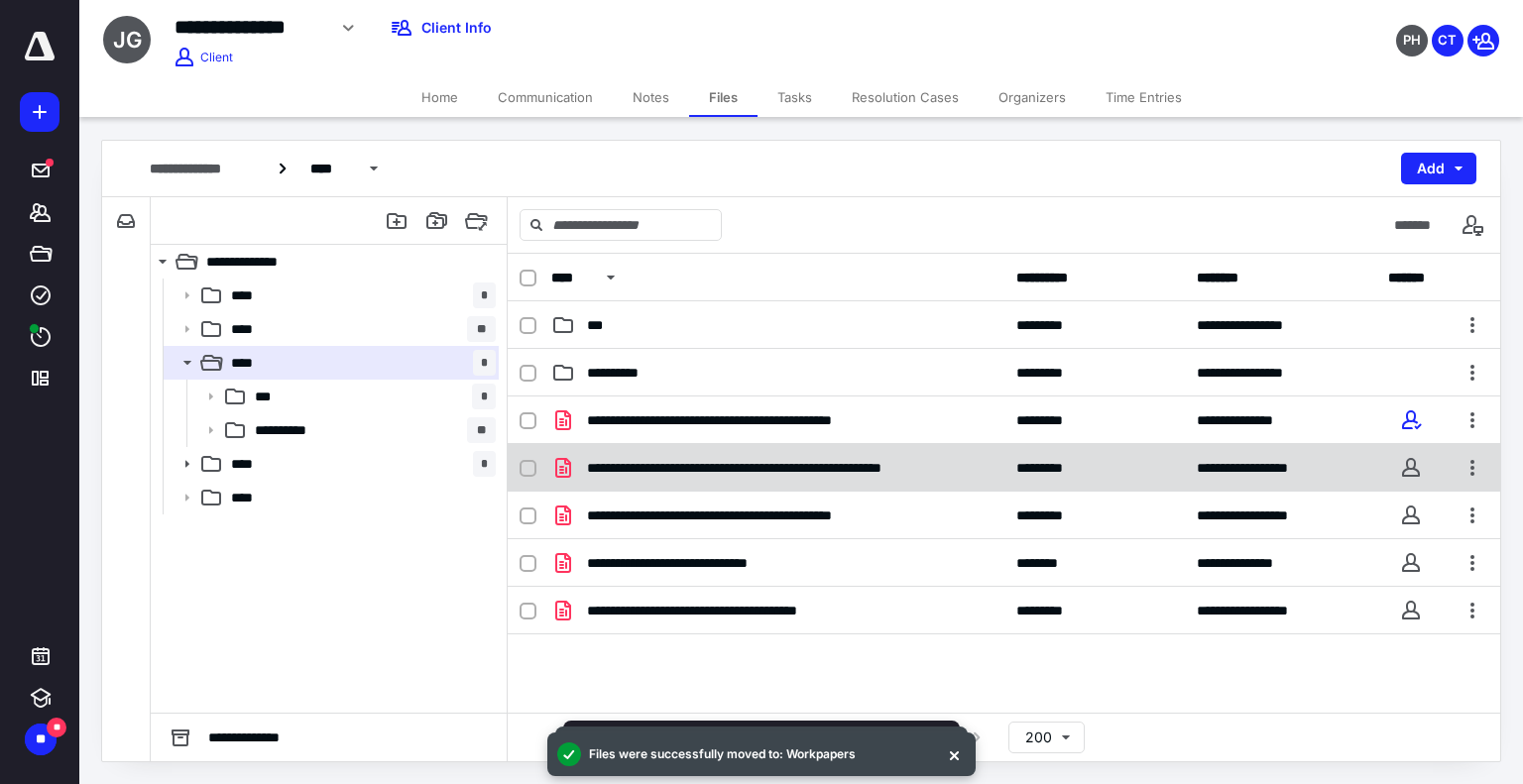 click at bounding box center (527, 469) 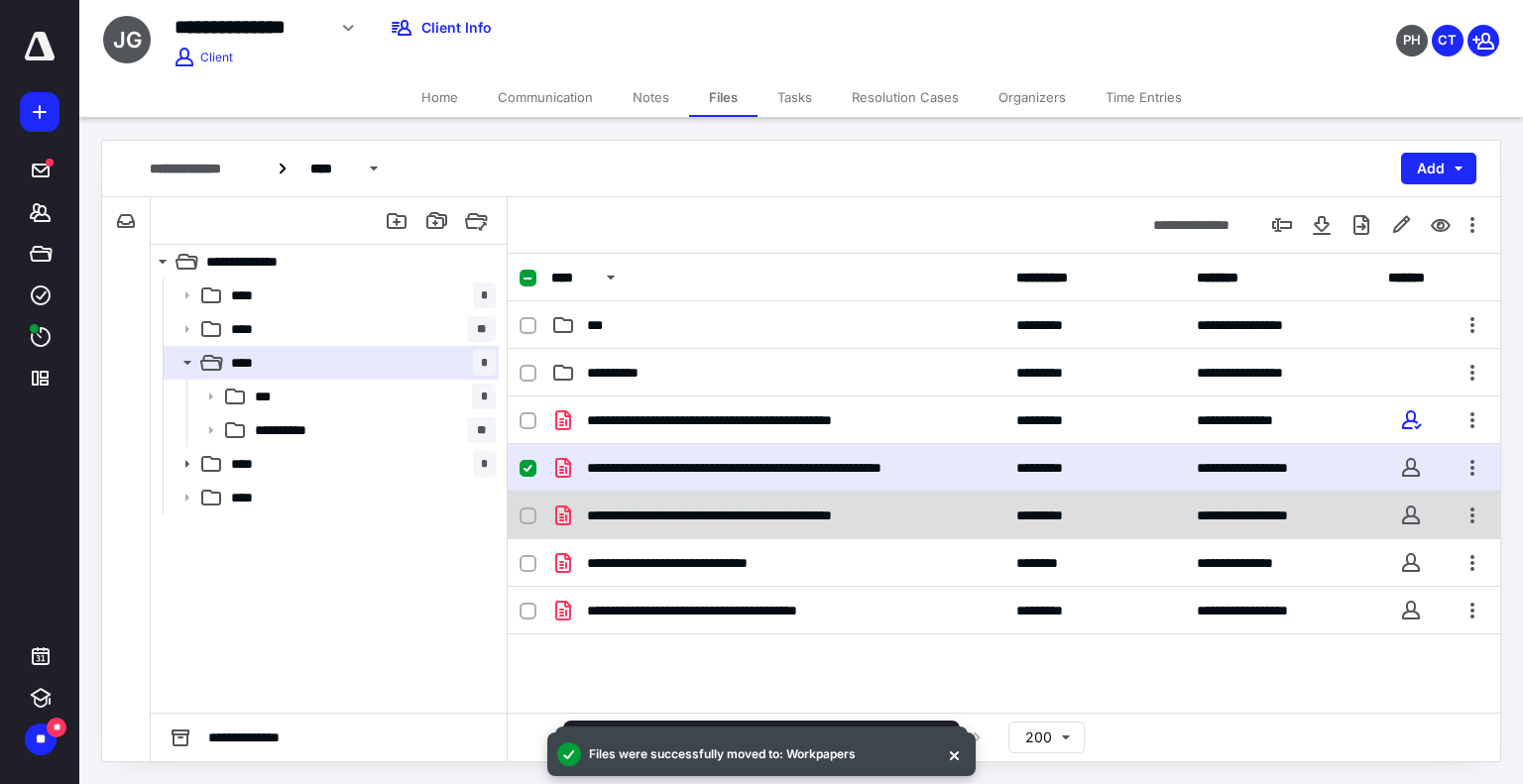 click at bounding box center [527, 516] 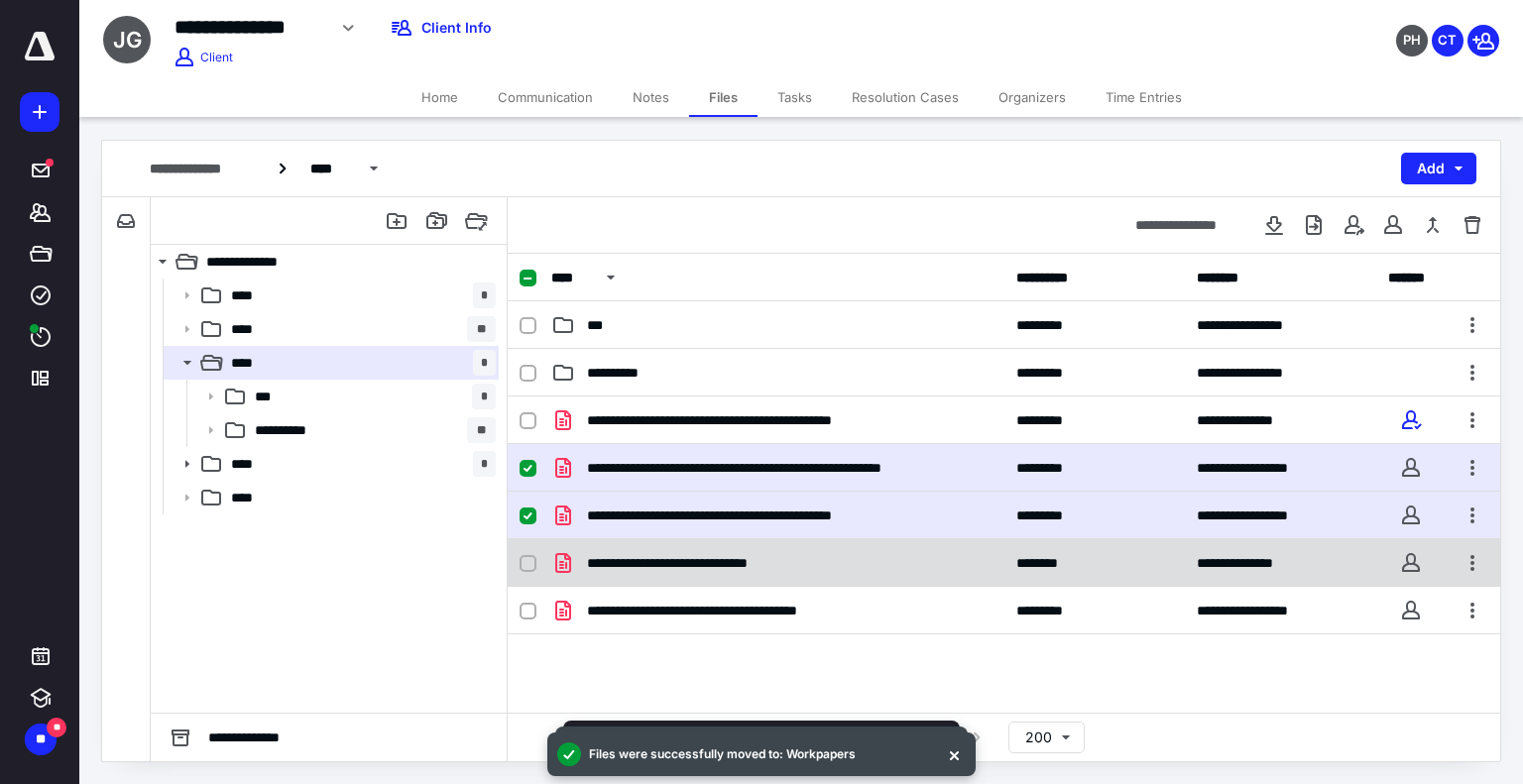 click at bounding box center [535, 563] 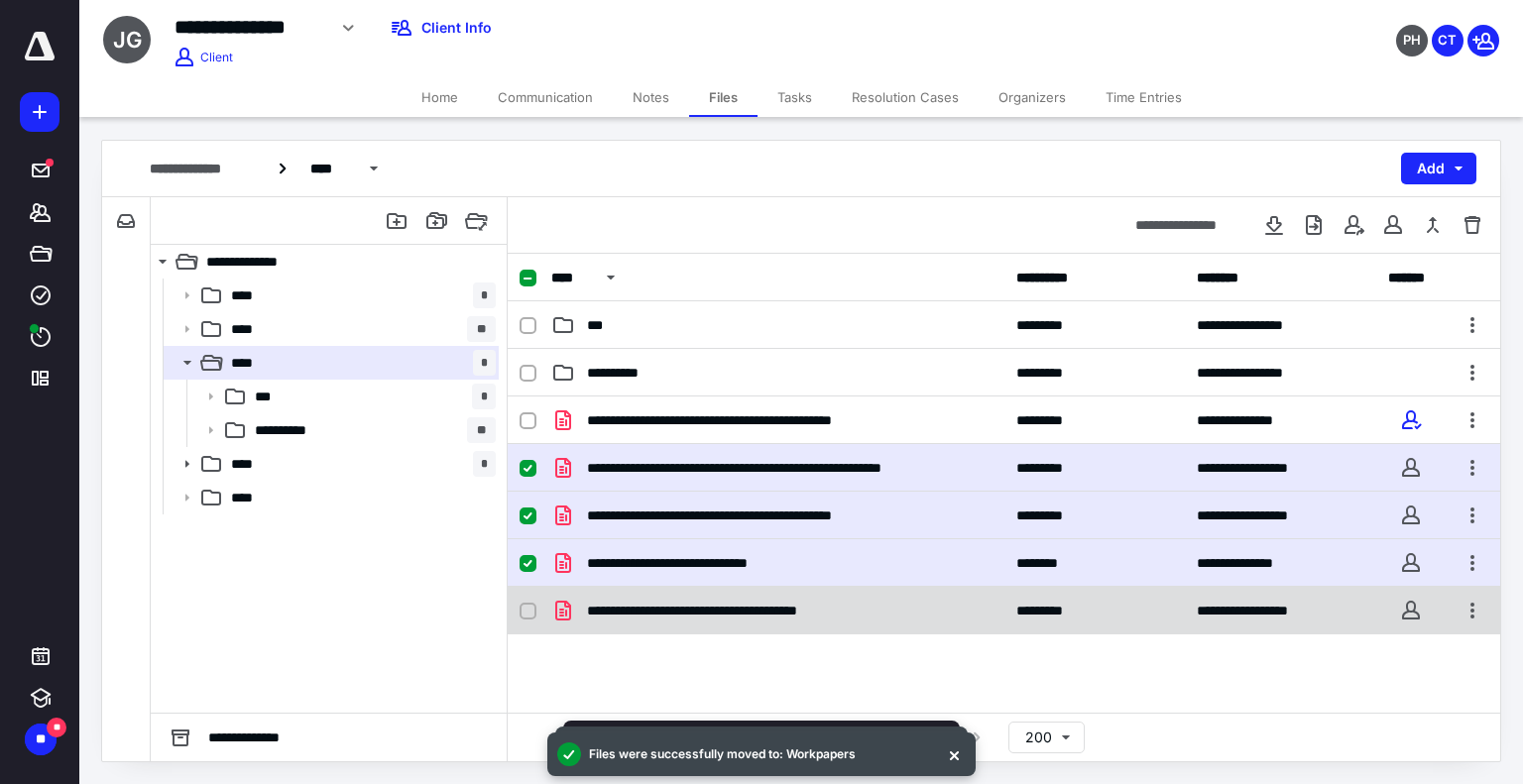 click 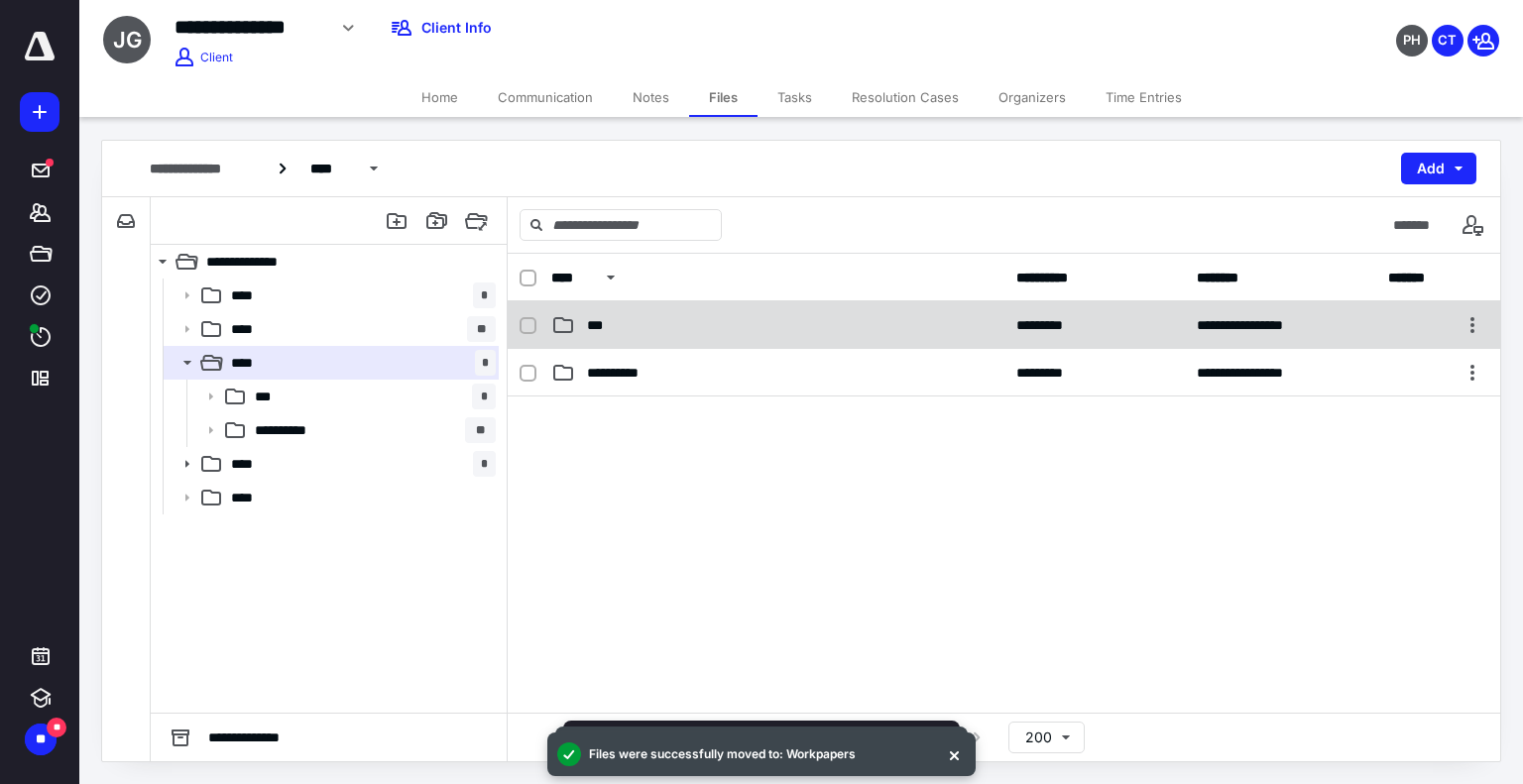 click on "**********" at bounding box center (1003, 325) 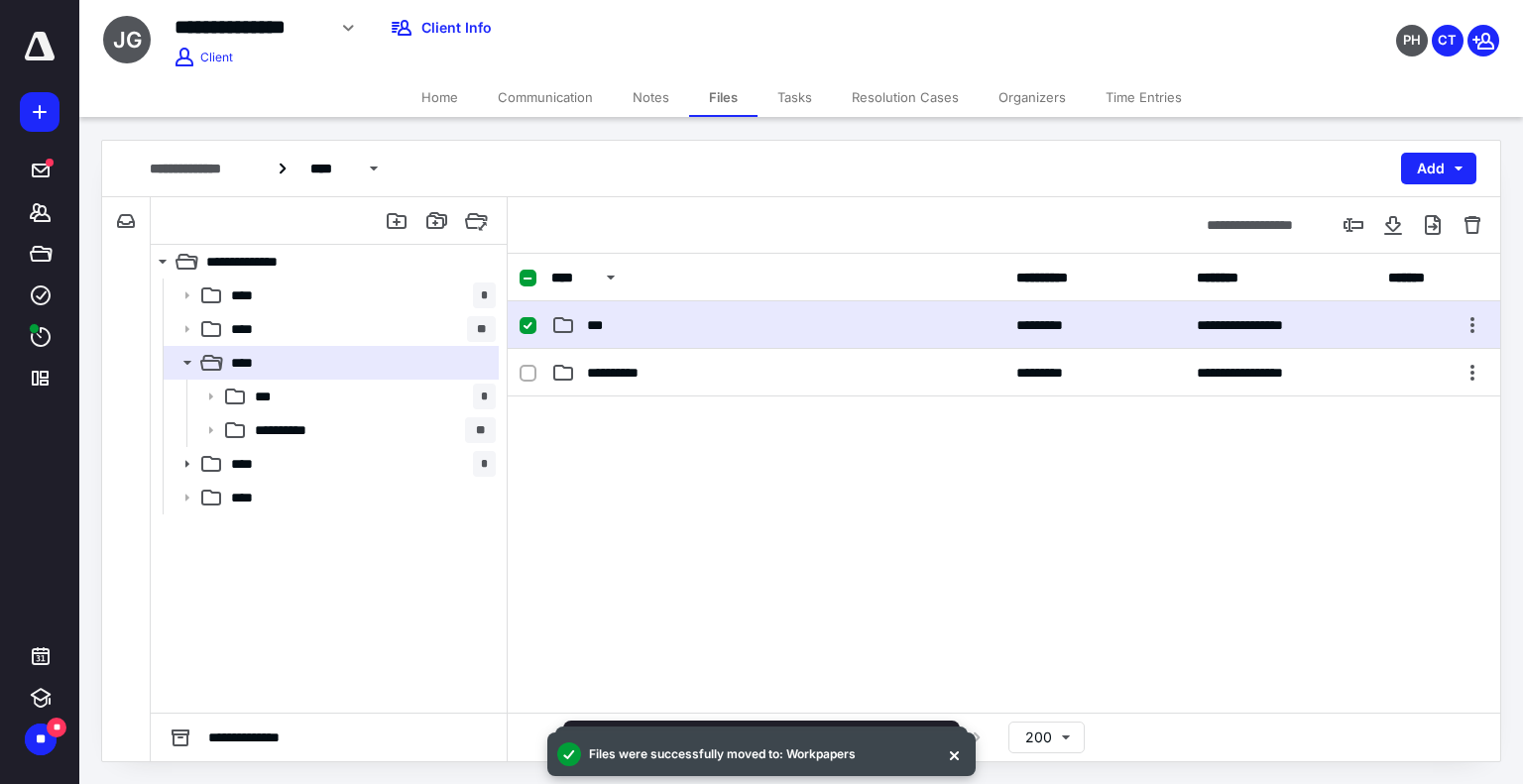 click on "**********" at bounding box center (1003, 325) 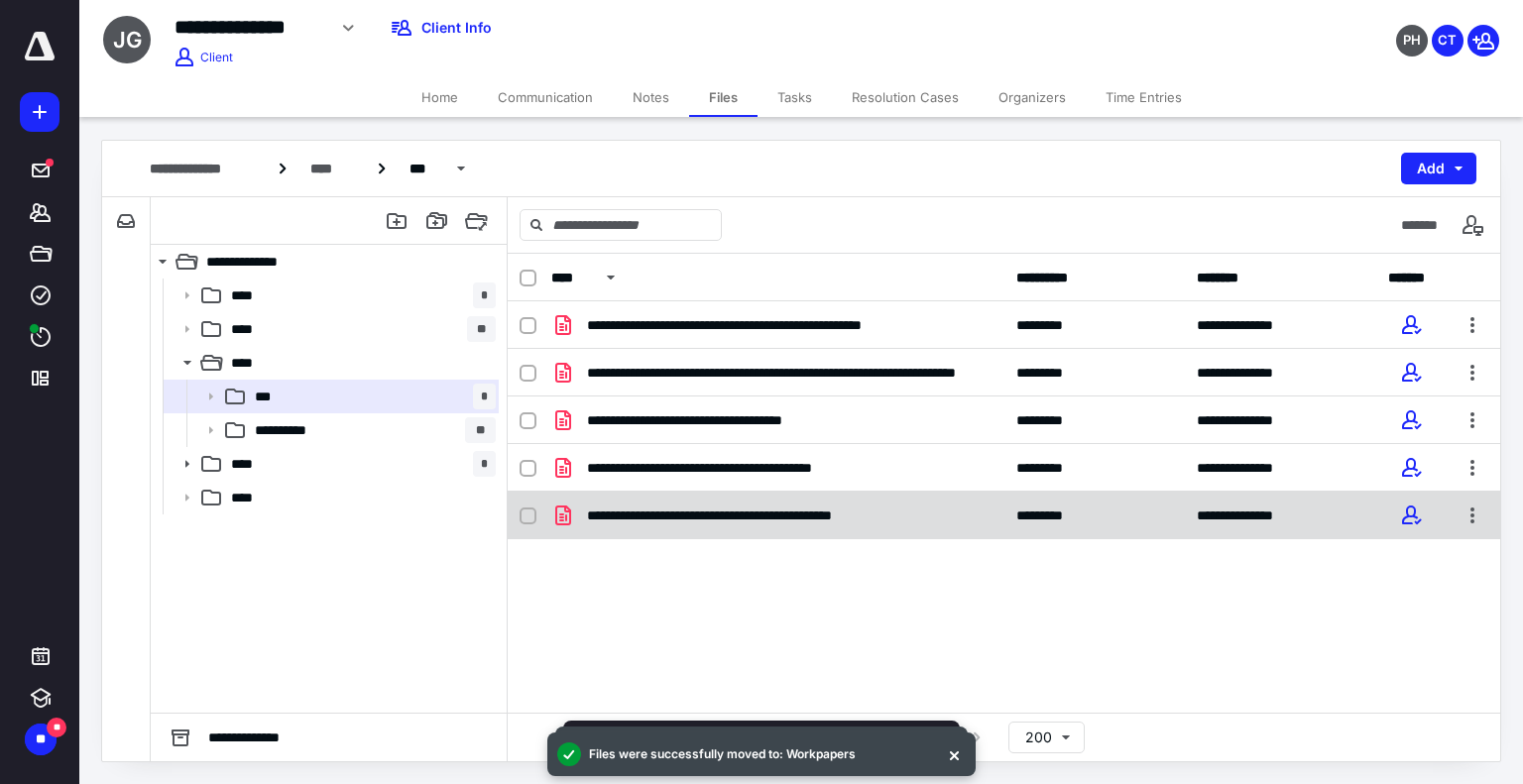 click on "**********" at bounding box center (1003, 515) 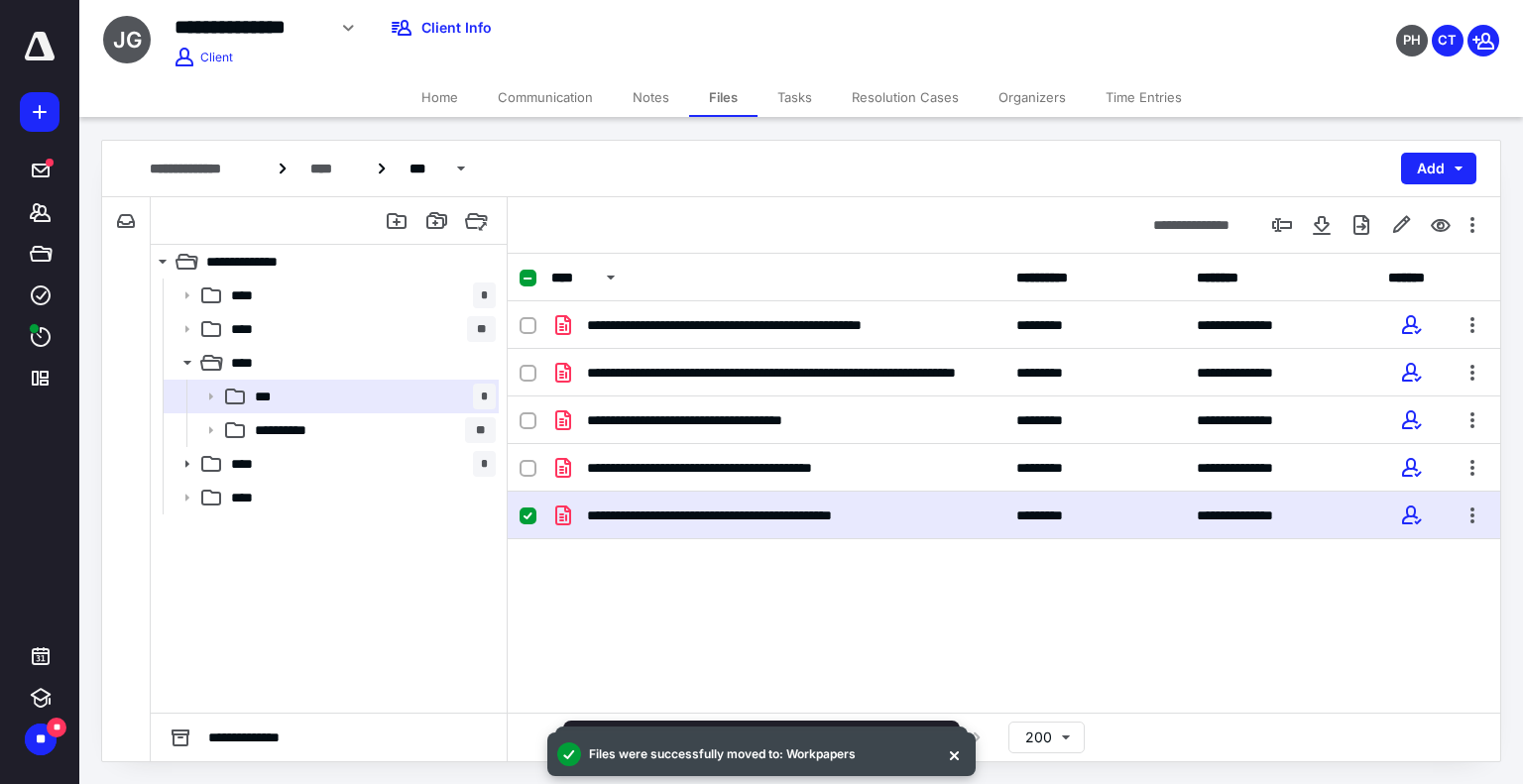 click on "**********" at bounding box center (1003, 515) 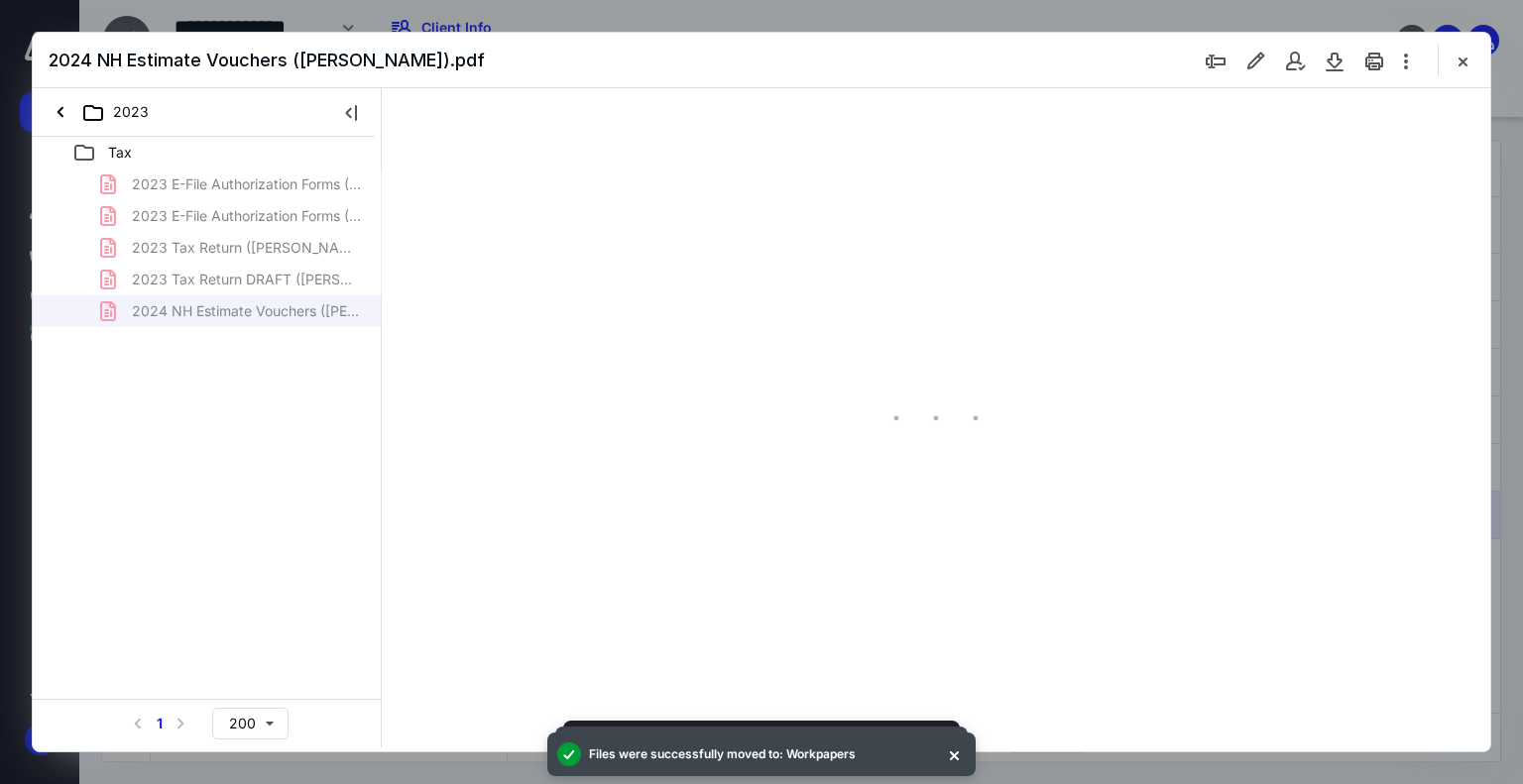 scroll, scrollTop: 0, scrollLeft: 0, axis: both 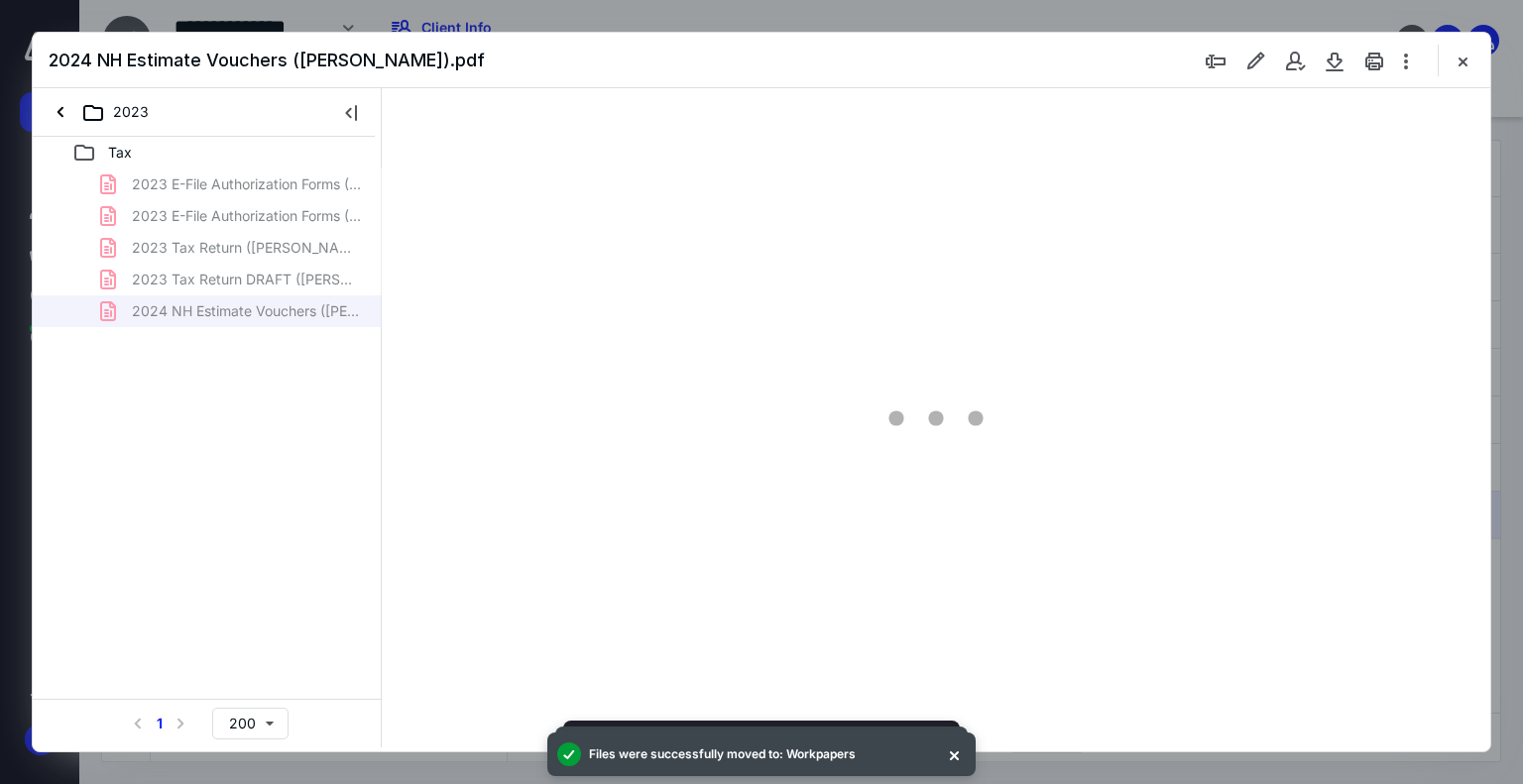 type on "179" 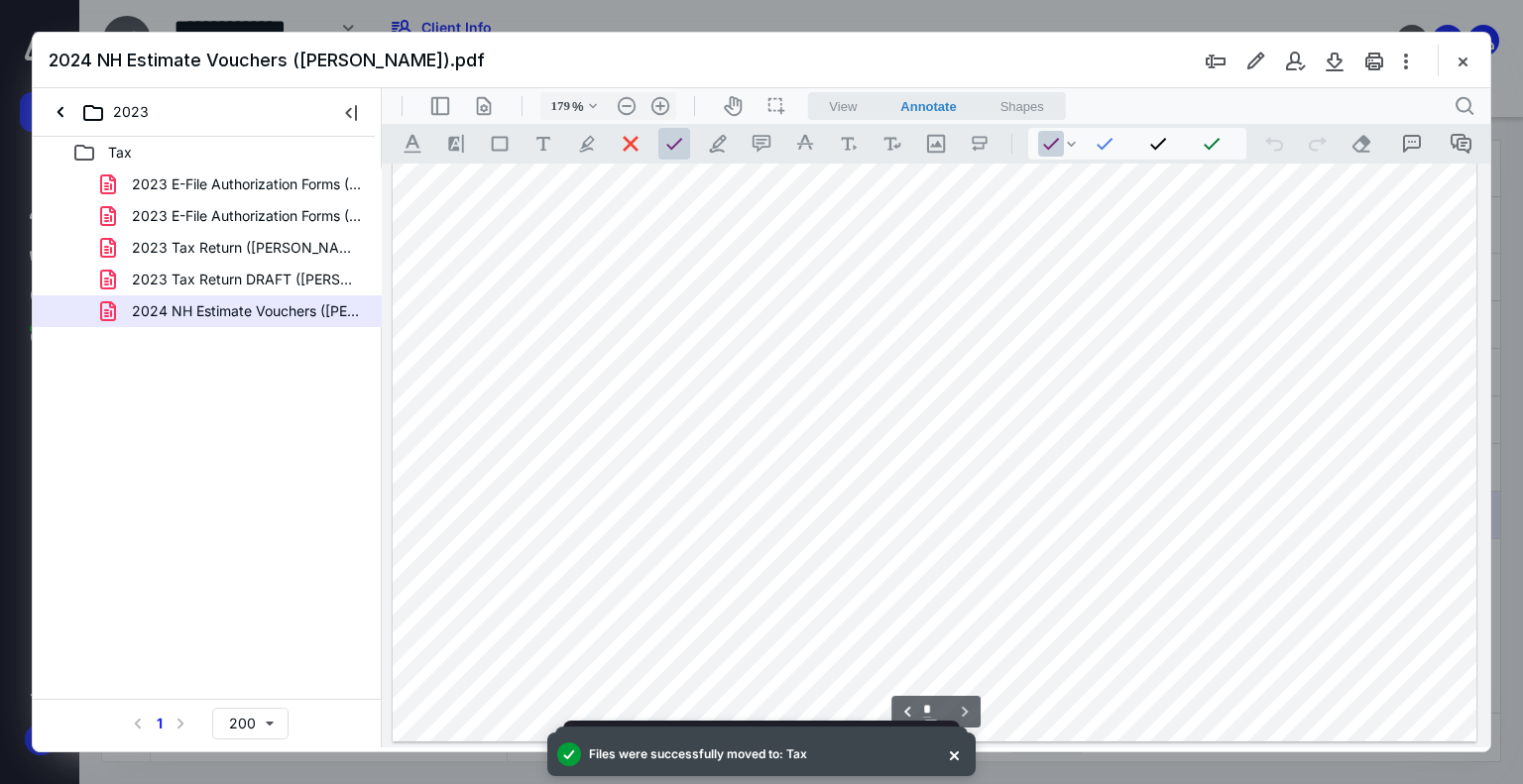 scroll, scrollTop: 4486, scrollLeft: 0, axis: vertical 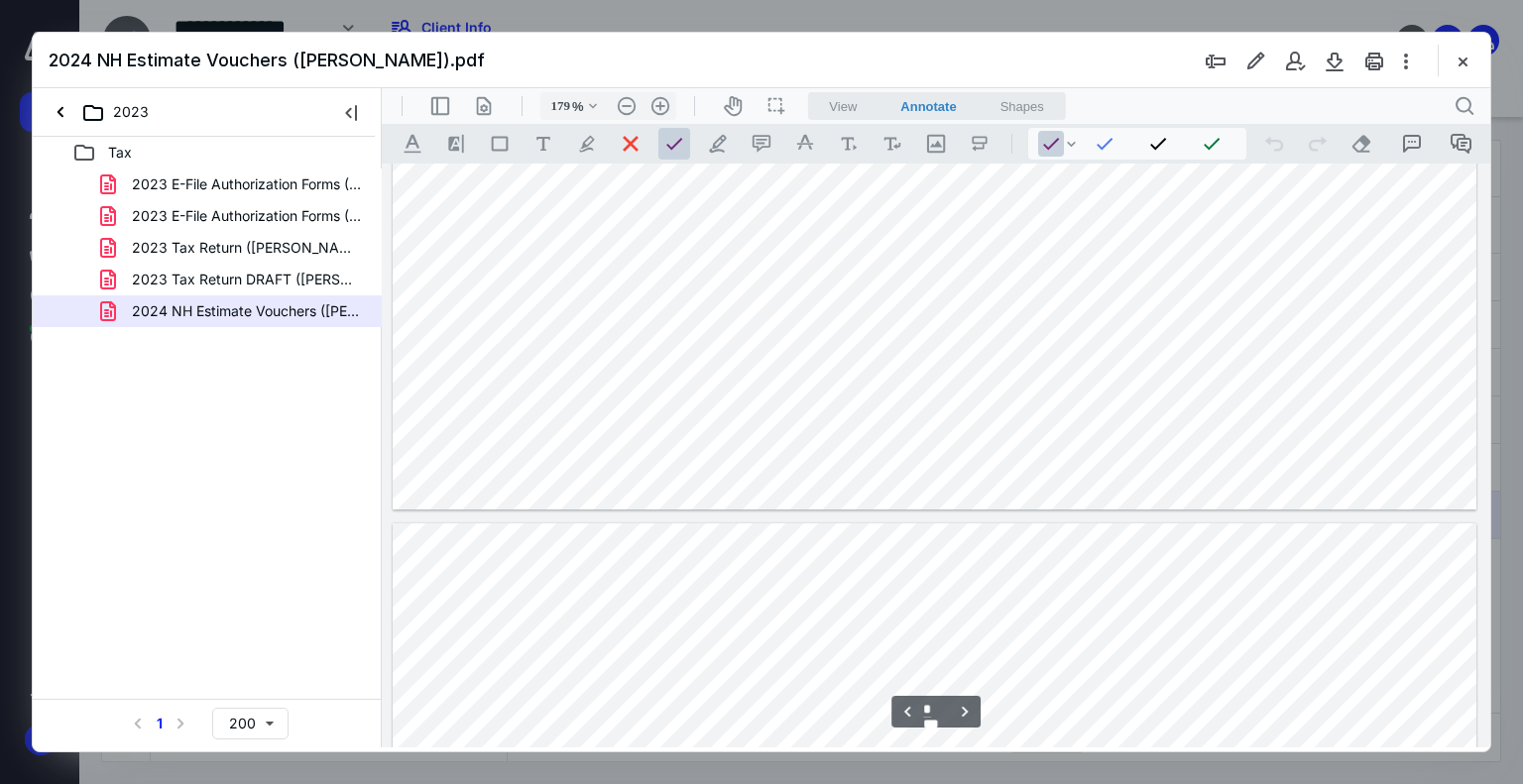 type on "*" 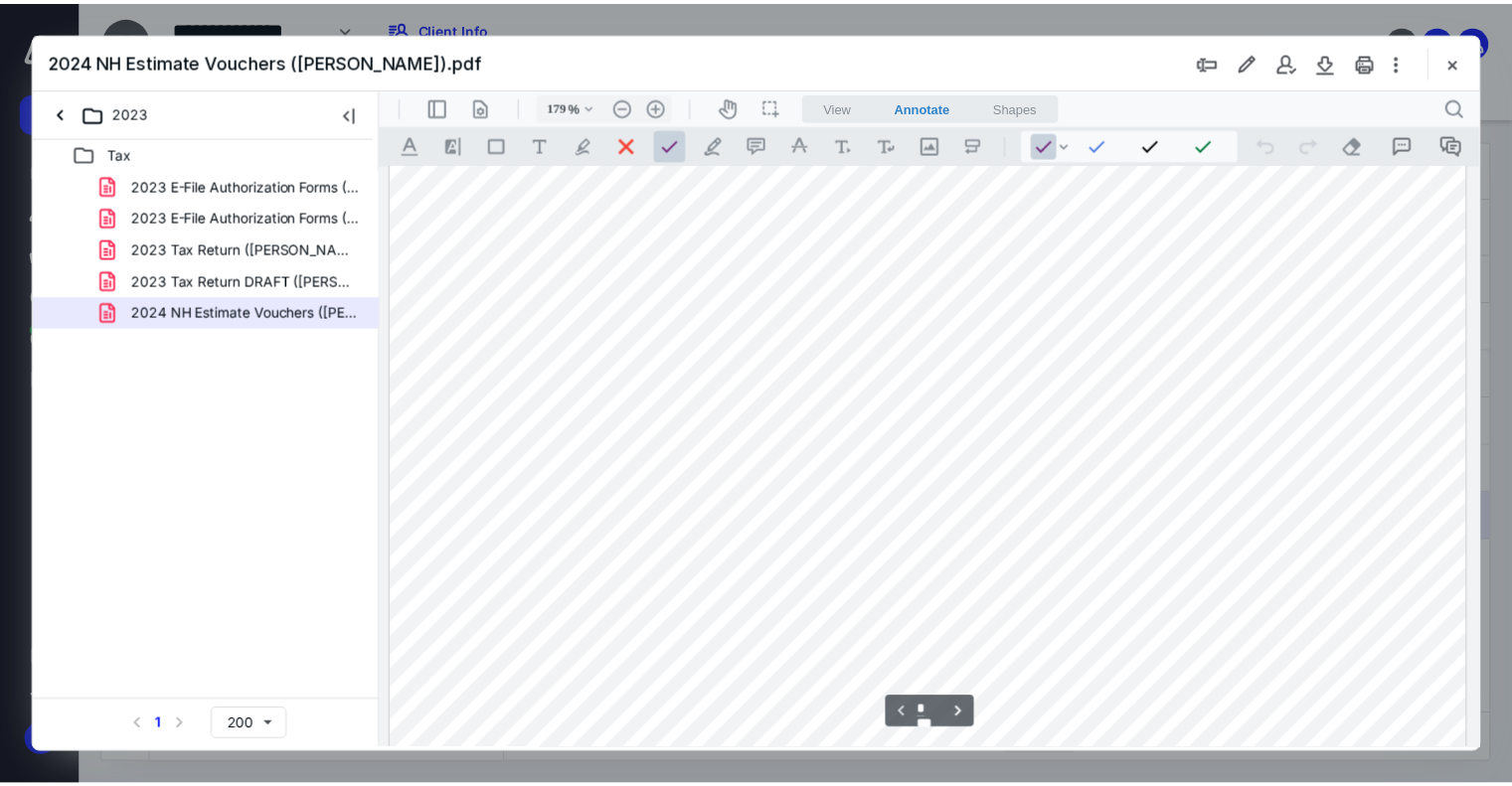scroll, scrollTop: 0, scrollLeft: 0, axis: both 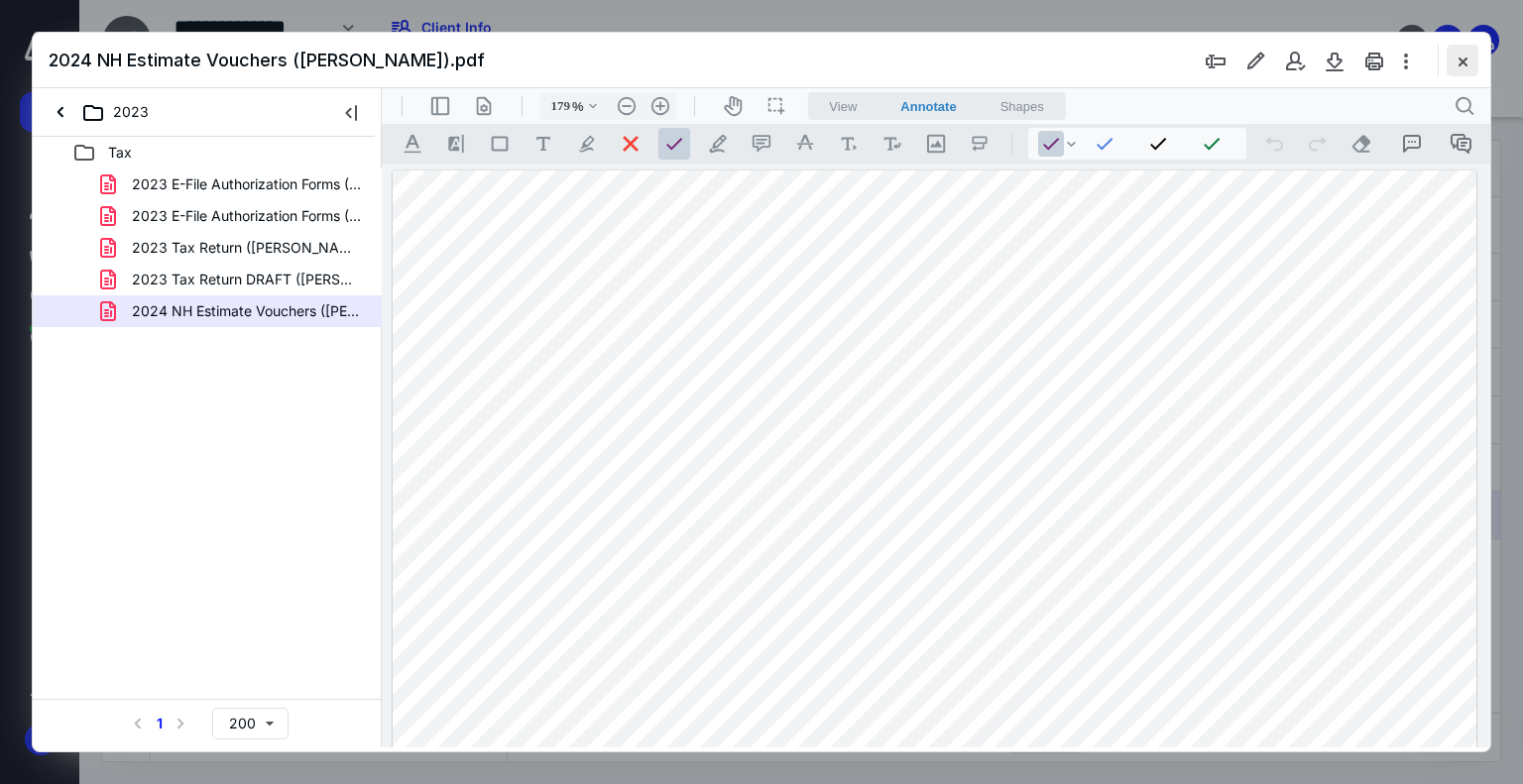 click at bounding box center [1463, 60] 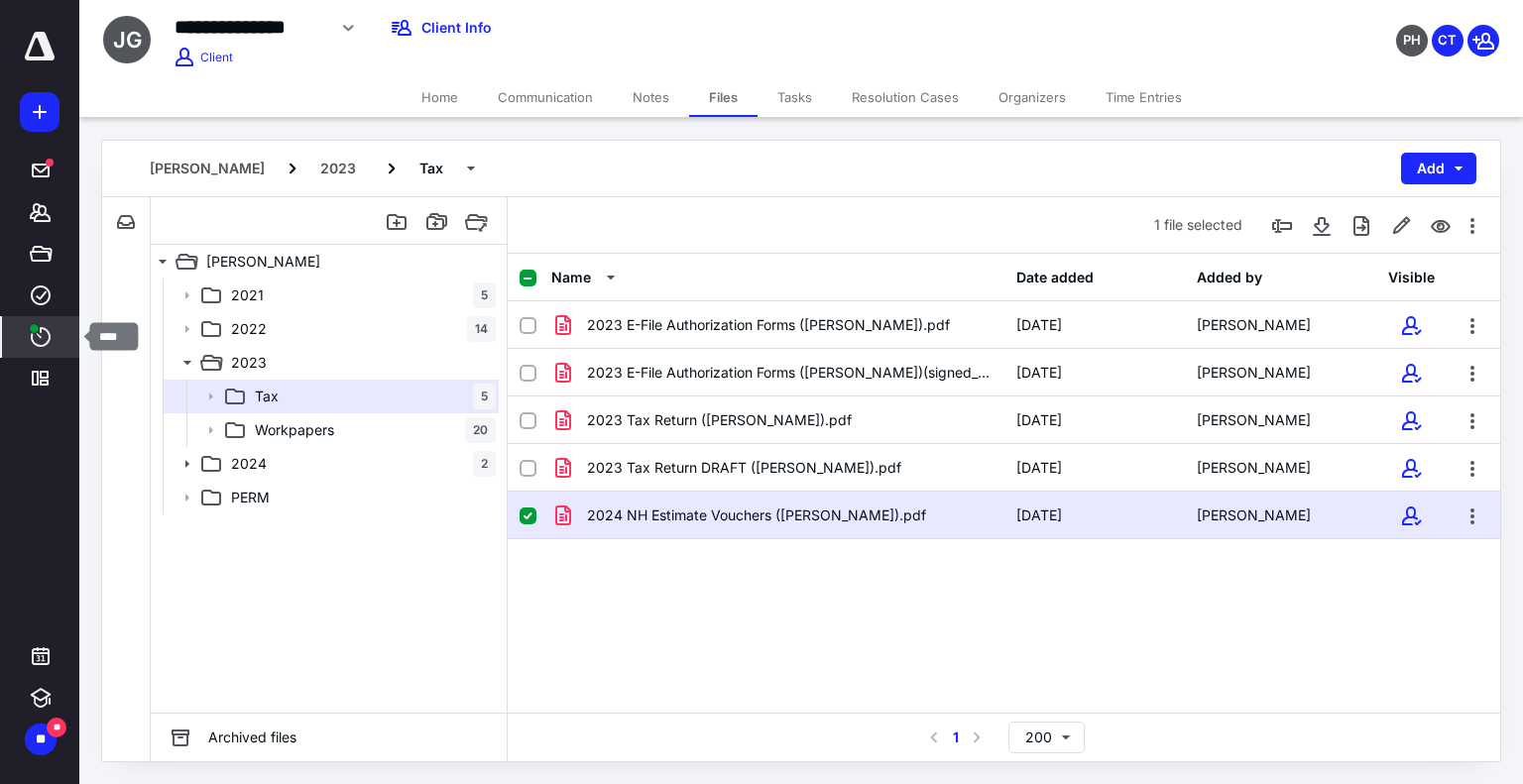 click at bounding box center [34, 328] 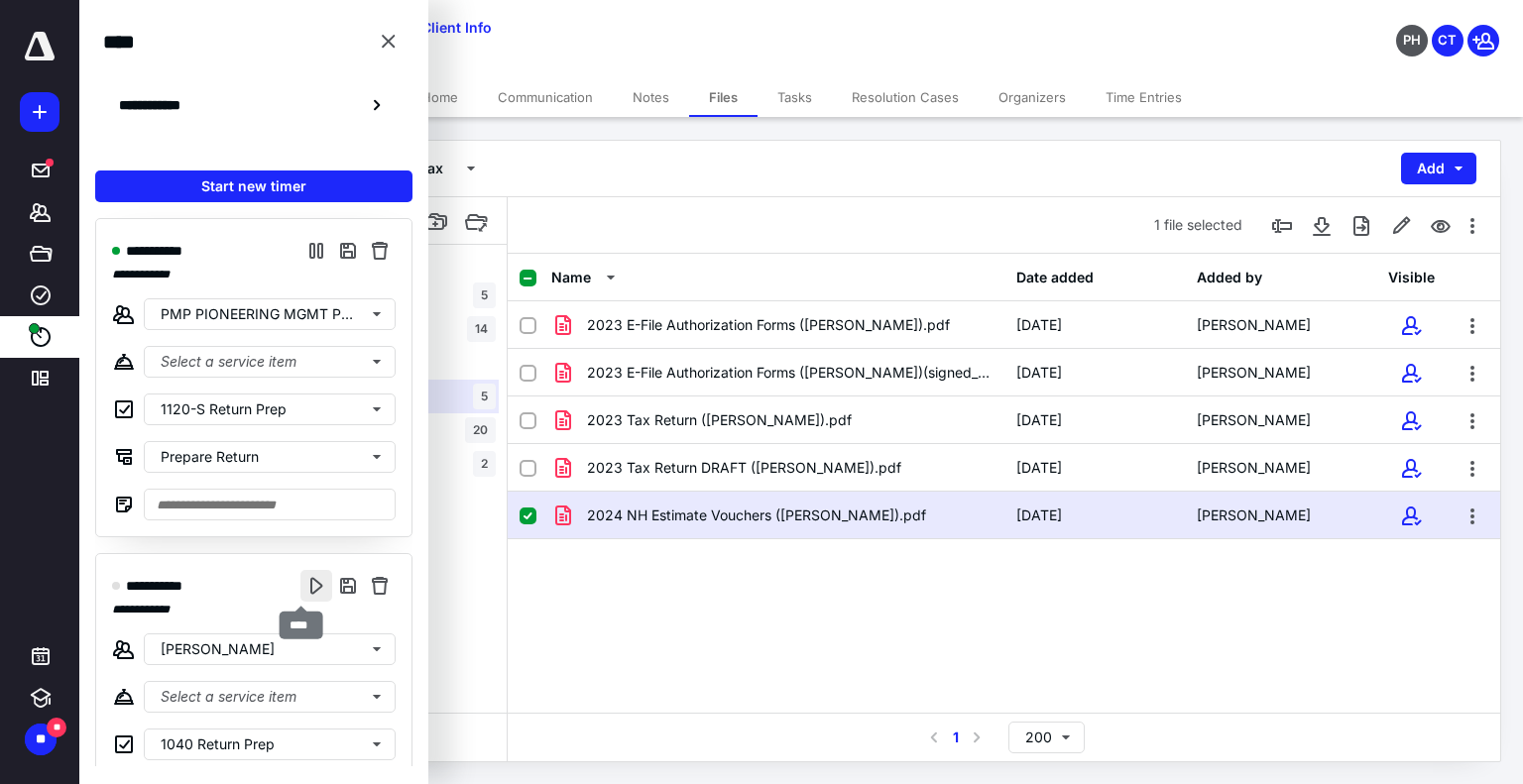 click at bounding box center [316, 586] 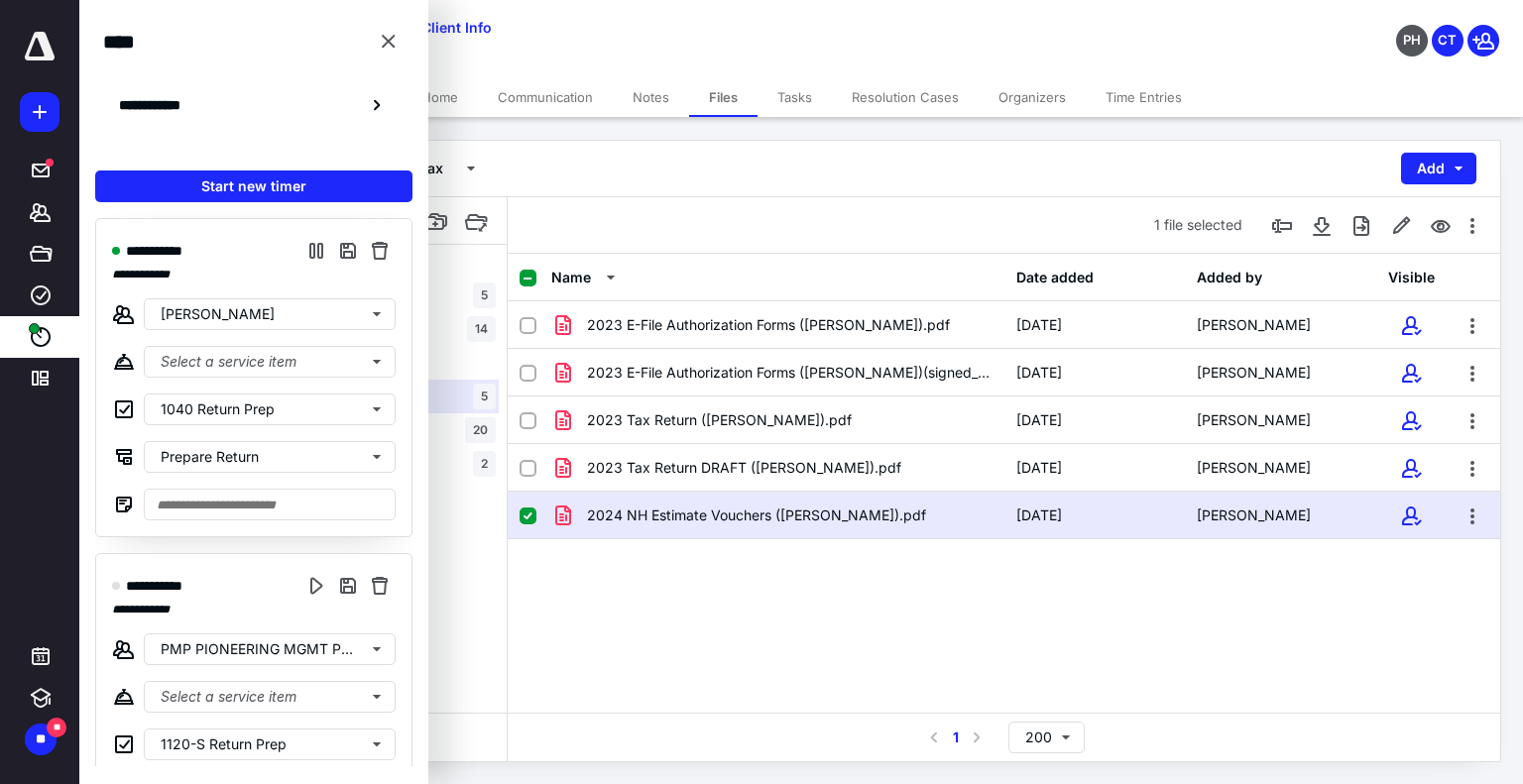 click on "[PERSON_NAME] 2023 Tax   Add" at bounding box center [801, 168] 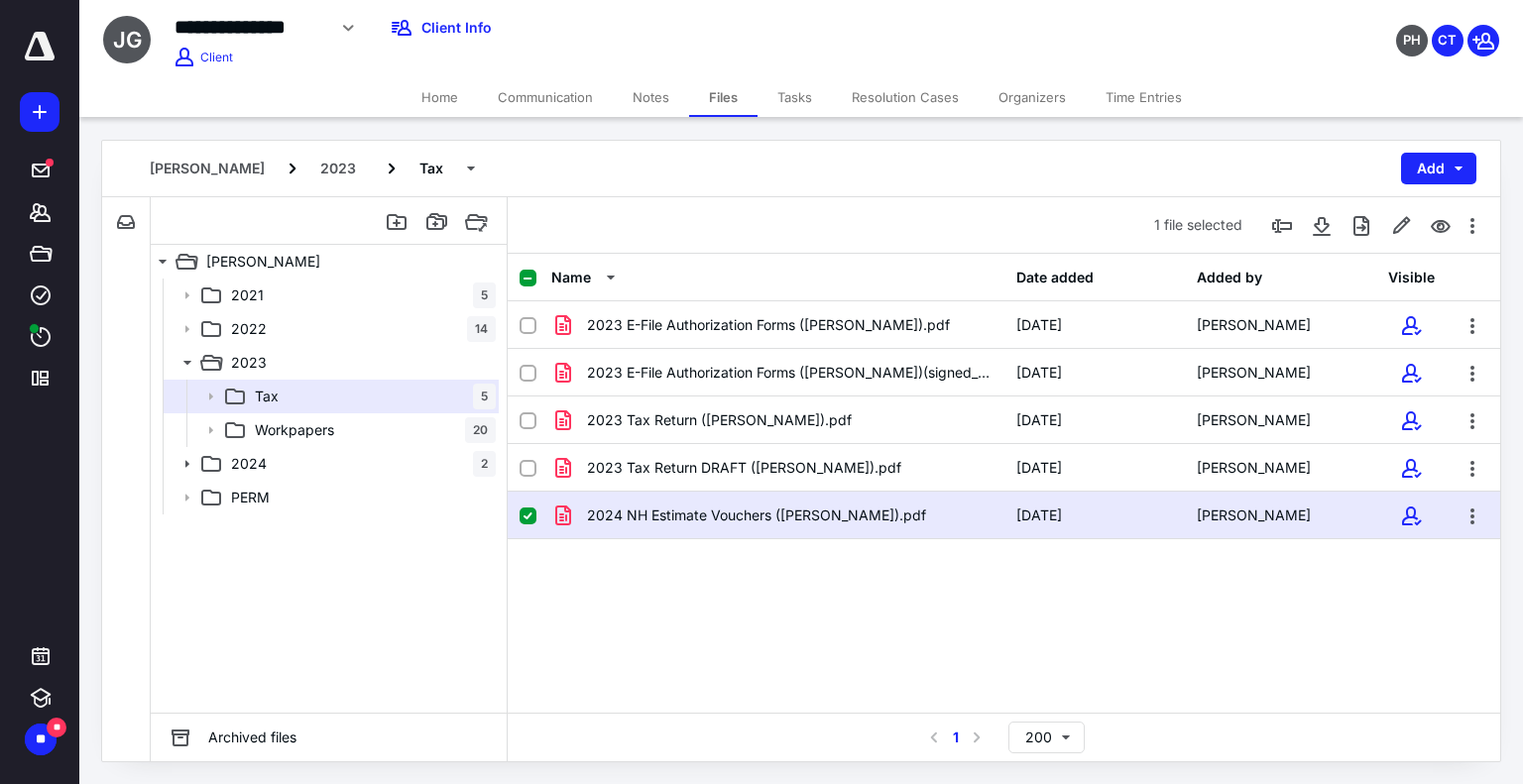 click on "Tasks" at bounding box center [794, 97] 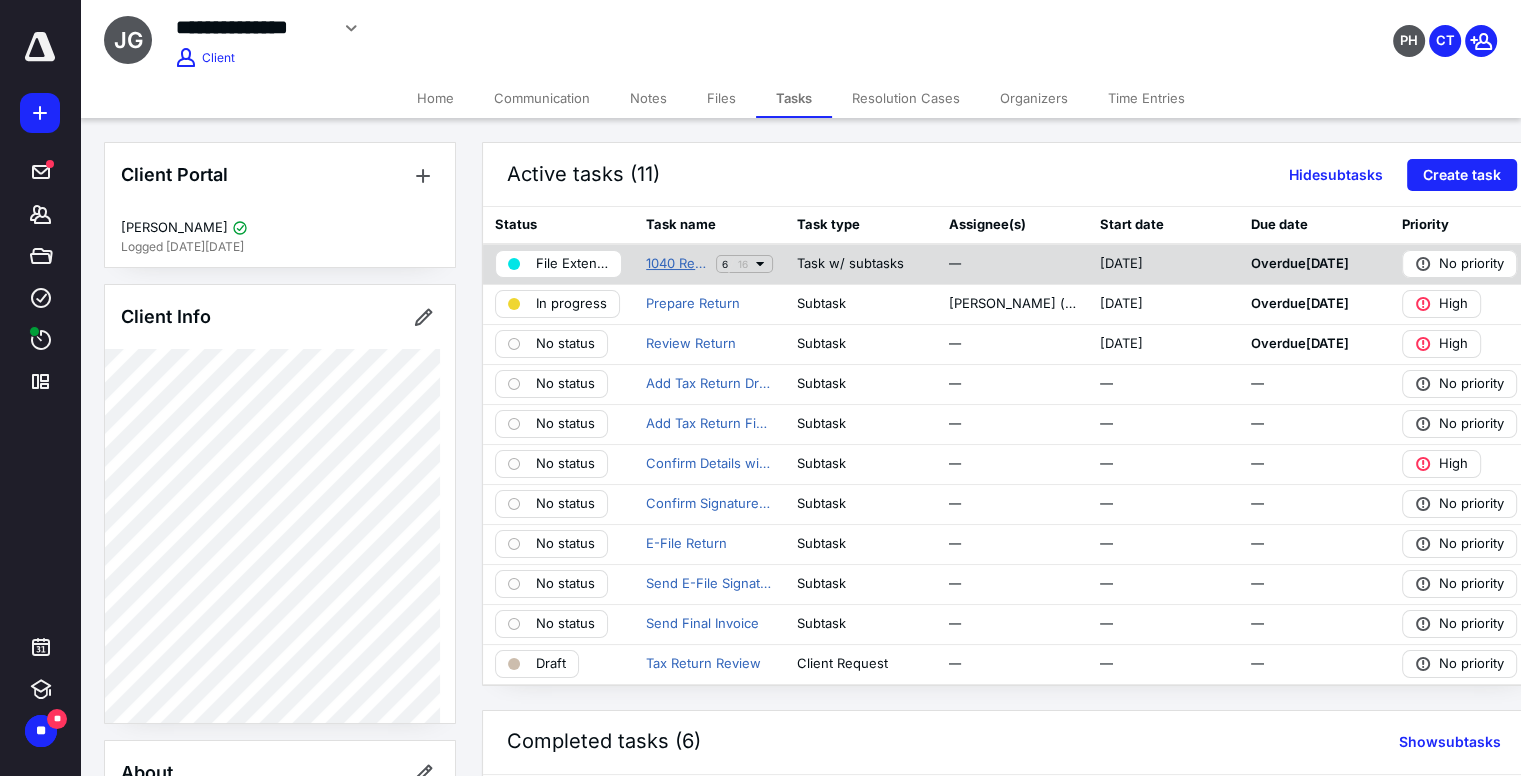 click on "1040 Return Prep" at bounding box center [677, 264] 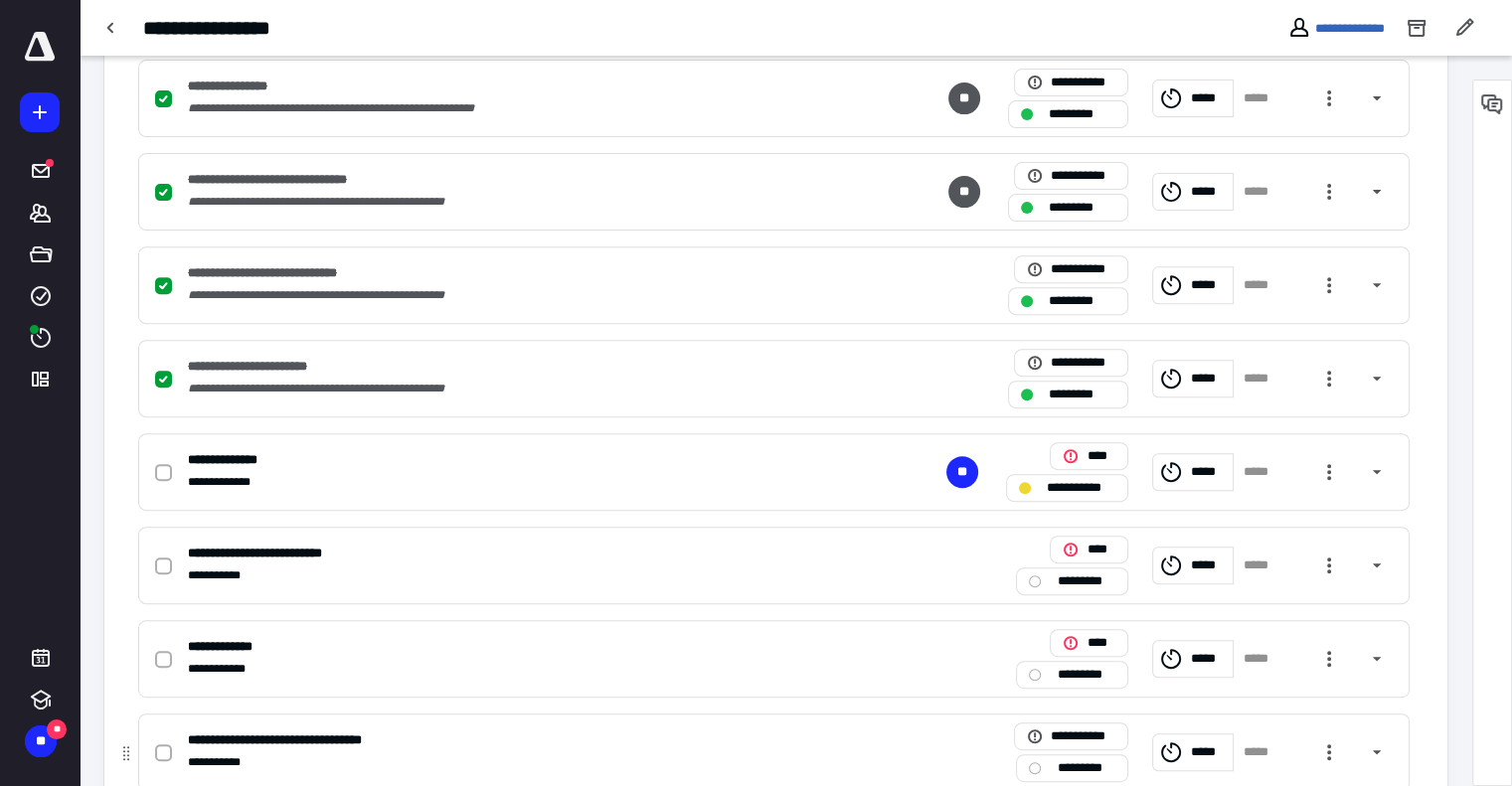 scroll, scrollTop: 696, scrollLeft: 0, axis: vertical 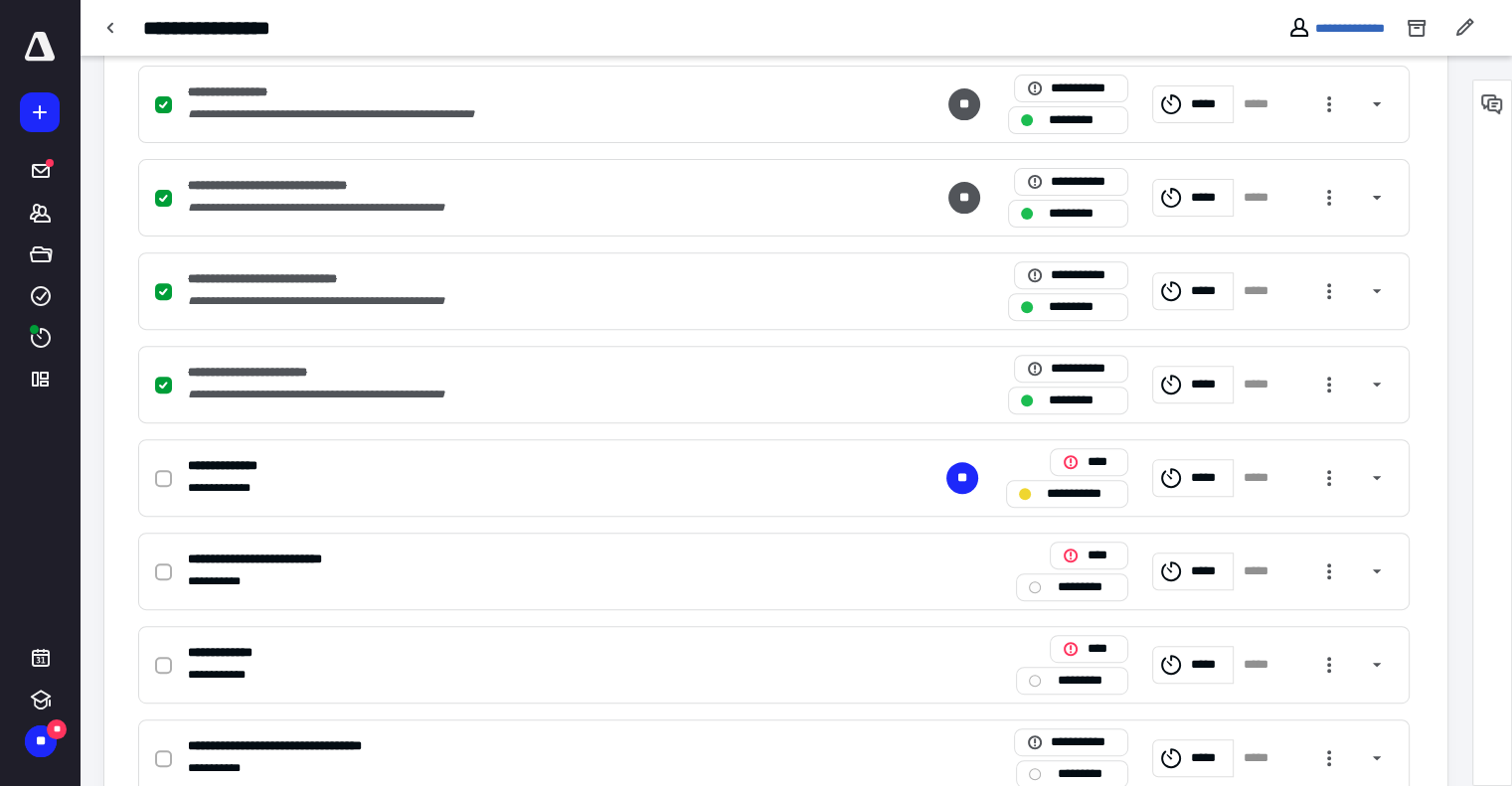 click on "**********" at bounding box center [775, 383] 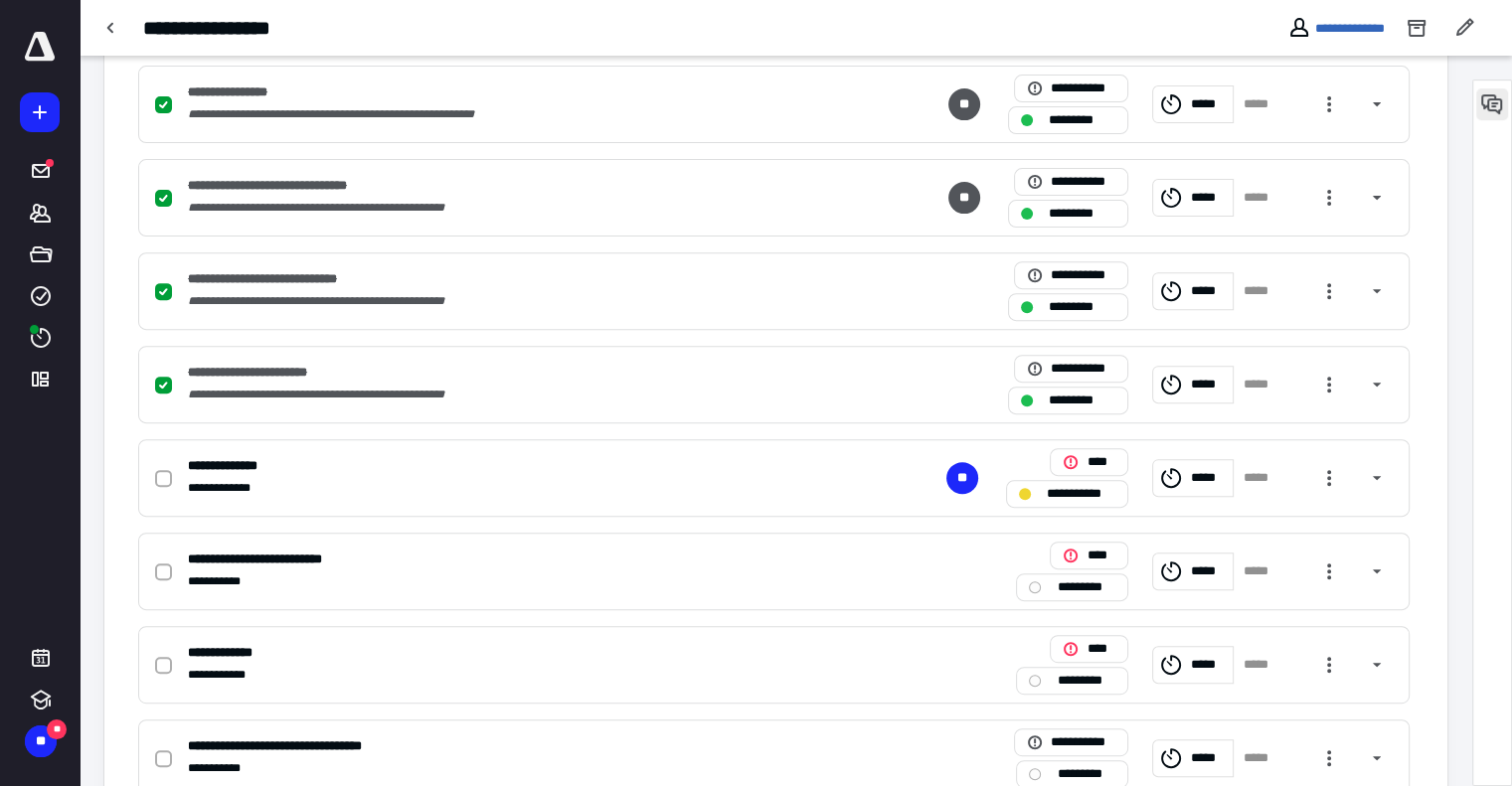 click at bounding box center (1492, 104) 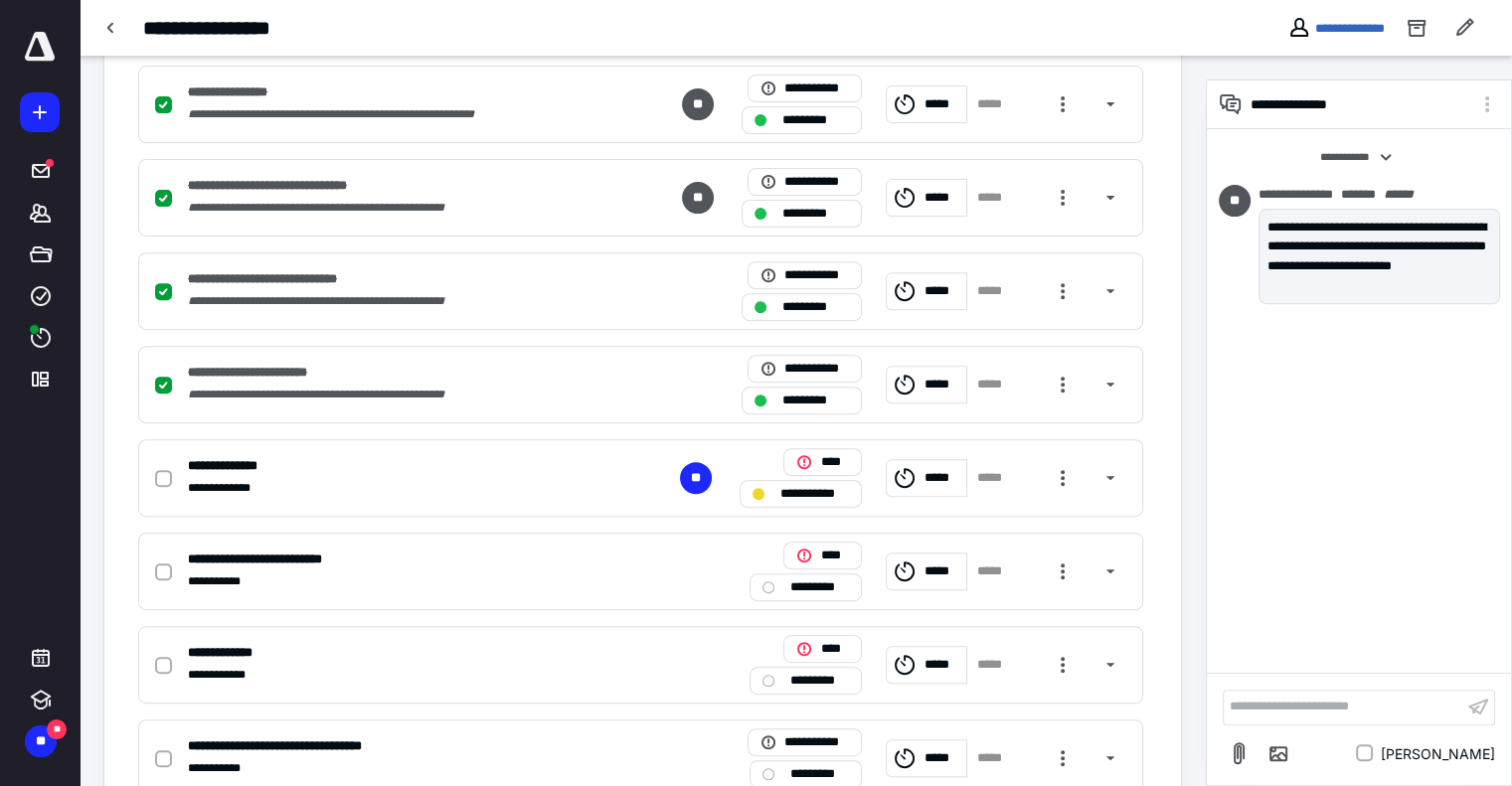 click on "**********" at bounding box center (1343, 707) 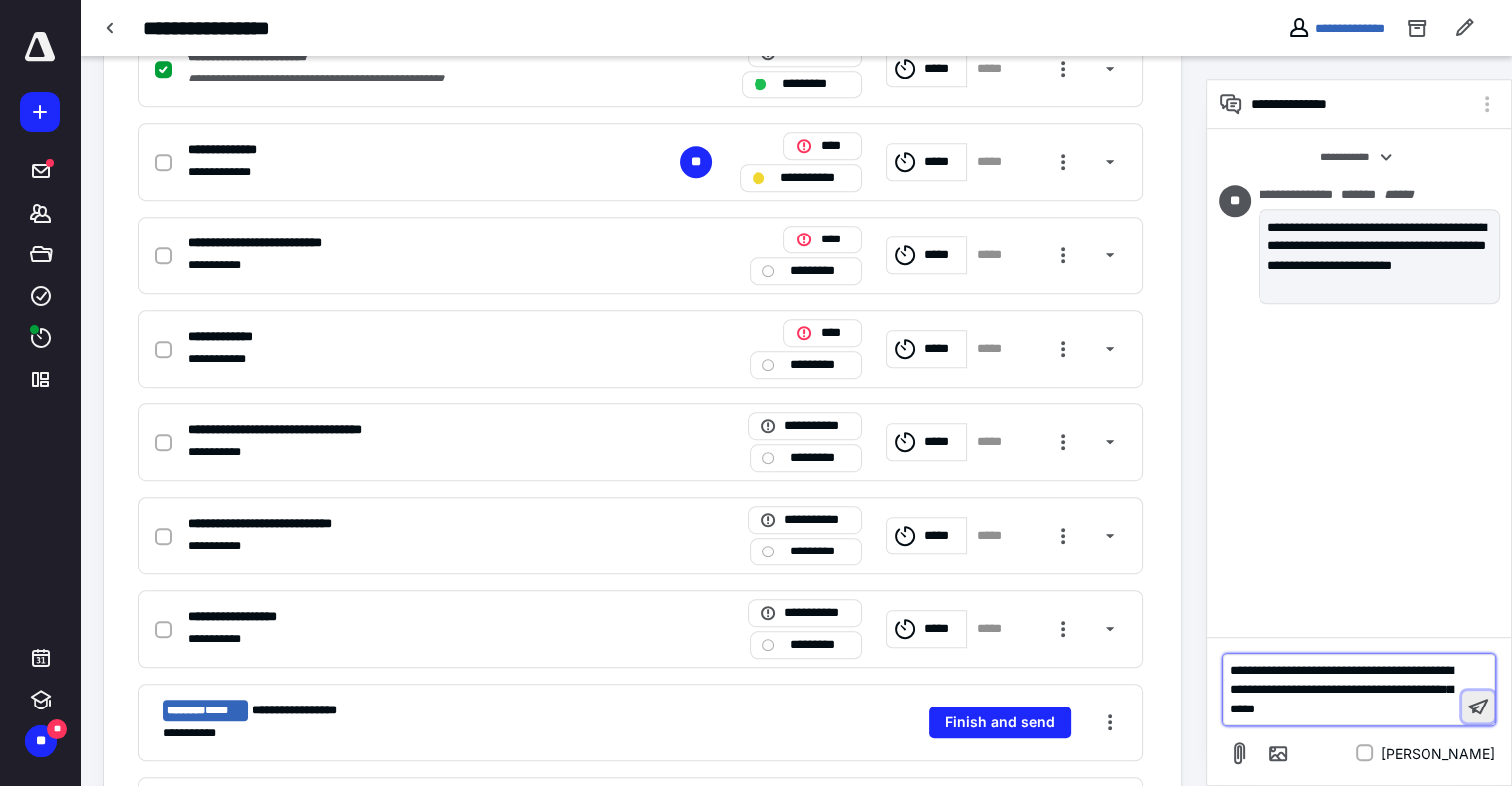 click at bounding box center [1478, 707] 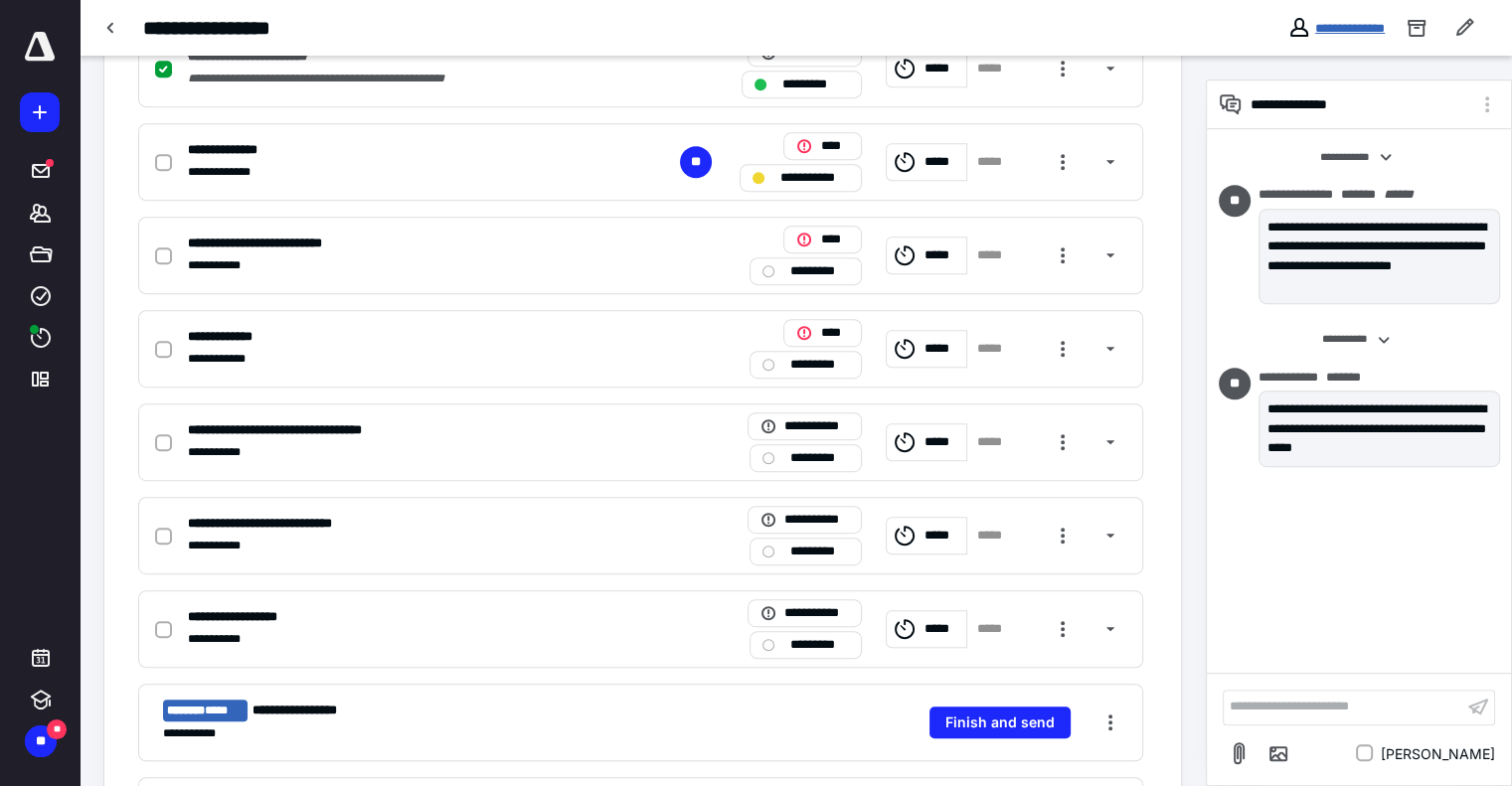 click on "**********" at bounding box center (1350, 28) 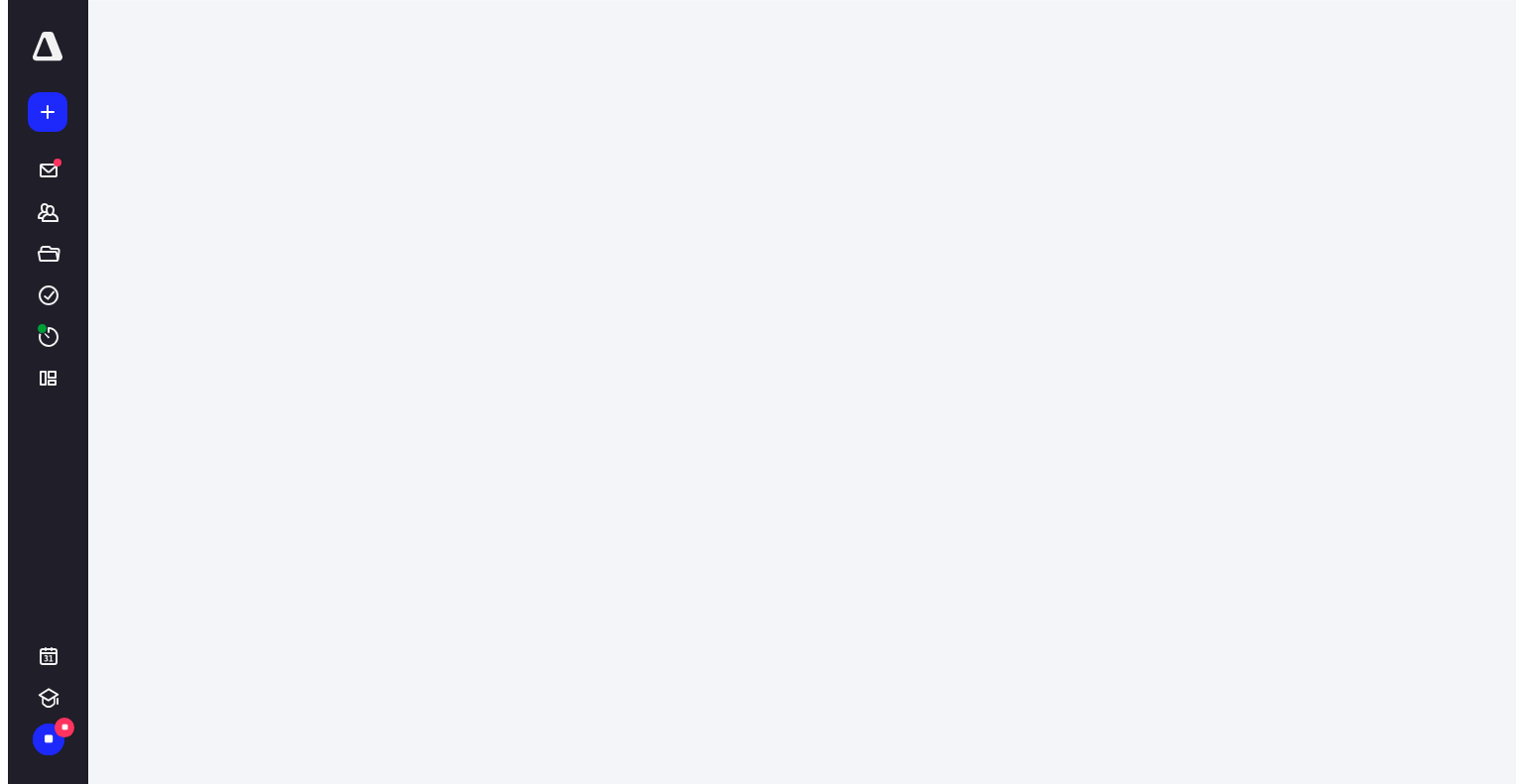 scroll, scrollTop: 0, scrollLeft: 0, axis: both 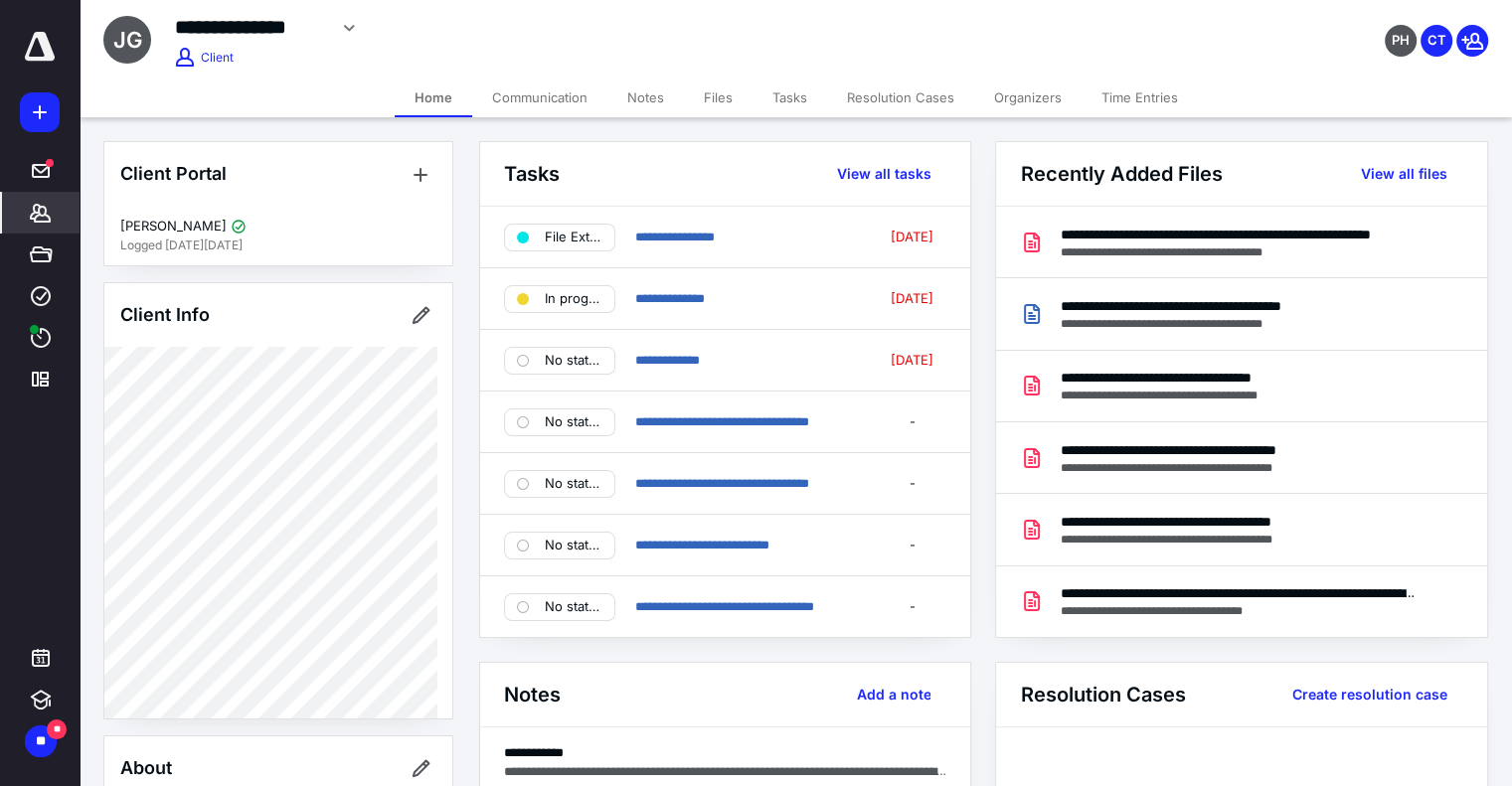 click on "Files" at bounding box center [718, 97] 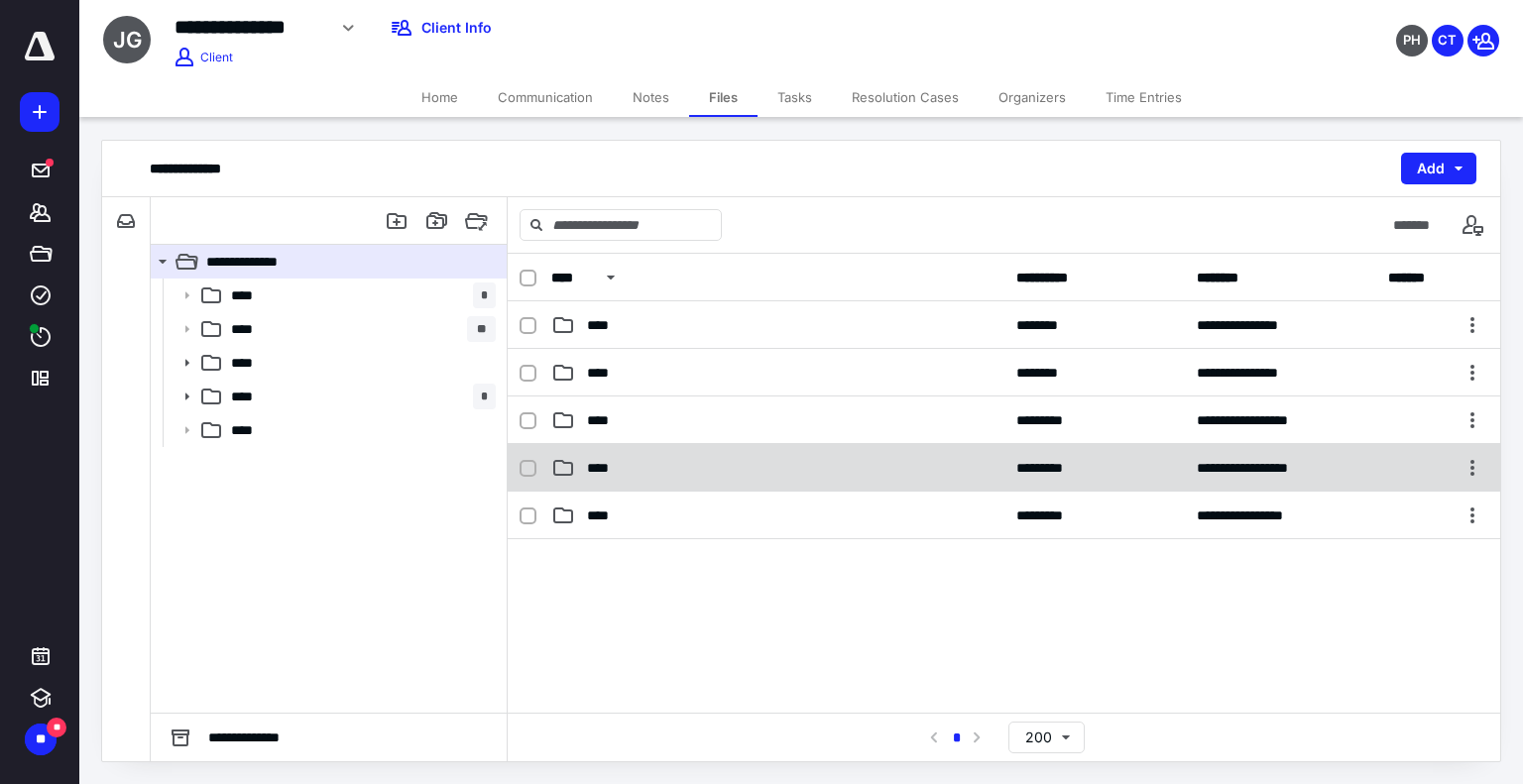click on "****" at bounding box center (604, 468) 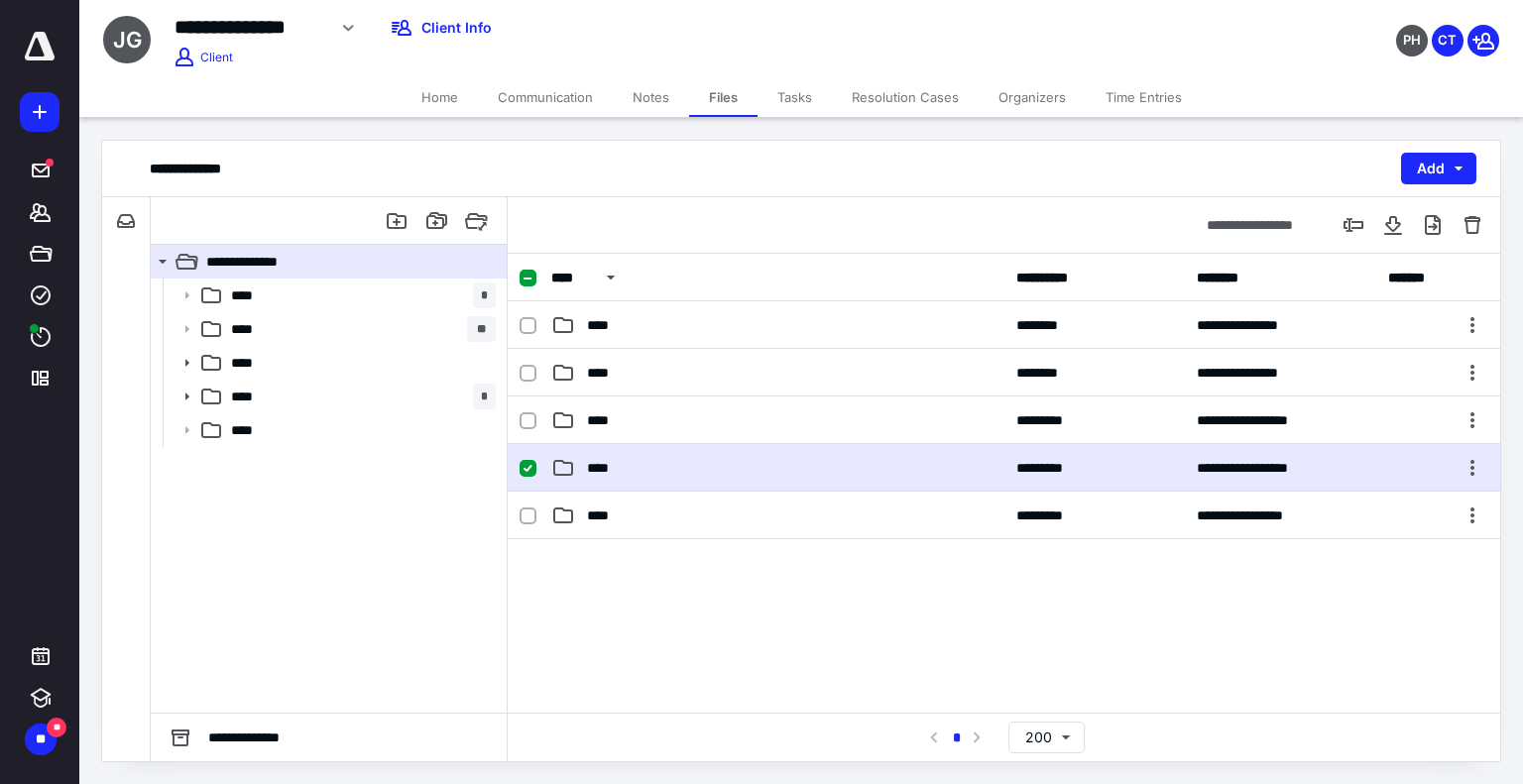 click on "****" at bounding box center (604, 468) 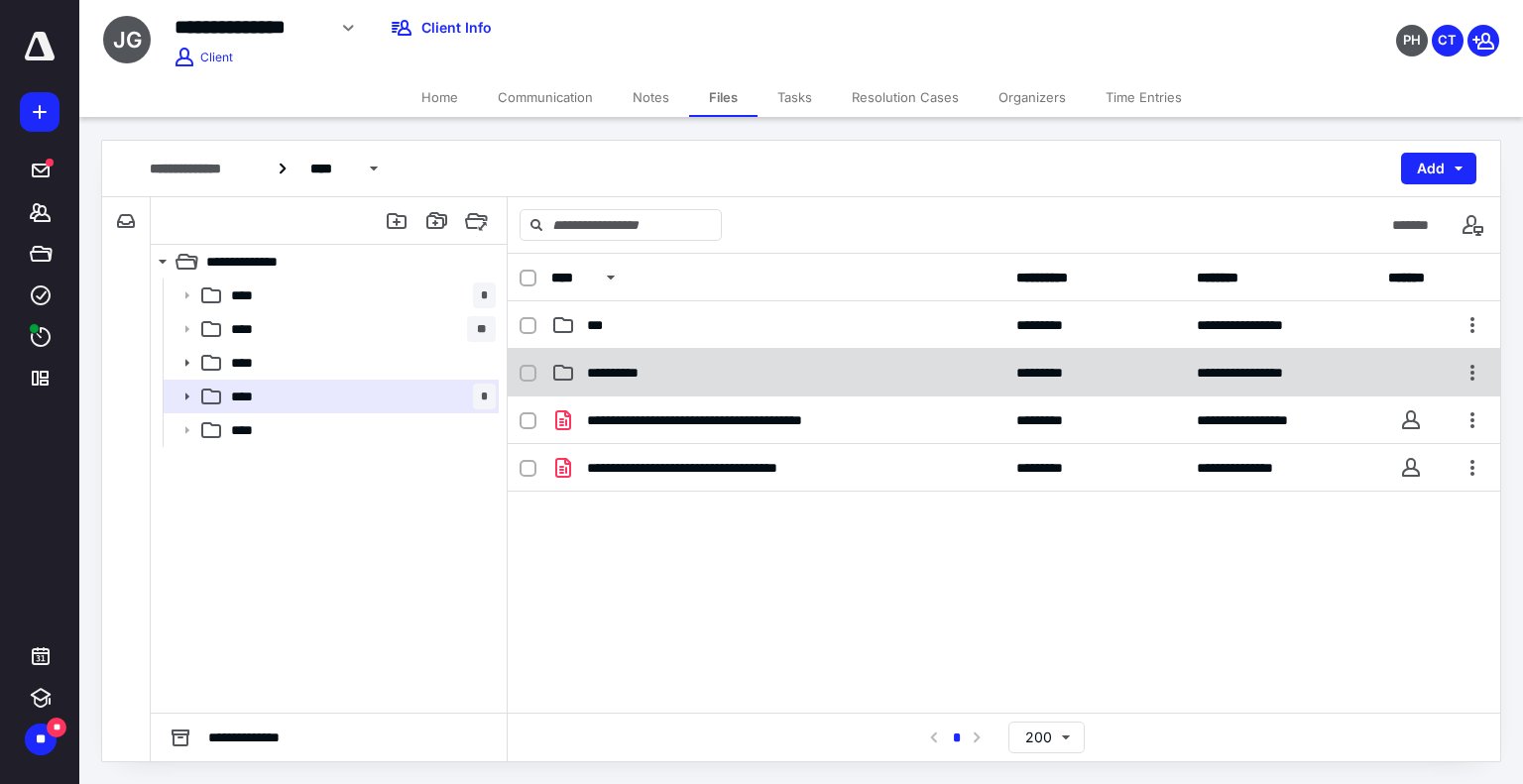 click on "**********" at bounding box center [627, 373] 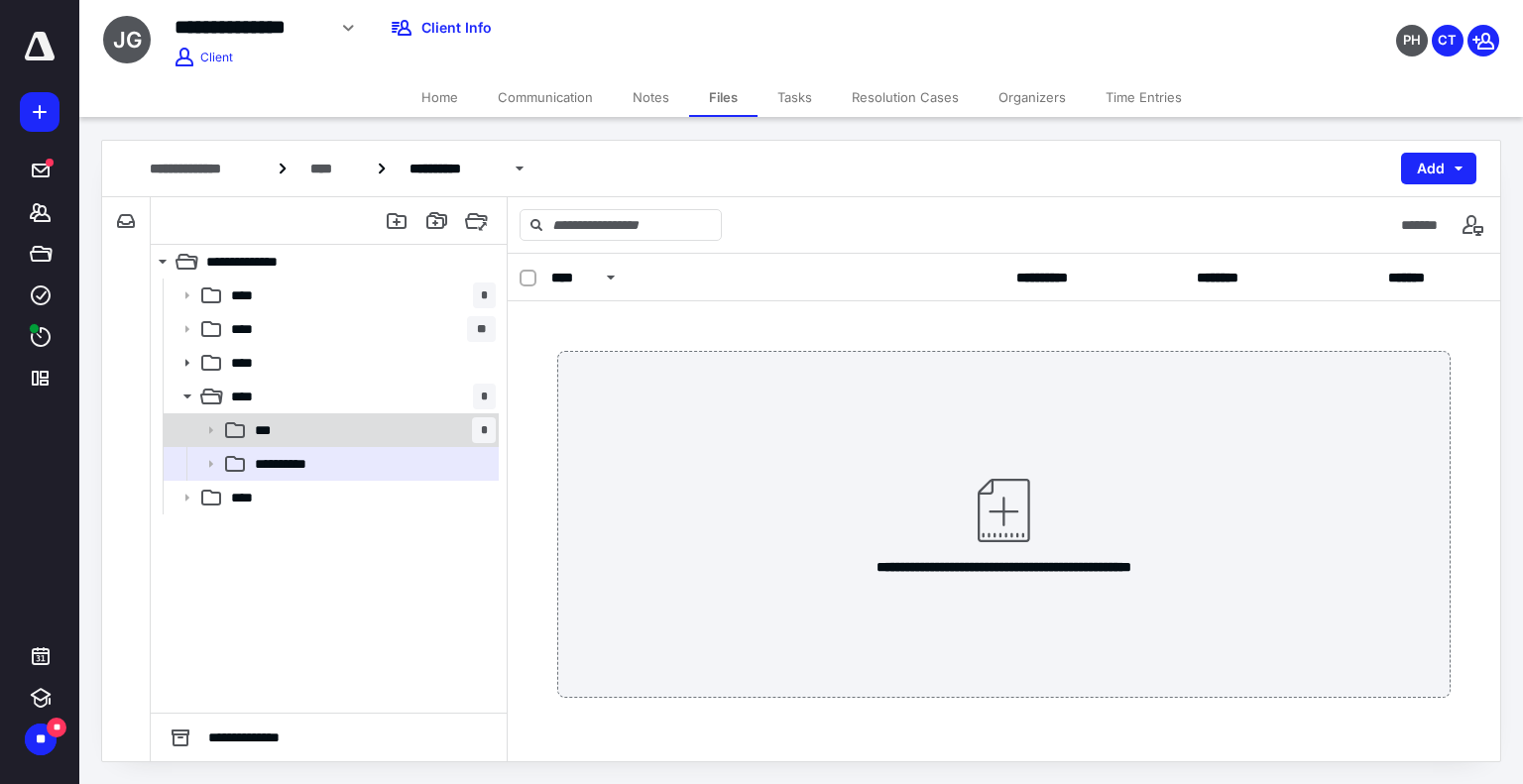 click on "*** *" at bounding box center (371, 430) 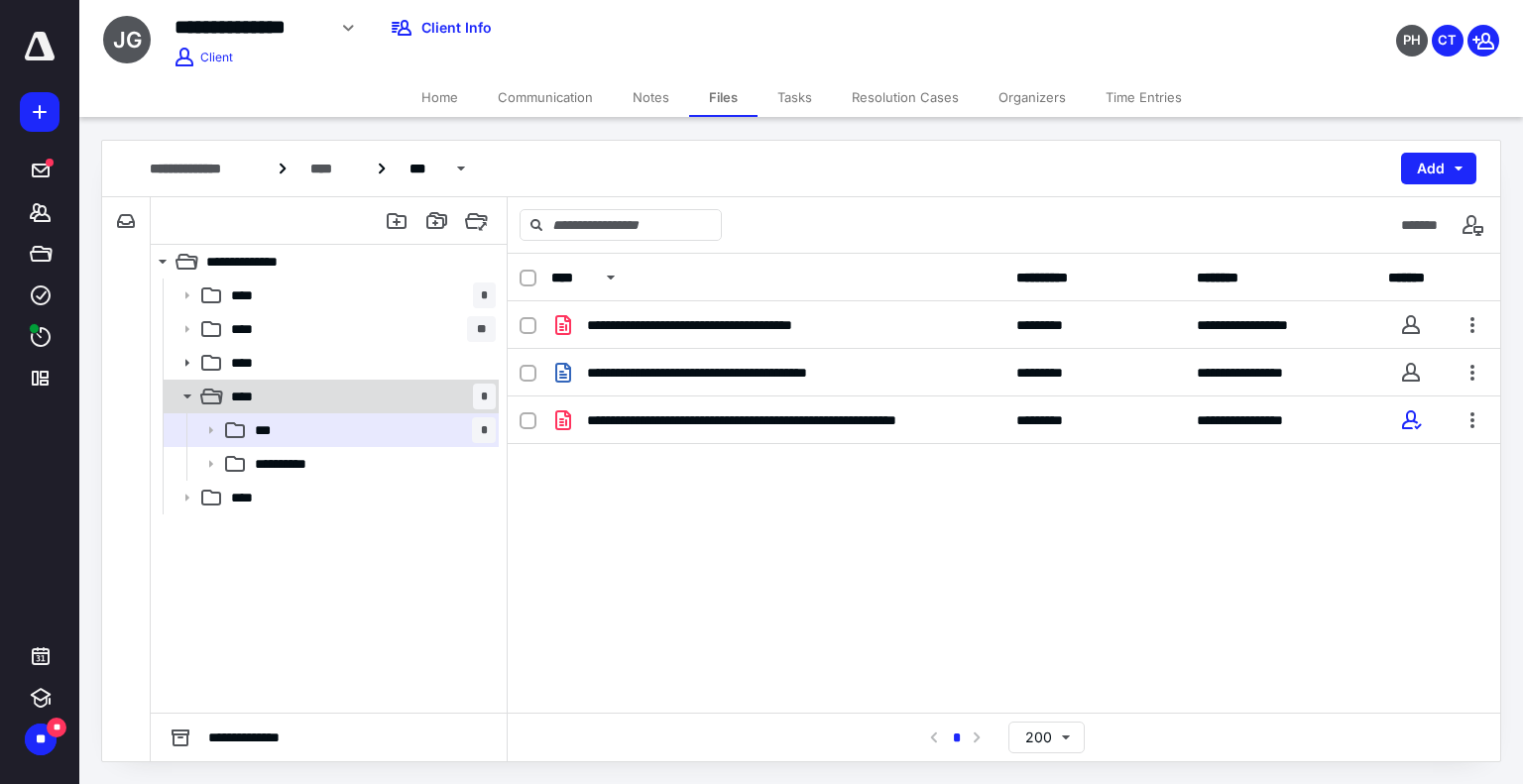 click on "**** *" at bounding box center [359, 396] 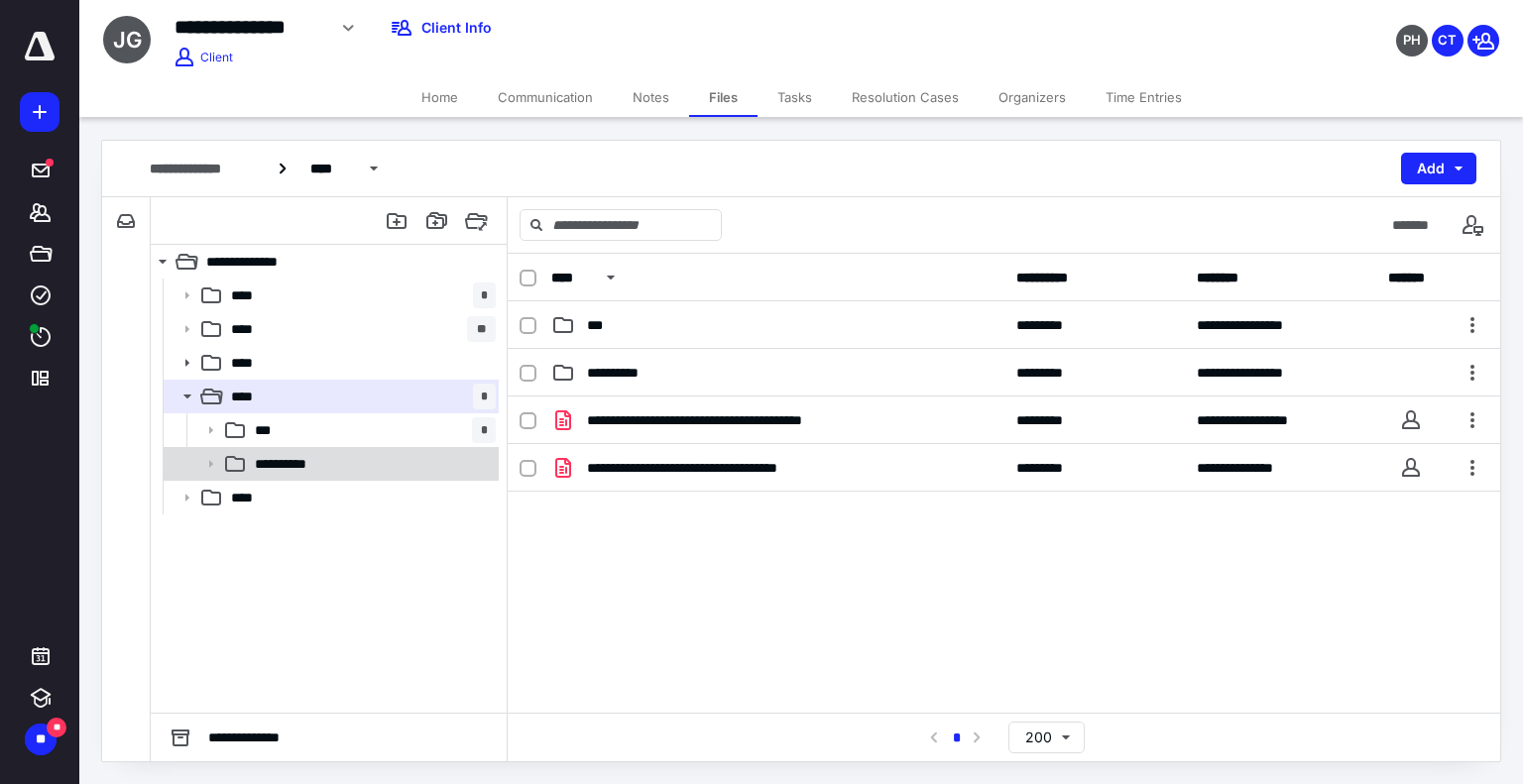 click on "**********" at bounding box center [371, 464] 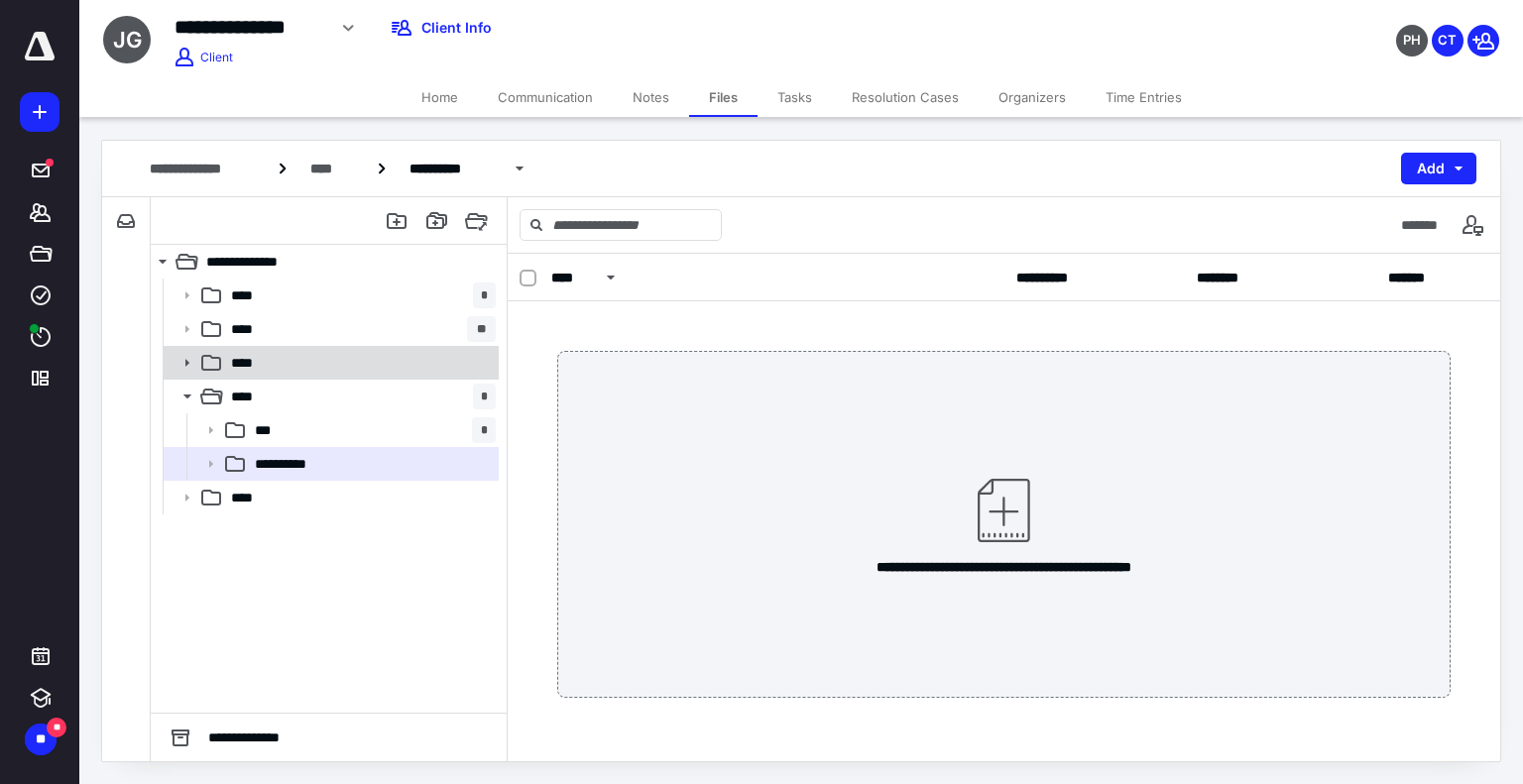 click on "****" at bounding box center (359, 363) 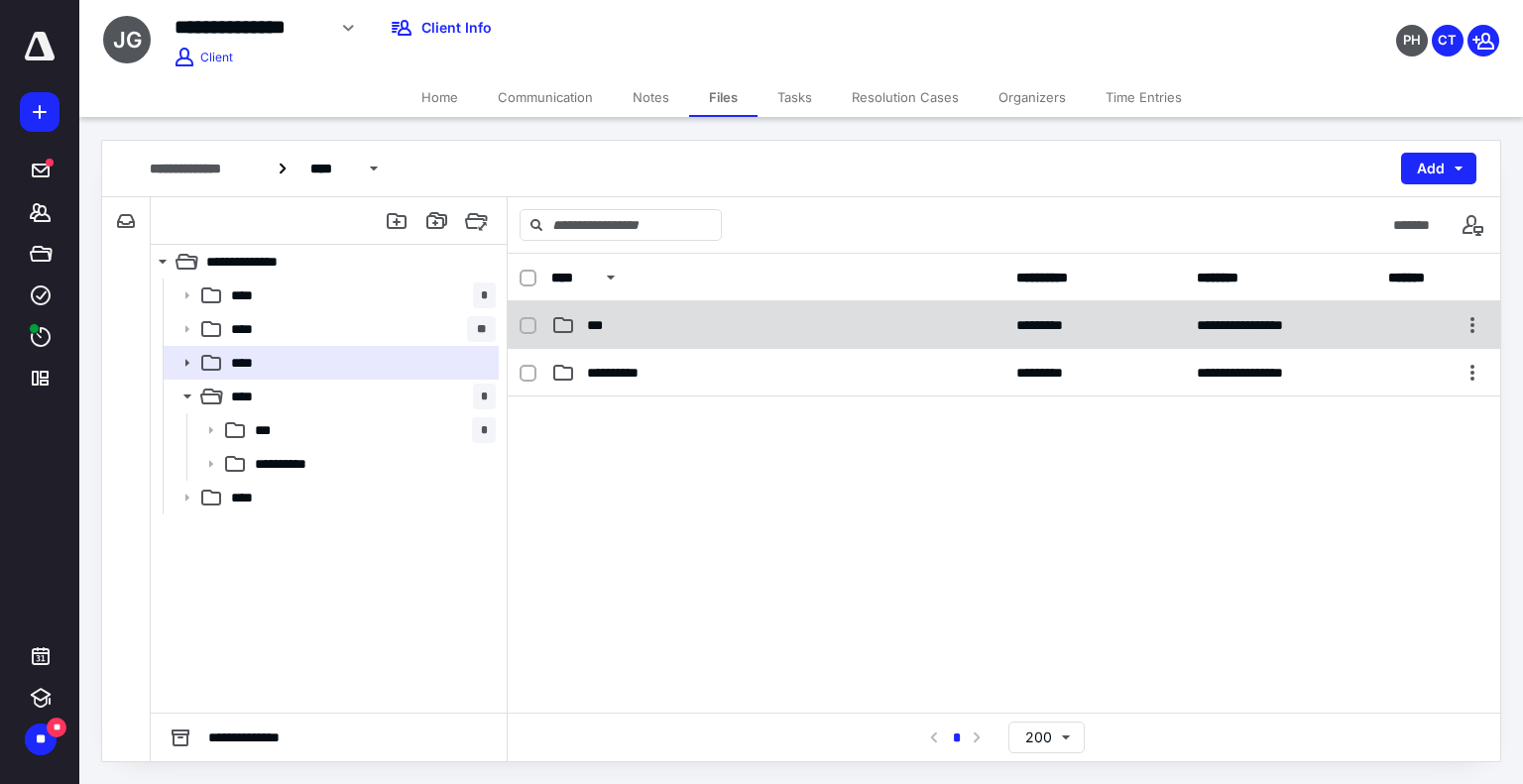 click on "**********" at bounding box center (1003, 325) 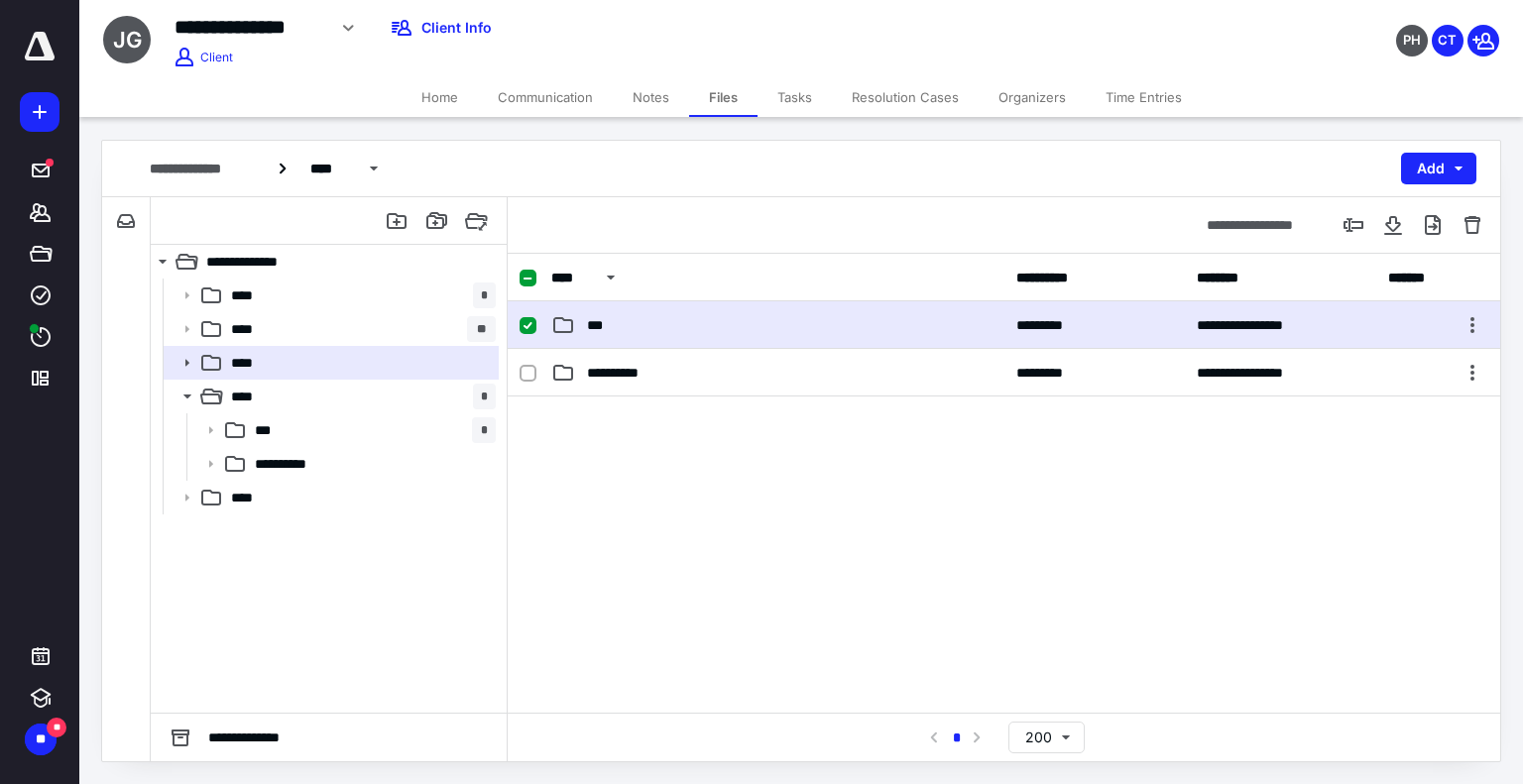 click on "**********" at bounding box center (1003, 325) 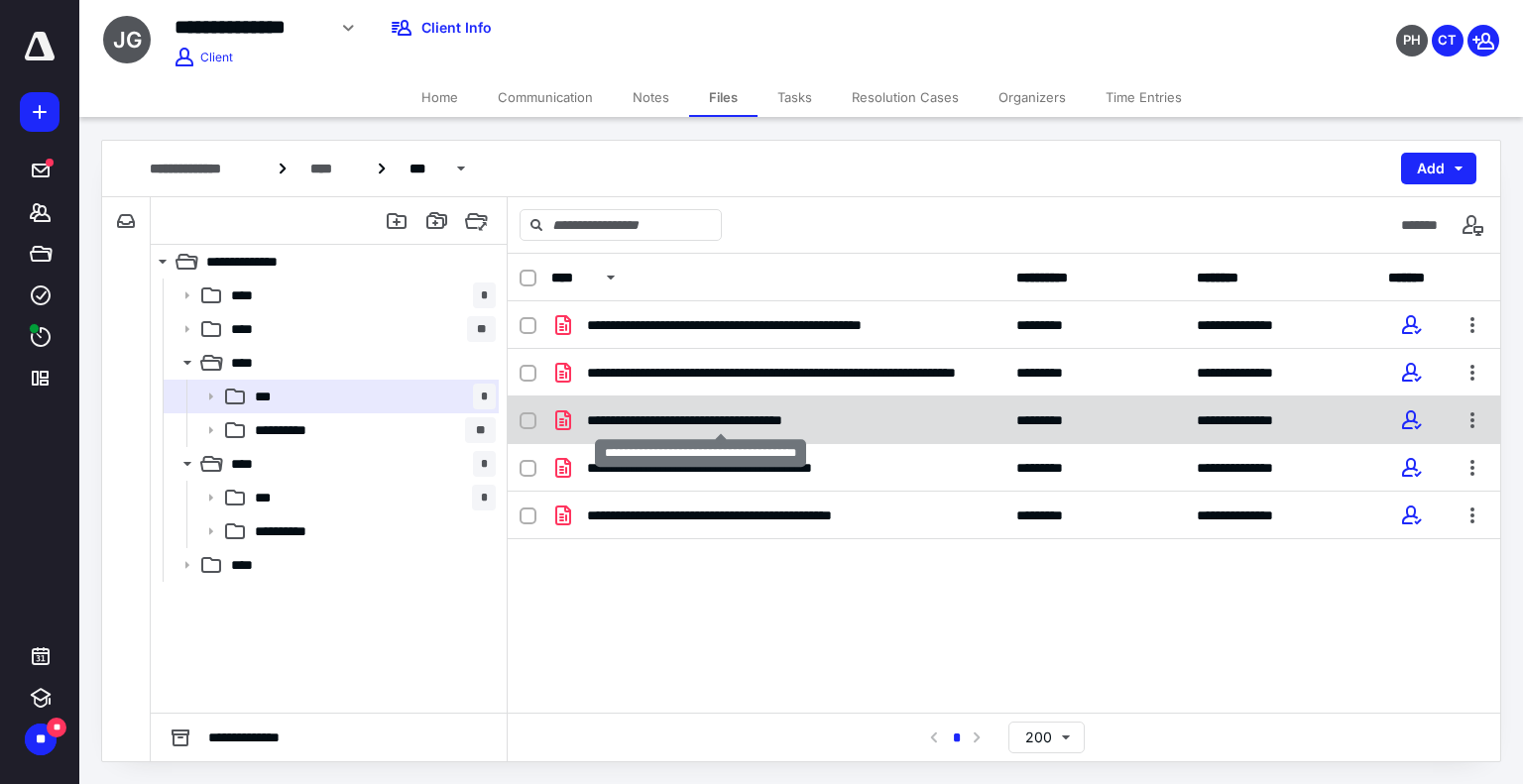 click on "**********" at bounding box center [721, 420] 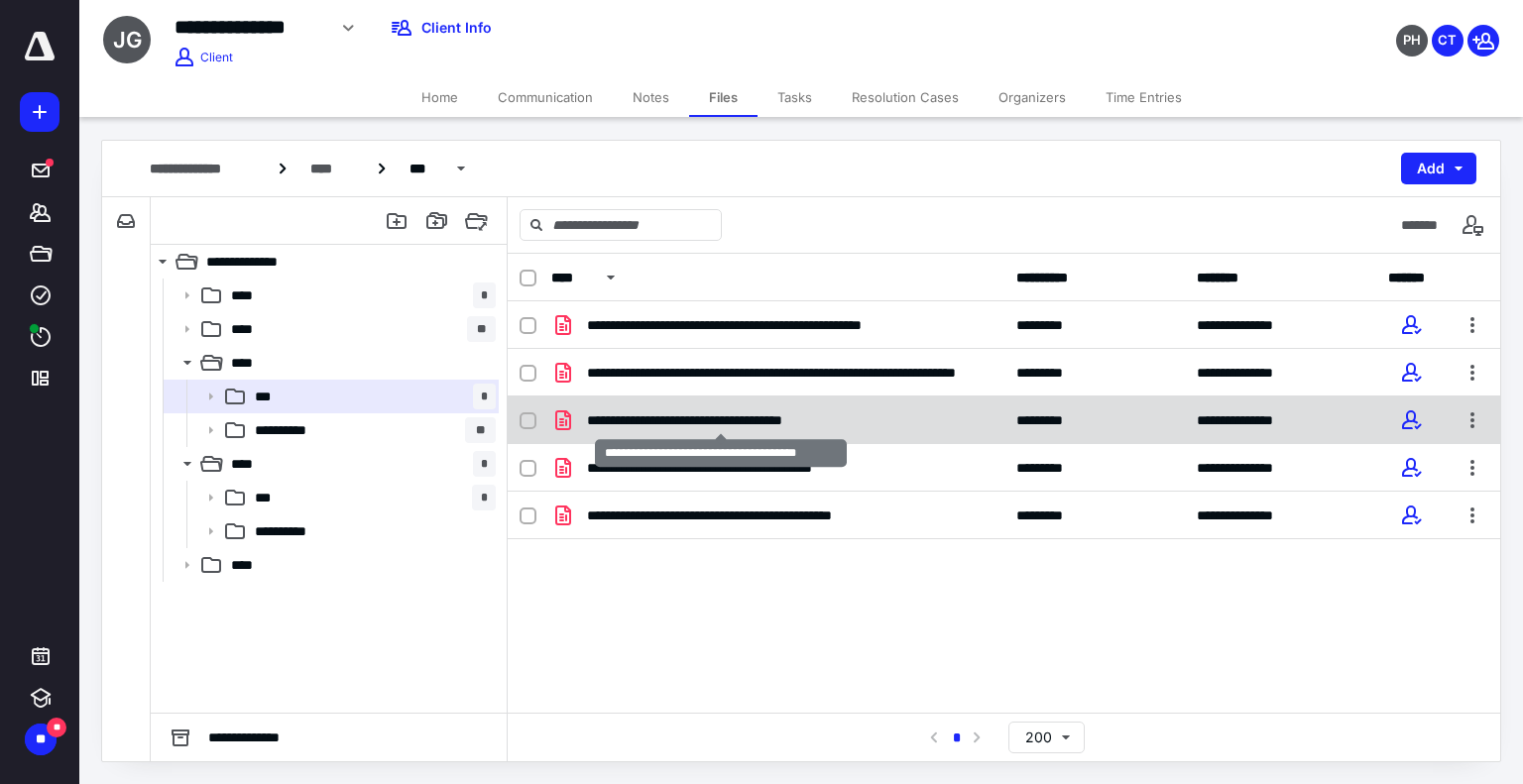 click on "**********" at bounding box center [721, 420] 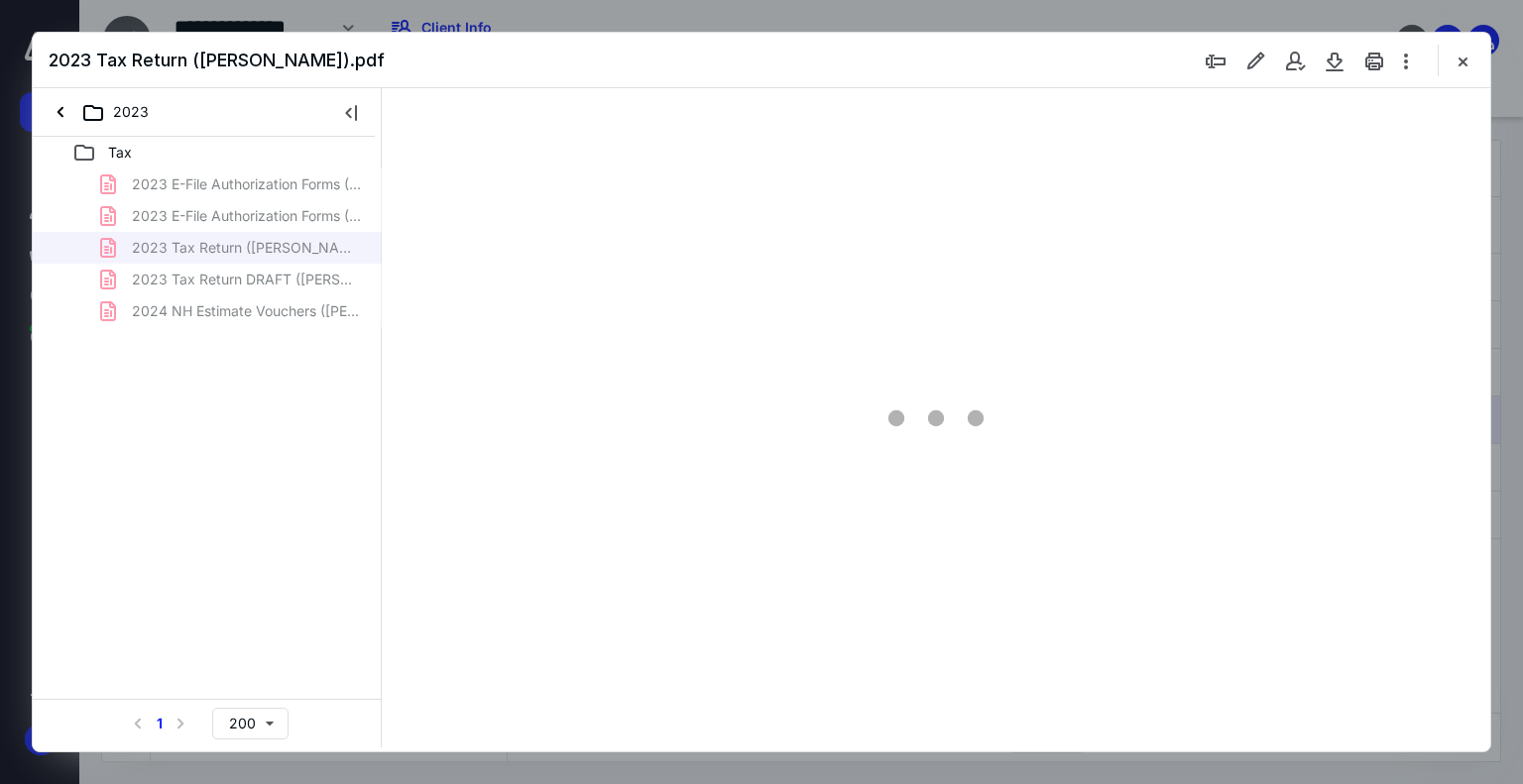 scroll, scrollTop: 0, scrollLeft: 0, axis: both 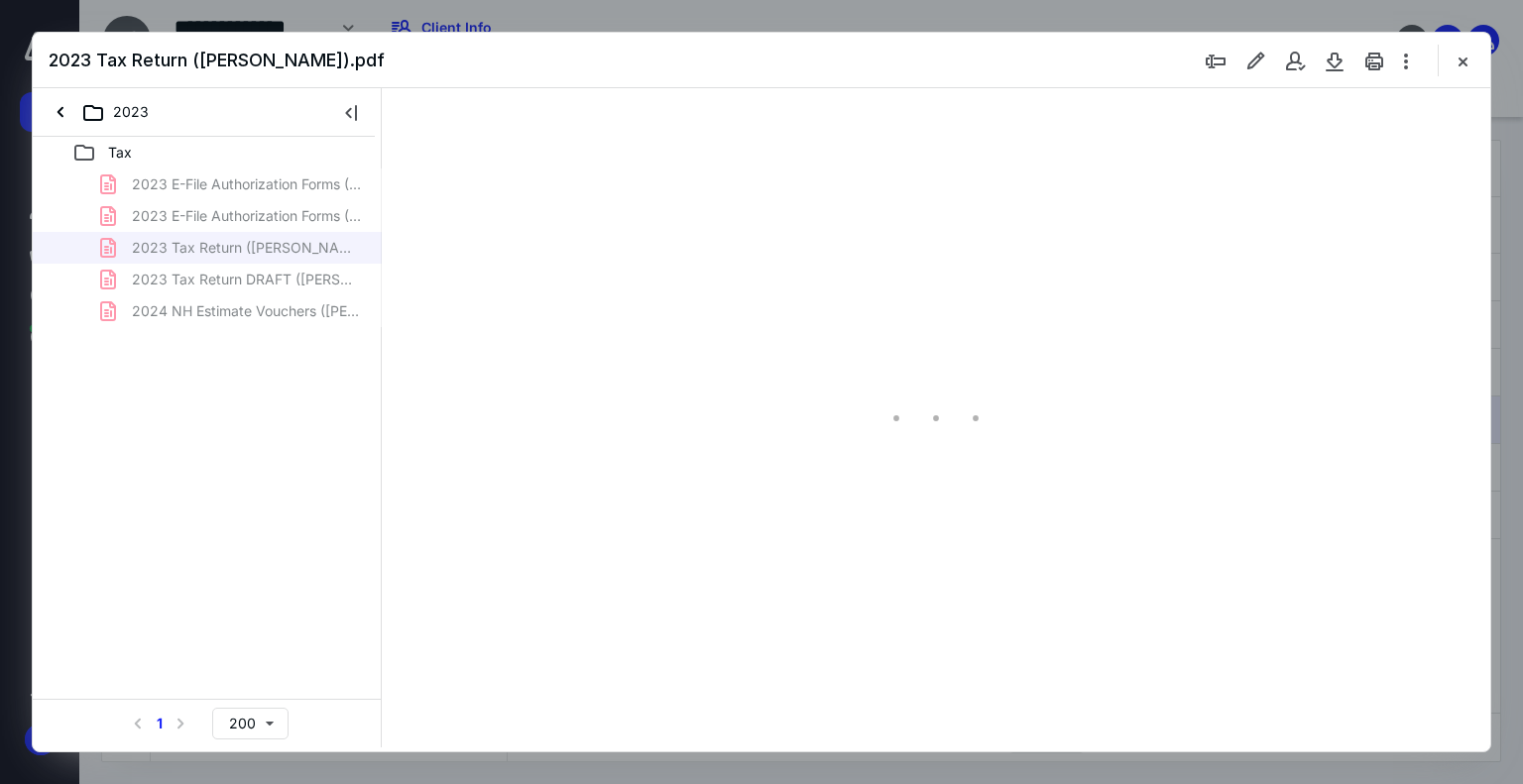 type on "179" 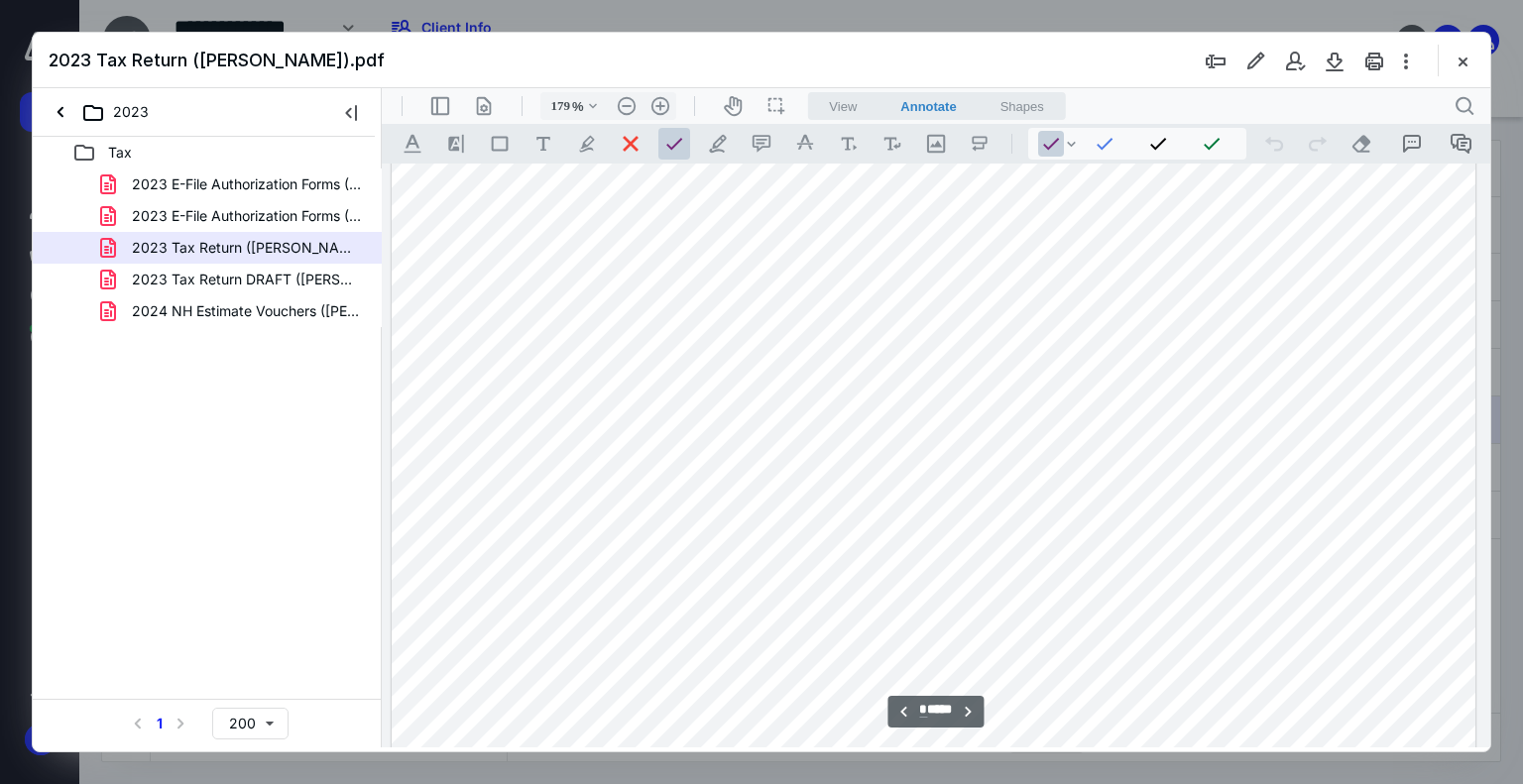 scroll, scrollTop: 7615, scrollLeft: 157, axis: both 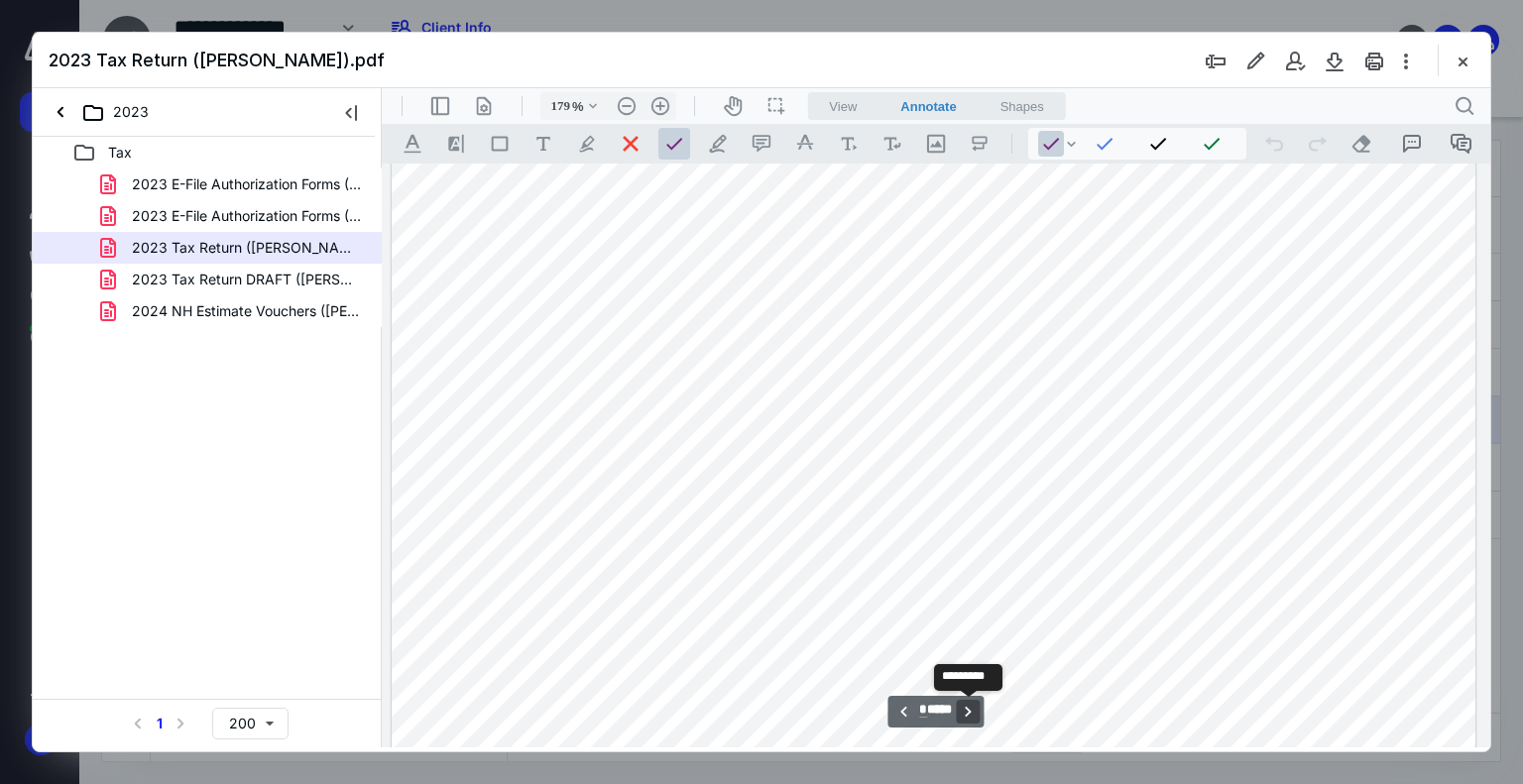click on "**********" at bounding box center [969, 712] 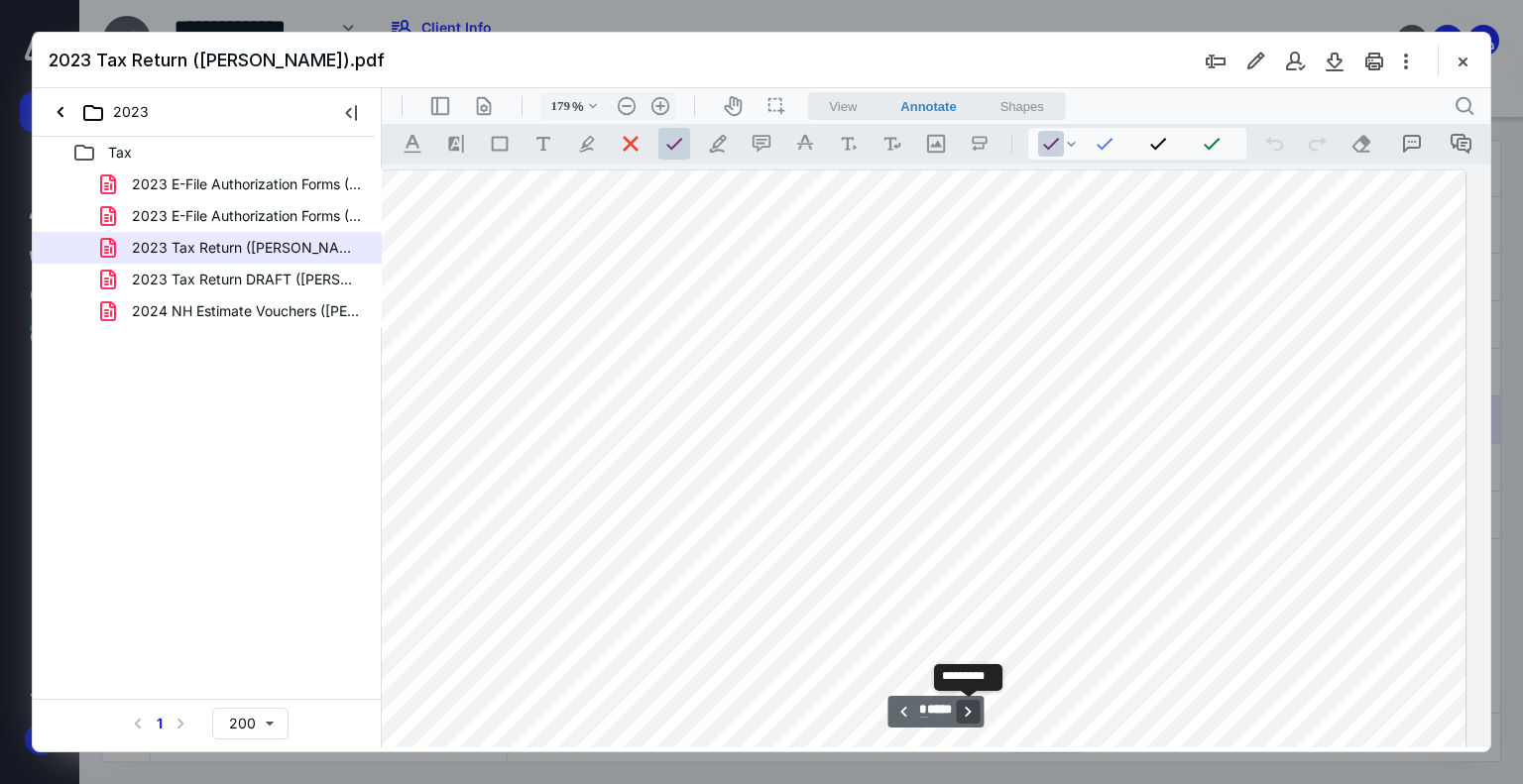 click on "**********" at bounding box center (969, 712) 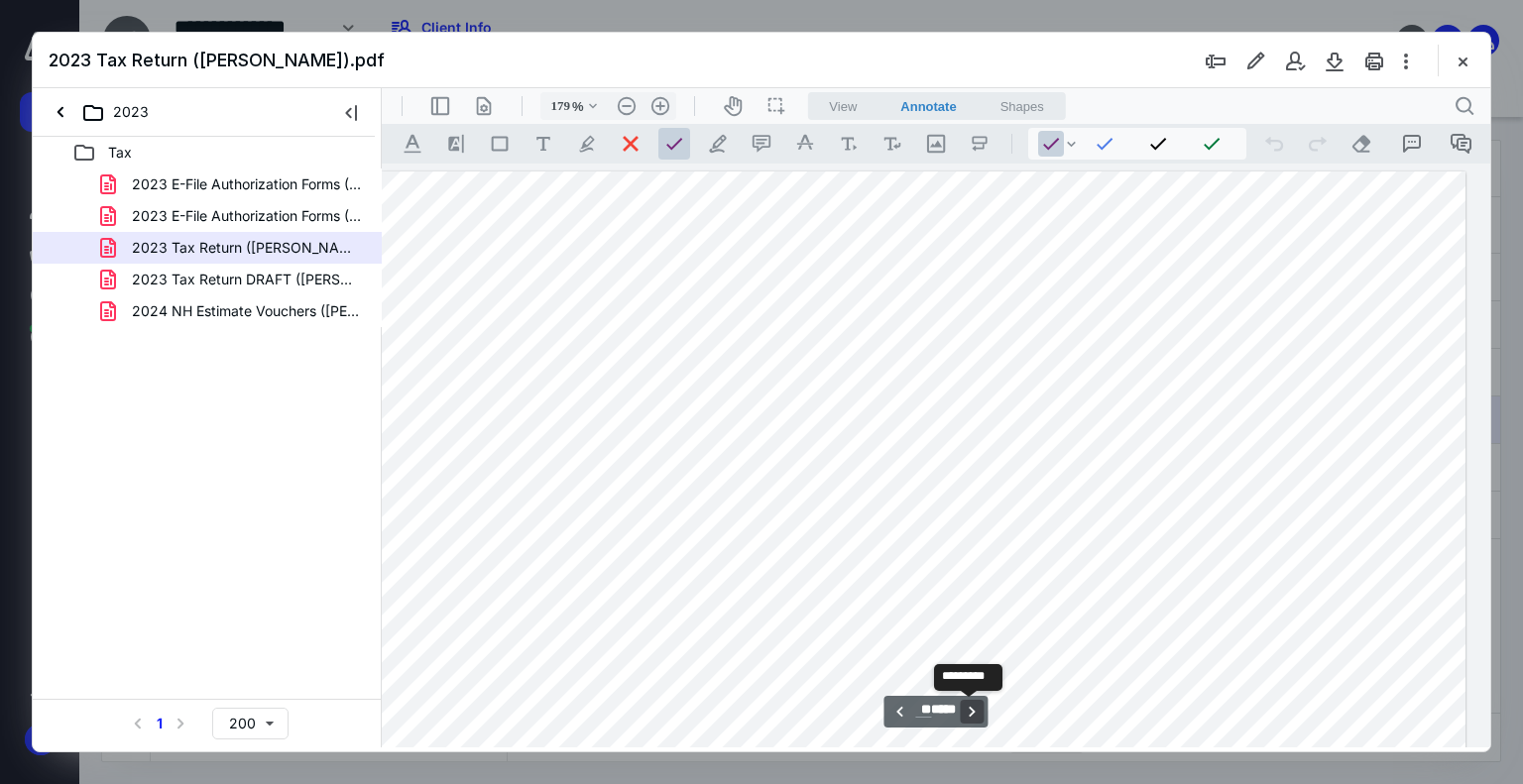 click on "**********" at bounding box center (973, 712) 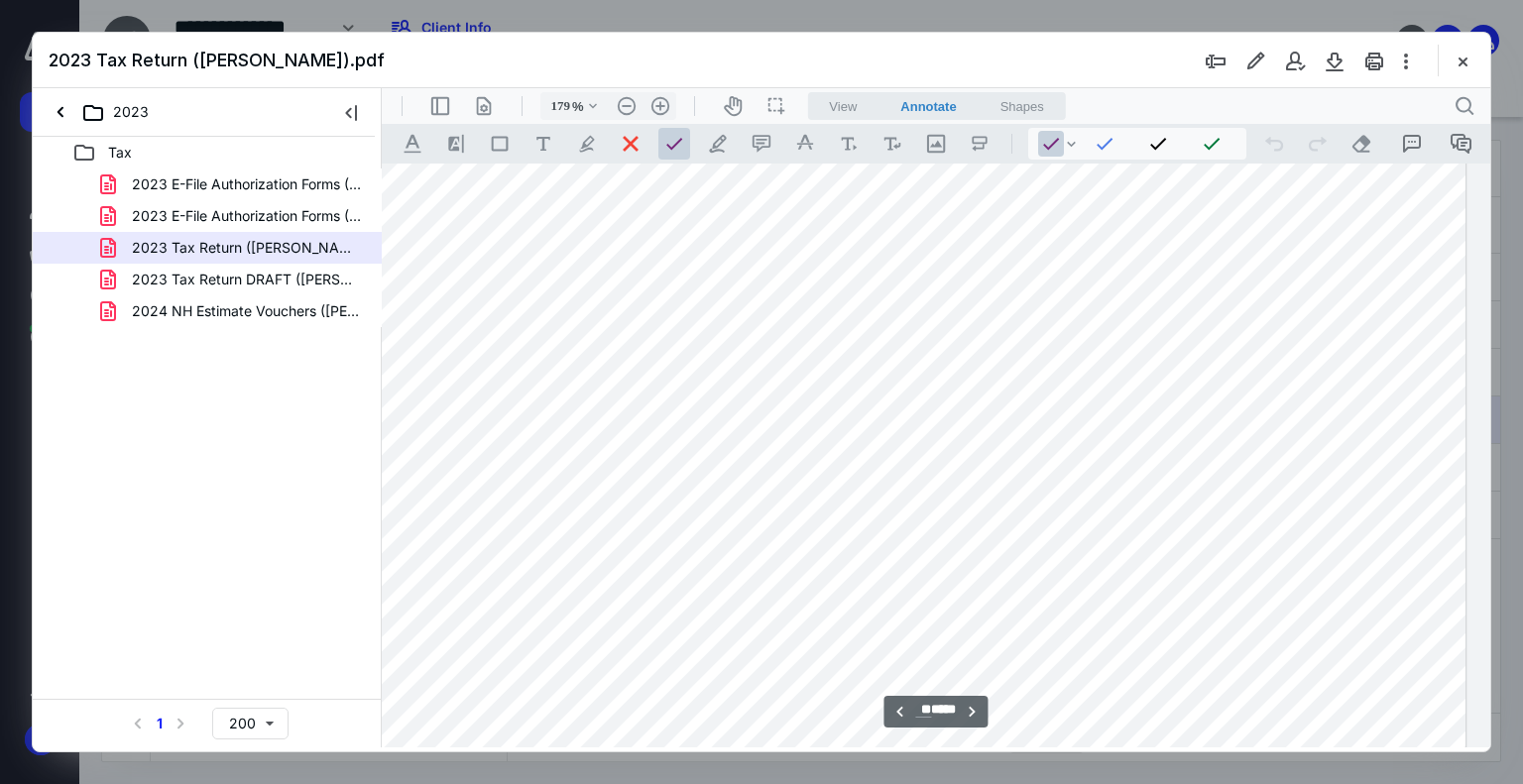 scroll, scrollTop: 14758, scrollLeft: 167, axis: both 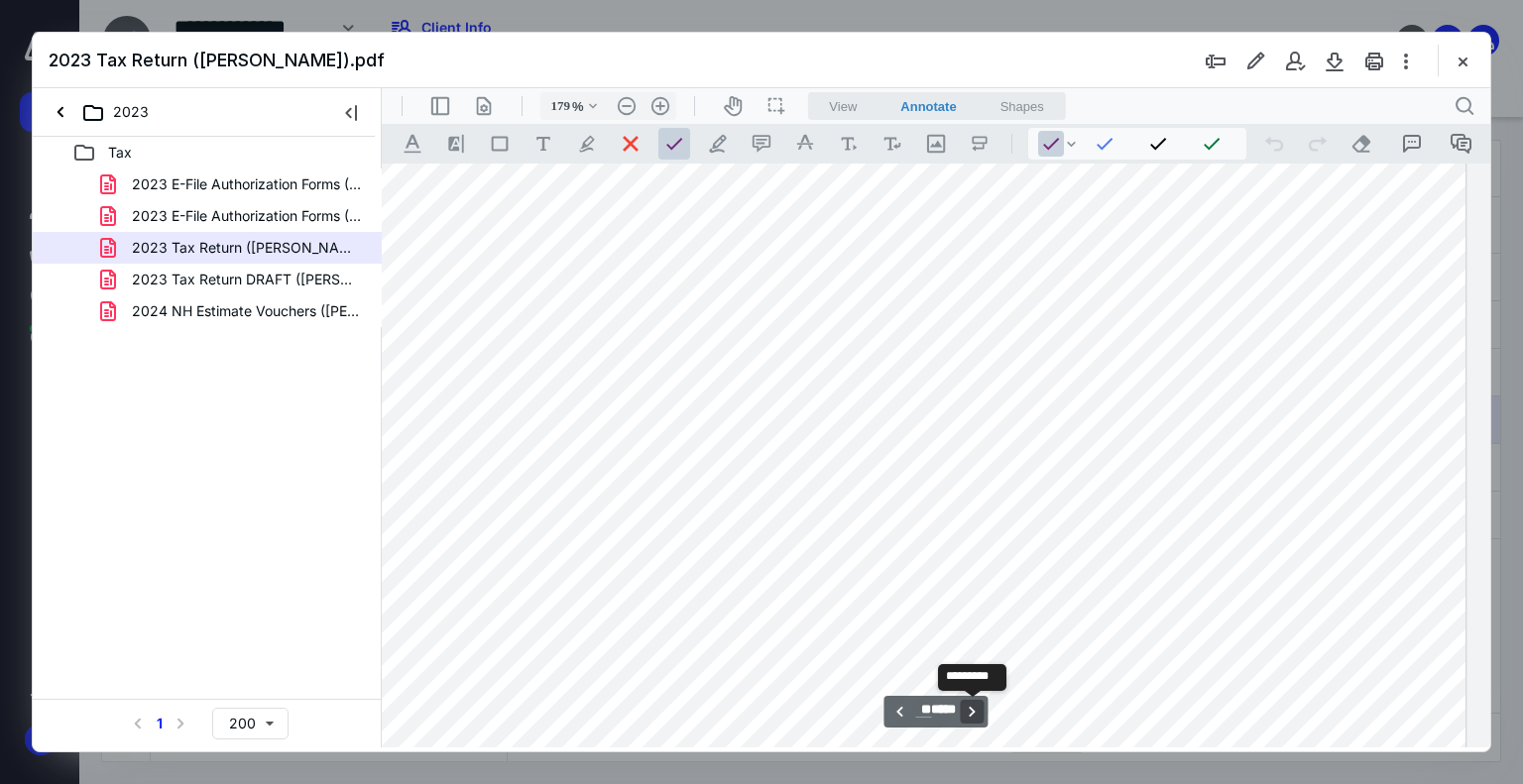 click on "**********" at bounding box center (973, 712) 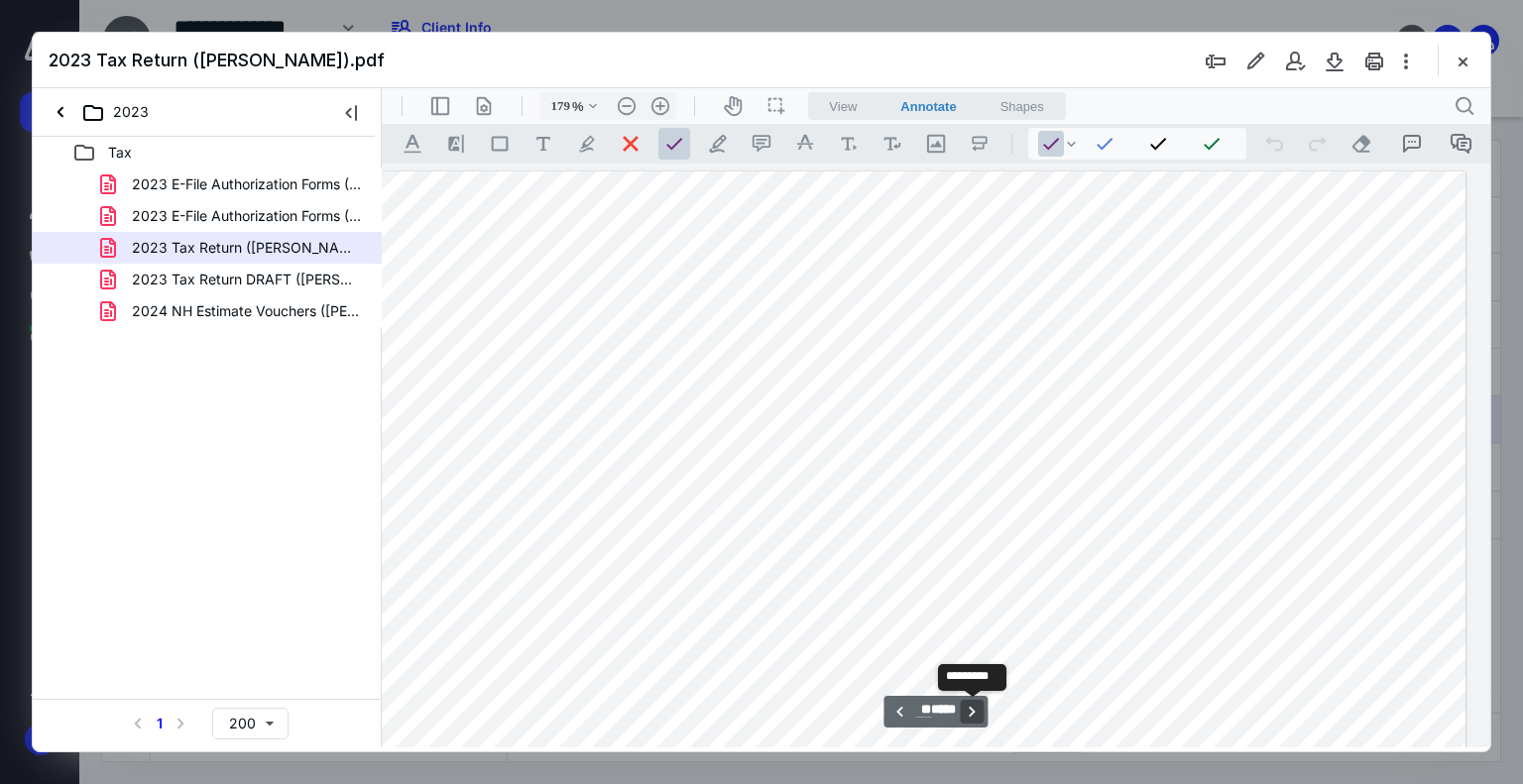 click on "**********" at bounding box center (973, 712) 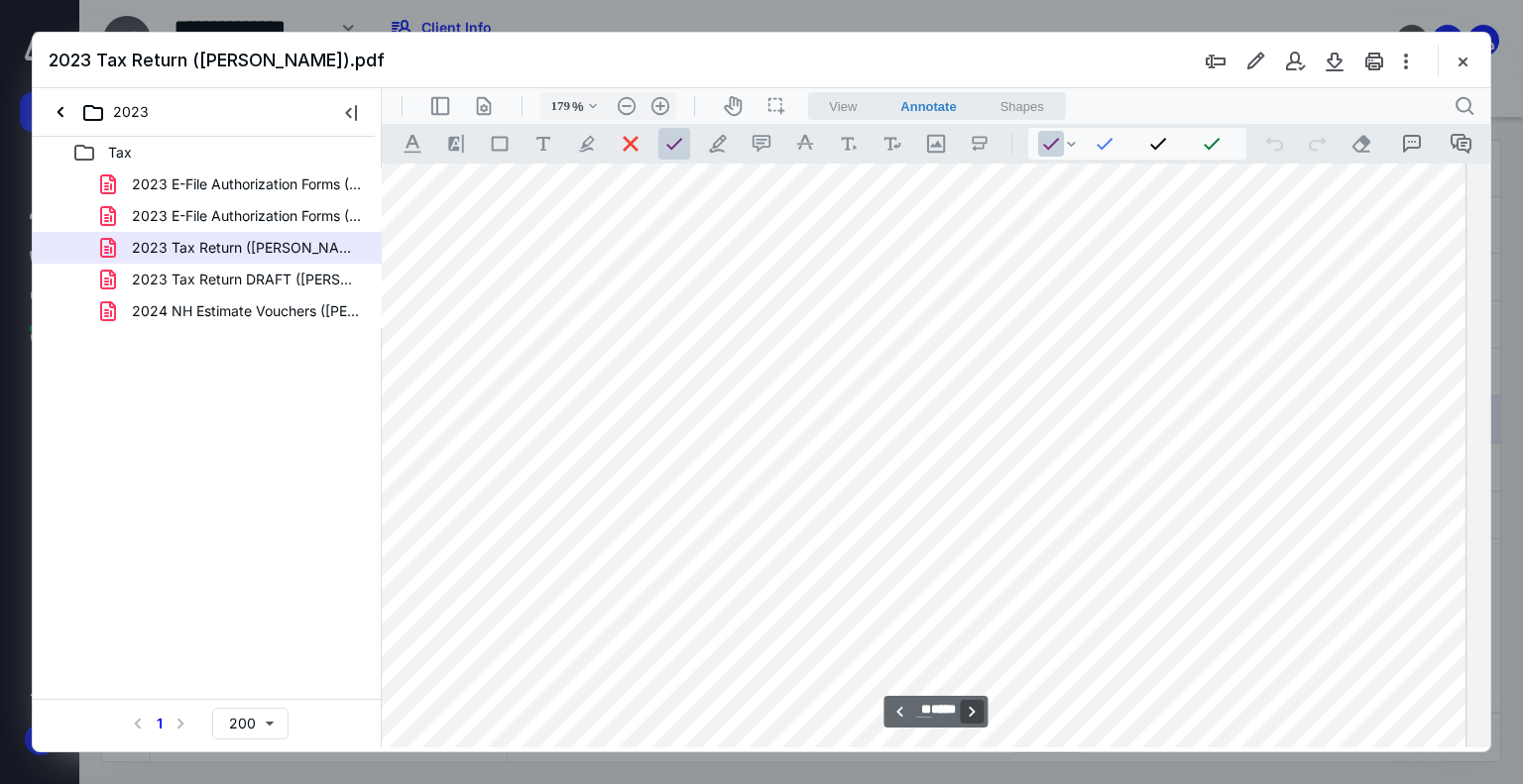 click on "**********" at bounding box center (973, 712) 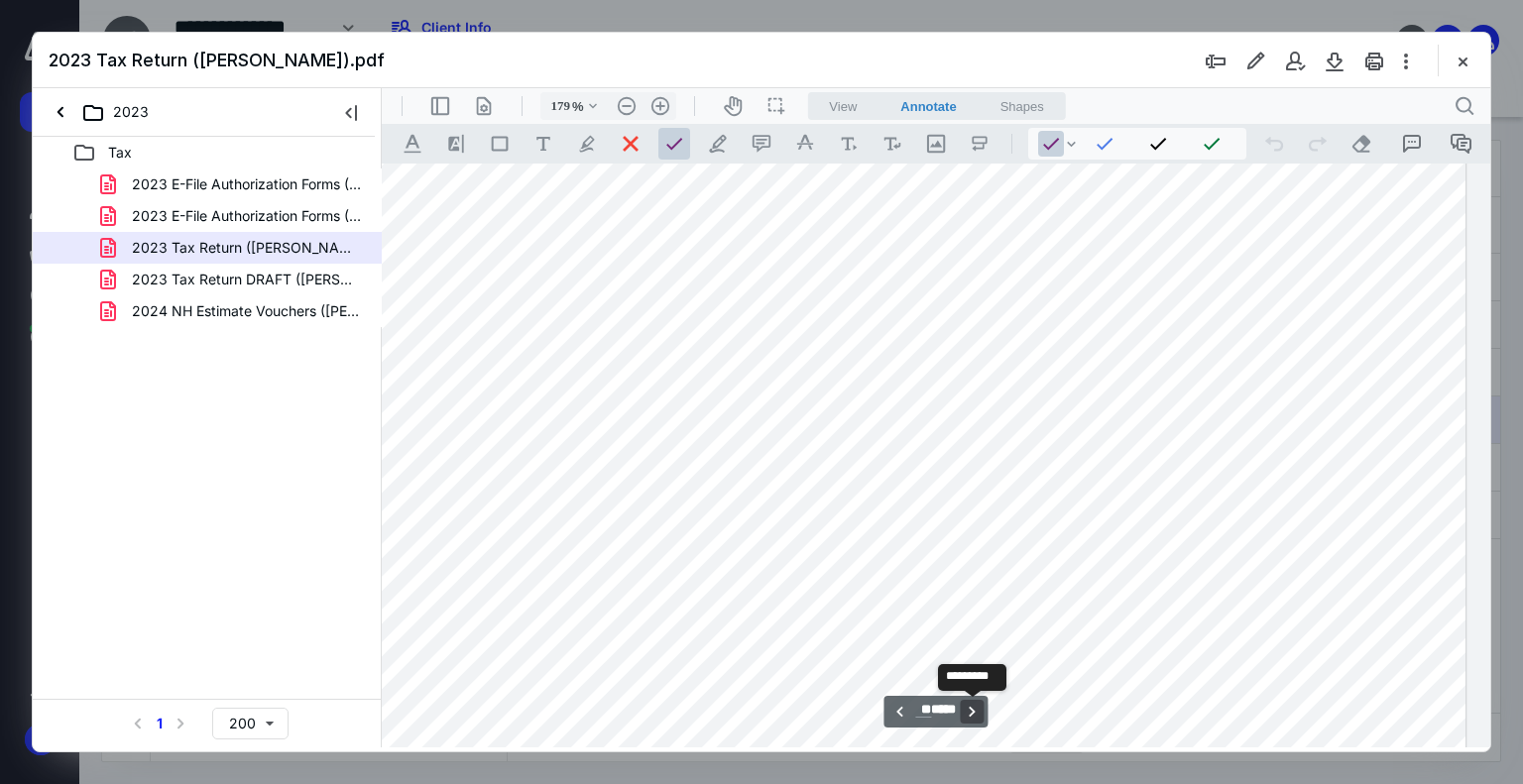 scroll, scrollTop: 21245, scrollLeft: 7, axis: both 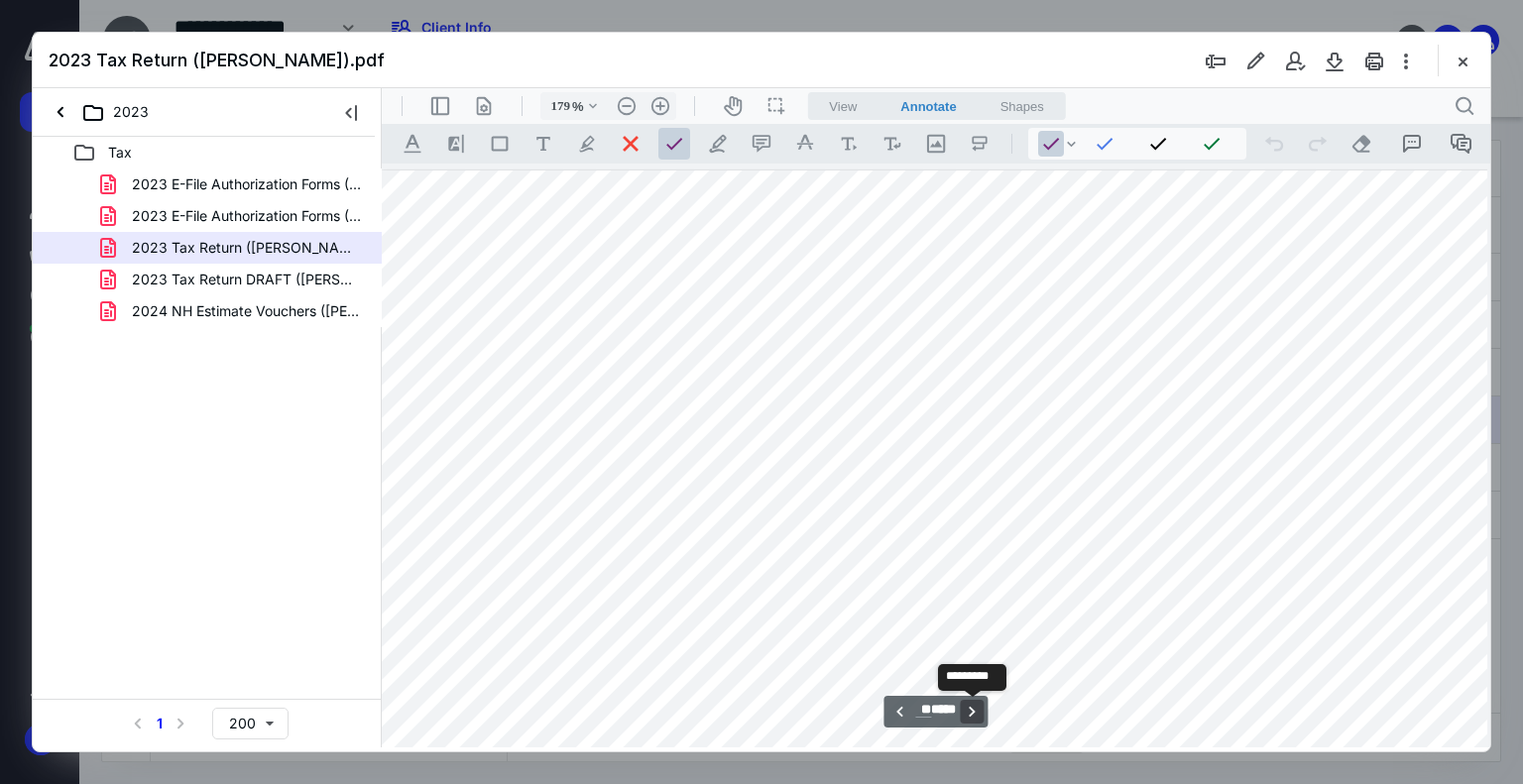 click on "**********" at bounding box center (973, 712) 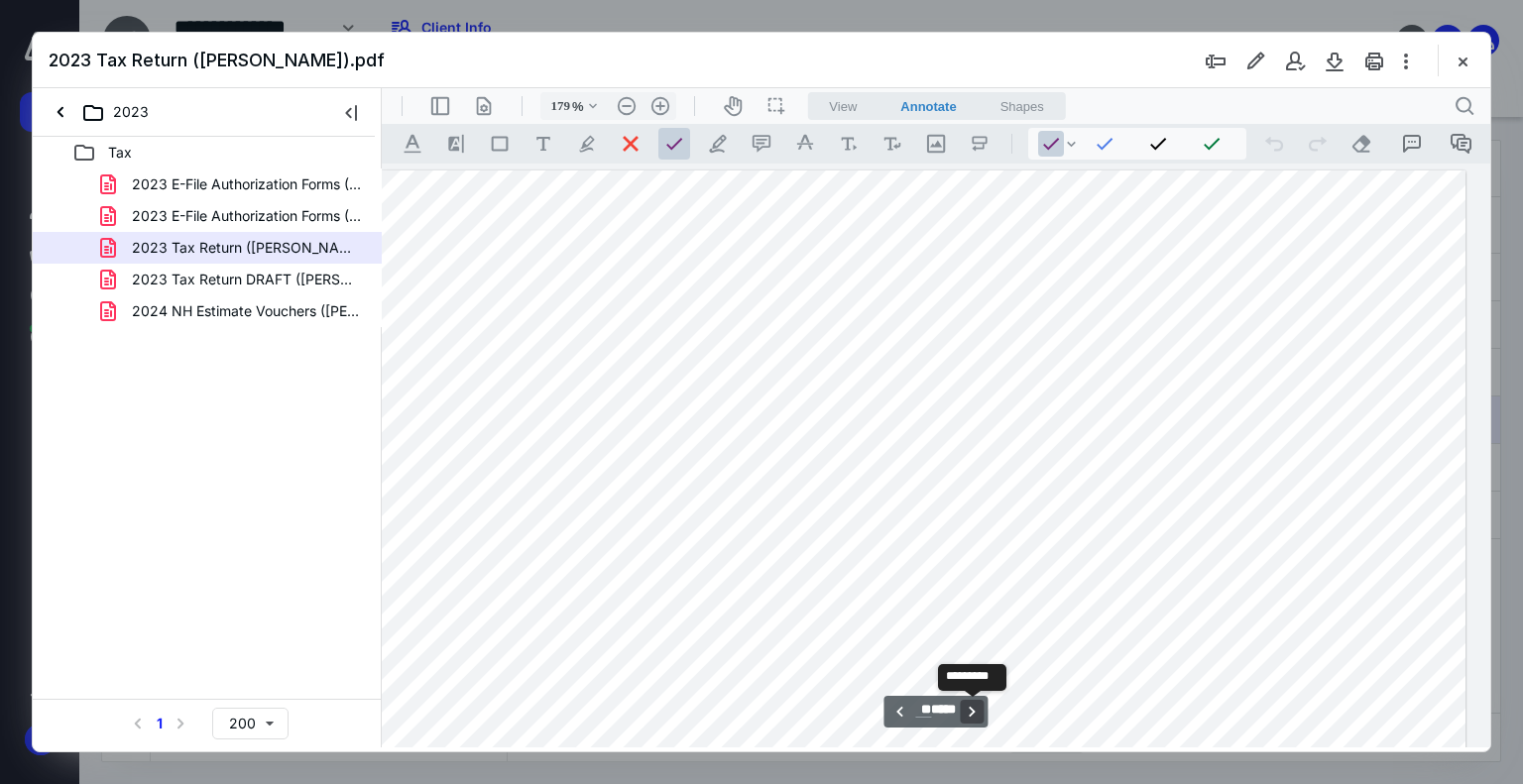 click on "**********" at bounding box center (973, 712) 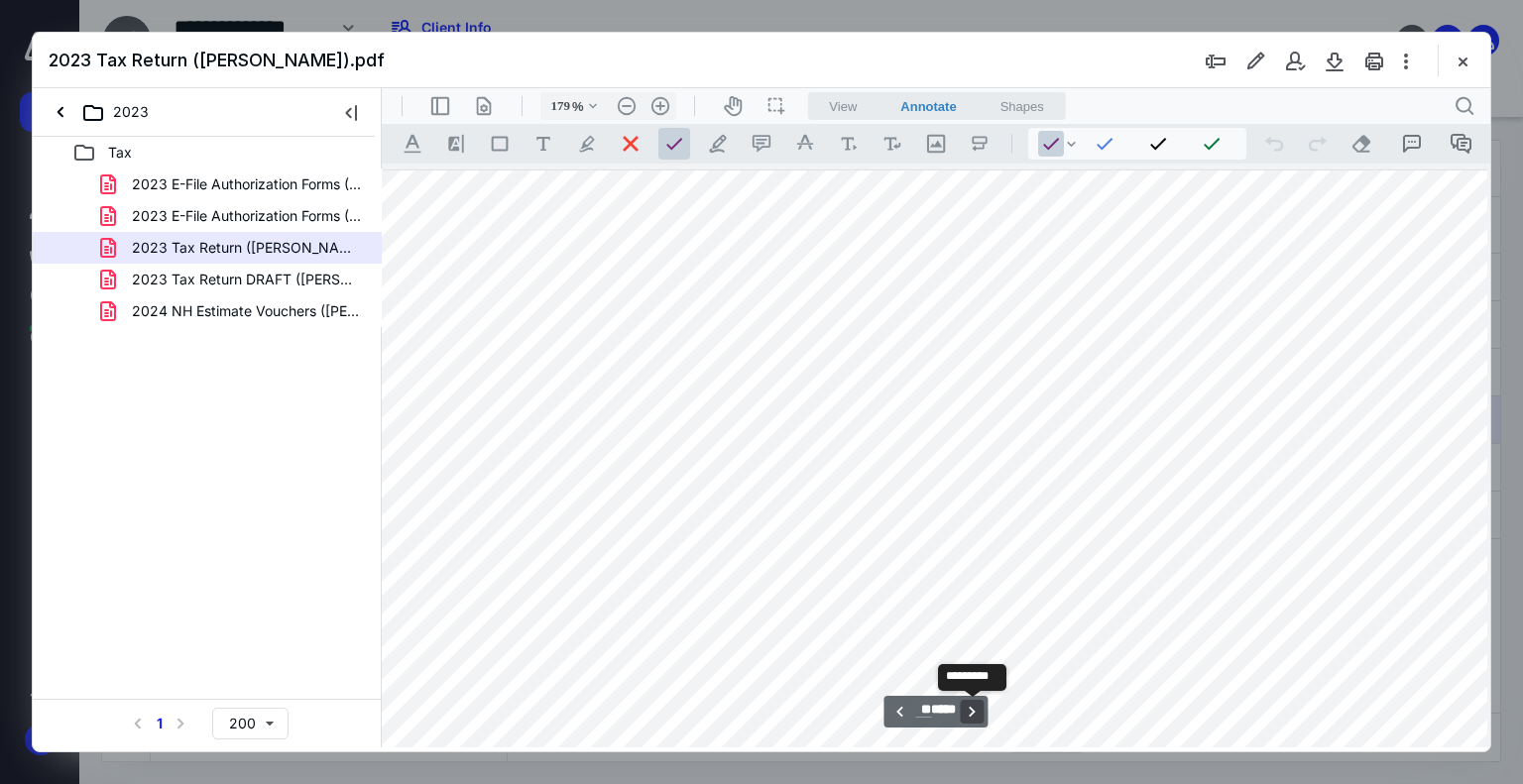 click on "**********" at bounding box center (973, 712) 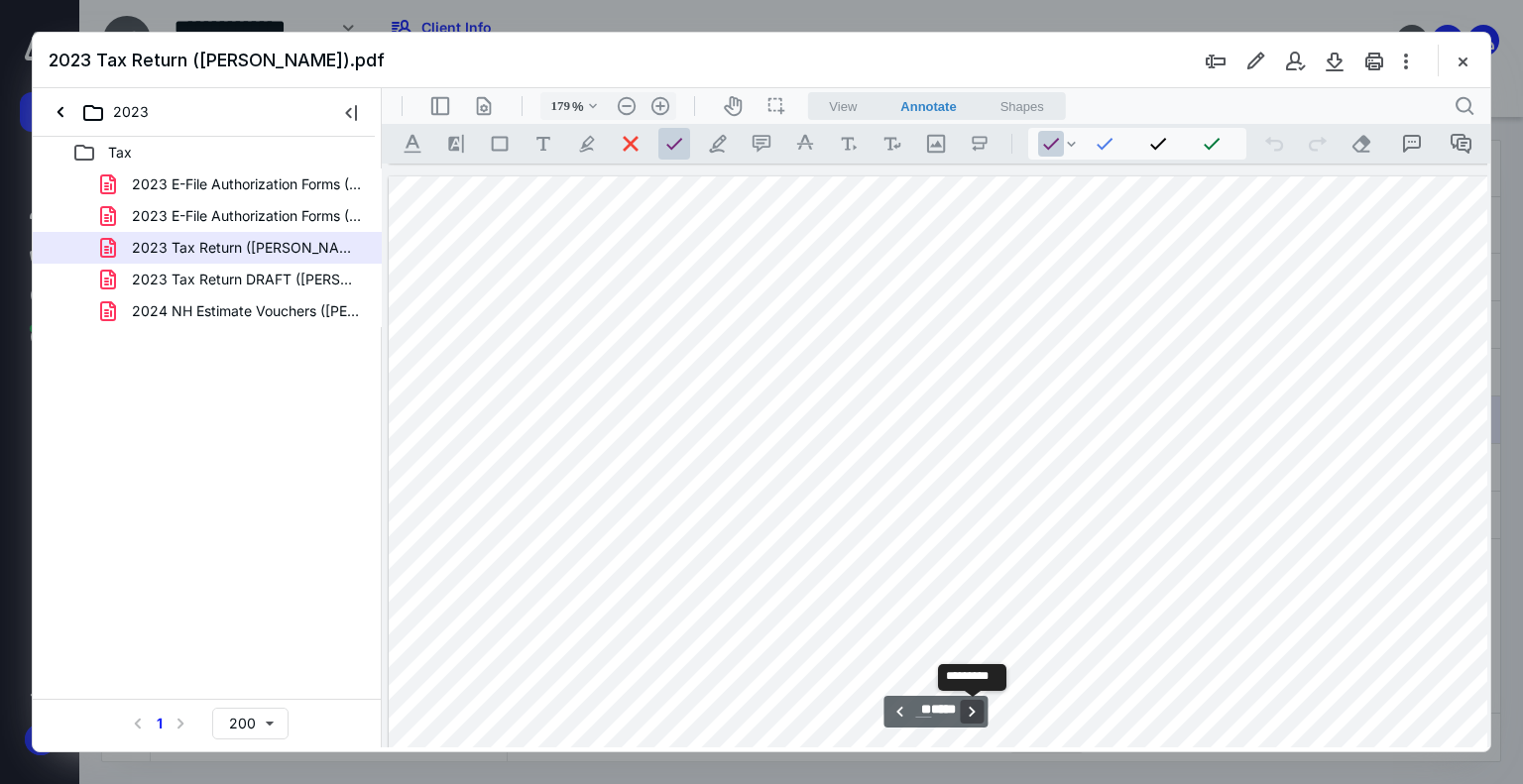 click on "**********" at bounding box center [973, 712] 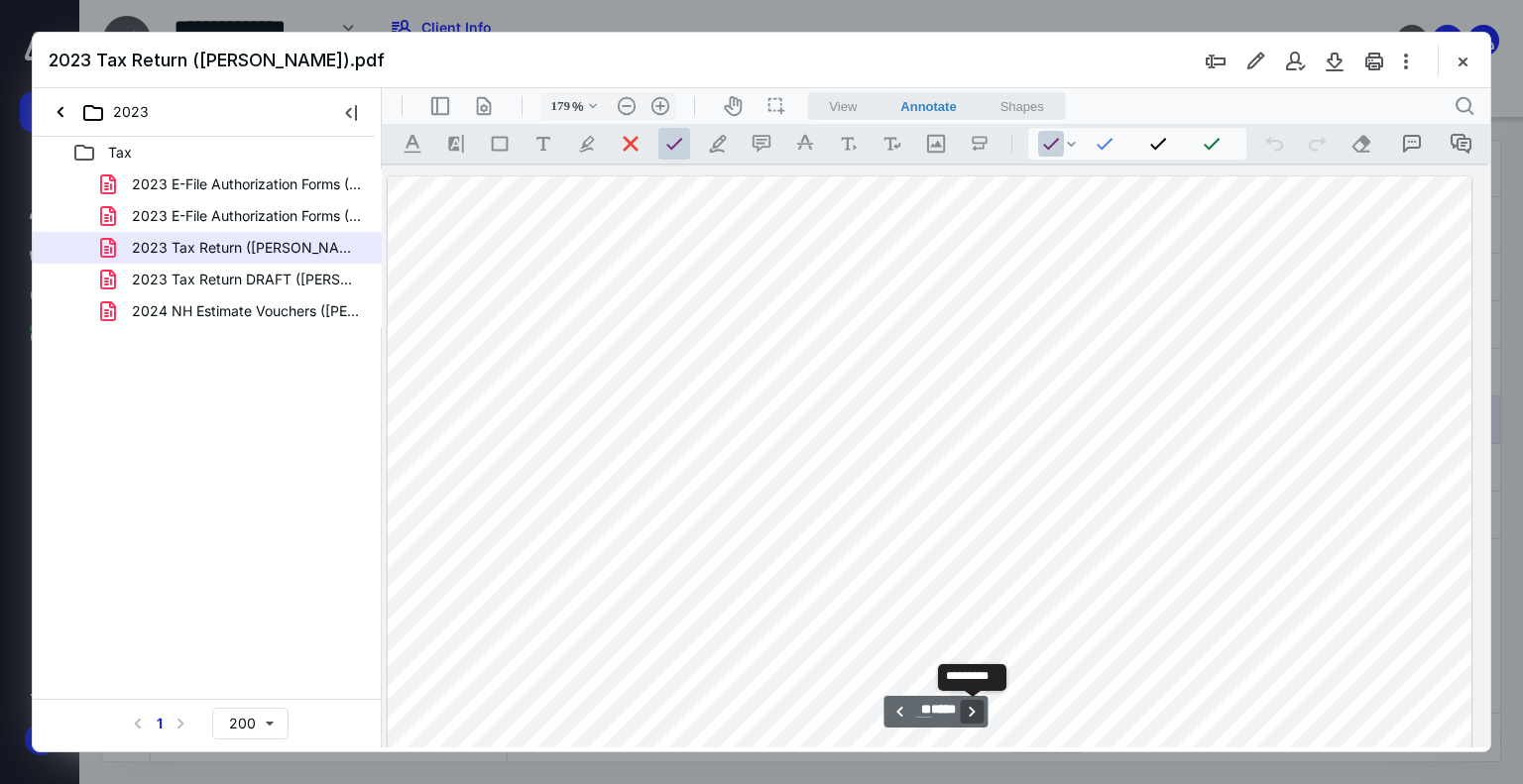 click on "**********" at bounding box center (973, 712) 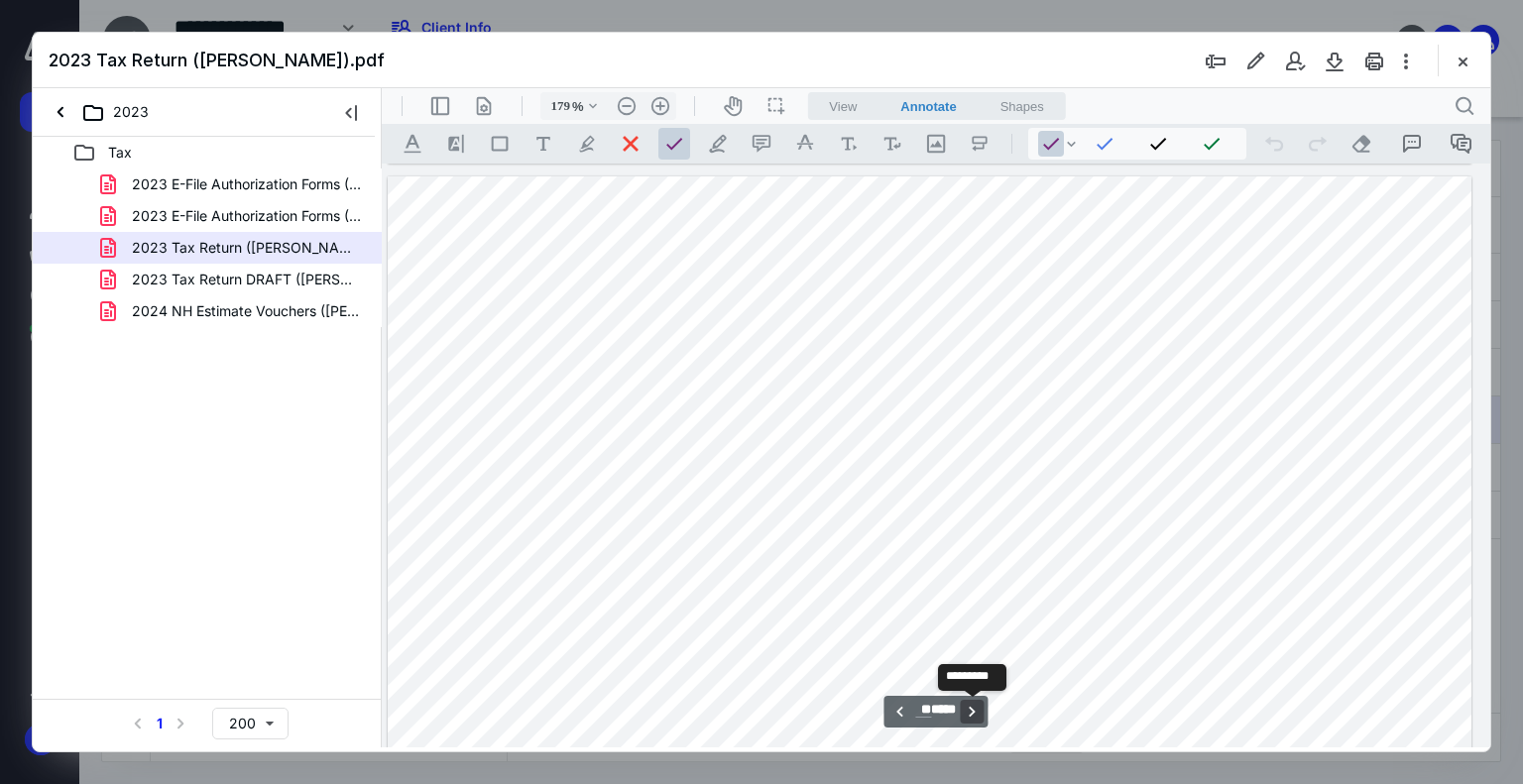 click on "**********" at bounding box center [973, 712] 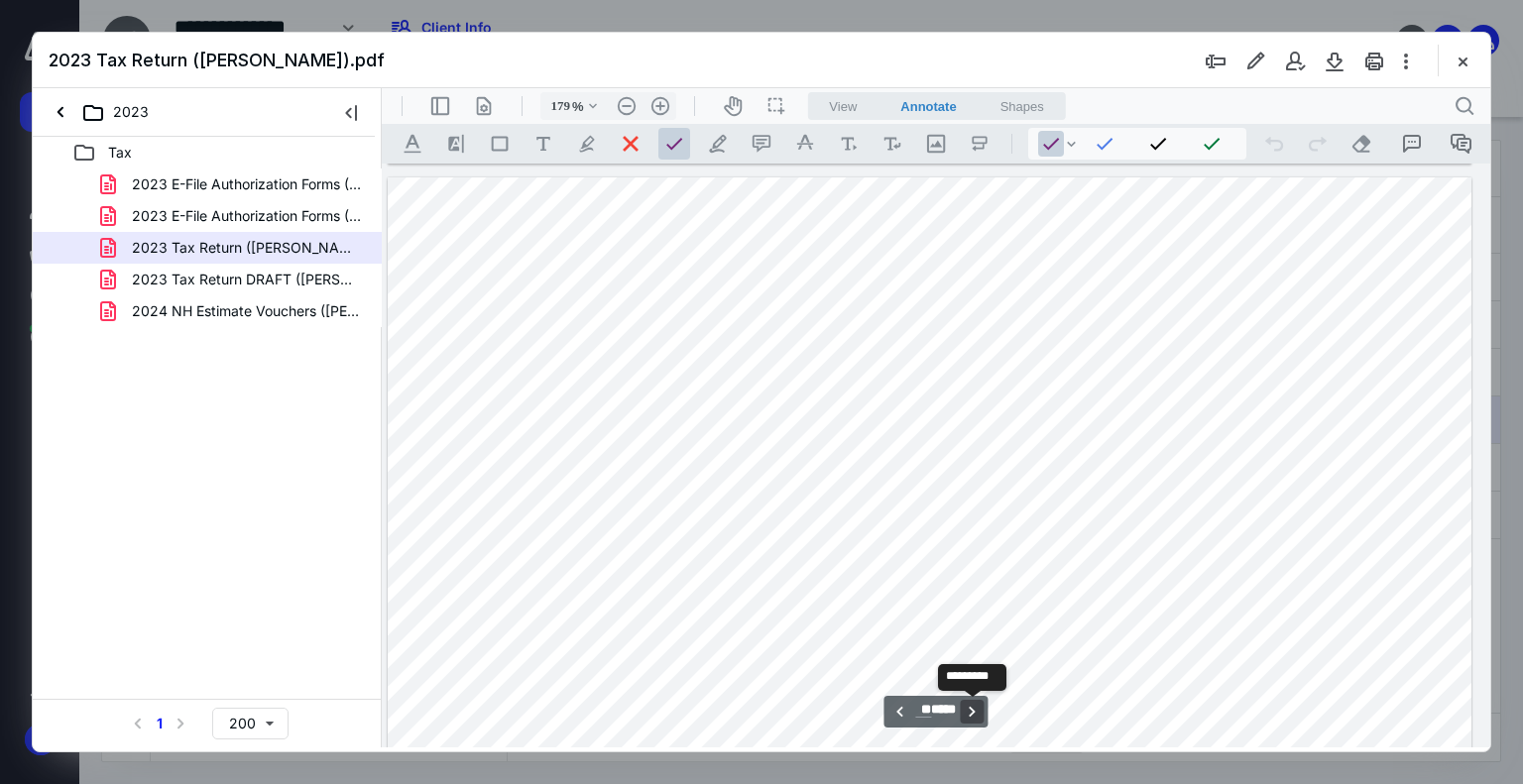 click on "**********" at bounding box center (973, 712) 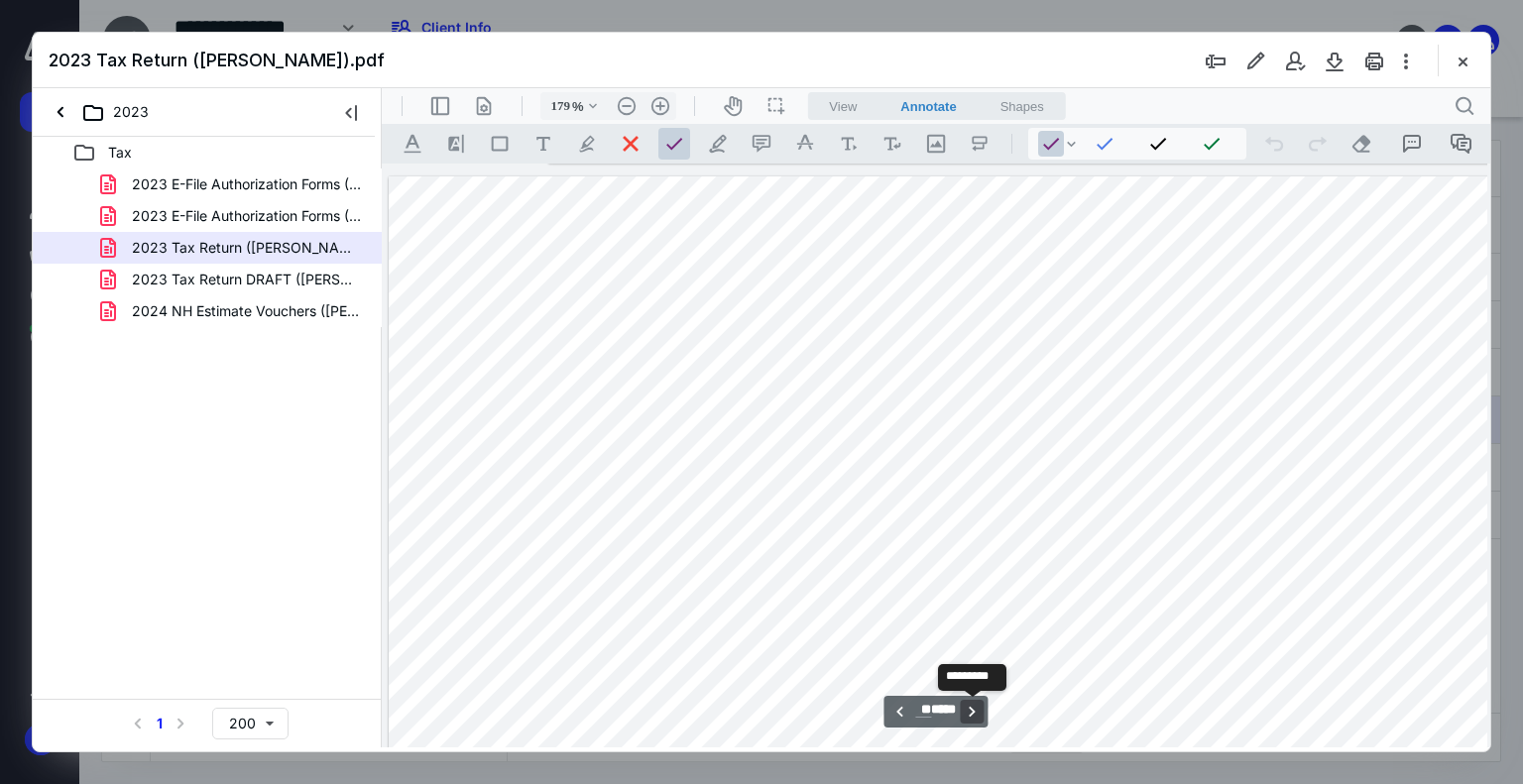 click on "**********" at bounding box center [973, 712] 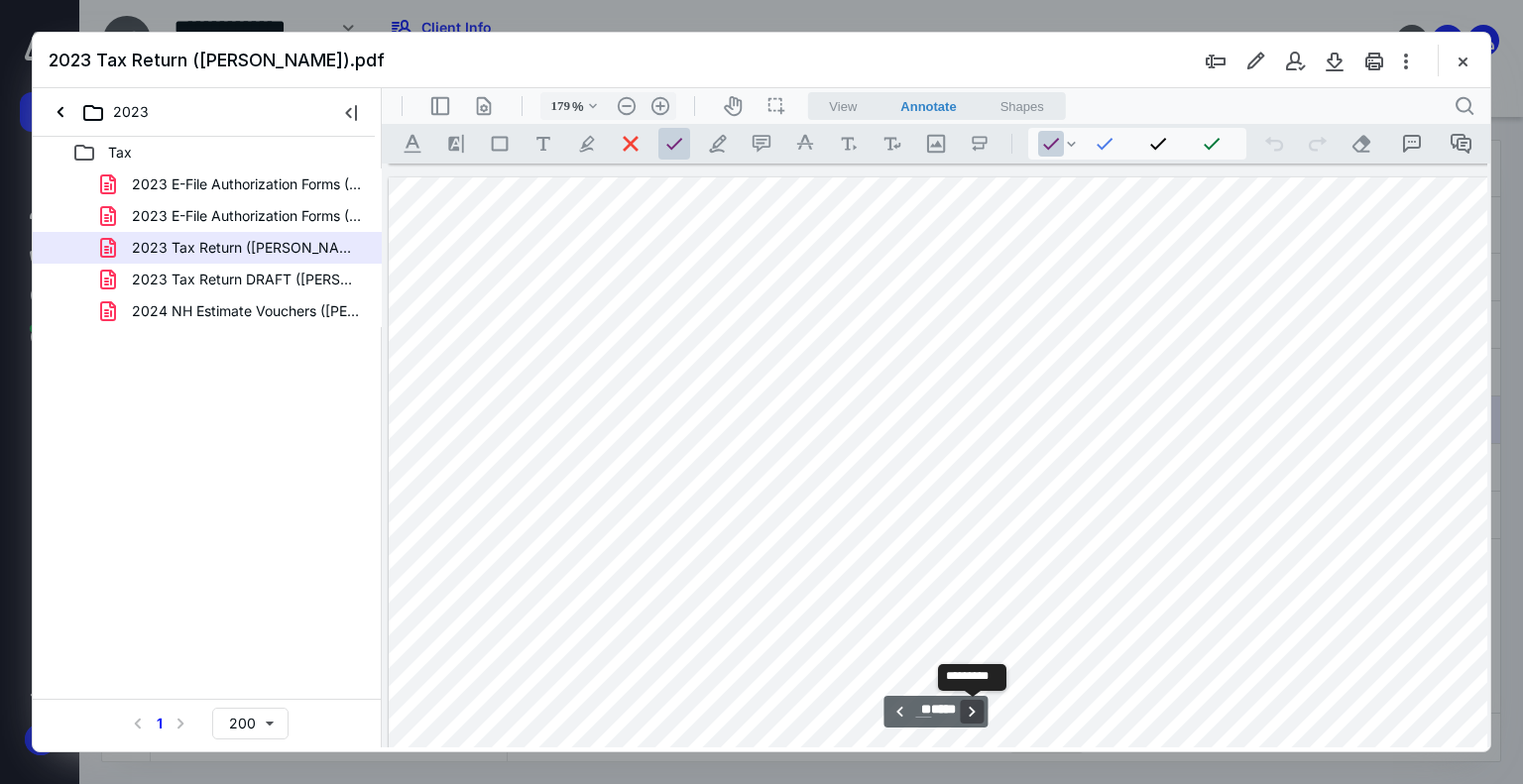 click on "**********" at bounding box center [973, 712] 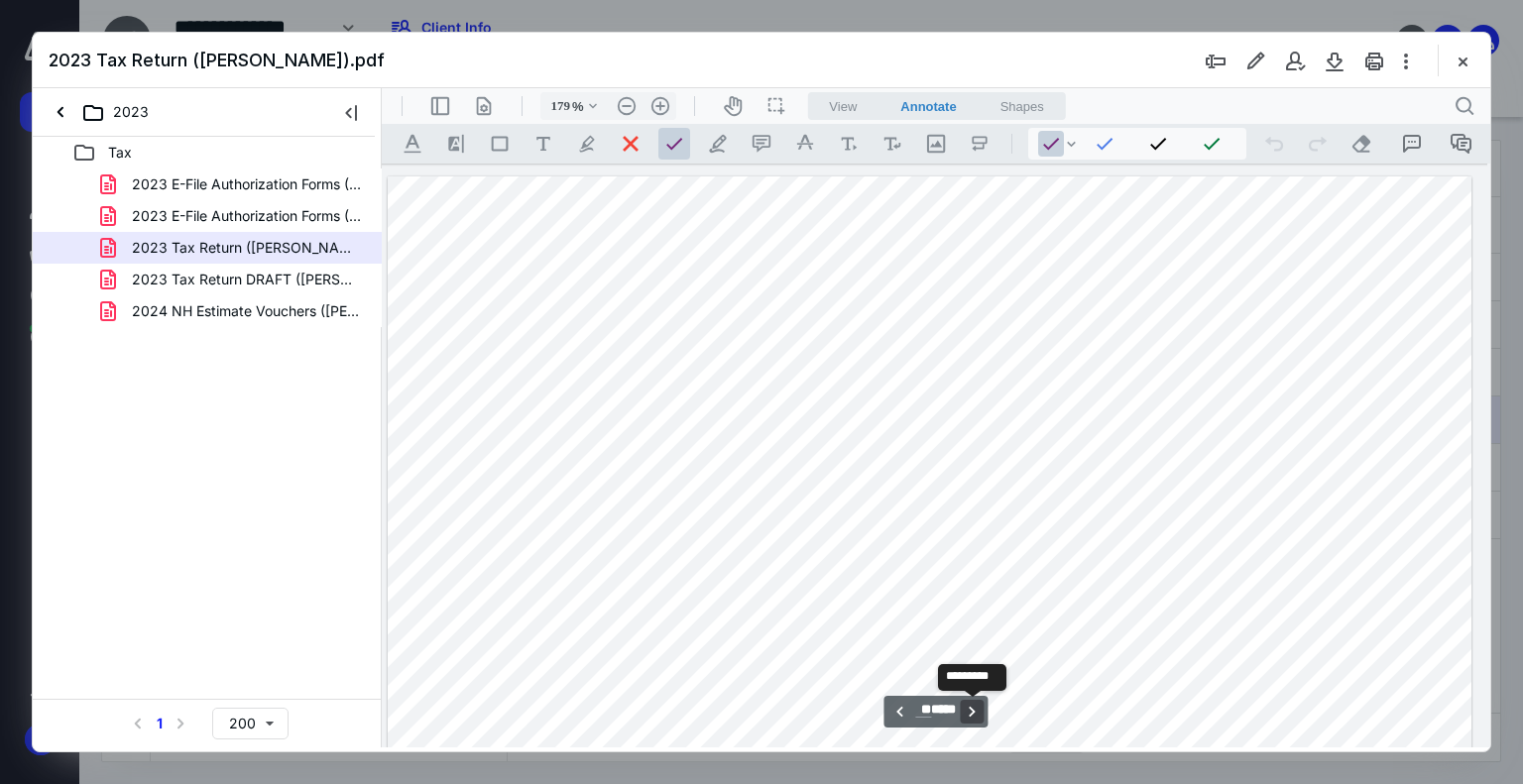 click on "**********" at bounding box center [973, 712] 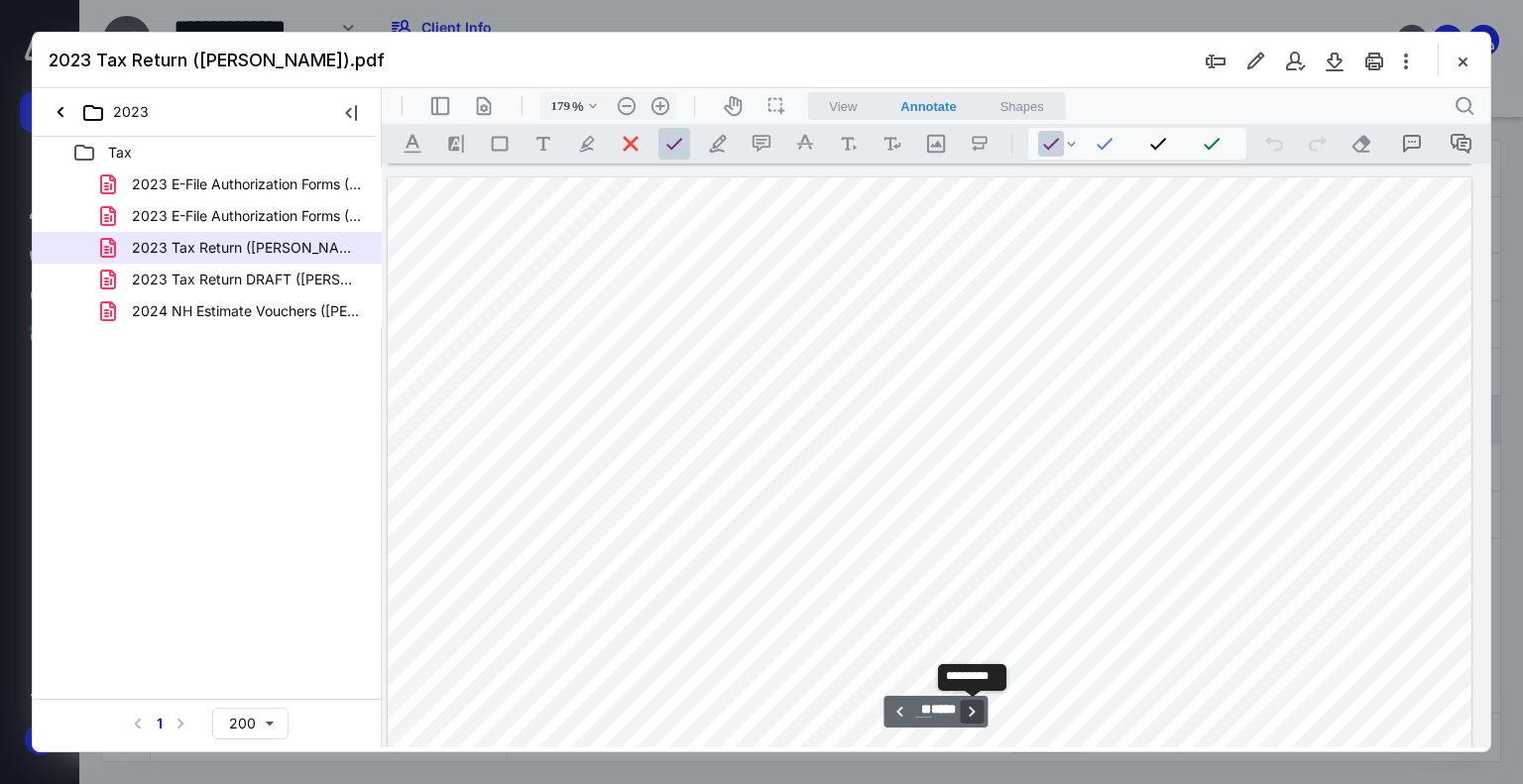 click on "**********" at bounding box center [973, 712] 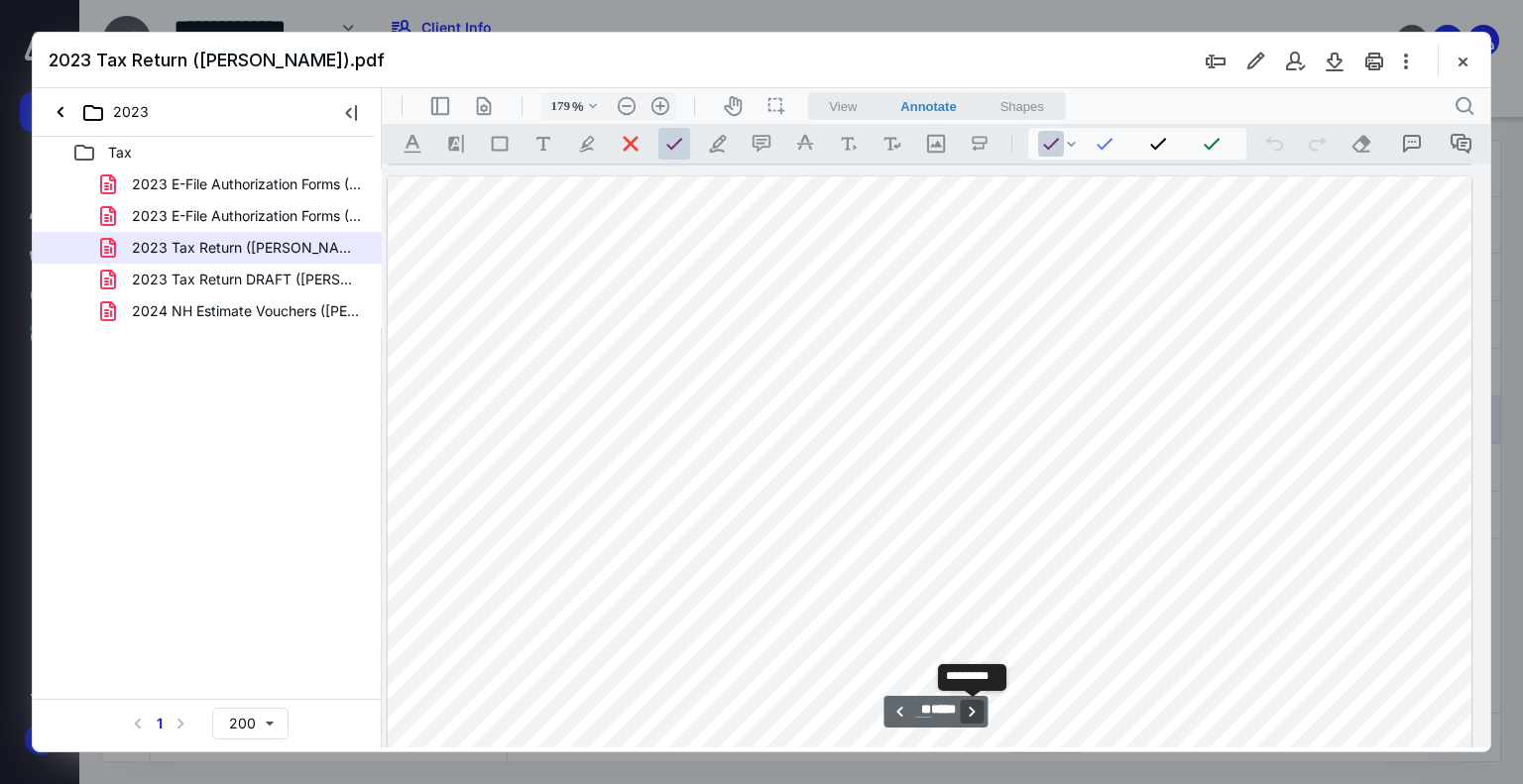 click on "**********" at bounding box center [973, 712] 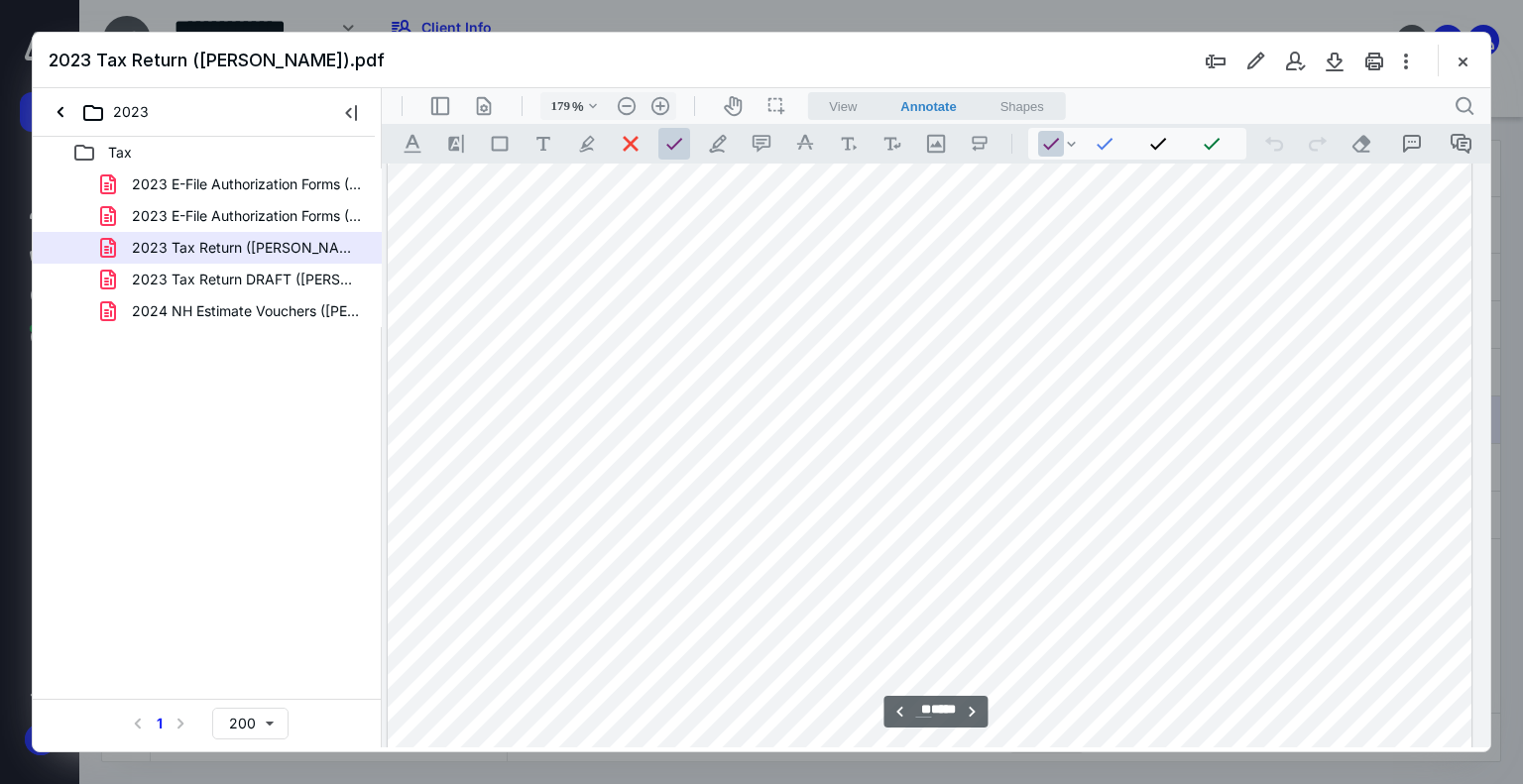 scroll, scrollTop: 50842, scrollLeft: 161, axis: both 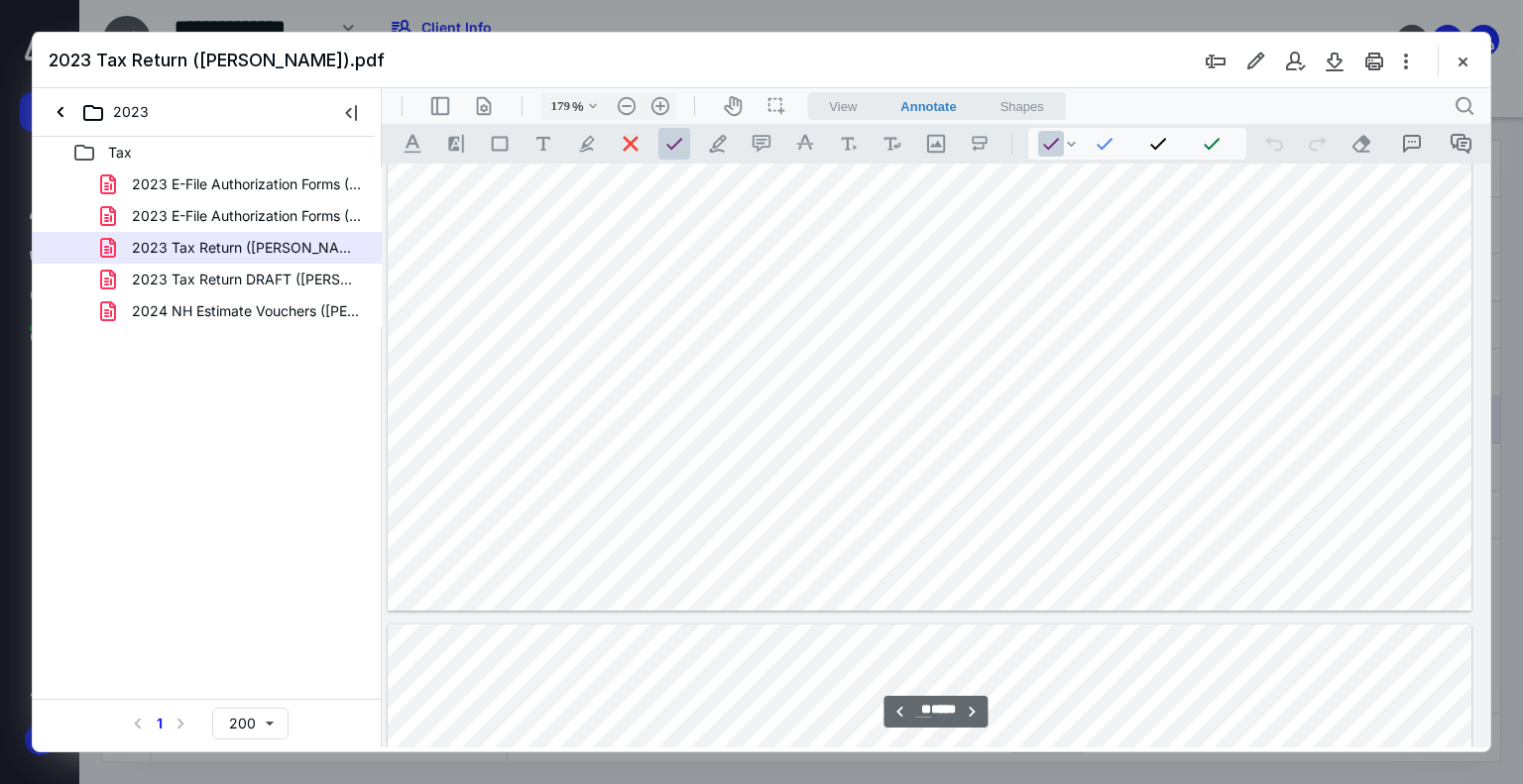 type on "**" 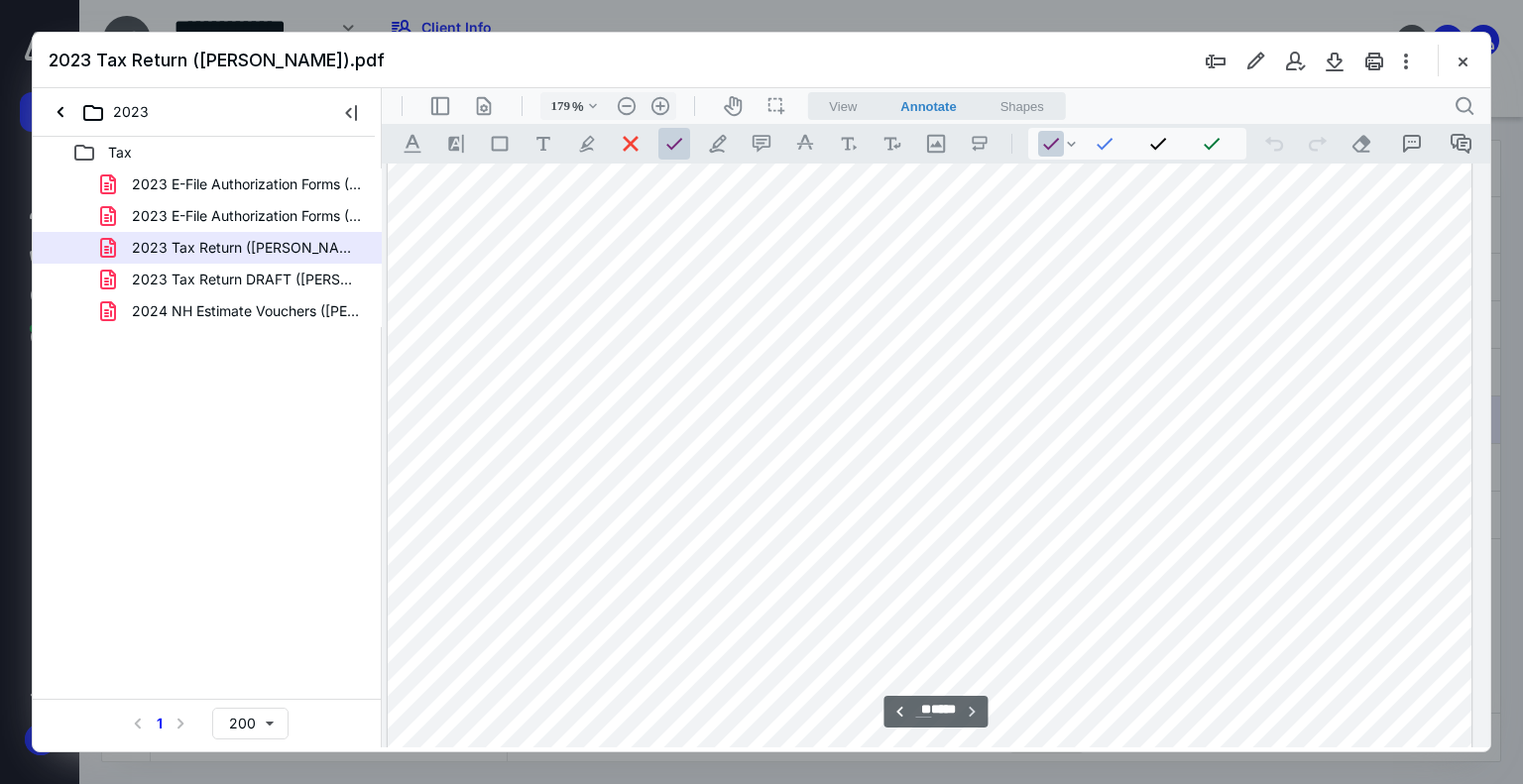 scroll, scrollTop: 56674, scrollLeft: 161, axis: both 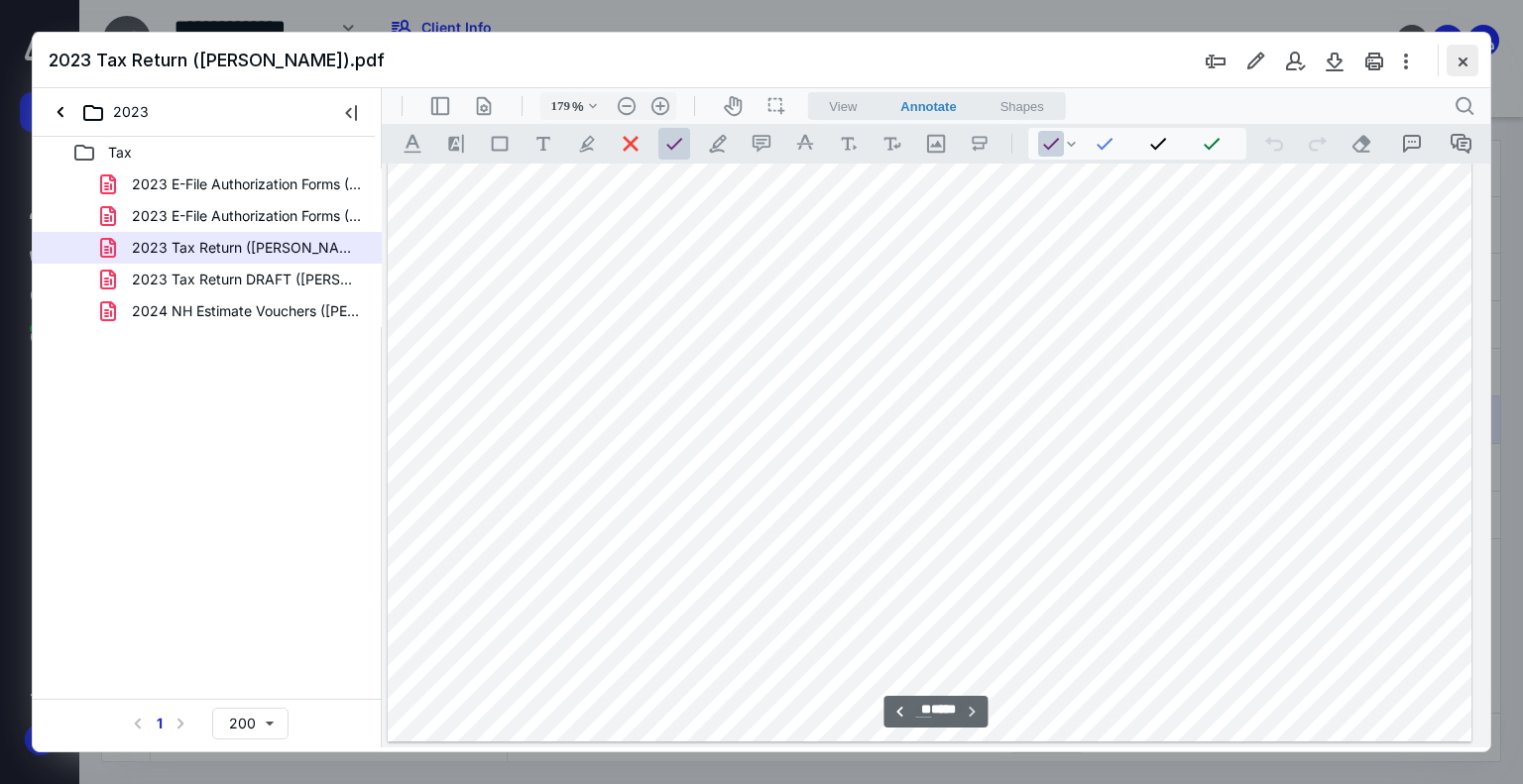 click at bounding box center (1463, 60) 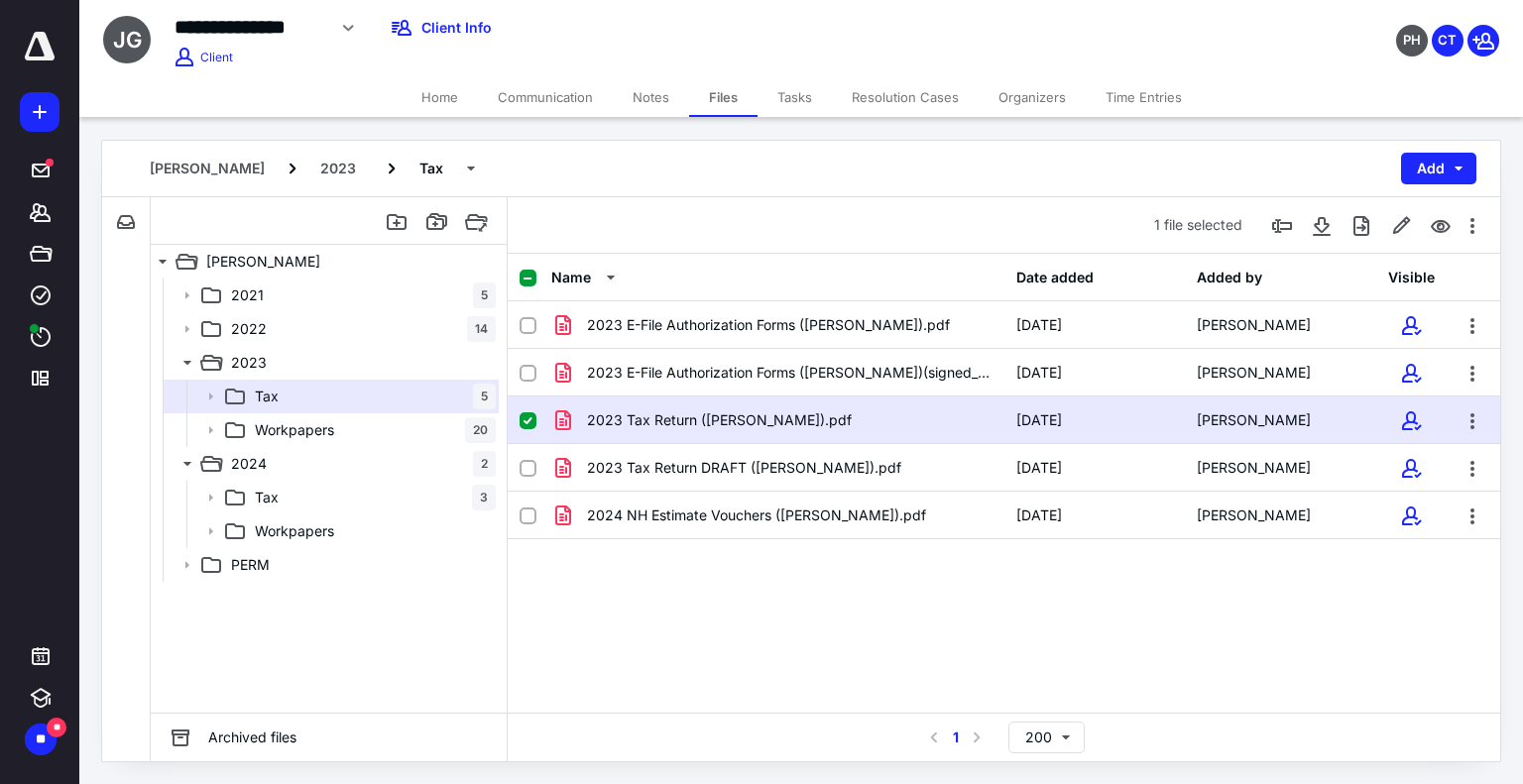 click on "**********" at bounding box center (40, 392) 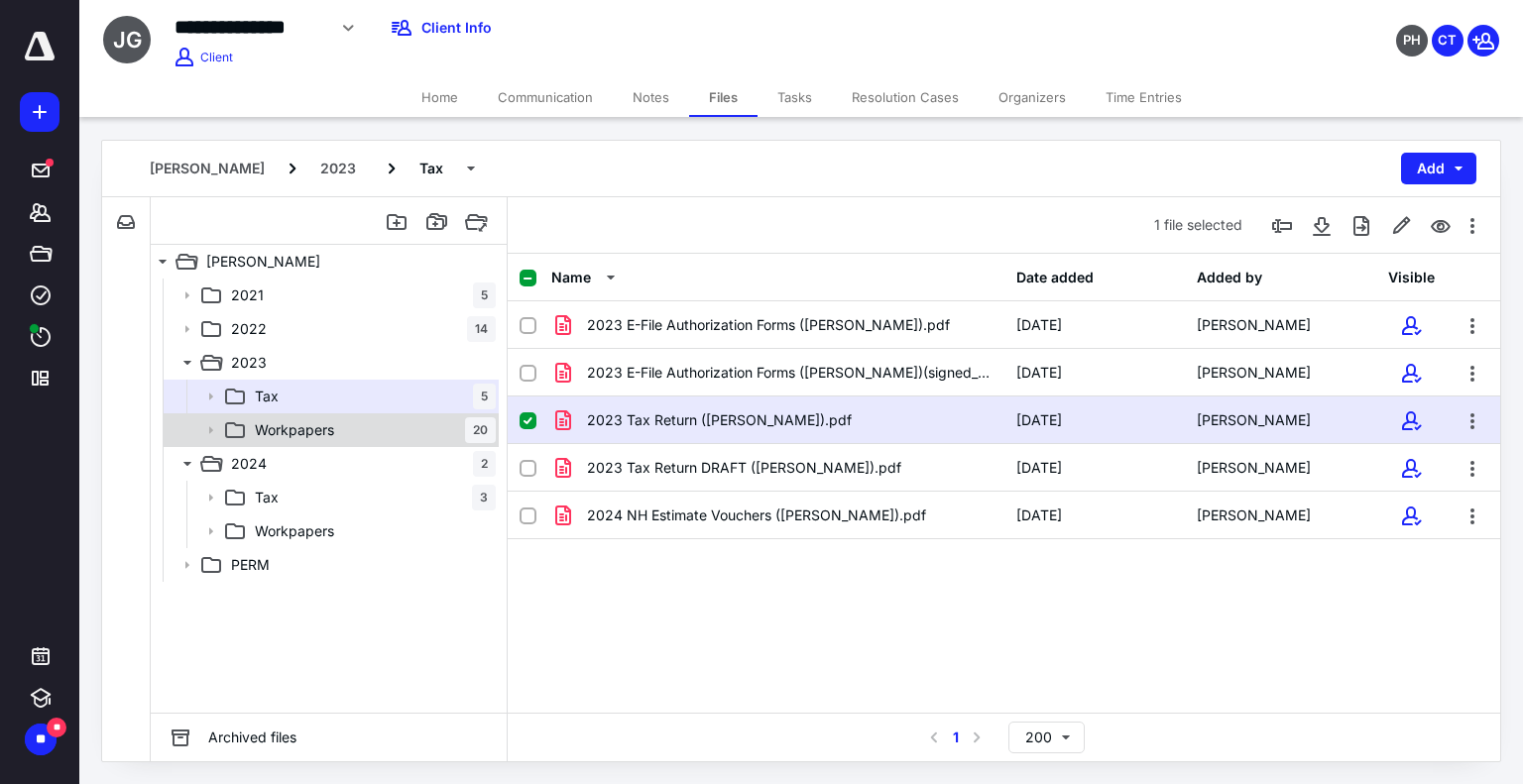 click on "Workpapers 20" at bounding box center [371, 430] 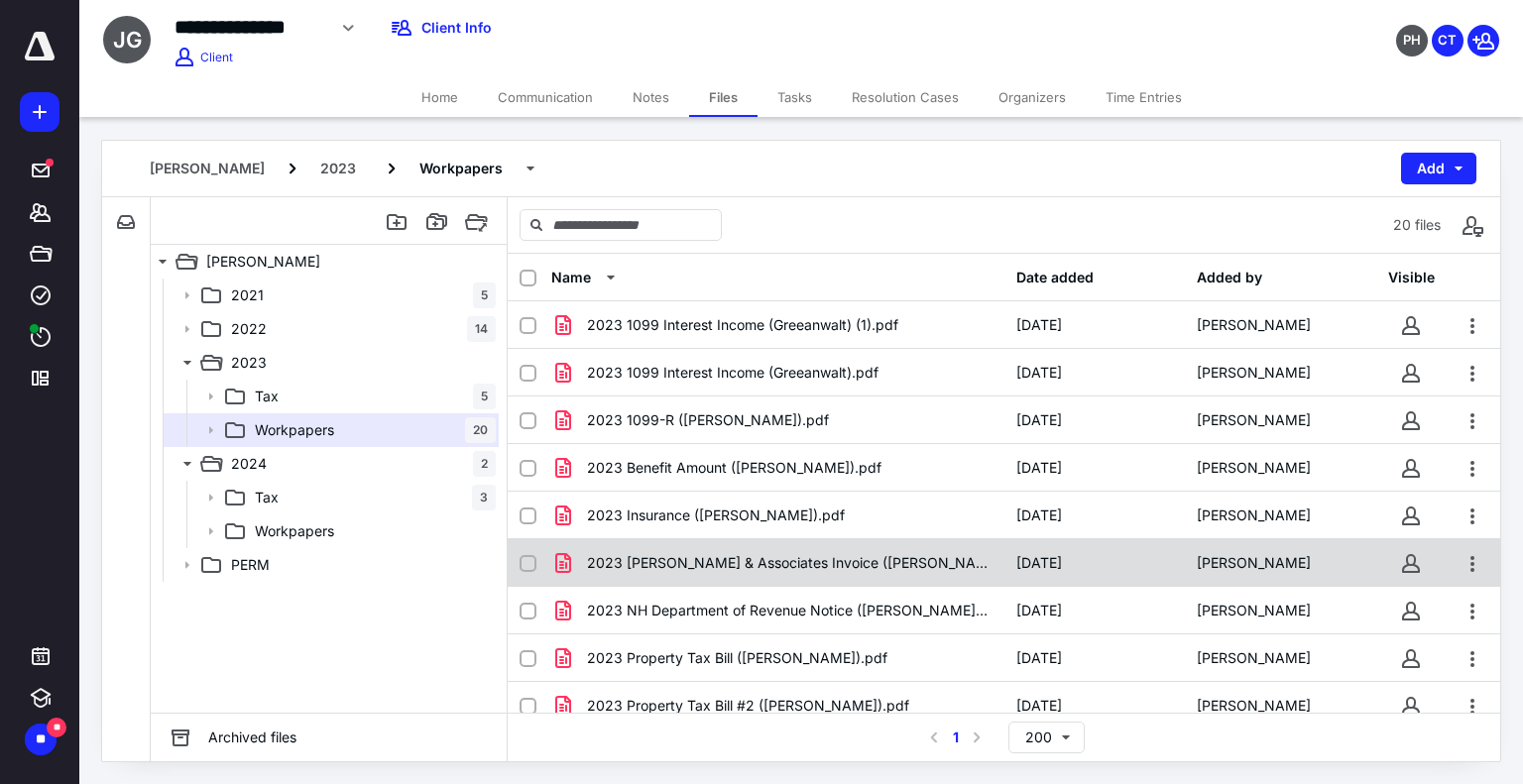 scroll, scrollTop: 99, scrollLeft: 0, axis: vertical 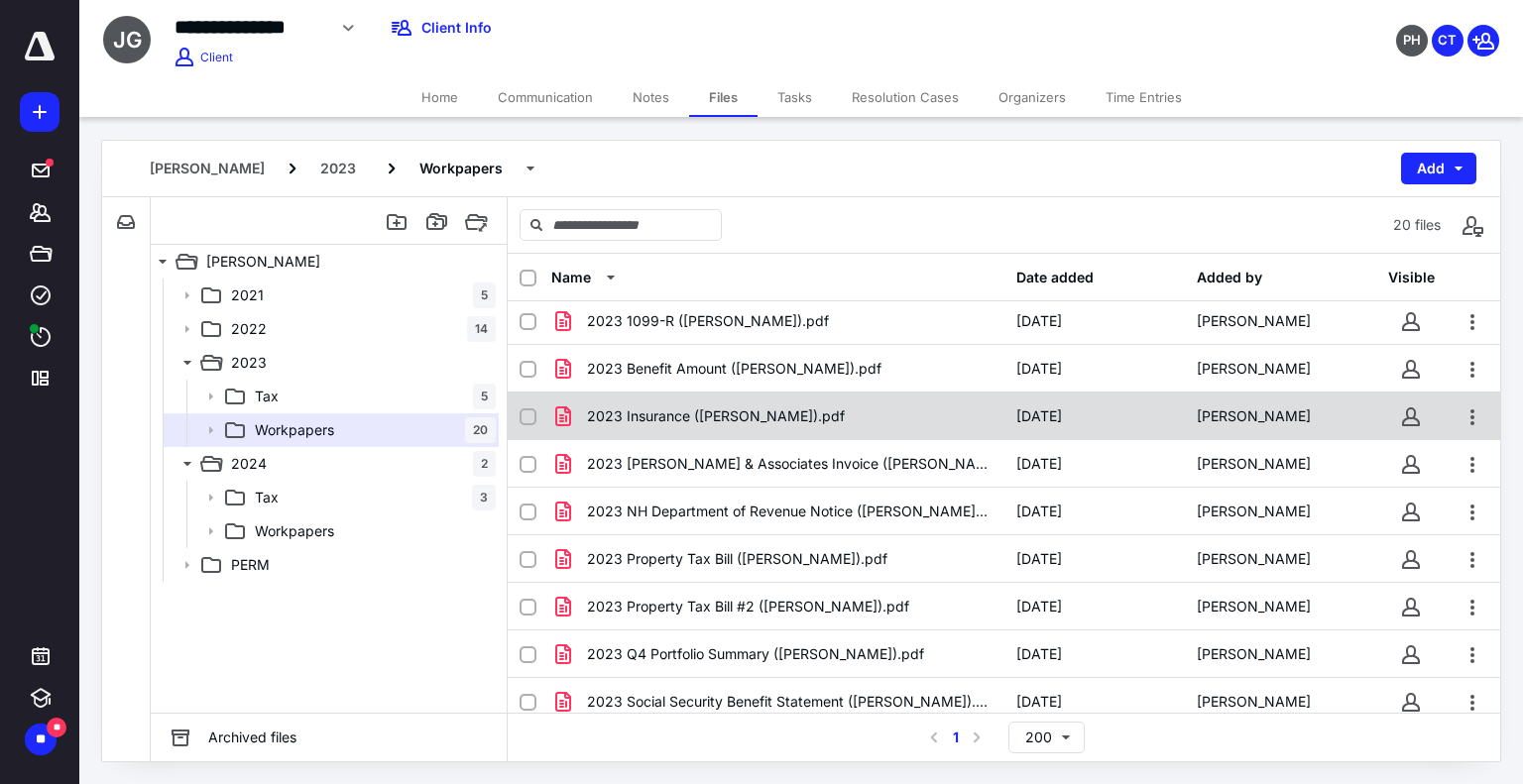 click on "2023 Insurance ([PERSON_NAME]).pdf" at bounding box center (716, 416) 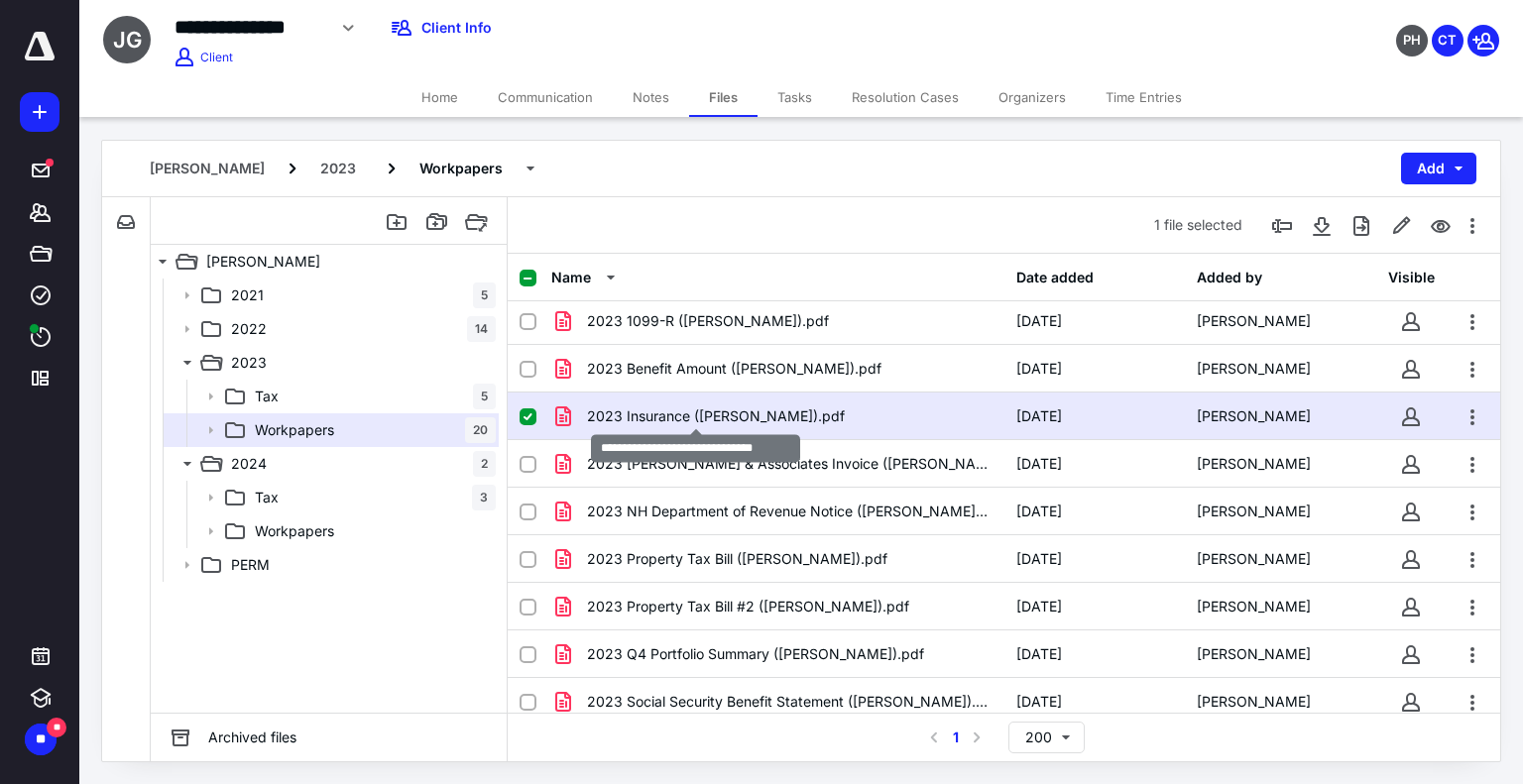 click on "2023 Insurance ([PERSON_NAME]).pdf" at bounding box center (716, 416) 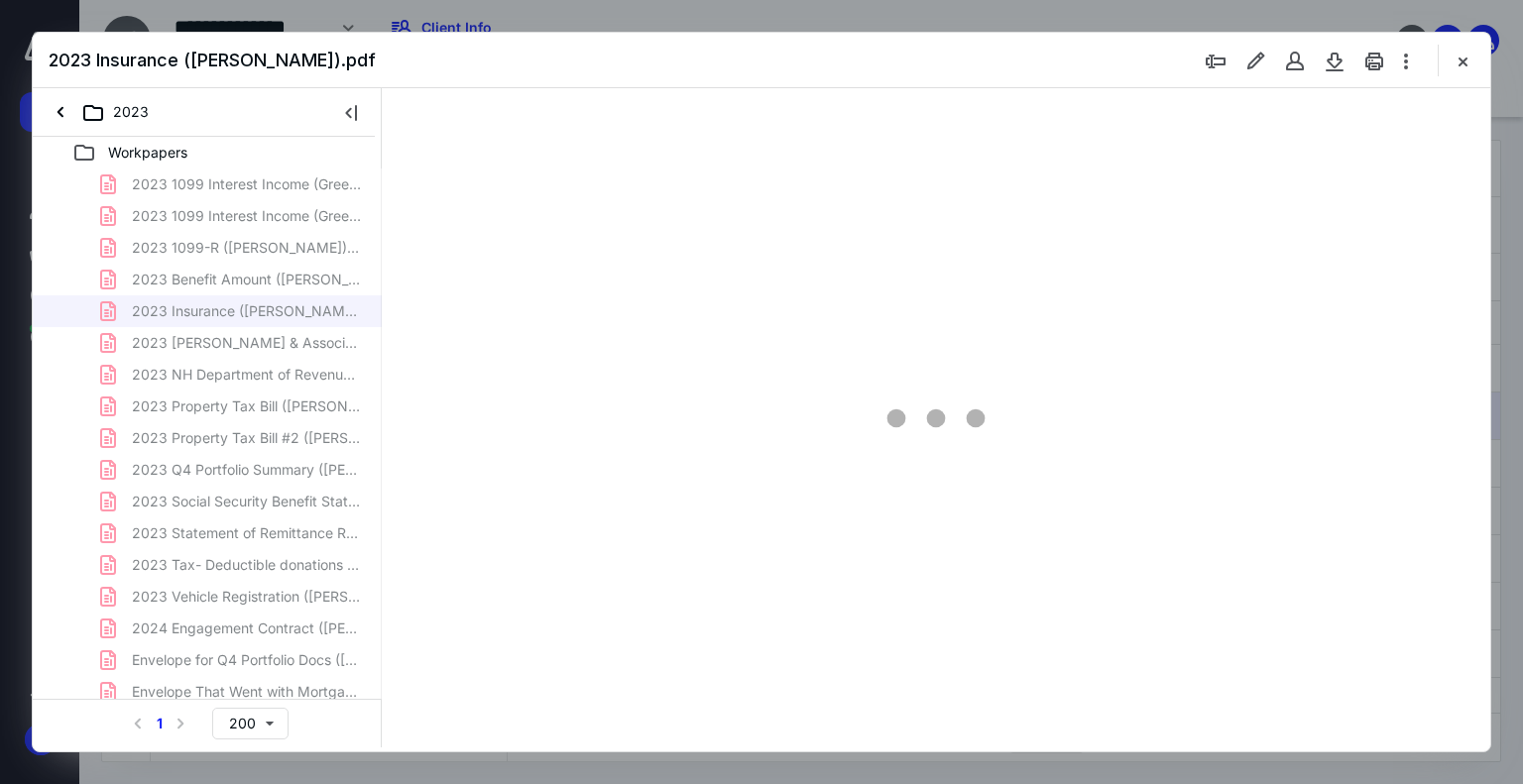 scroll, scrollTop: 0, scrollLeft: 0, axis: both 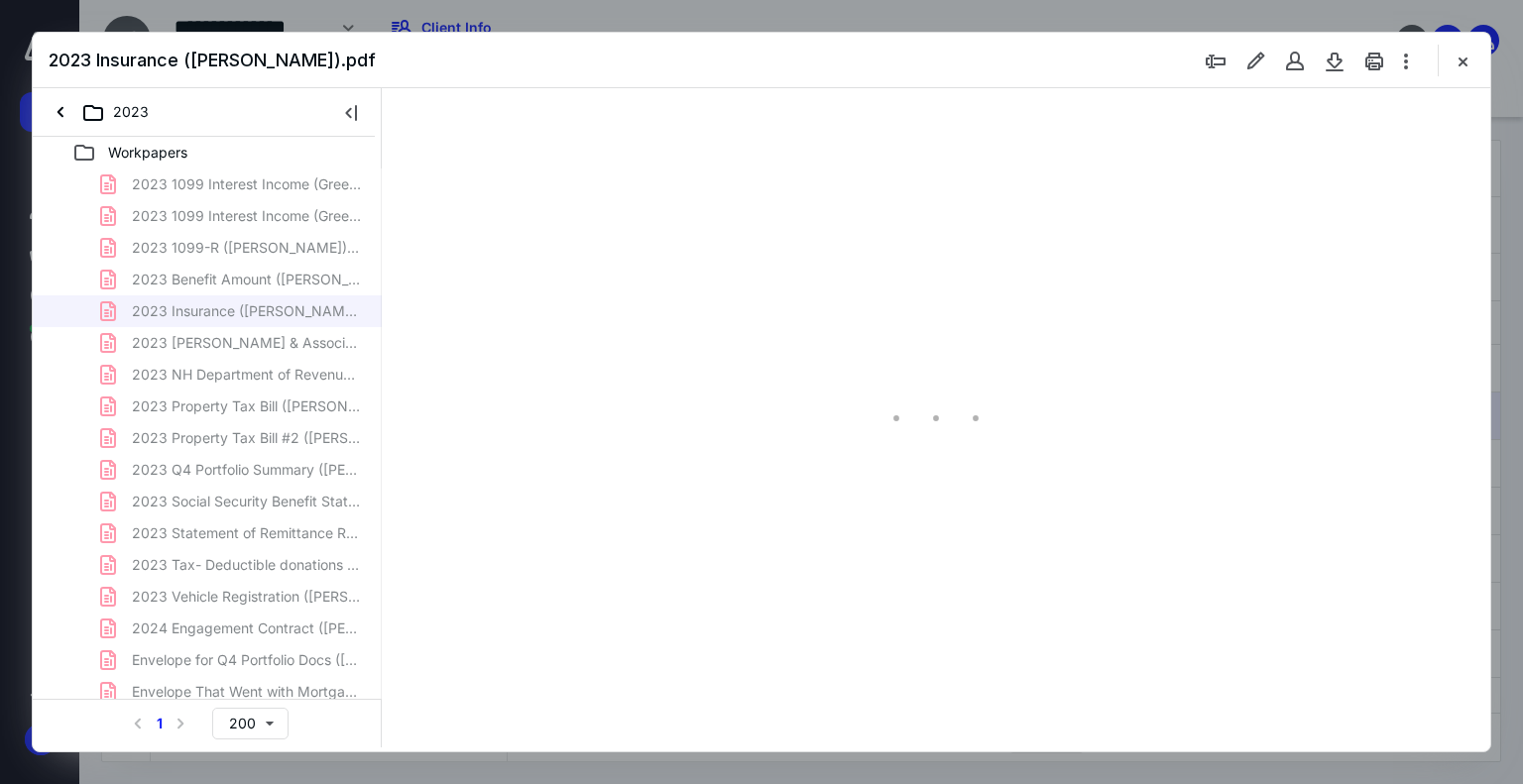 type on "178" 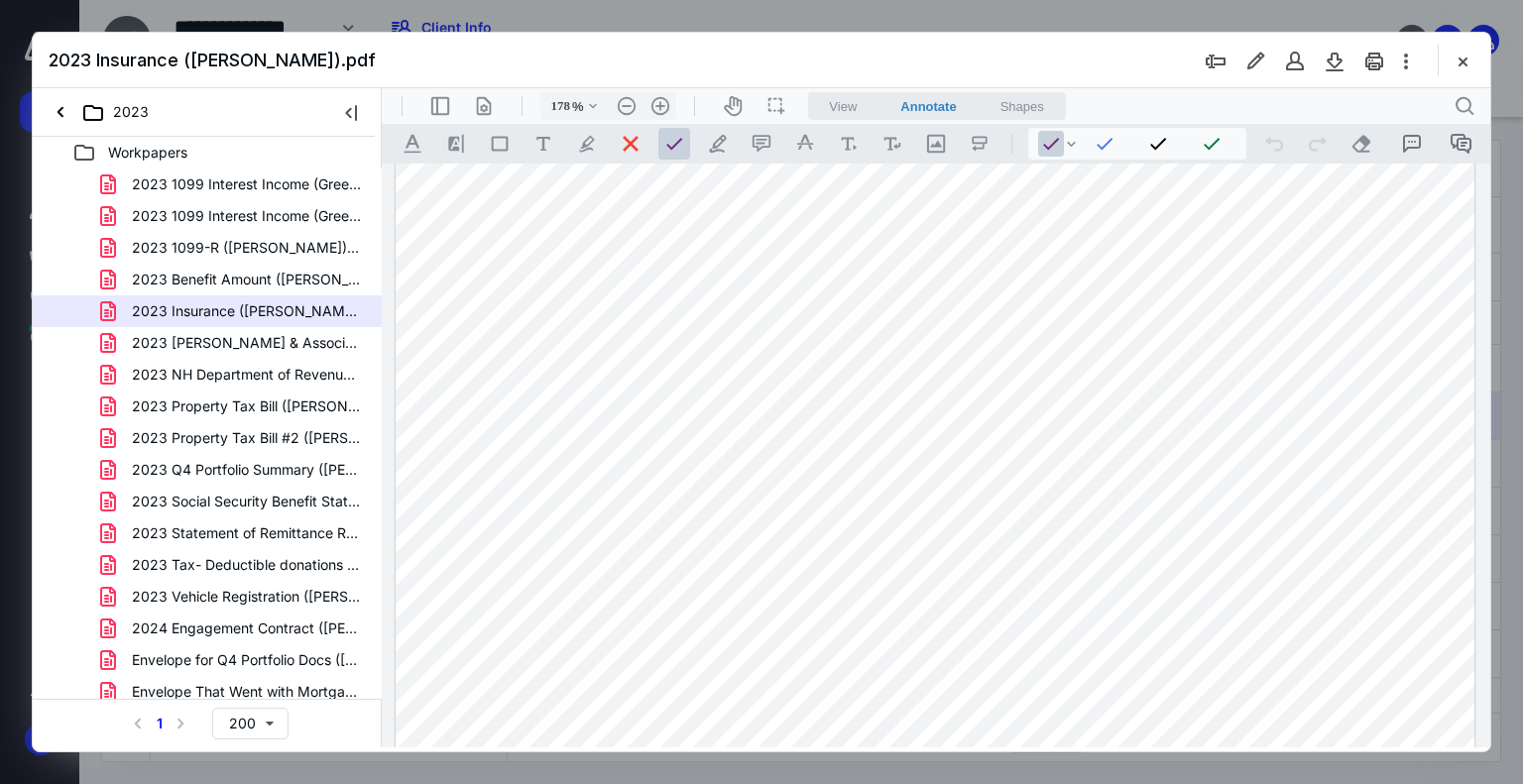 scroll, scrollTop: 825, scrollLeft: 0, axis: vertical 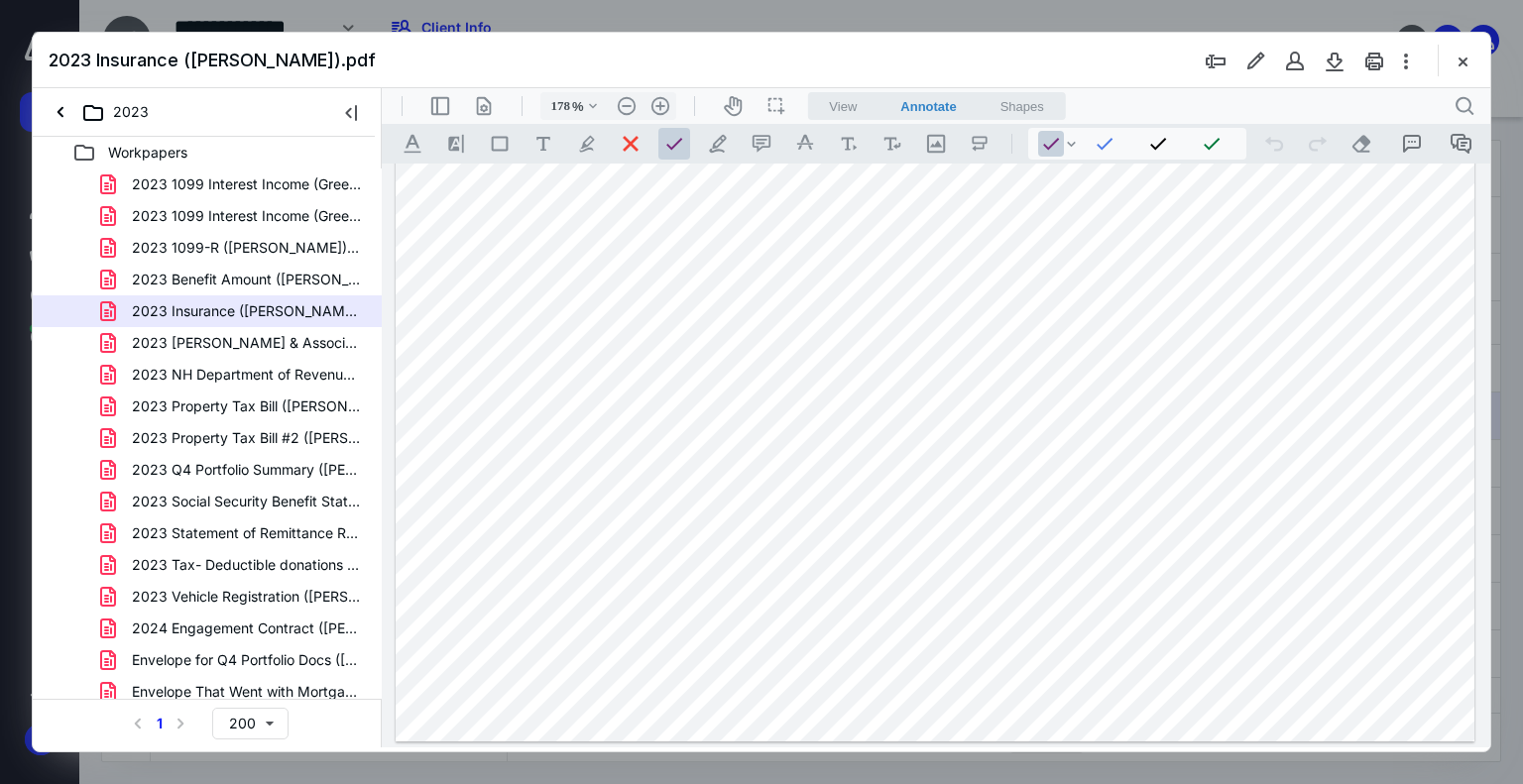 click at bounding box center [1463, 60] 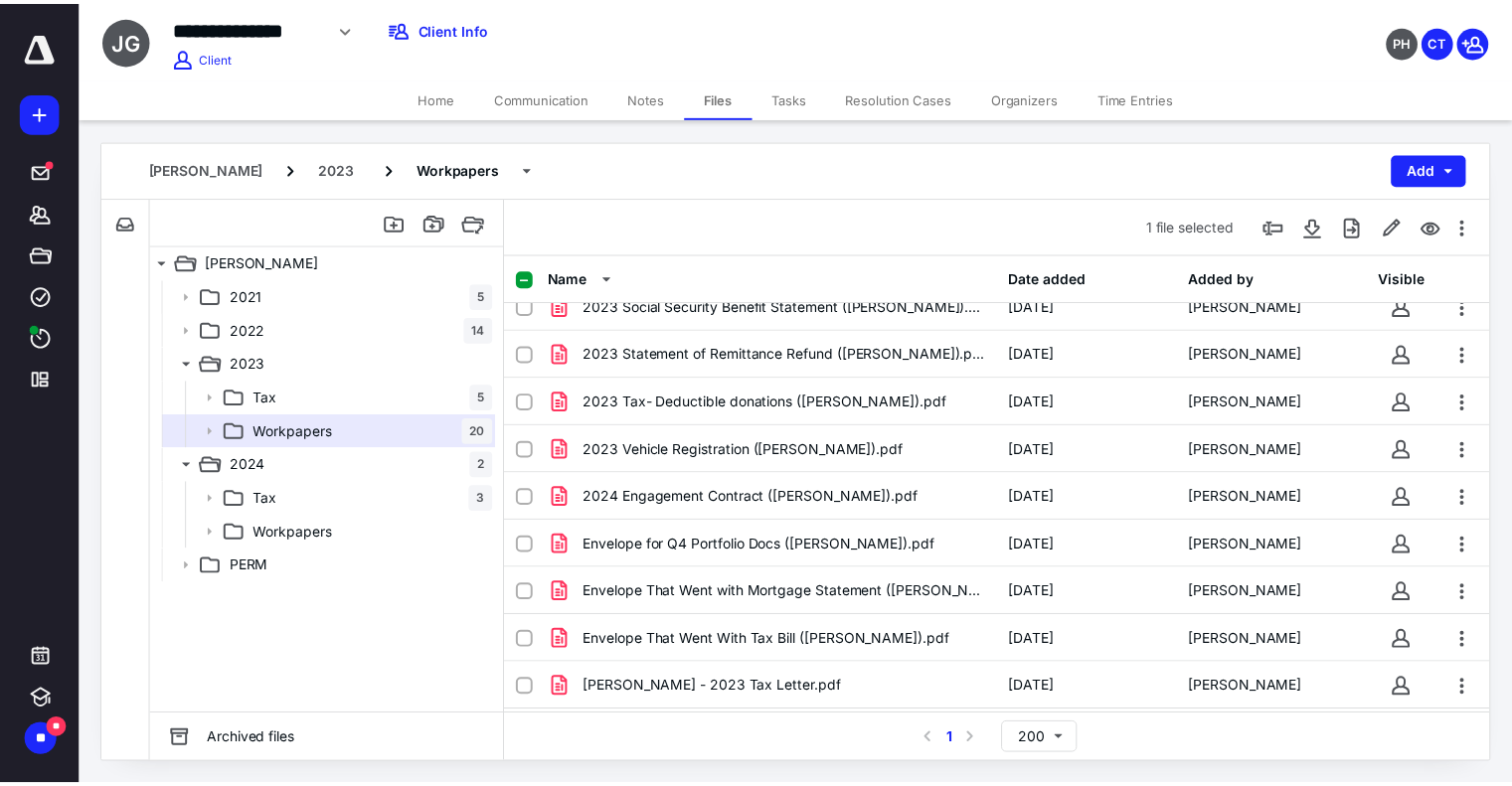 scroll, scrollTop: 537, scrollLeft: 0, axis: vertical 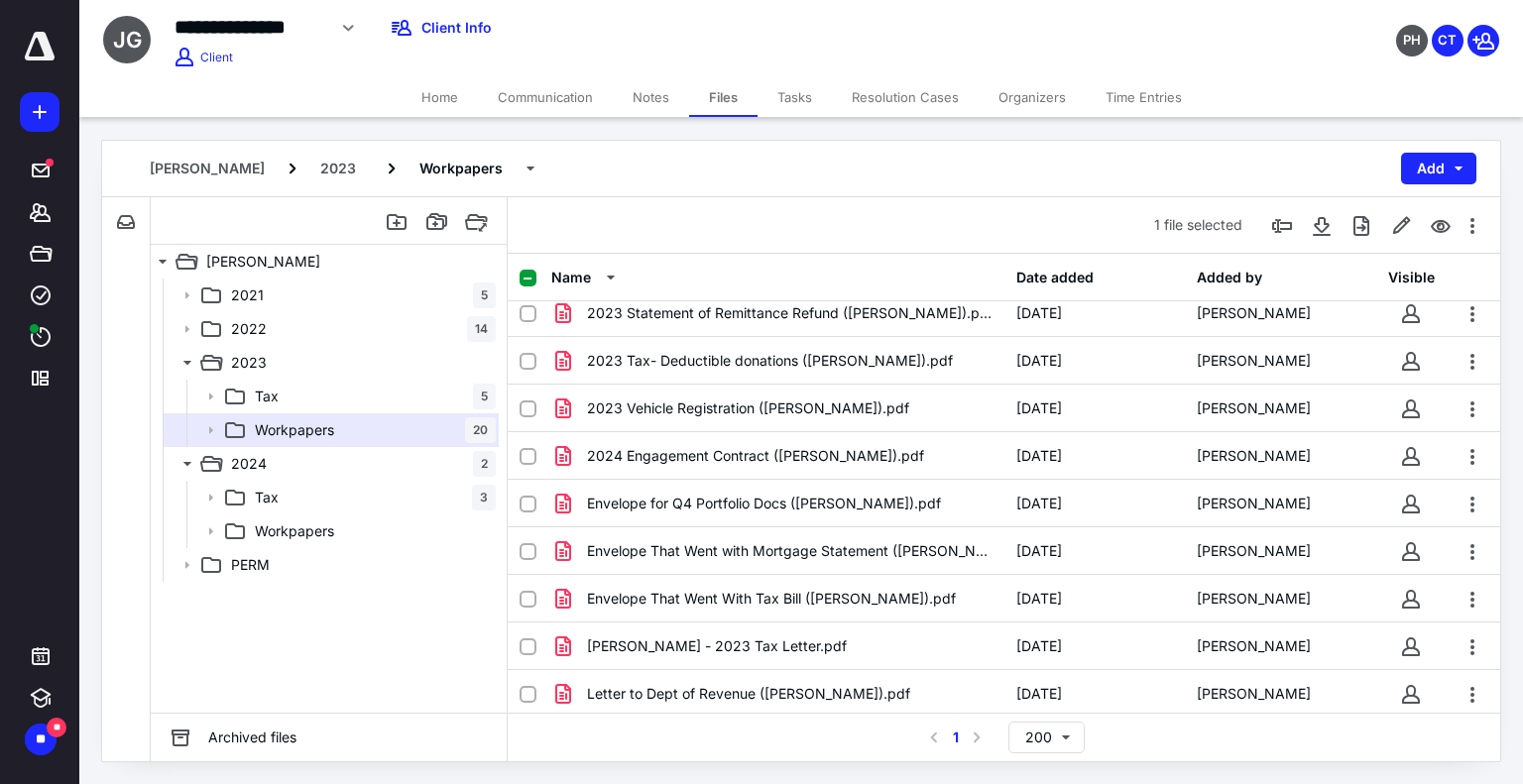 click on "**********" at bounding box center [601, 28] 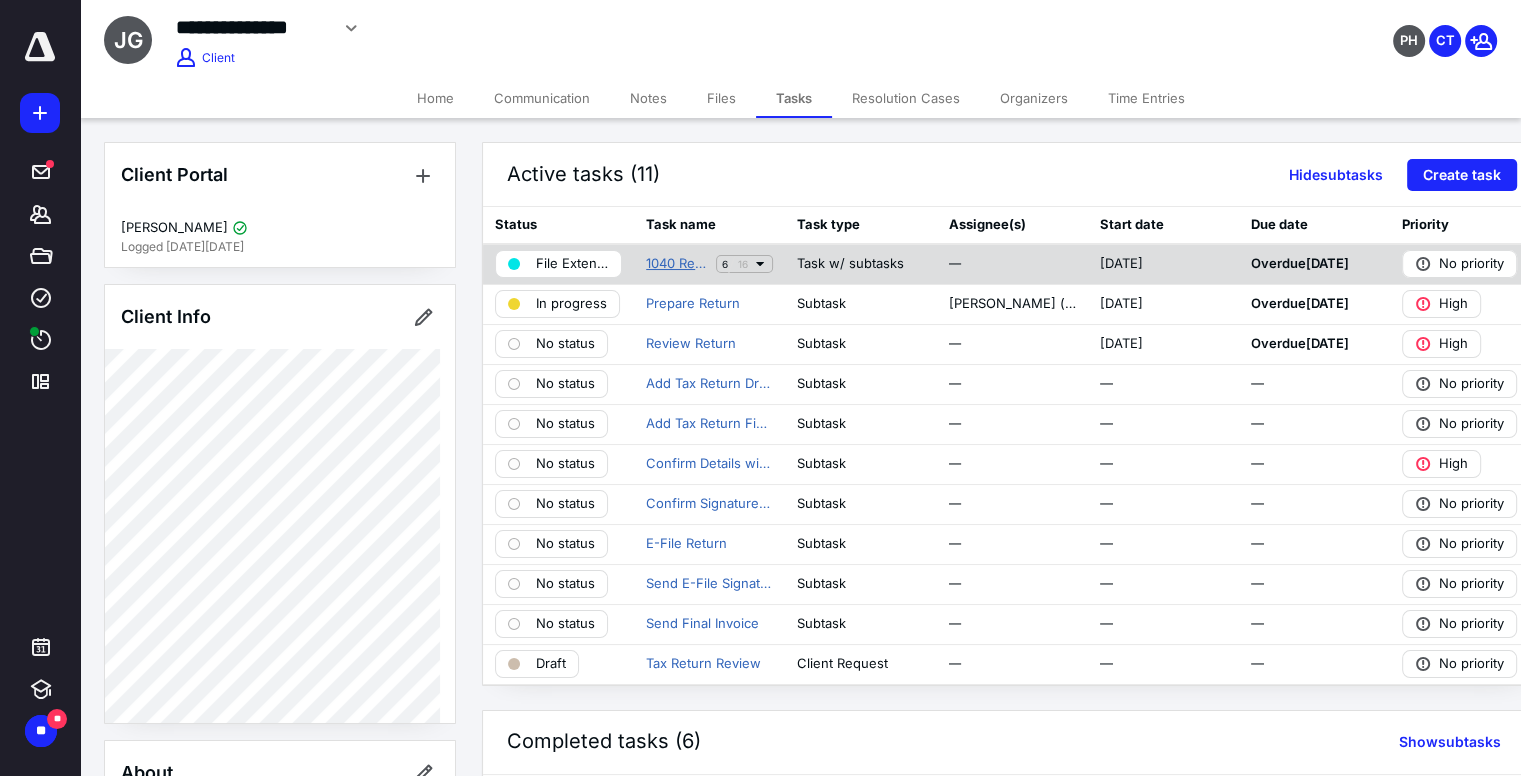 click on "1040 Return Prep" at bounding box center (677, 264) 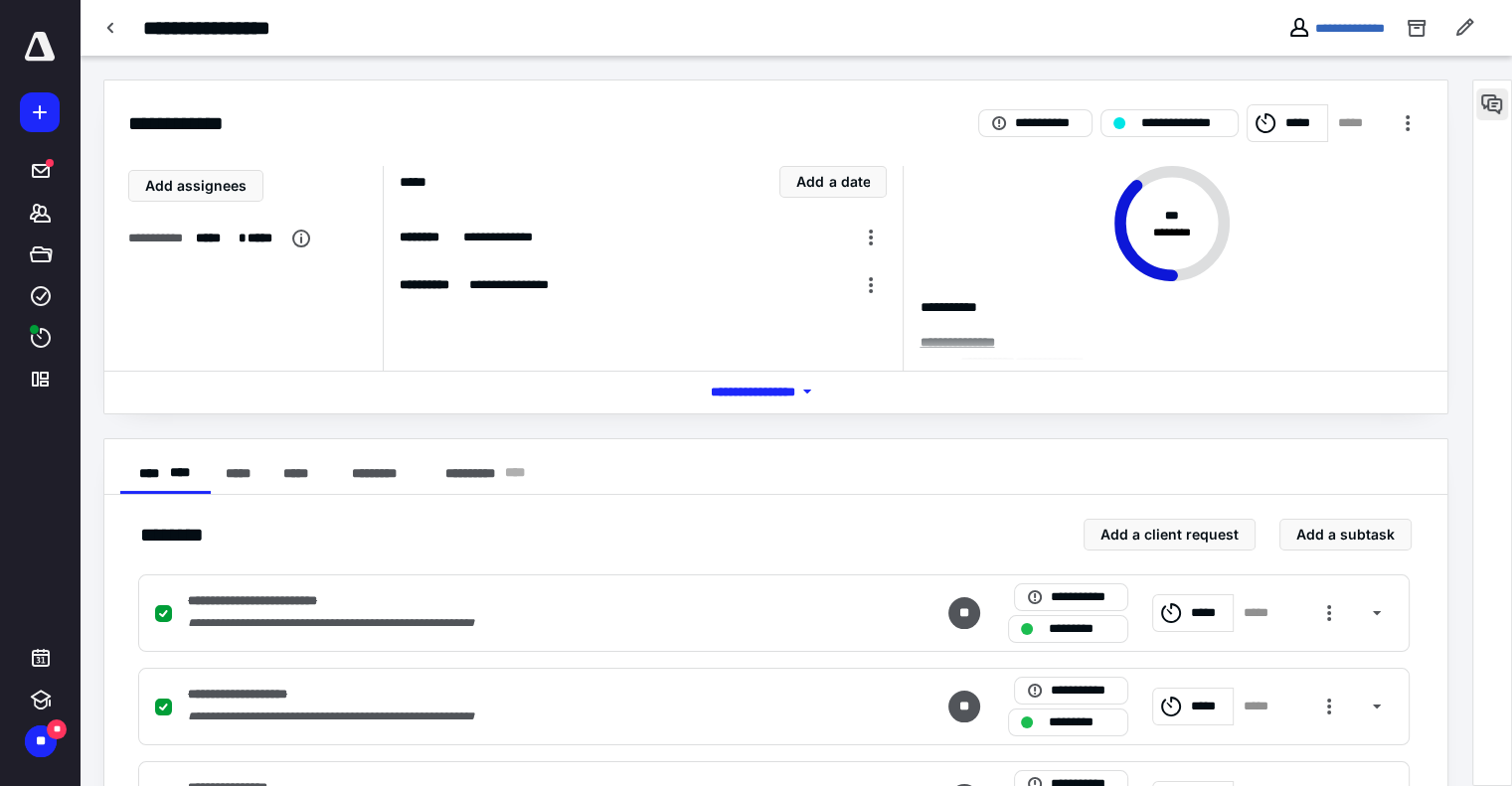 click at bounding box center [1492, 104] 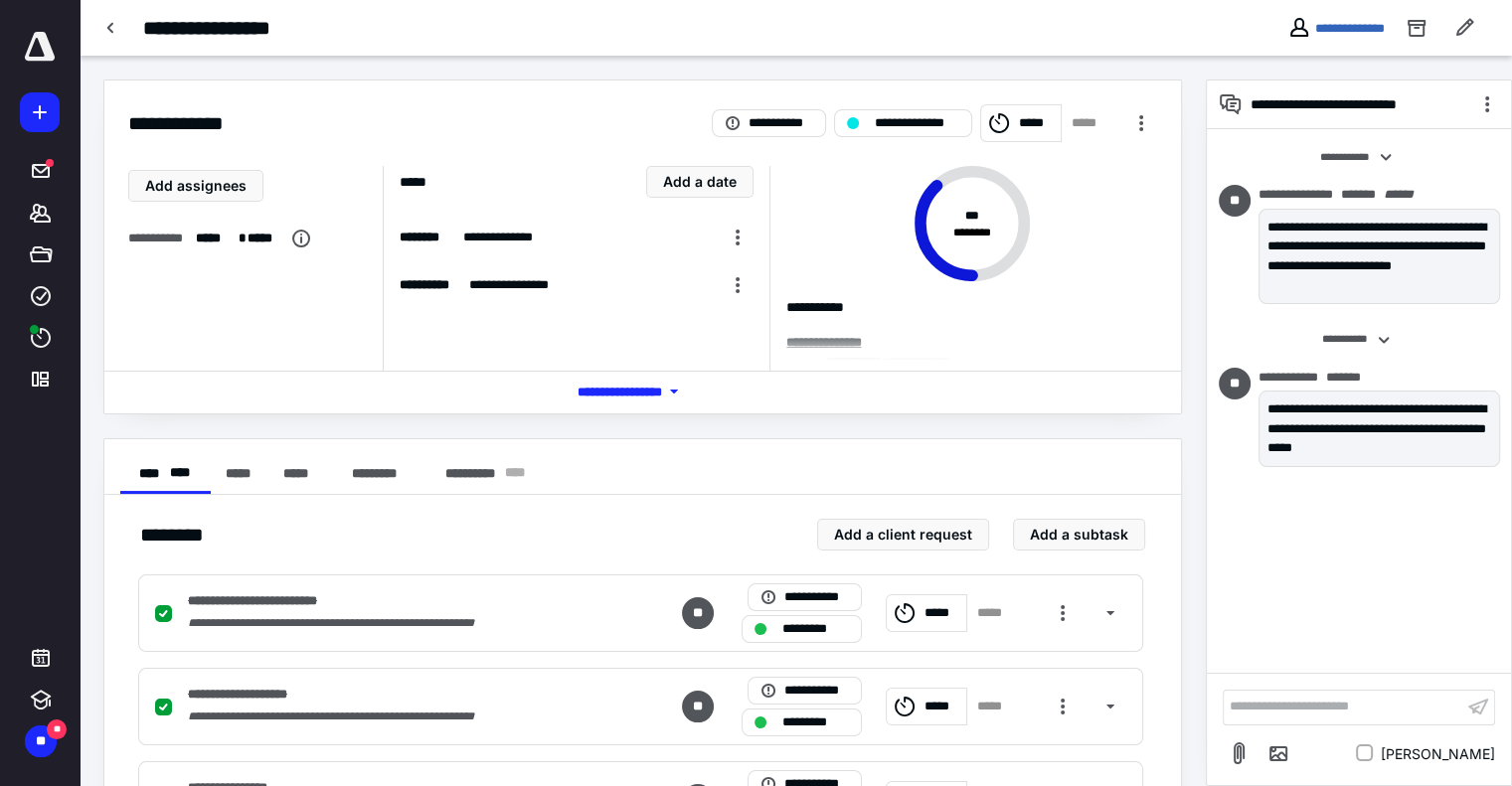 click on "**********" at bounding box center [1343, 707] 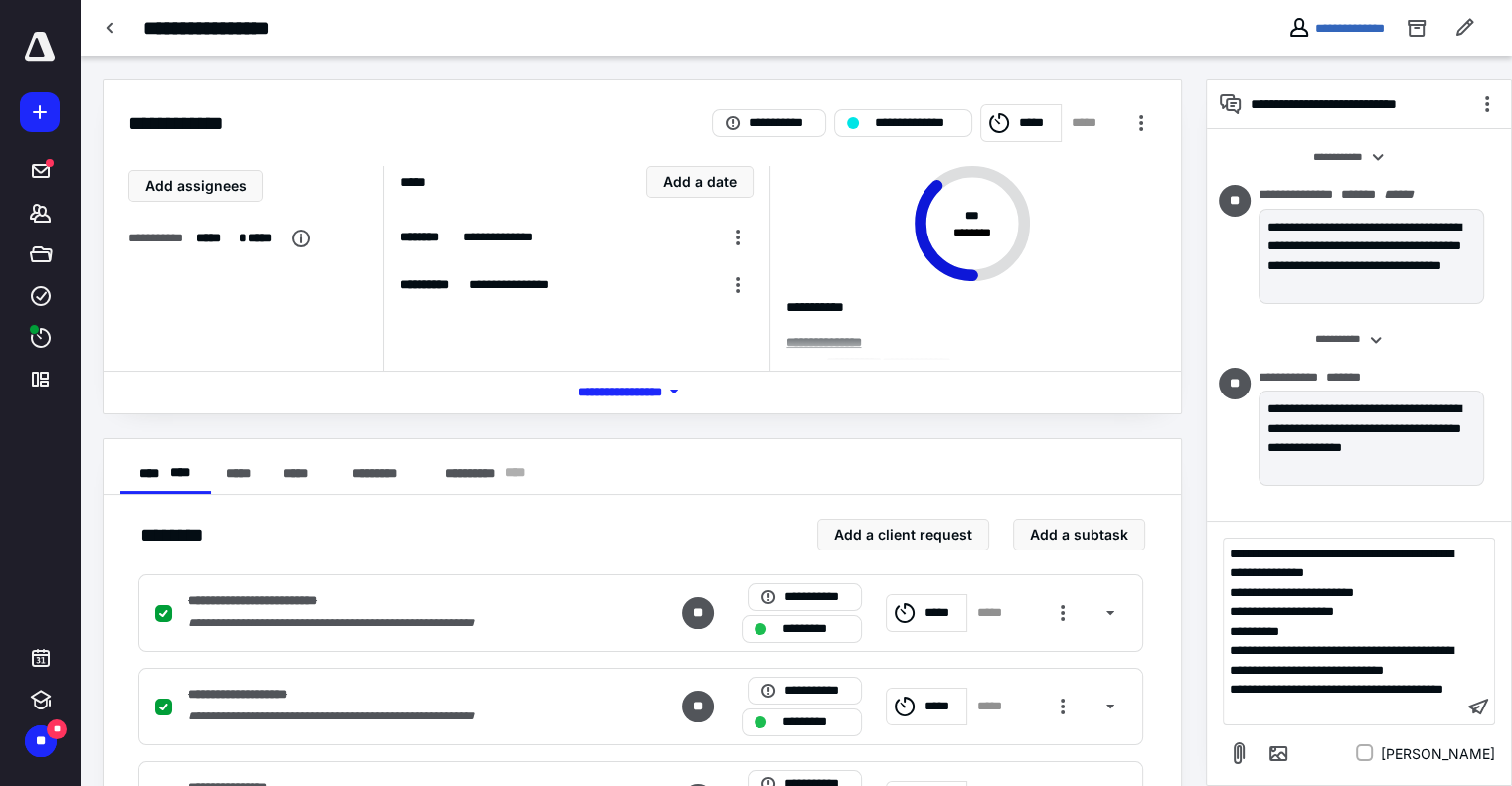 click on "**********" at bounding box center [1359, 632] 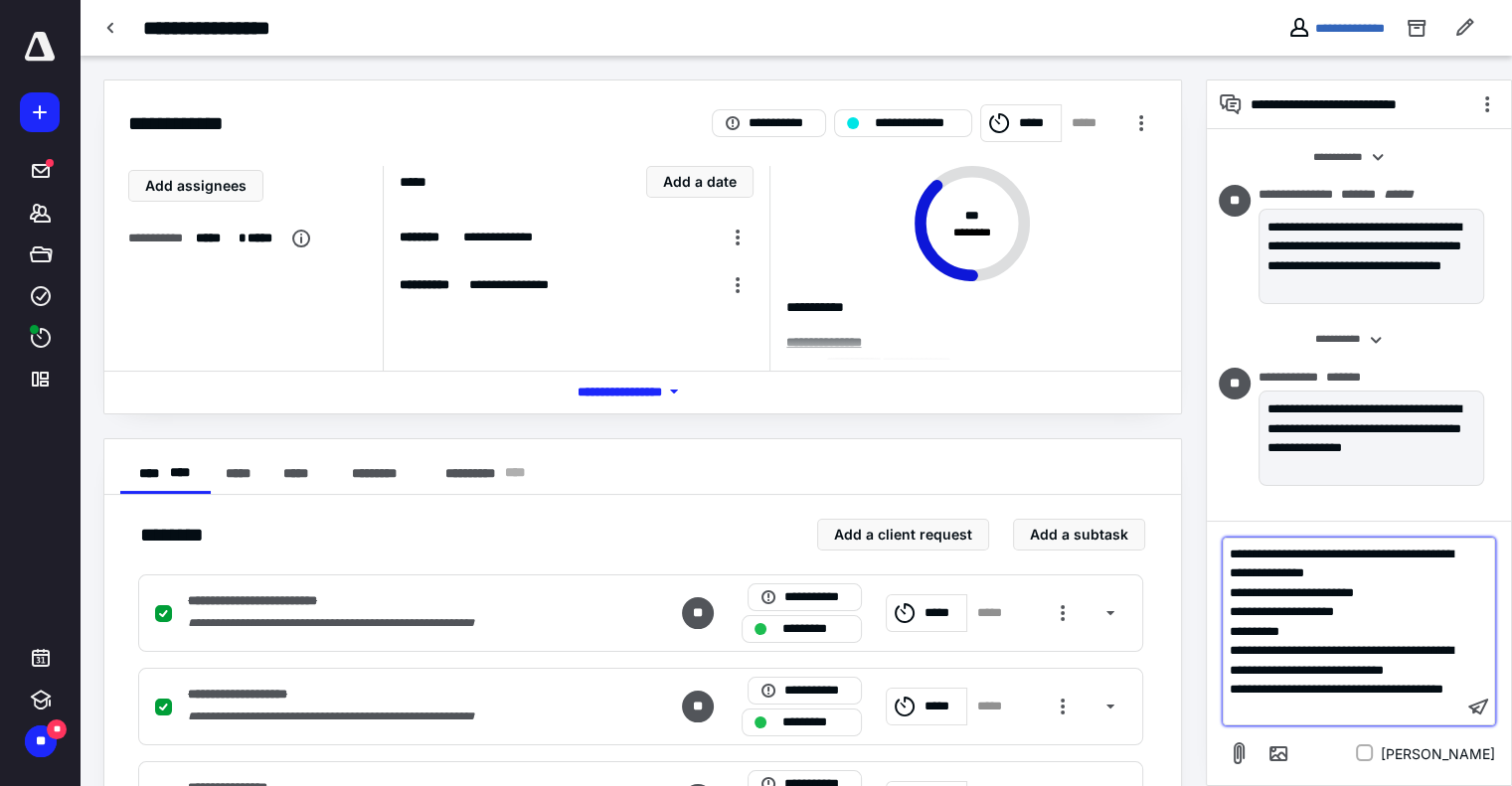 click on "**********" at bounding box center (1343, 563) 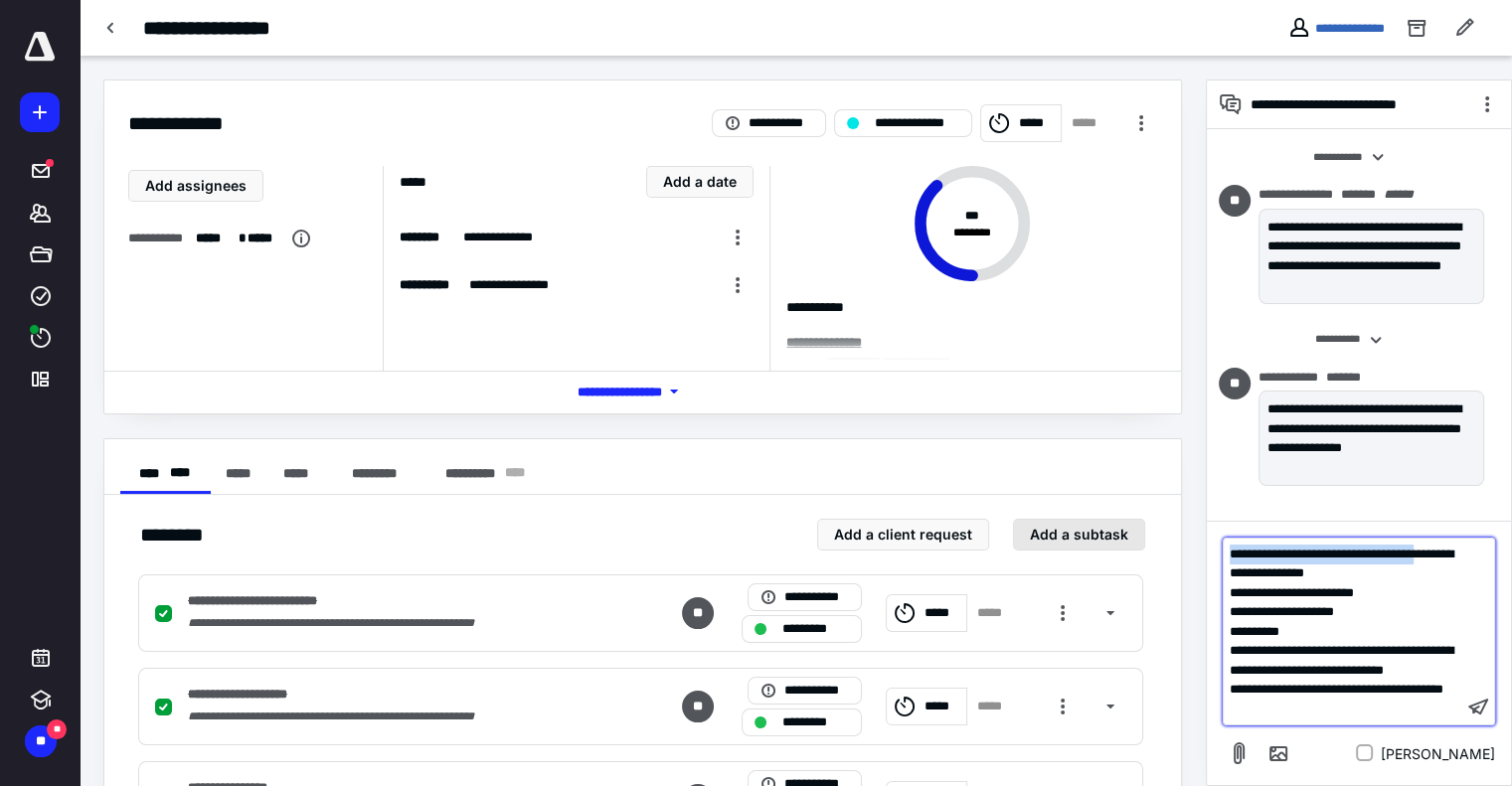 drag, startPoint x: 1455, startPoint y: 520, endPoint x: 1130, endPoint y: 524, distance: 325.02461 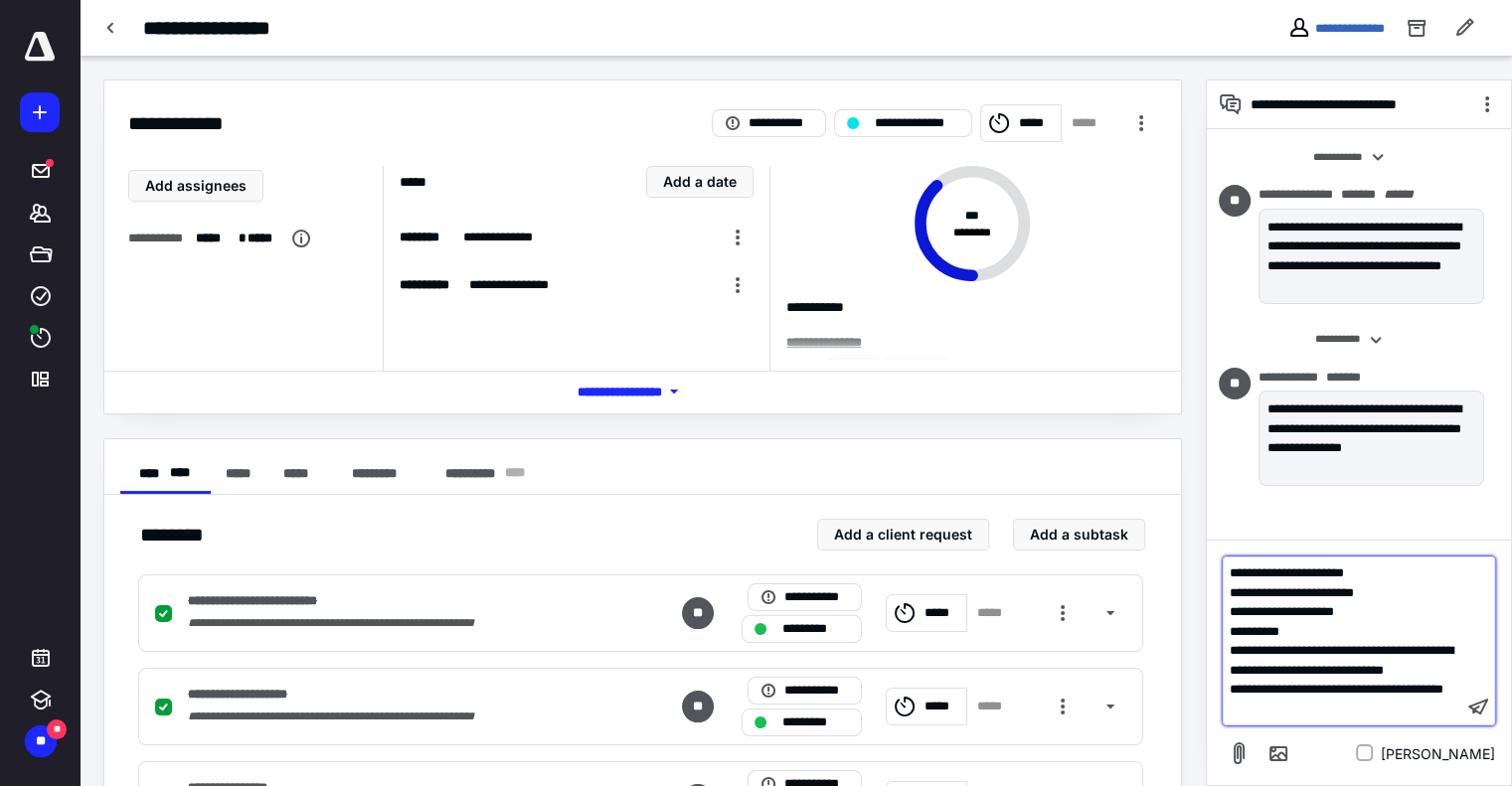 click on "**********" at bounding box center [1286, 572] 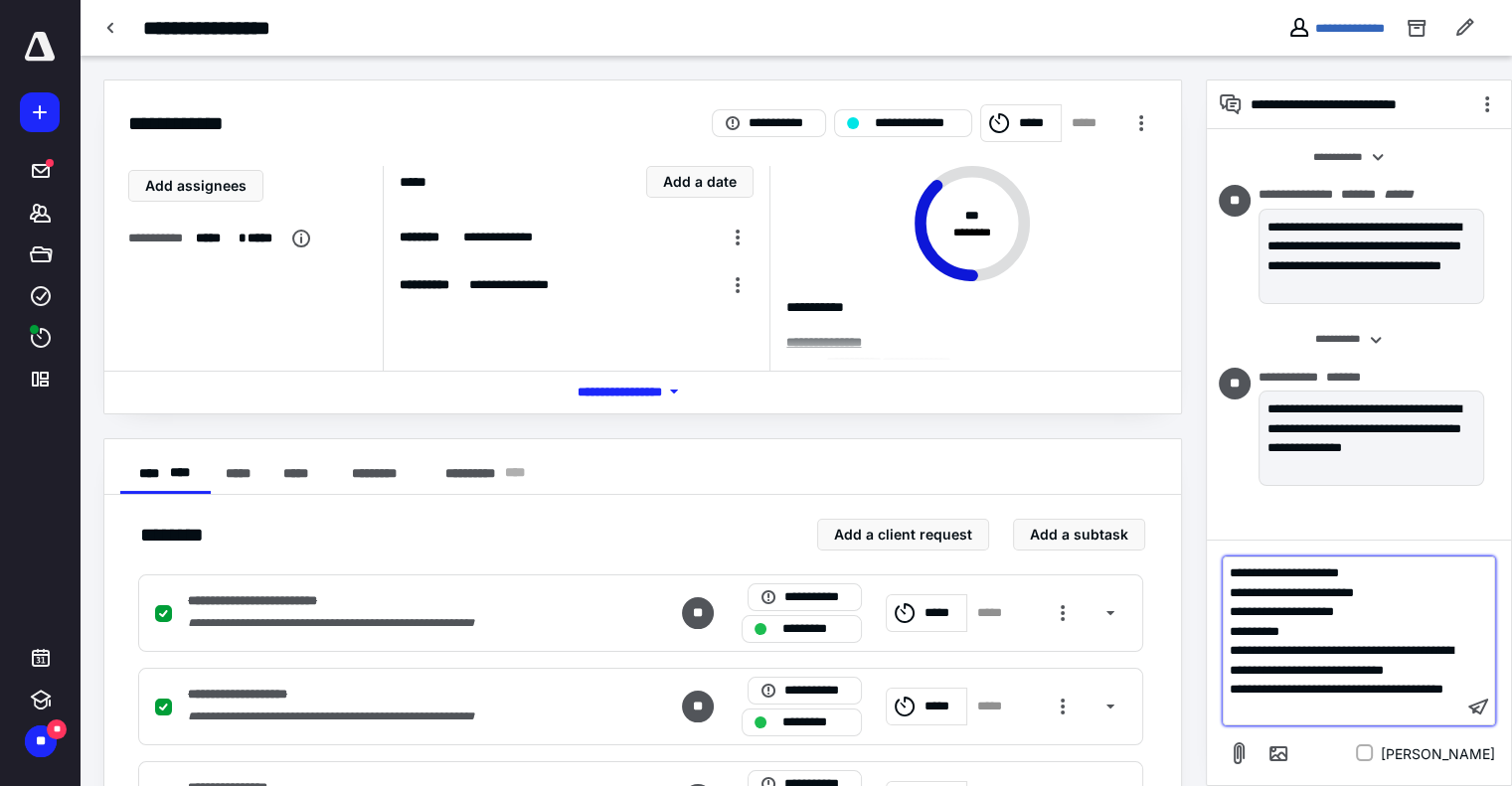 type 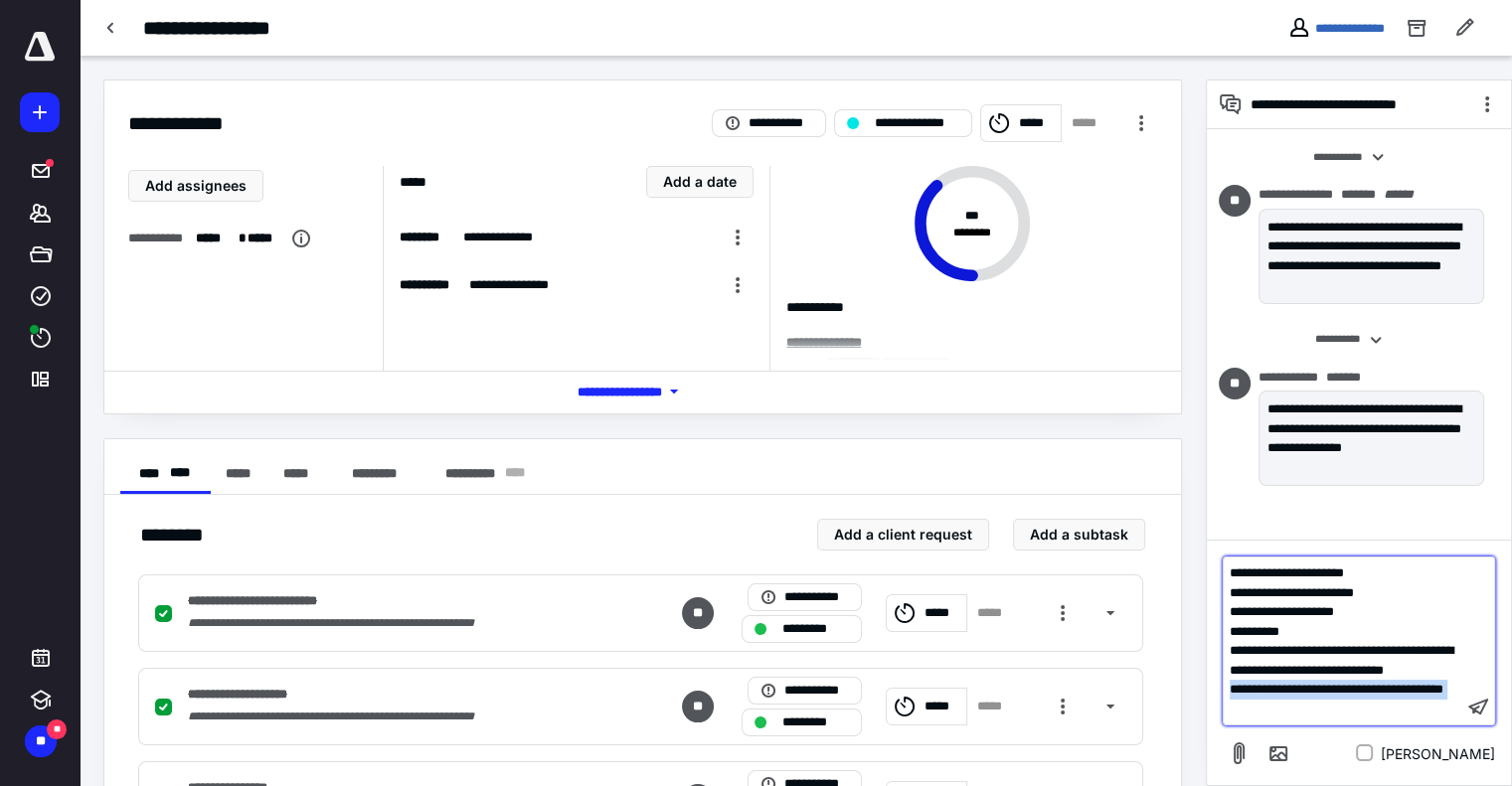 drag, startPoint x: 1288, startPoint y: 705, endPoint x: 1224, endPoint y: 665, distance: 75.471849 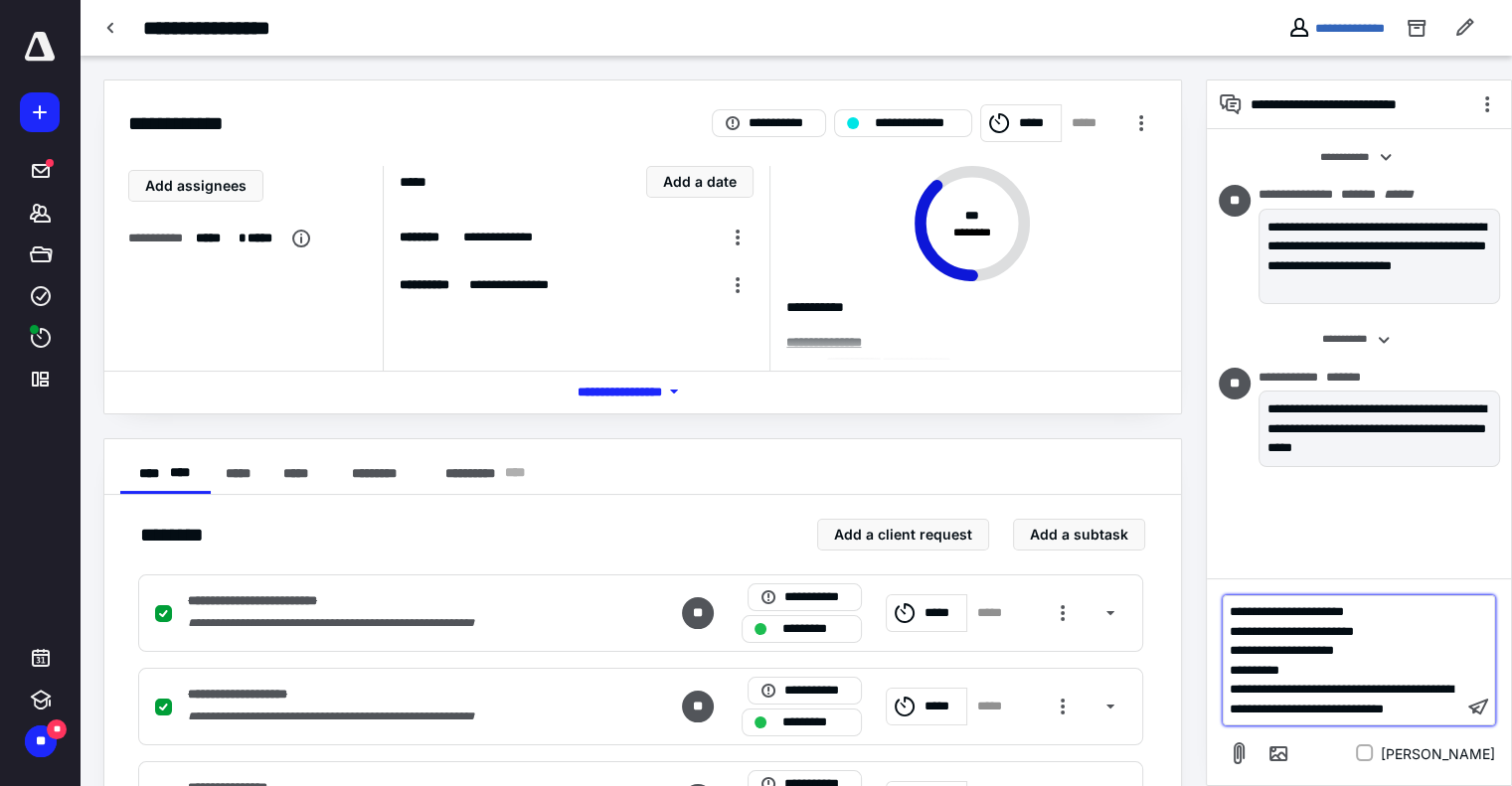 scroll, scrollTop: 31, scrollLeft: 0, axis: vertical 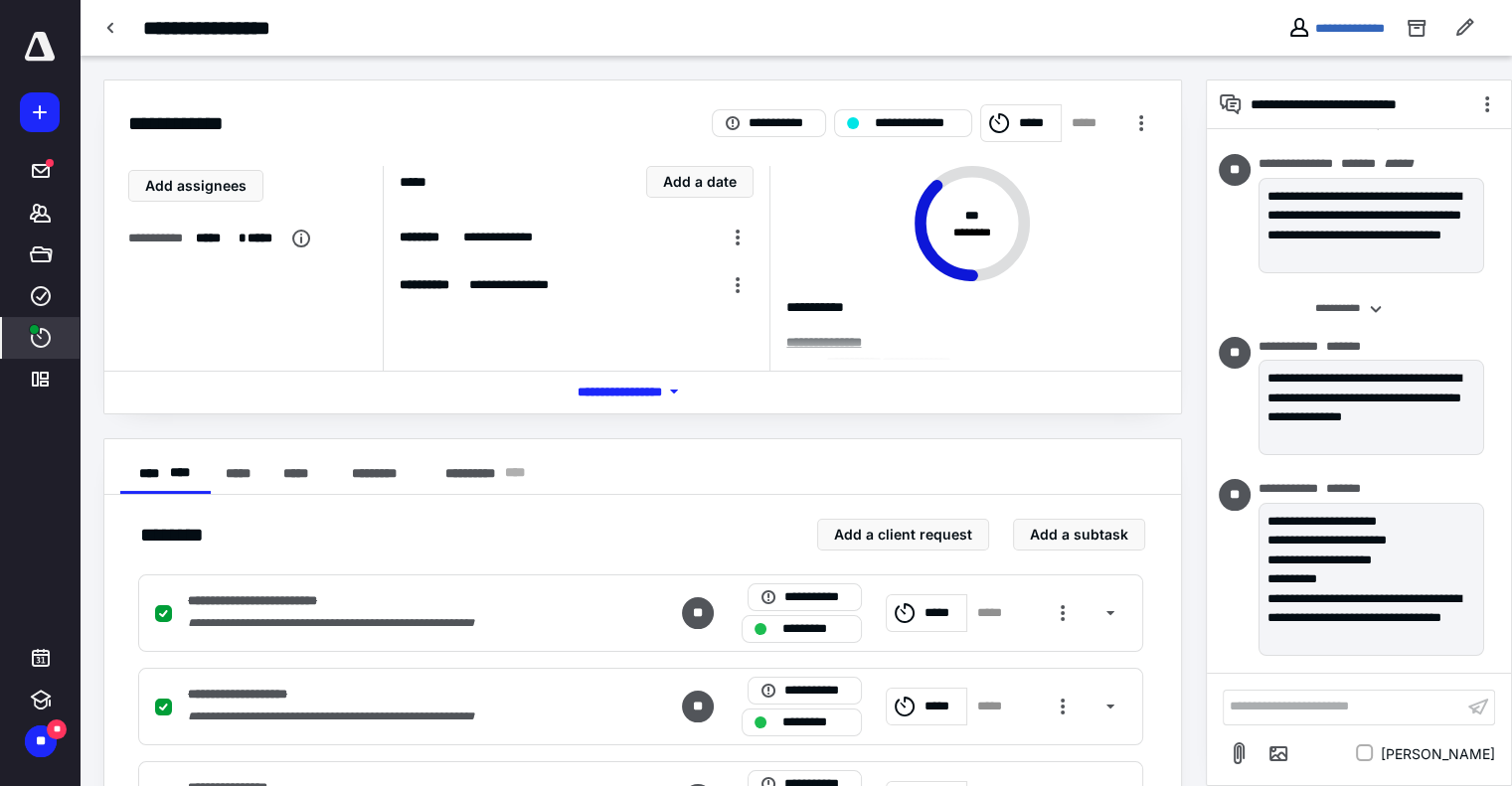click on "****" at bounding box center [41, 338] 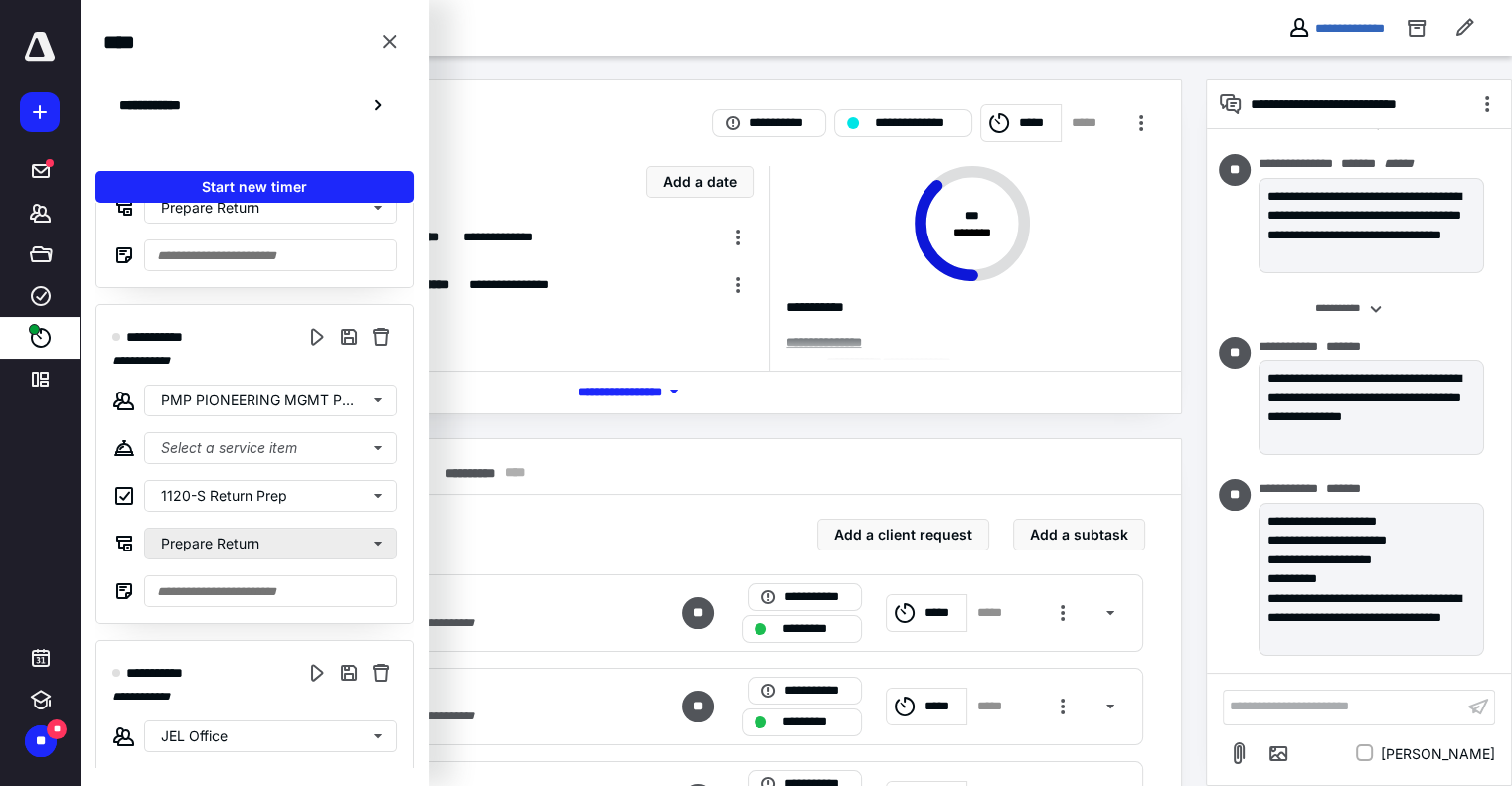 scroll, scrollTop: 298, scrollLeft: 0, axis: vertical 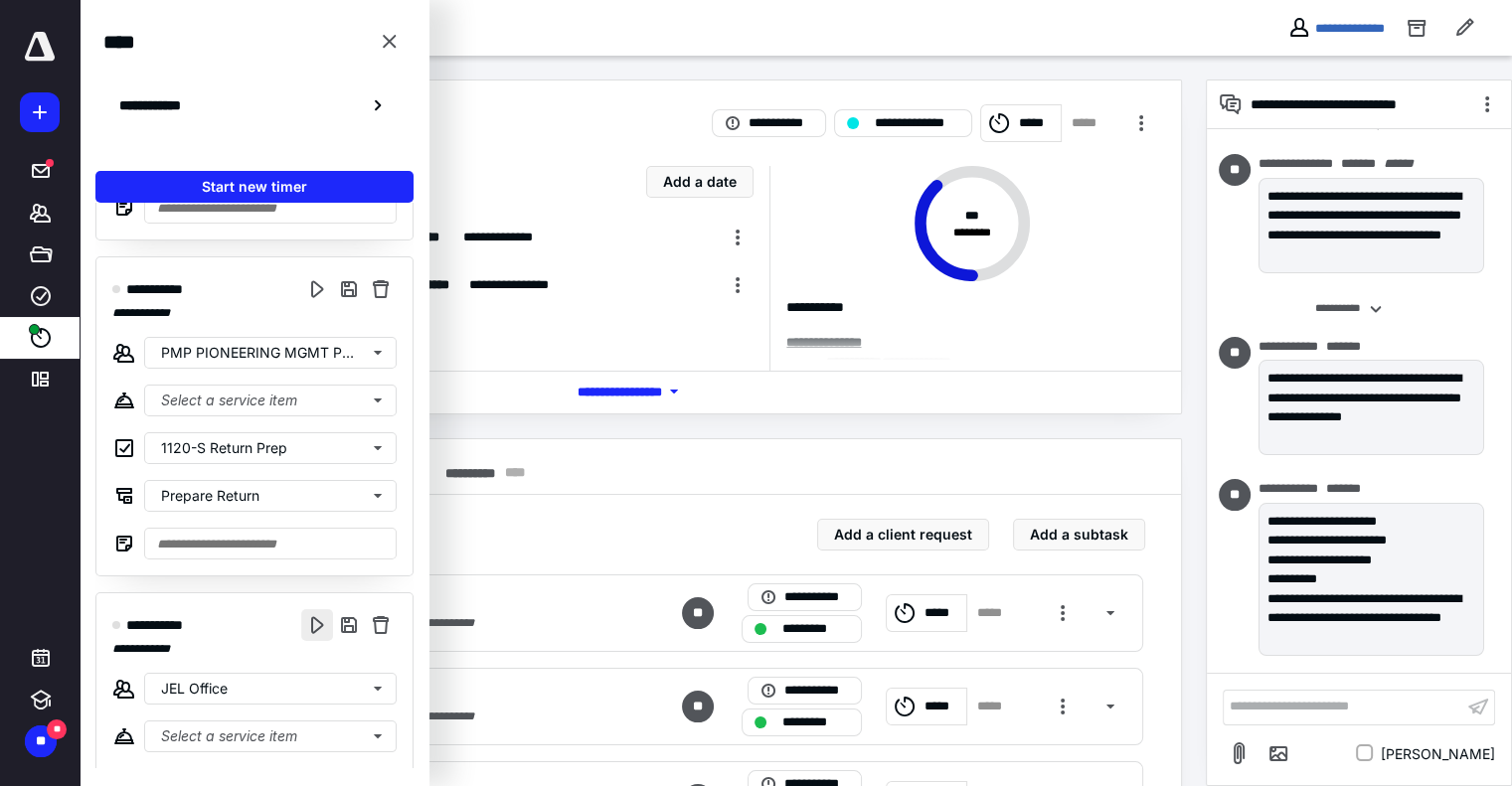 click at bounding box center (317, 625) 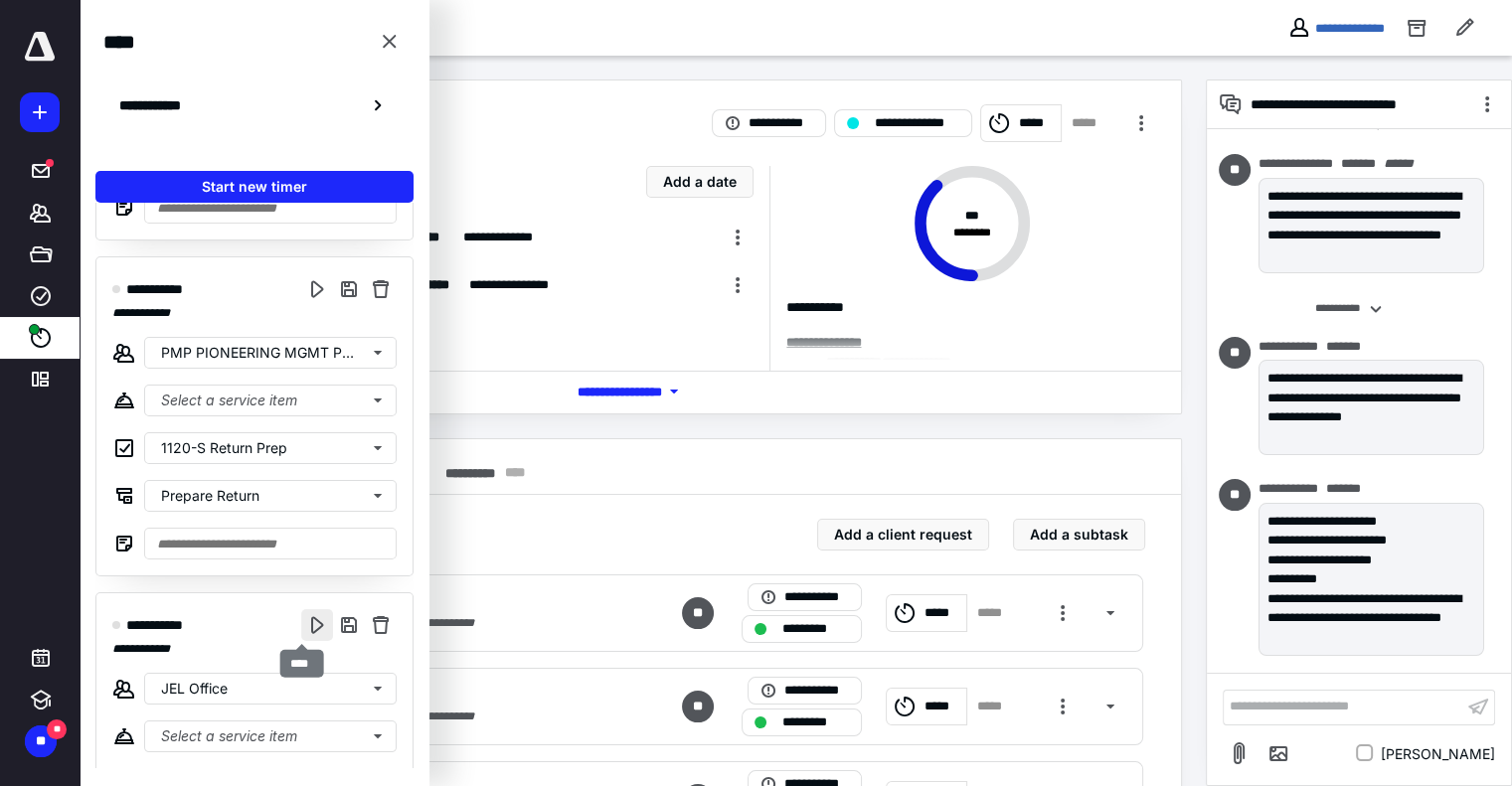 scroll, scrollTop: 0, scrollLeft: 0, axis: both 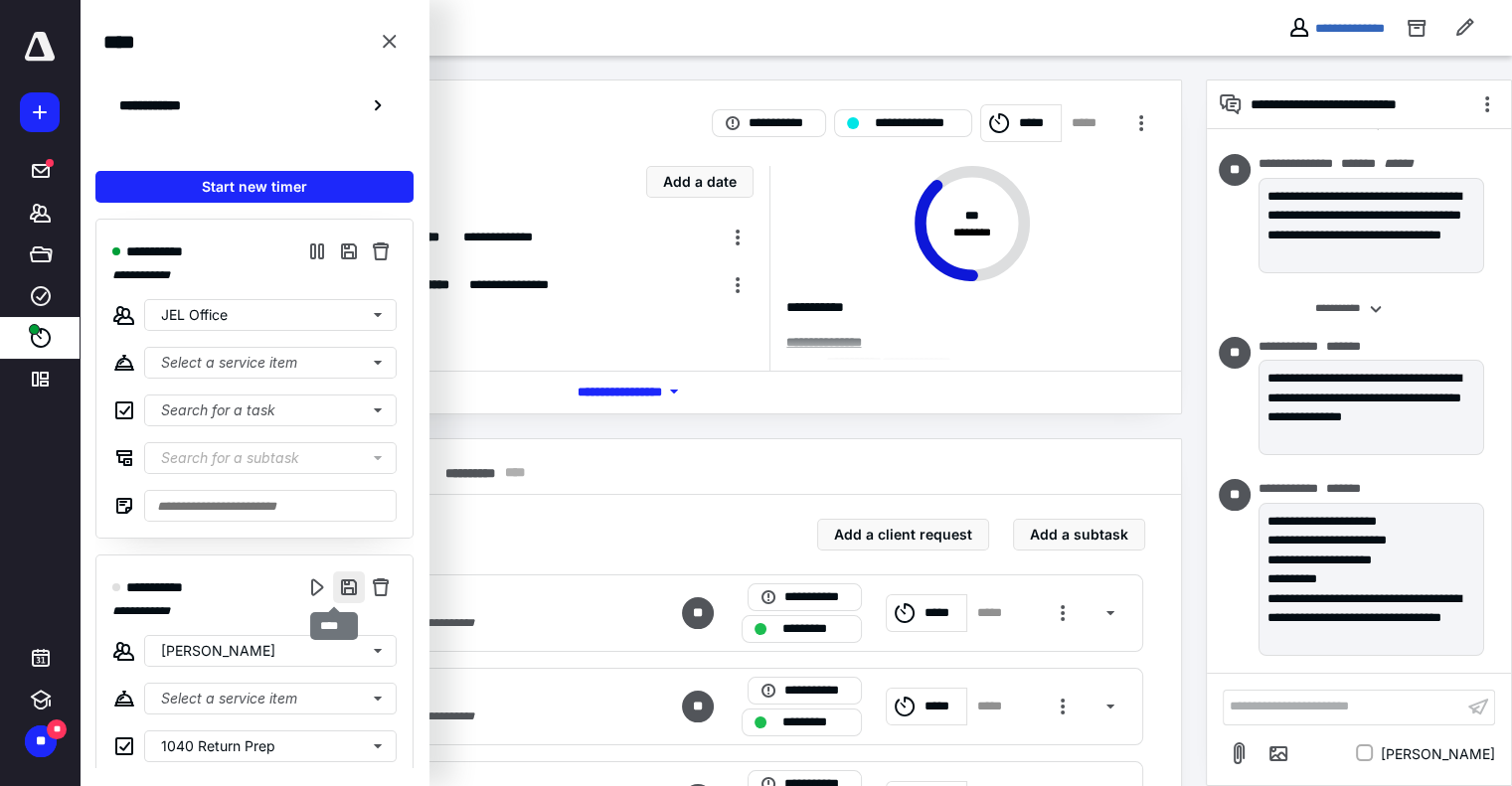 click at bounding box center [349, 587] 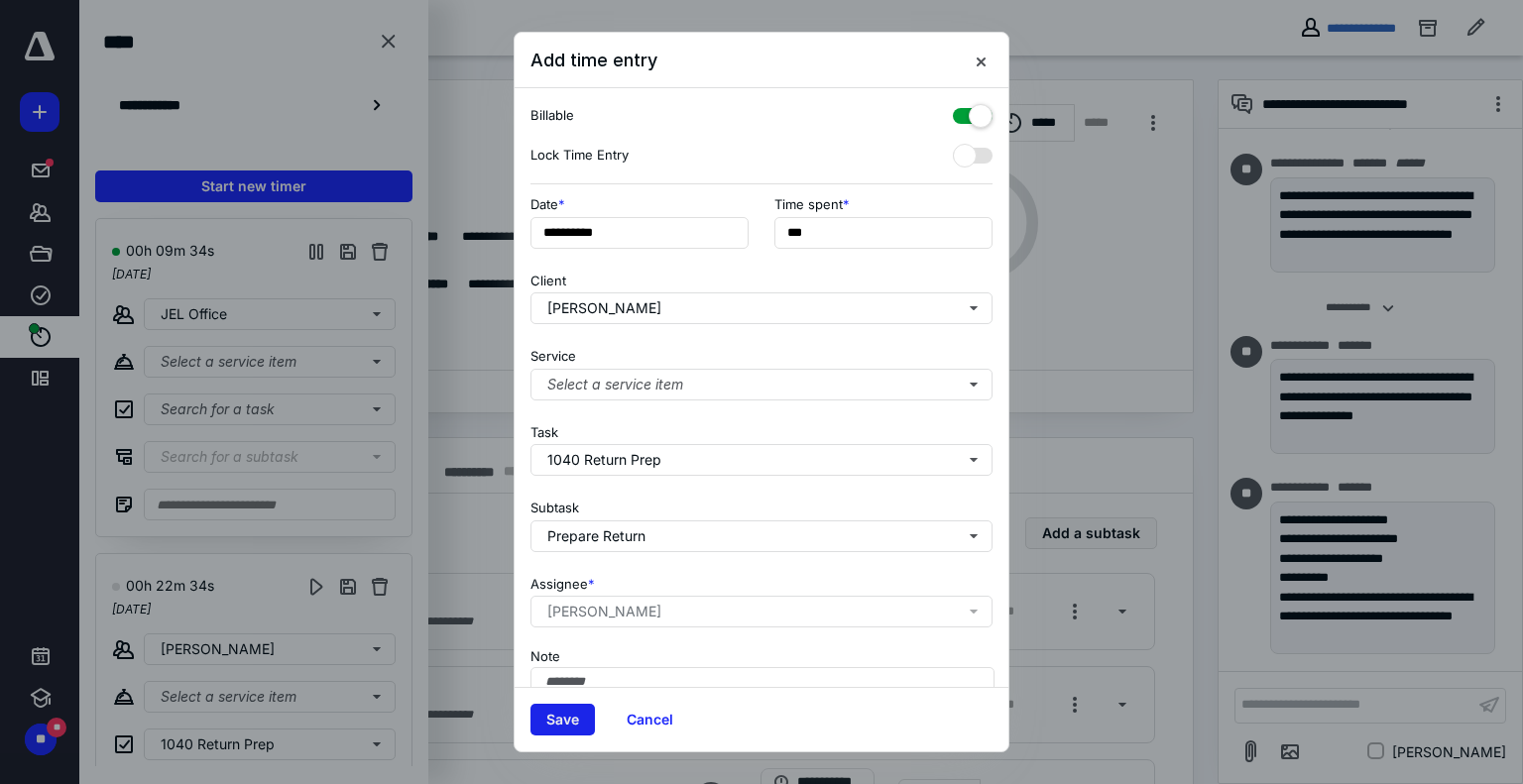 click on "Save" at bounding box center (562, 720) 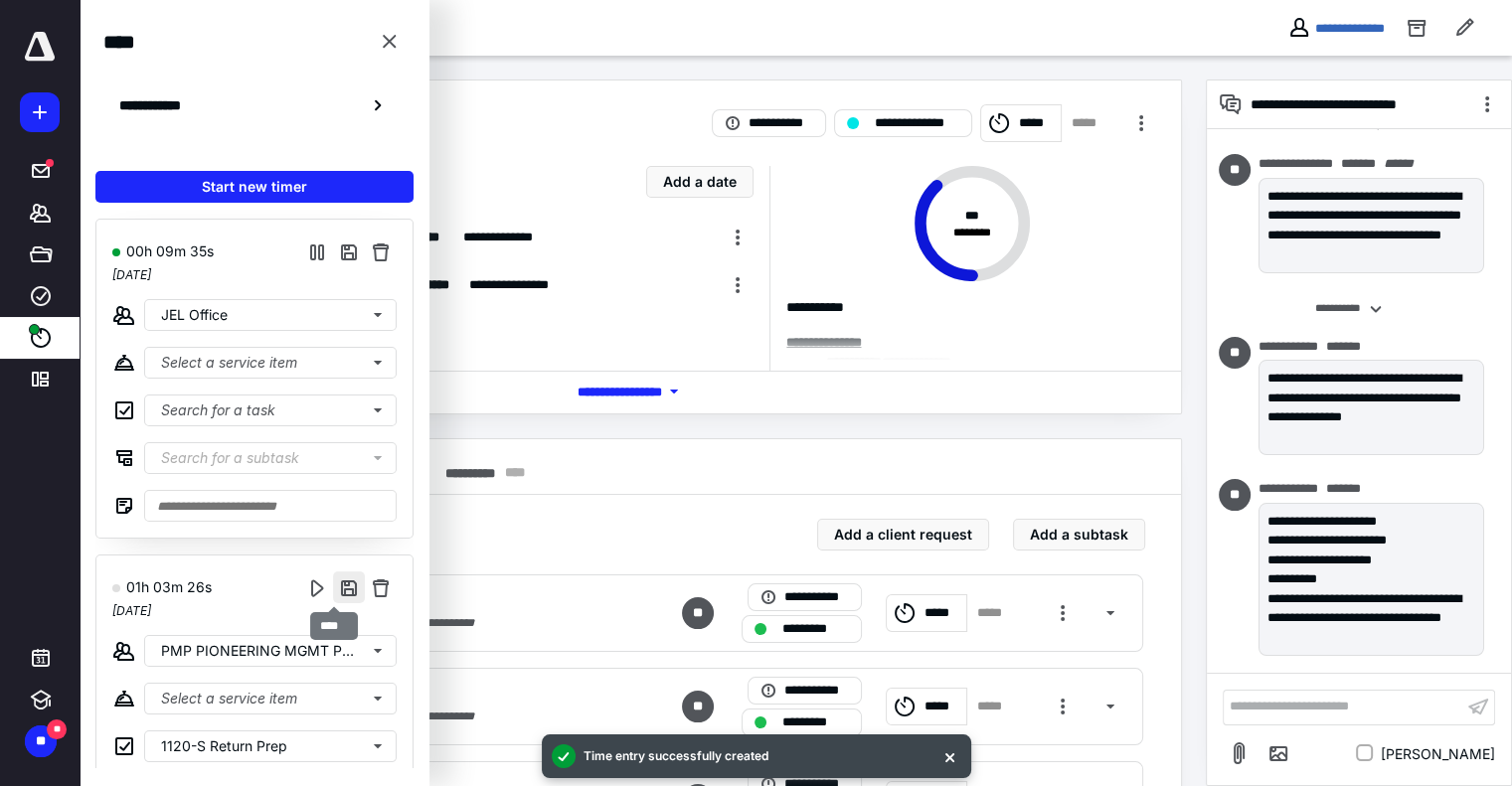 click at bounding box center (349, 587) 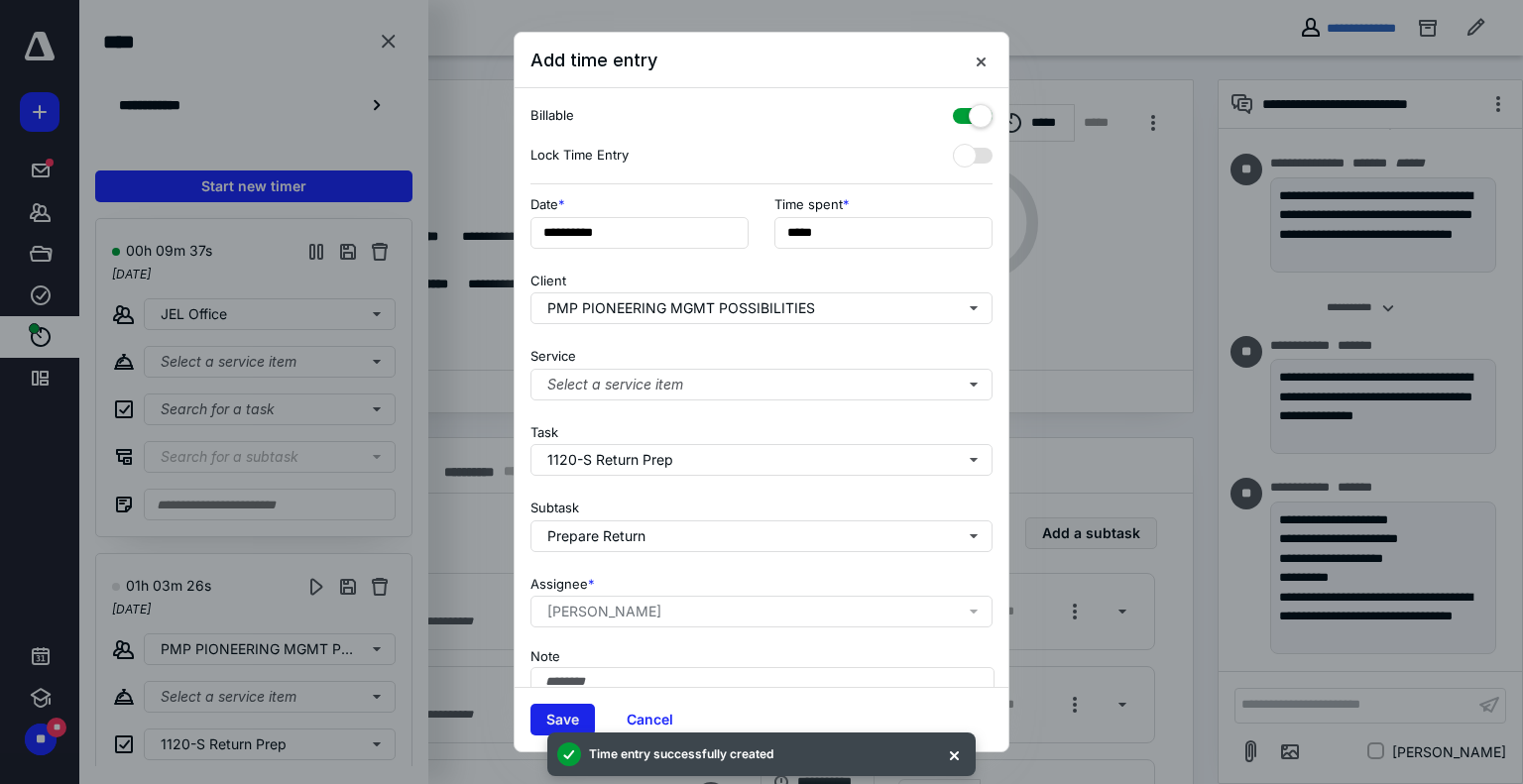 click on "Save" at bounding box center [562, 720] 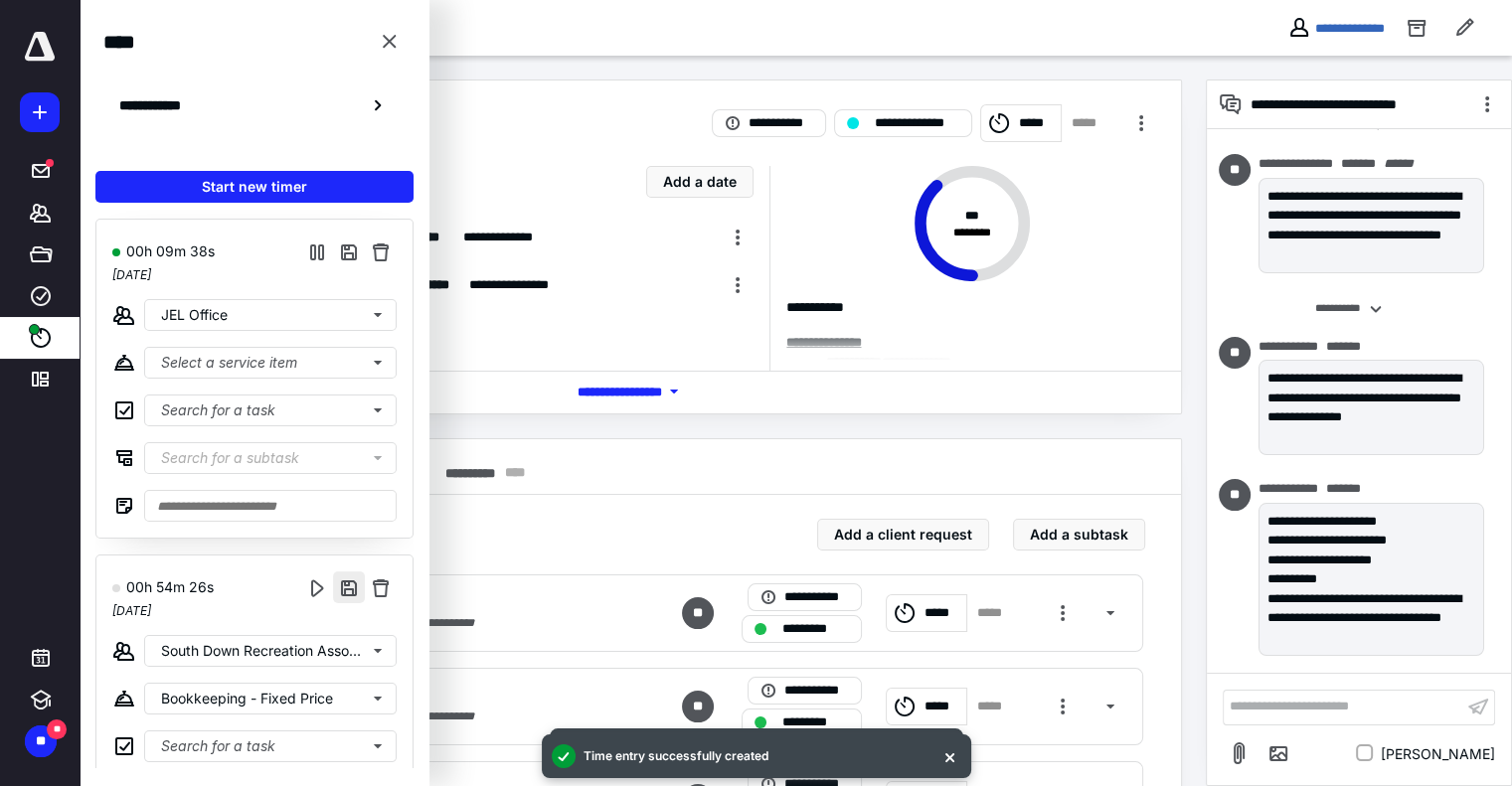 click at bounding box center (349, 587) 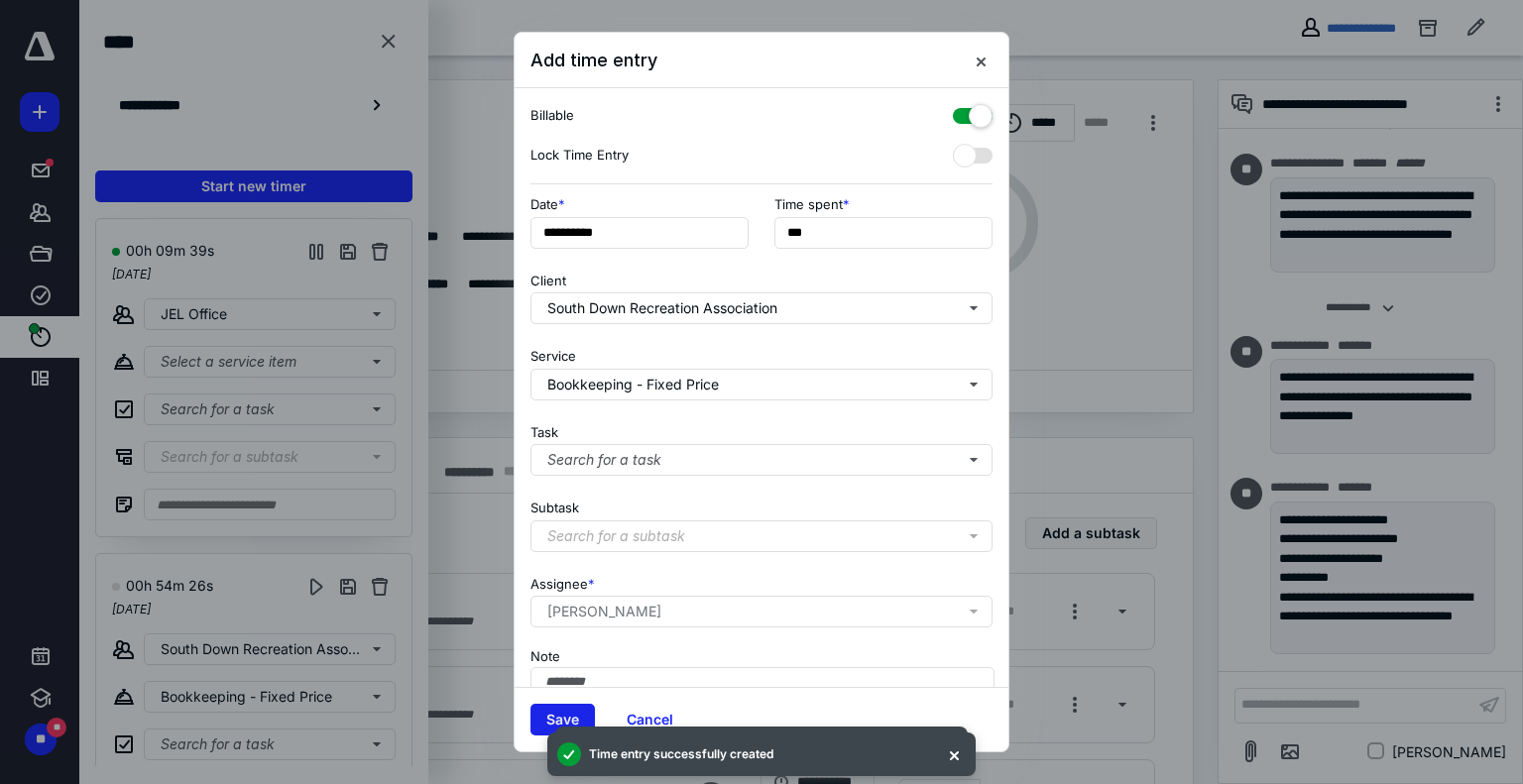 click on "Save" at bounding box center (562, 720) 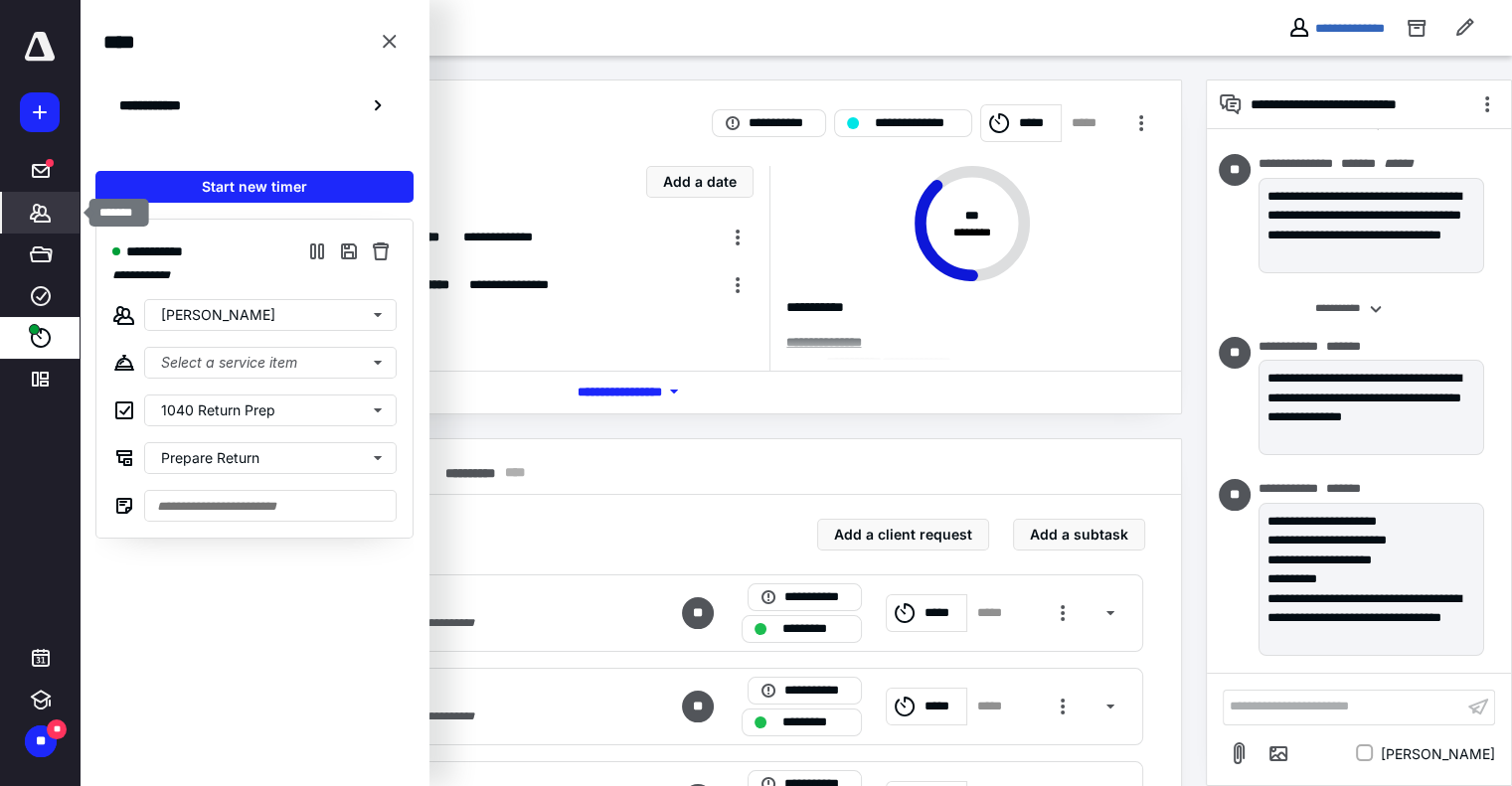 click on "*******" at bounding box center (41, 213) 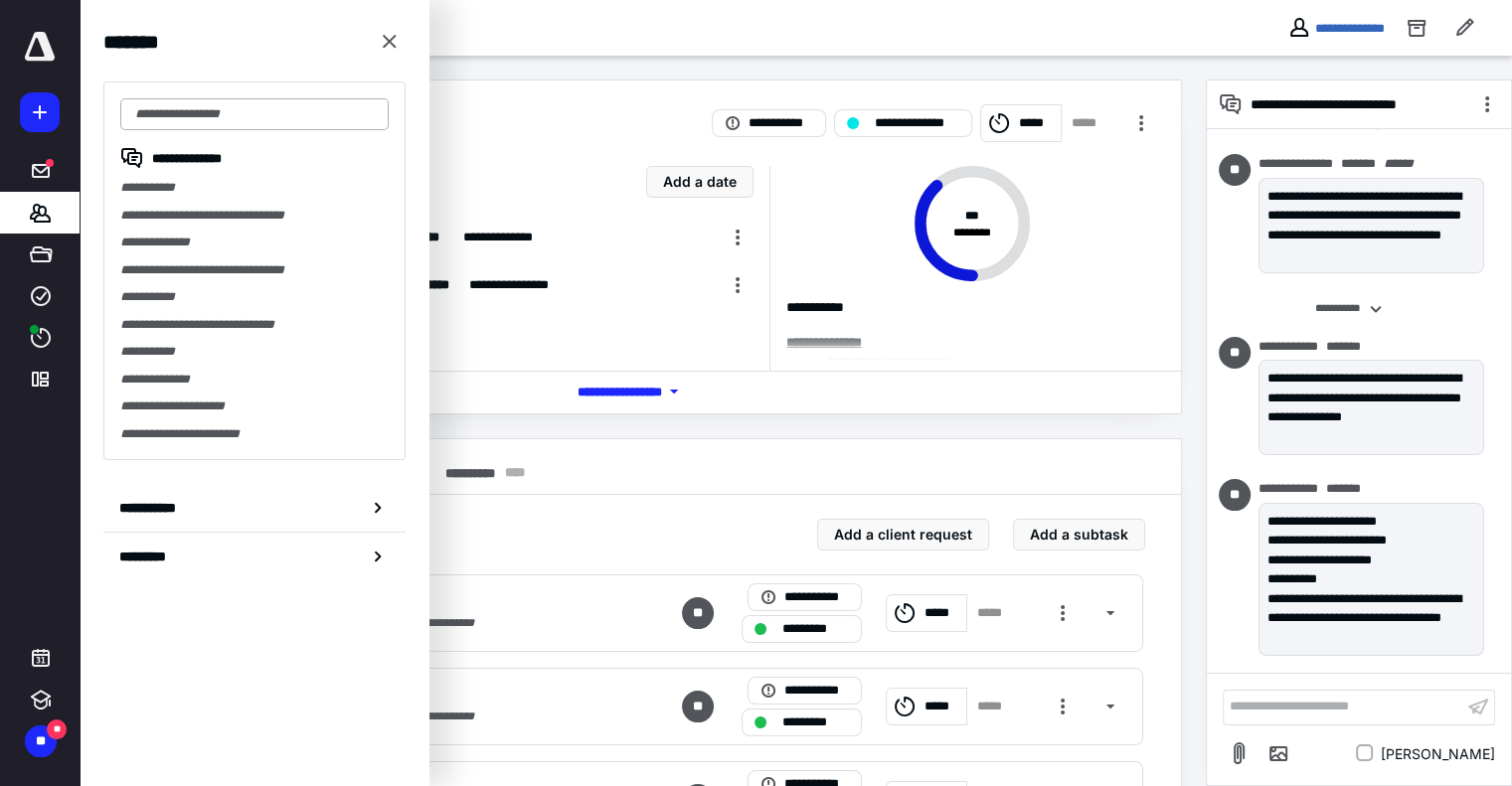 click at bounding box center (254, 114) 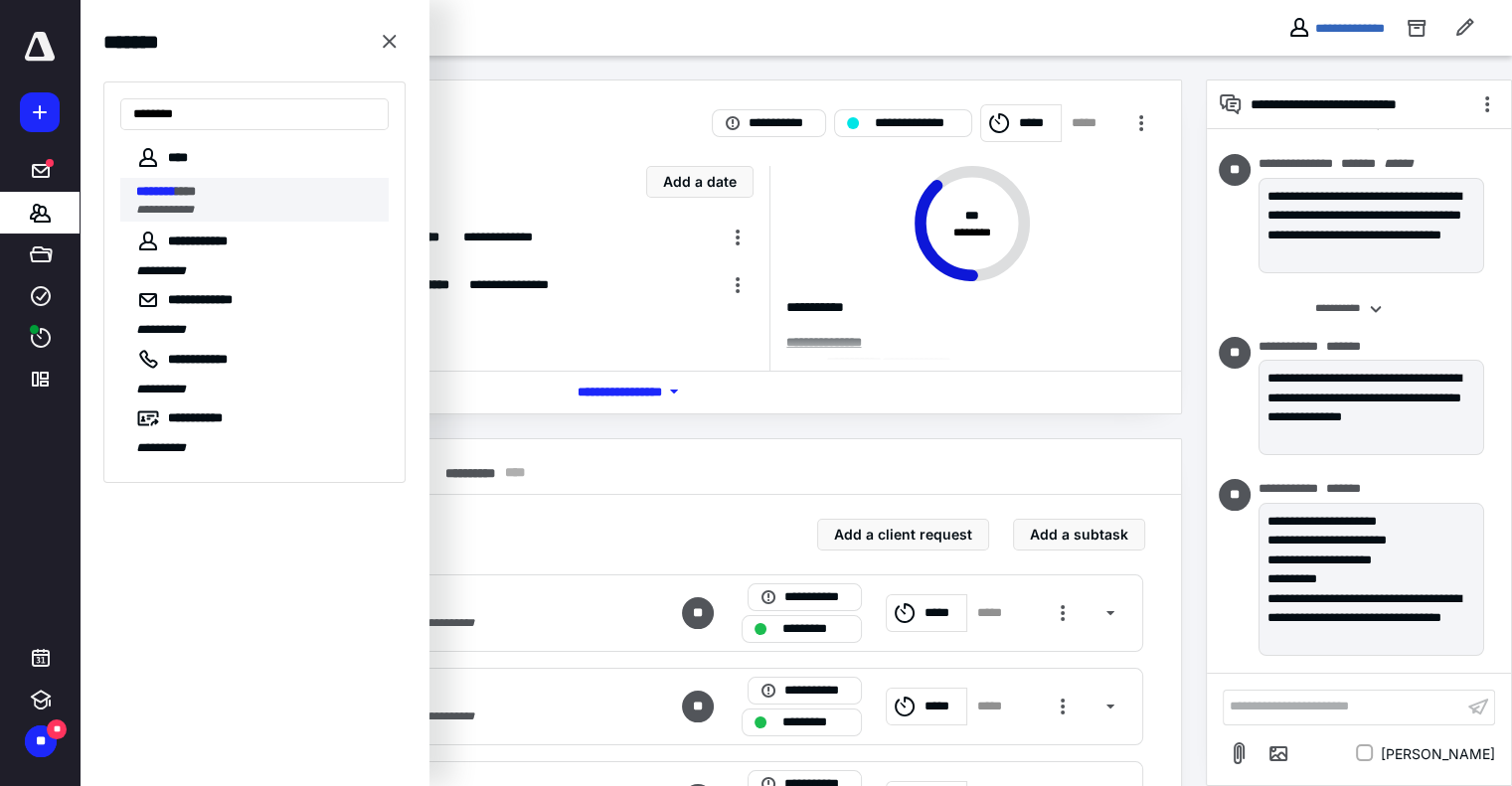type on "********" 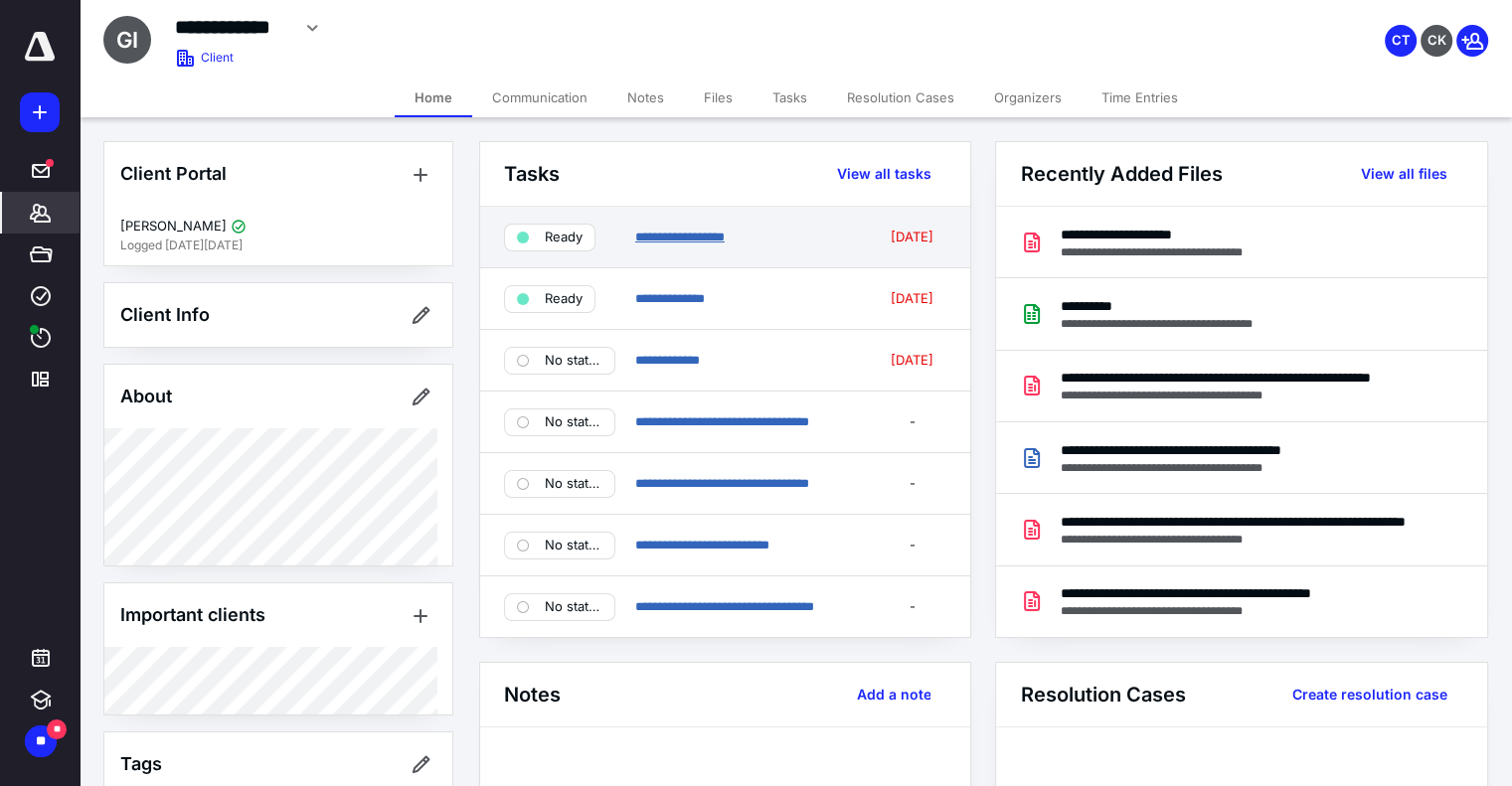 click on "**********" at bounding box center (680, 236) 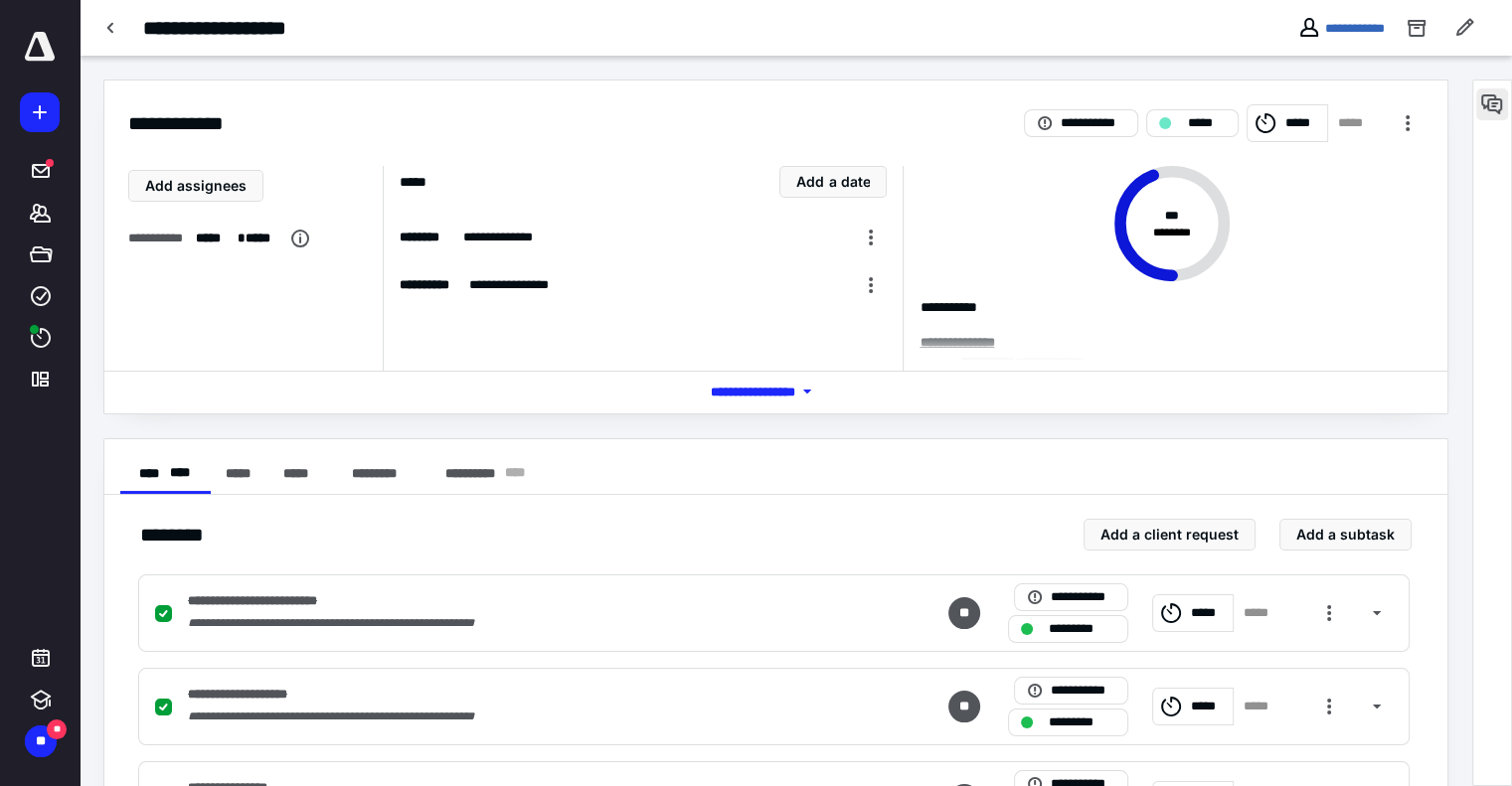 click at bounding box center [1492, 104] 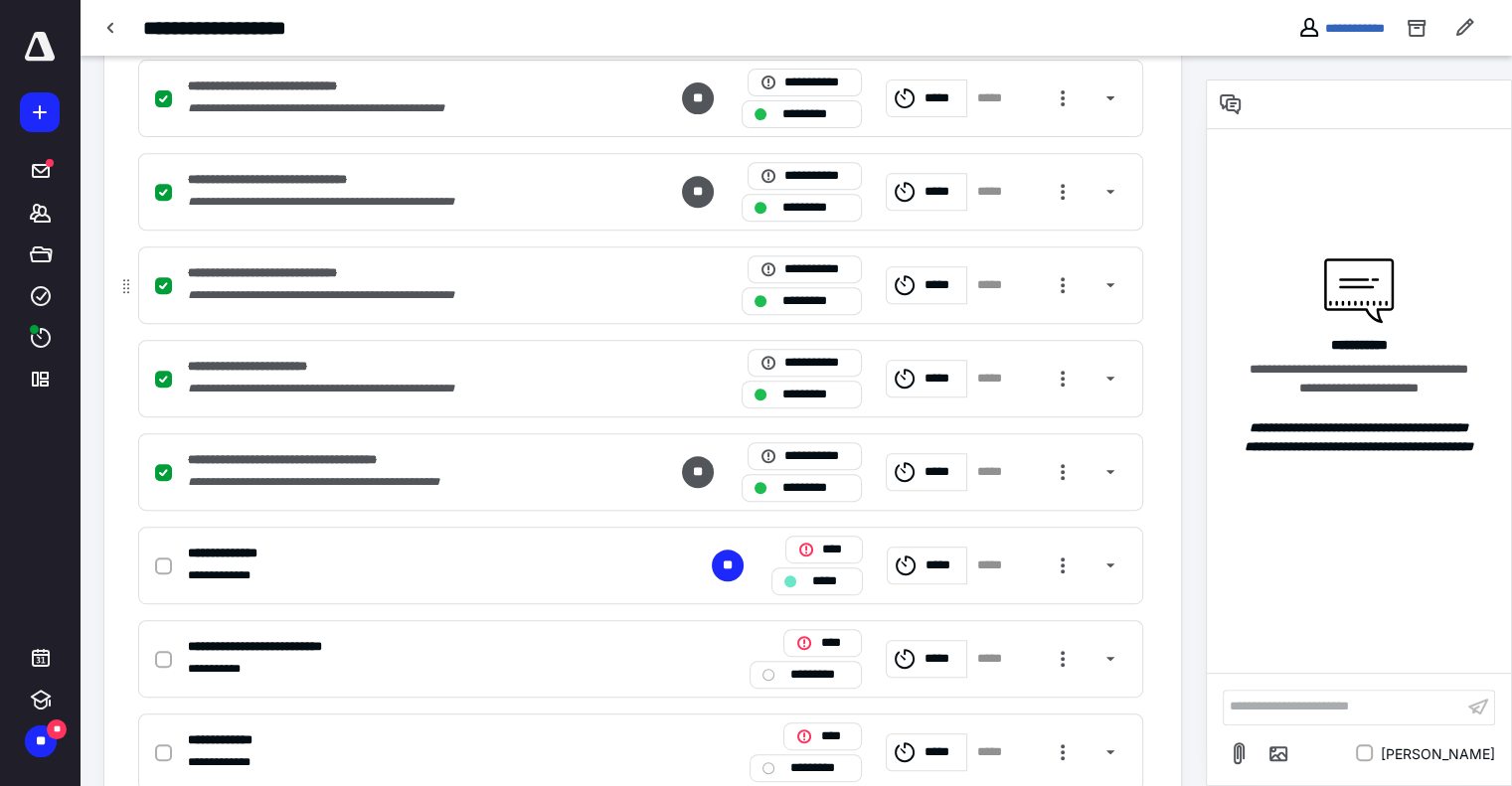 scroll, scrollTop: 994, scrollLeft: 0, axis: vertical 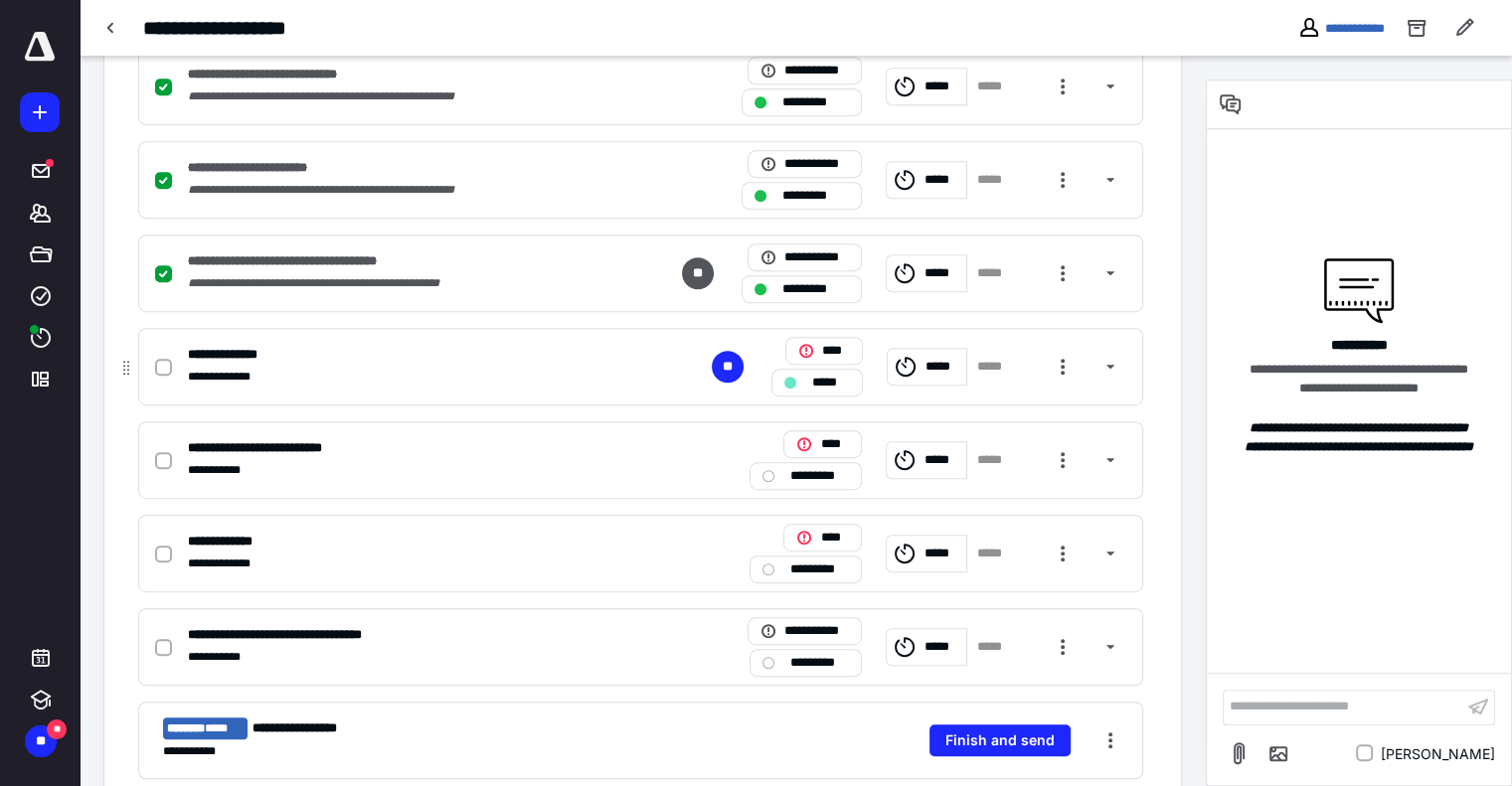 click on "*****" at bounding box center (831, 383) 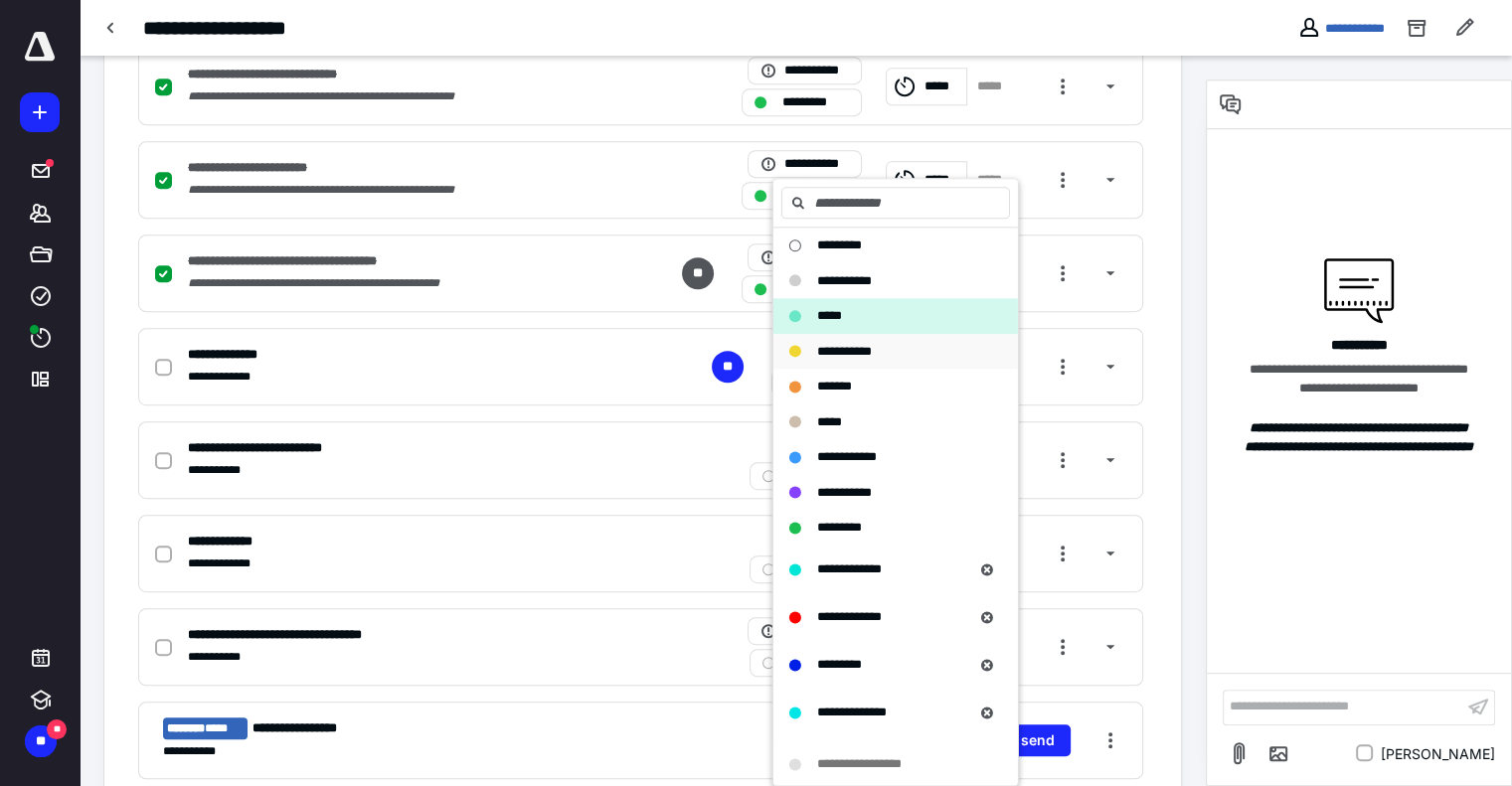 click on "**********" at bounding box center [844, 351] 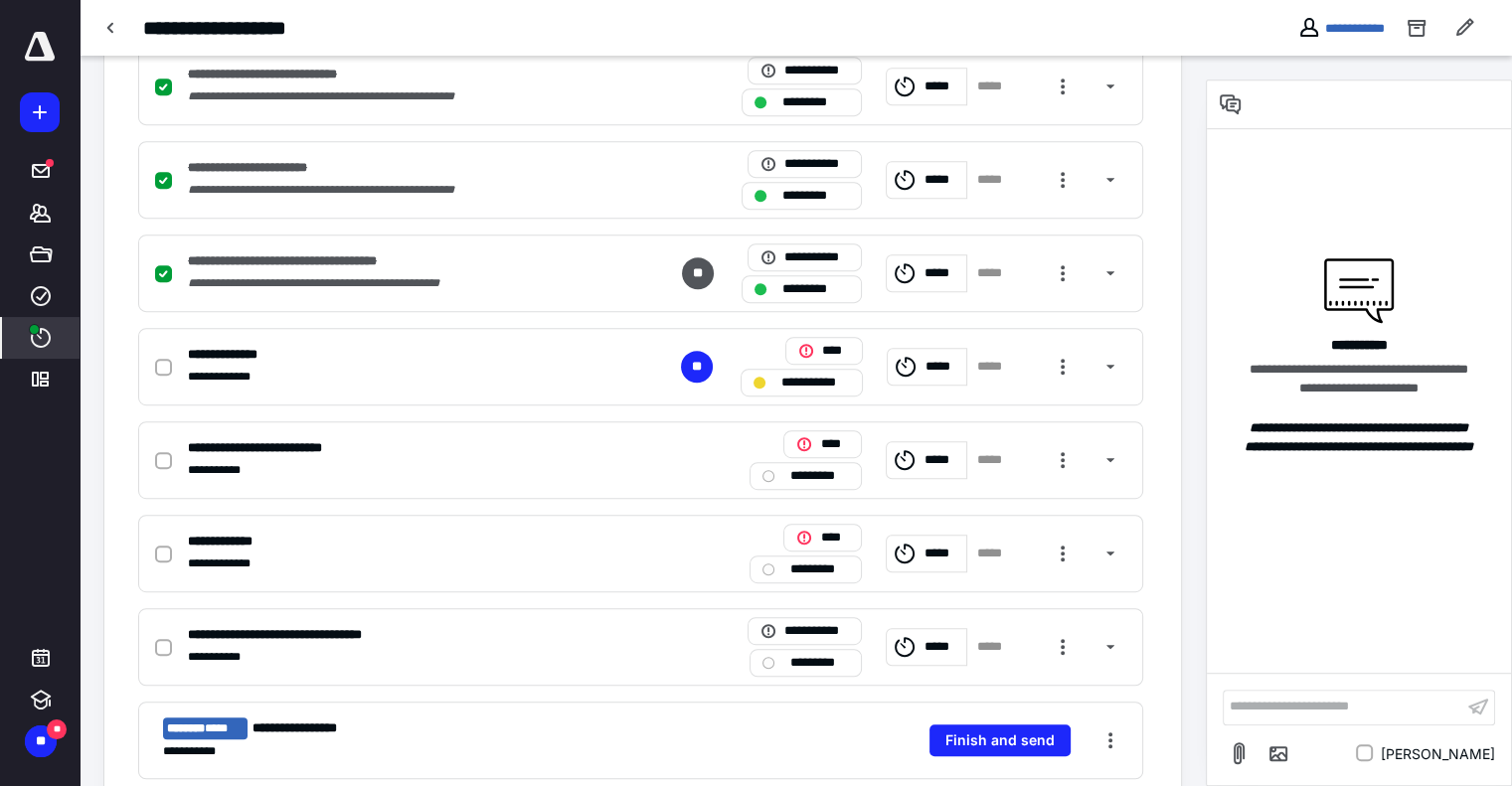 click on "****" at bounding box center (41, 338) 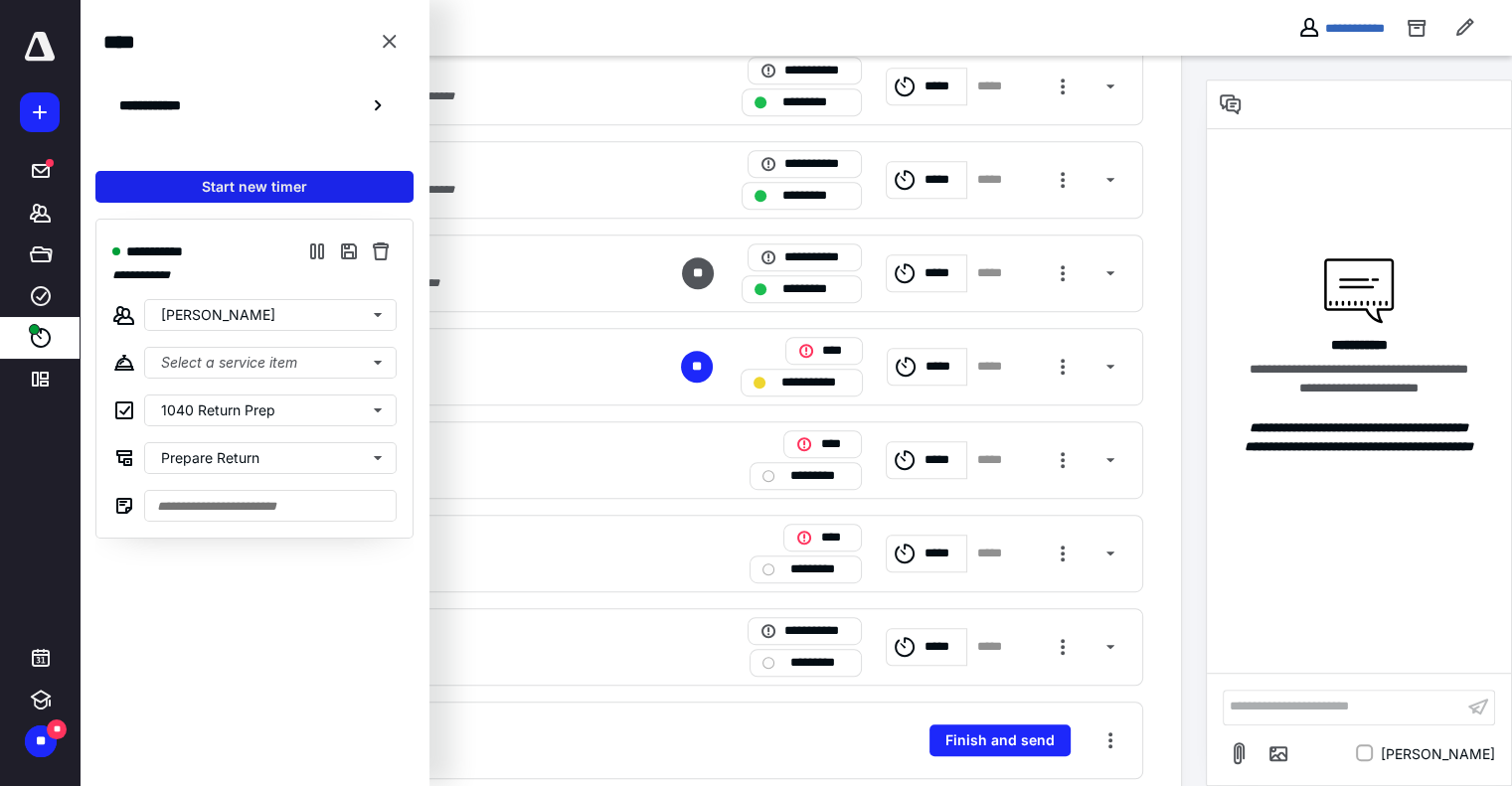 click on "Start new timer" at bounding box center (254, 187) 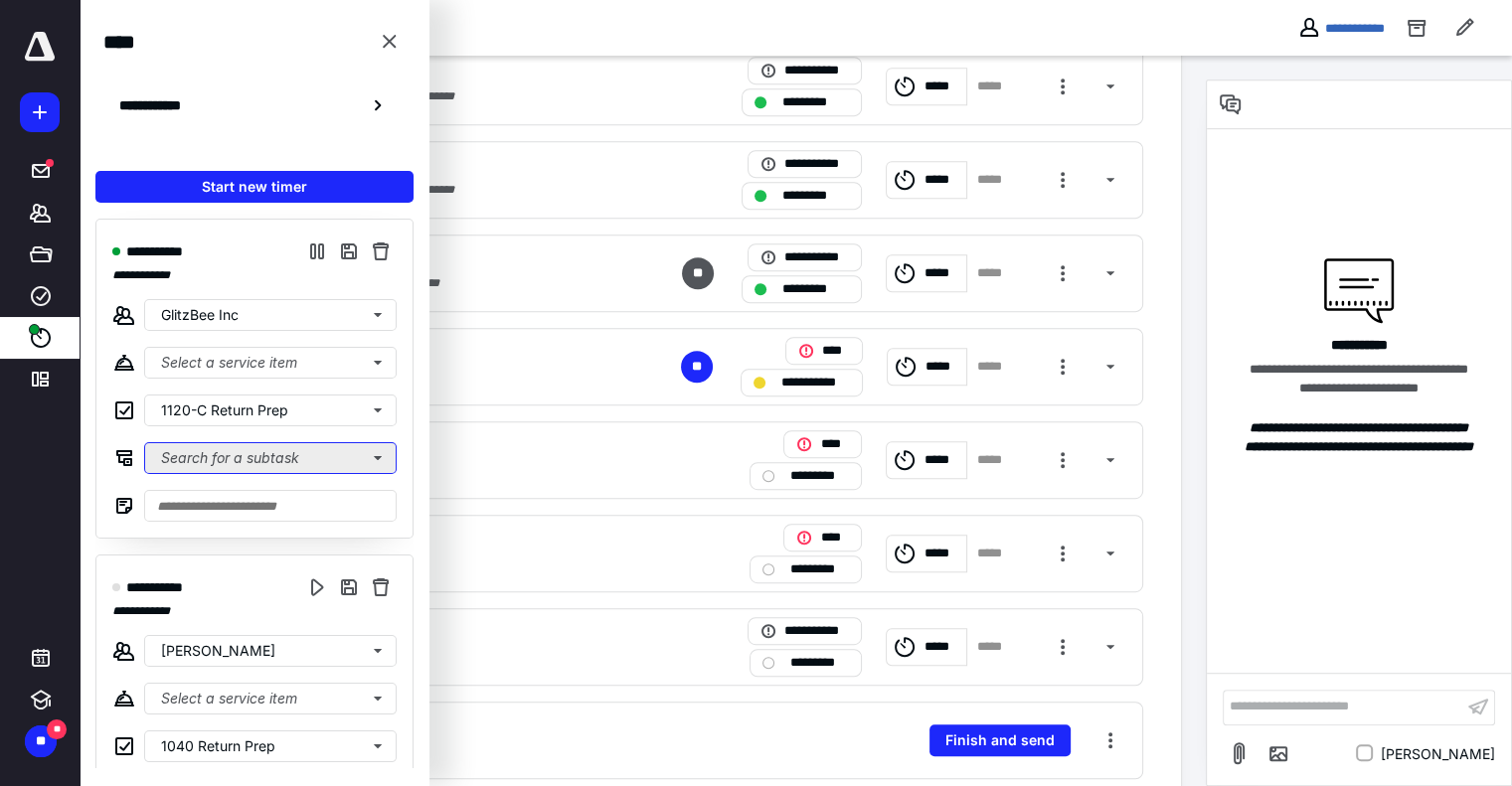 click on "Search for a subtask" at bounding box center [270, 458] 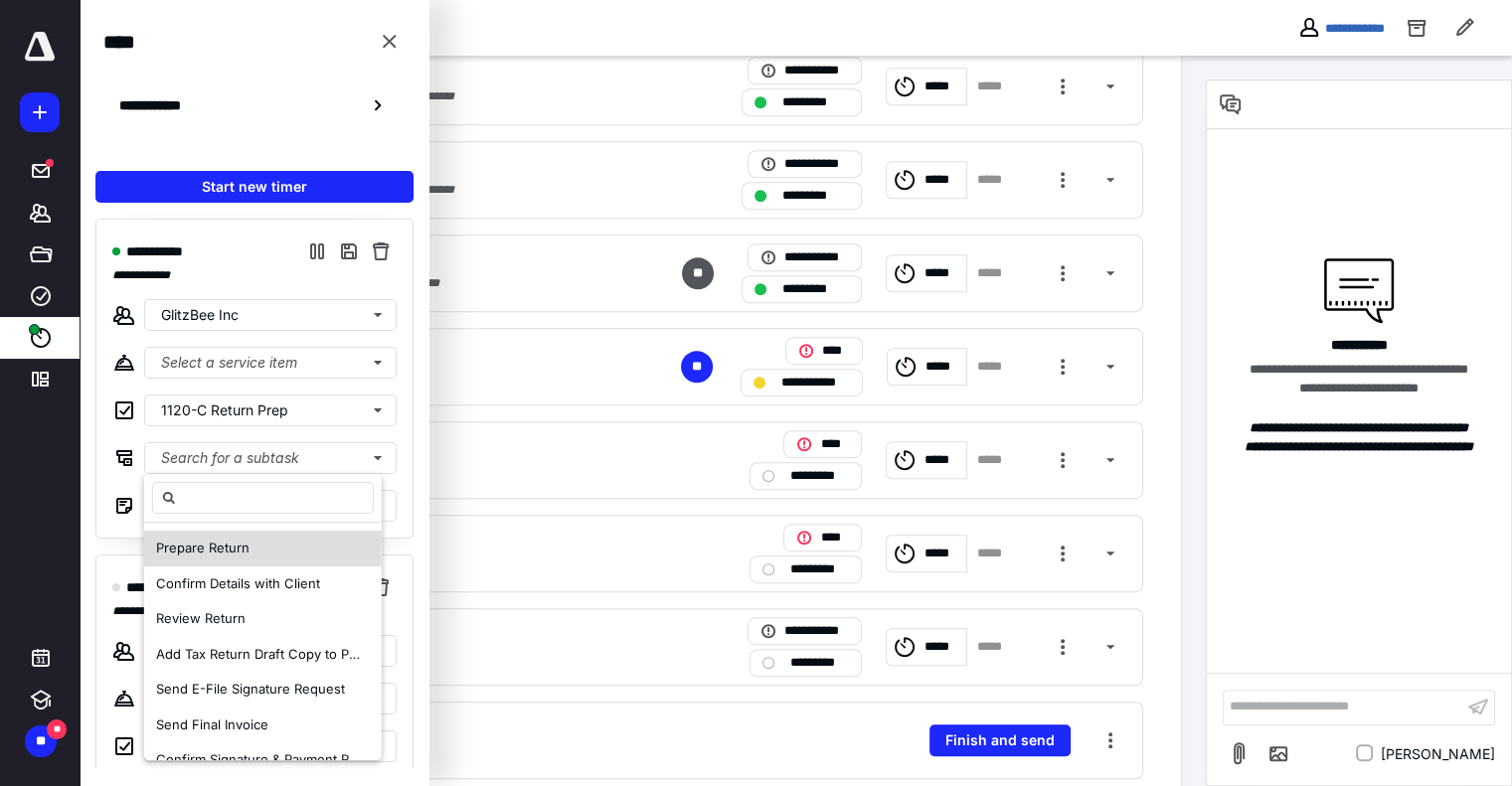 click on "Prepare Return" at bounding box center (203, 548) 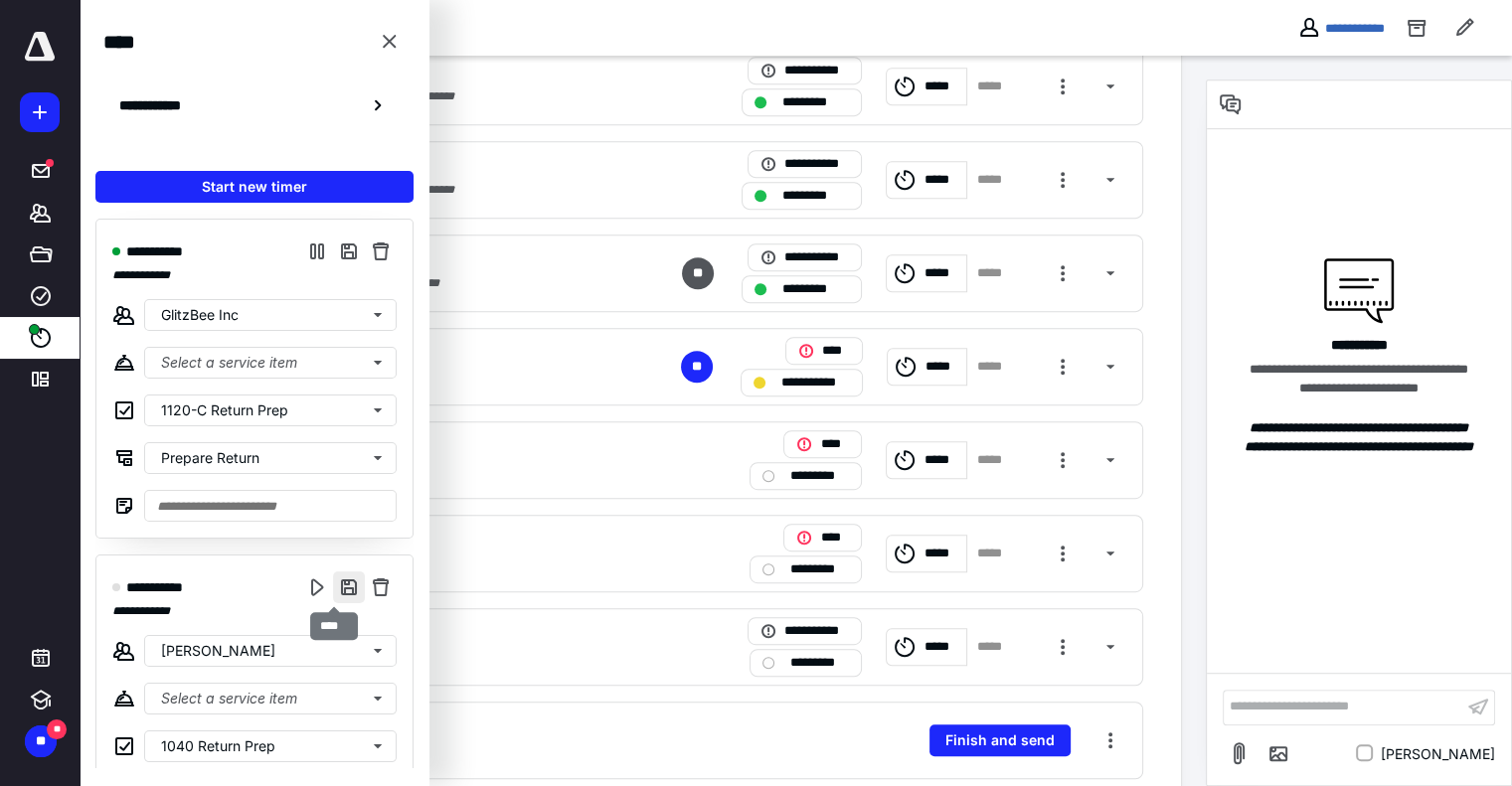 click at bounding box center (349, 587) 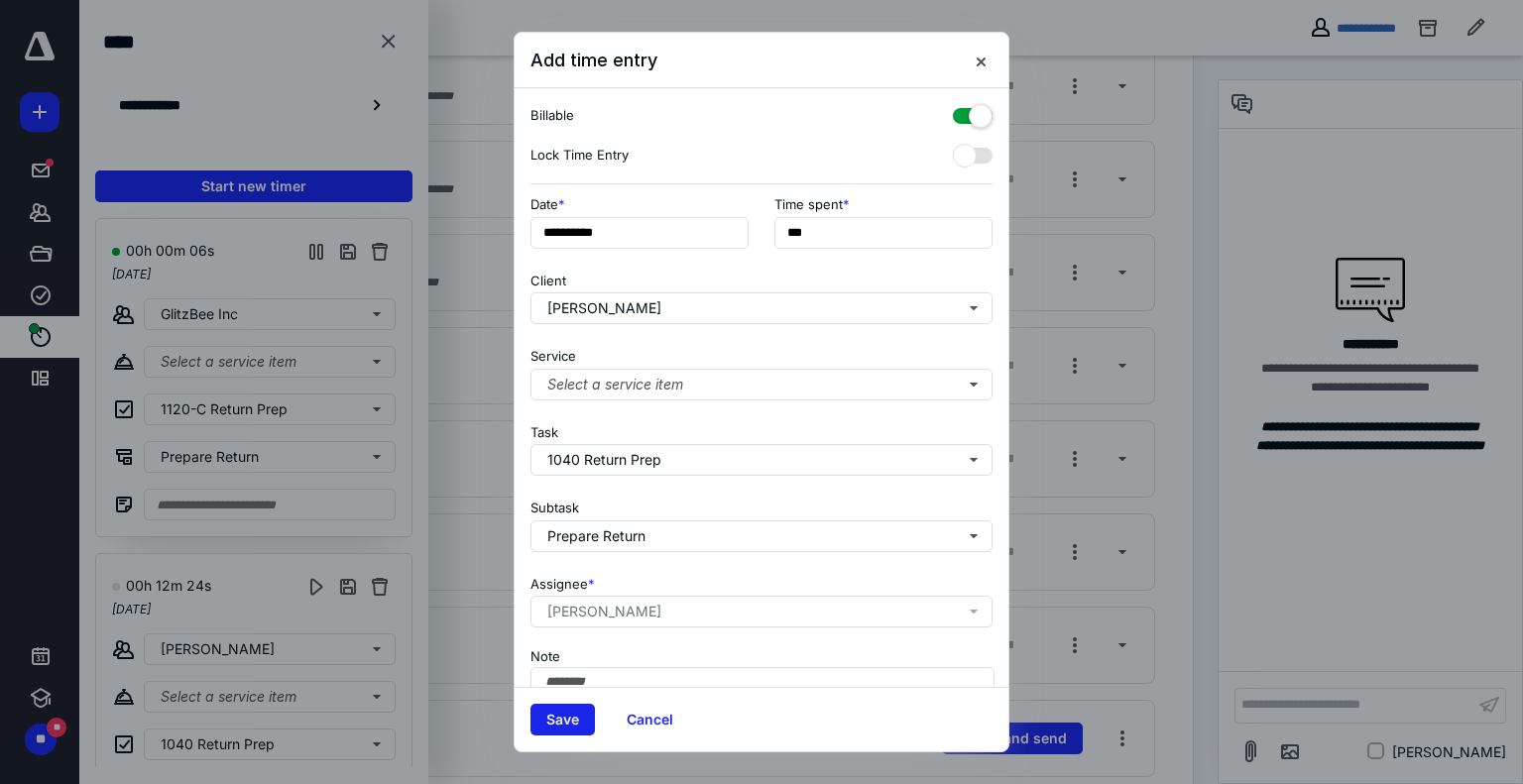 click on "Save" at bounding box center (562, 720) 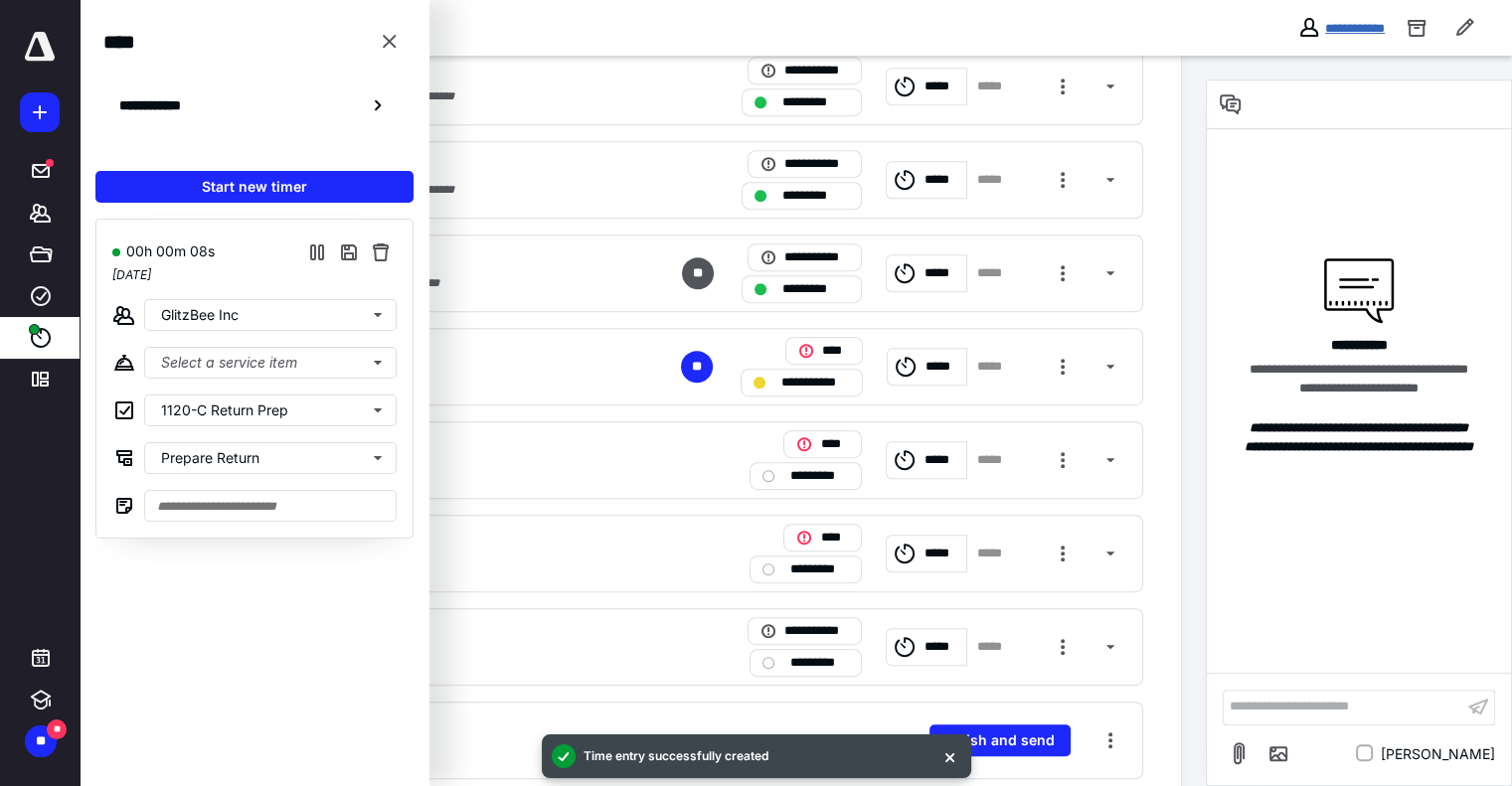click on "**********" at bounding box center [1355, 28] 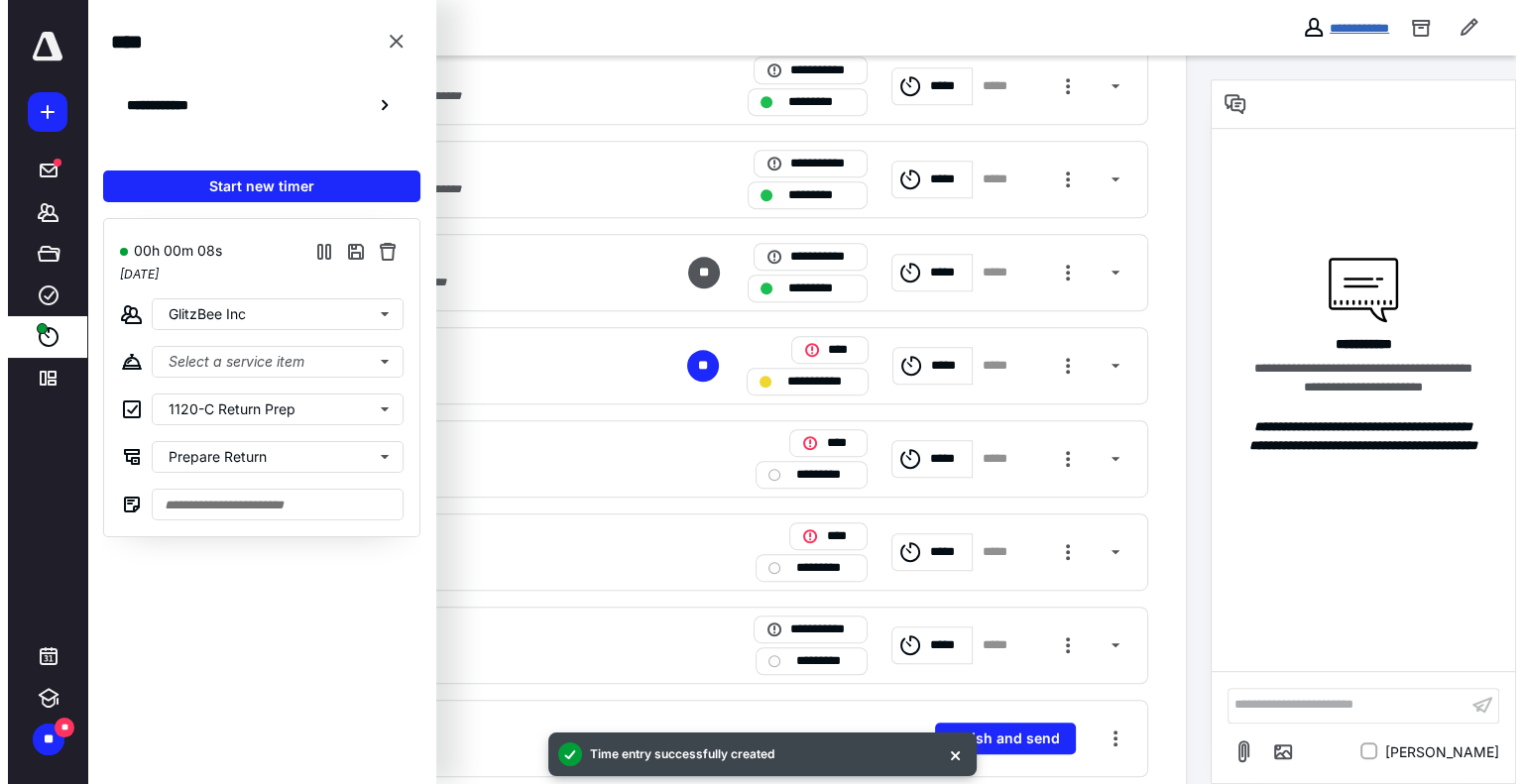 scroll, scrollTop: 0, scrollLeft: 0, axis: both 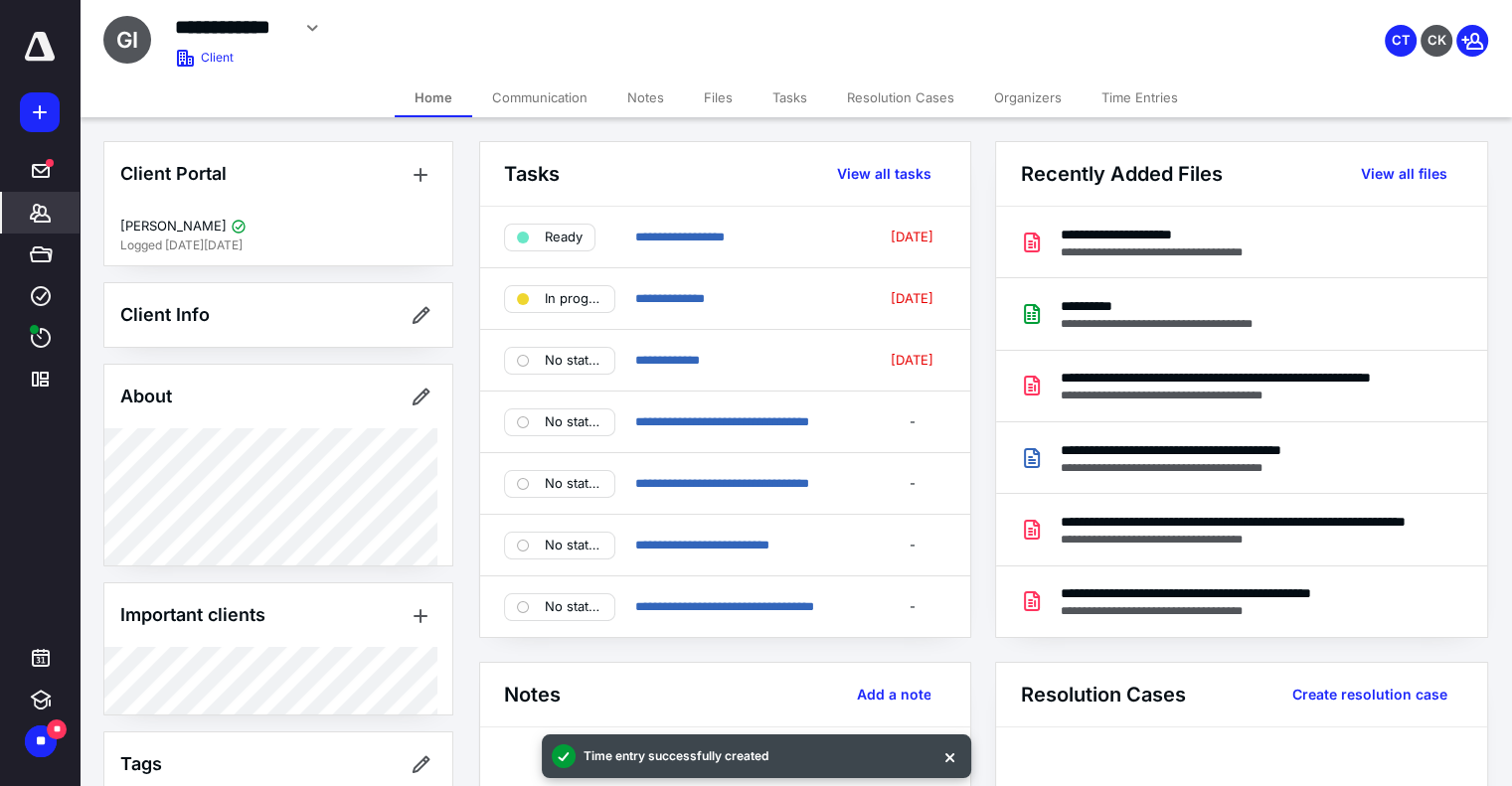 click on "Files" at bounding box center (718, 97) 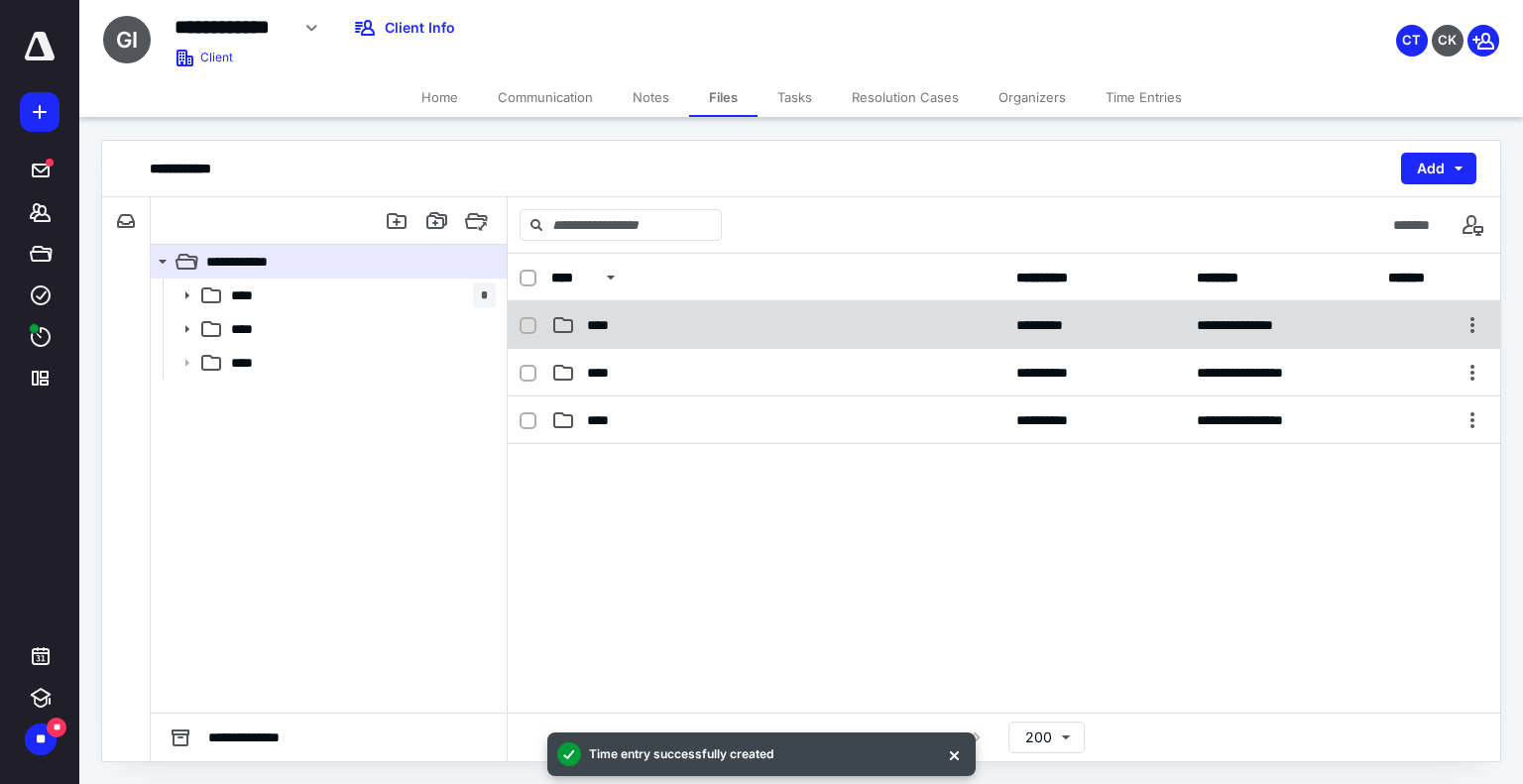 click on "****" at bounding box center (777, 325) 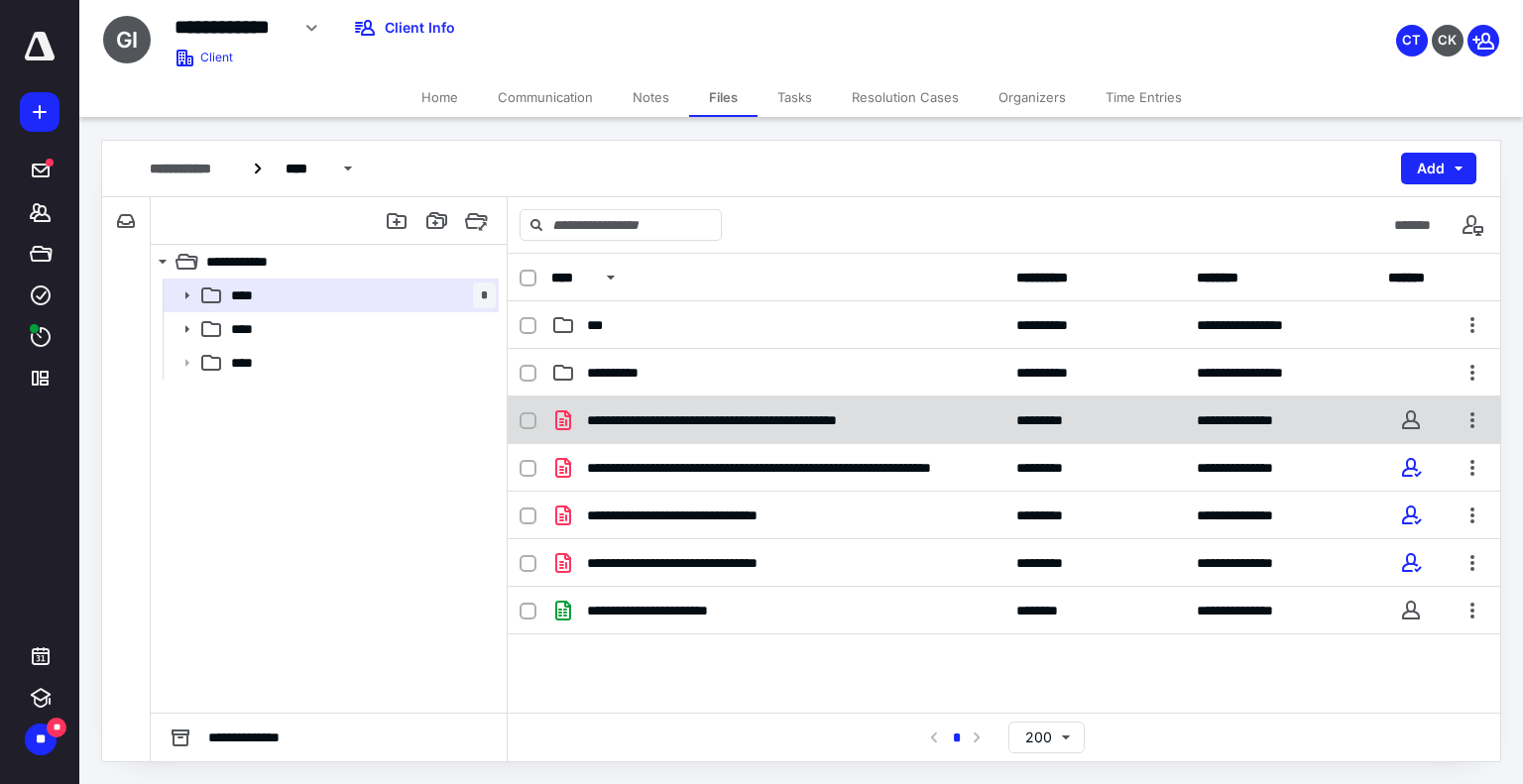 click 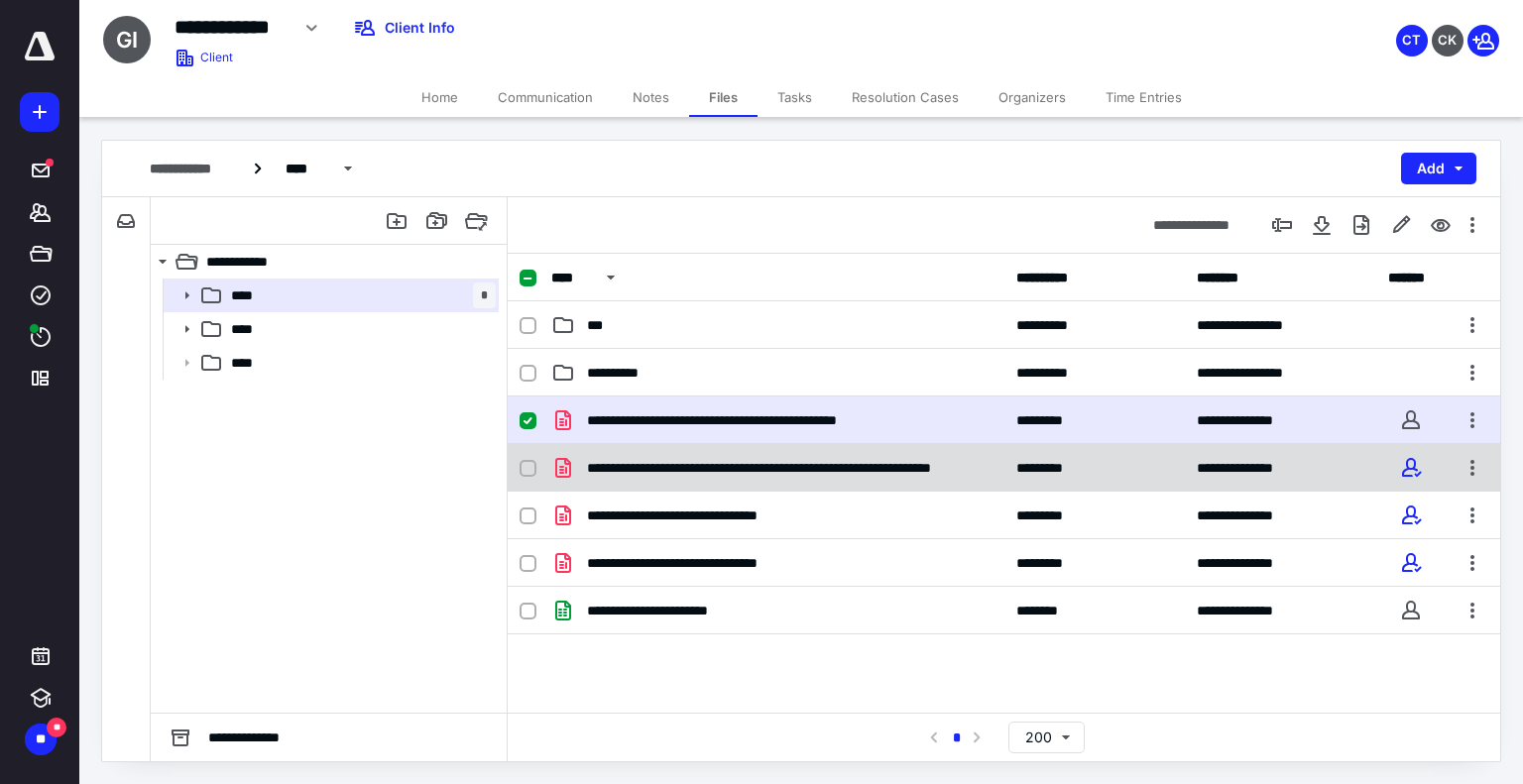 click at bounding box center [527, 469] 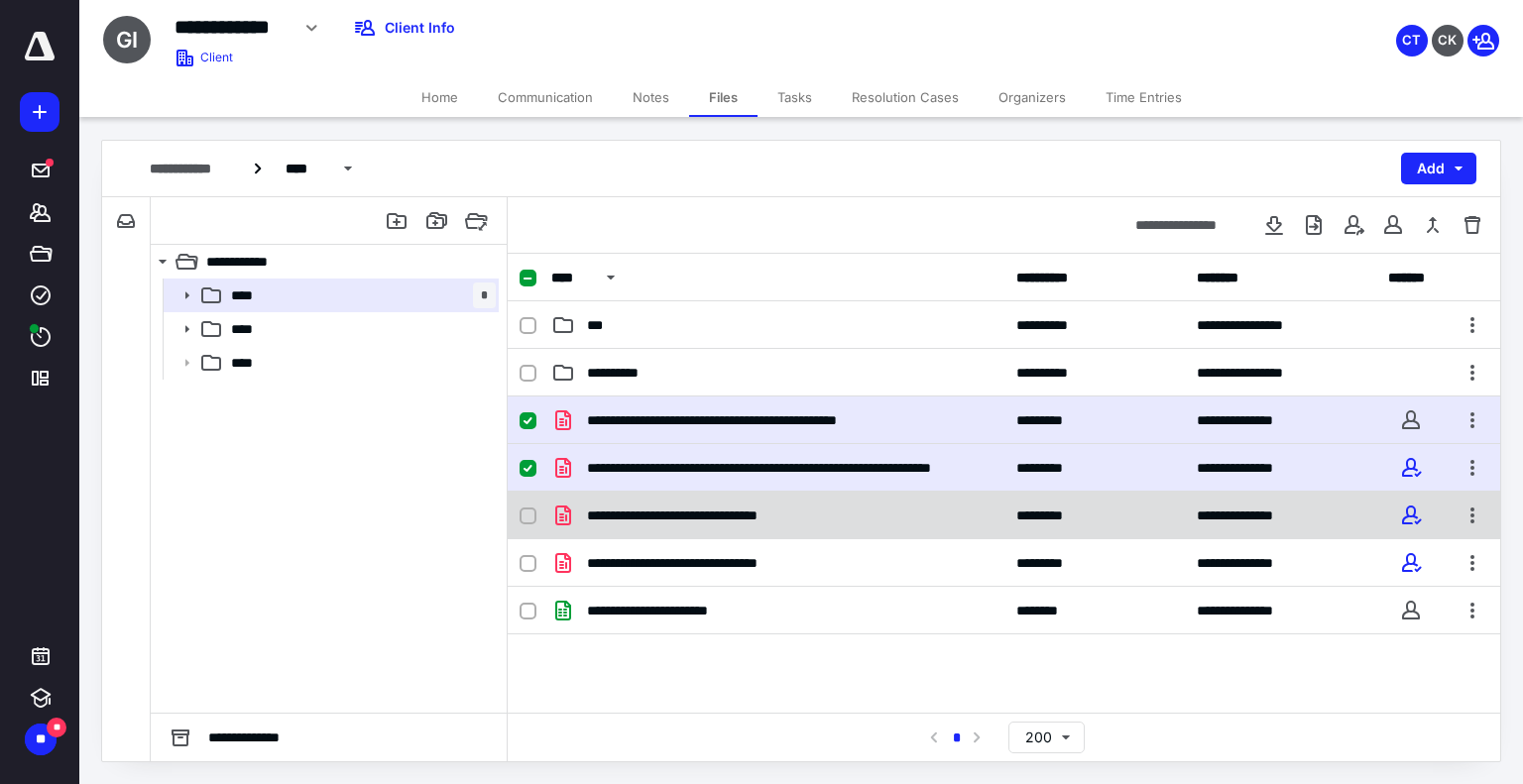 click at bounding box center [527, 516] 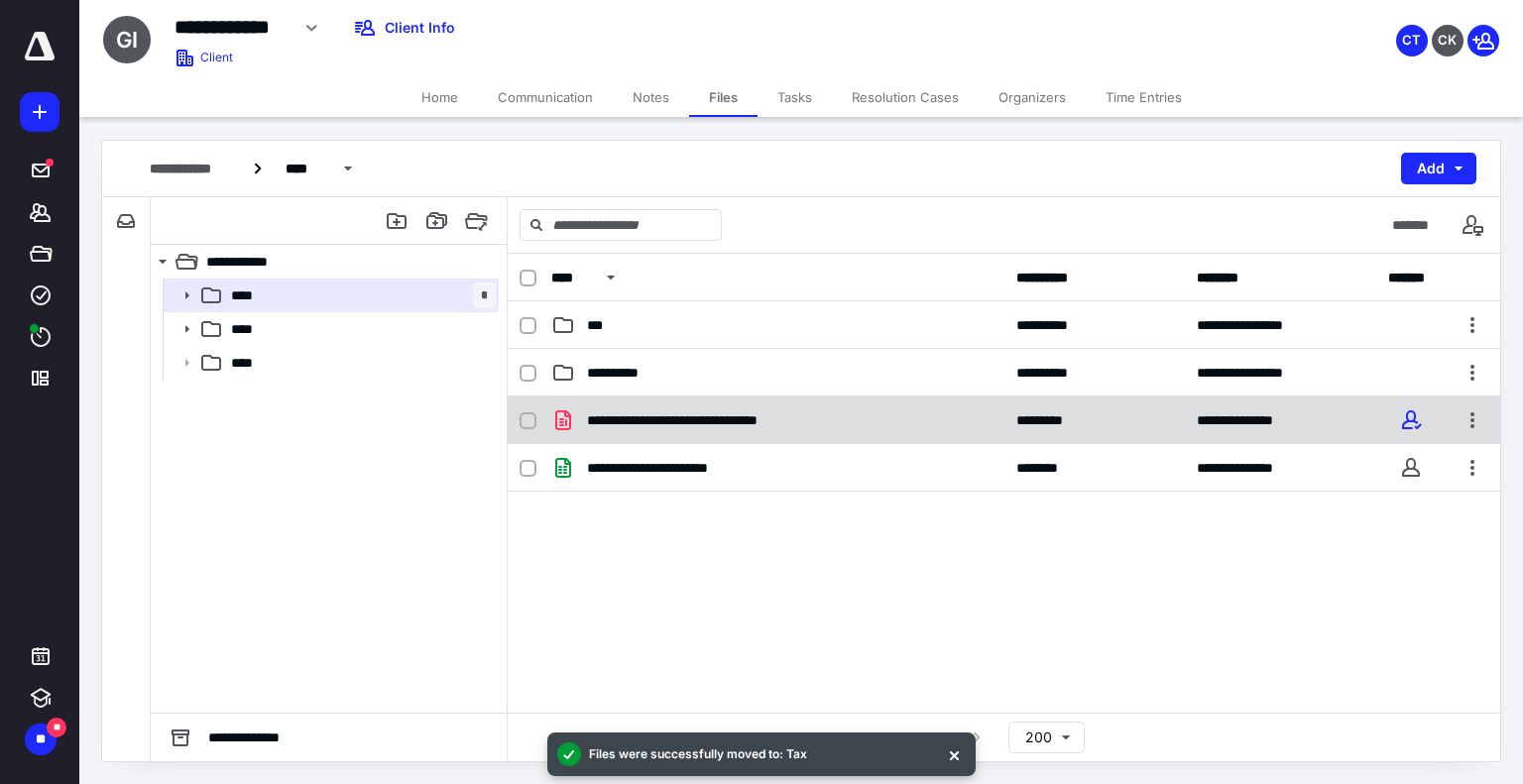 click at bounding box center [527, 421] 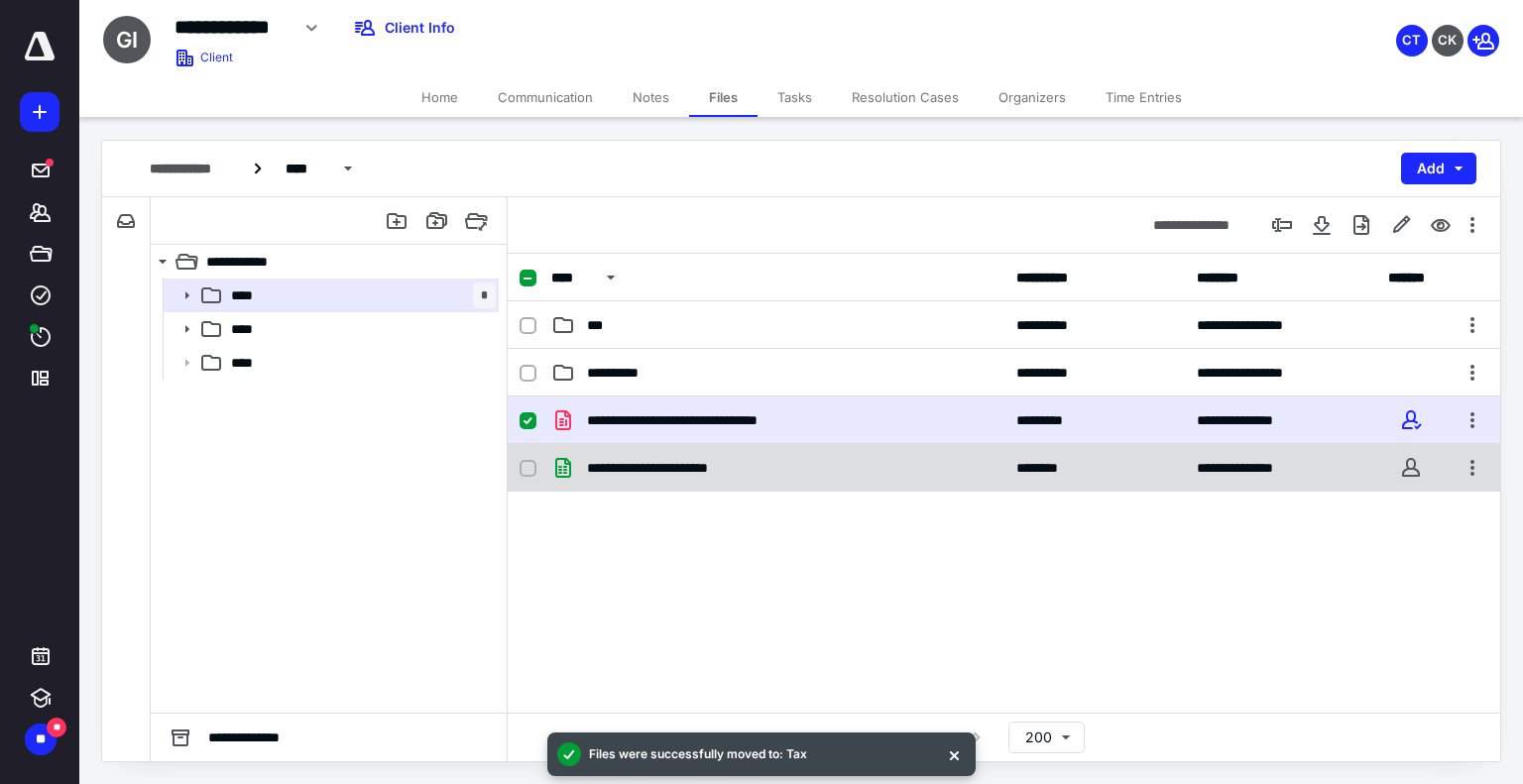 click at bounding box center (527, 469) 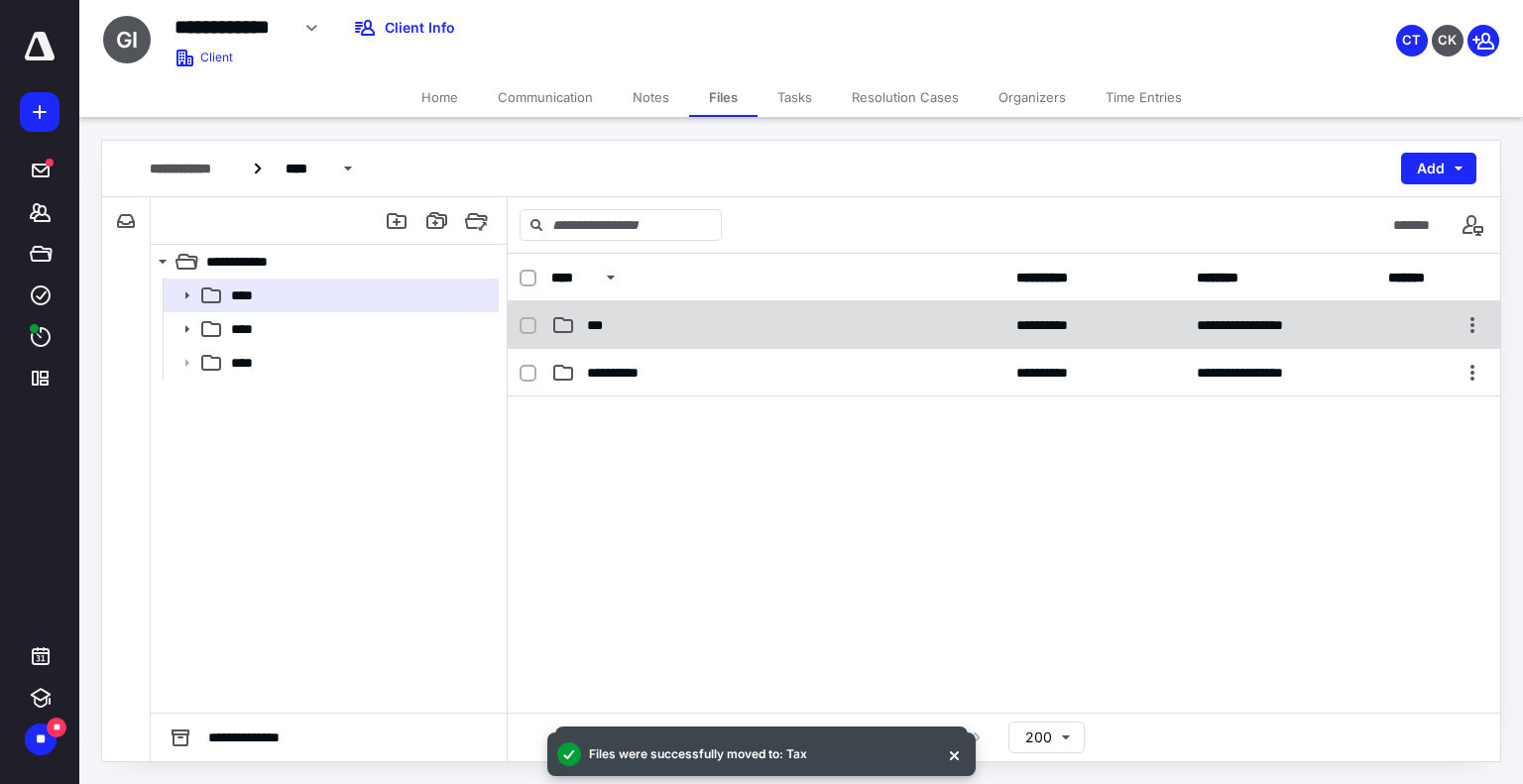 click on "***" at bounding box center [599, 325] 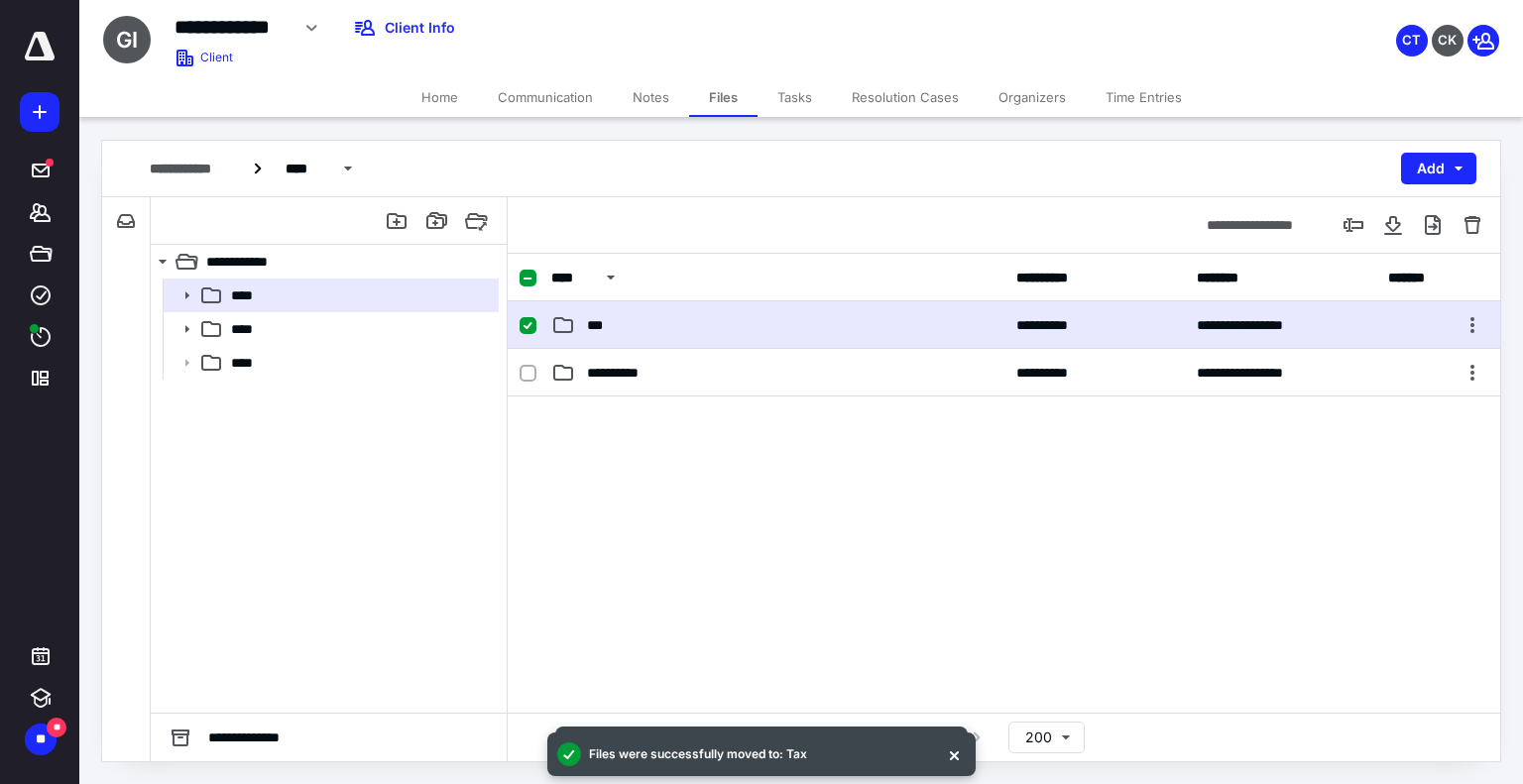 click on "***" at bounding box center [599, 325] 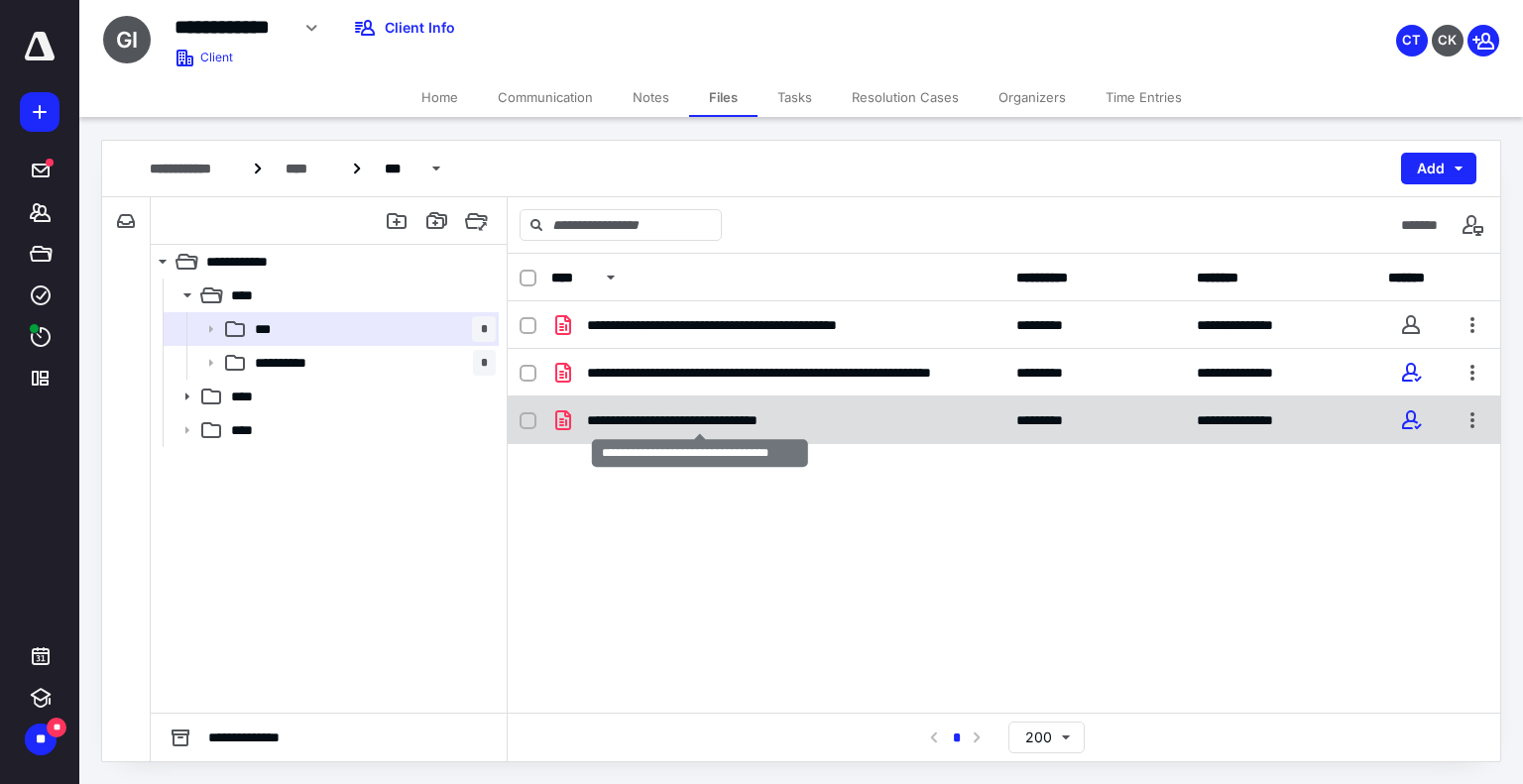 click on "**********" at bounding box center (700, 420) 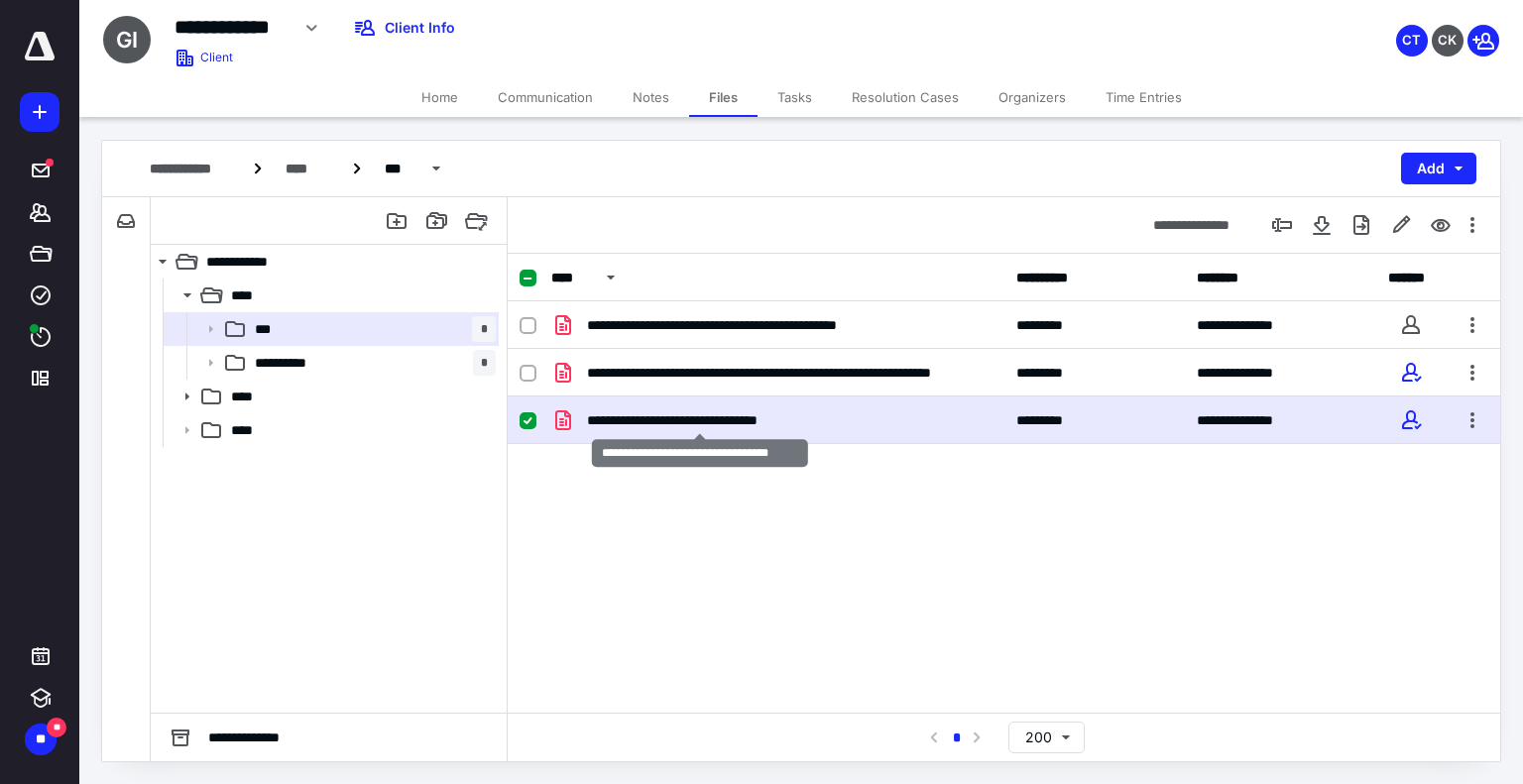 click on "**********" at bounding box center [700, 420] 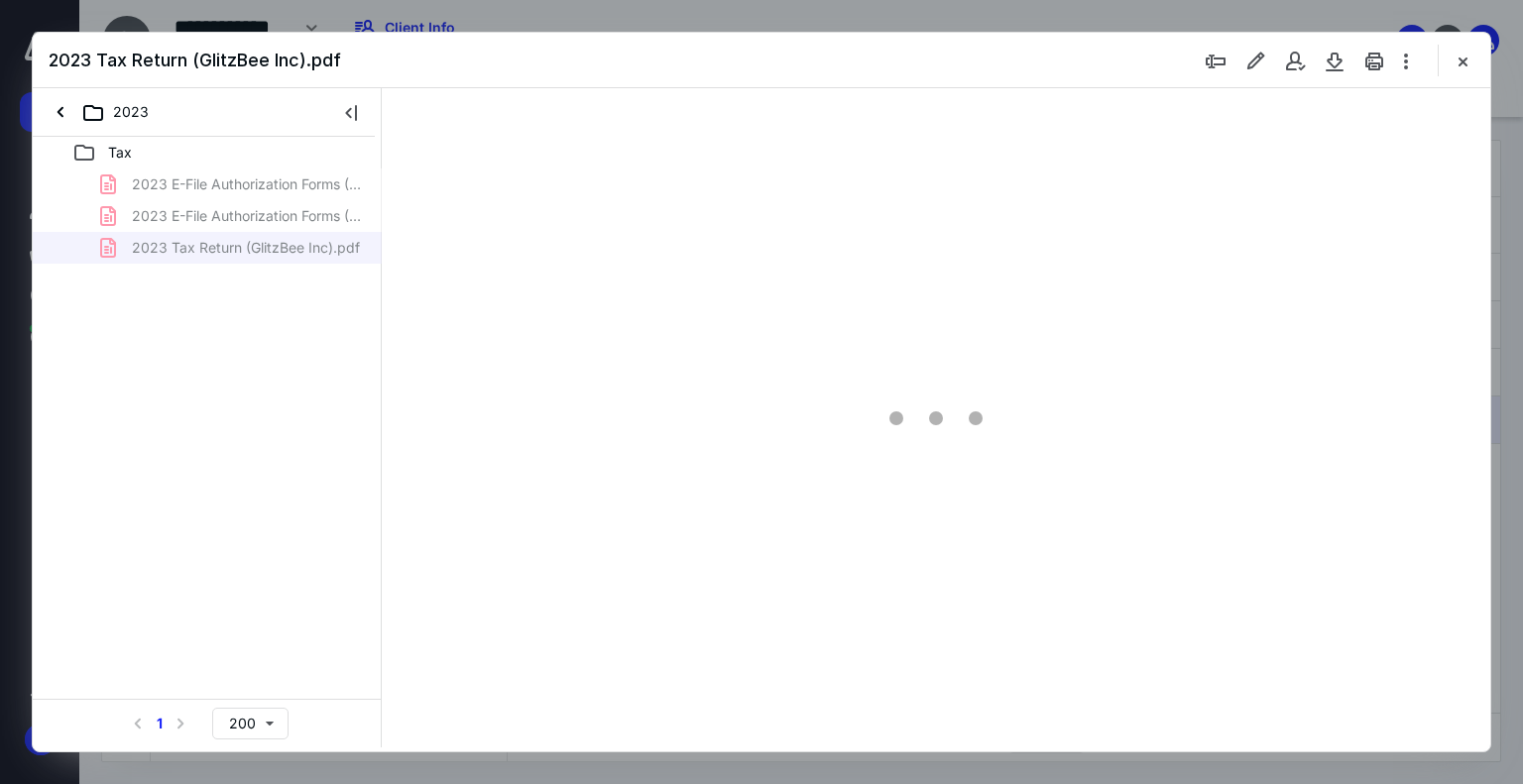 scroll, scrollTop: 0, scrollLeft: 0, axis: both 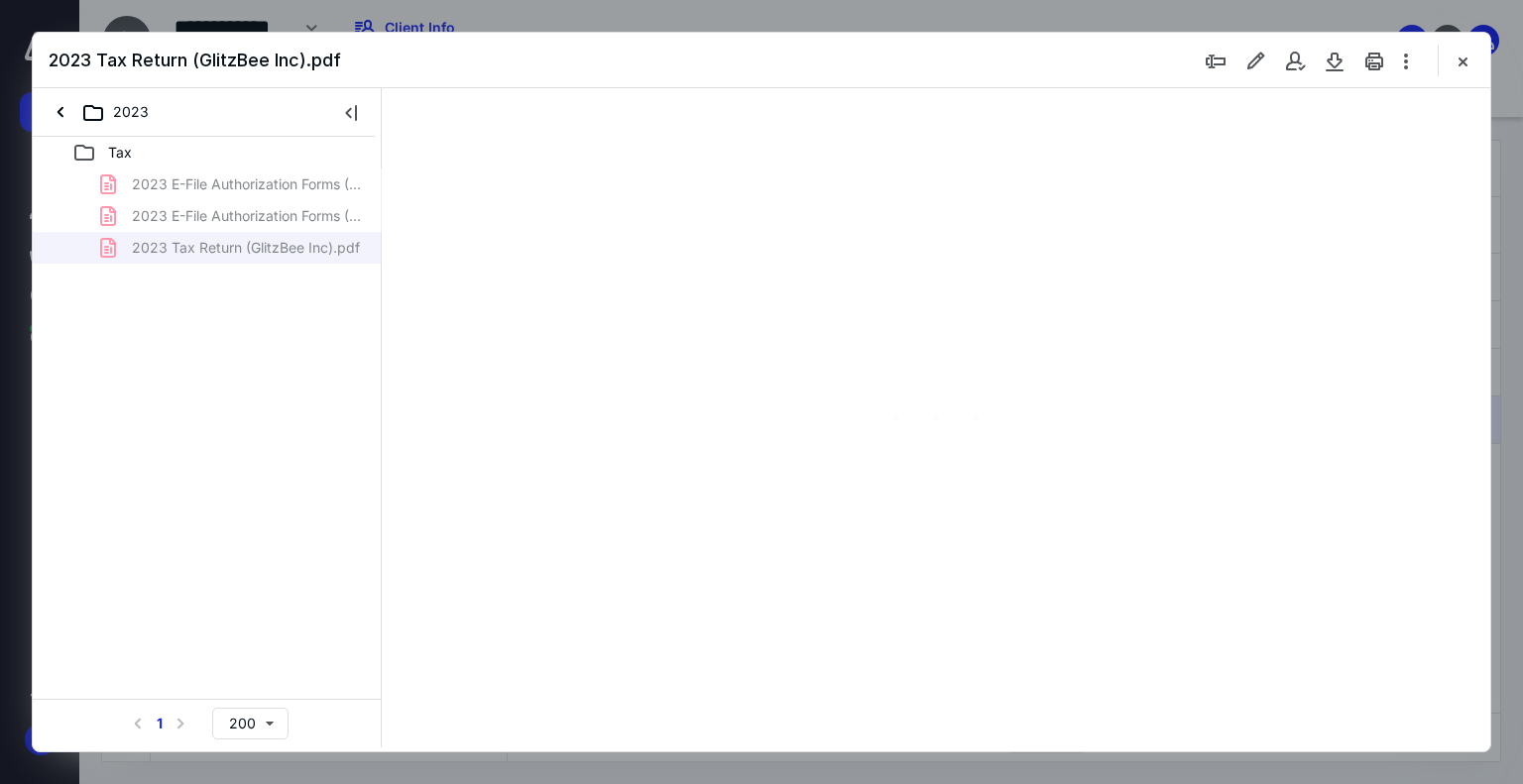 type on "179" 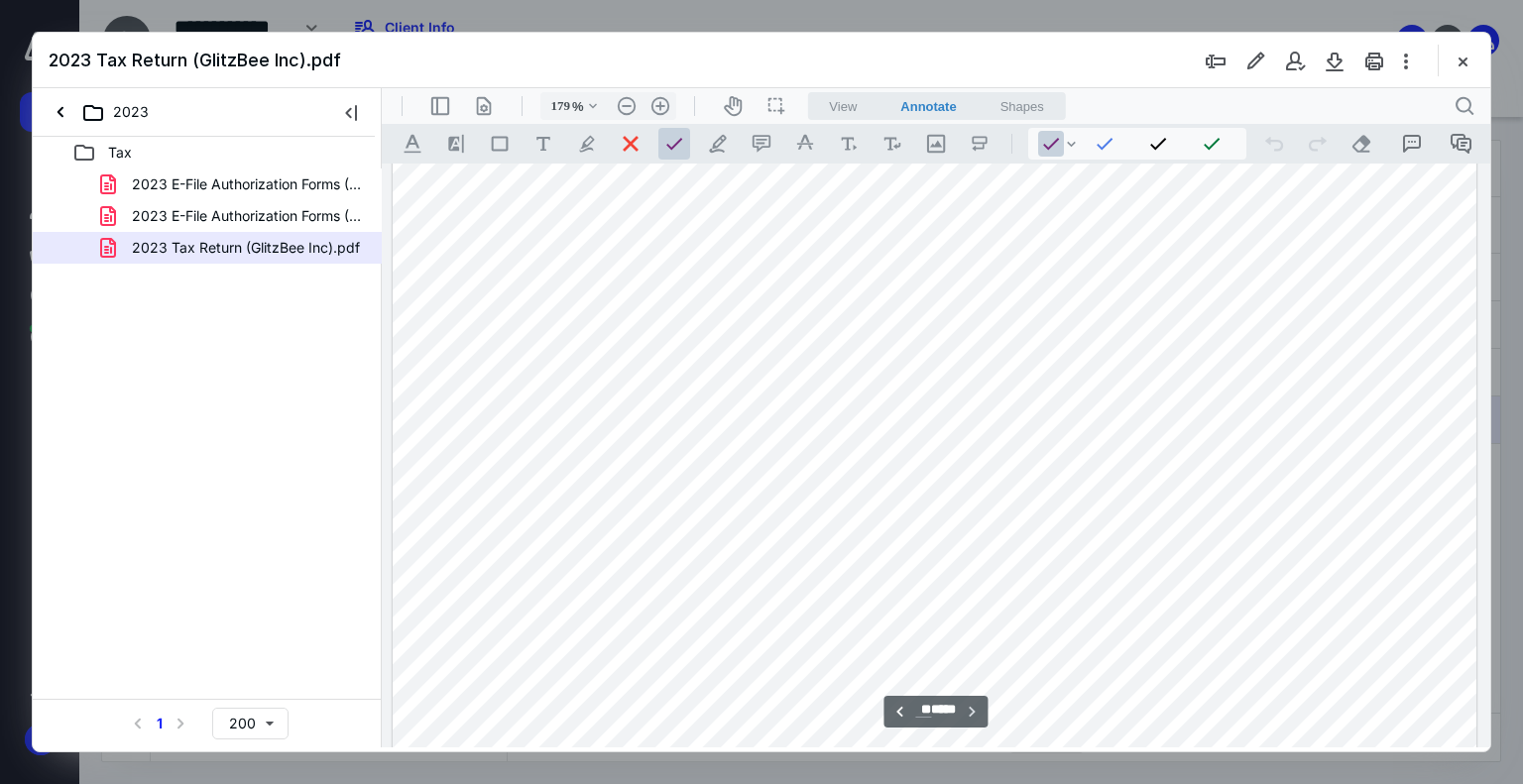 scroll, scrollTop: 30575, scrollLeft: 0, axis: vertical 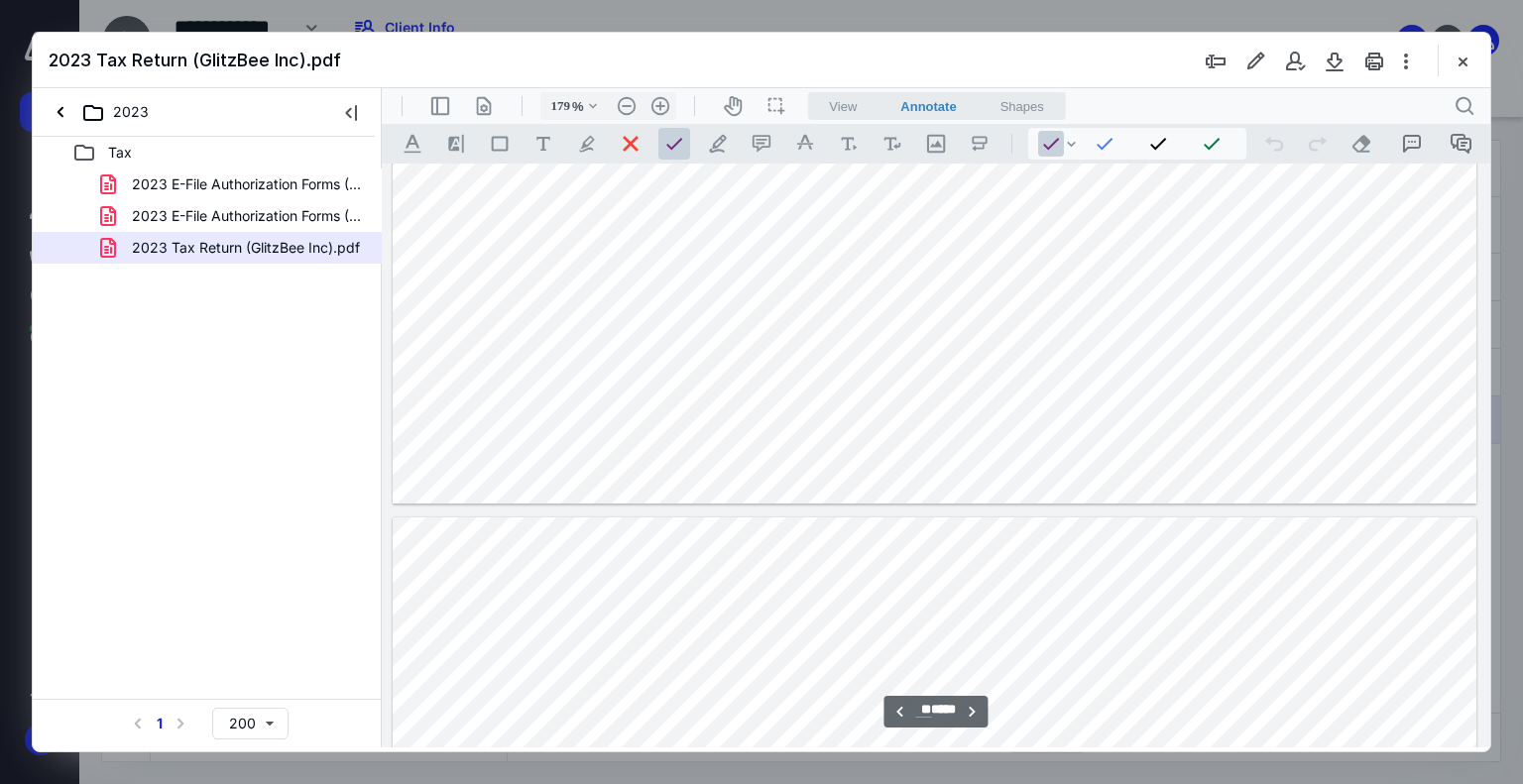 type on "**" 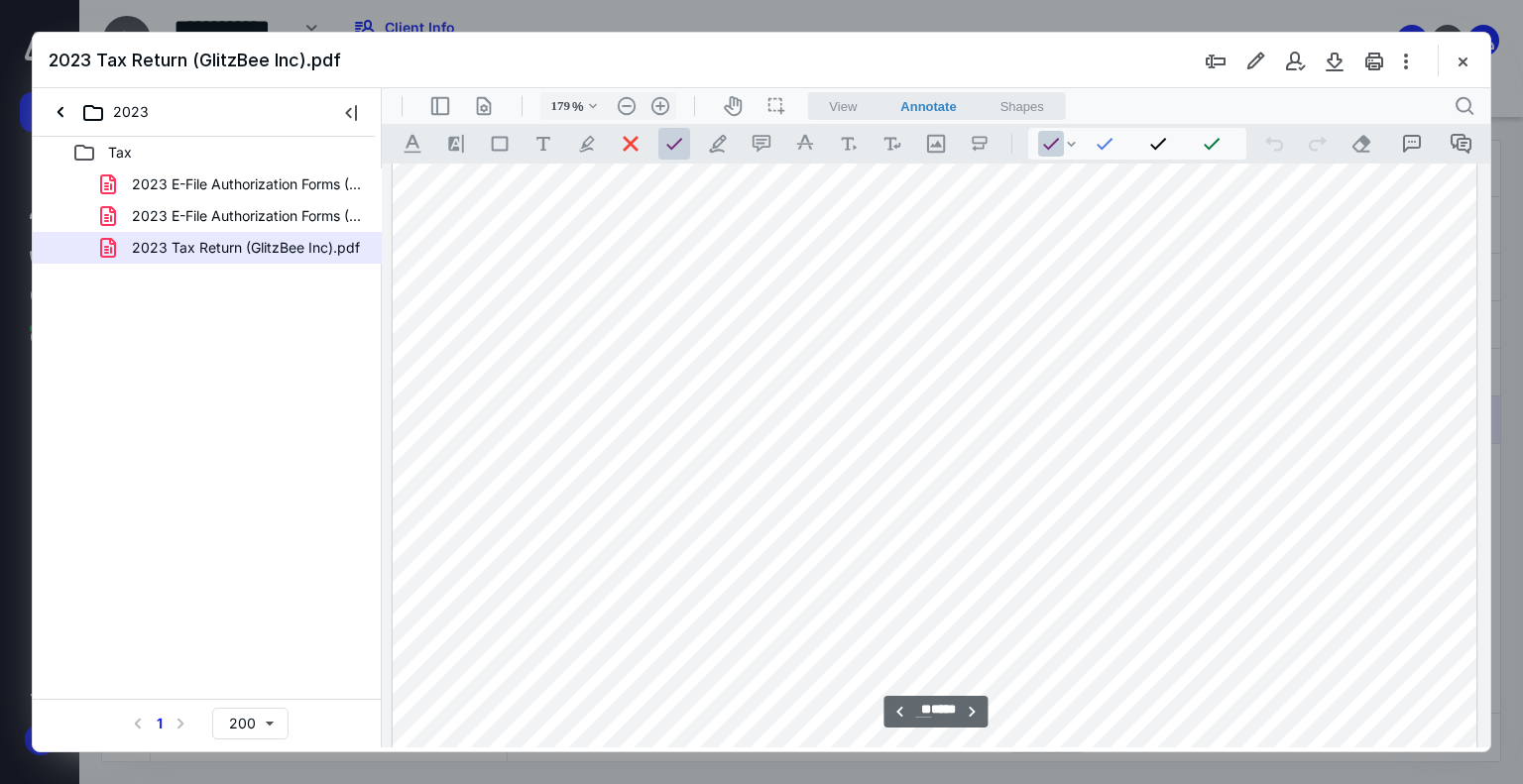 scroll, scrollTop: 21706, scrollLeft: 0, axis: vertical 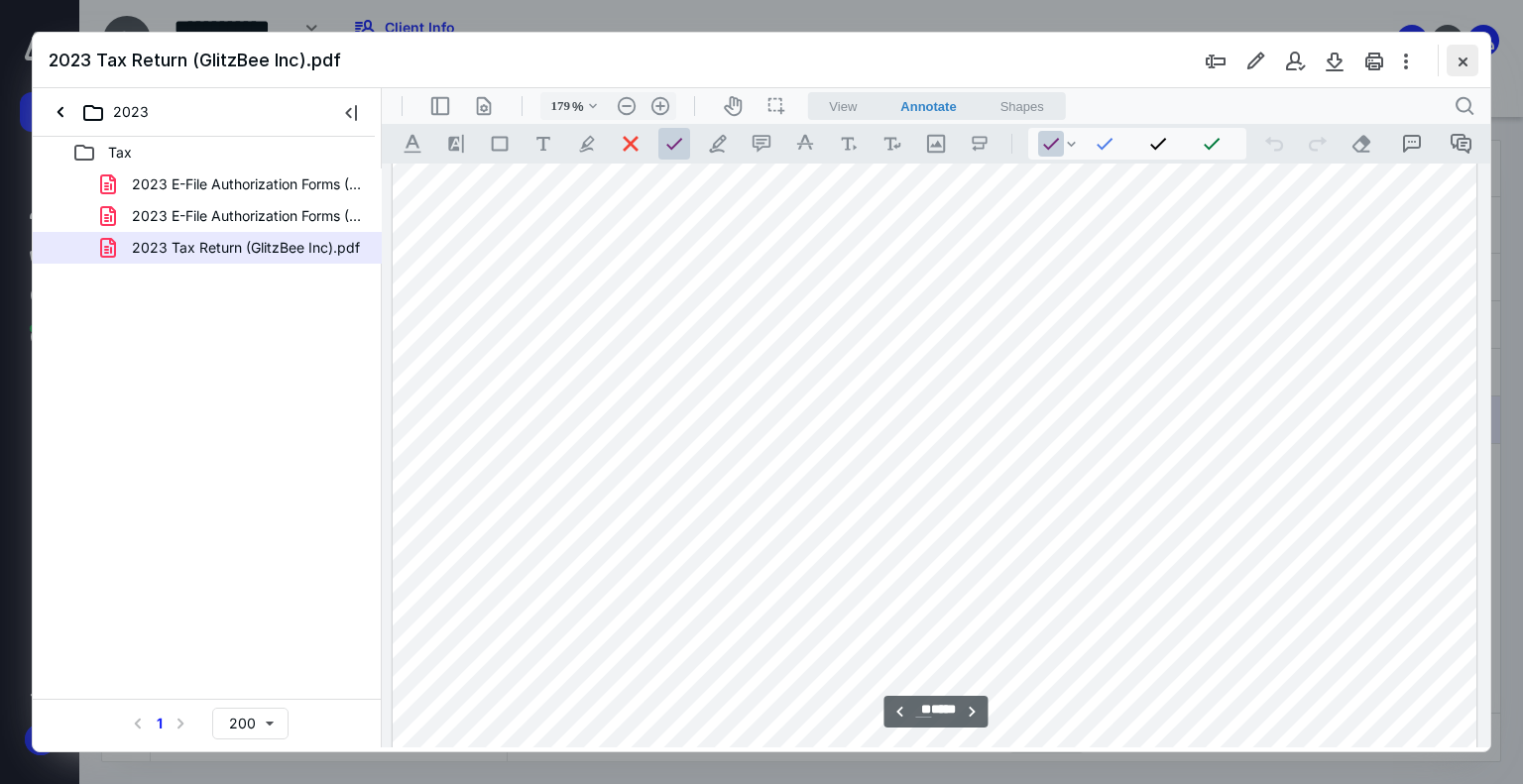 click at bounding box center [1463, 60] 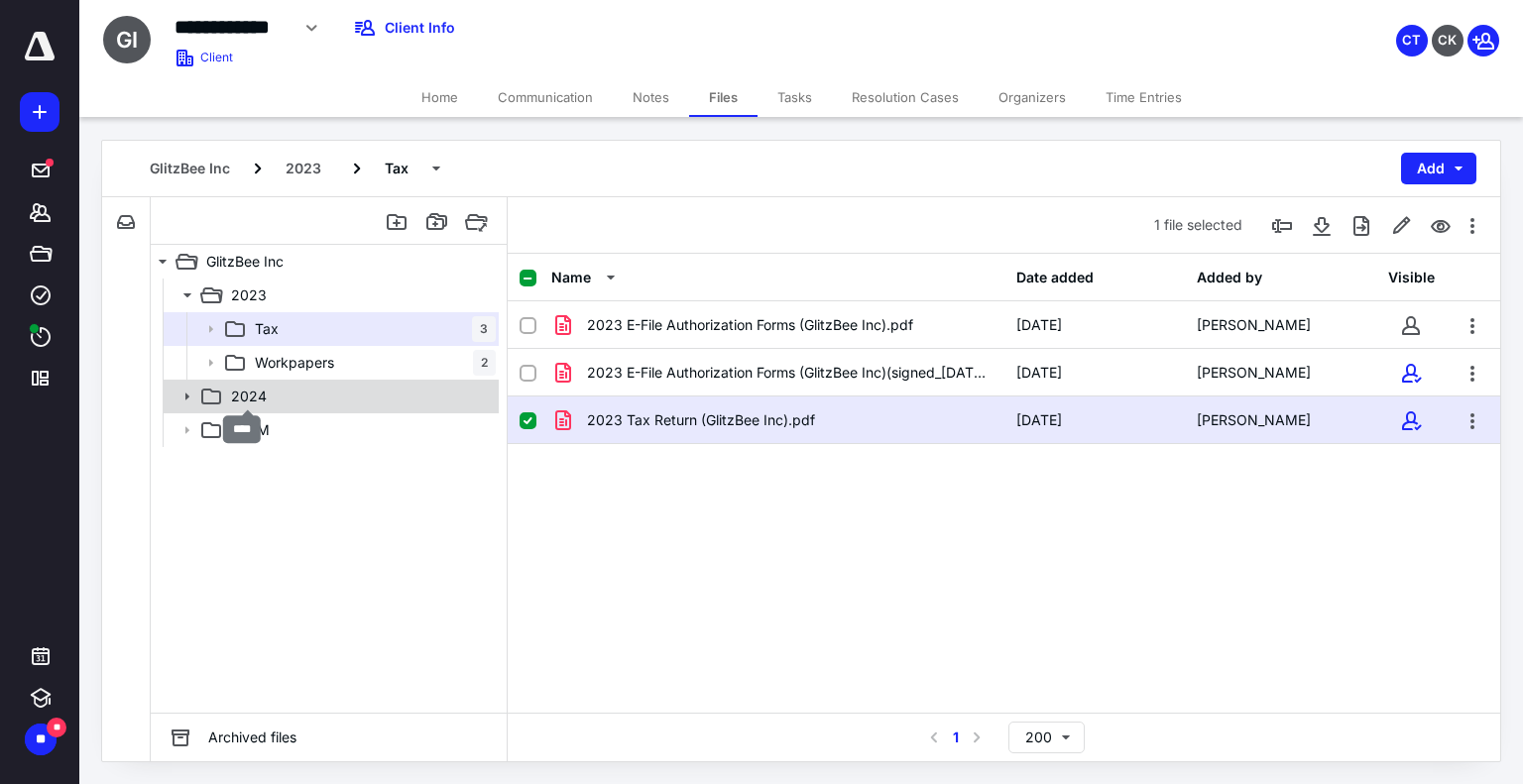 click on "2024" at bounding box center [249, 396] 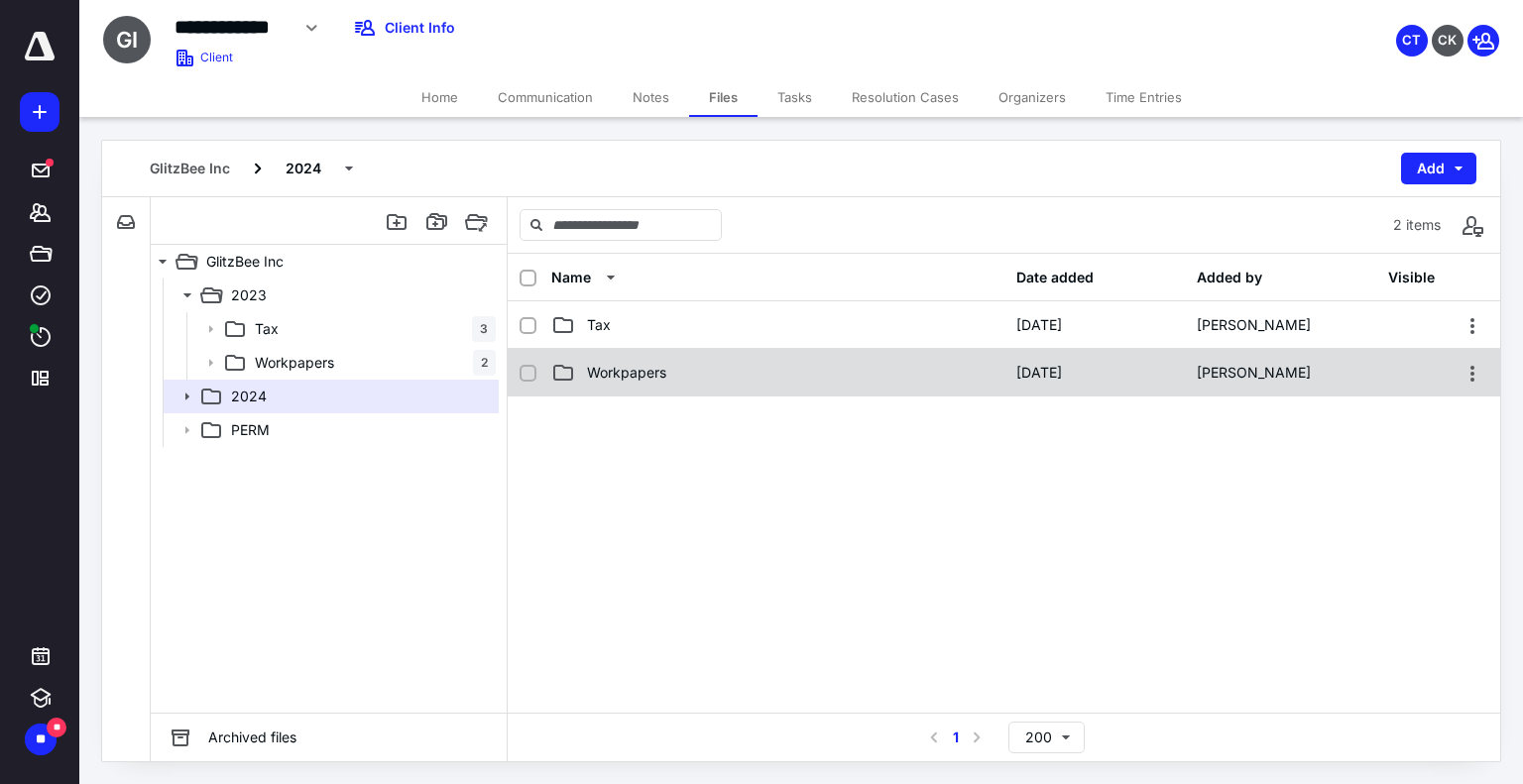click on "Workpapers [DATE] [PERSON_NAME]" at bounding box center [1003, 373] 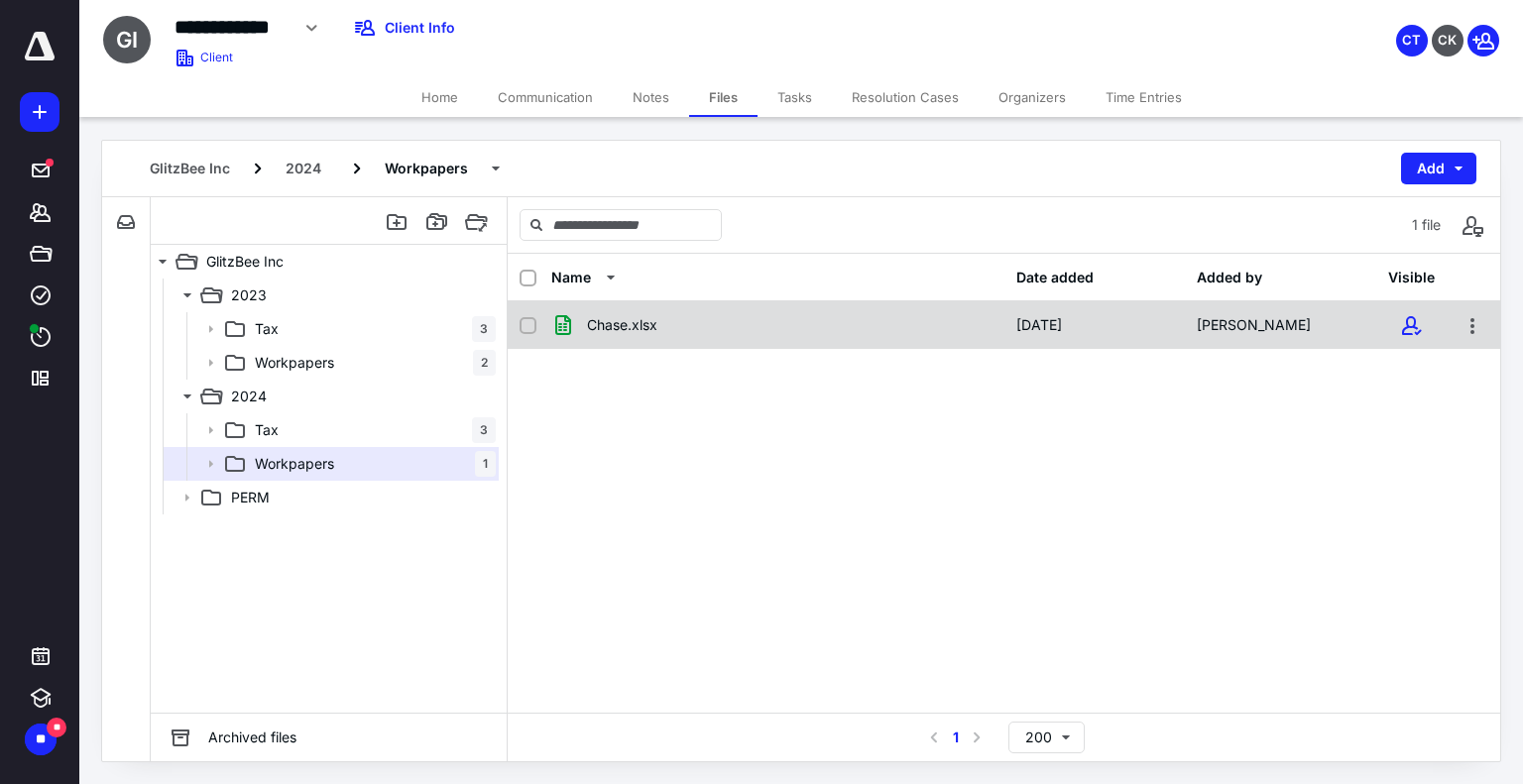 click on "Chase.xlsx [DATE] [PERSON_NAME]" at bounding box center [1003, 325] 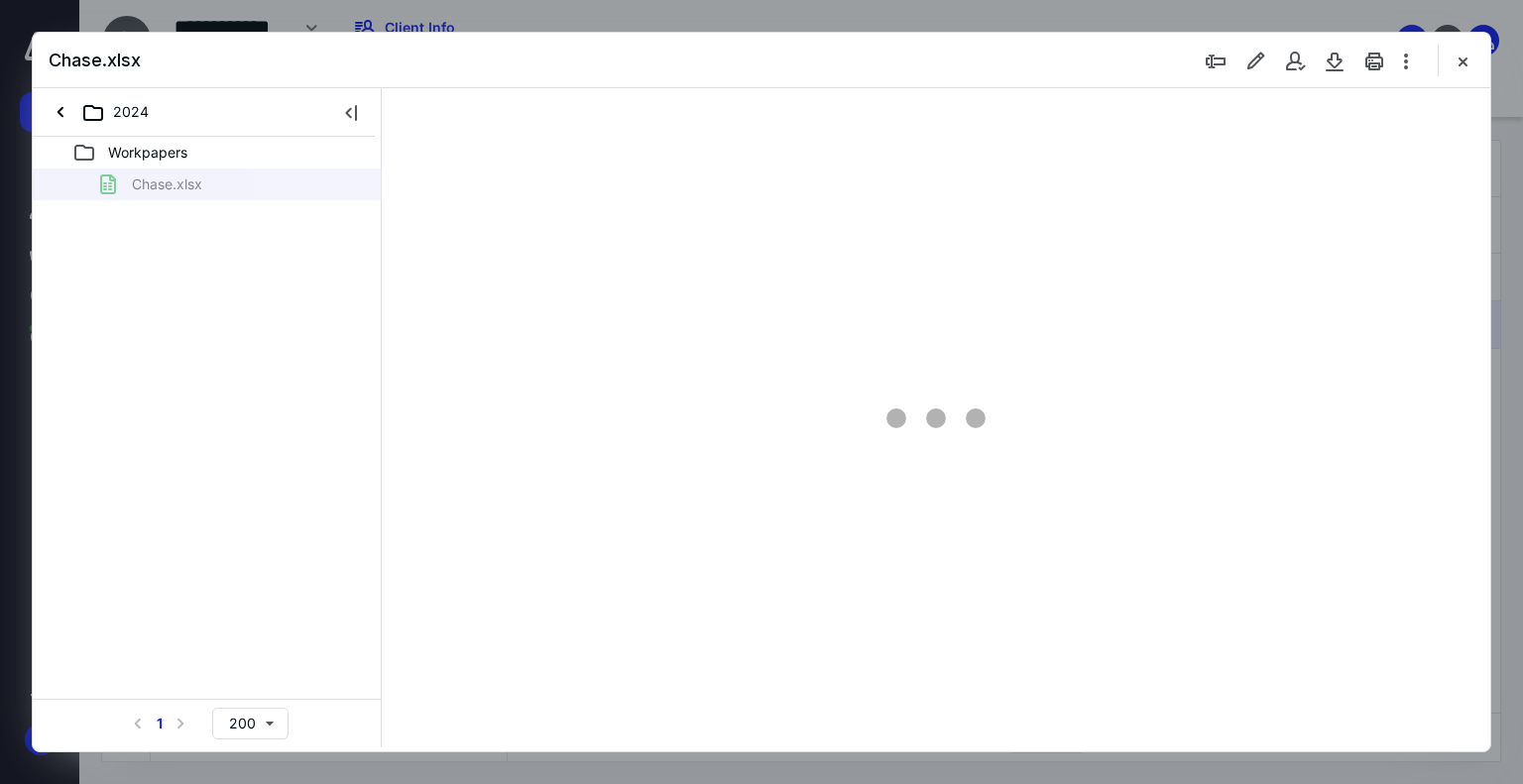 scroll, scrollTop: 0, scrollLeft: 0, axis: both 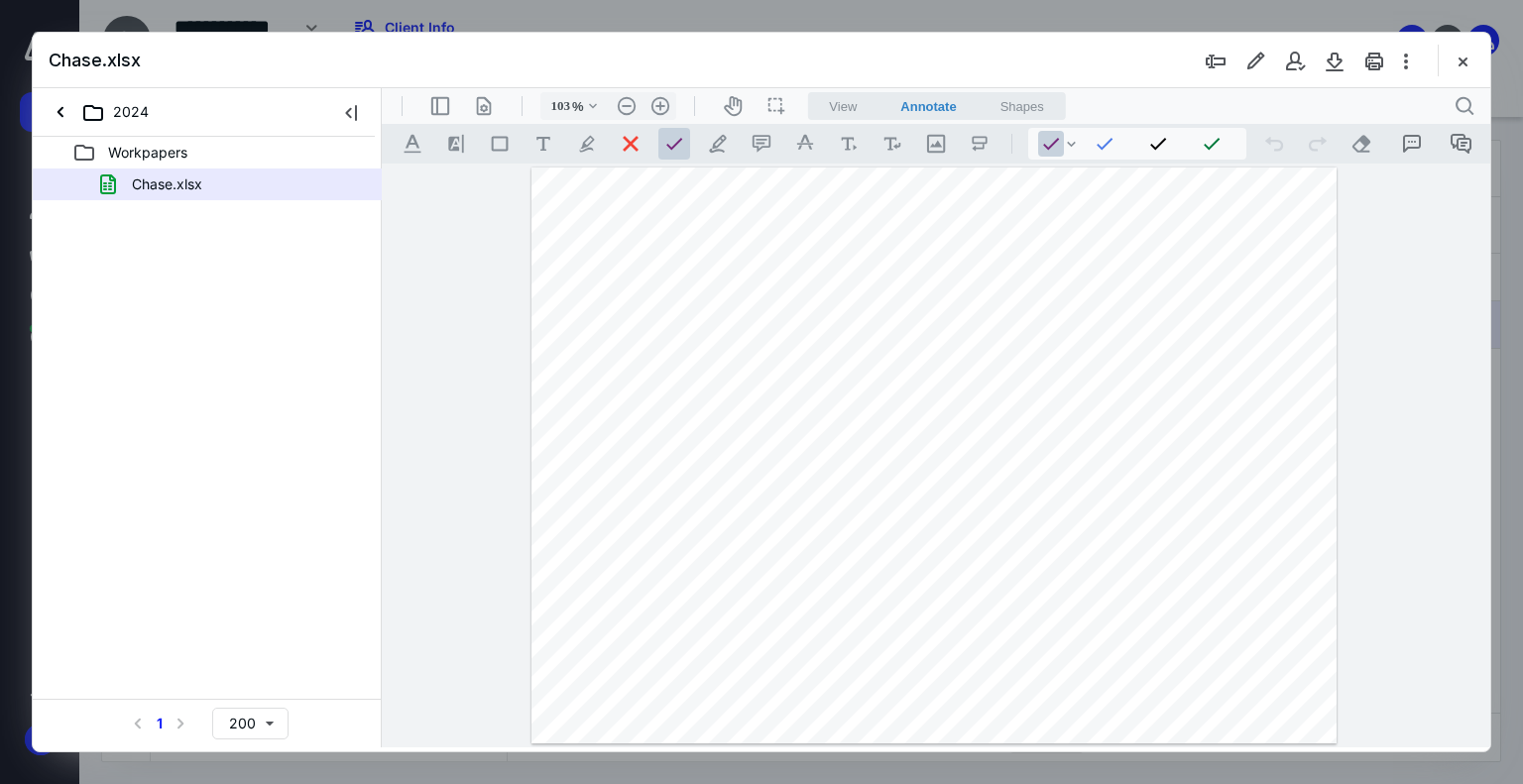 type on "140" 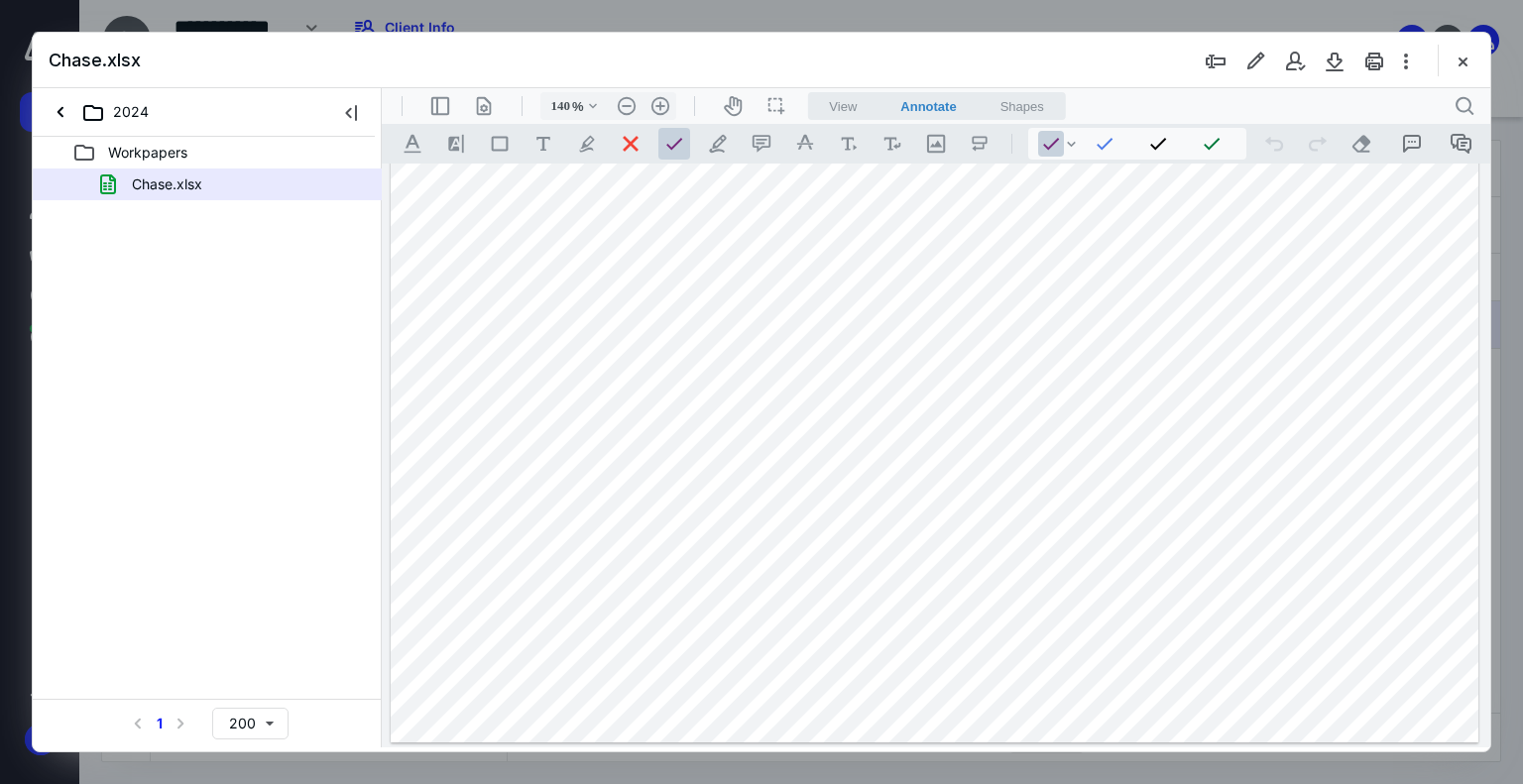 scroll, scrollTop: 0, scrollLeft: 0, axis: both 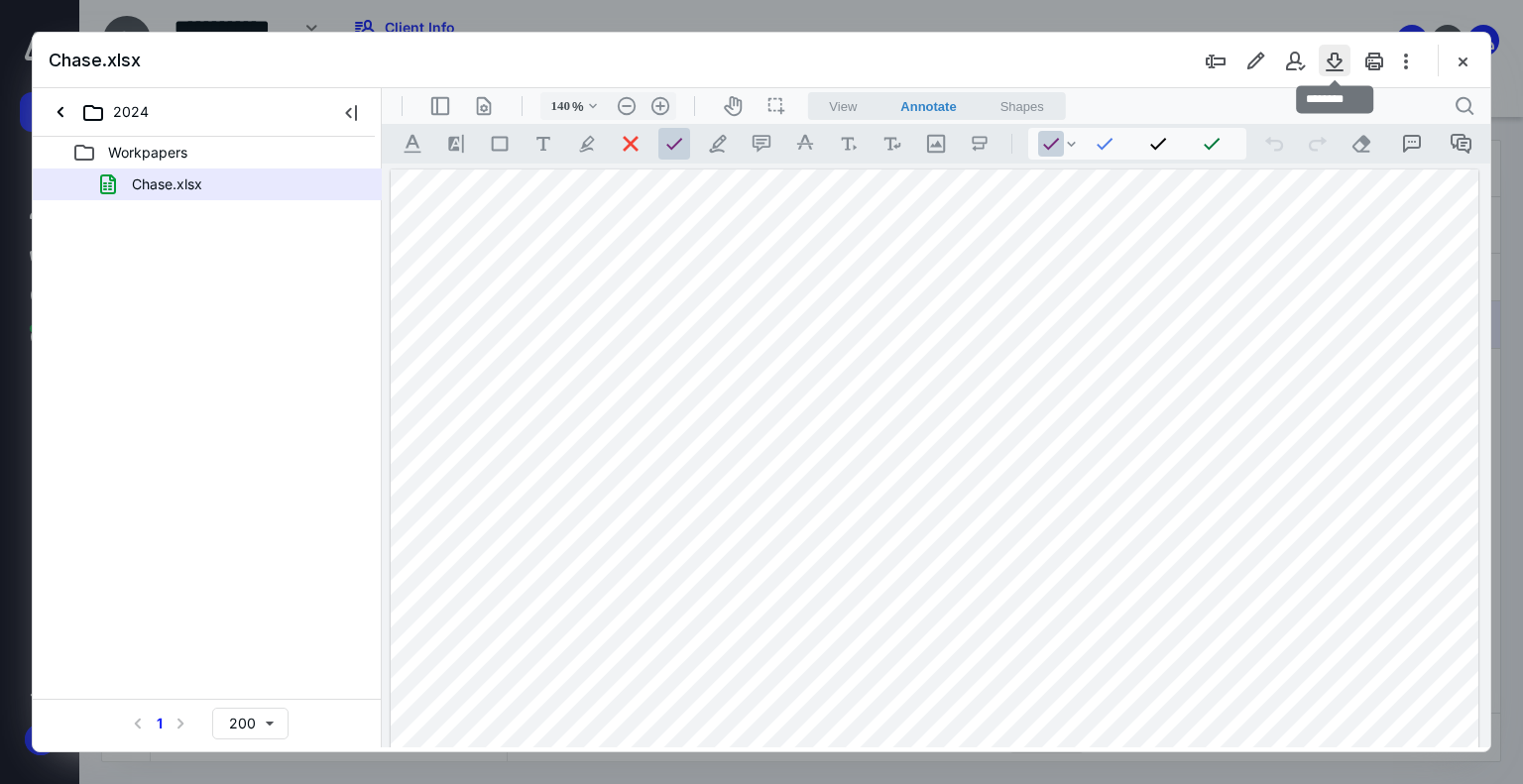 click at bounding box center (1335, 60) 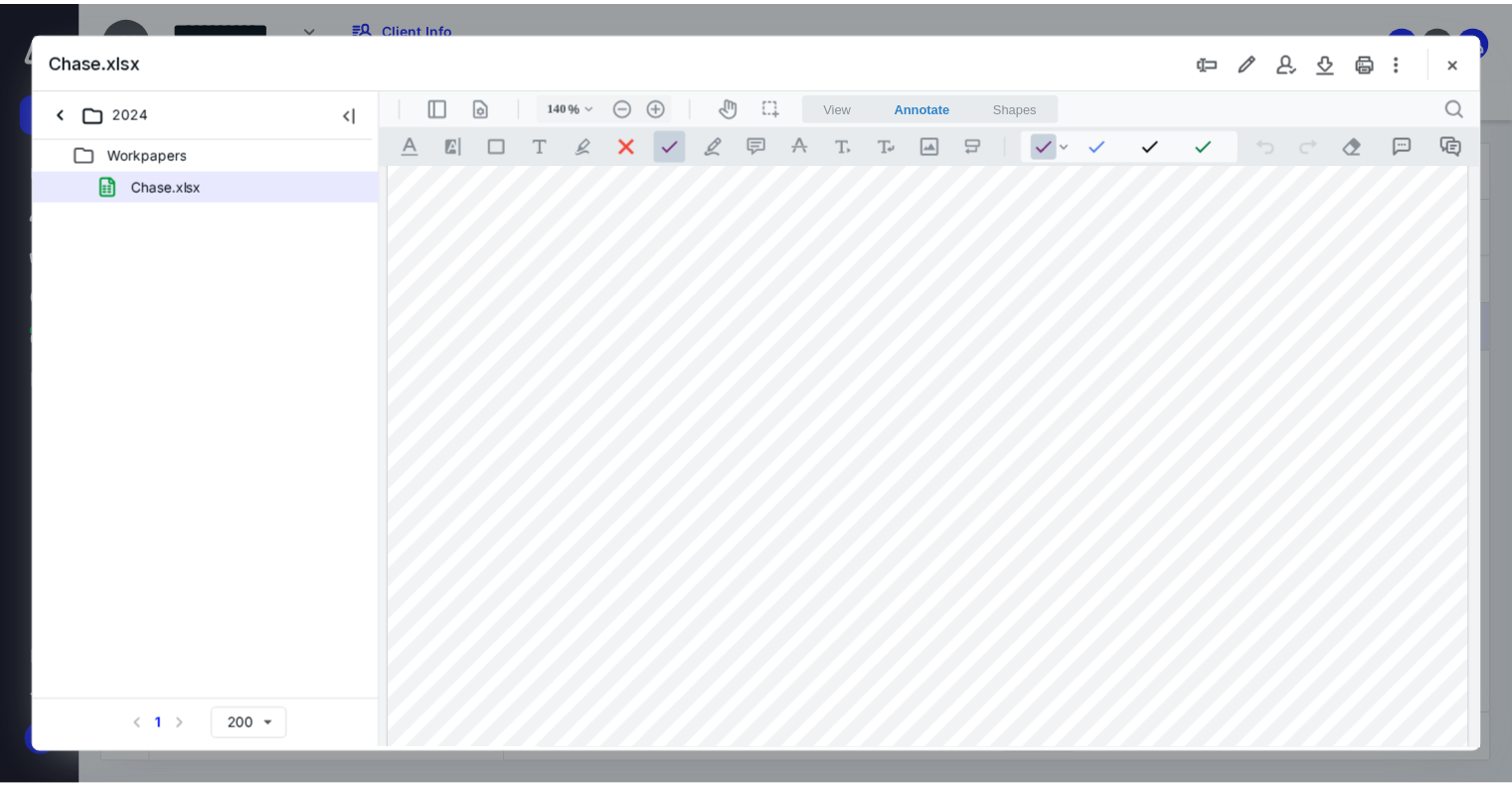 scroll, scrollTop: 212, scrollLeft: 0, axis: vertical 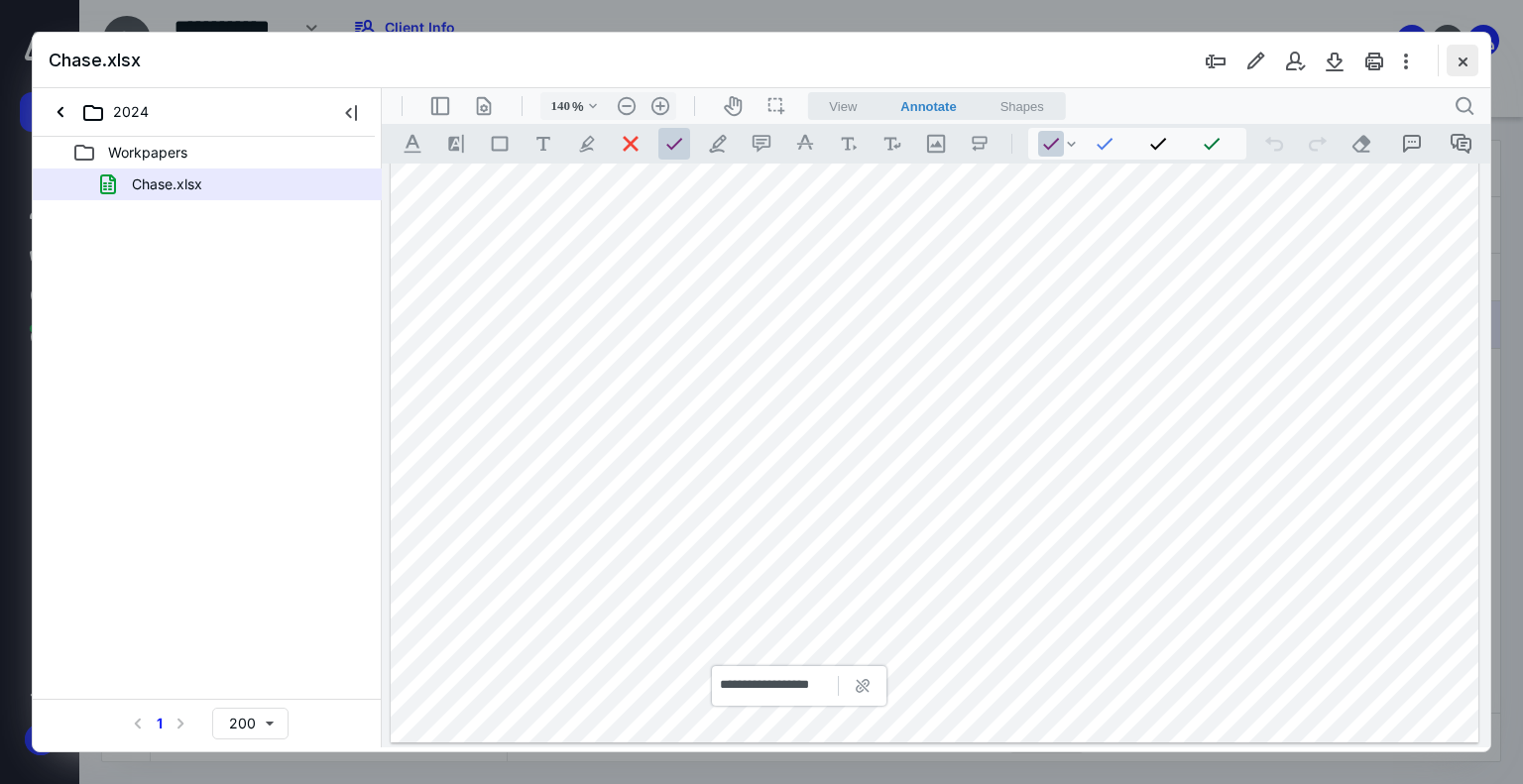 click at bounding box center (1463, 60) 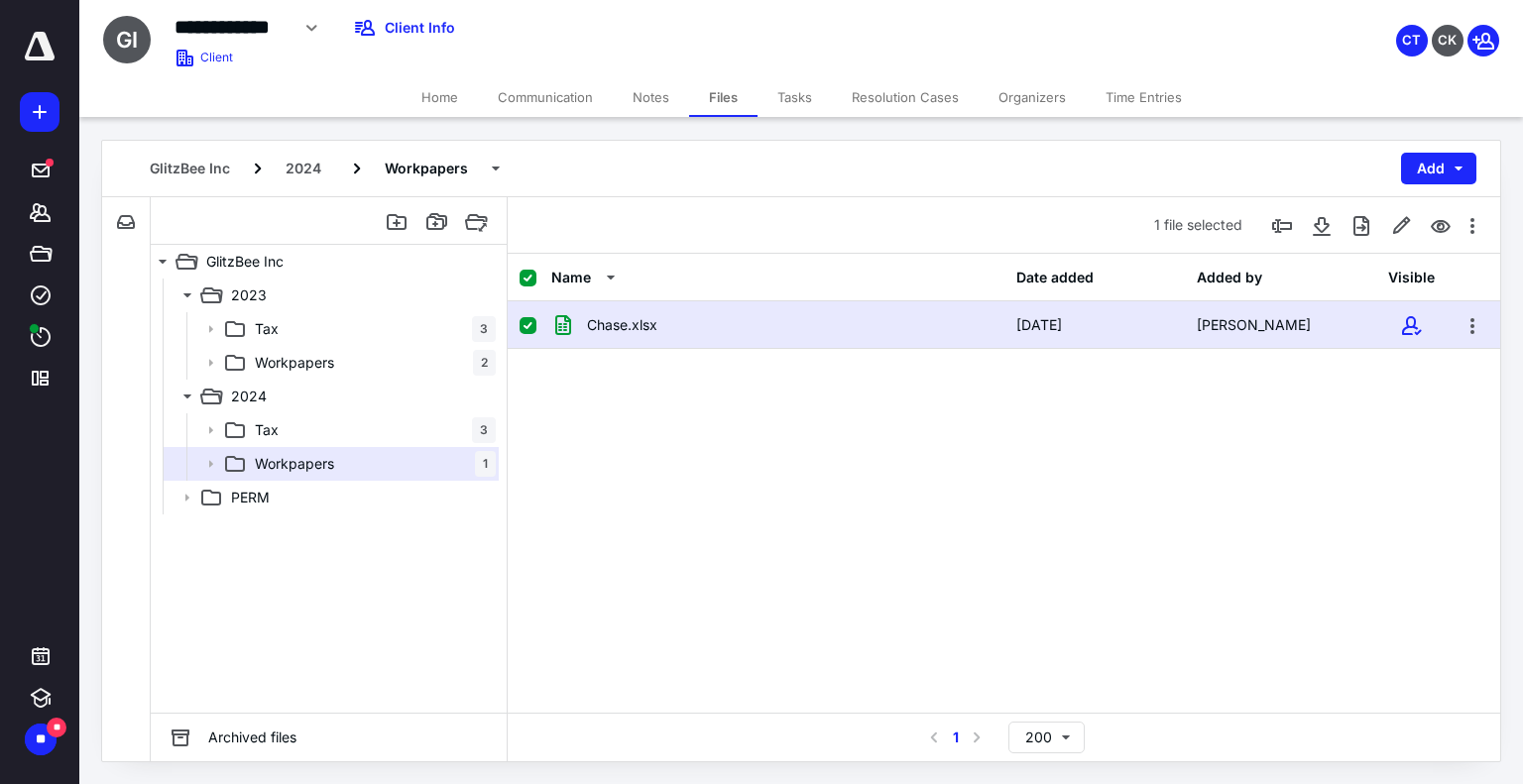 click on "Home" at bounding box center (439, 97) 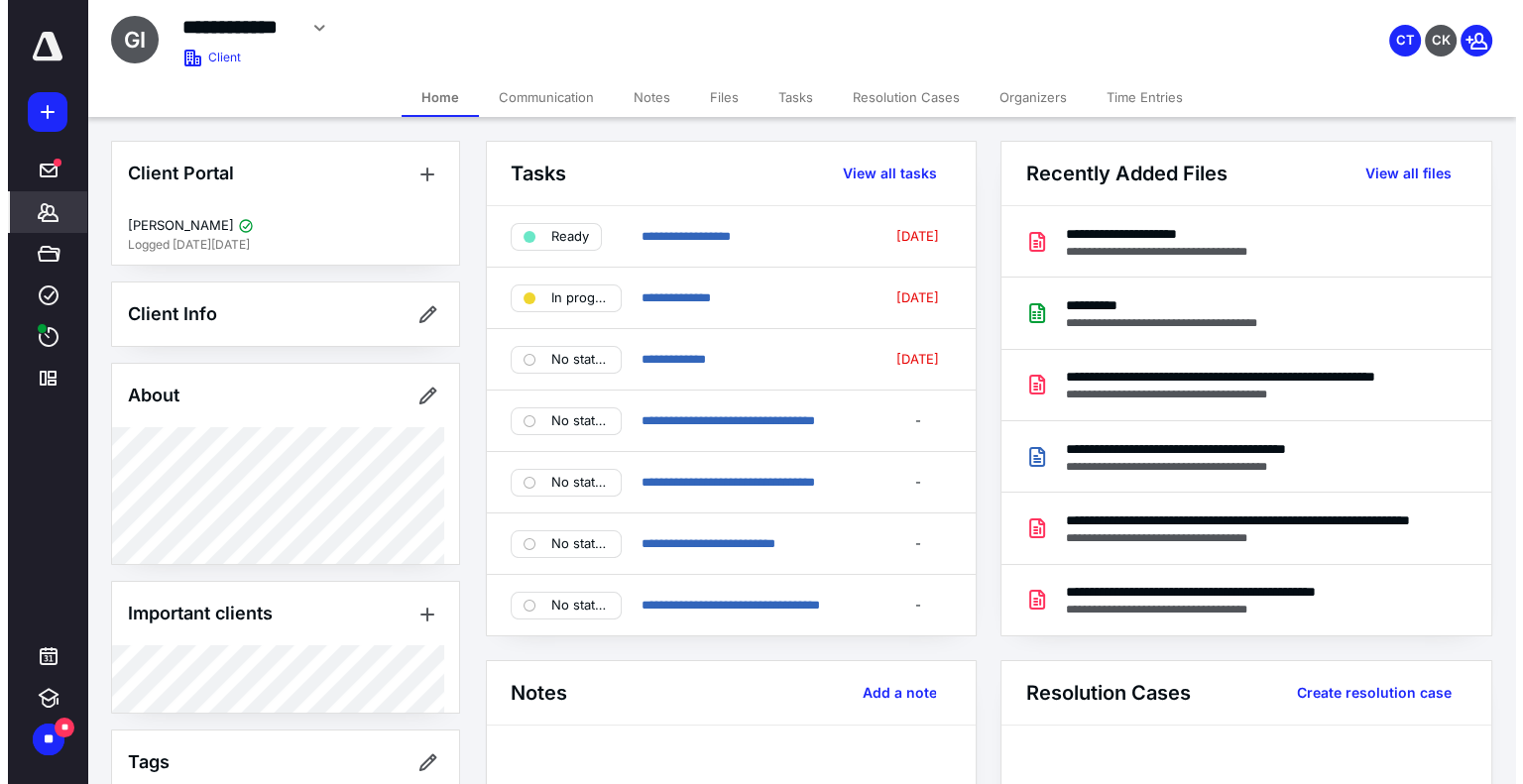 scroll, scrollTop: 91, scrollLeft: 0, axis: vertical 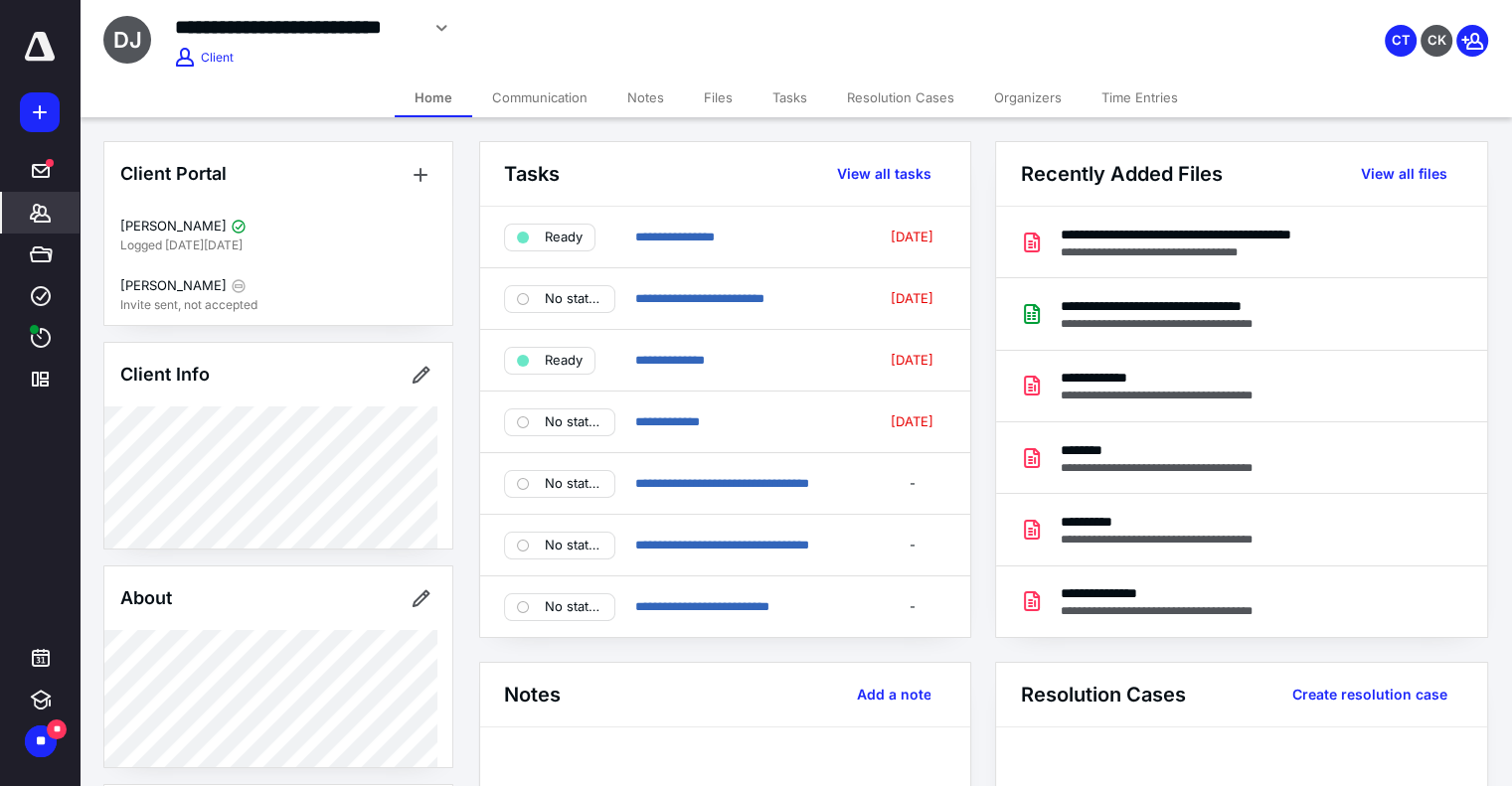 click on "Communication" at bounding box center (540, 97) 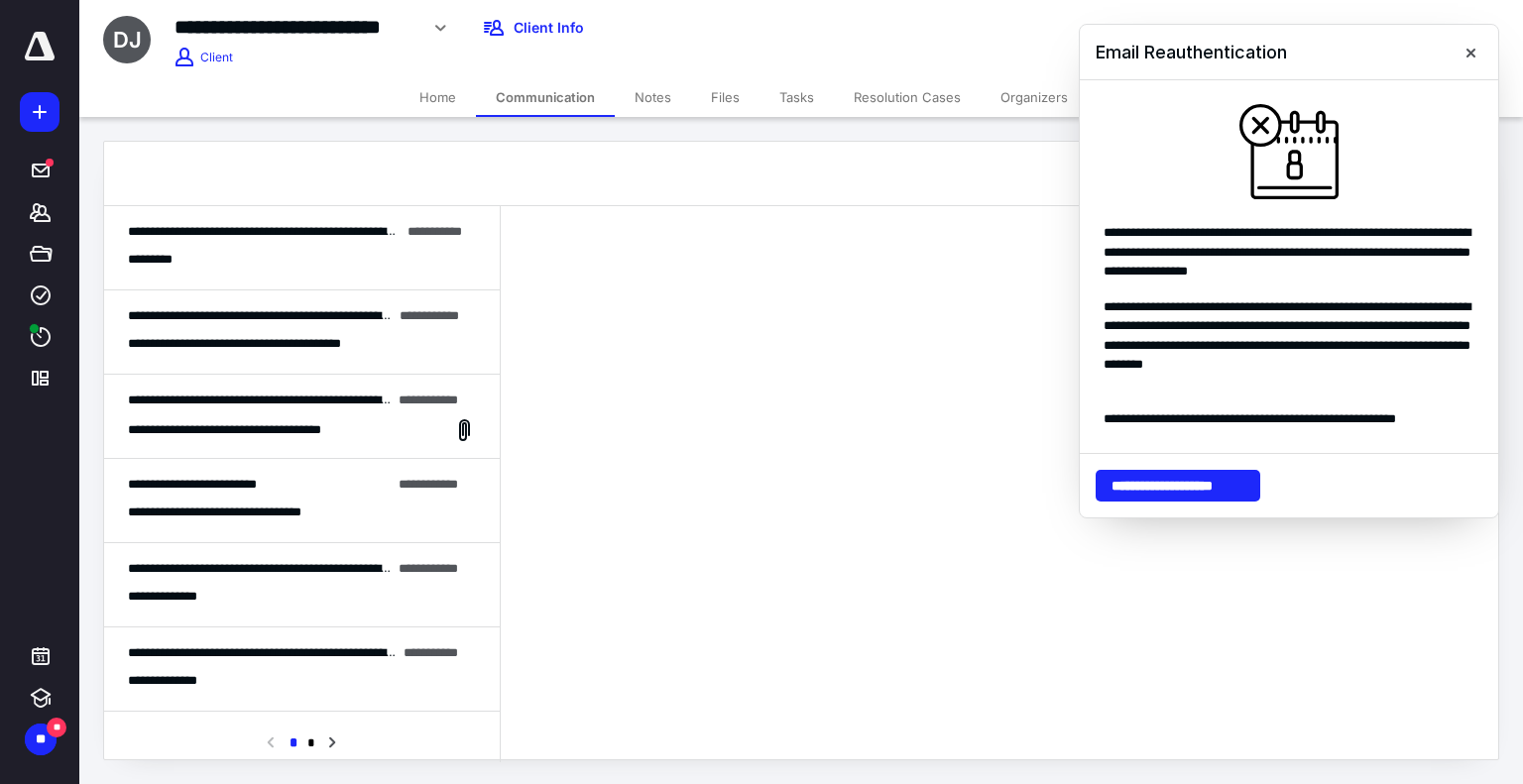 click on "*********" at bounding box center [301, 260] 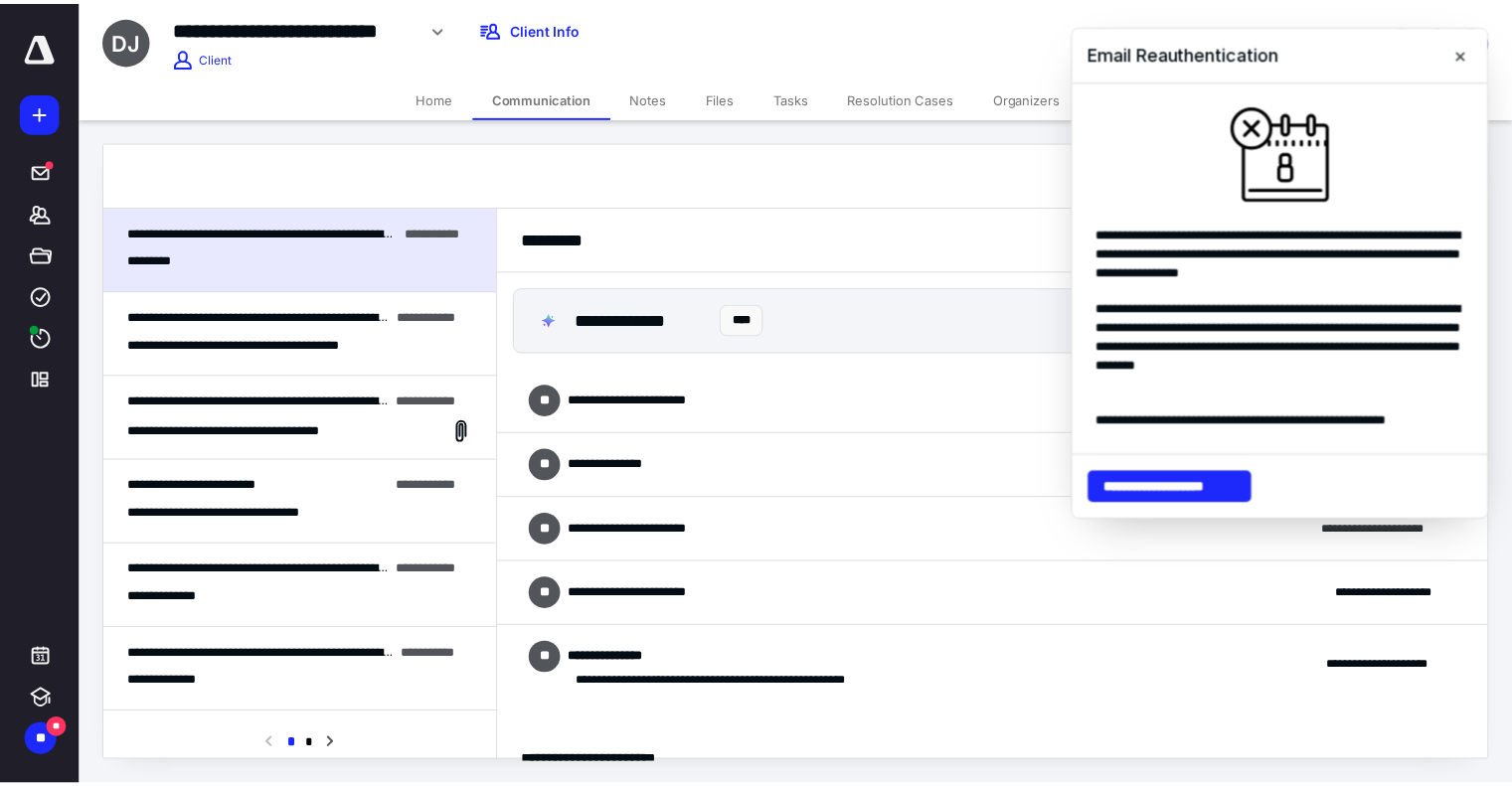 scroll, scrollTop: 2540, scrollLeft: 0, axis: vertical 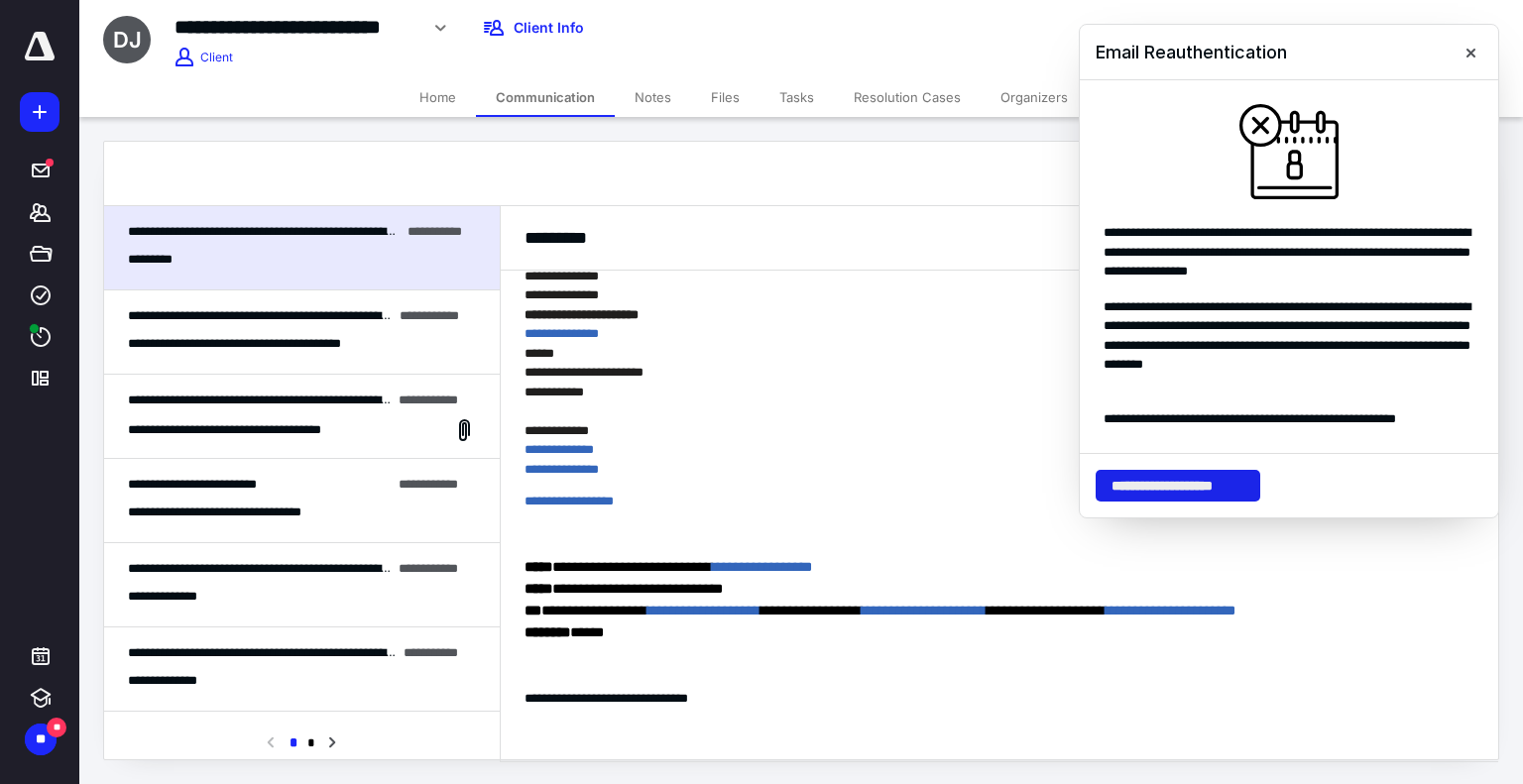 click on "**********" at bounding box center (1178, 486) 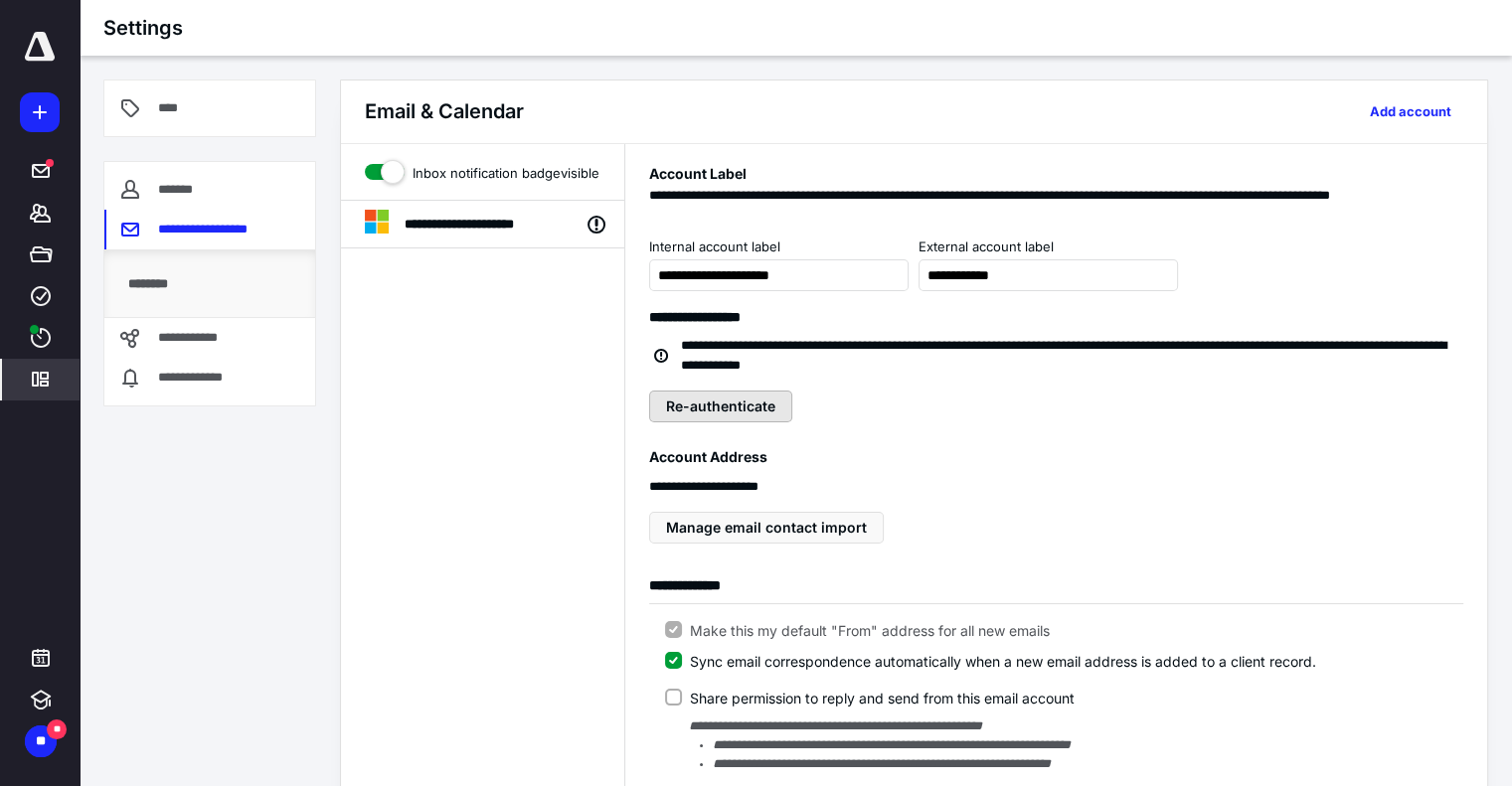 click on "Re-authenticate" at bounding box center [721, 406] 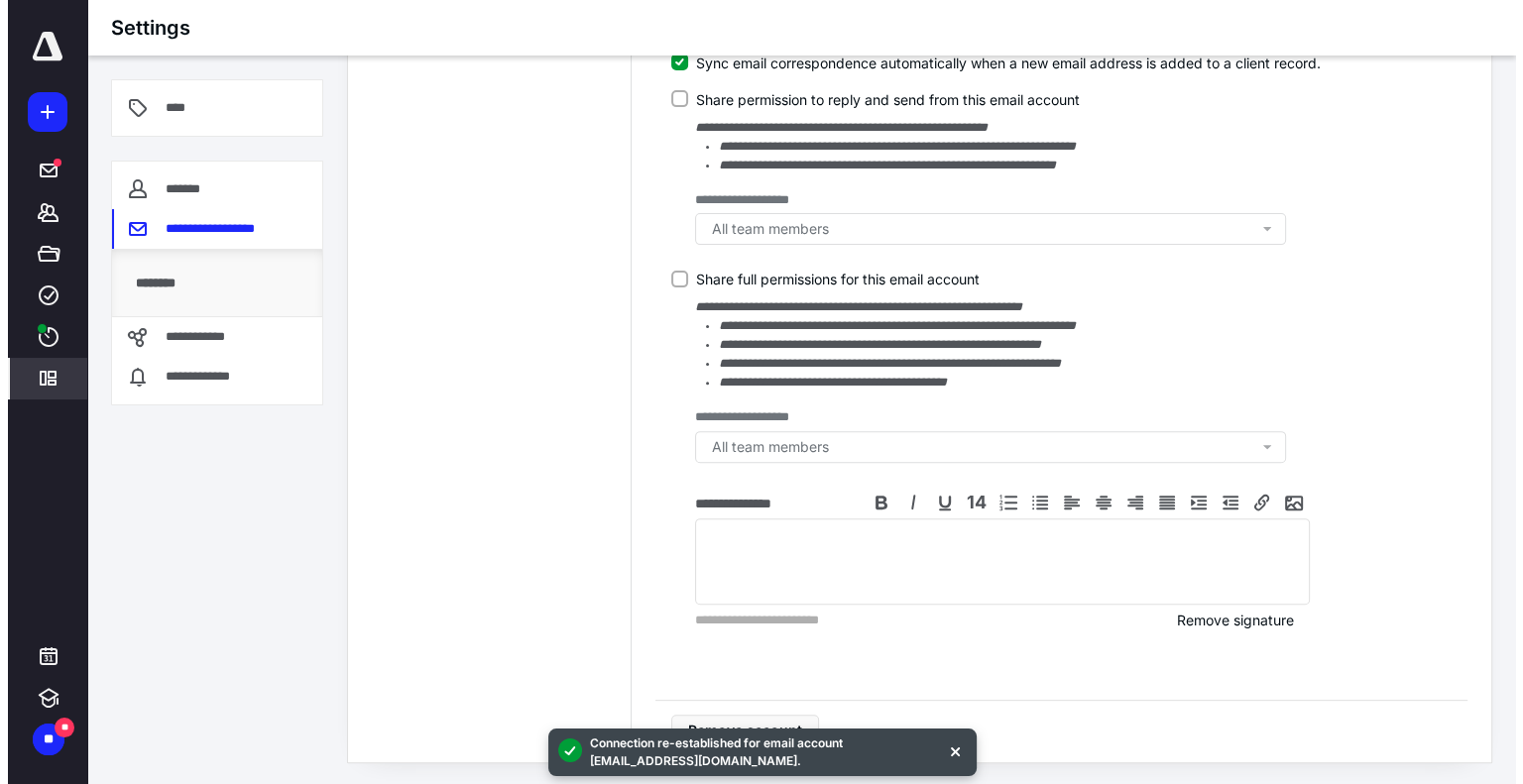 scroll, scrollTop: 0, scrollLeft: 0, axis: both 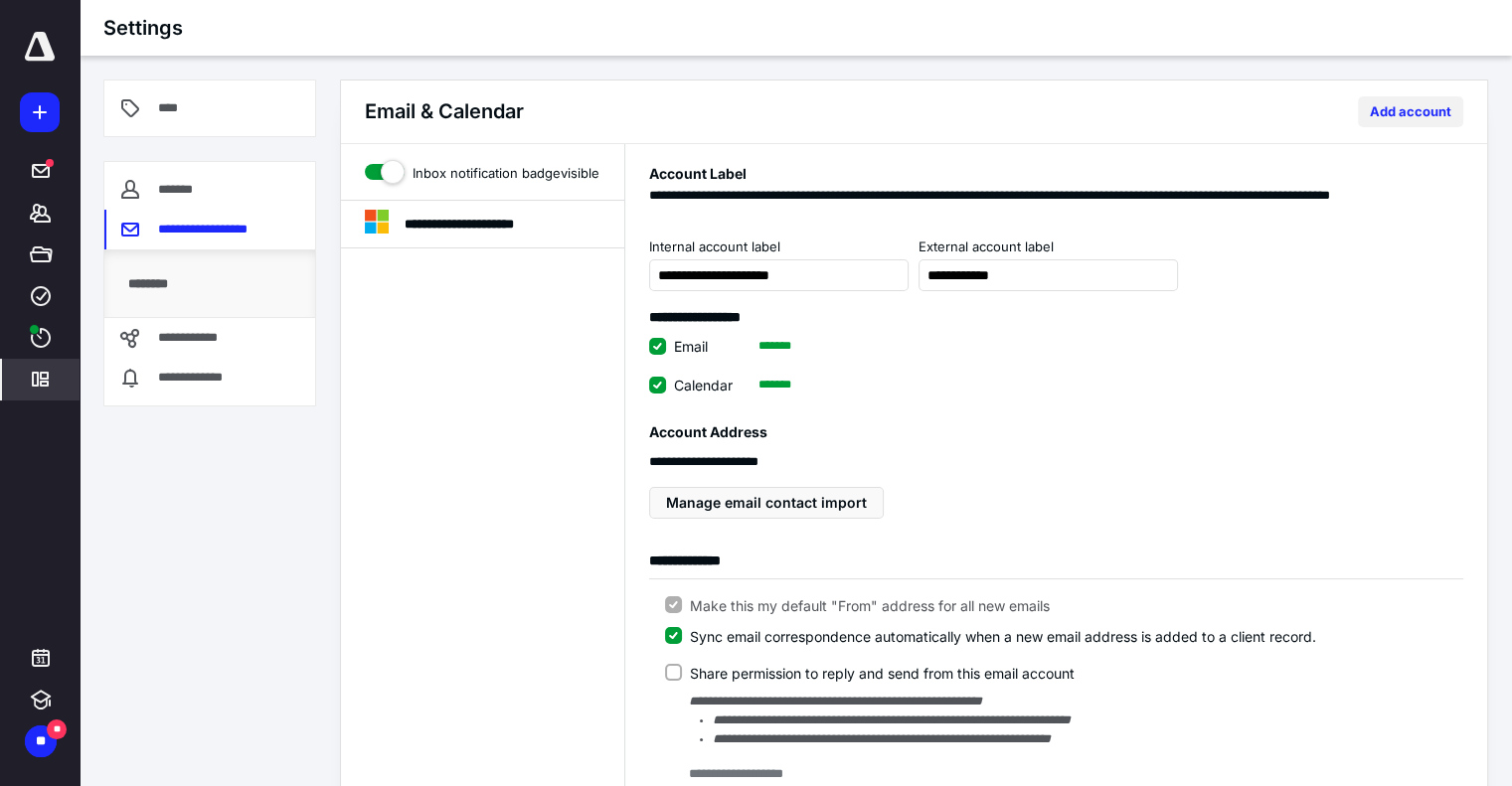 click on "Add account" at bounding box center (1411, 111) 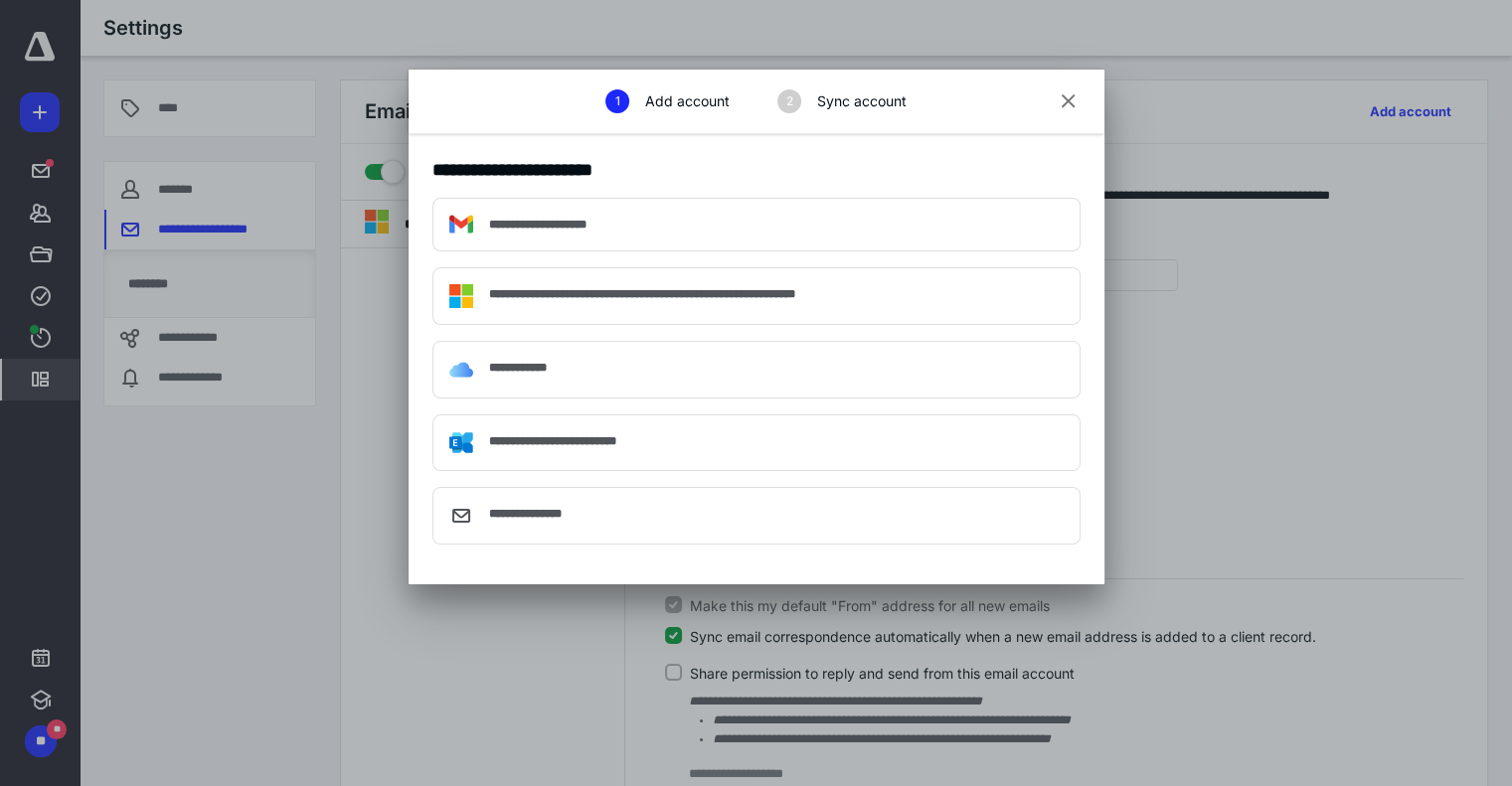 click at bounding box center (1069, 102) 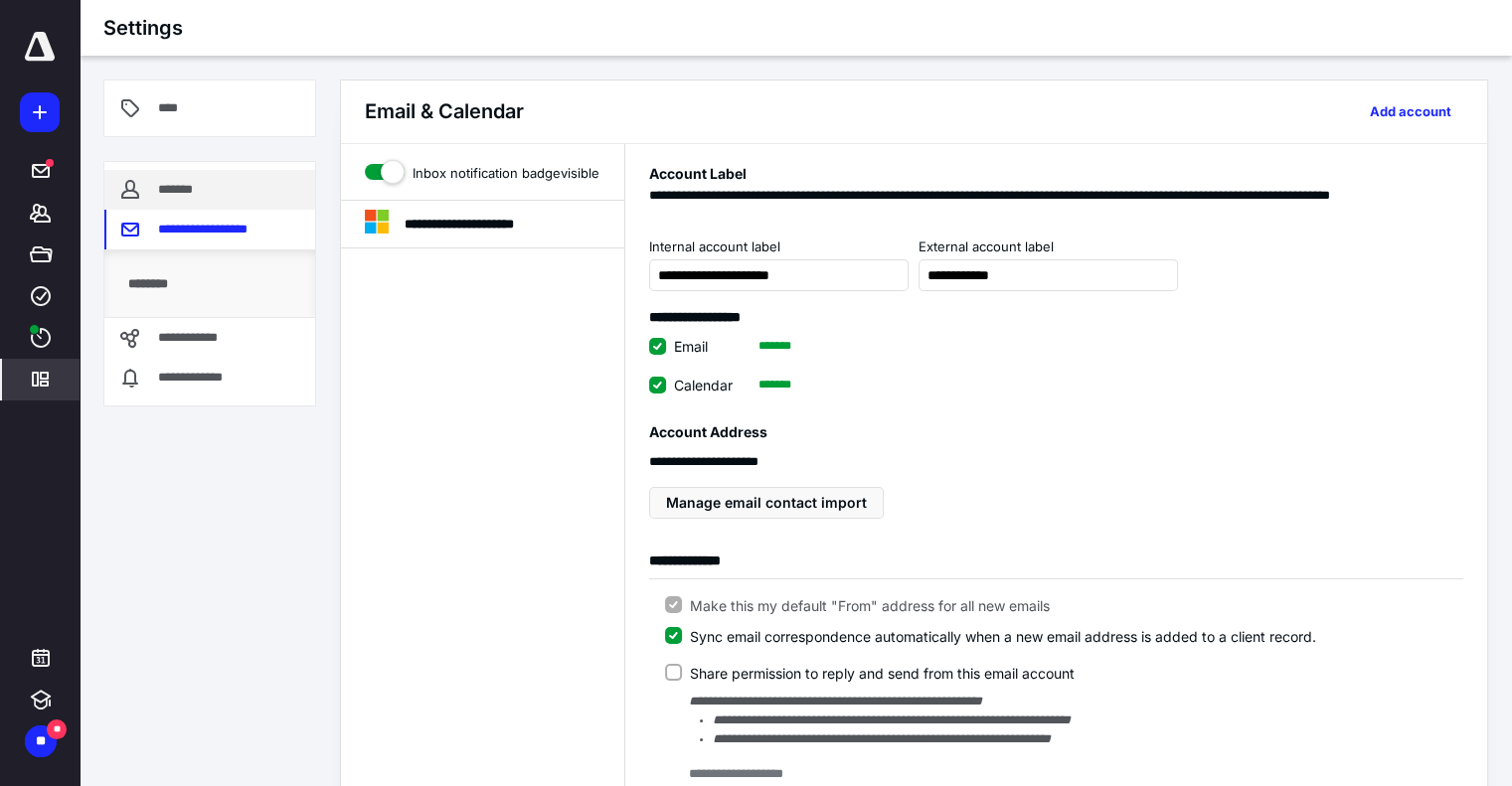click on "*******" at bounding box center (210, 190) 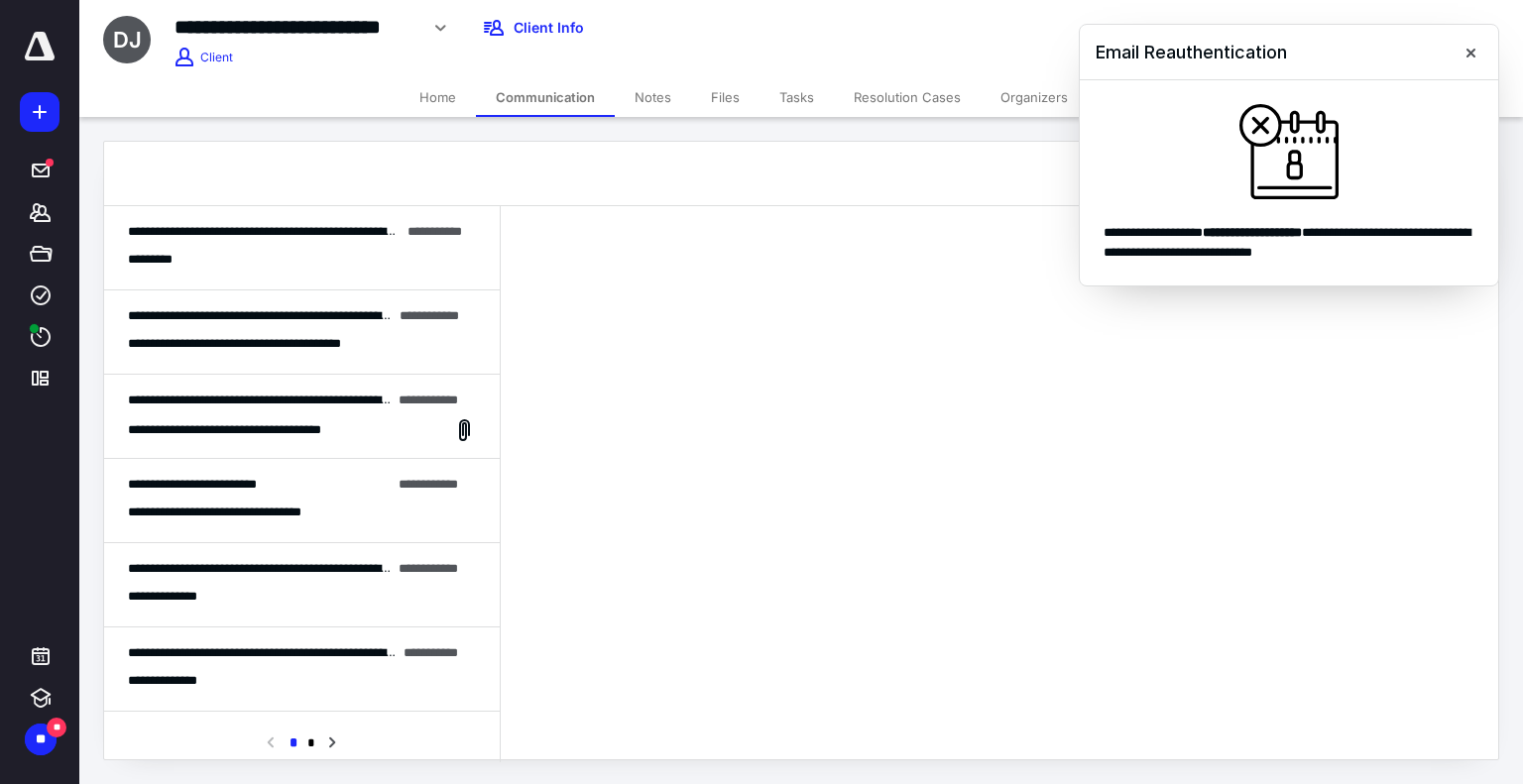 click on "*********" at bounding box center (301, 260) 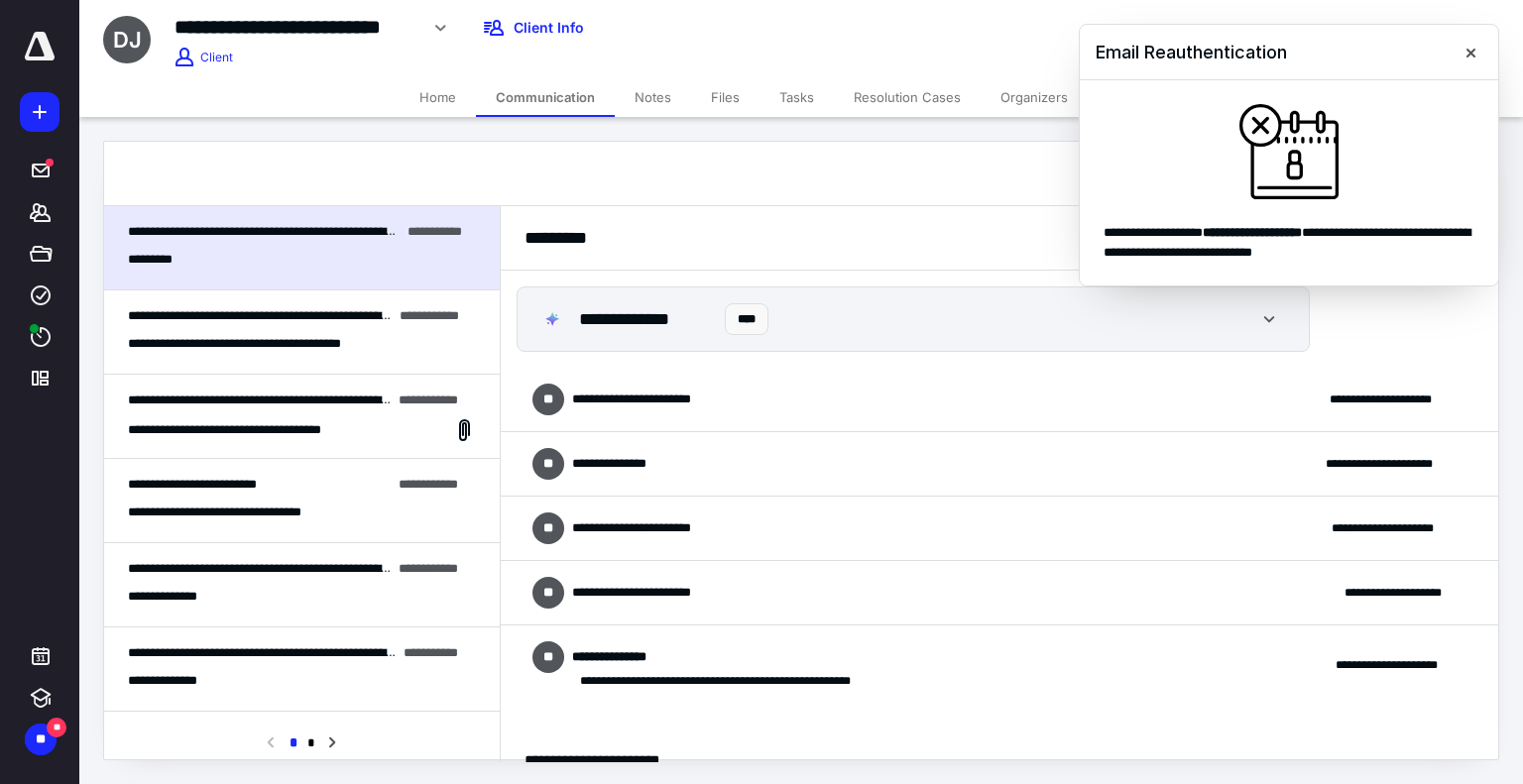 scroll, scrollTop: 2533, scrollLeft: 0, axis: vertical 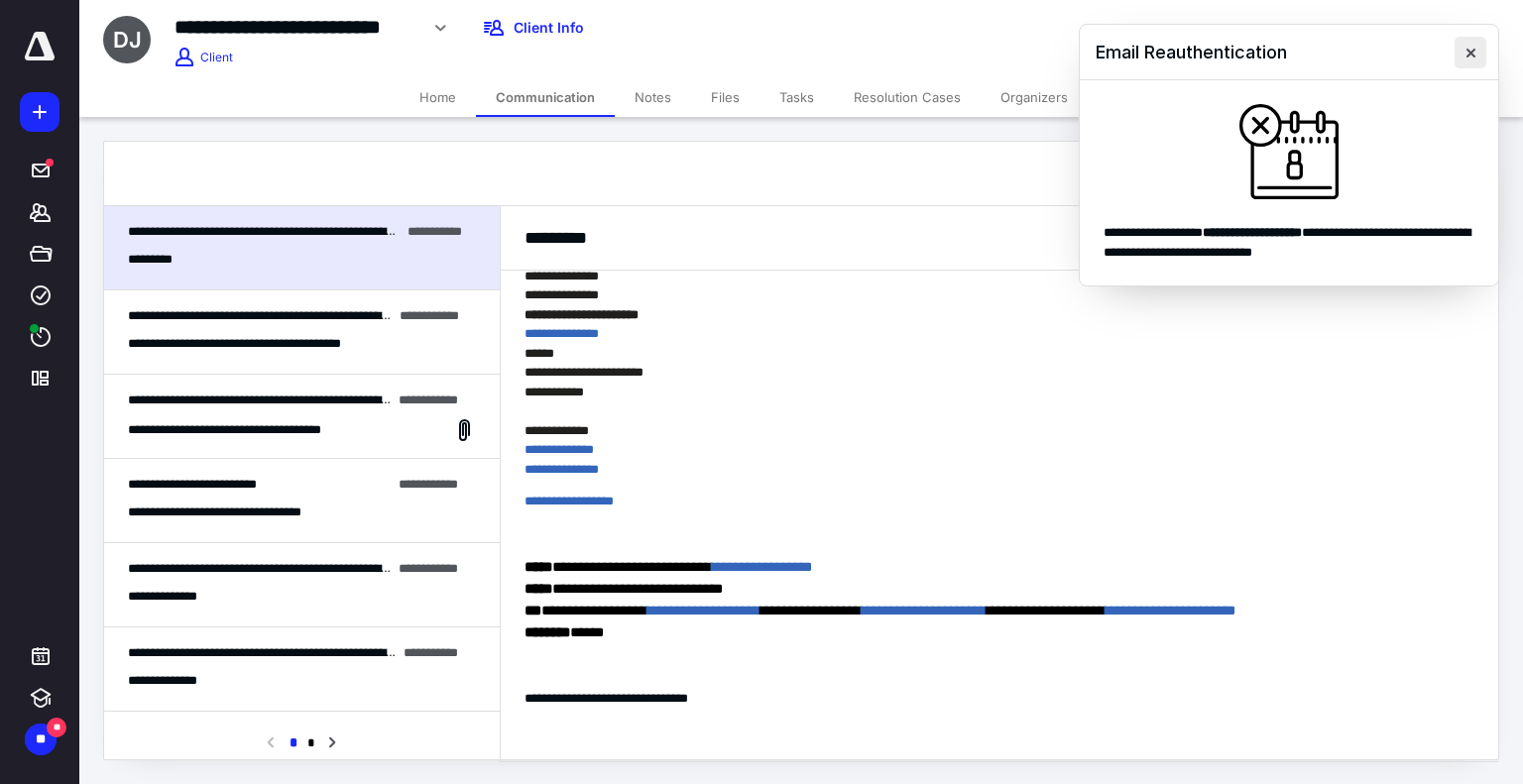 click at bounding box center (1470, 53) 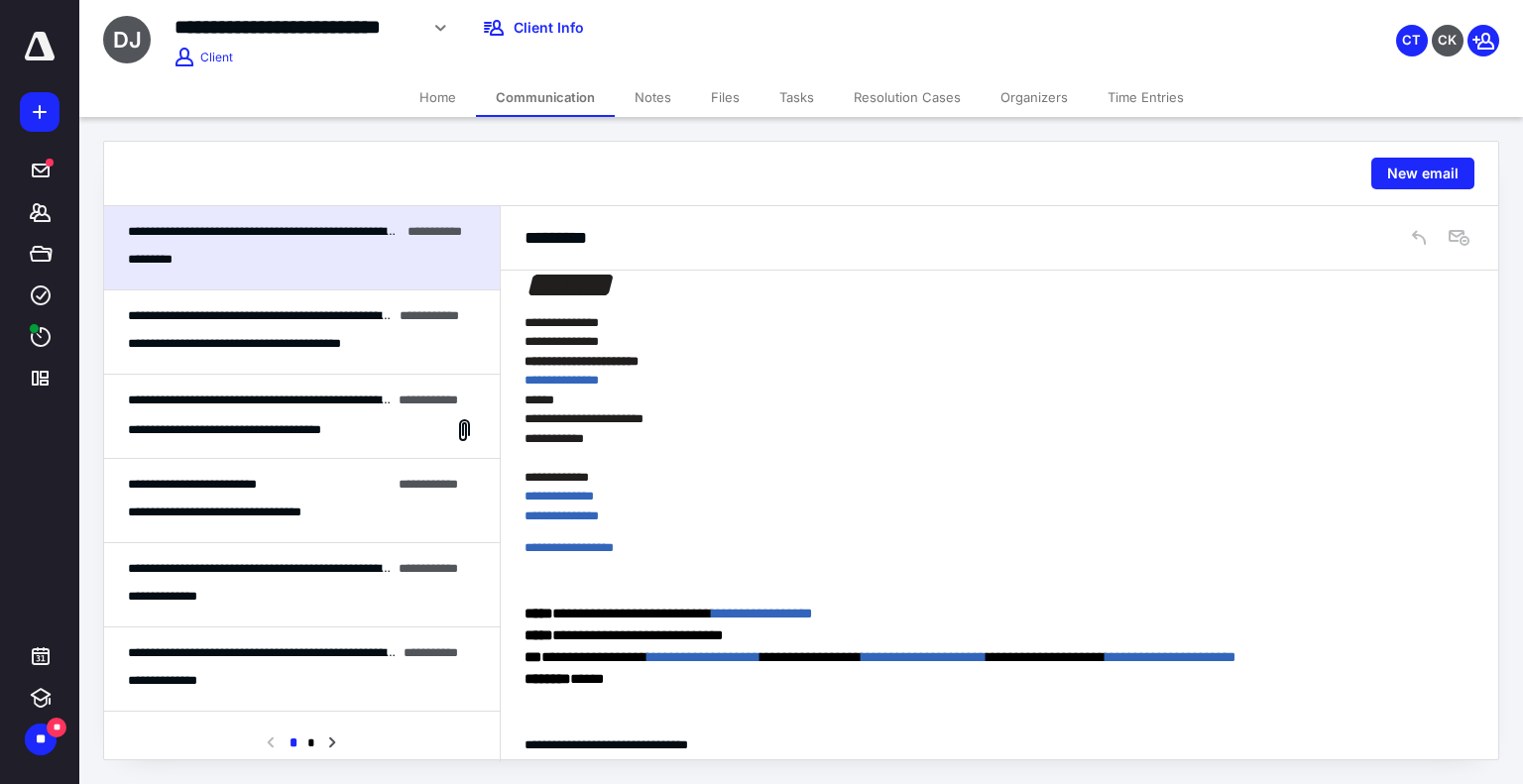 scroll, scrollTop: 2533, scrollLeft: 0, axis: vertical 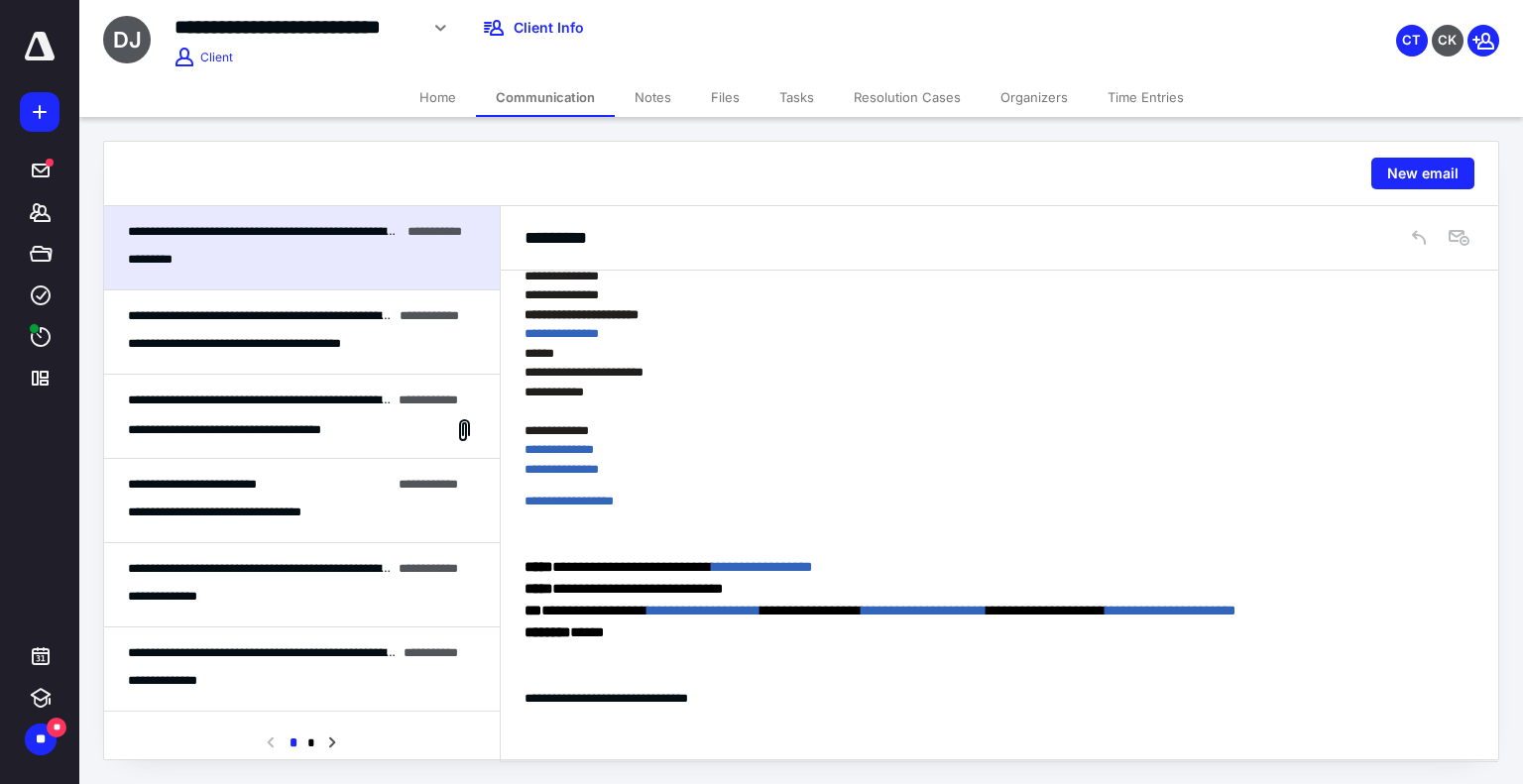 click on "**********" at bounding box center (255, 344) 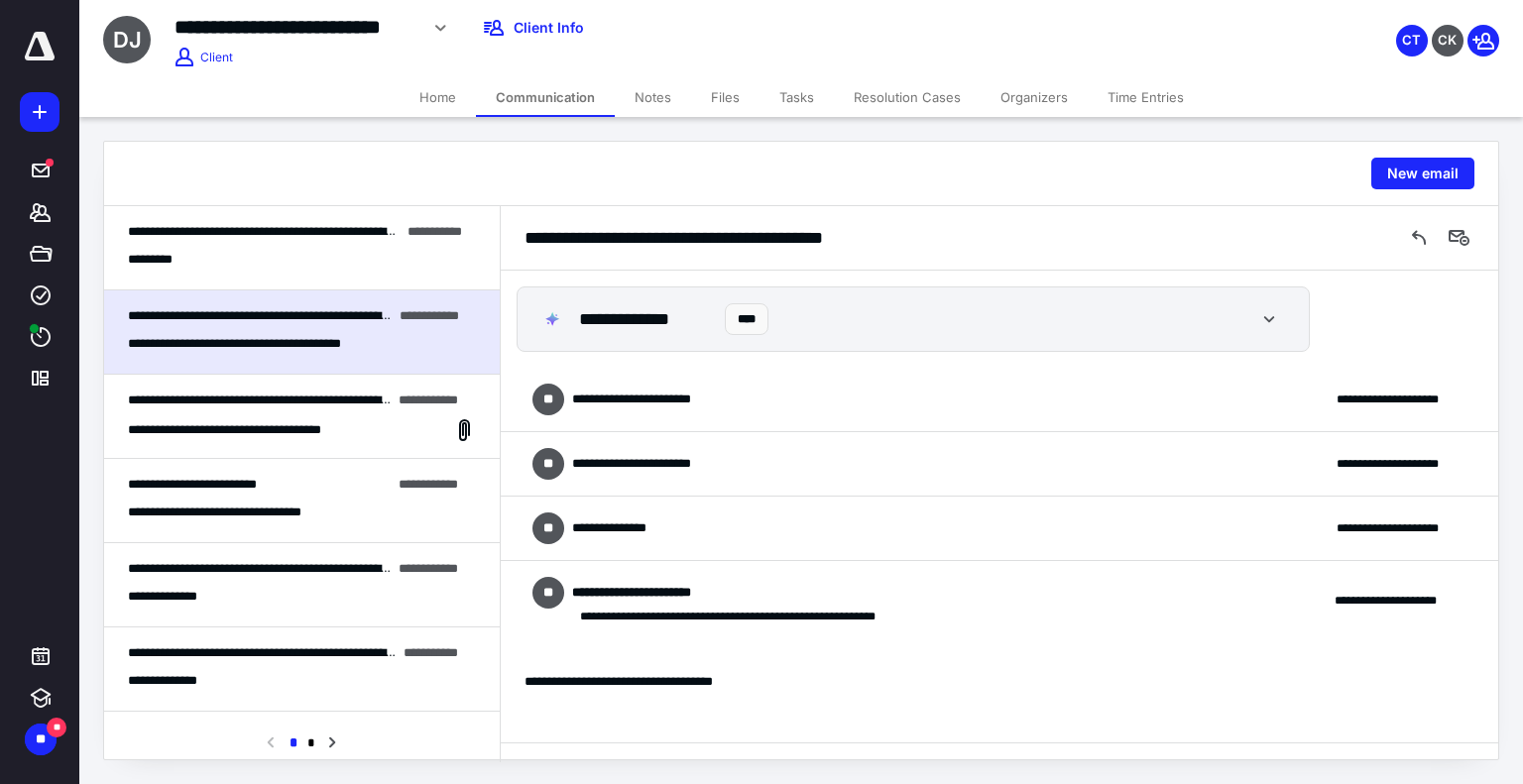 click on "**********" at bounding box center (999, 399) 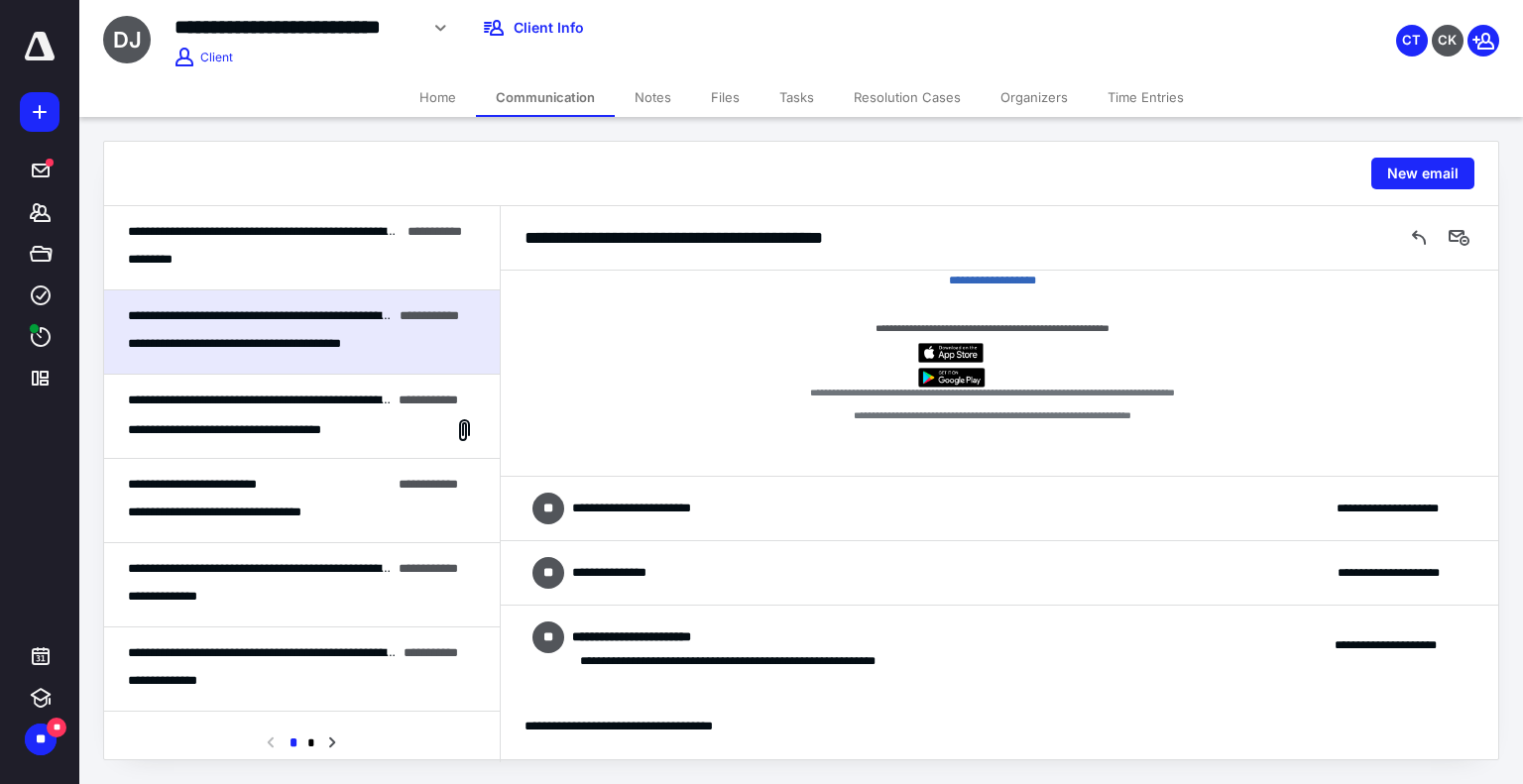 scroll, scrollTop: 967, scrollLeft: 0, axis: vertical 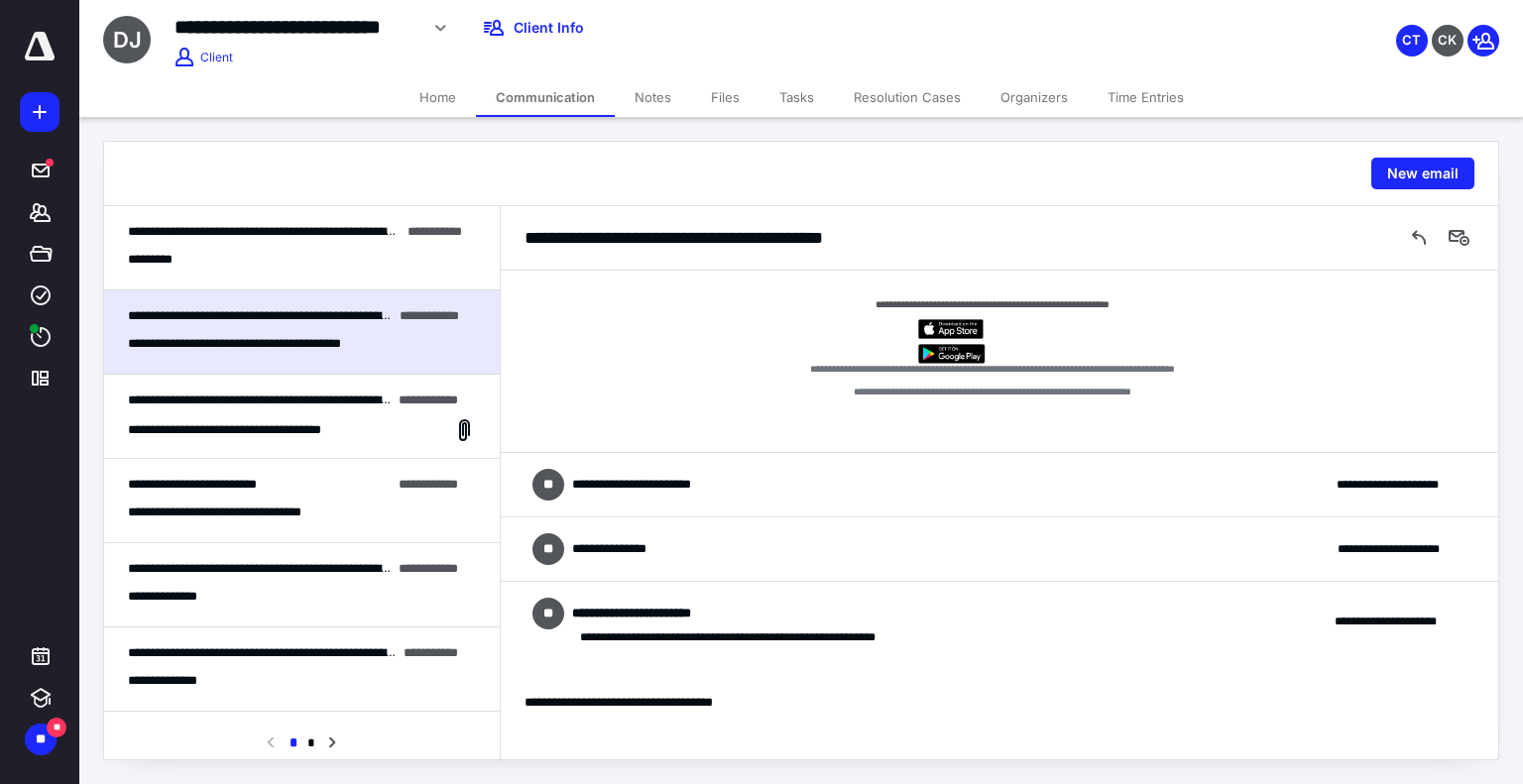 click on "**********" at bounding box center [250, 430] 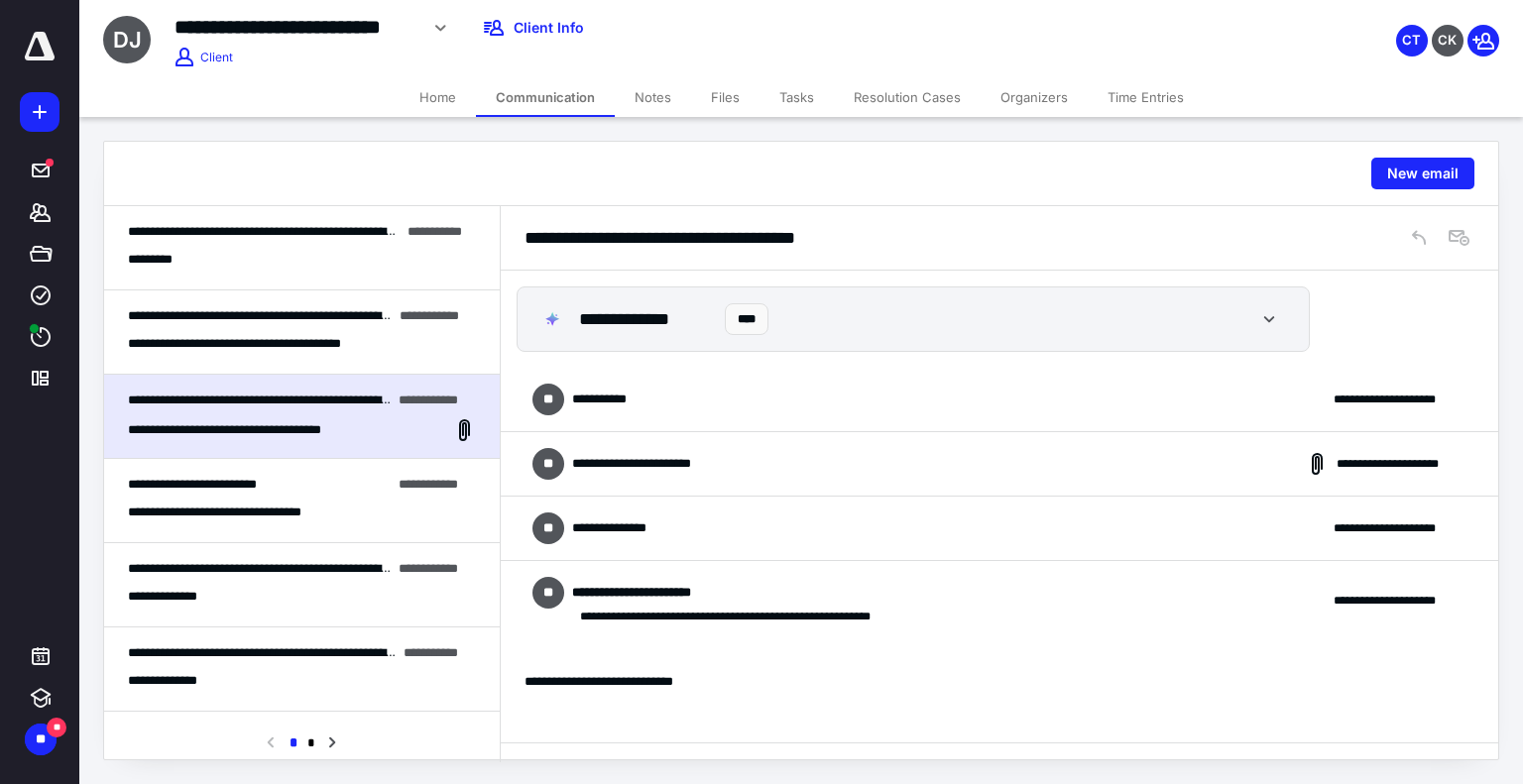 scroll, scrollTop: 99, scrollLeft: 0, axis: vertical 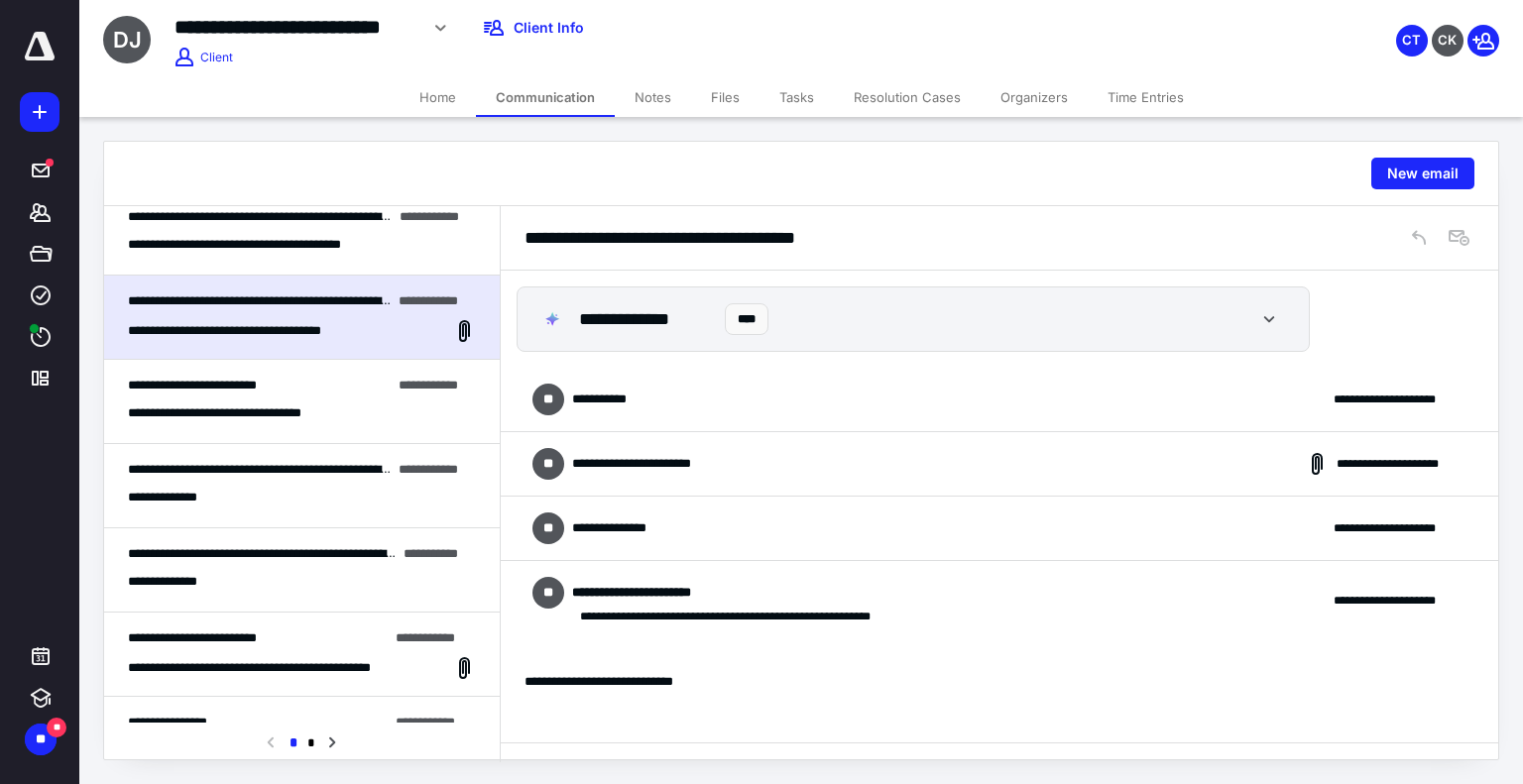 click on "**********" at bounding box center [301, 486] 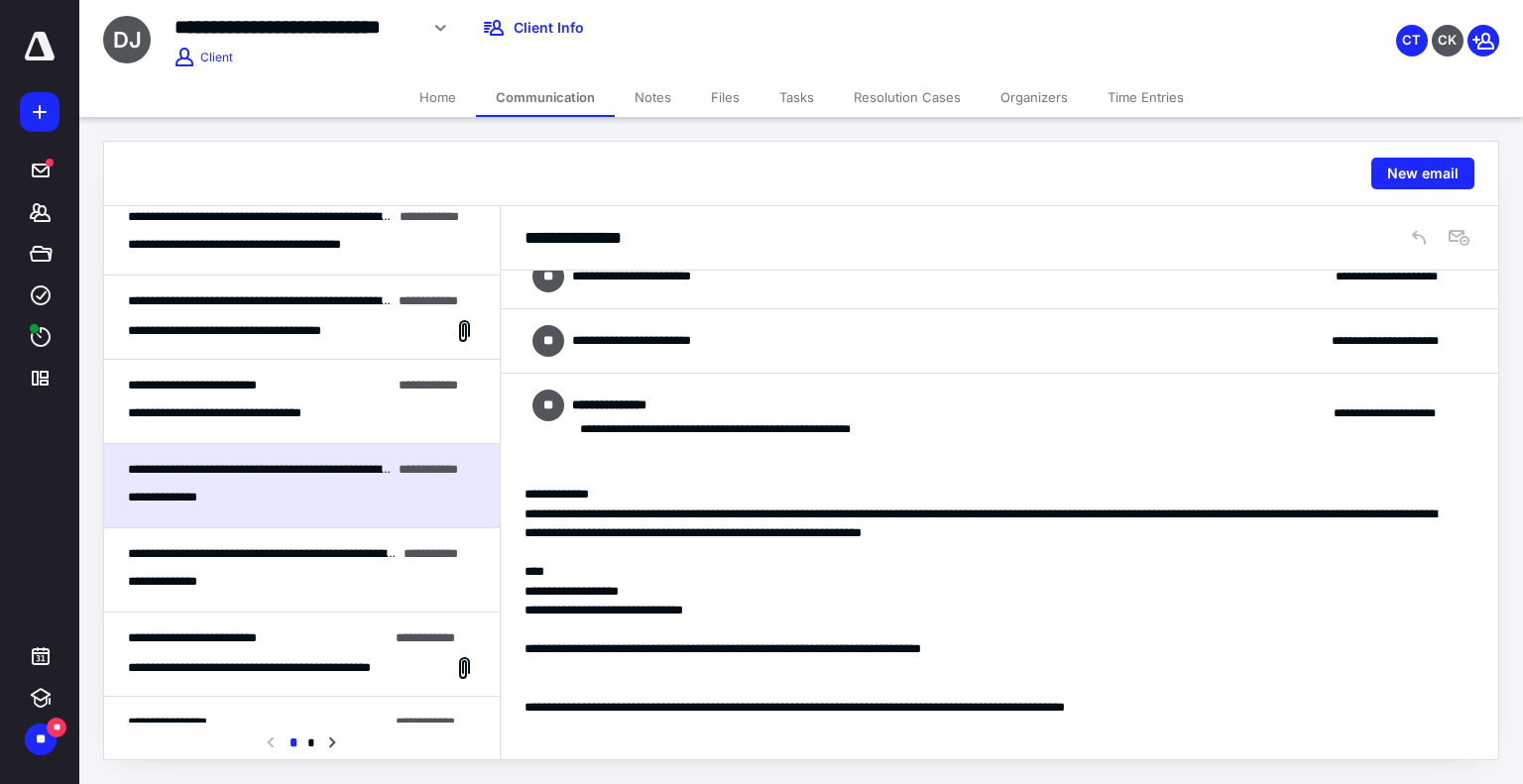 scroll, scrollTop: 577, scrollLeft: 0, axis: vertical 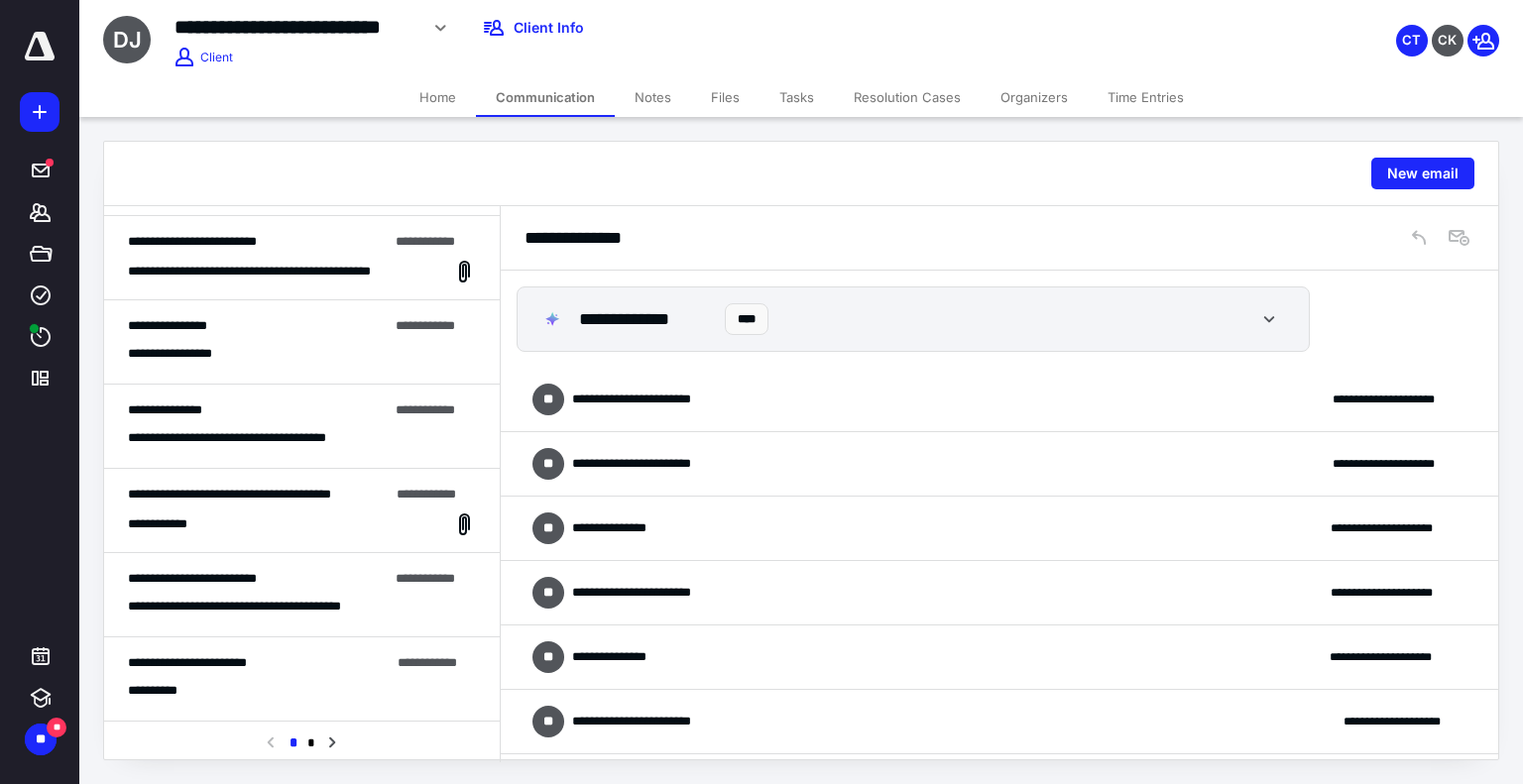 click on "Home" at bounding box center (437, 97) 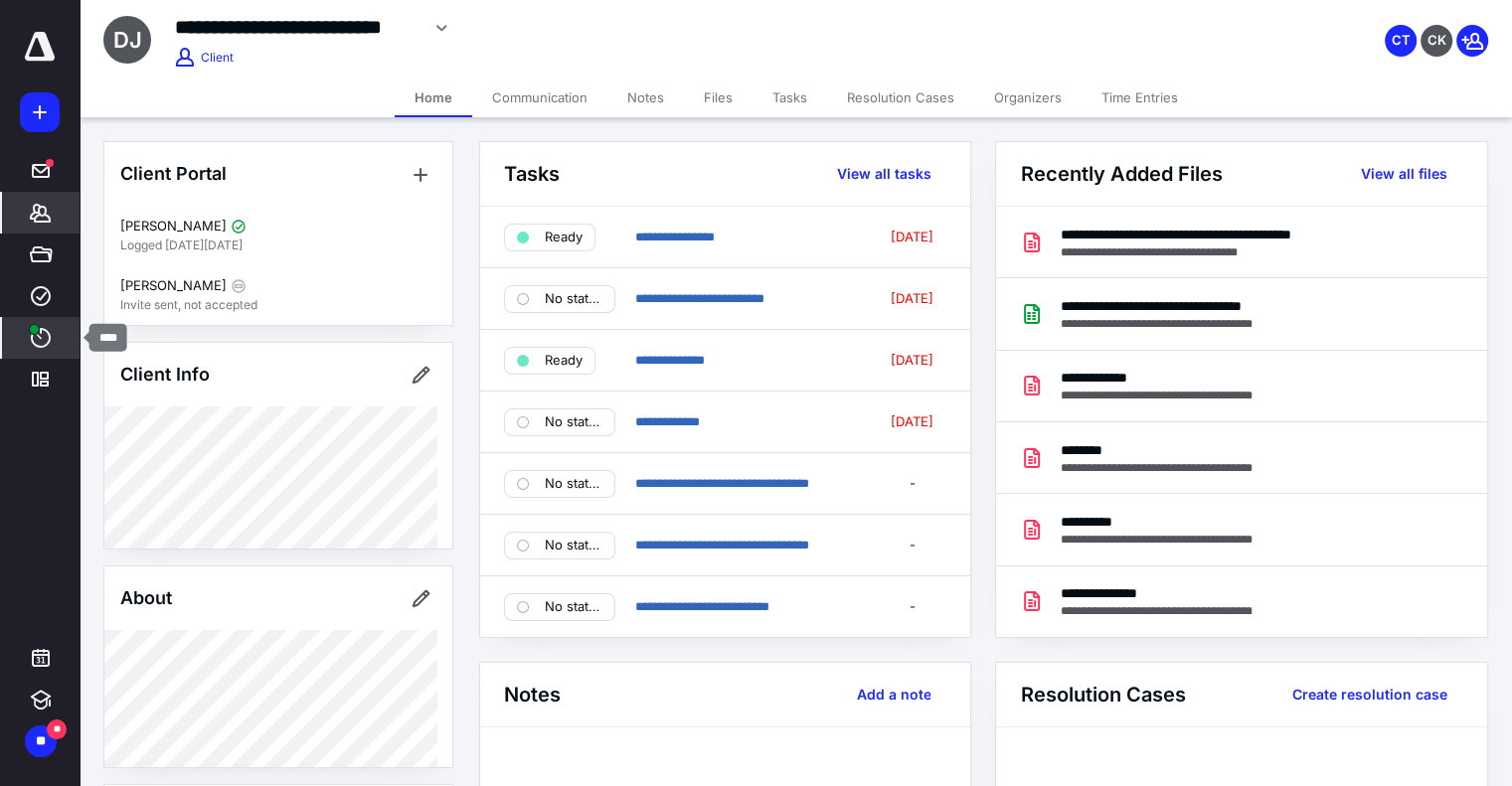 click on "****" at bounding box center (41, 338) 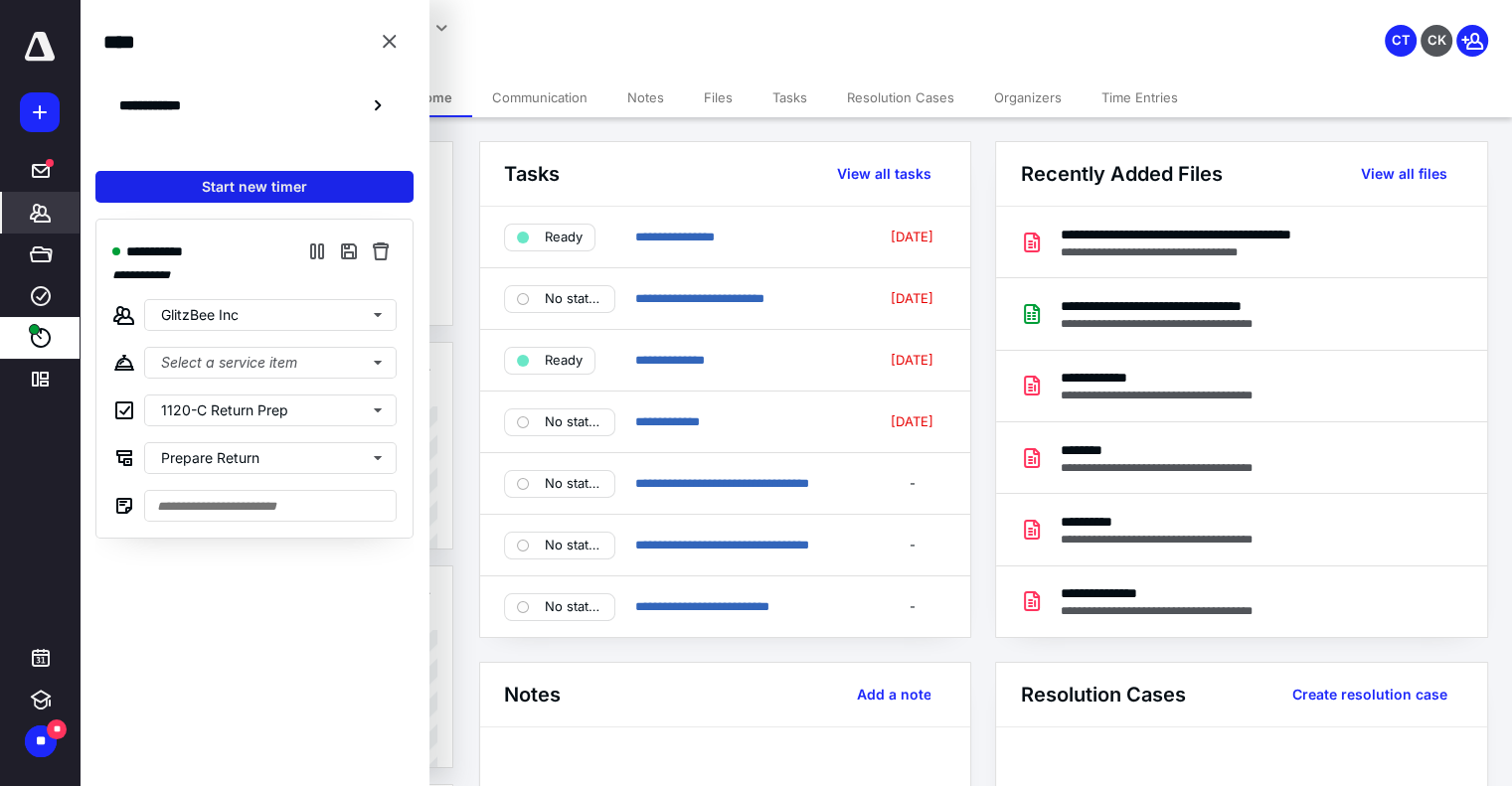 click on "Start new timer" at bounding box center [254, 187] 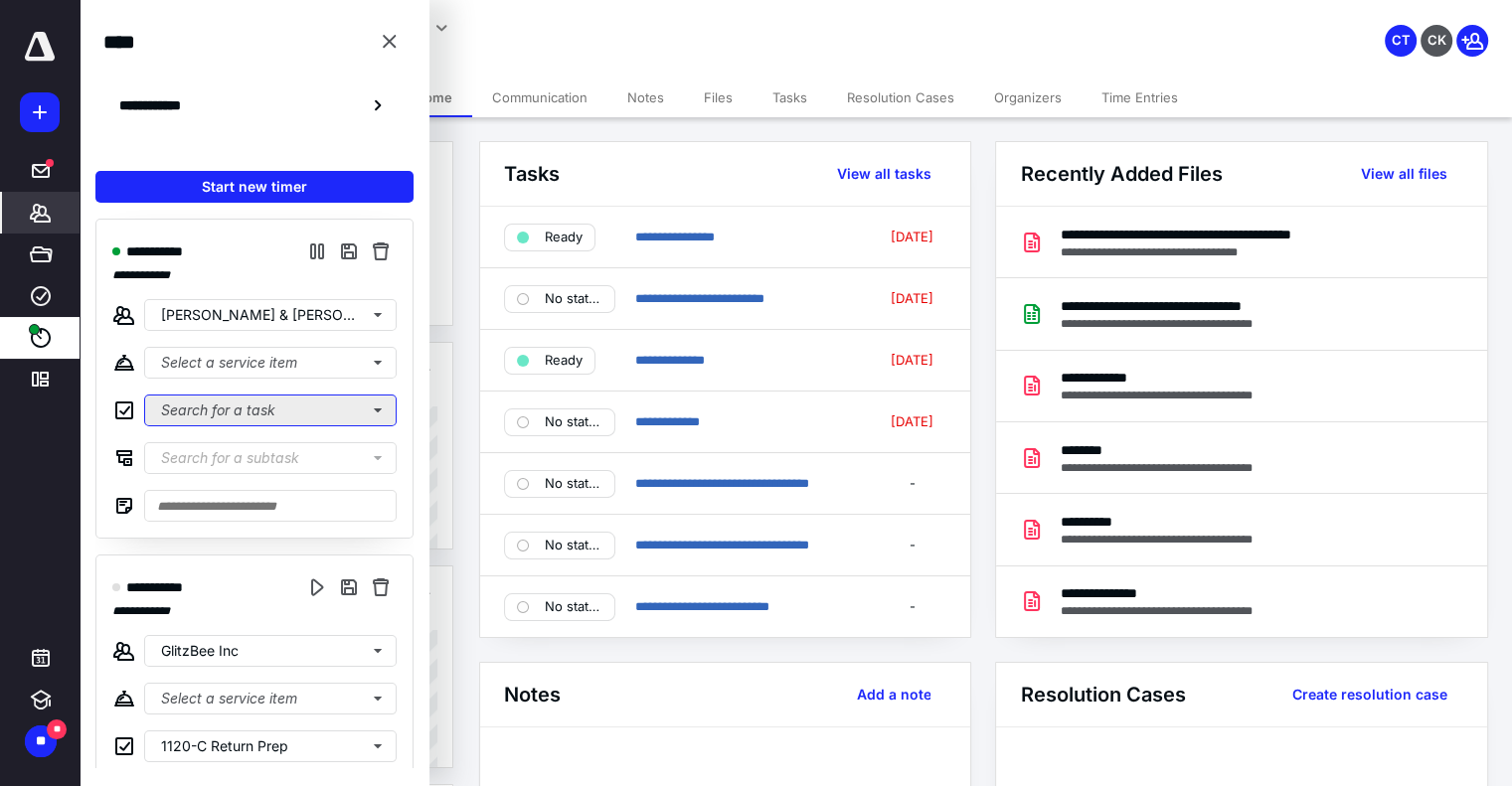 click on "Search for a task" at bounding box center (270, 410) 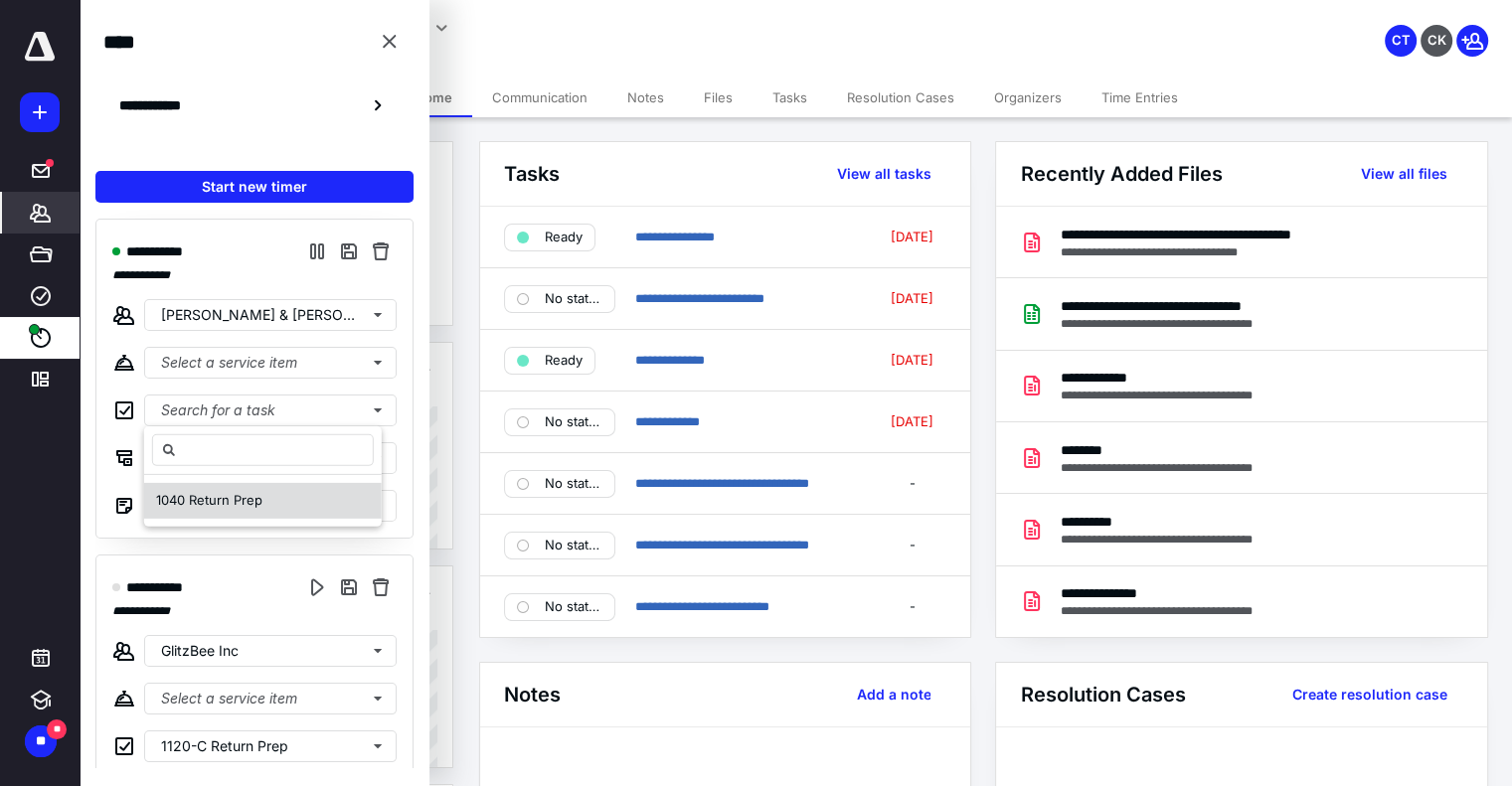 click on "1040 Return Prep" at bounding box center (209, 501) 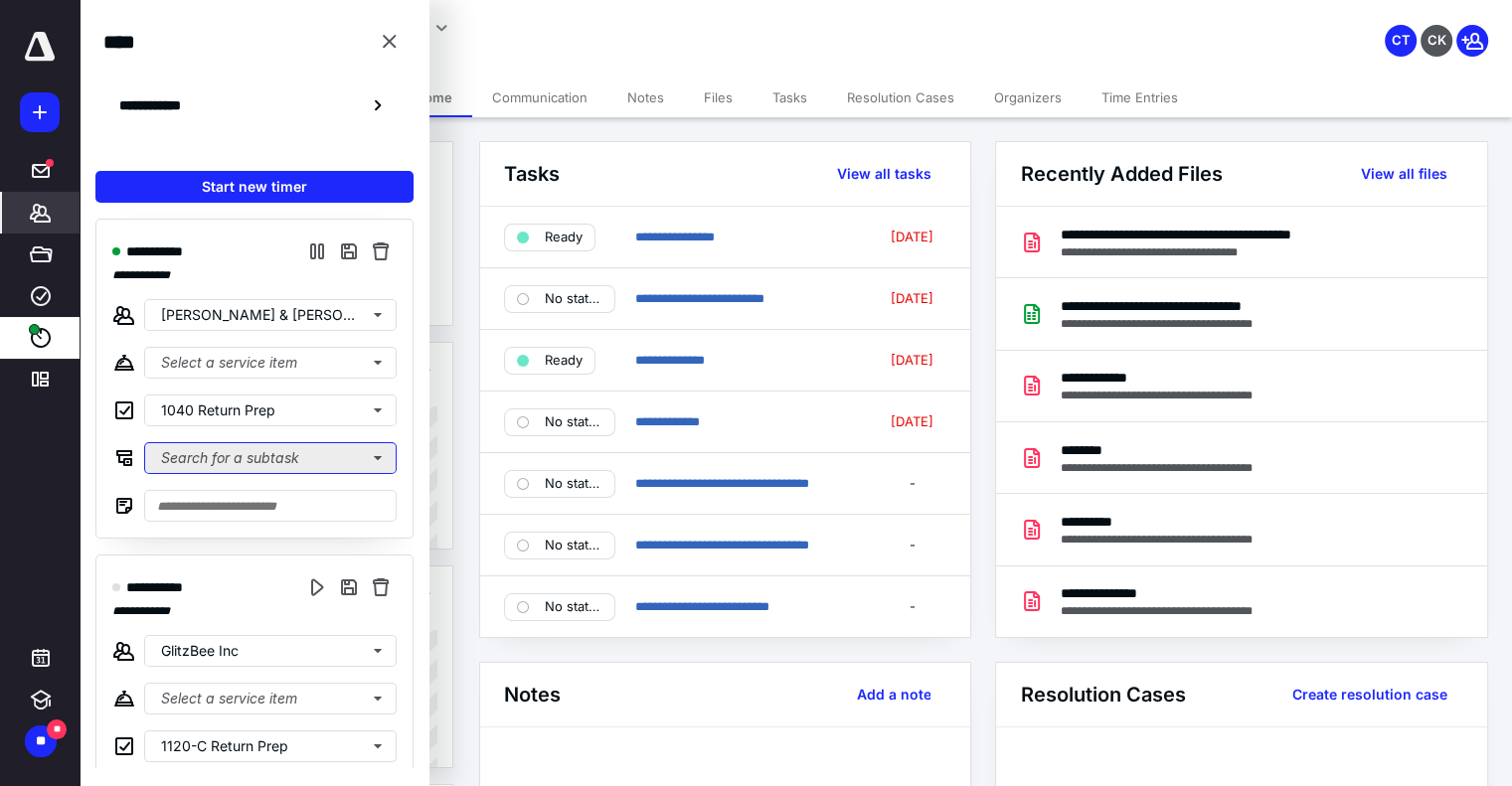 click on "Search for a subtask" at bounding box center (270, 458) 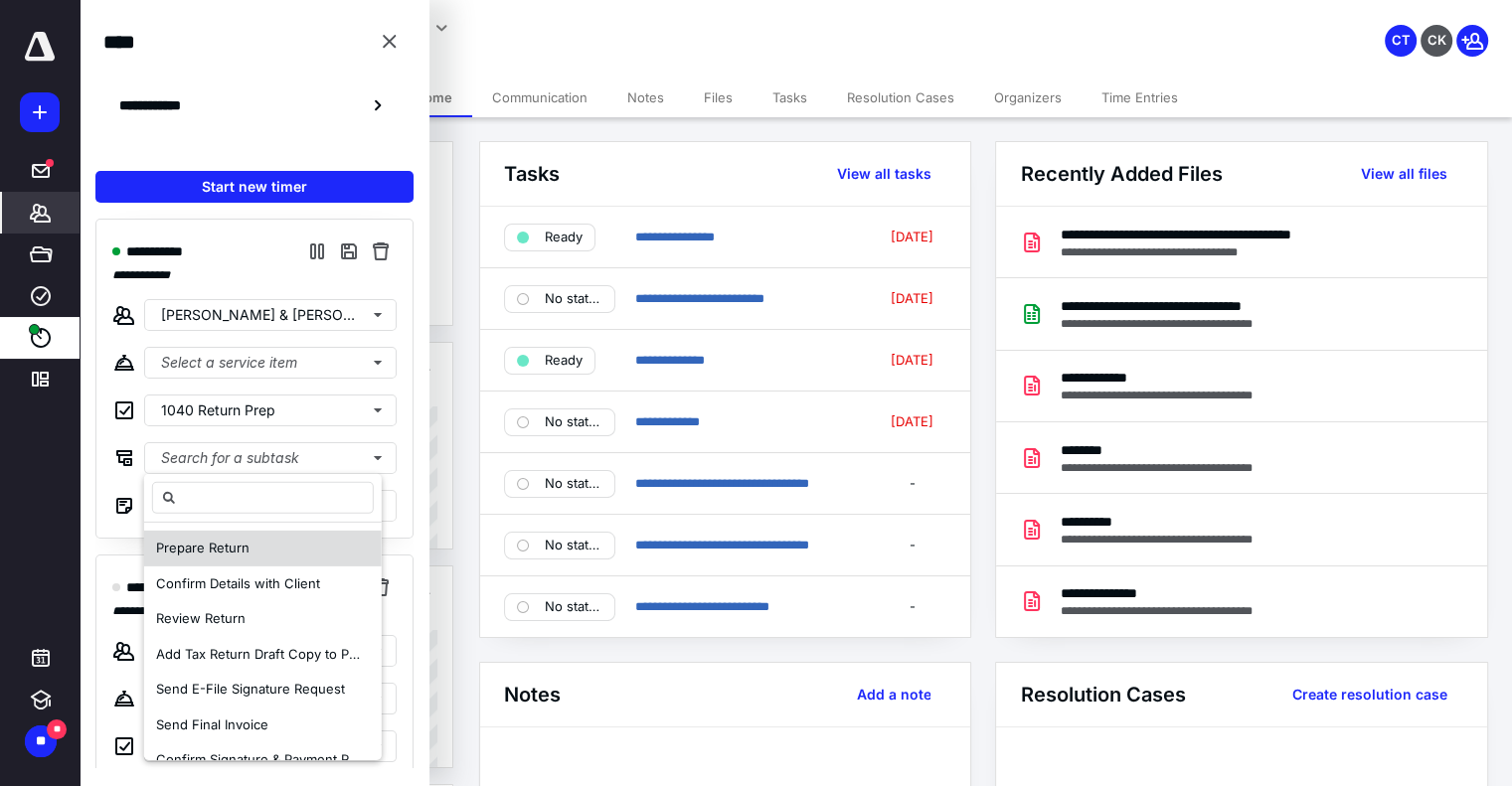 click on "Prepare Return" at bounding box center [262, 549] 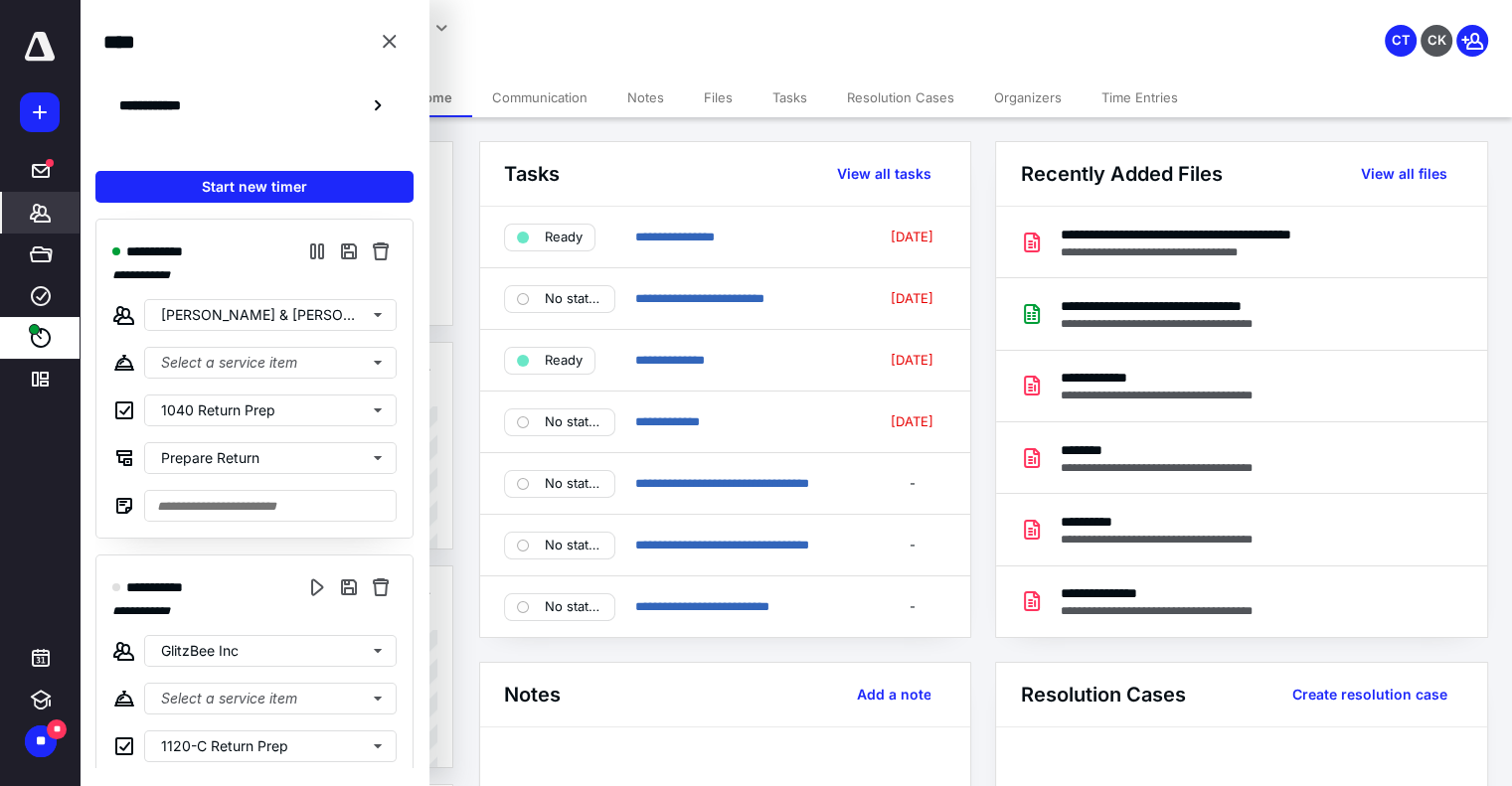 click on "Files" at bounding box center [718, 97] 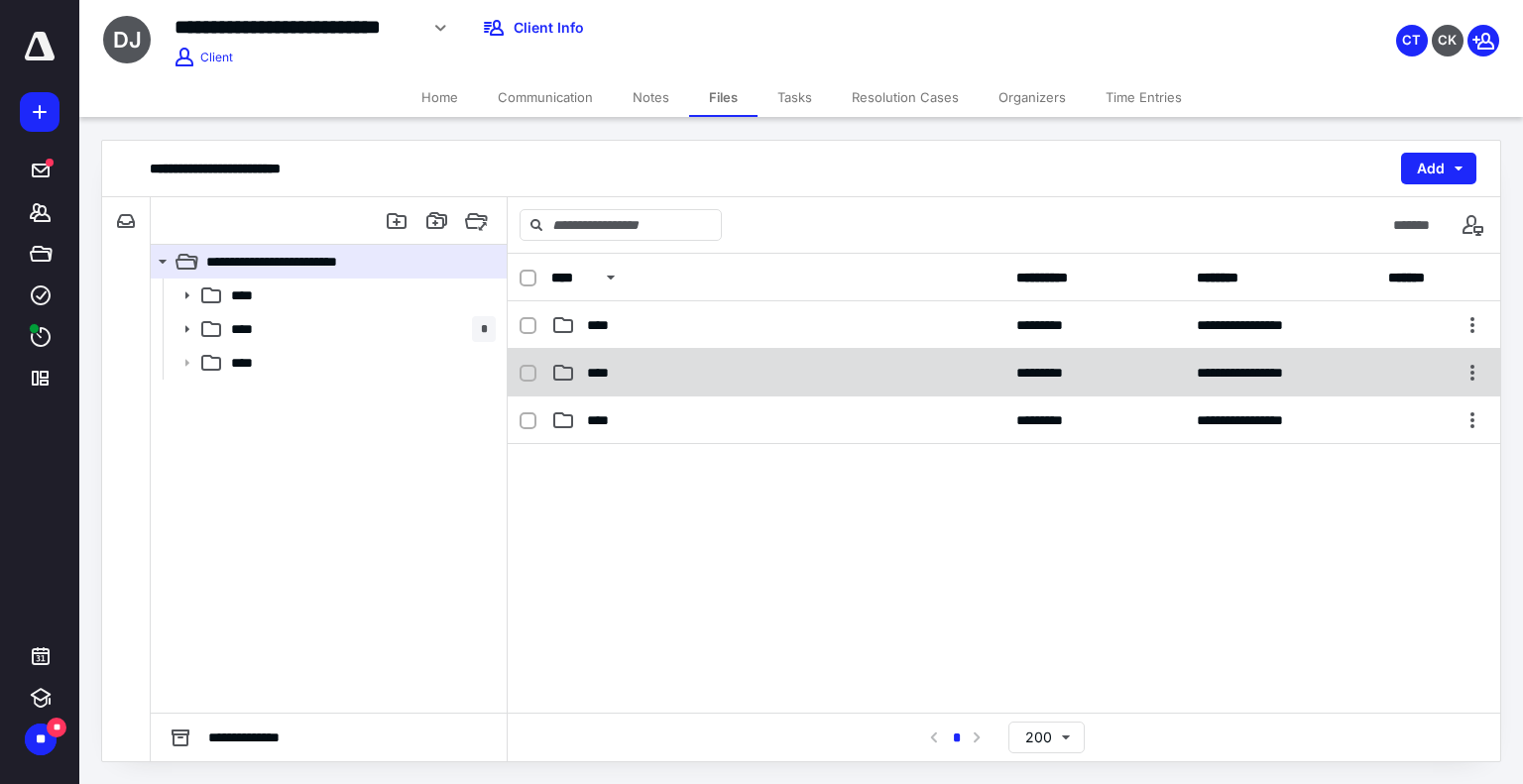 click on "**********" at bounding box center (1003, 373) 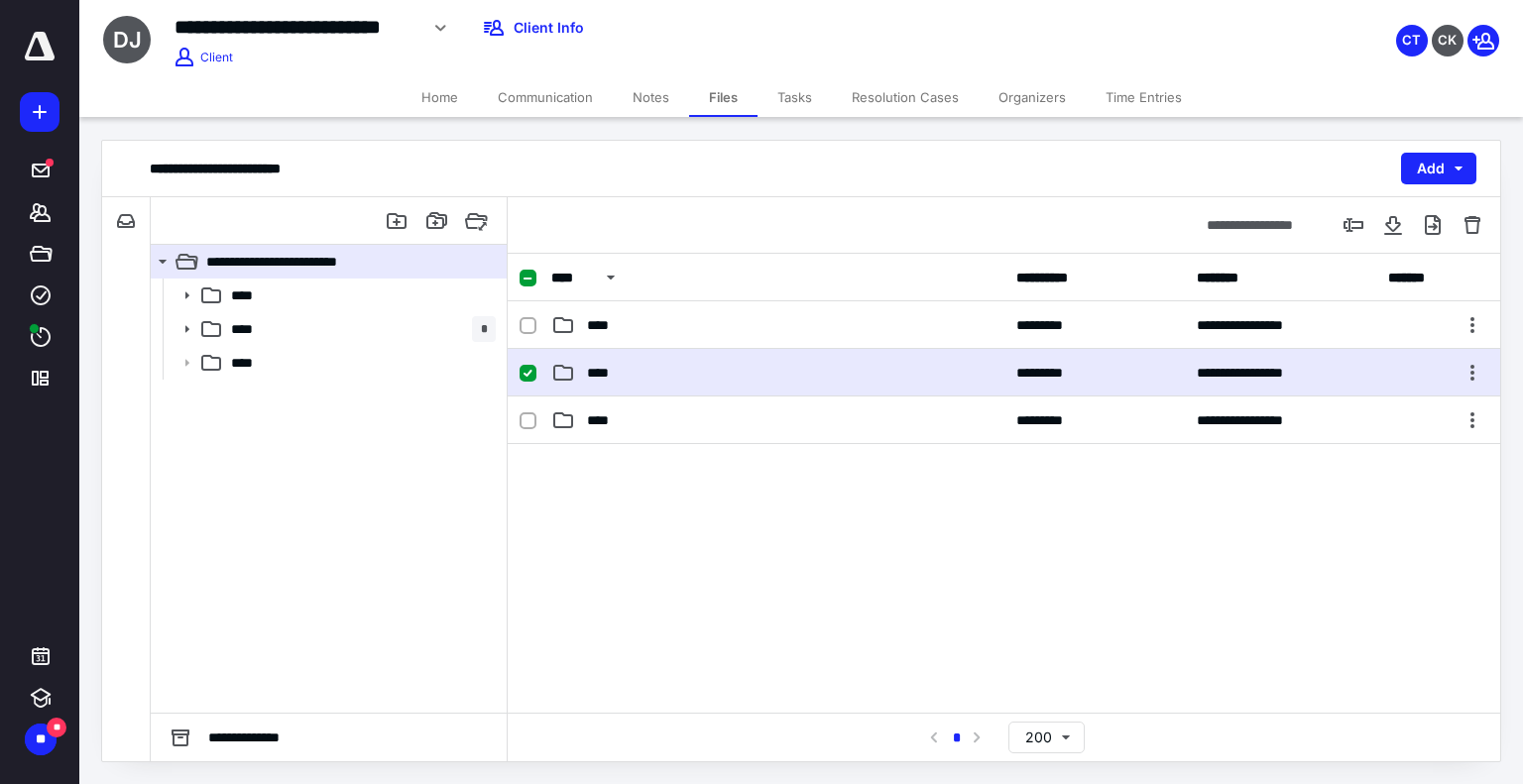 click on "**********" at bounding box center (1003, 373) 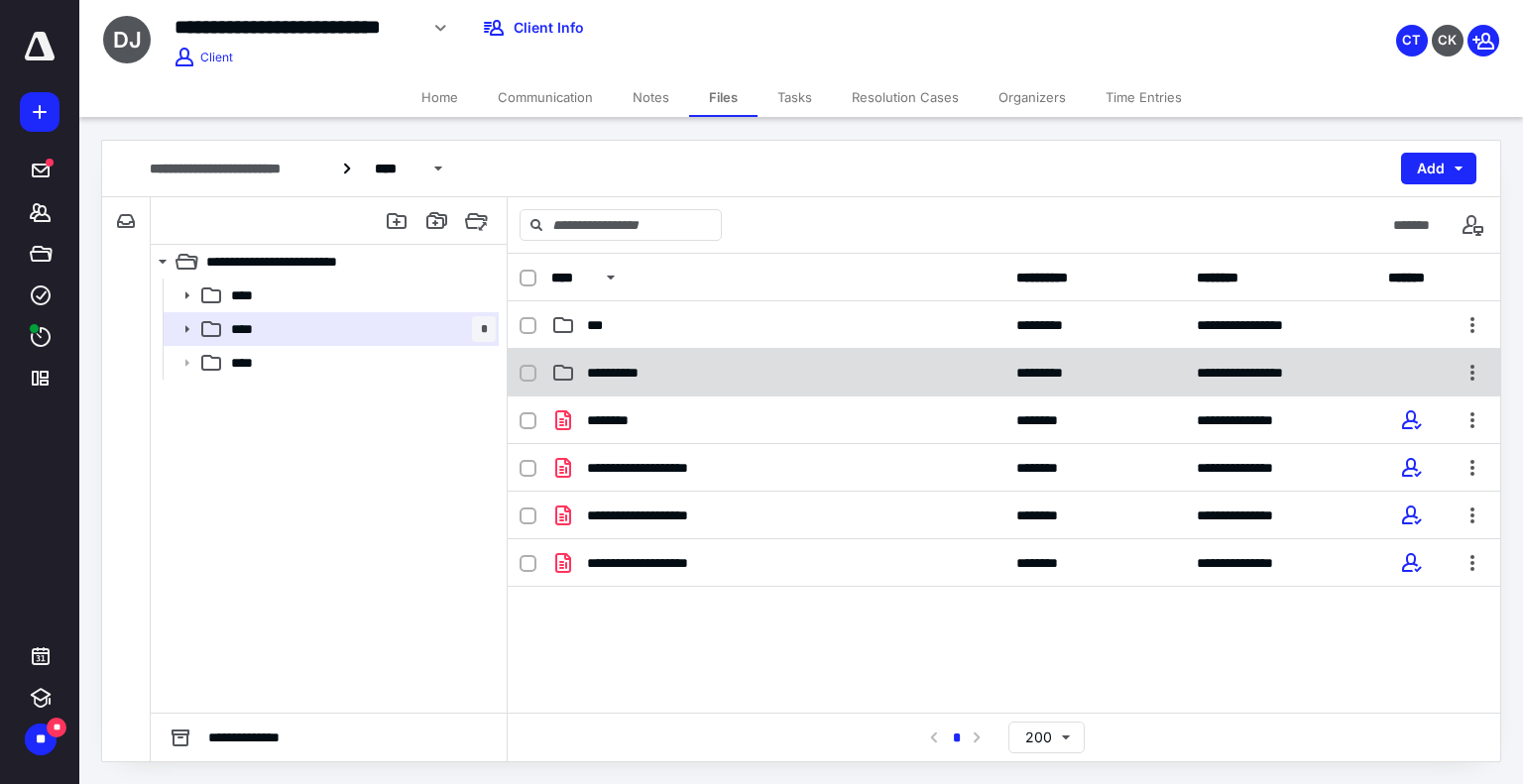click on "**********" at bounding box center [627, 373] 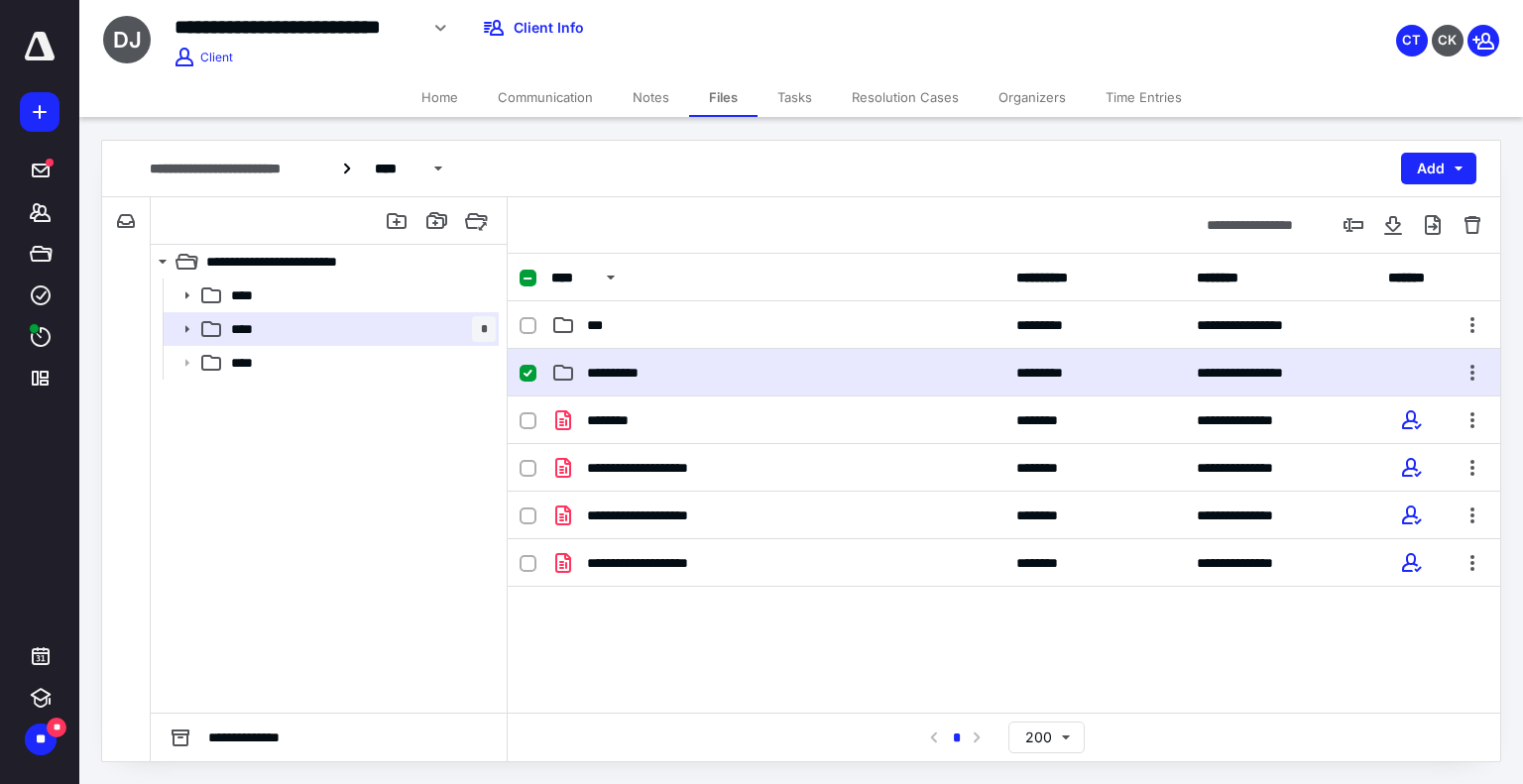 click on "**********" at bounding box center [627, 373] 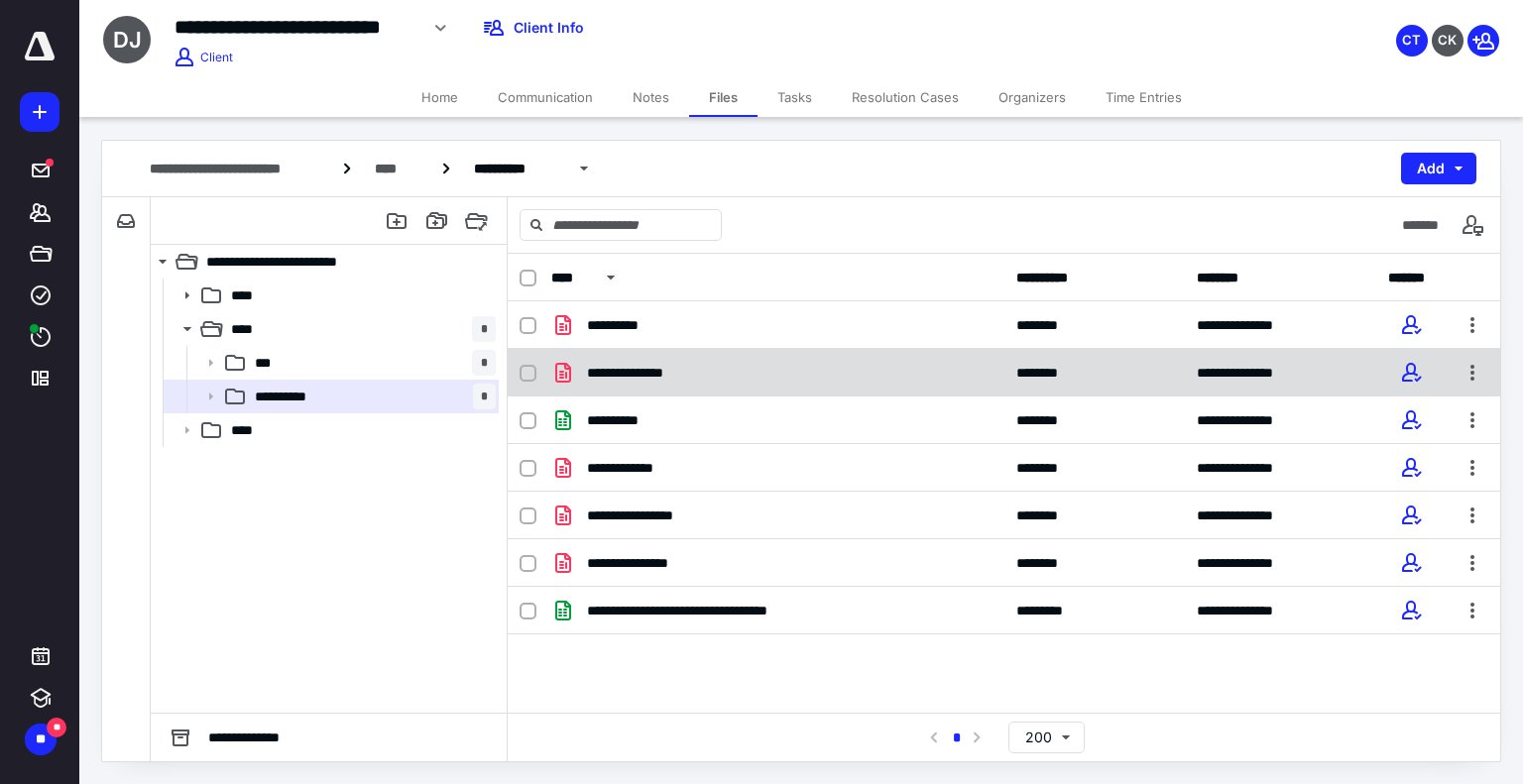 click on "**********" at bounding box center [641, 373] 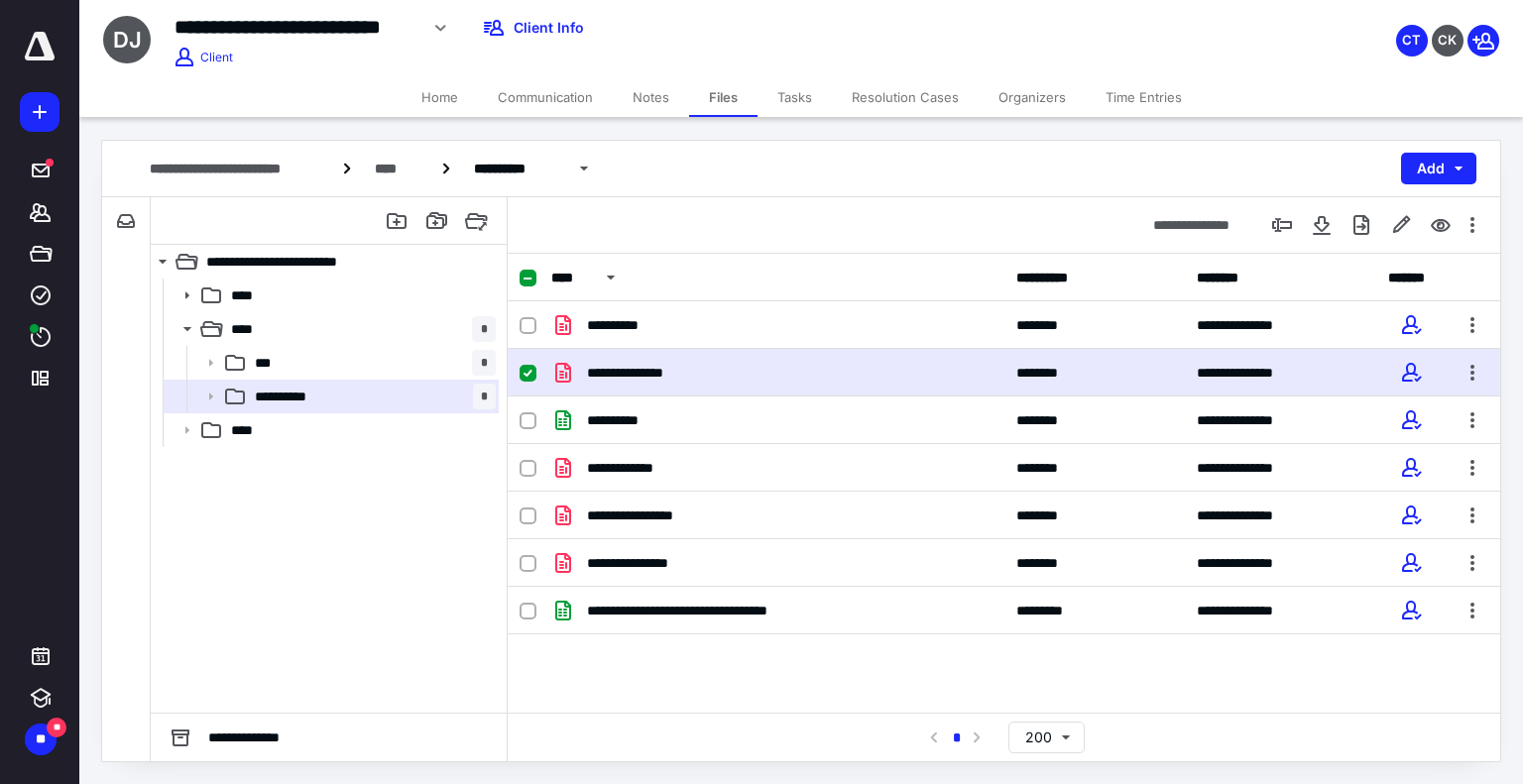 click on "**********" at bounding box center (641, 373) 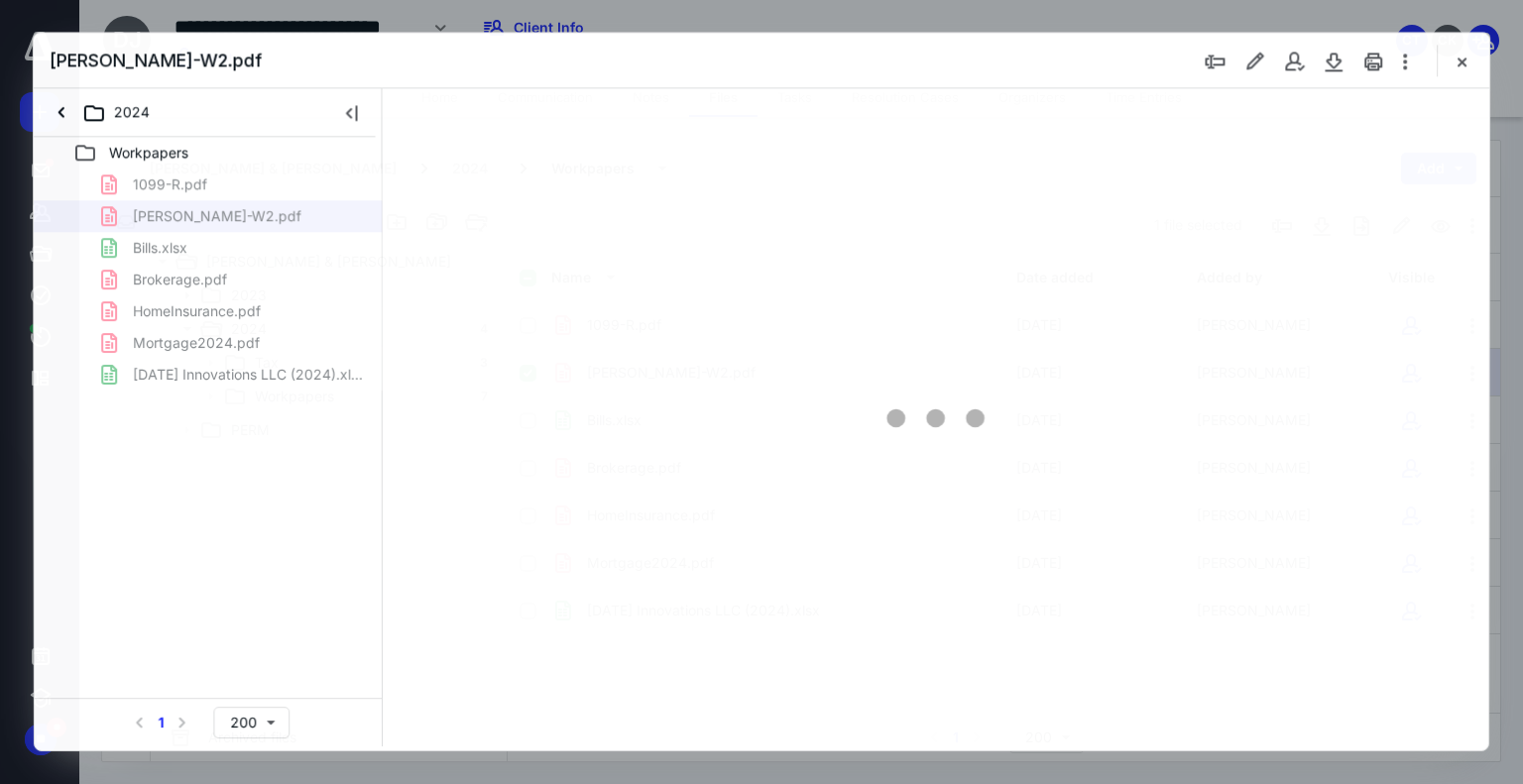 scroll, scrollTop: 0, scrollLeft: 0, axis: both 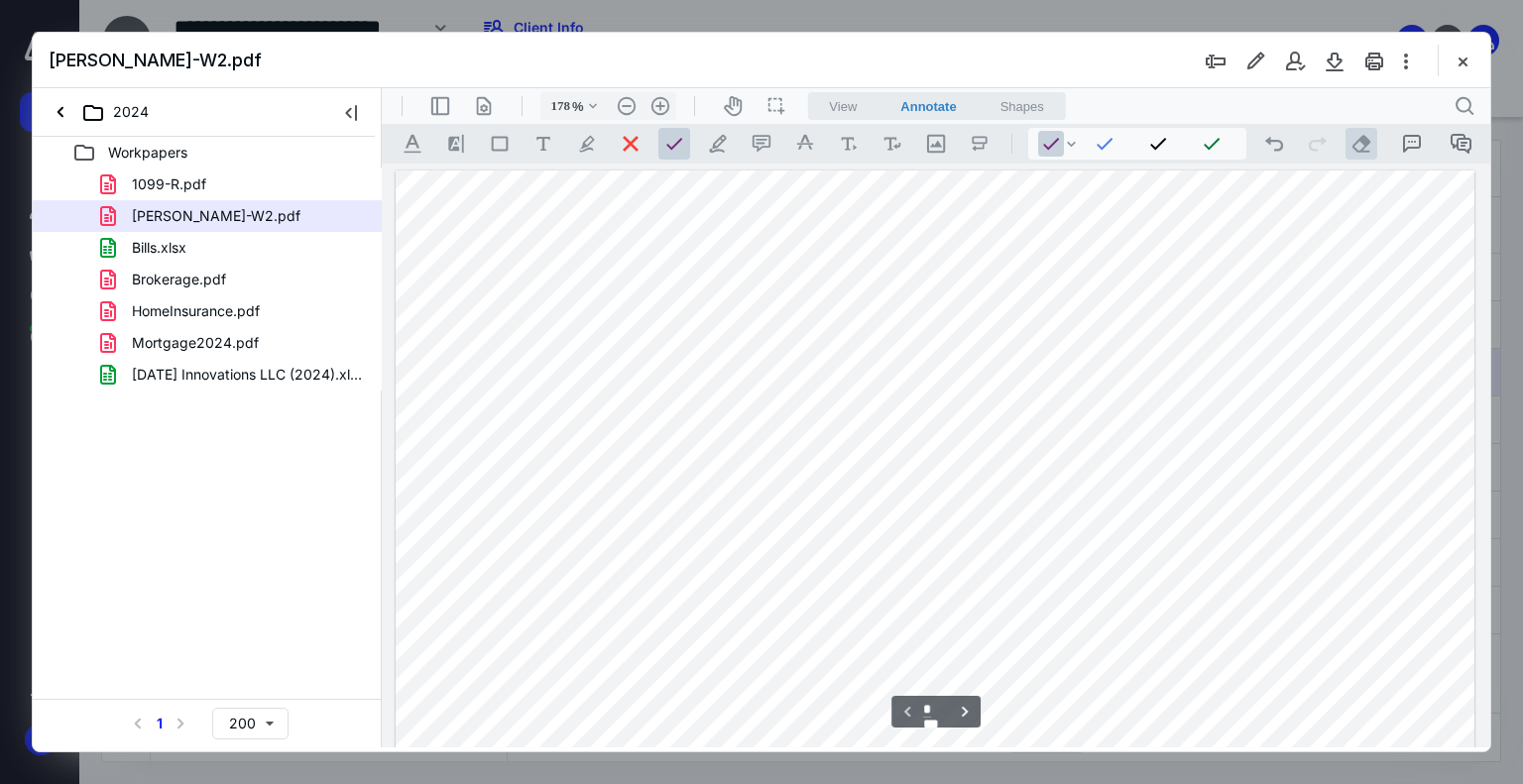 click on ".cls-1{fill:#abb0c4;} icon - operation - eraser" at bounding box center (1361, 144) 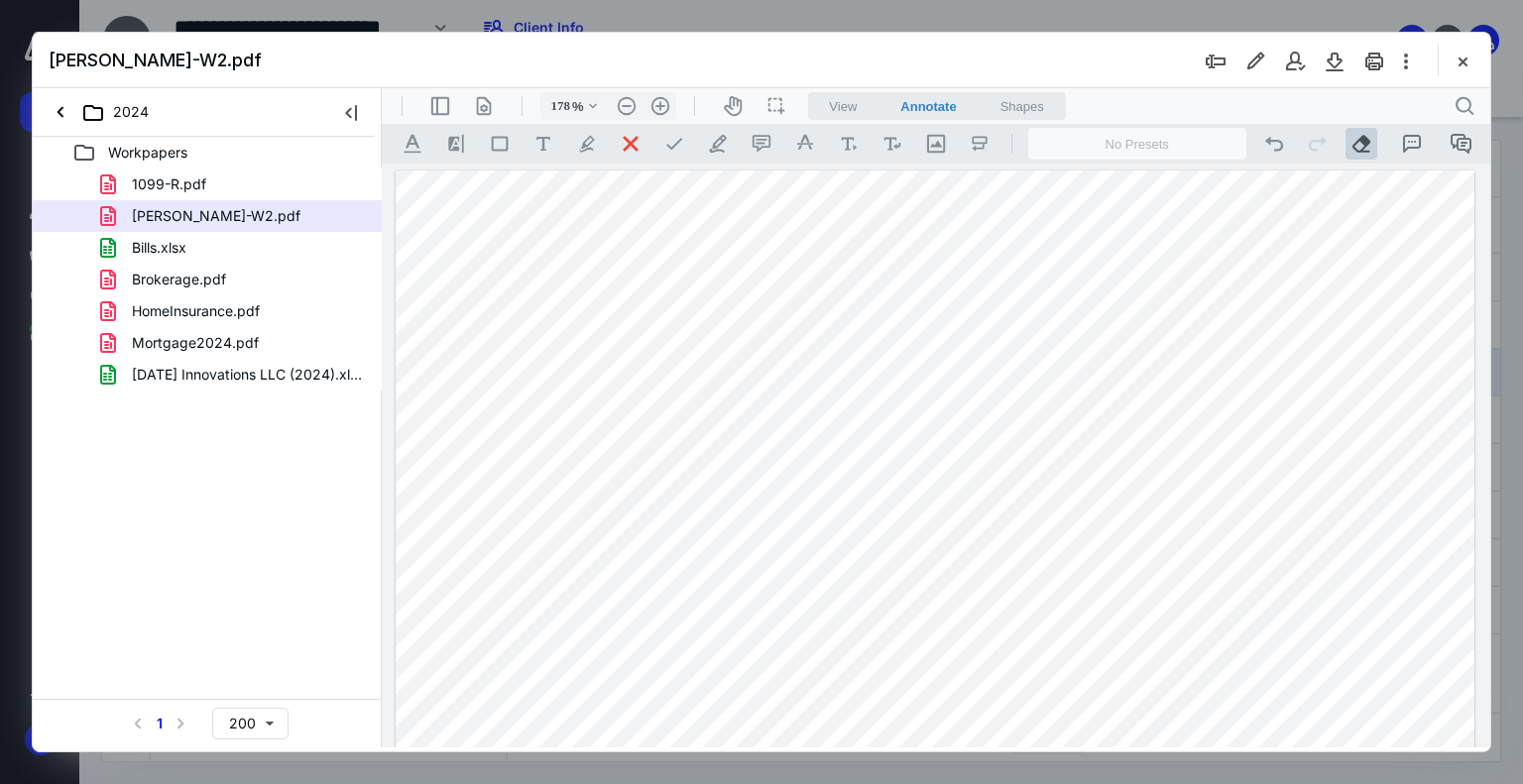 drag, startPoint x: 829, startPoint y: 238, endPoint x: 870, endPoint y: 543, distance: 307.7434 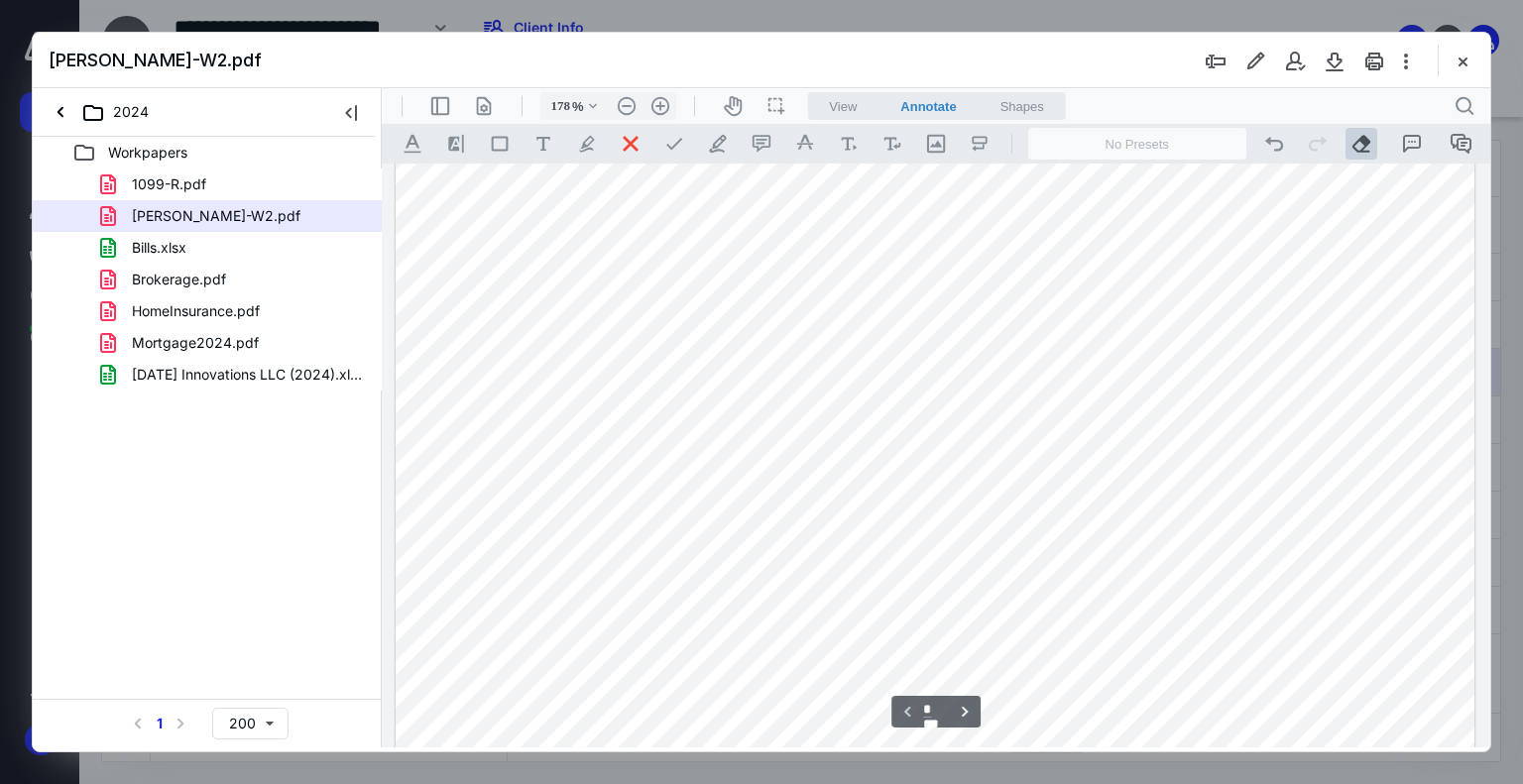 scroll, scrollTop: 0, scrollLeft: 0, axis: both 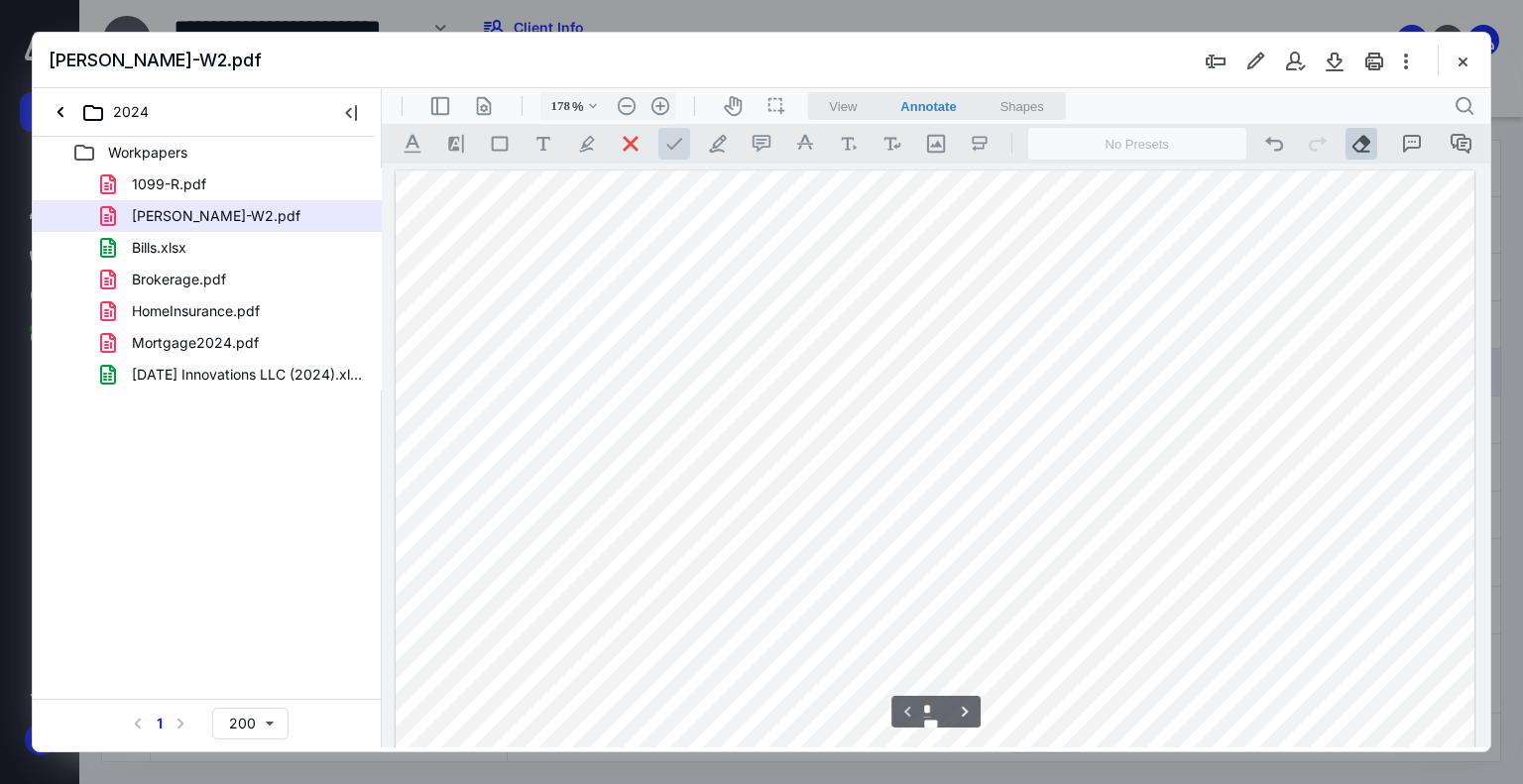 click at bounding box center (674, 144) 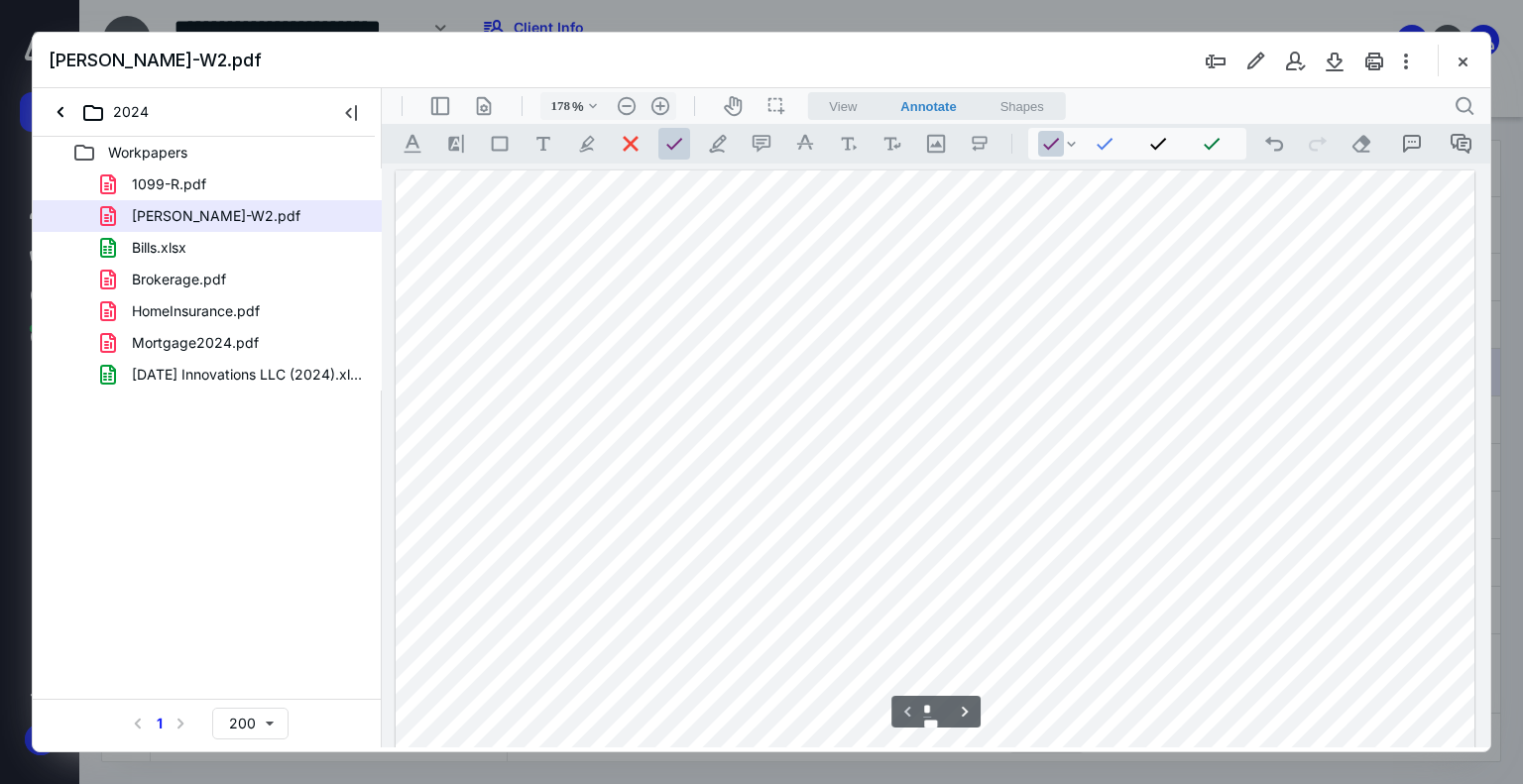click at bounding box center [935, 868] 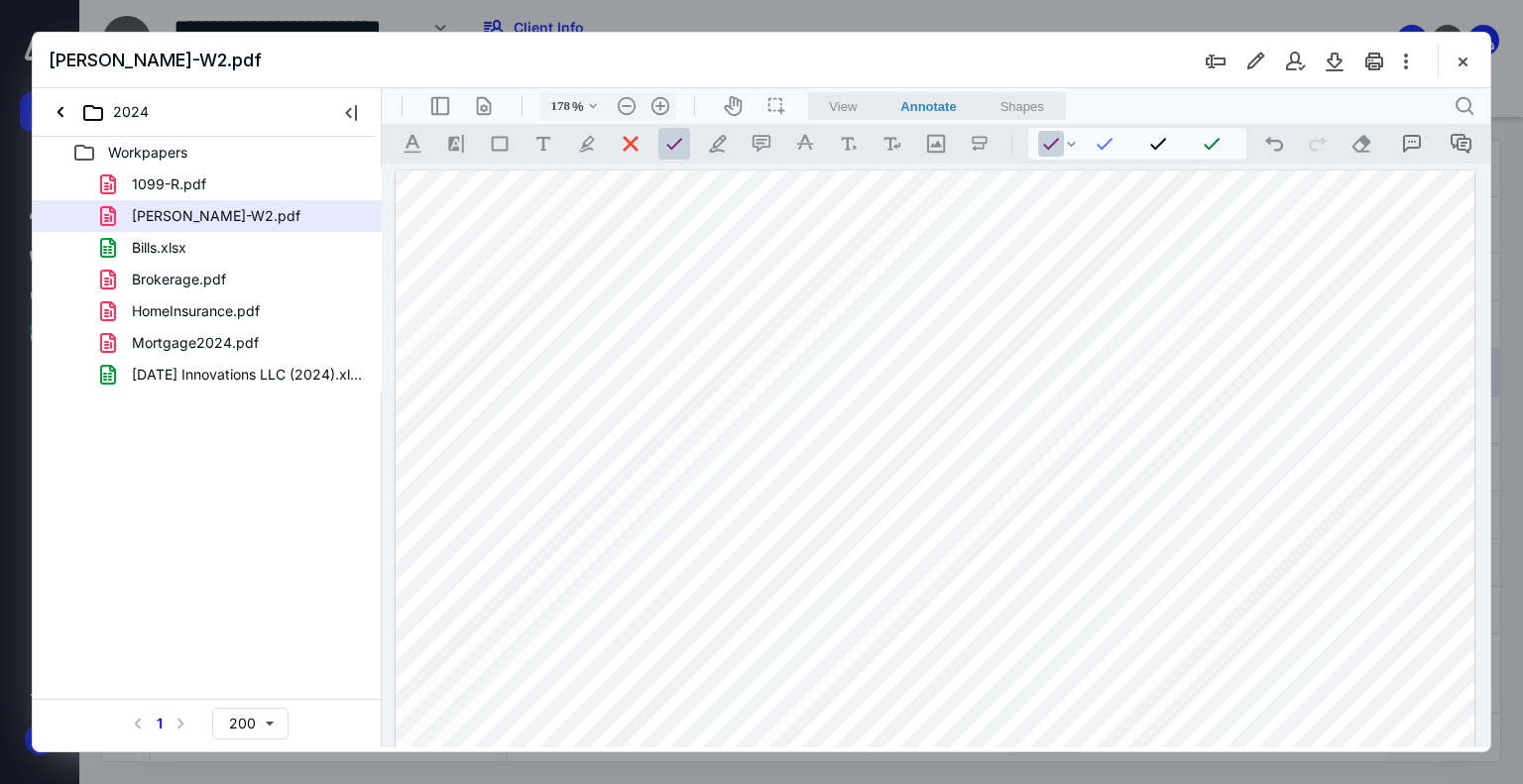 drag, startPoint x: 409, startPoint y: 216, endPoint x: 403, endPoint y: 184, distance: 32.55764 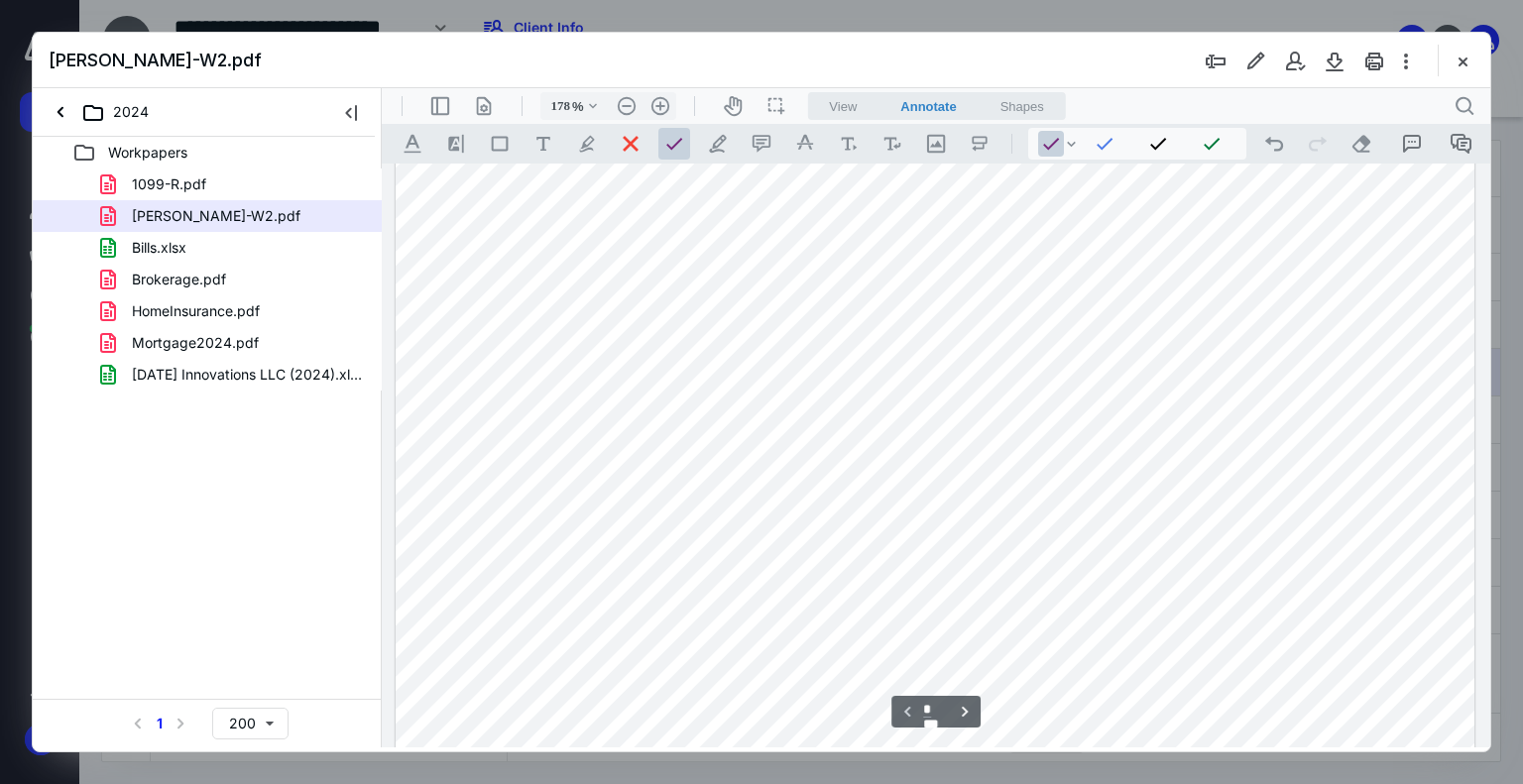 scroll, scrollTop: 99, scrollLeft: 0, axis: vertical 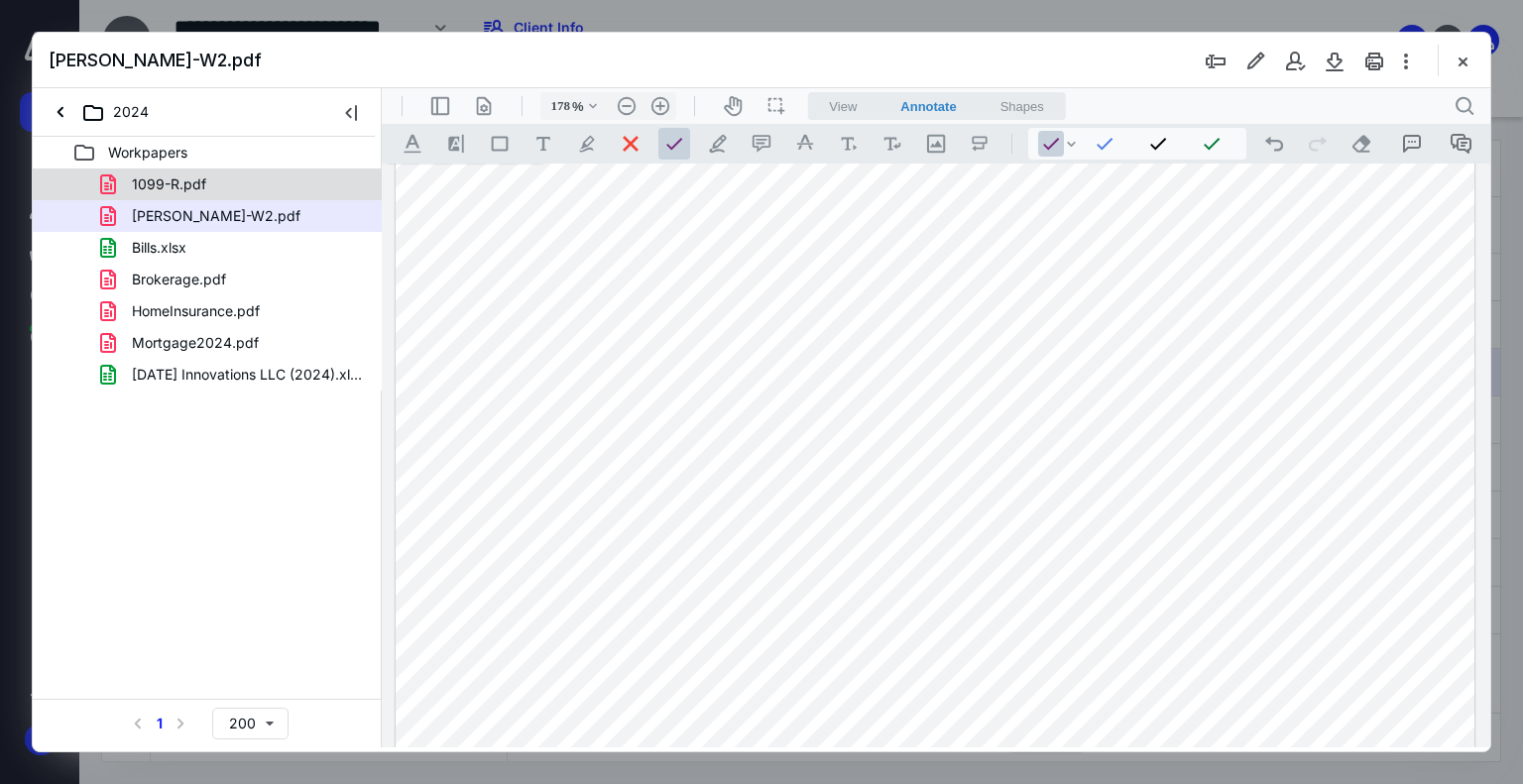 click on "1099-R.pdf" at bounding box center [169, 184] 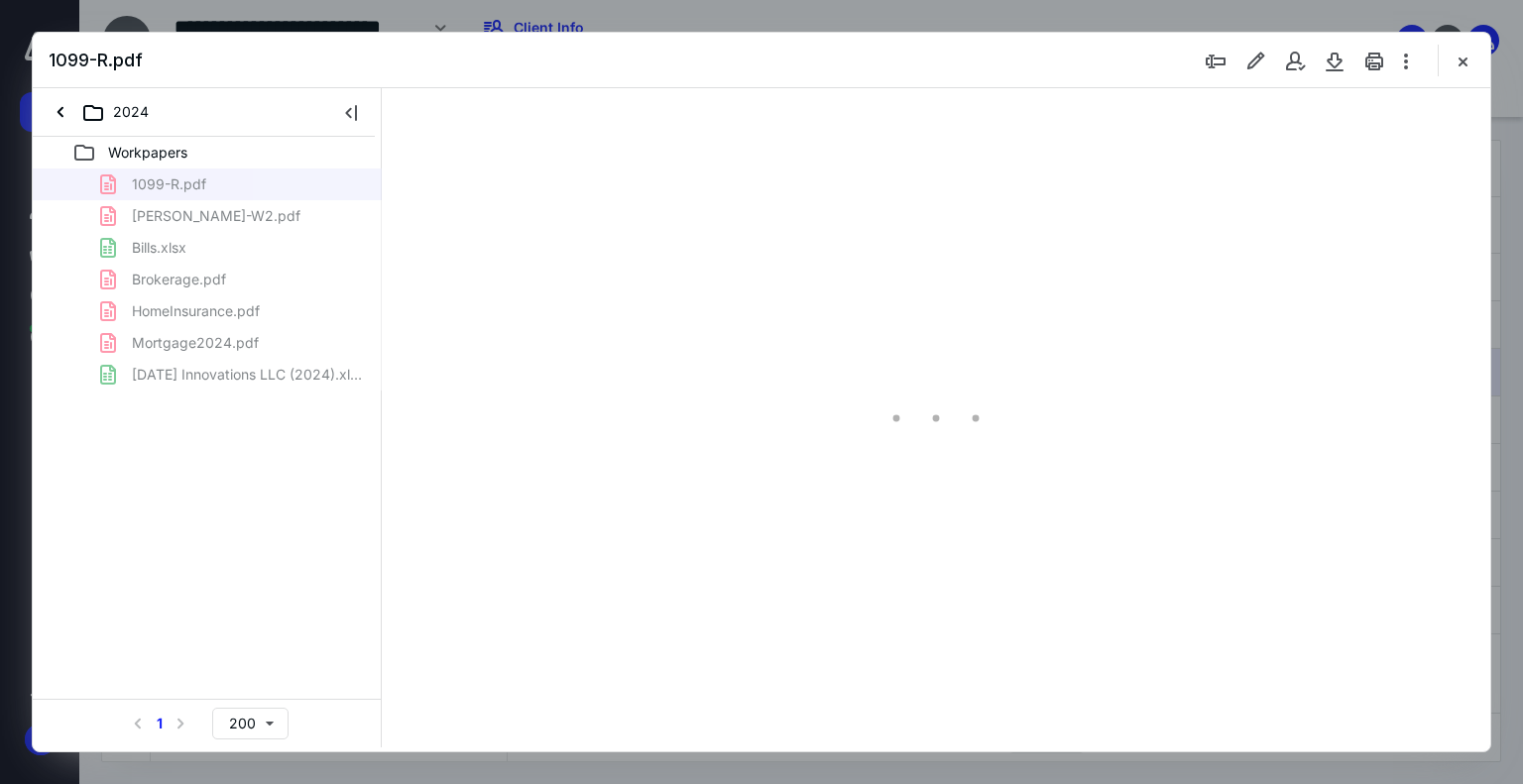 type on "179" 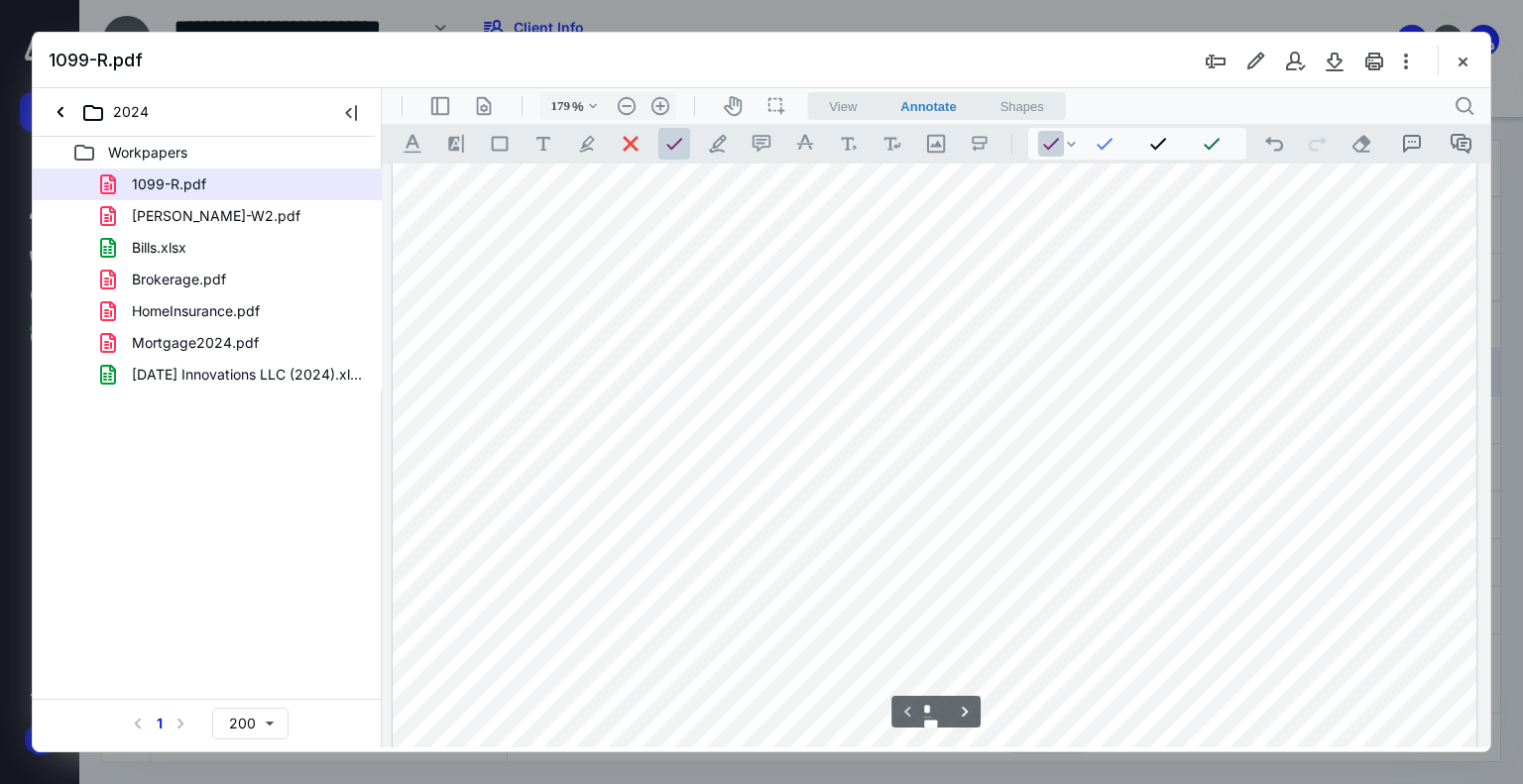 scroll, scrollTop: 0, scrollLeft: 0, axis: both 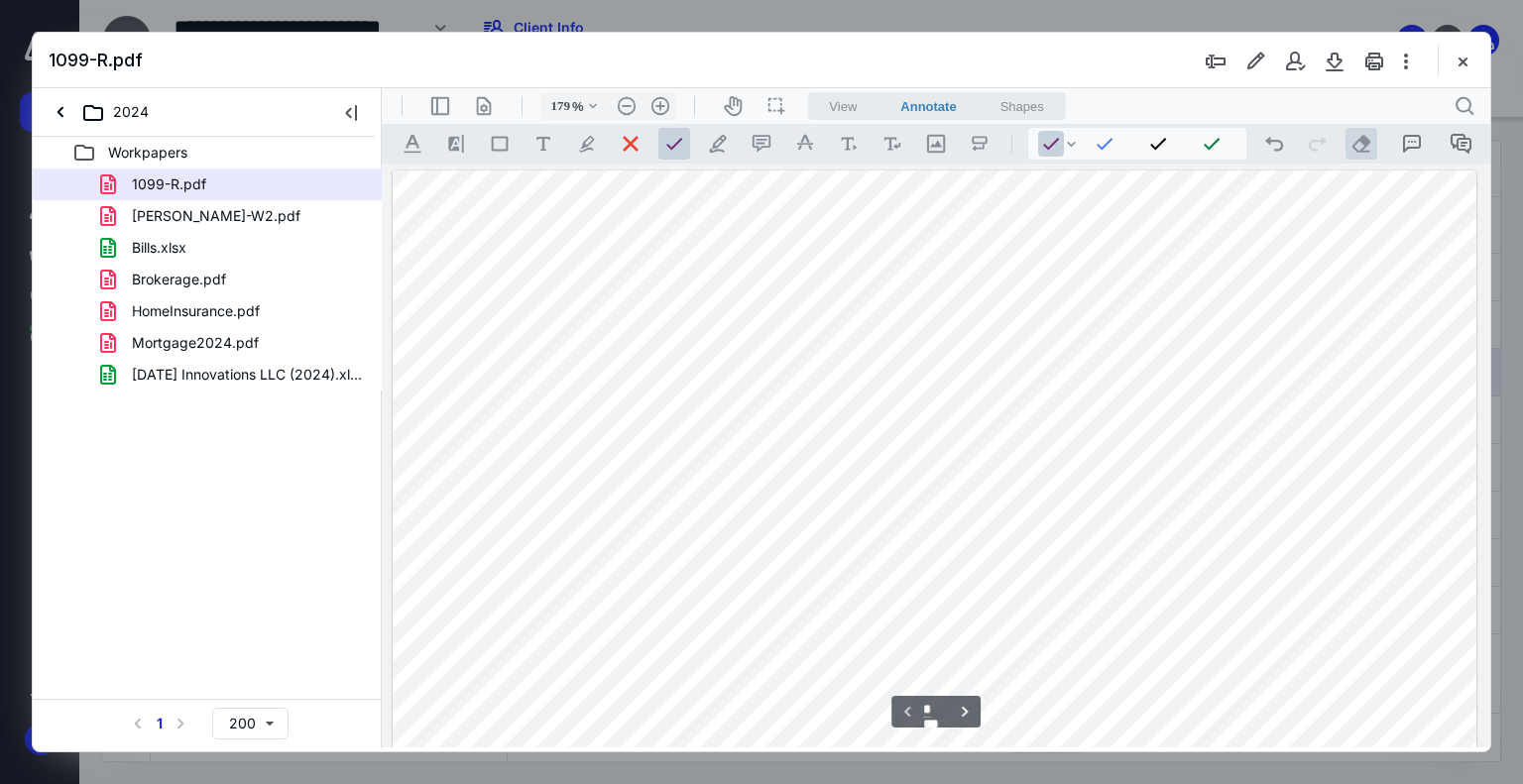 click on ".cls-1{fill:#abb0c4;} icon - operation - eraser" at bounding box center (1361, 144) 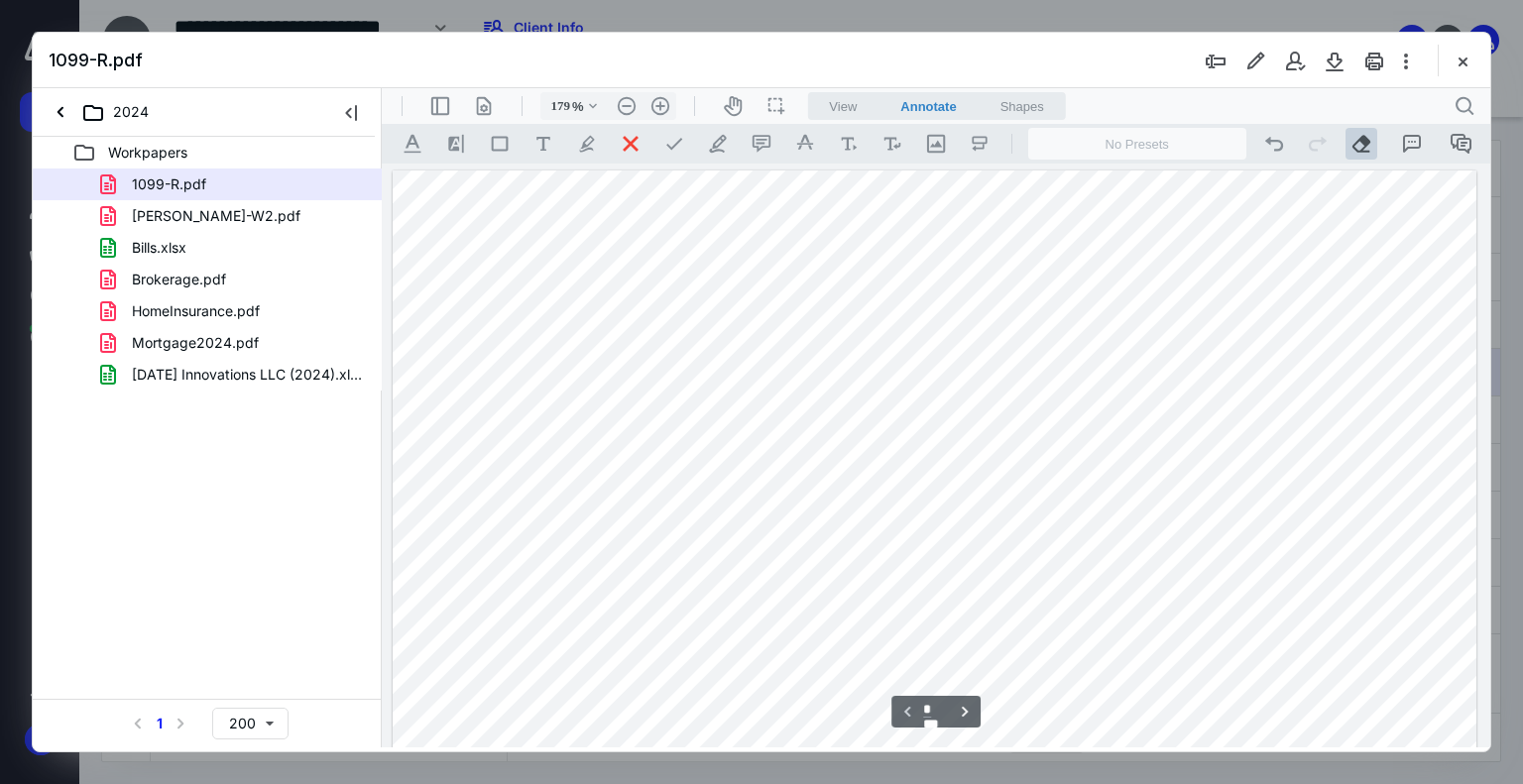 click at bounding box center (935, 872) 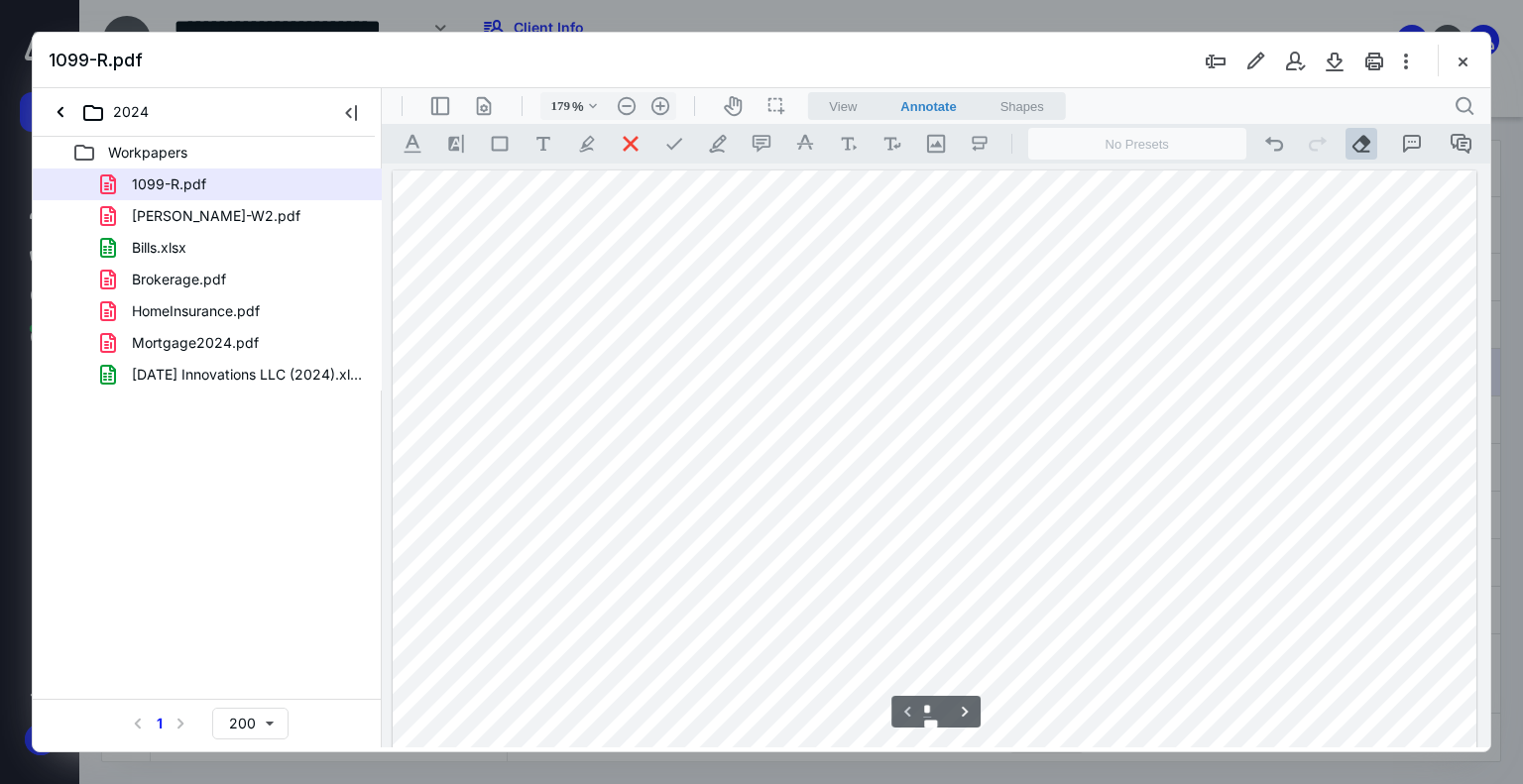 drag, startPoint x: 1063, startPoint y: 228, endPoint x: 1145, endPoint y: 172, distance: 99.29753 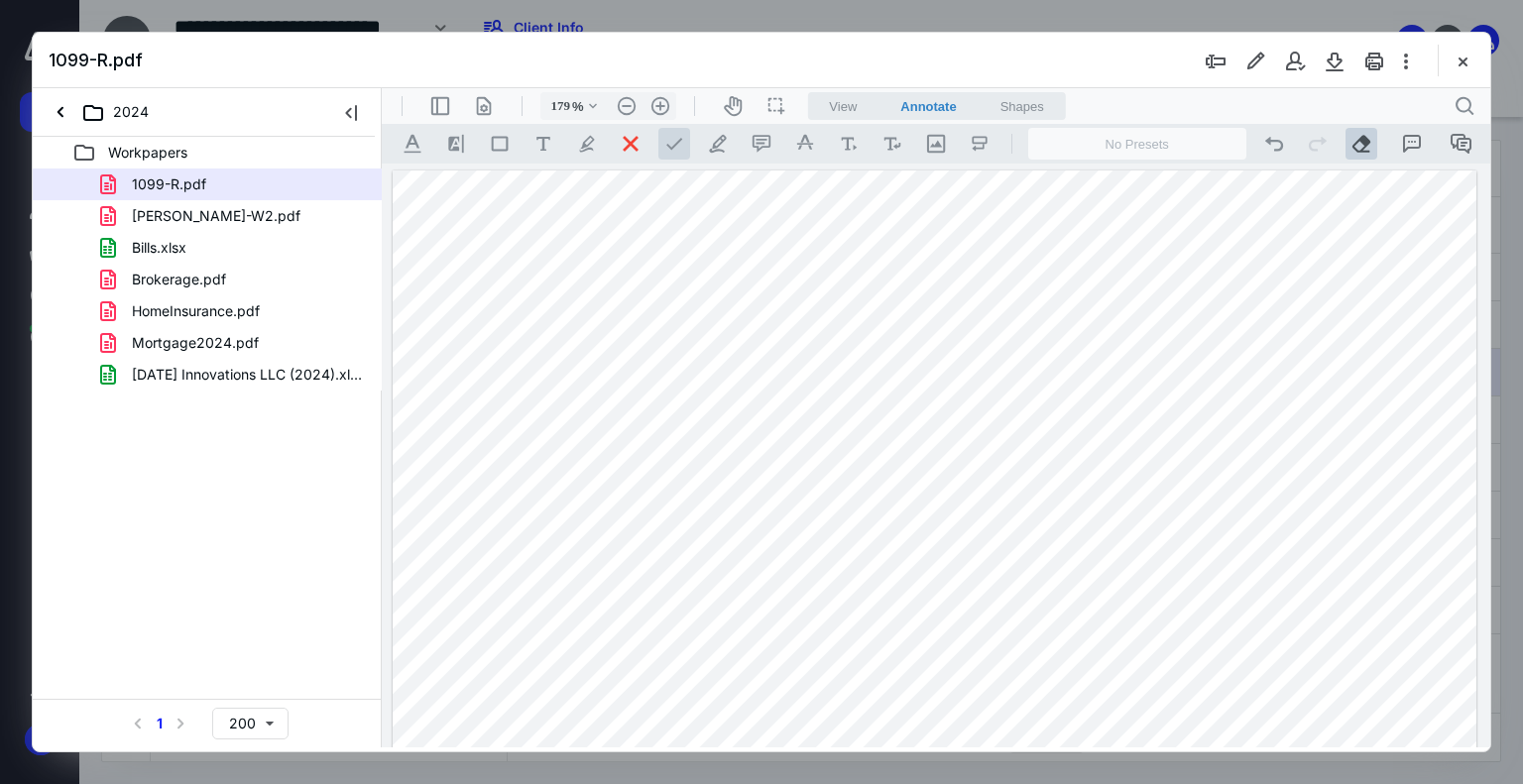click at bounding box center [674, 144] 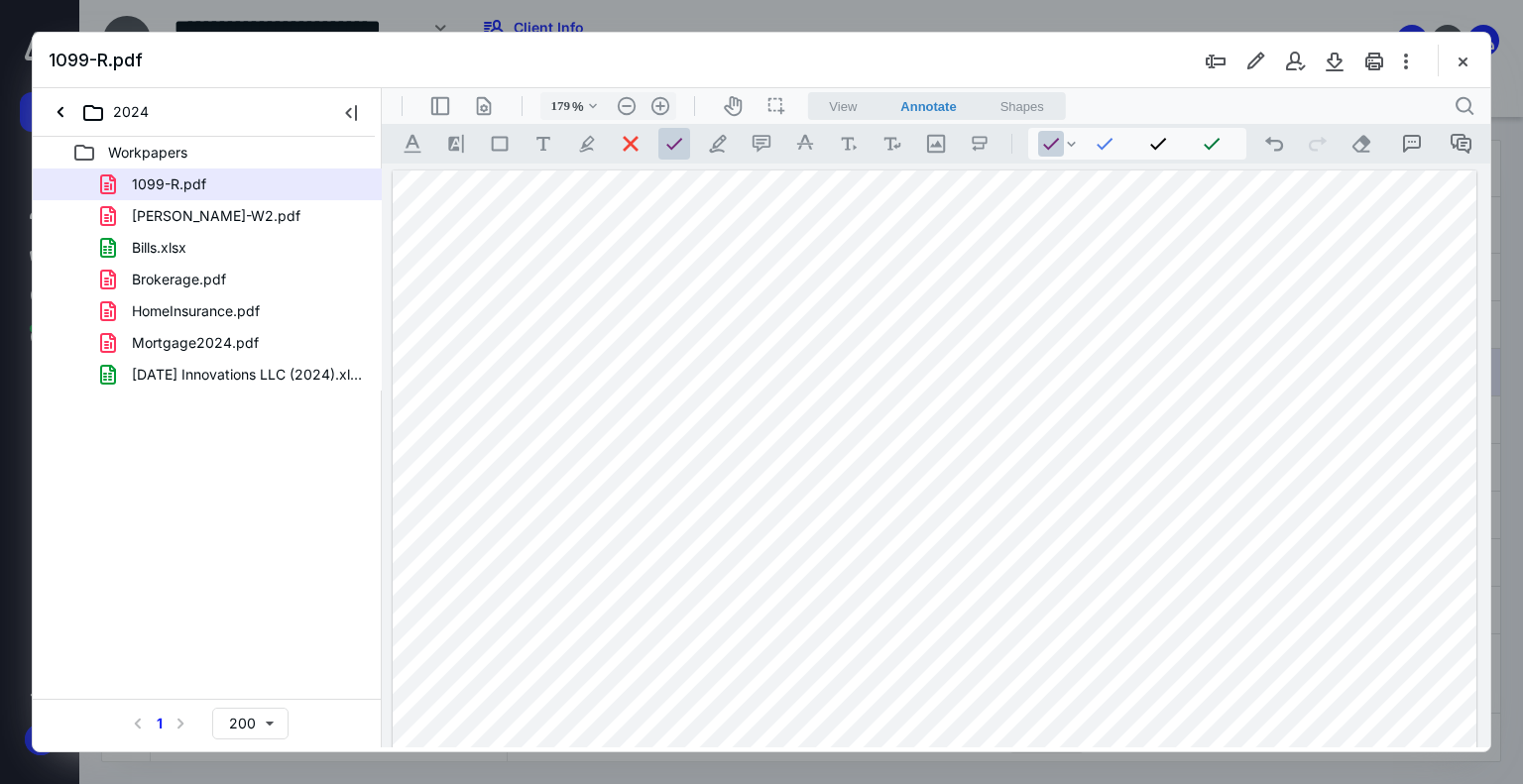 click at bounding box center (935, 872) 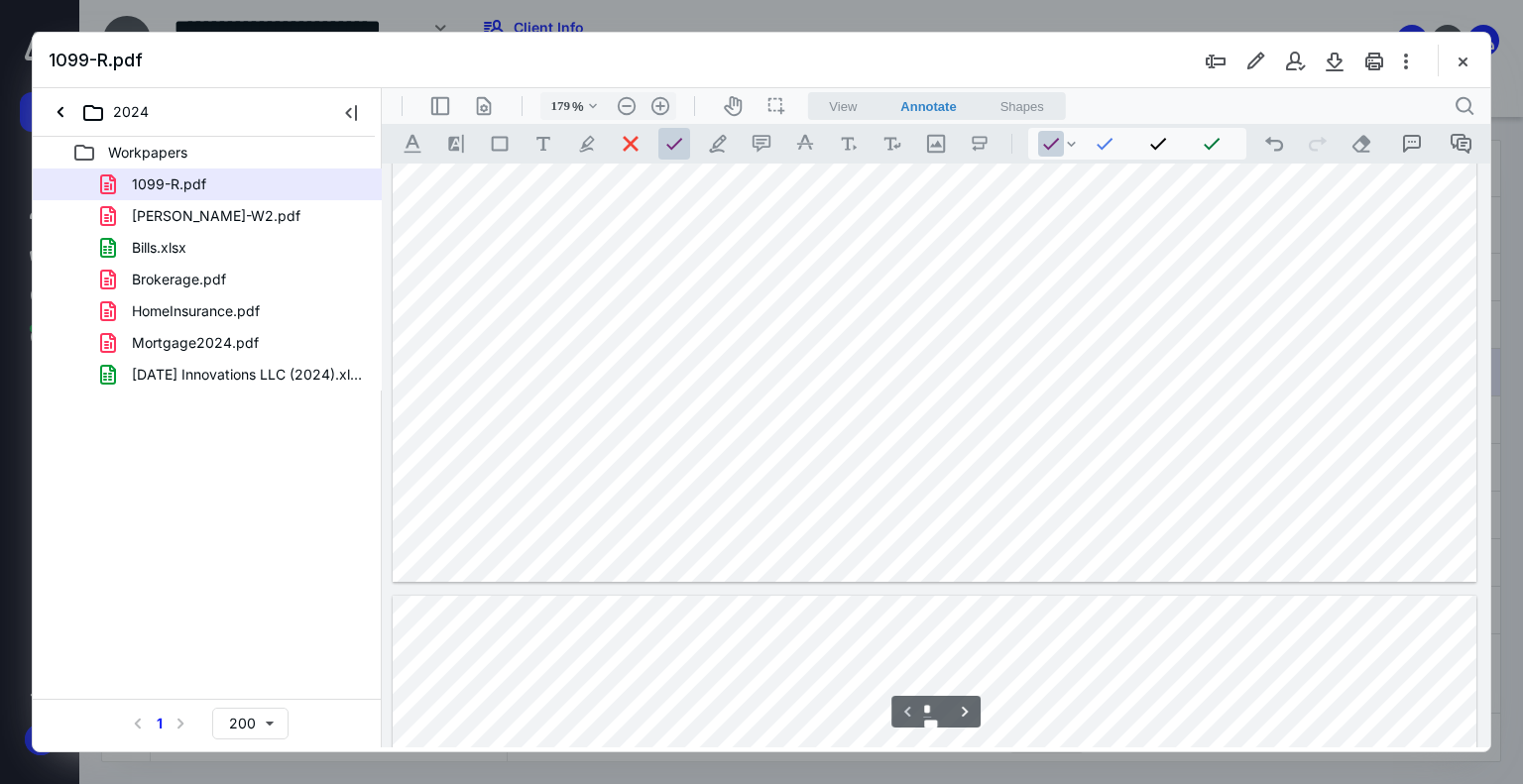 type on "*" 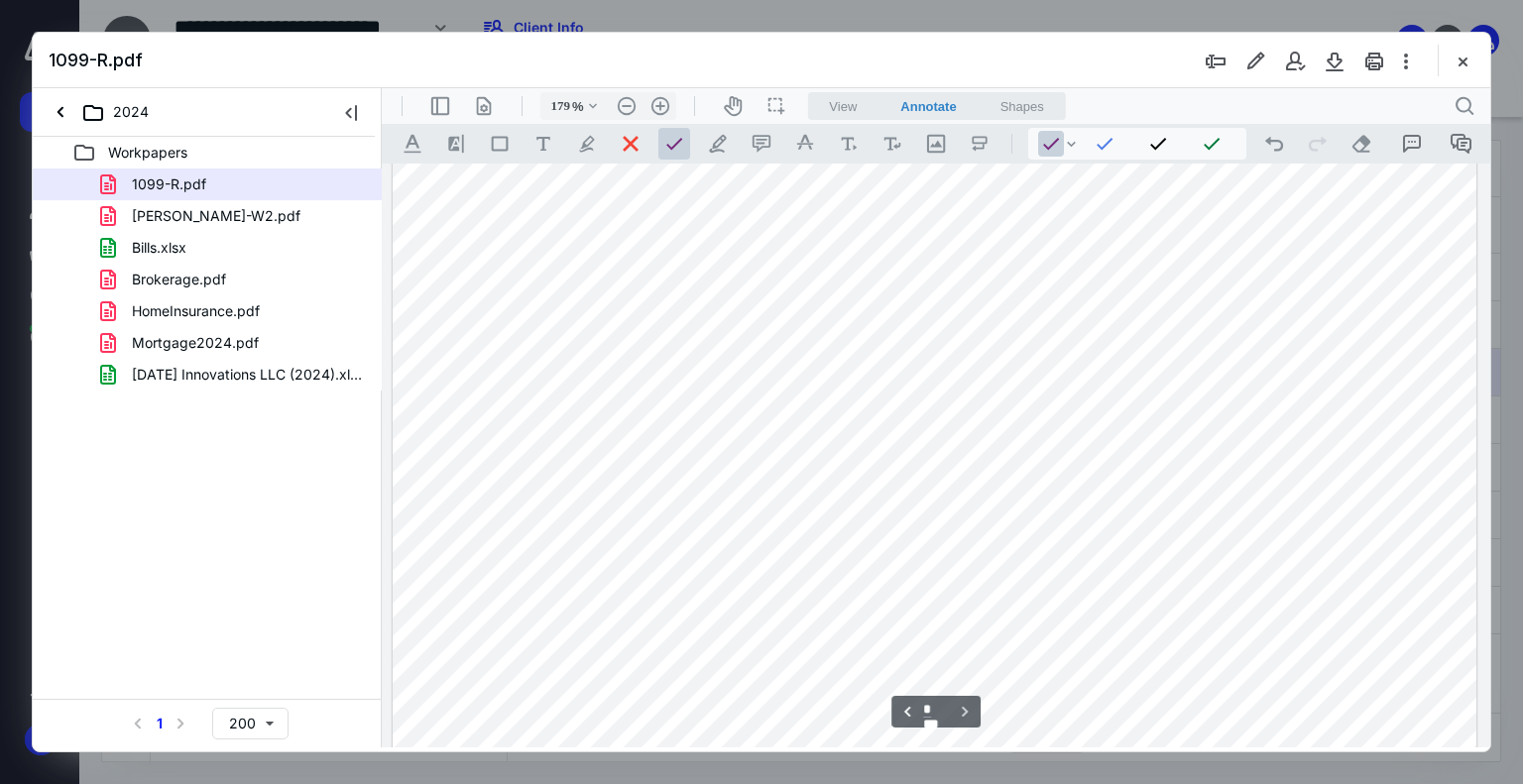 scroll, scrollTop: 2248, scrollLeft: 0, axis: vertical 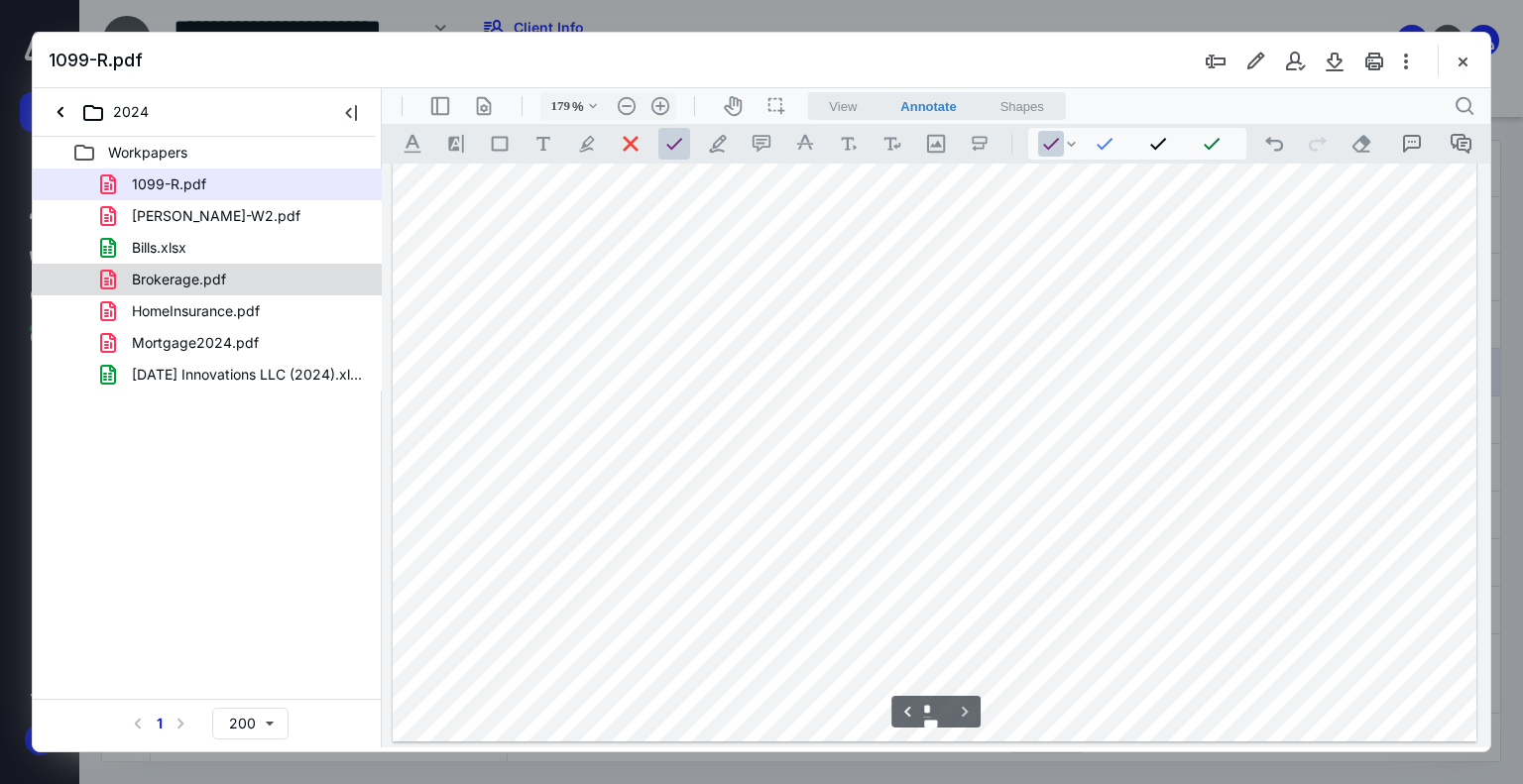 click on "Brokerage.pdf" at bounding box center (207, 280) 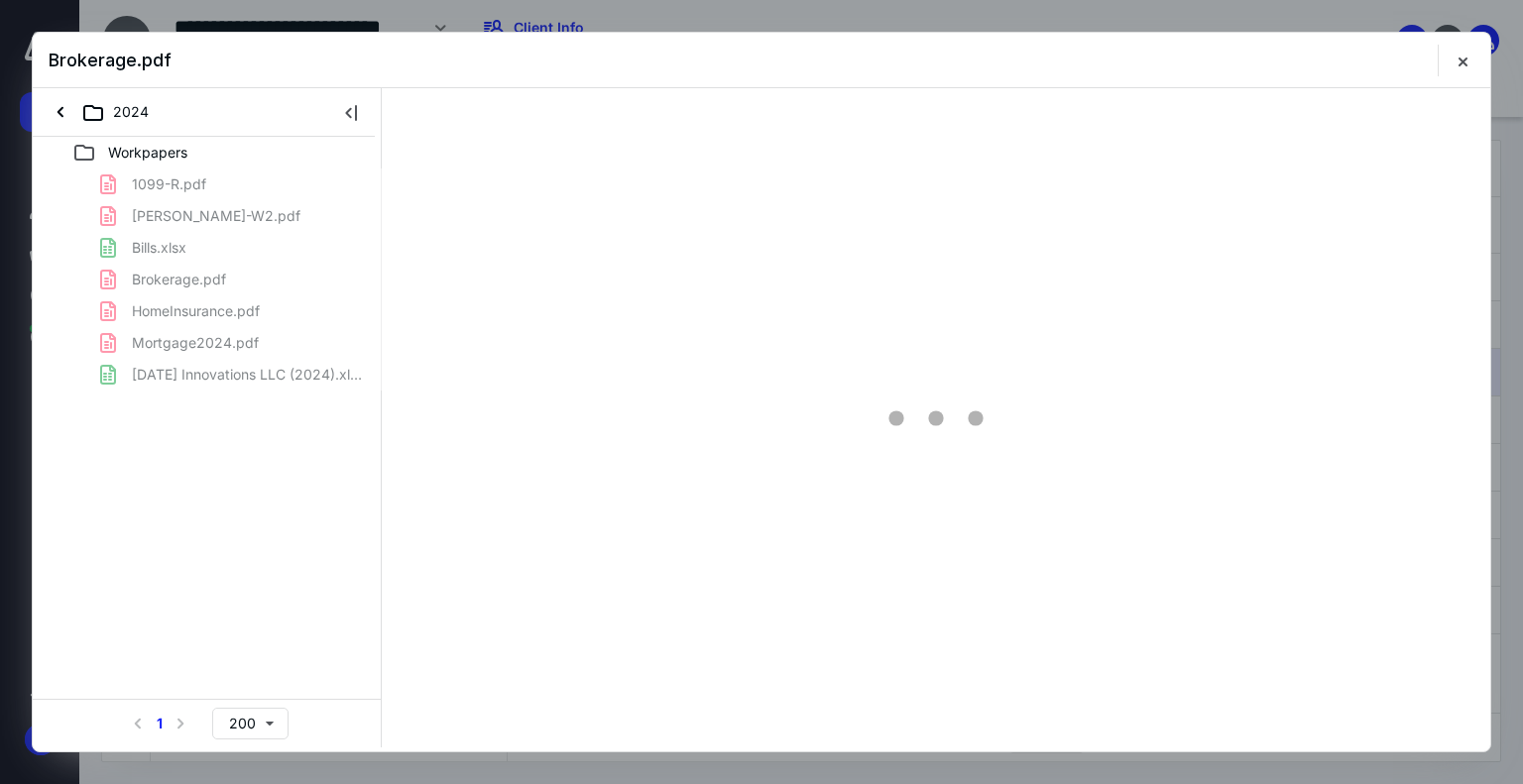 click on "1099-R.pdf [PERSON_NAME]-W2.pdf Bills.xlsx Brokerage.pdf HomeInsurance.pdf Mortgage2024.pdf [DATE] Innovations LLC (2024).xlsx" at bounding box center [207, 280] 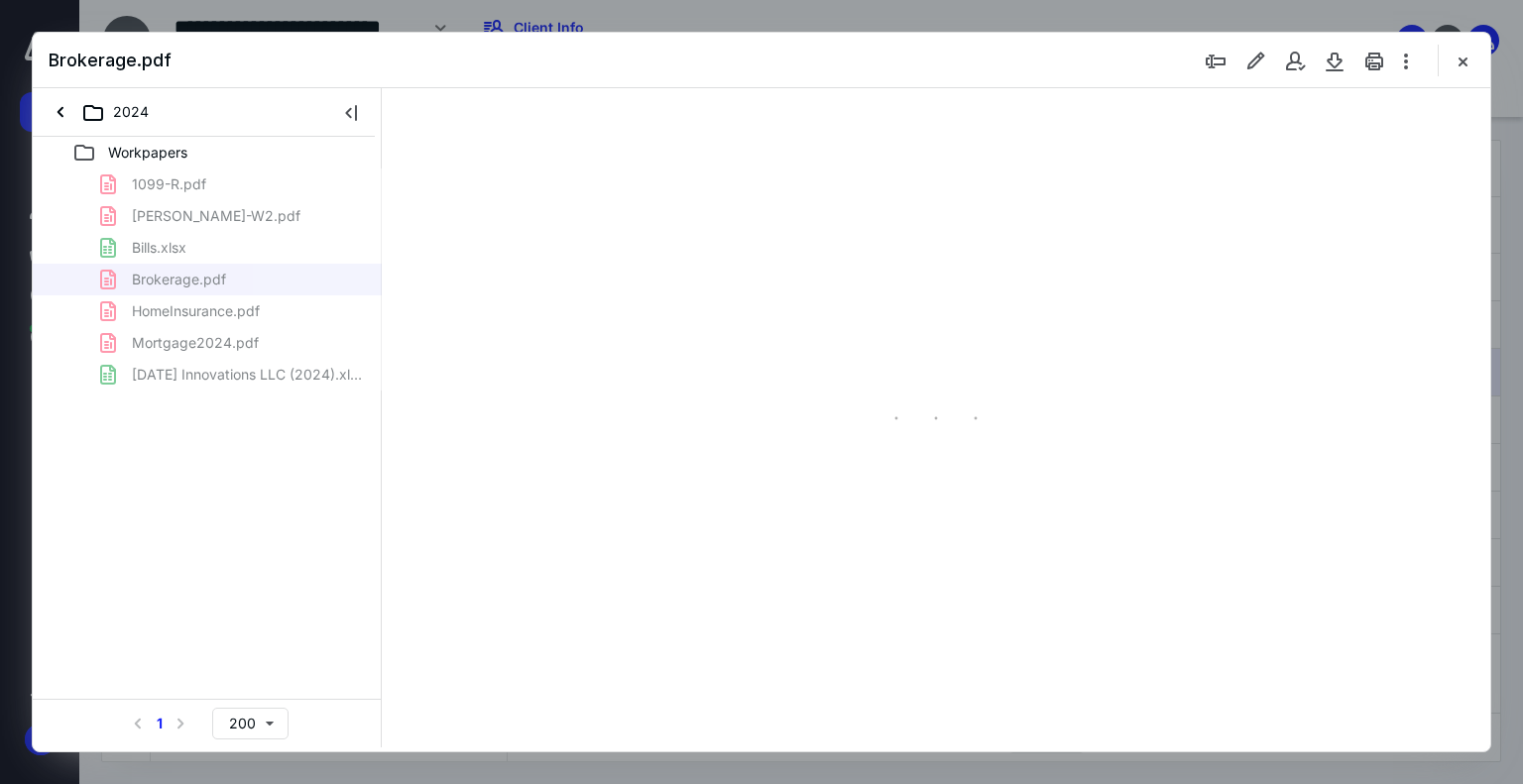 scroll, scrollTop: 81, scrollLeft: 0, axis: vertical 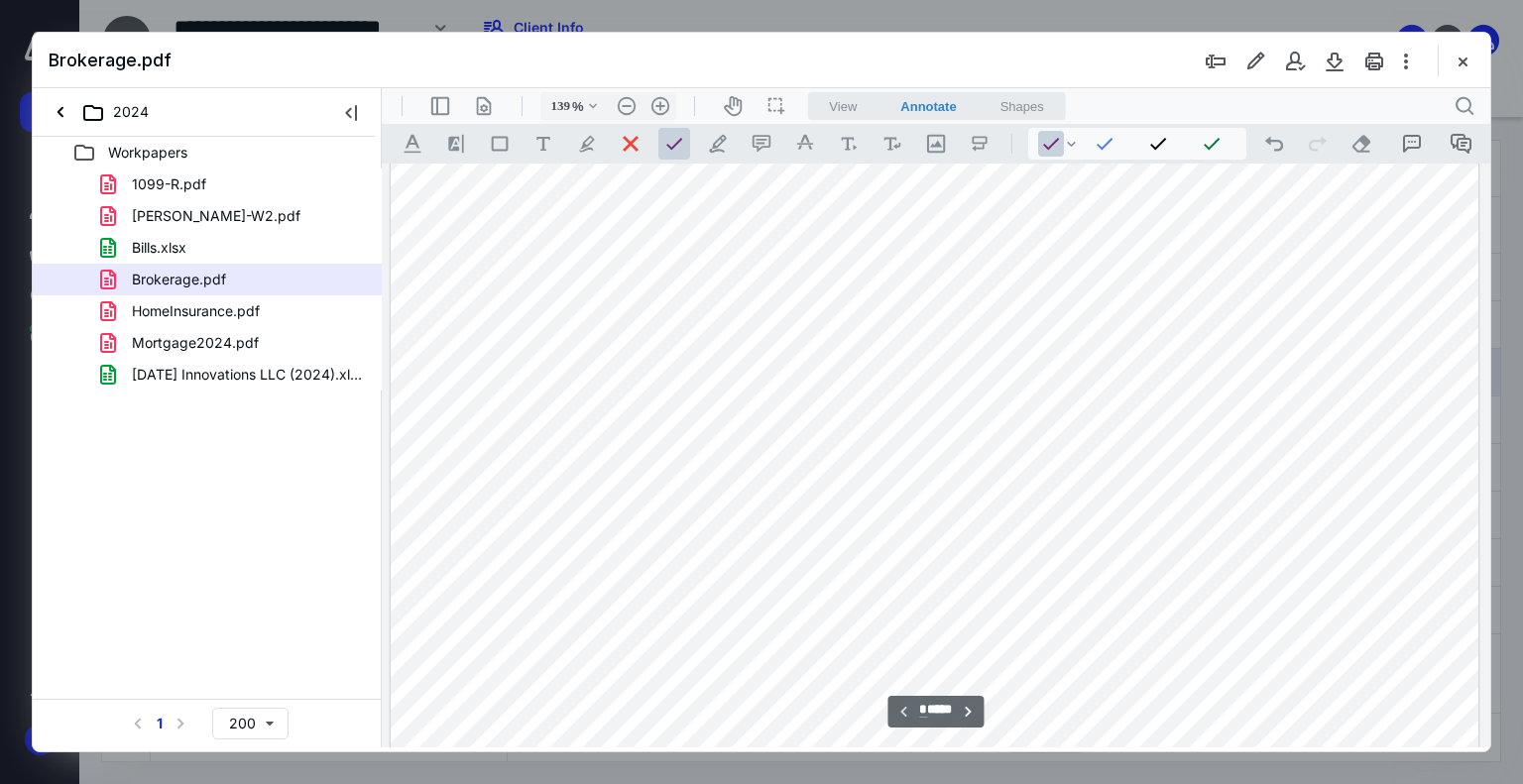click on "Bills.xlsx" at bounding box center [235, 248] 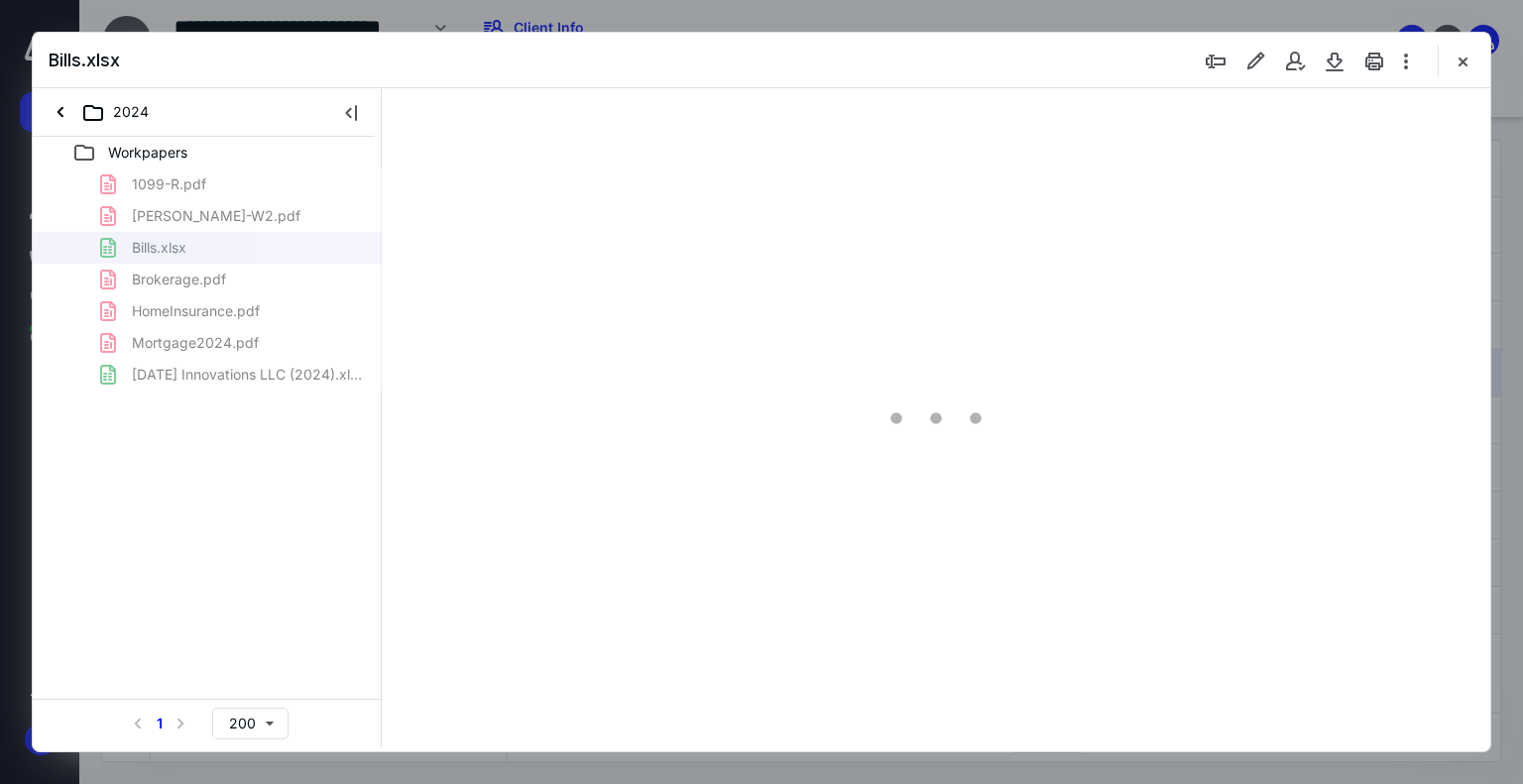 type on "219" 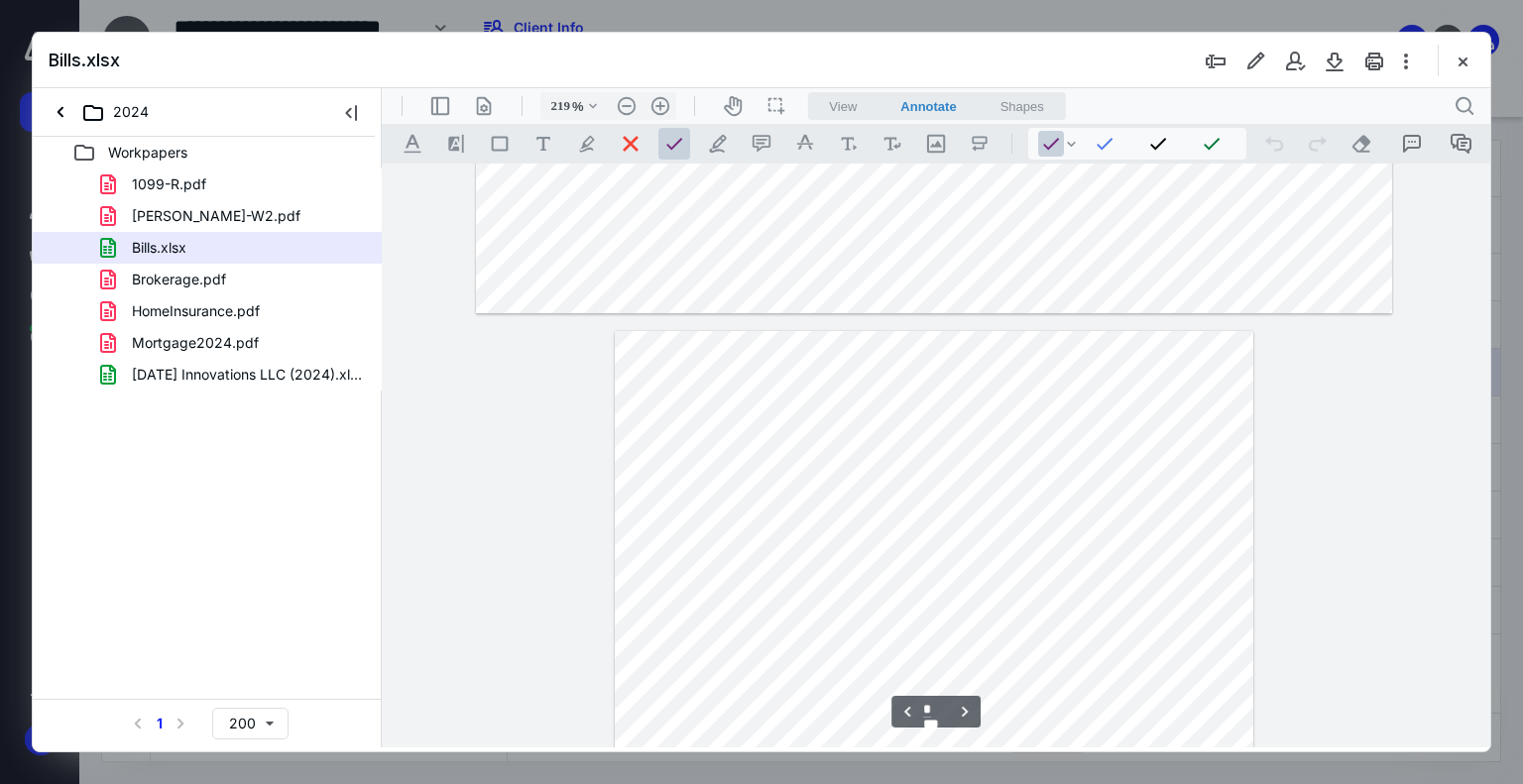 scroll, scrollTop: 3667, scrollLeft: 0, axis: vertical 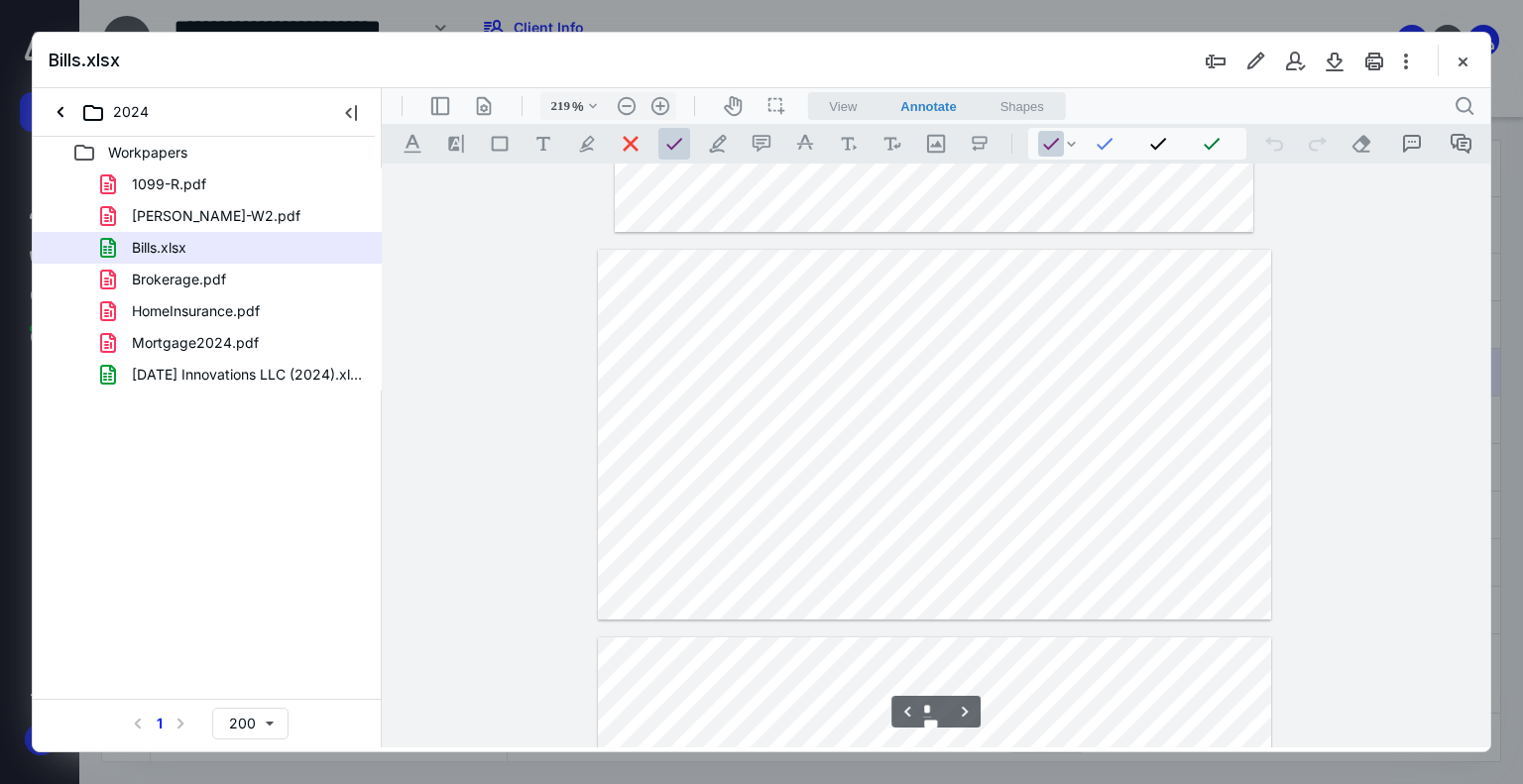 type on "*" 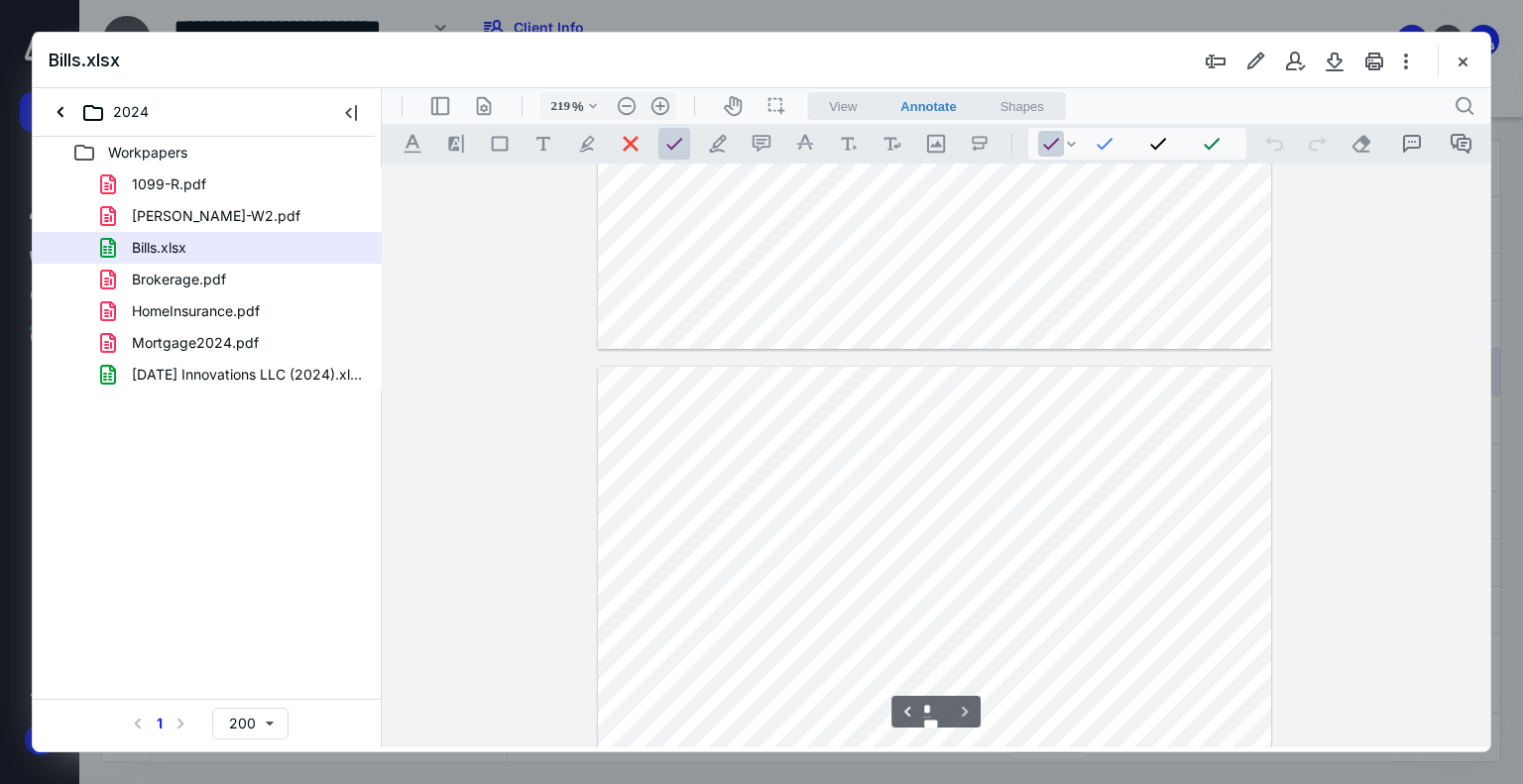 scroll, scrollTop: 4749, scrollLeft: 0, axis: vertical 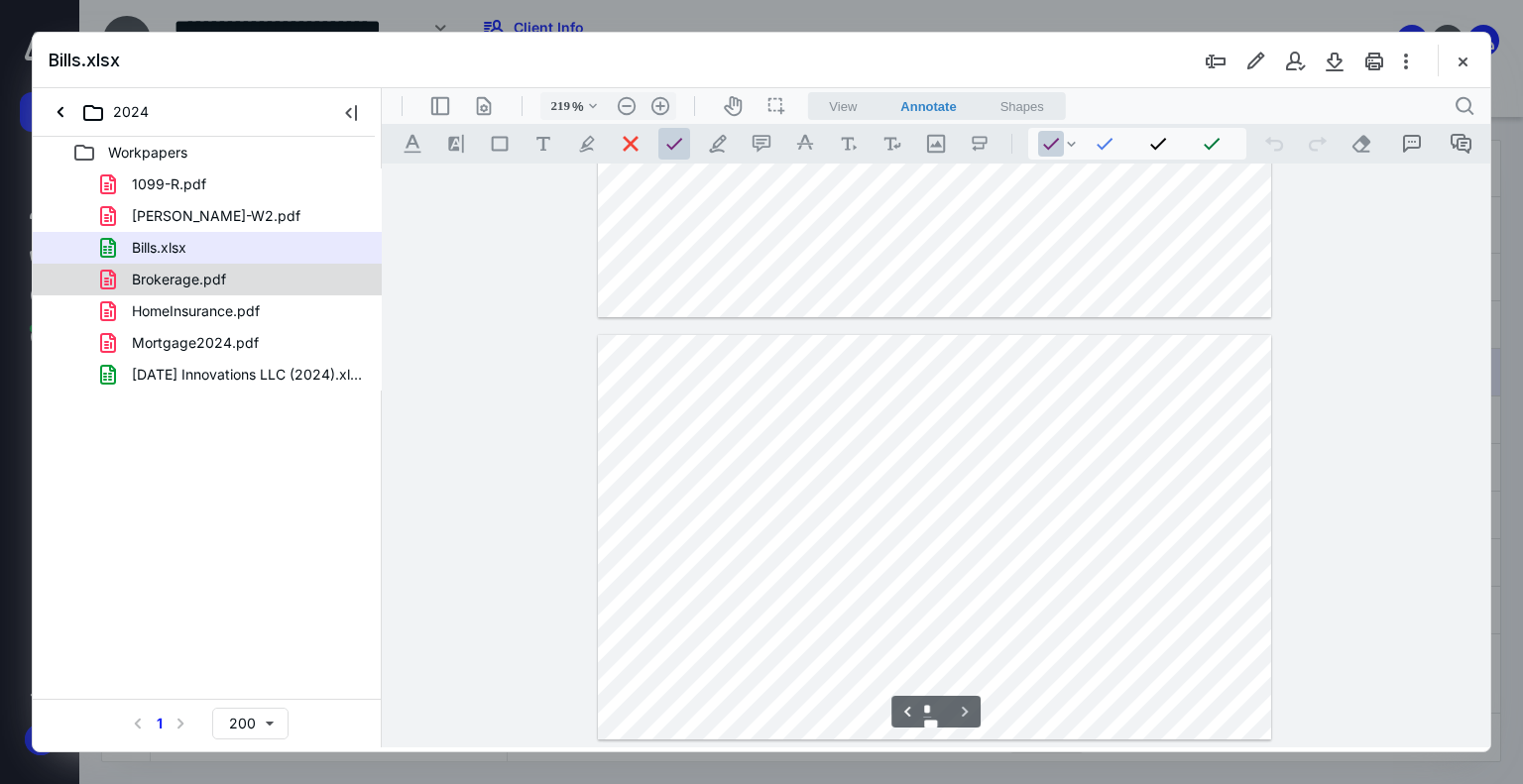 click on "Brokerage.pdf" at bounding box center [235, 280] 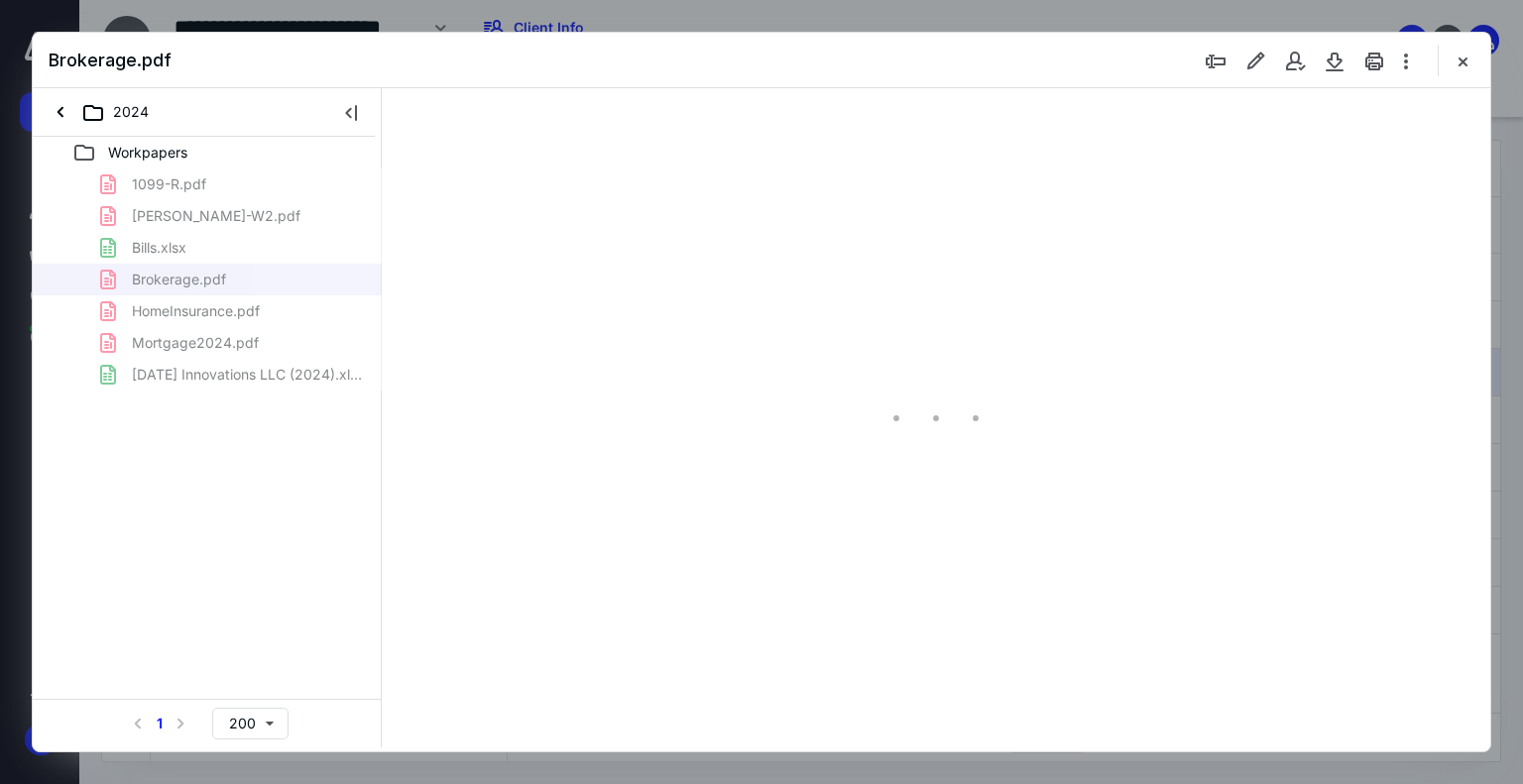 type on "139" 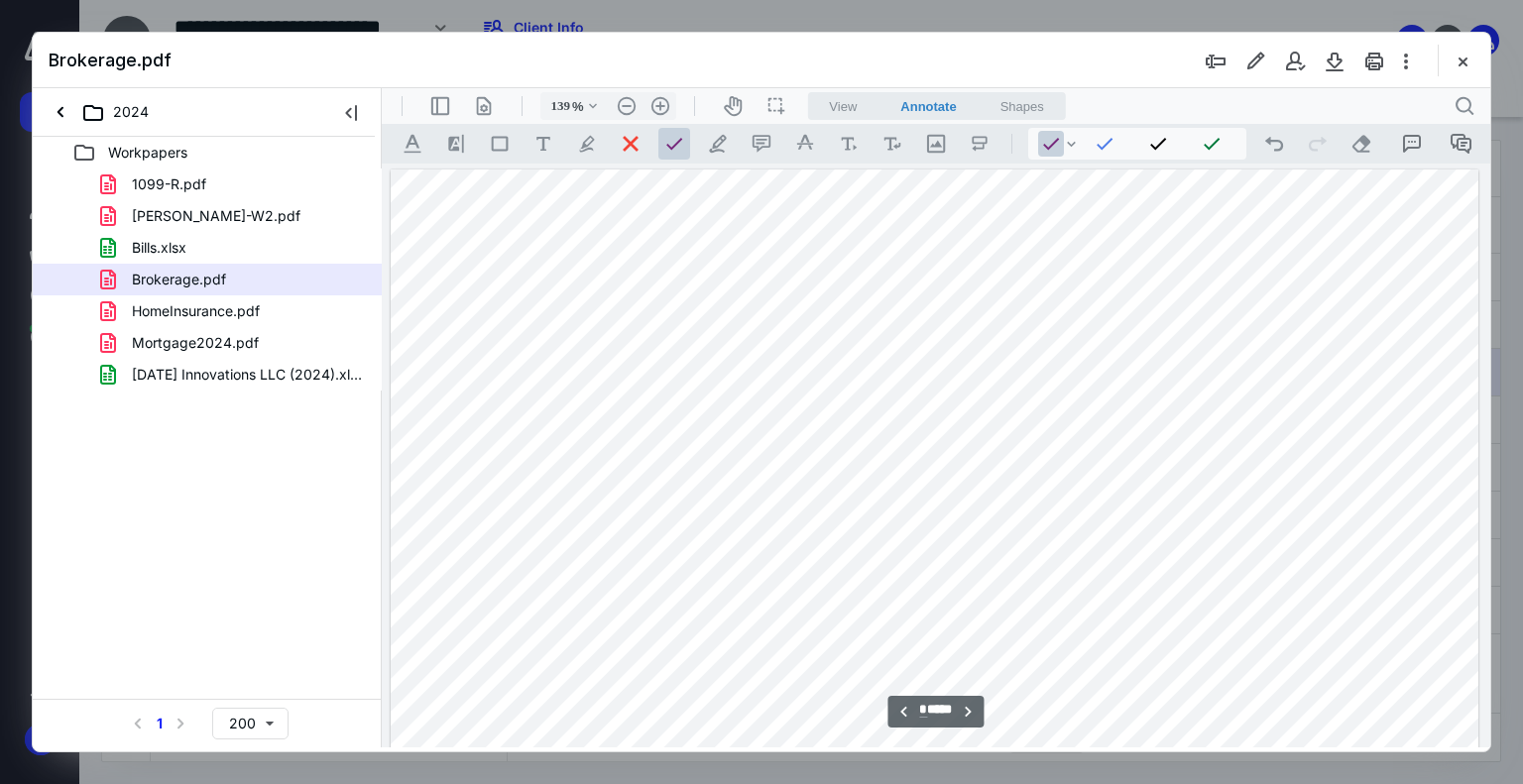 scroll, scrollTop: 3451, scrollLeft: 0, axis: vertical 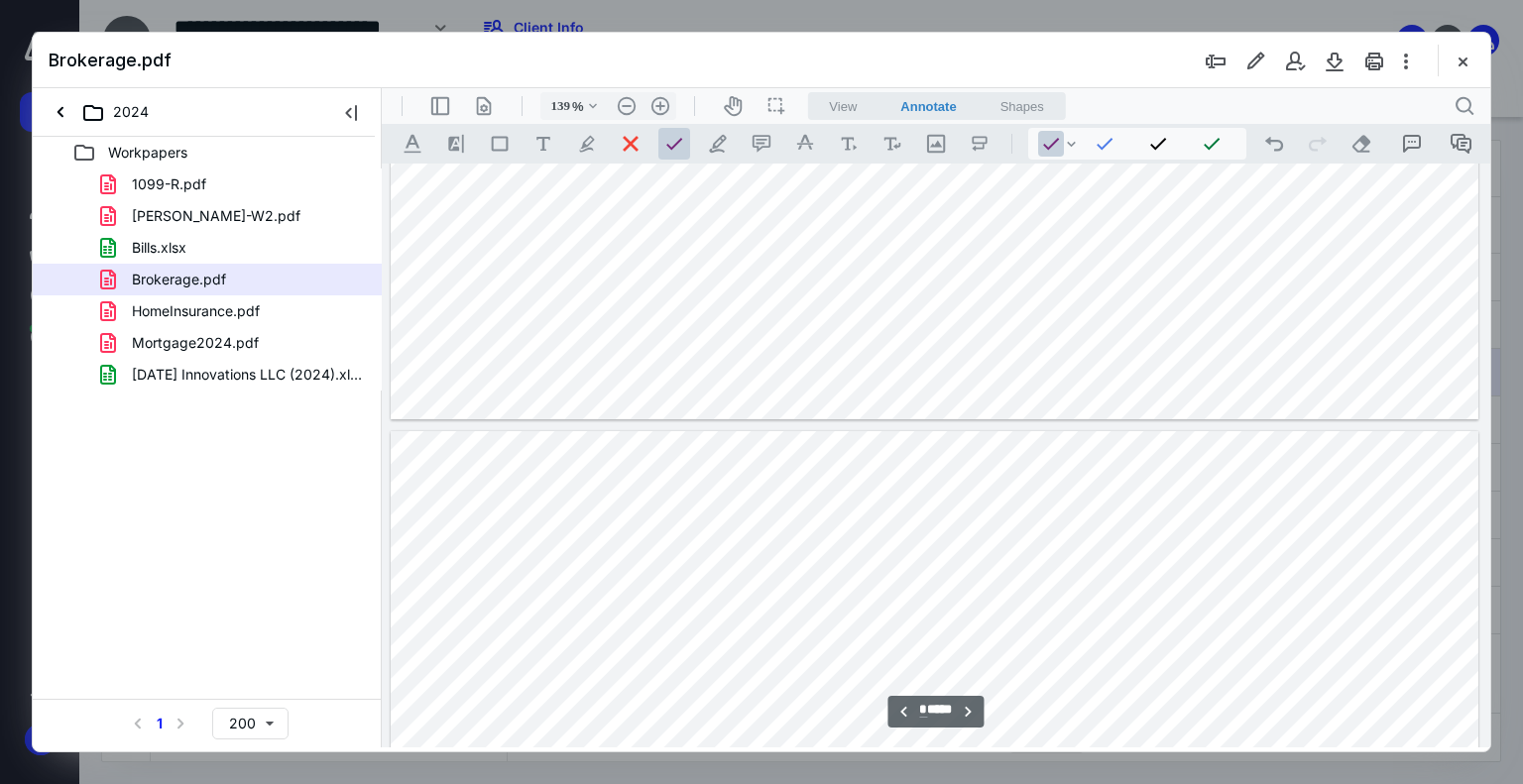 type on "*" 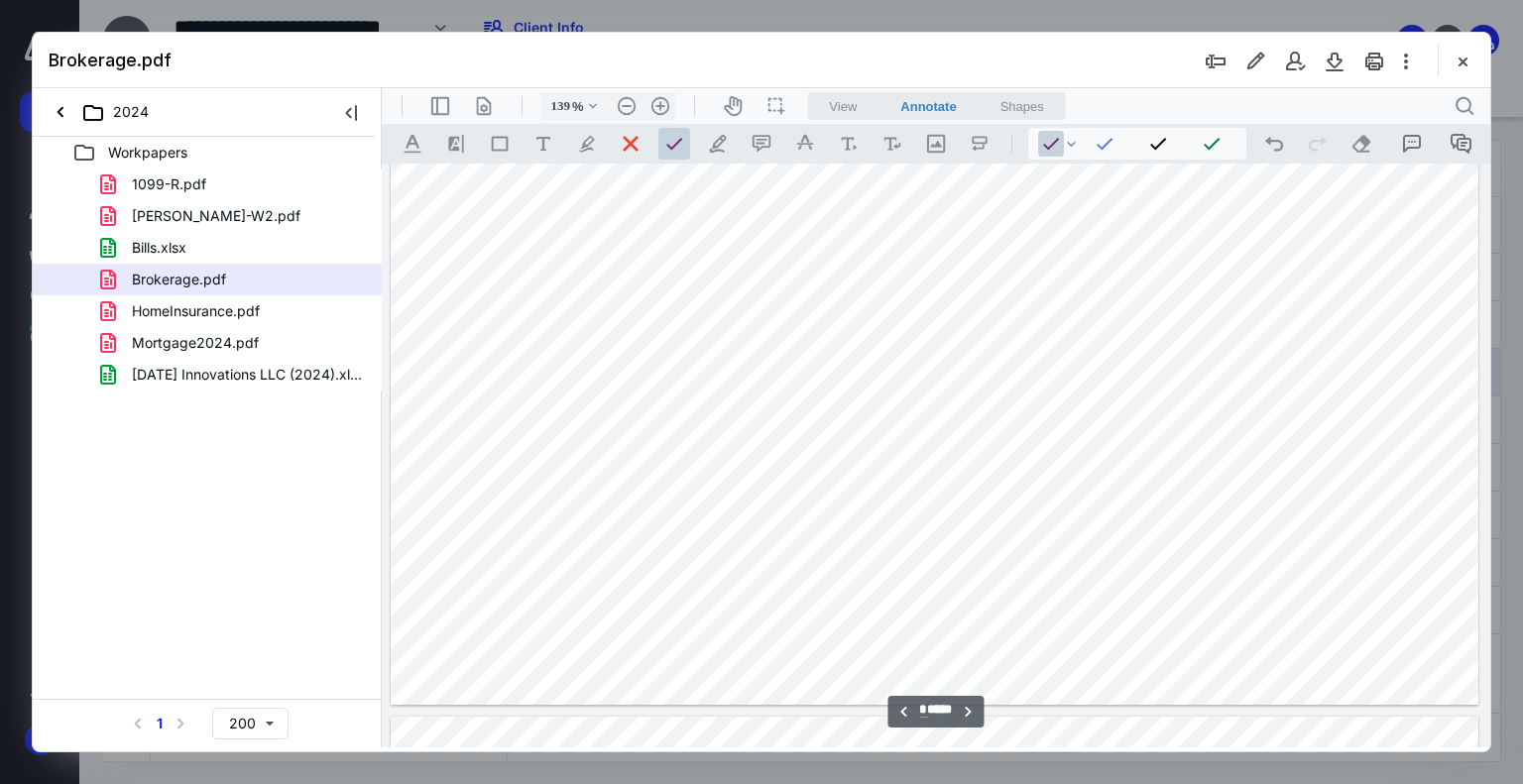 scroll, scrollTop: 1964, scrollLeft: 0, axis: vertical 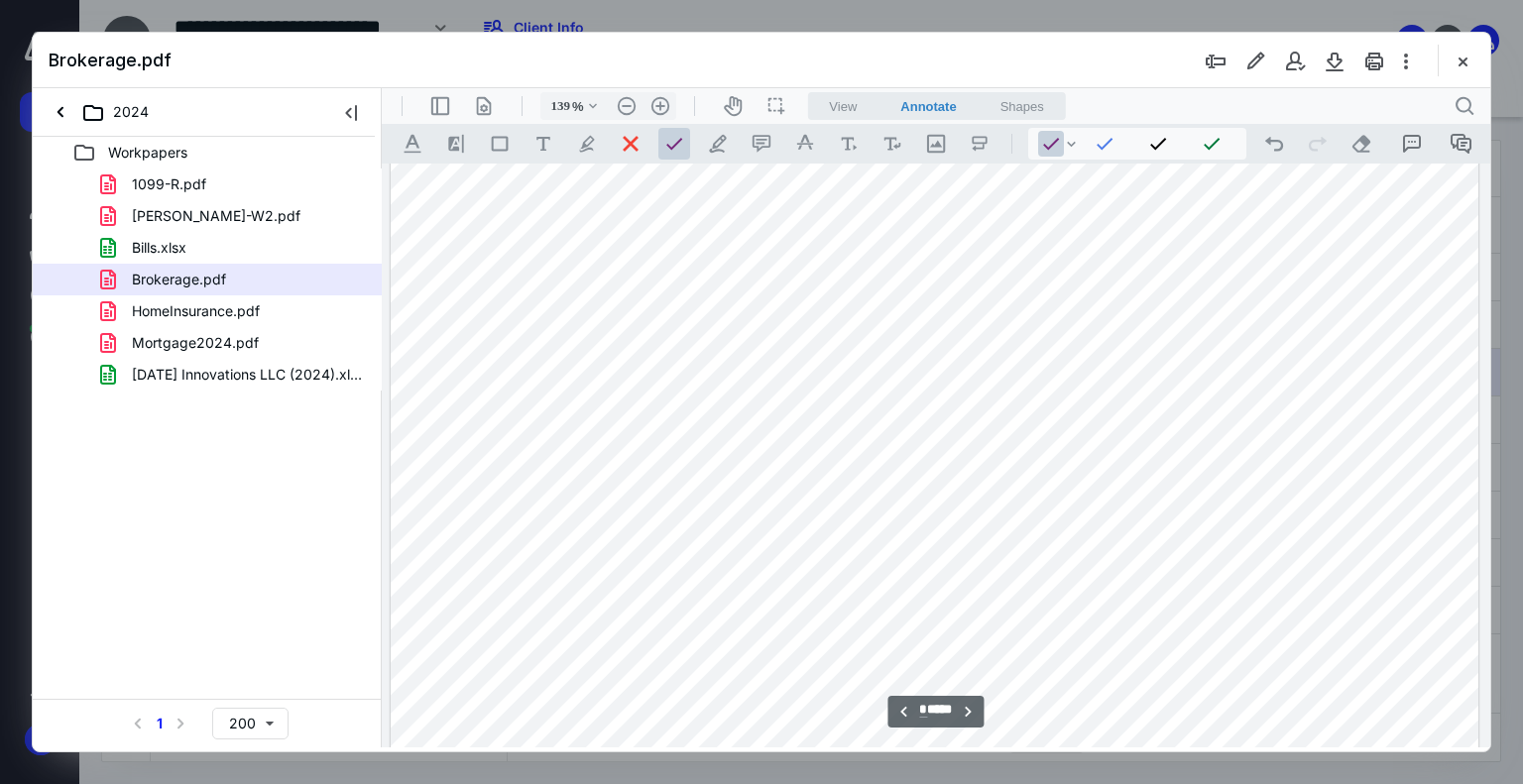 type on "164" 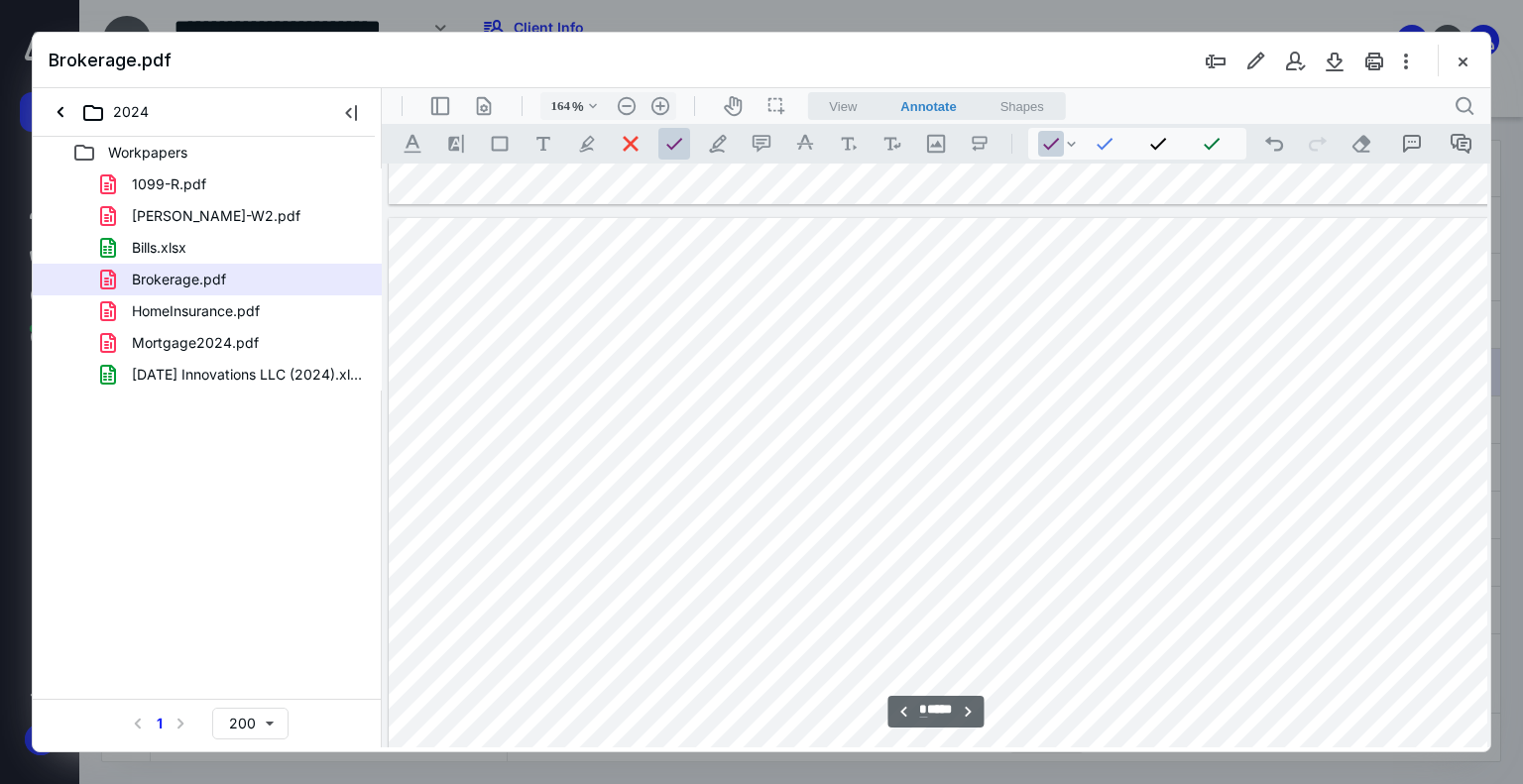 scroll, scrollTop: 2382, scrollLeft: 117, axis: both 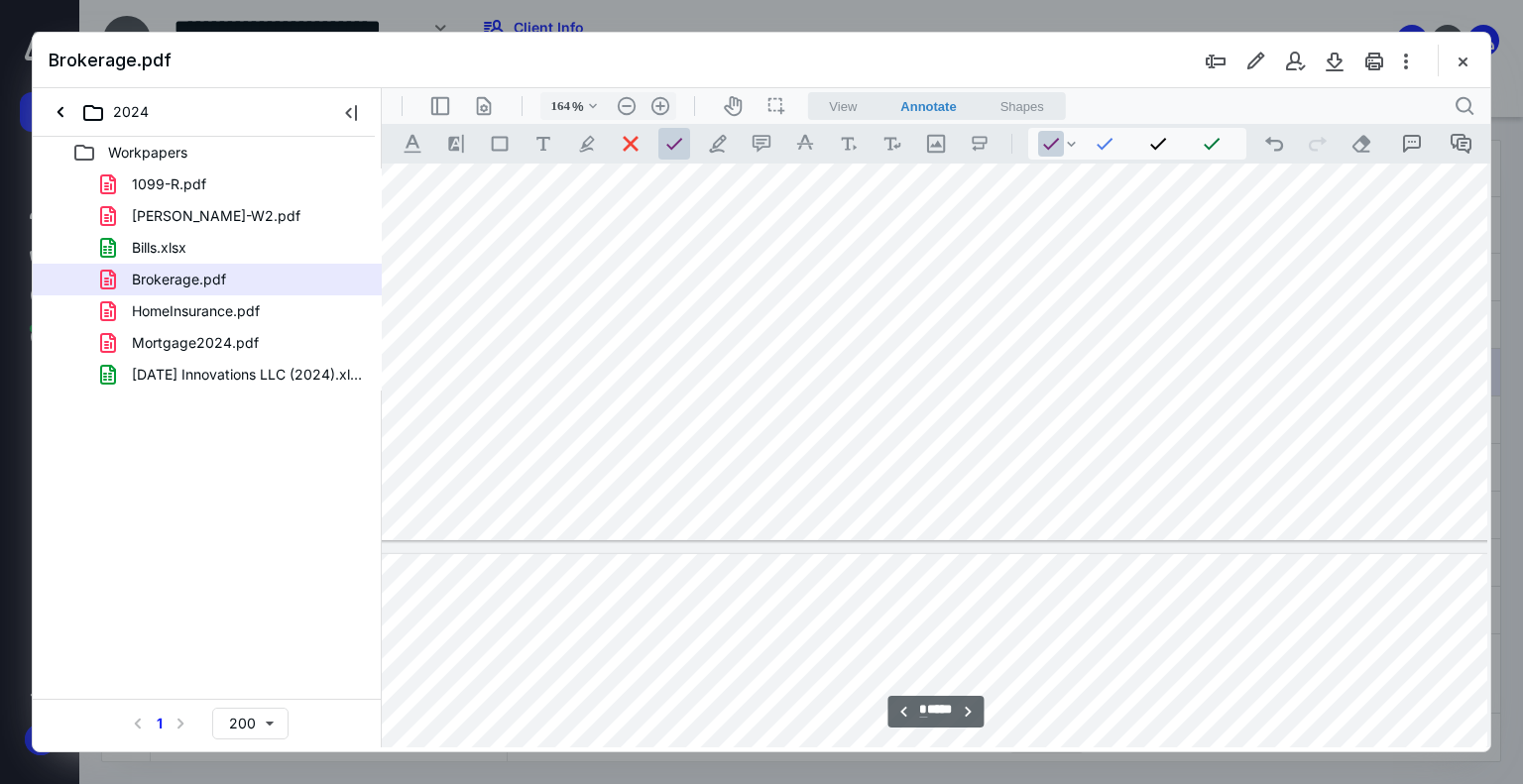 type on "*" 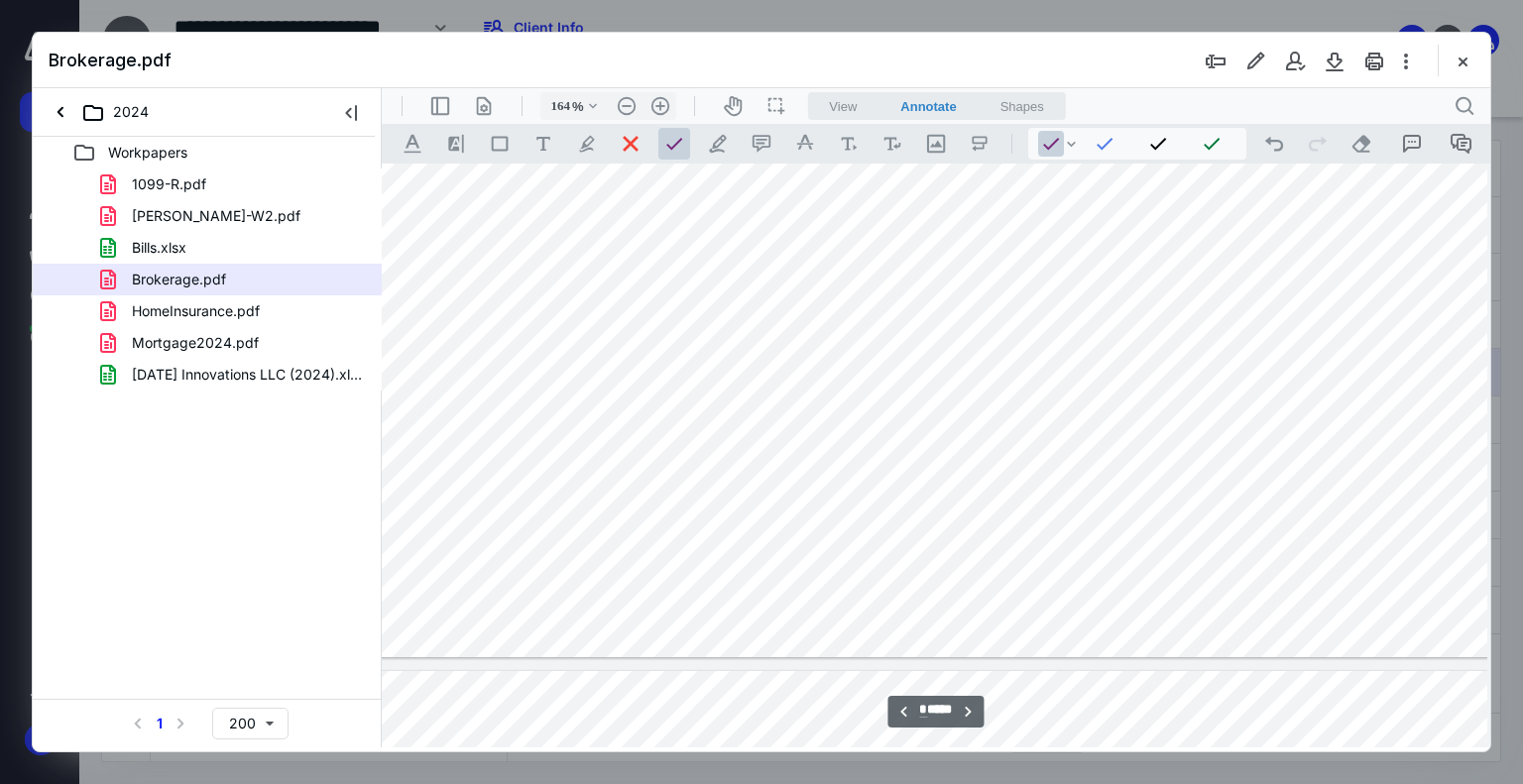 scroll, scrollTop: 6545, scrollLeft: 117, axis: both 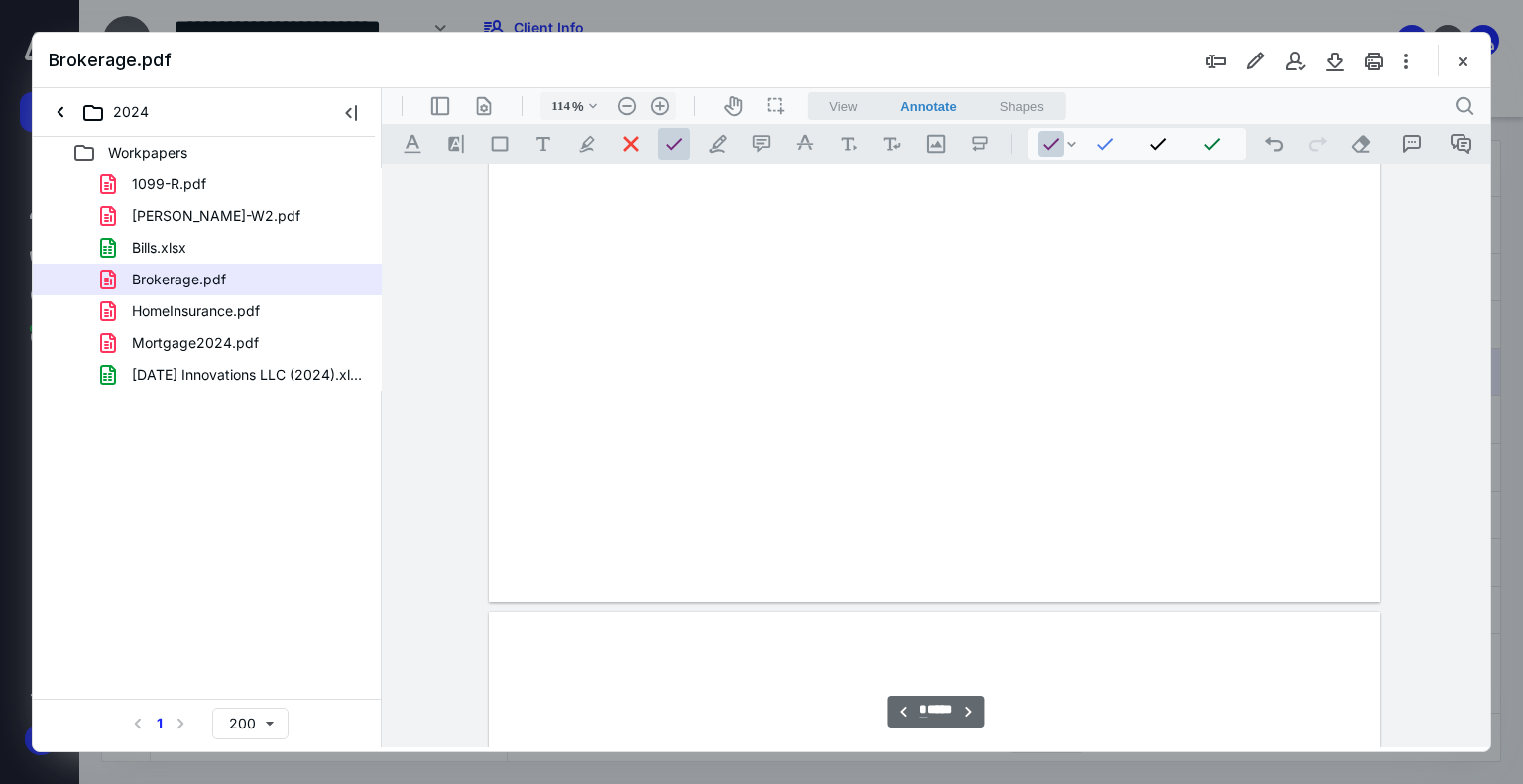 type on "89" 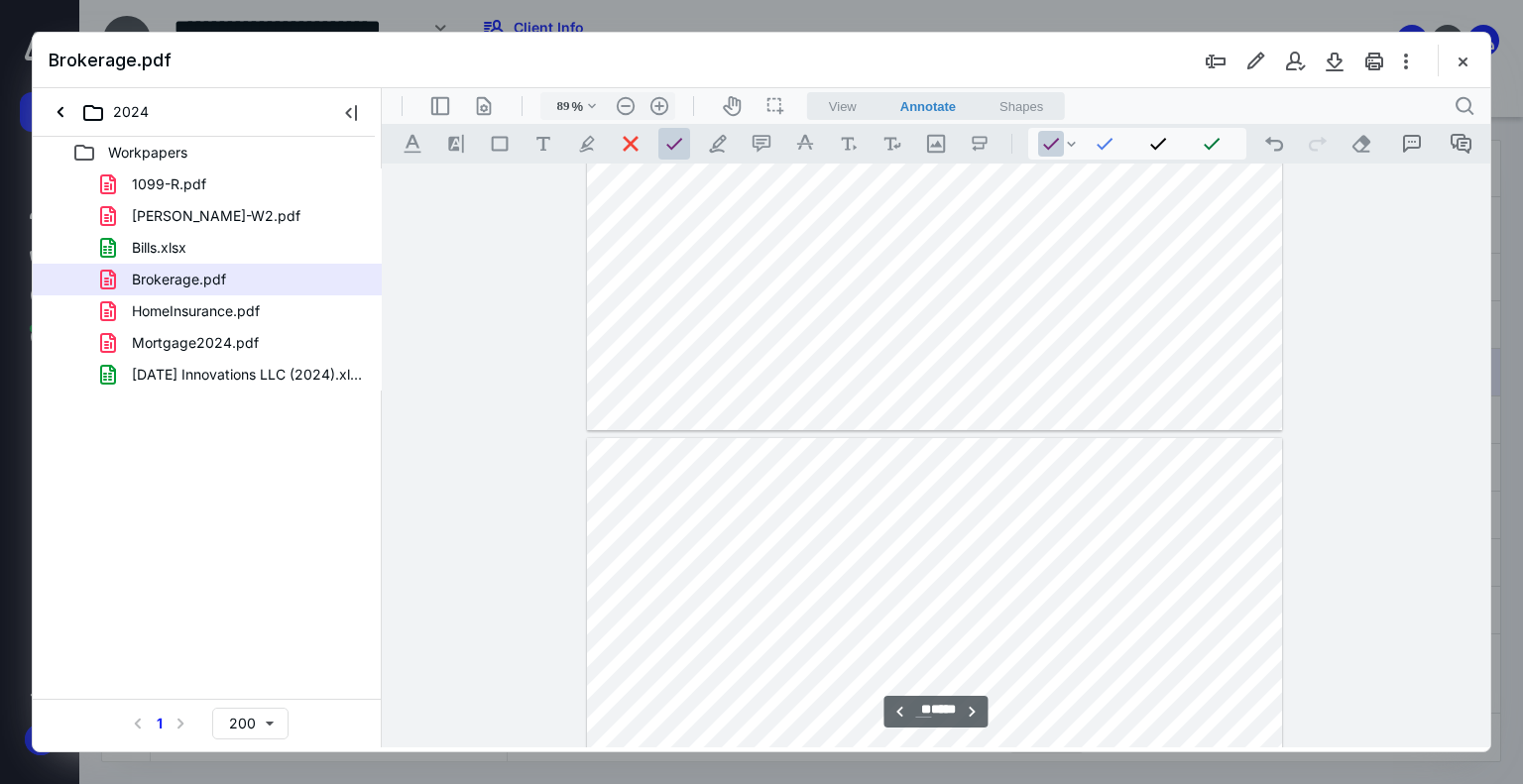 type on "**" 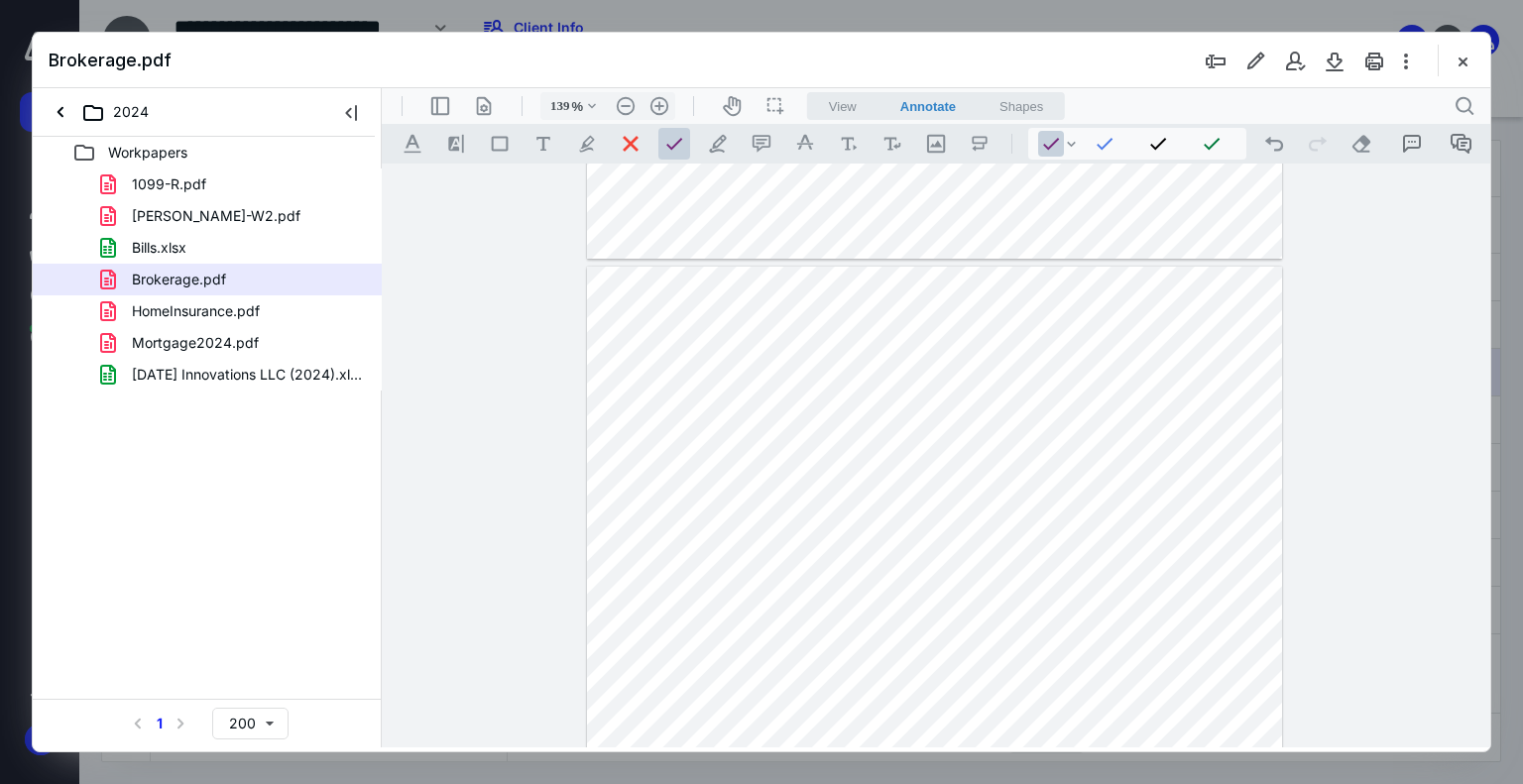 scroll, scrollTop: 11066, scrollLeft: 0, axis: vertical 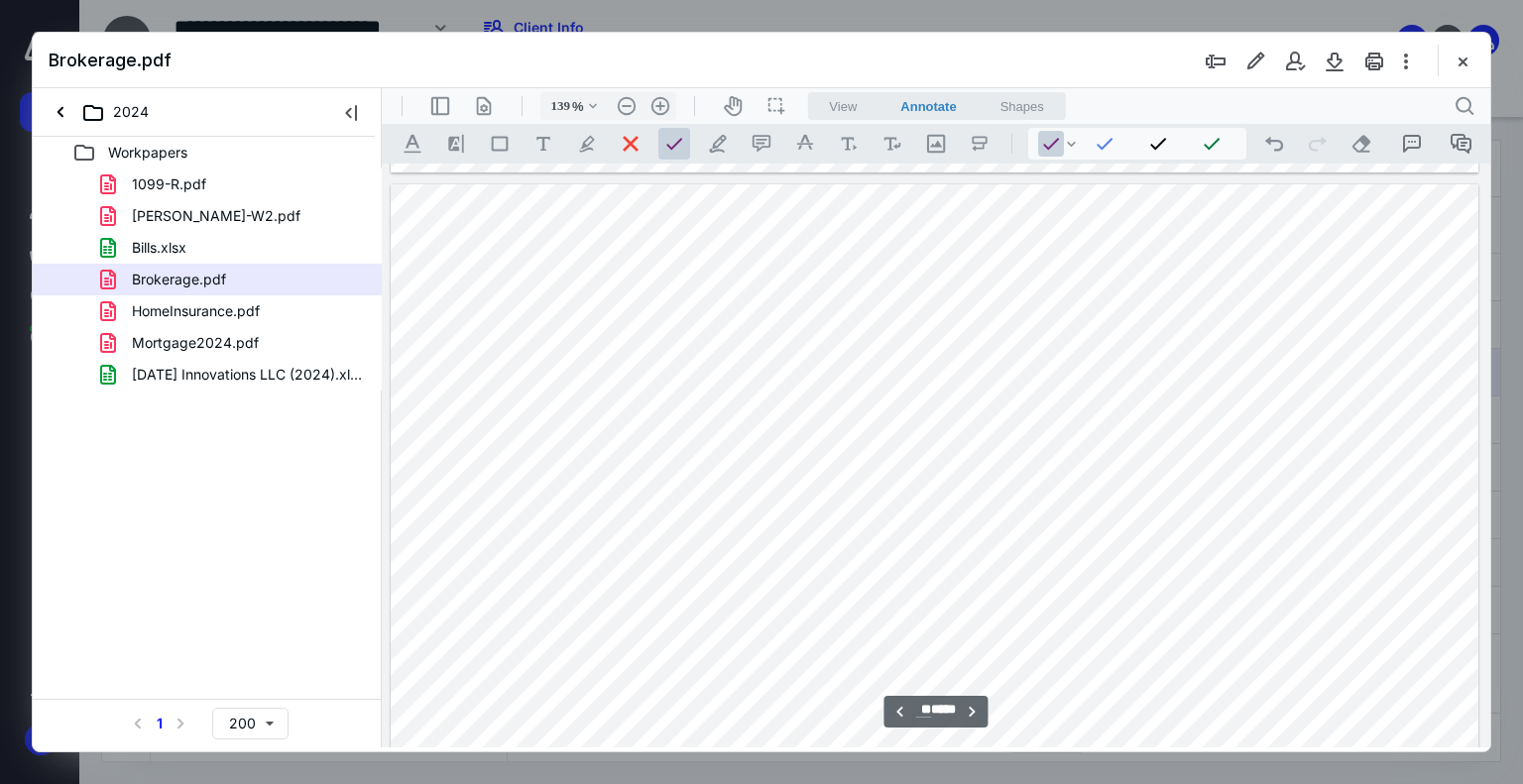 type on "164" 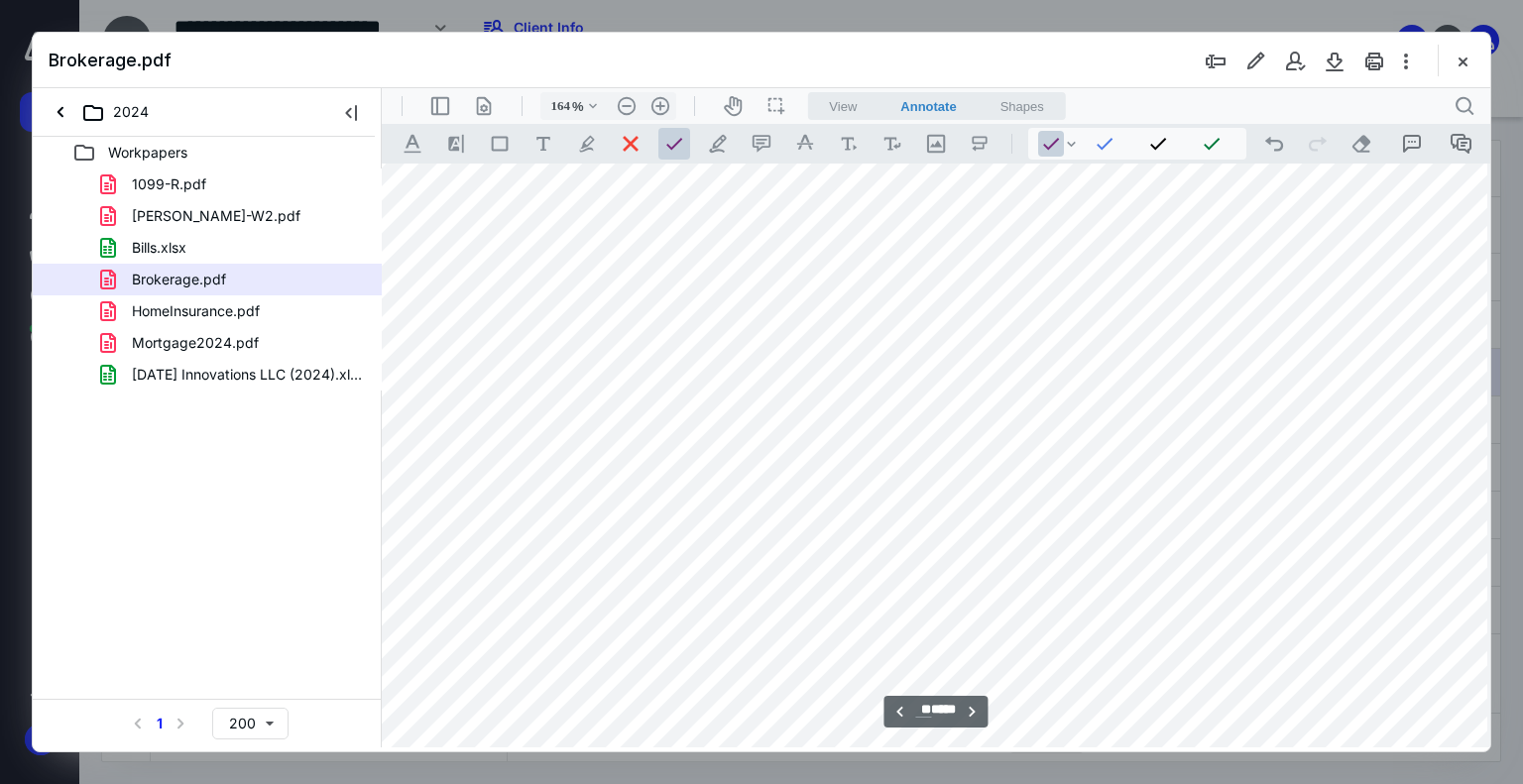 scroll, scrollTop: 13205, scrollLeft: 81, axis: both 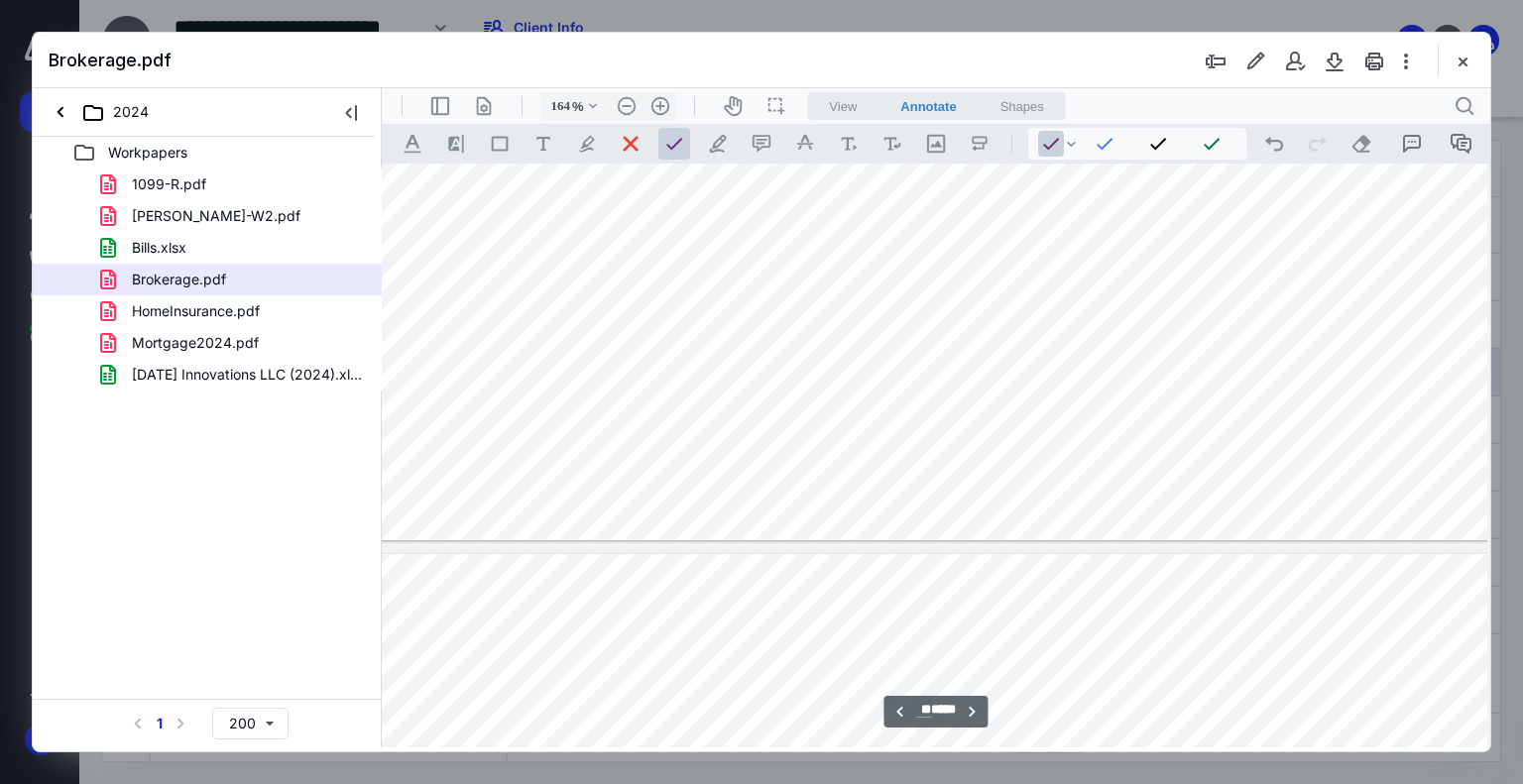 type on "**" 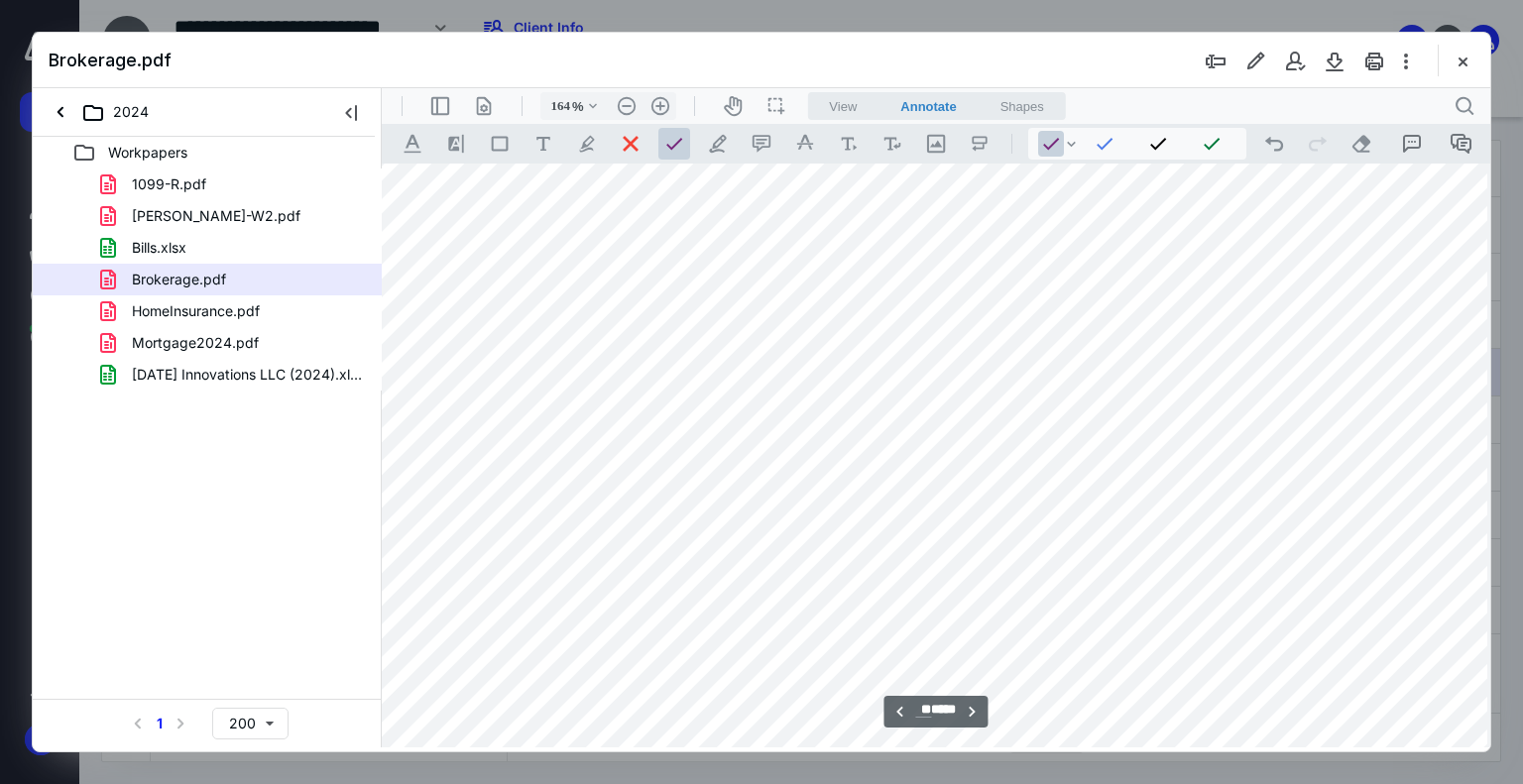 scroll, scrollTop: 14295, scrollLeft: 81, axis: both 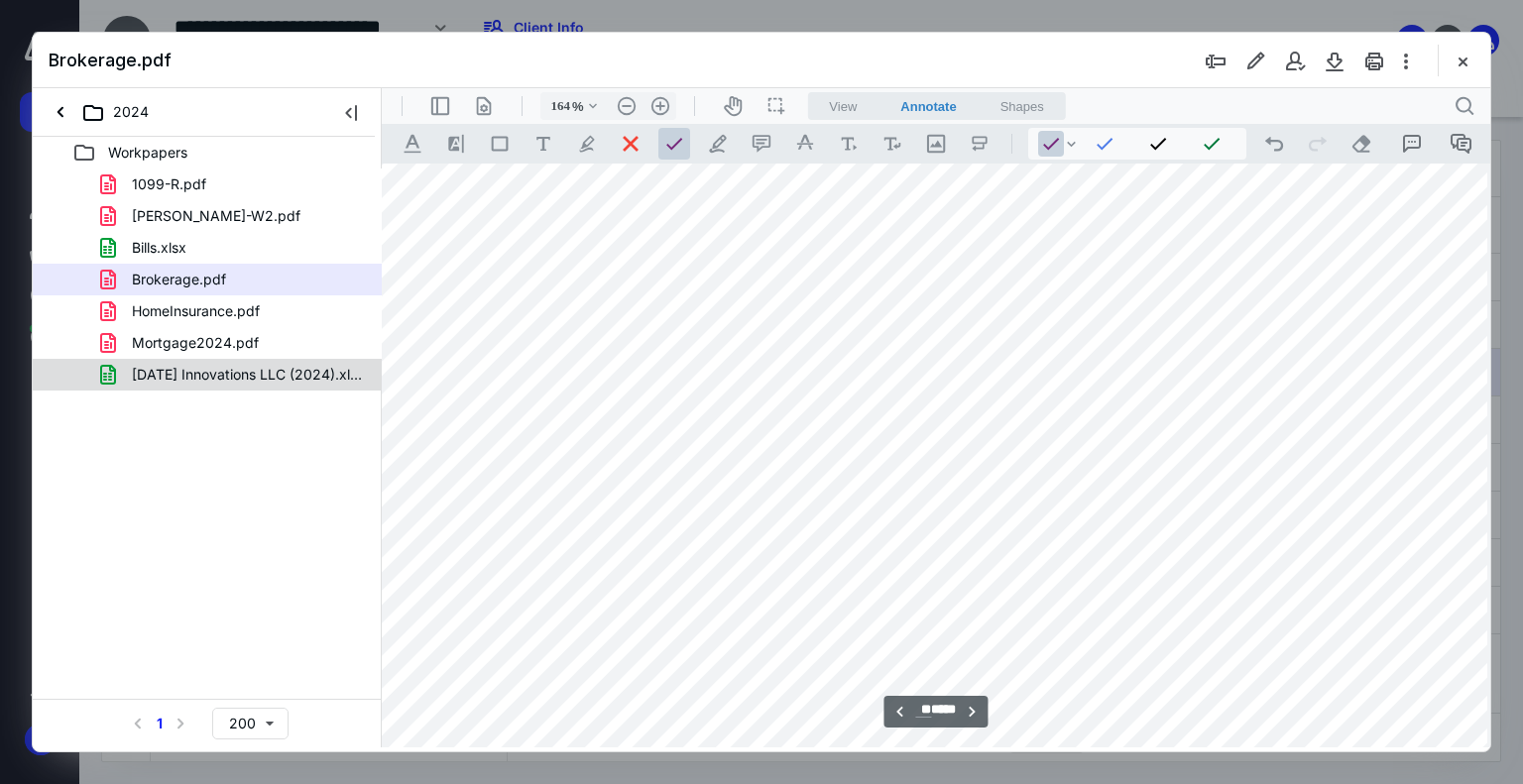 type on "114" 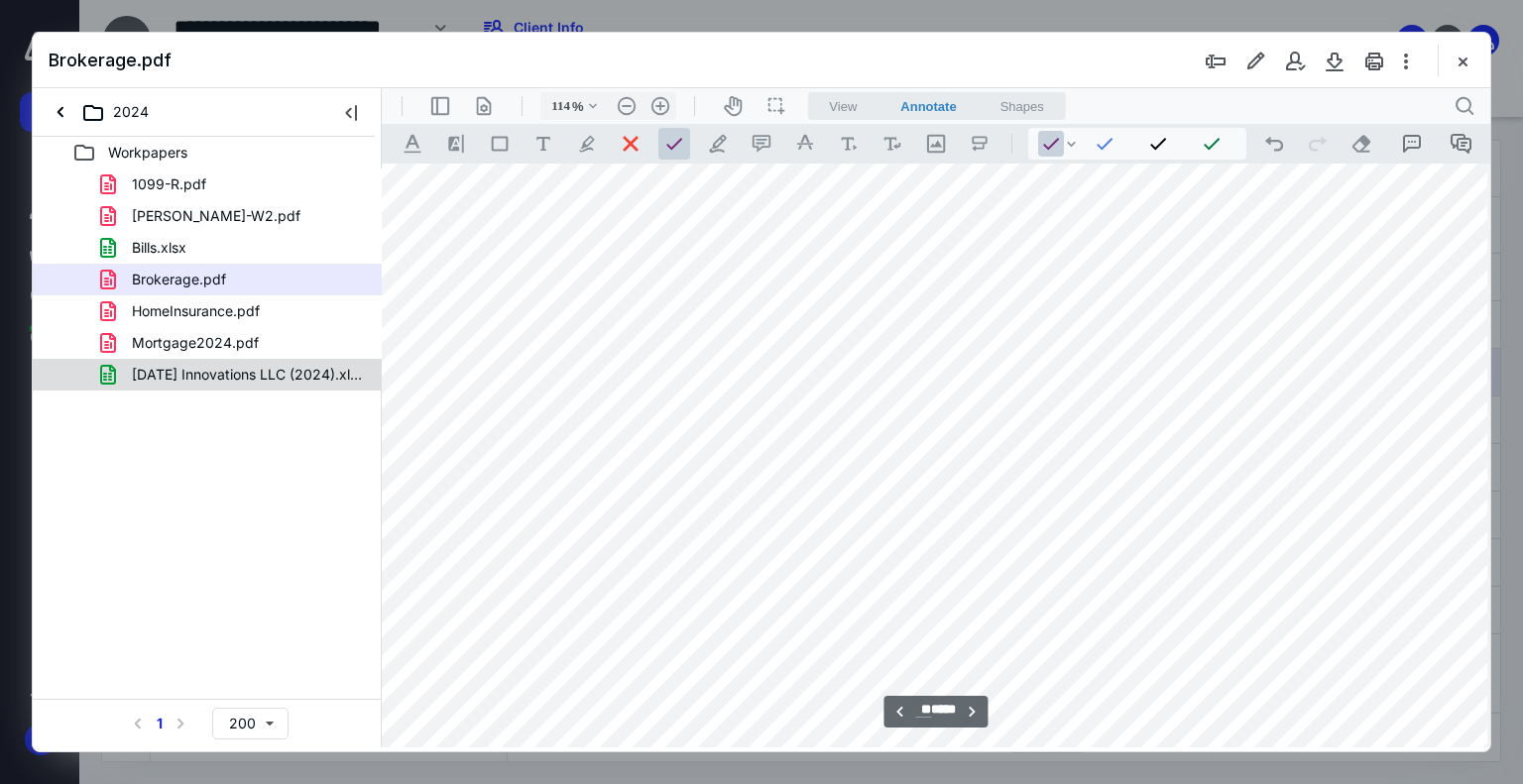 scroll, scrollTop: 9852, scrollLeft: 0, axis: vertical 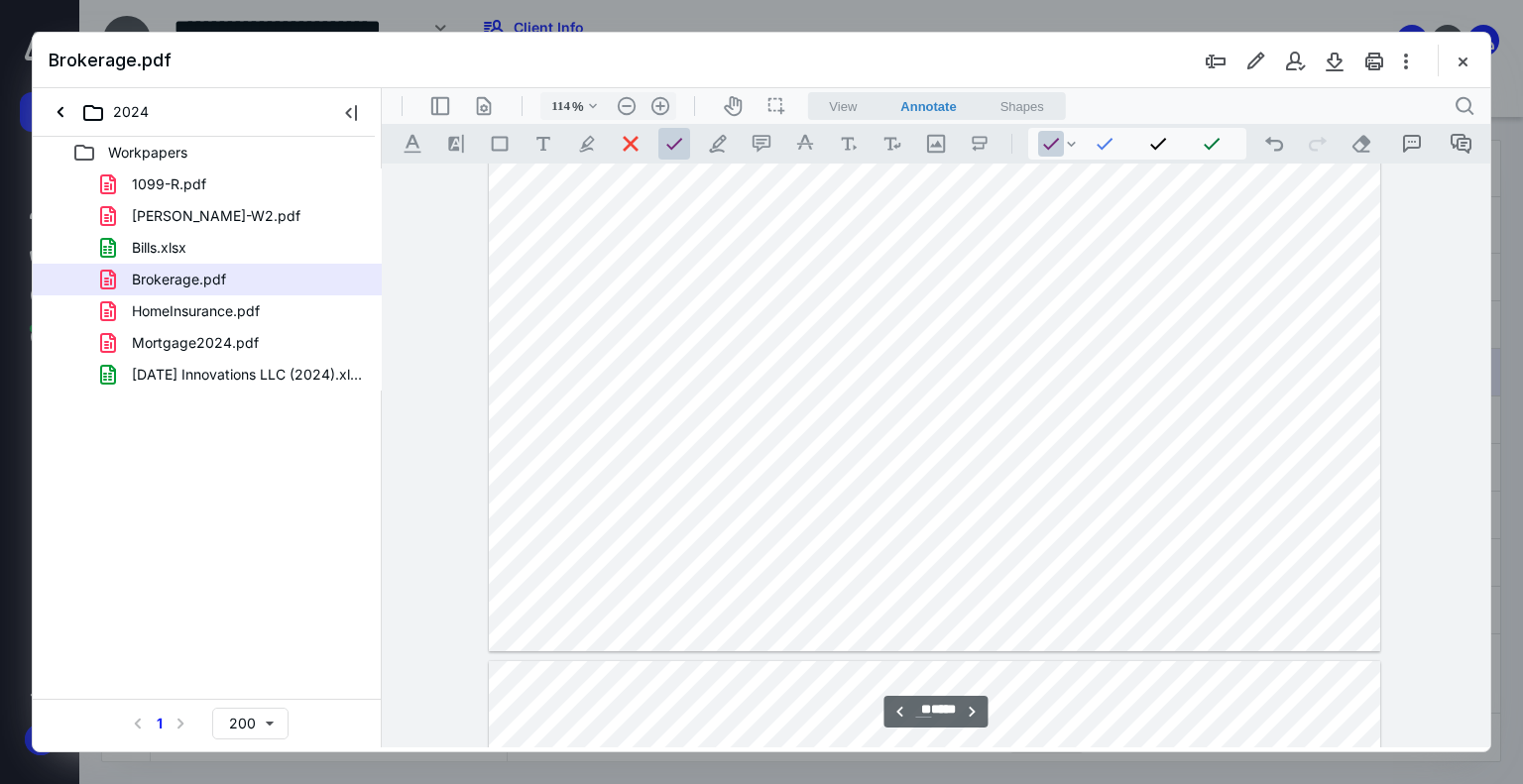type on "**" 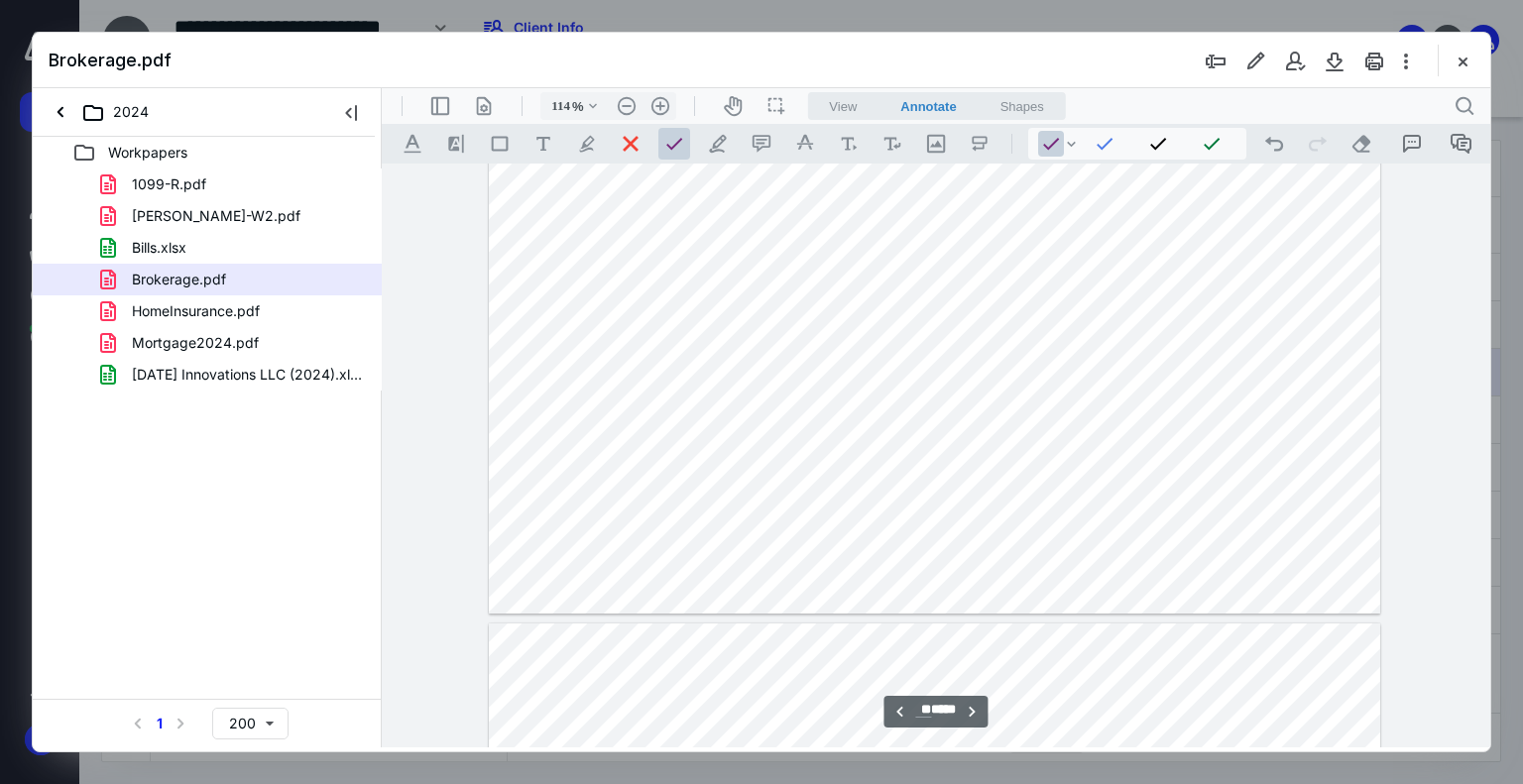 scroll, scrollTop: 12132, scrollLeft: 0, axis: vertical 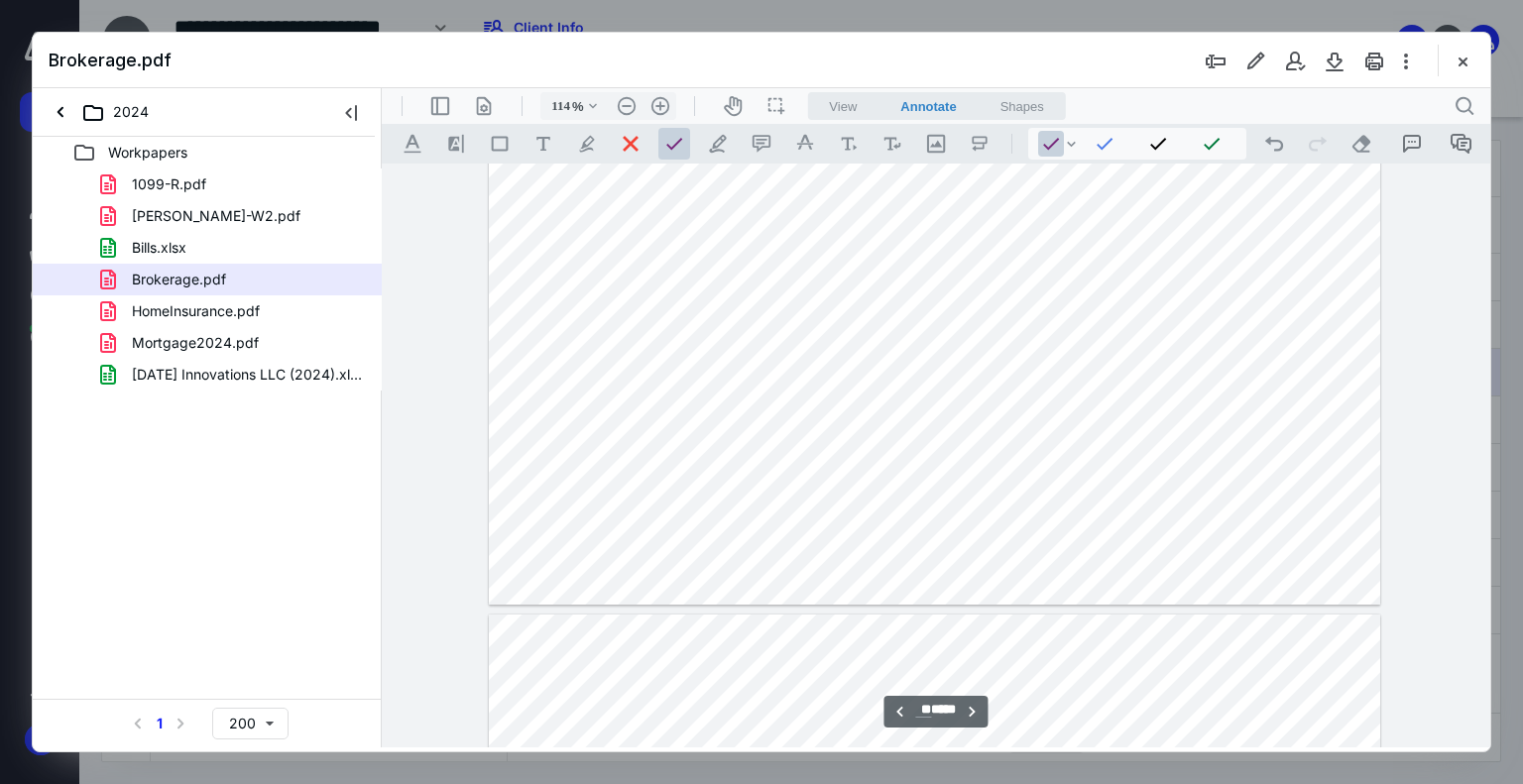 type on "139" 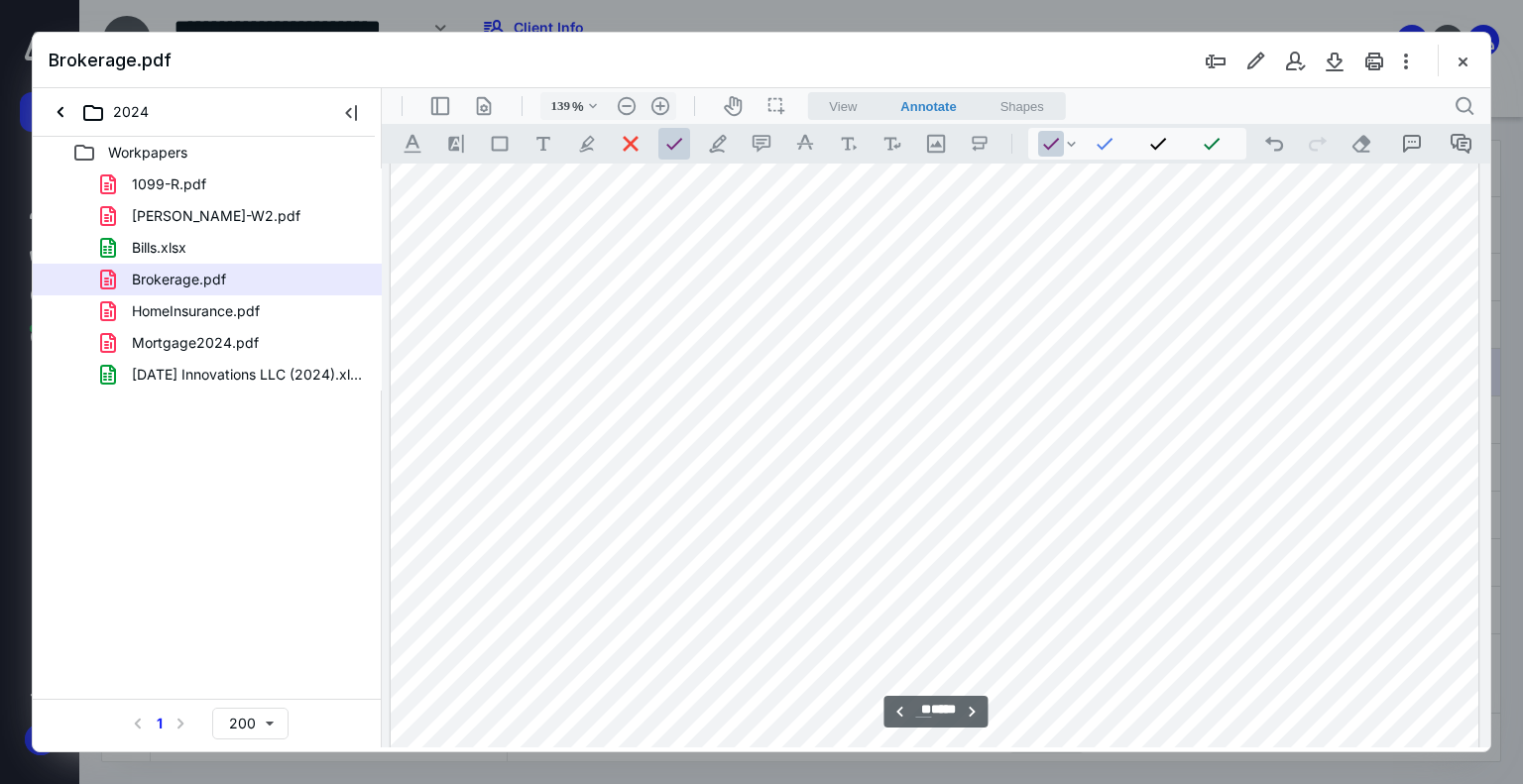 scroll, scrollTop: 29033, scrollLeft: 0, axis: vertical 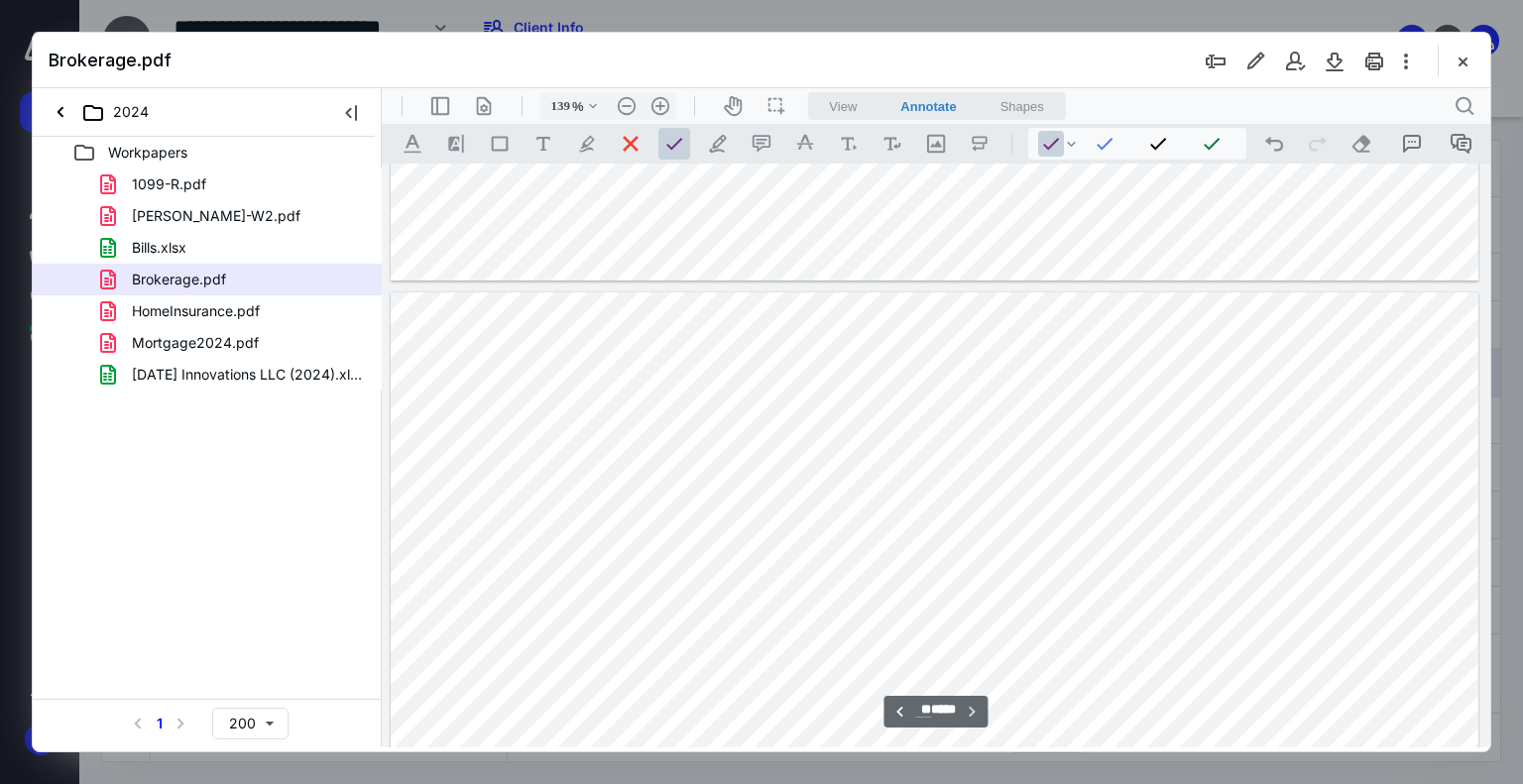 type on "**" 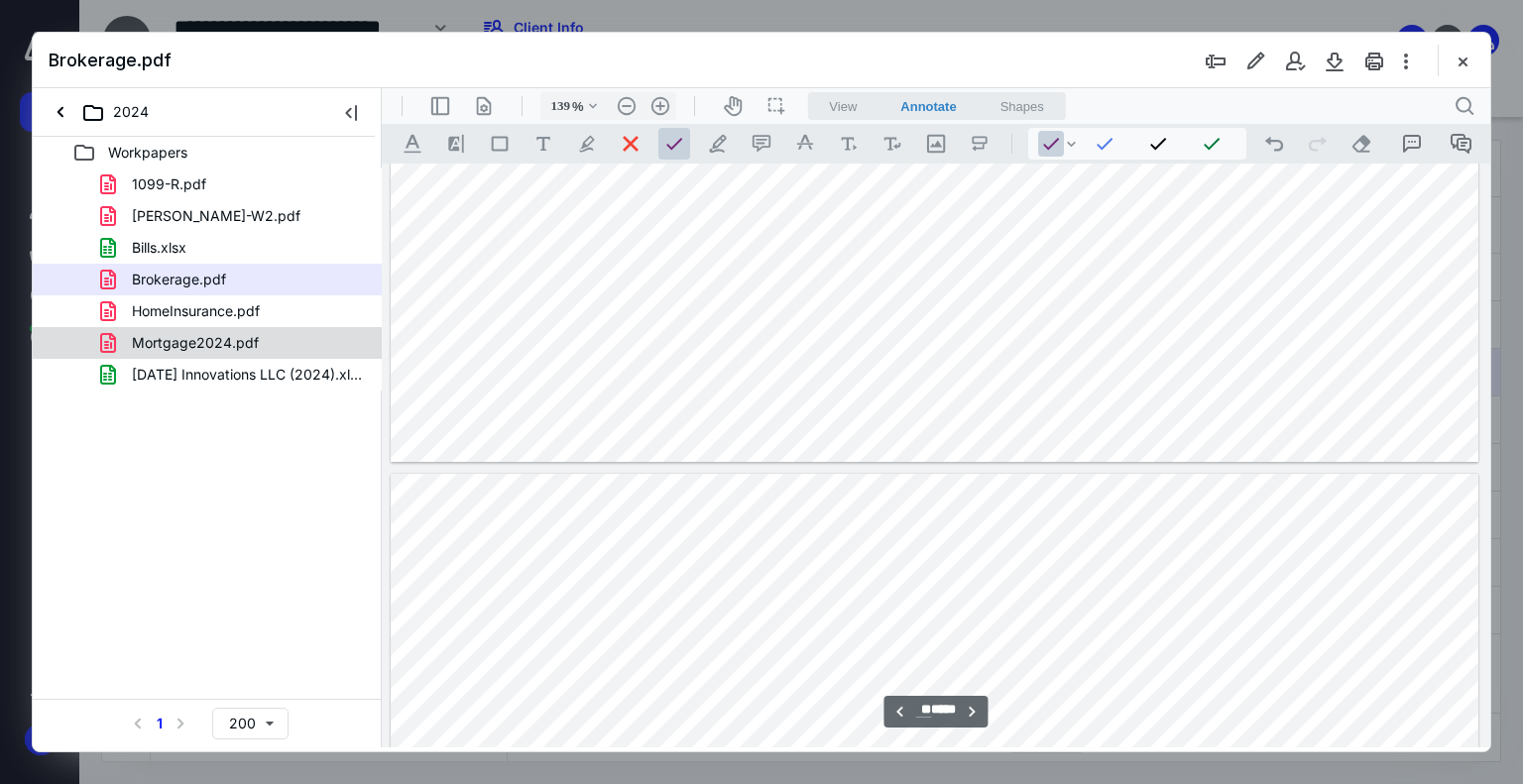 scroll, scrollTop: 29314, scrollLeft: 0, axis: vertical 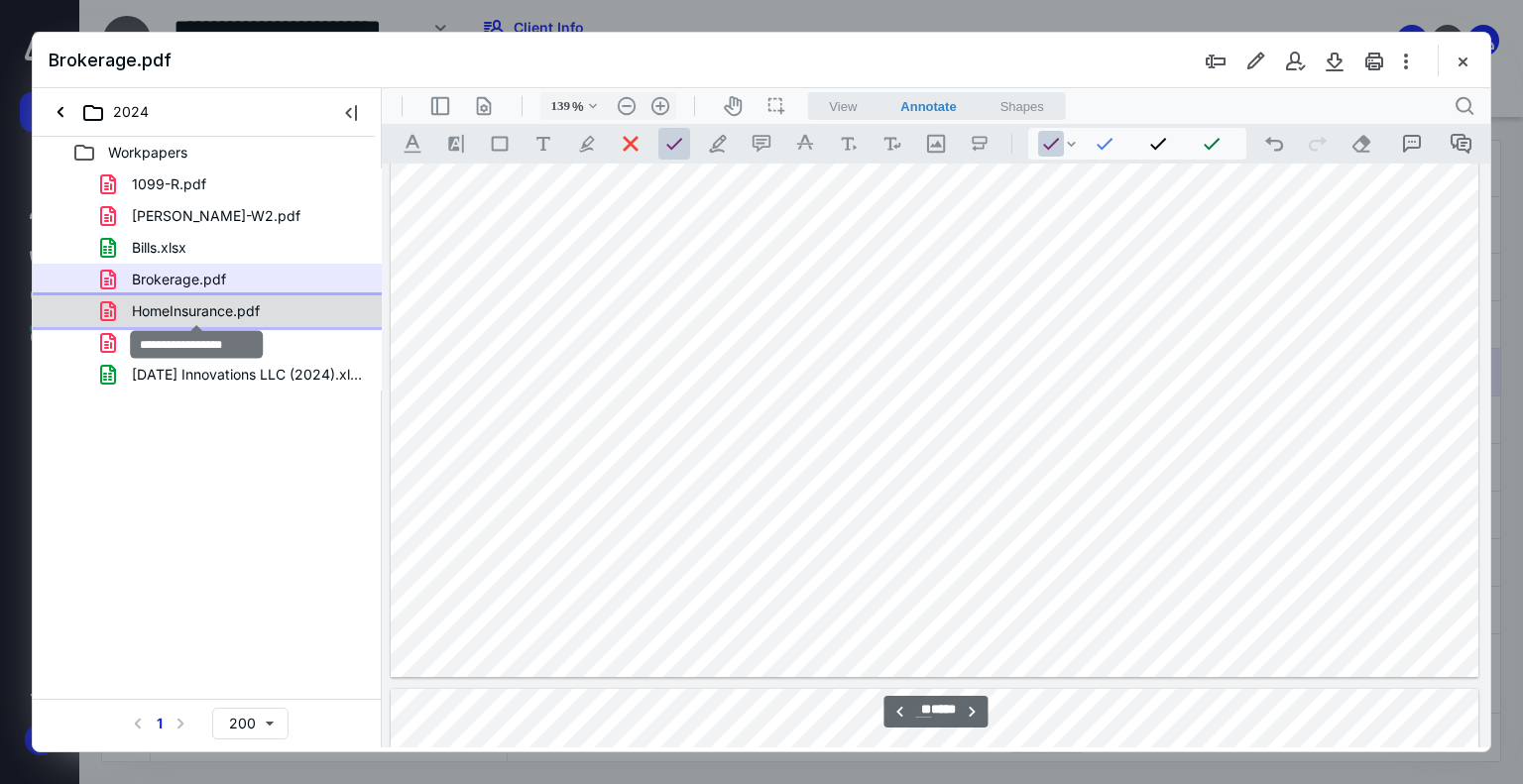 click on "HomeInsurance.pdf" at bounding box center (195, 311) 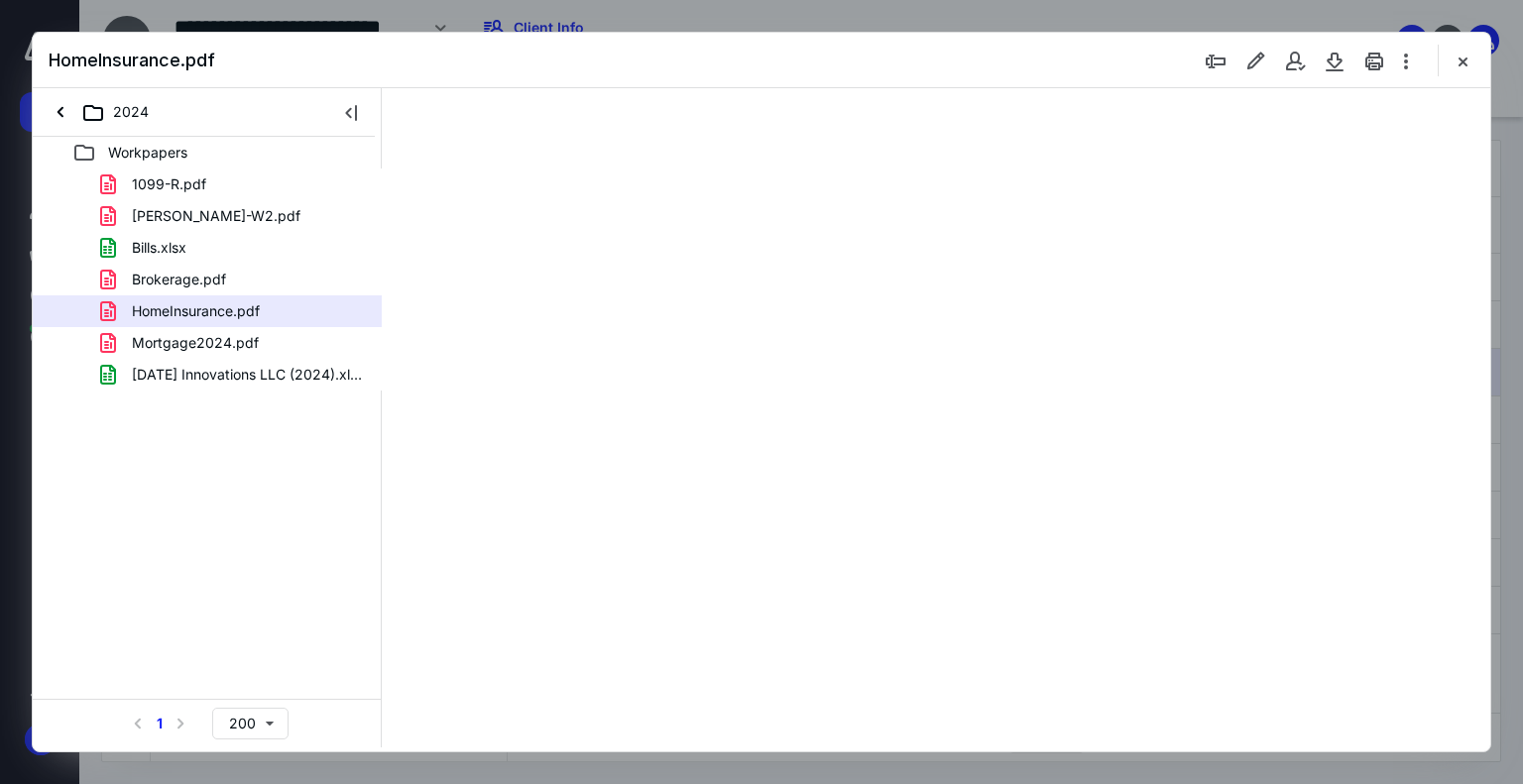 scroll, scrollTop: 0, scrollLeft: 0, axis: both 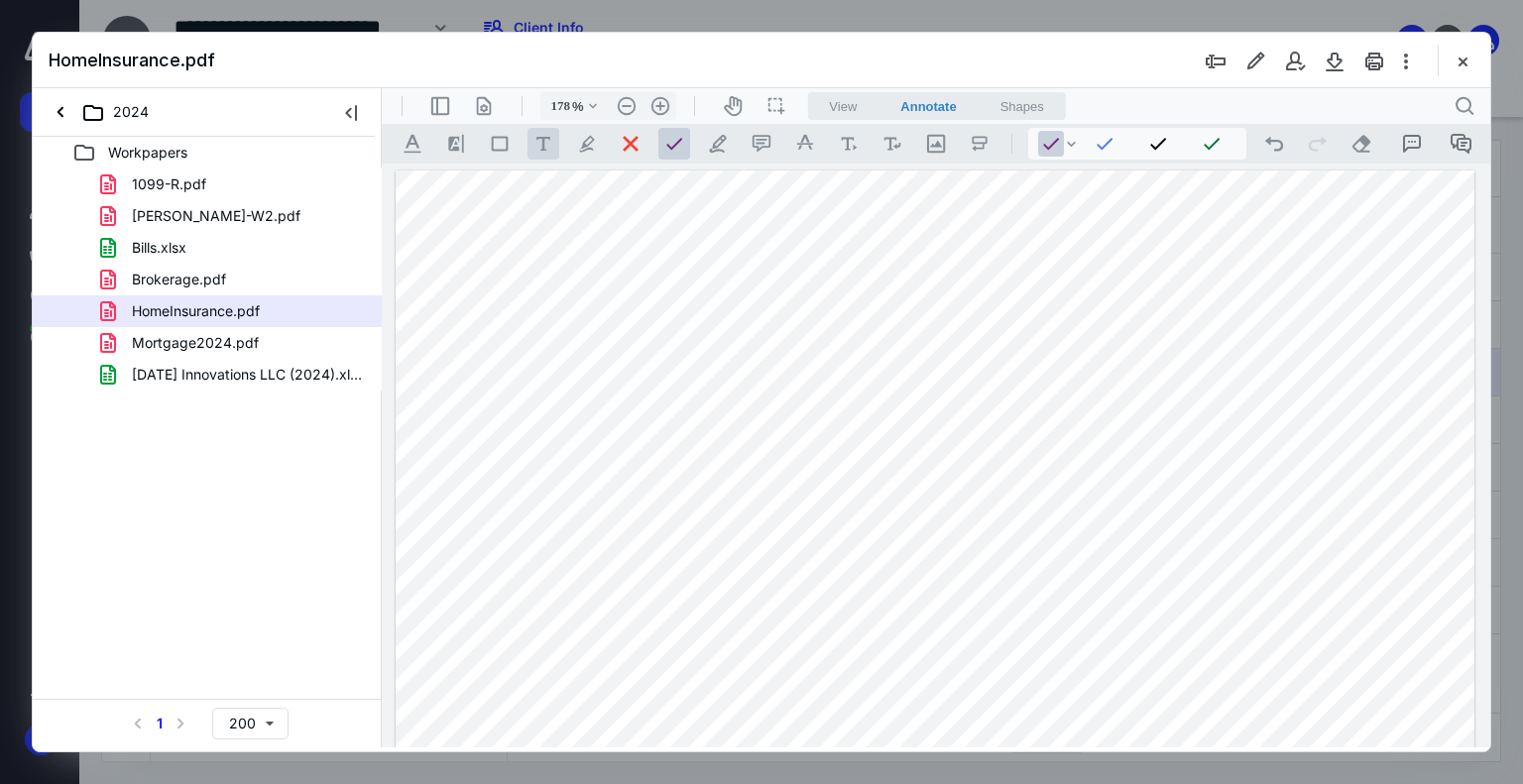 click on ".cls-1{fill:#abb0c4;} icon - tool - text - free text" at bounding box center (543, 144) 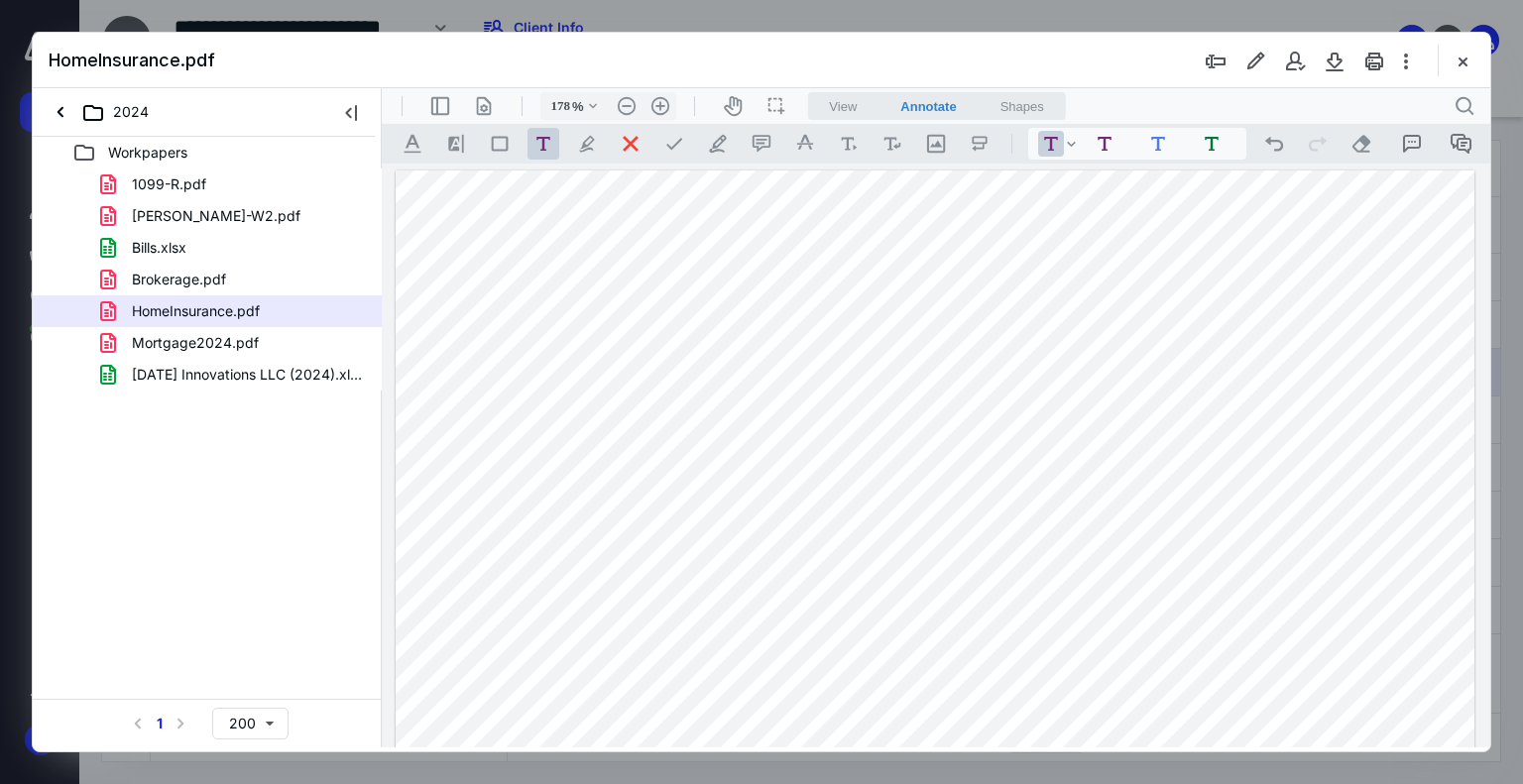scroll, scrollTop: 0, scrollLeft: 0, axis: both 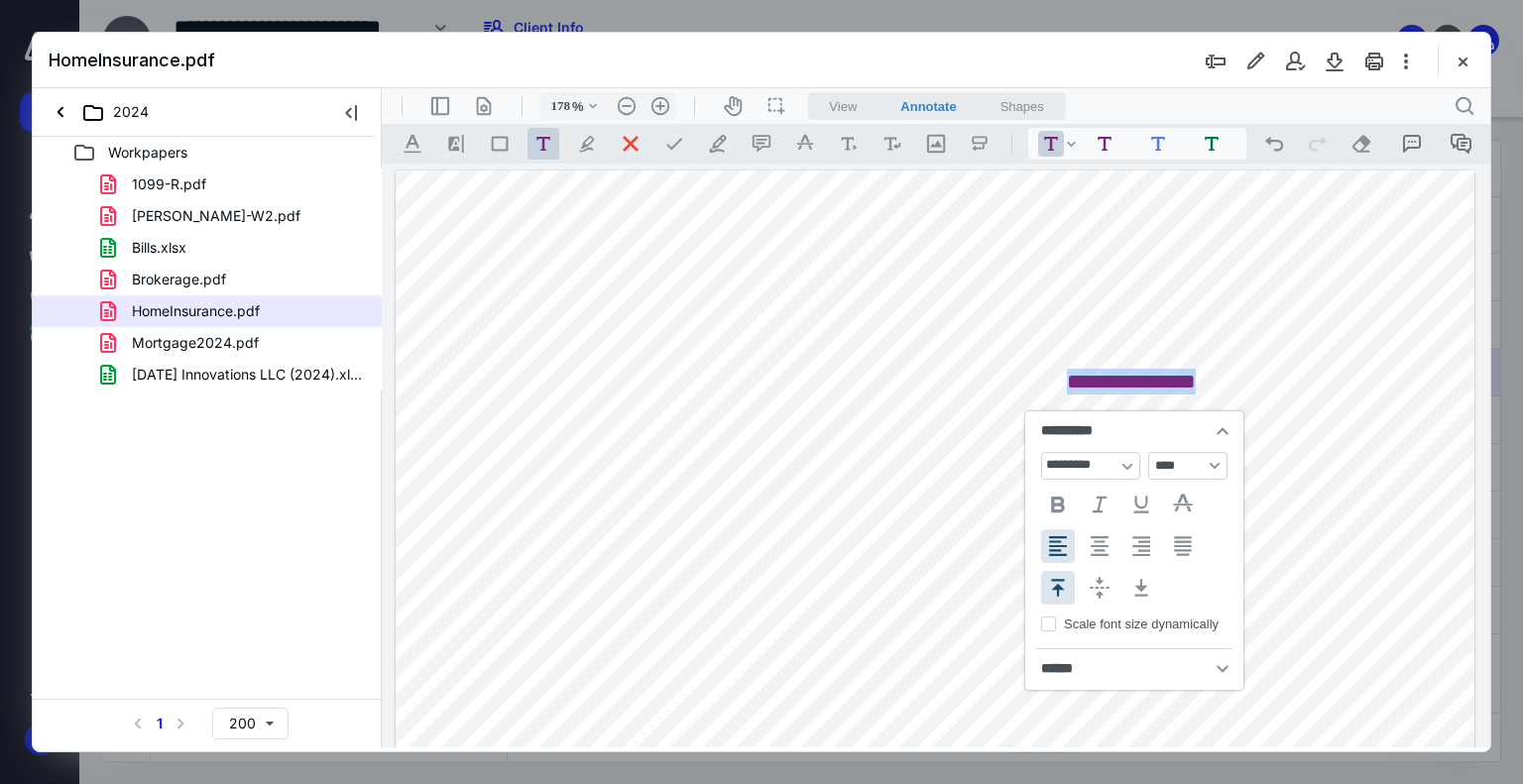 type 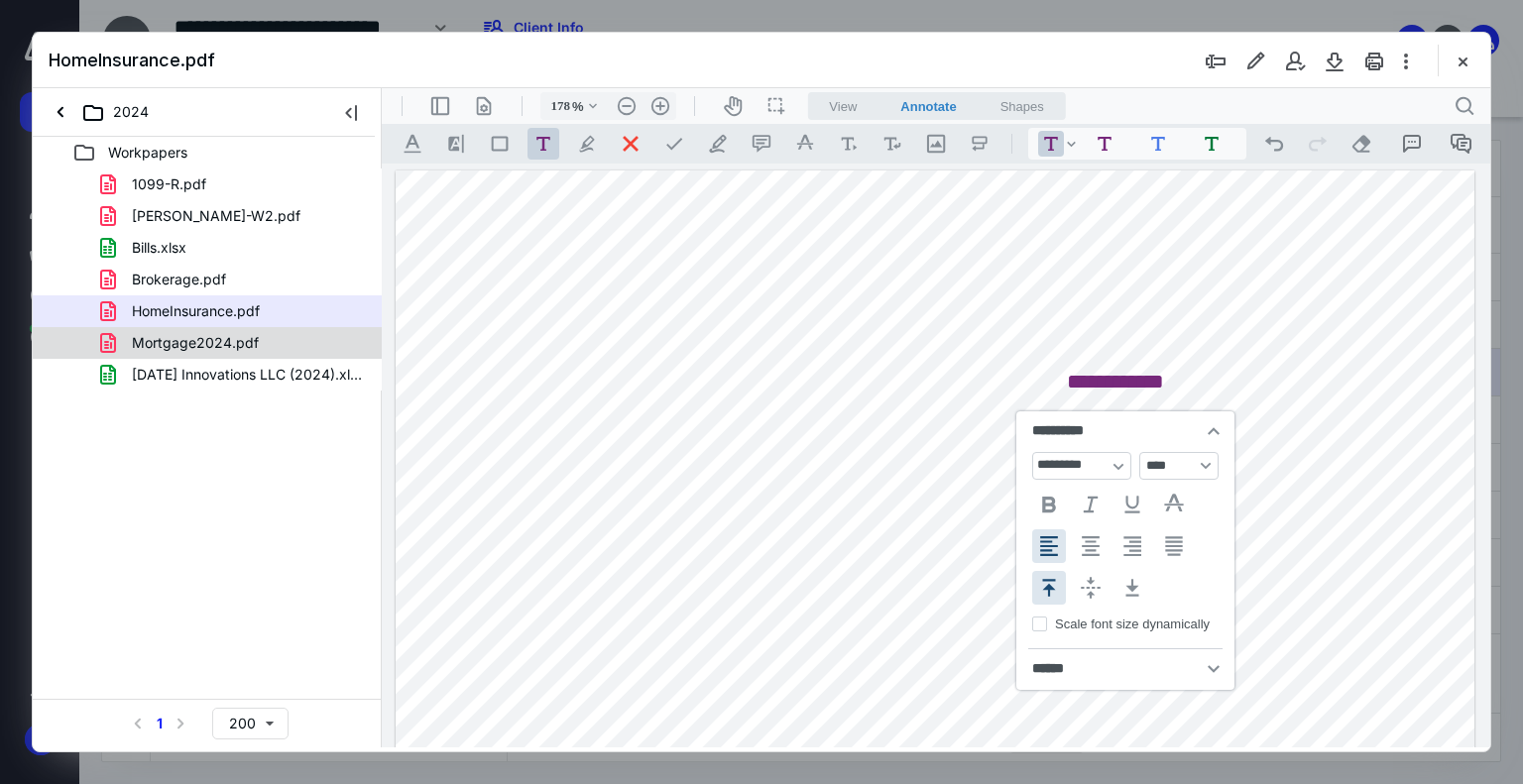 click on "Mortgage2024.pdf" at bounding box center (195, 343) 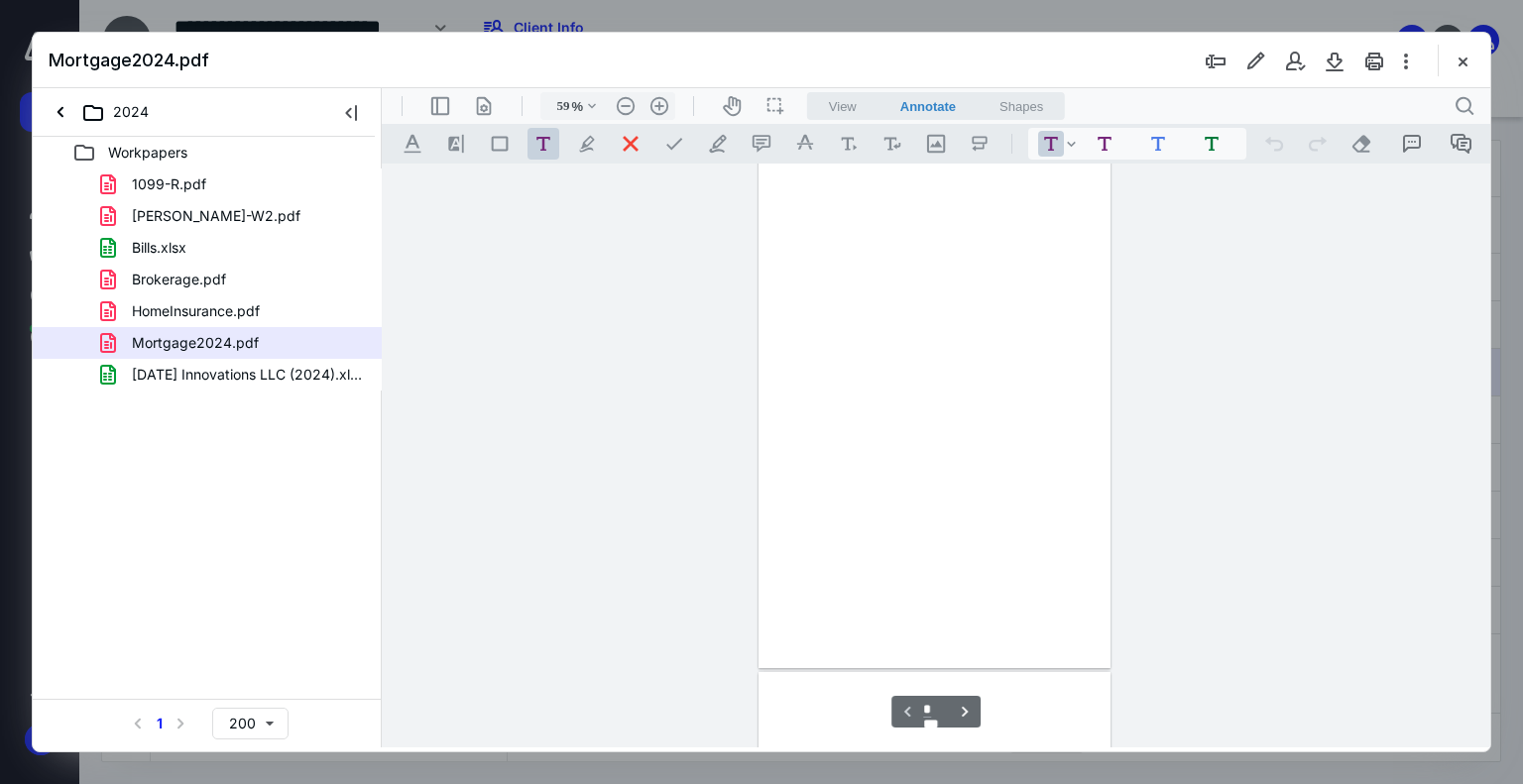 type on "178" 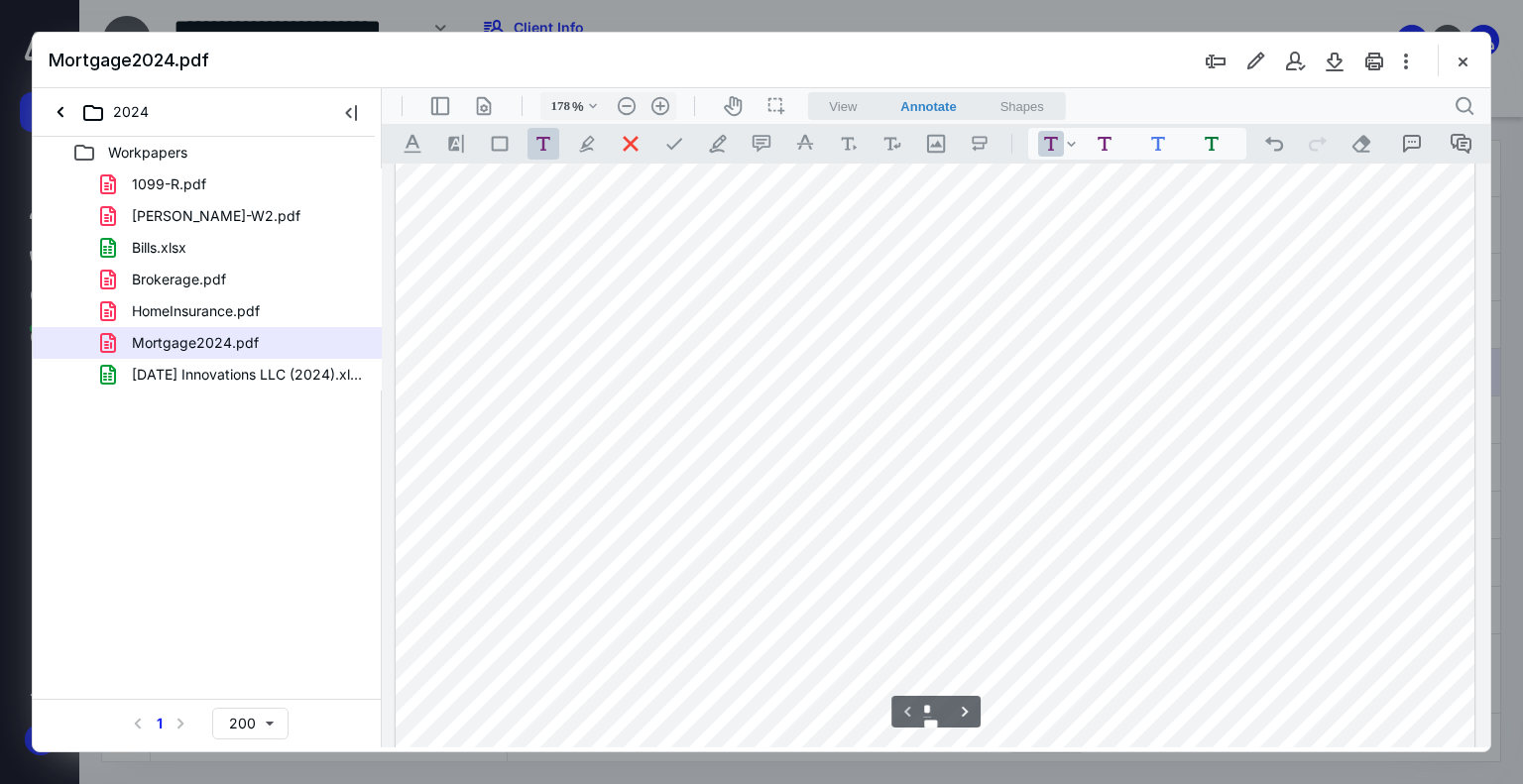 scroll, scrollTop: 0, scrollLeft: 0, axis: both 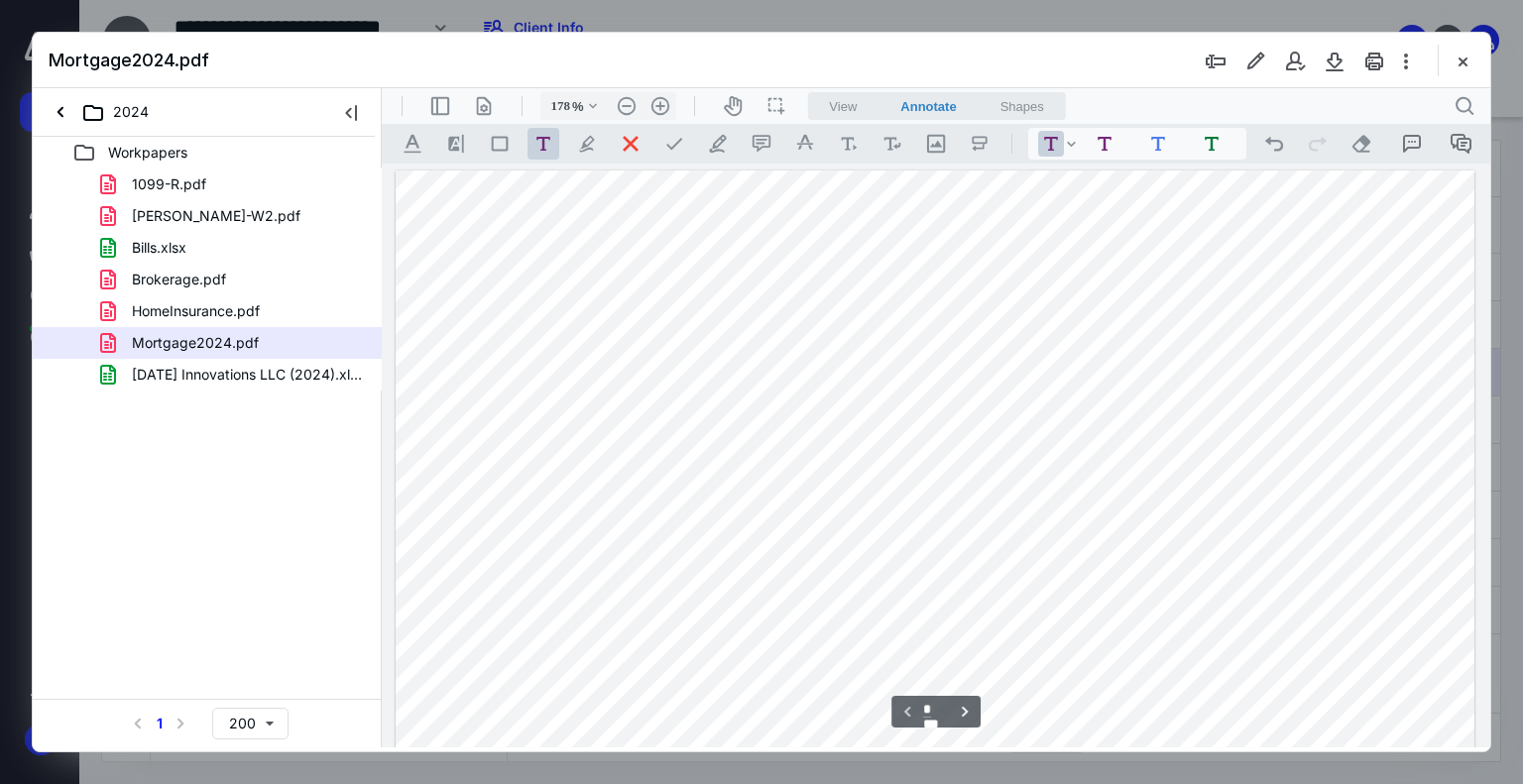 click at bounding box center [935, 1059] 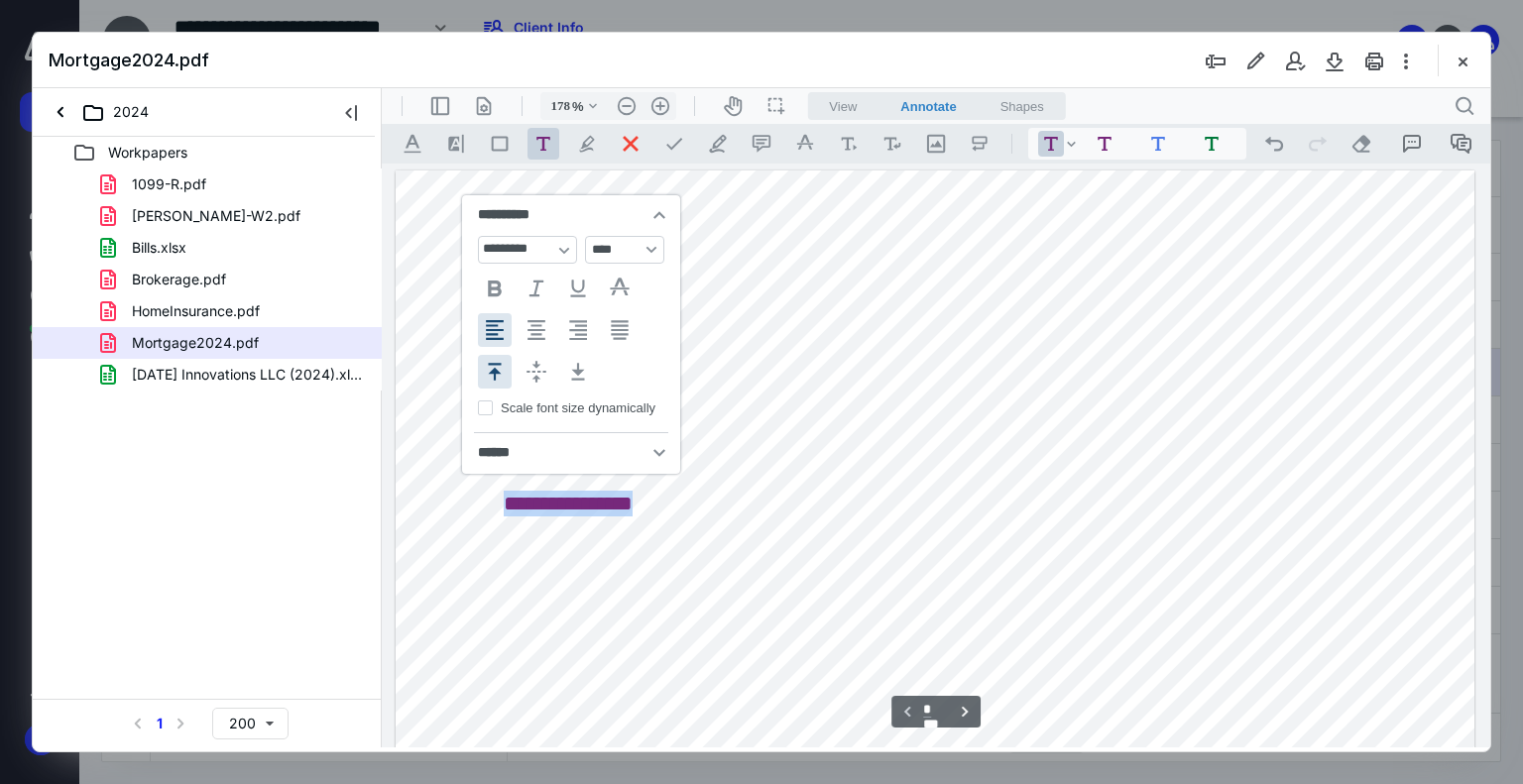 type 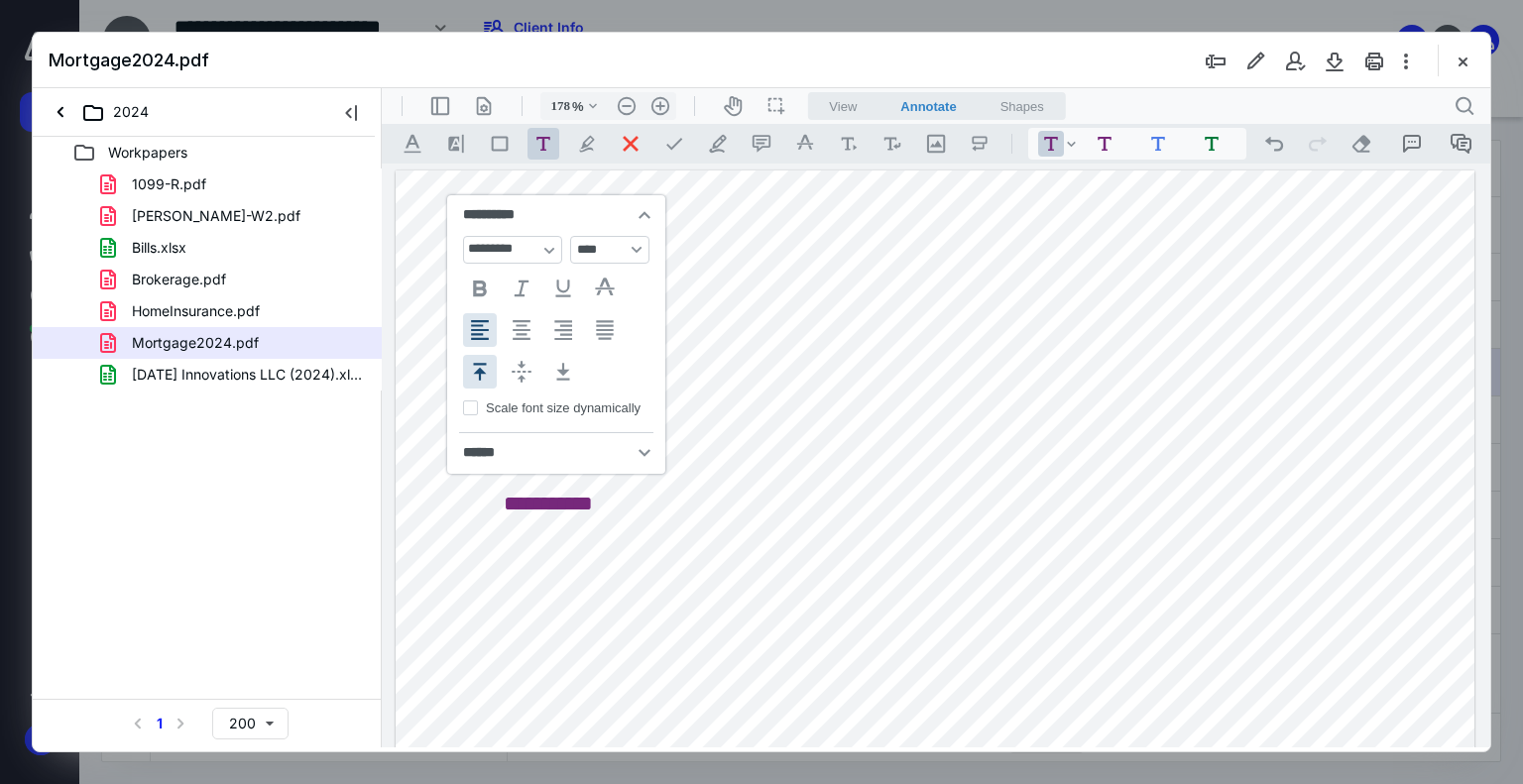 click on "**********" at bounding box center [935, 1059] 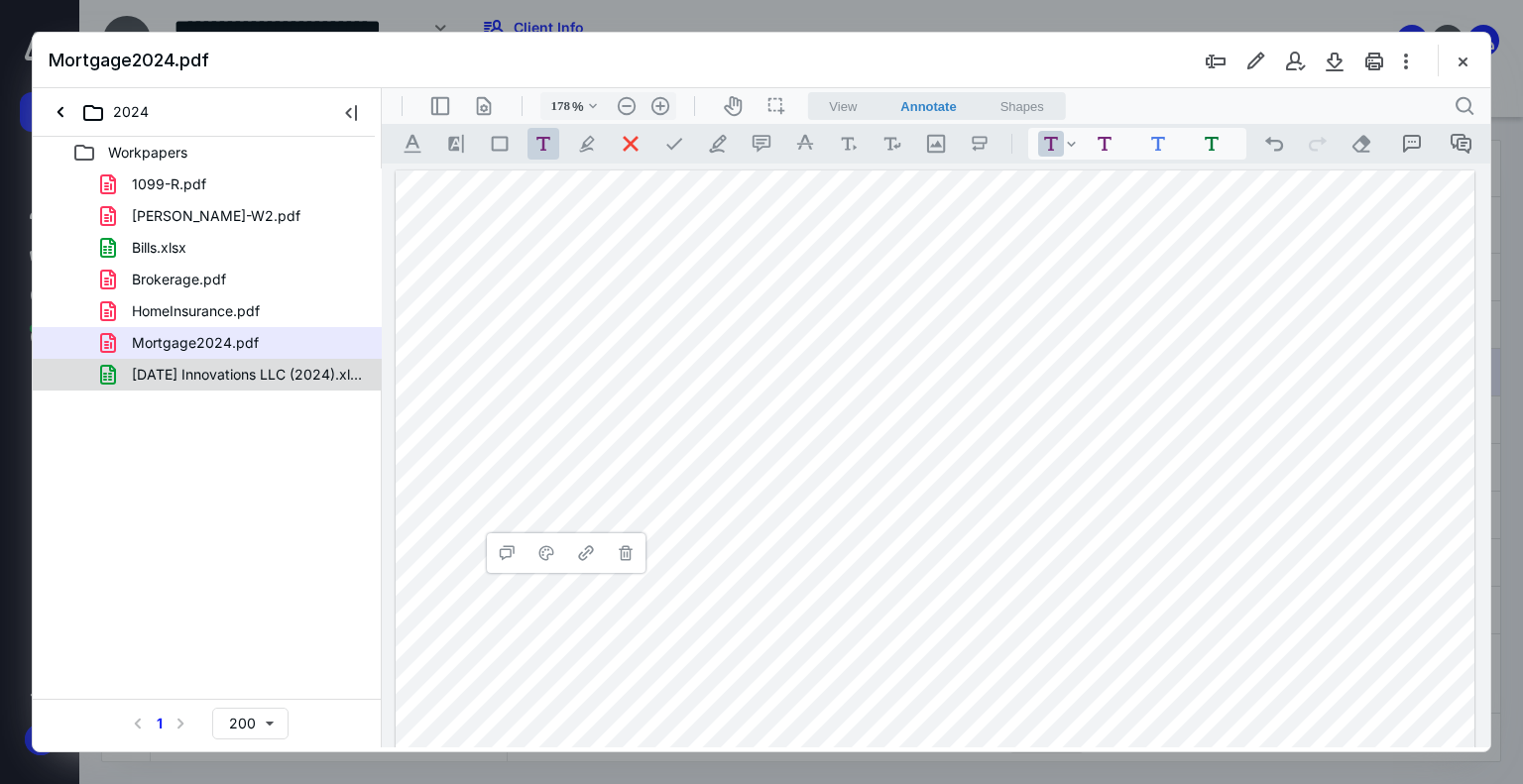 click on "[DATE] Innovations LLC (2024).xlsx" at bounding box center [235, 375] 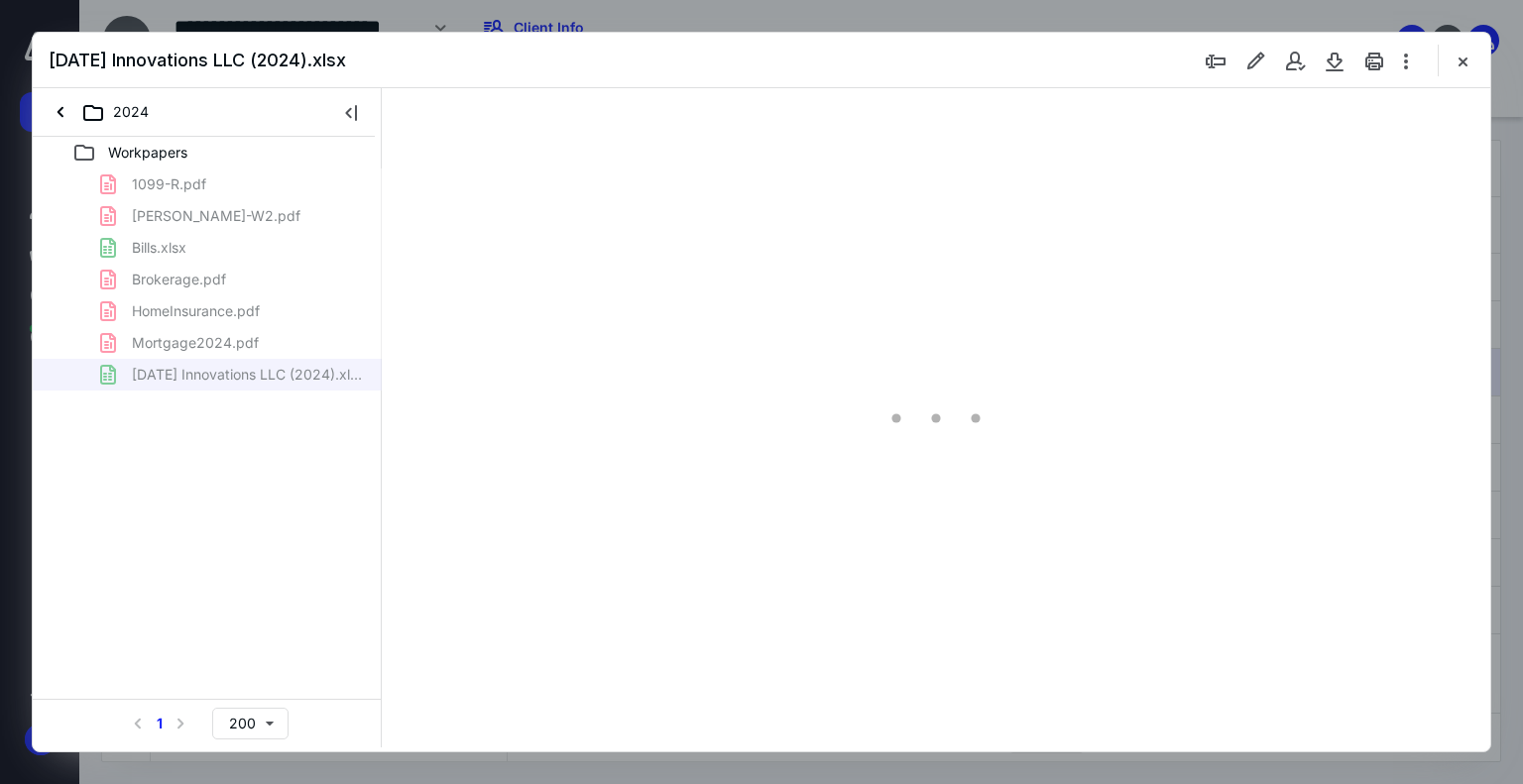 type on "270" 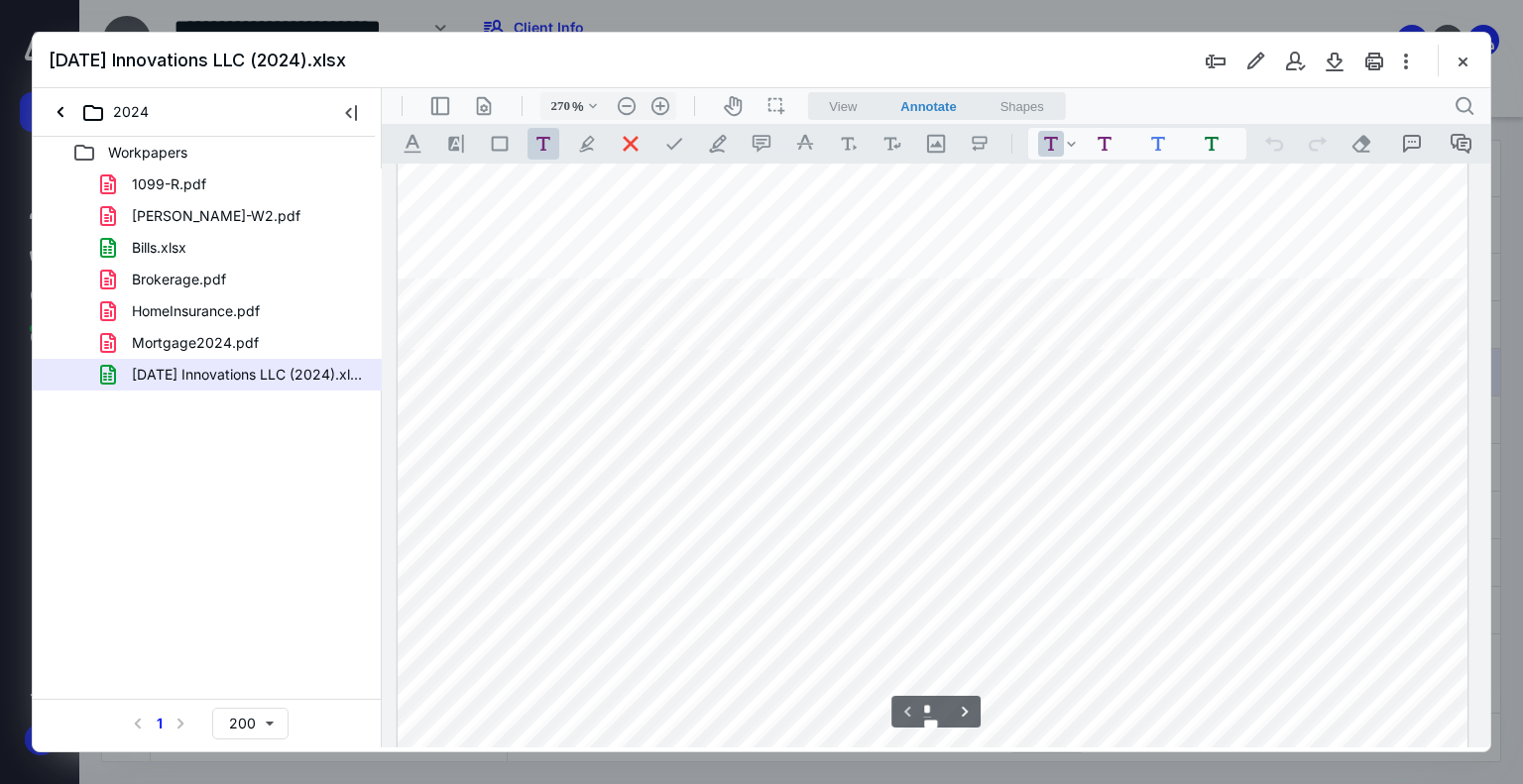 scroll, scrollTop: 793, scrollLeft: 3094, axis: both 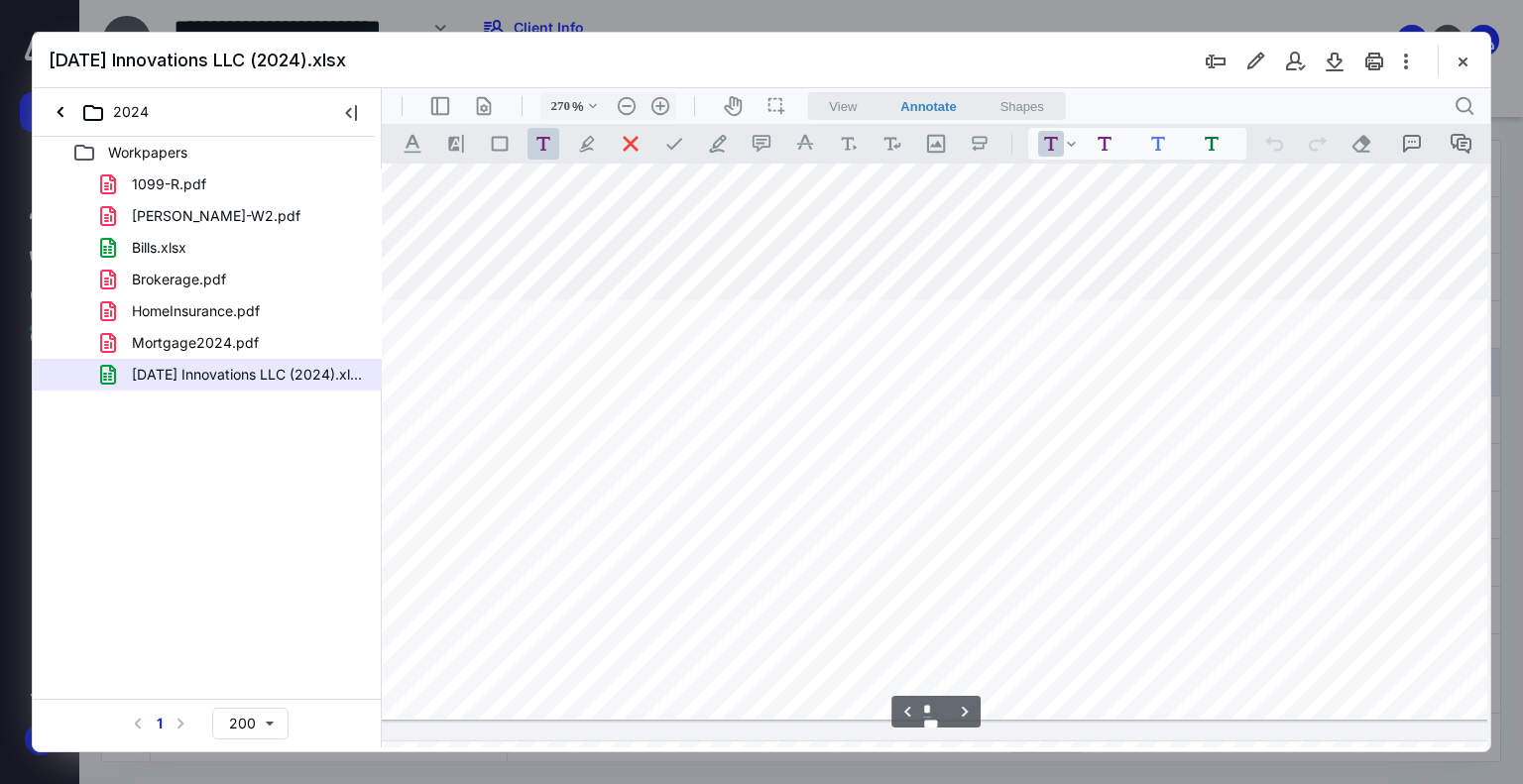 type on "*" 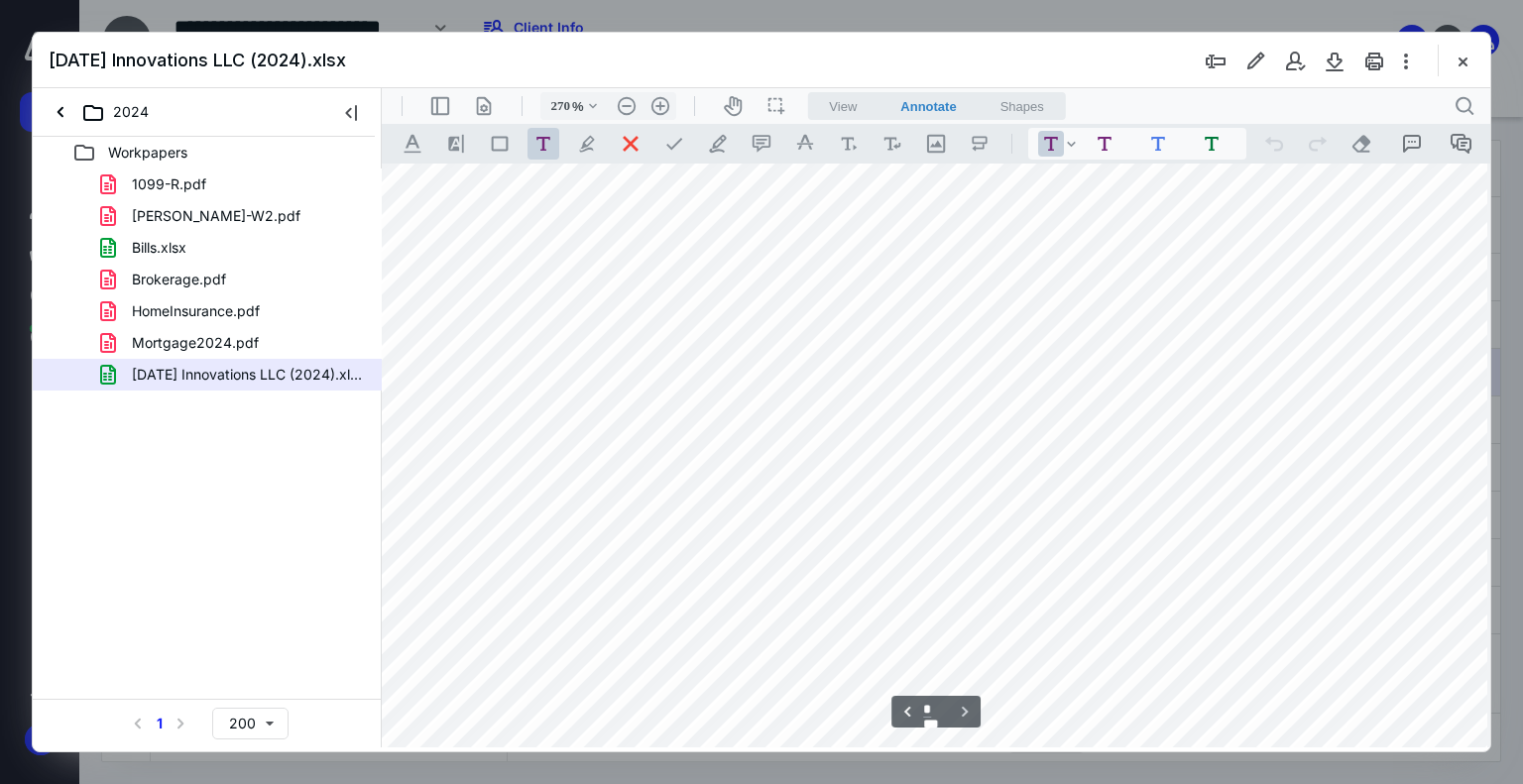 scroll, scrollTop: 5347, scrollLeft: 3094, axis: both 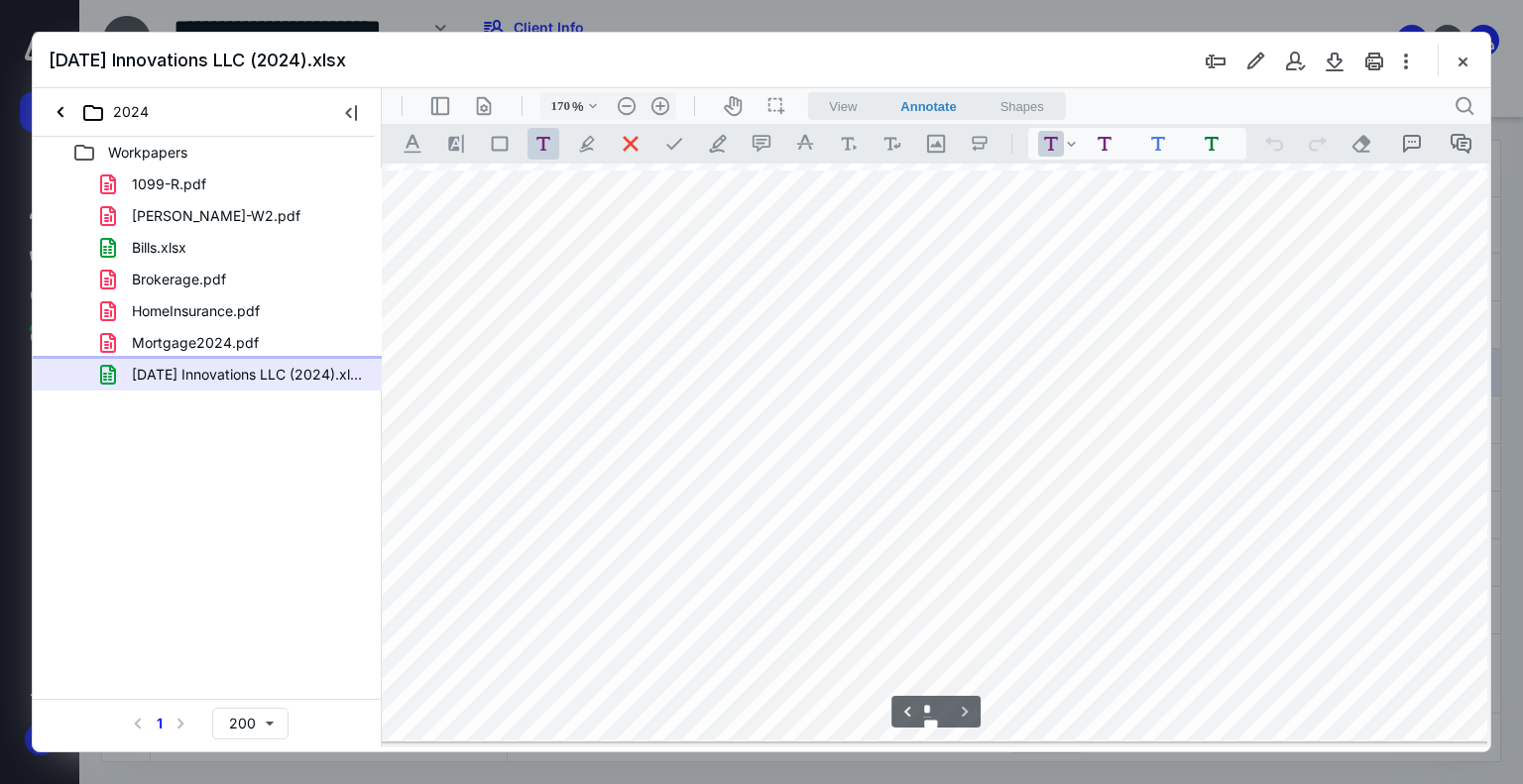 type on "120" 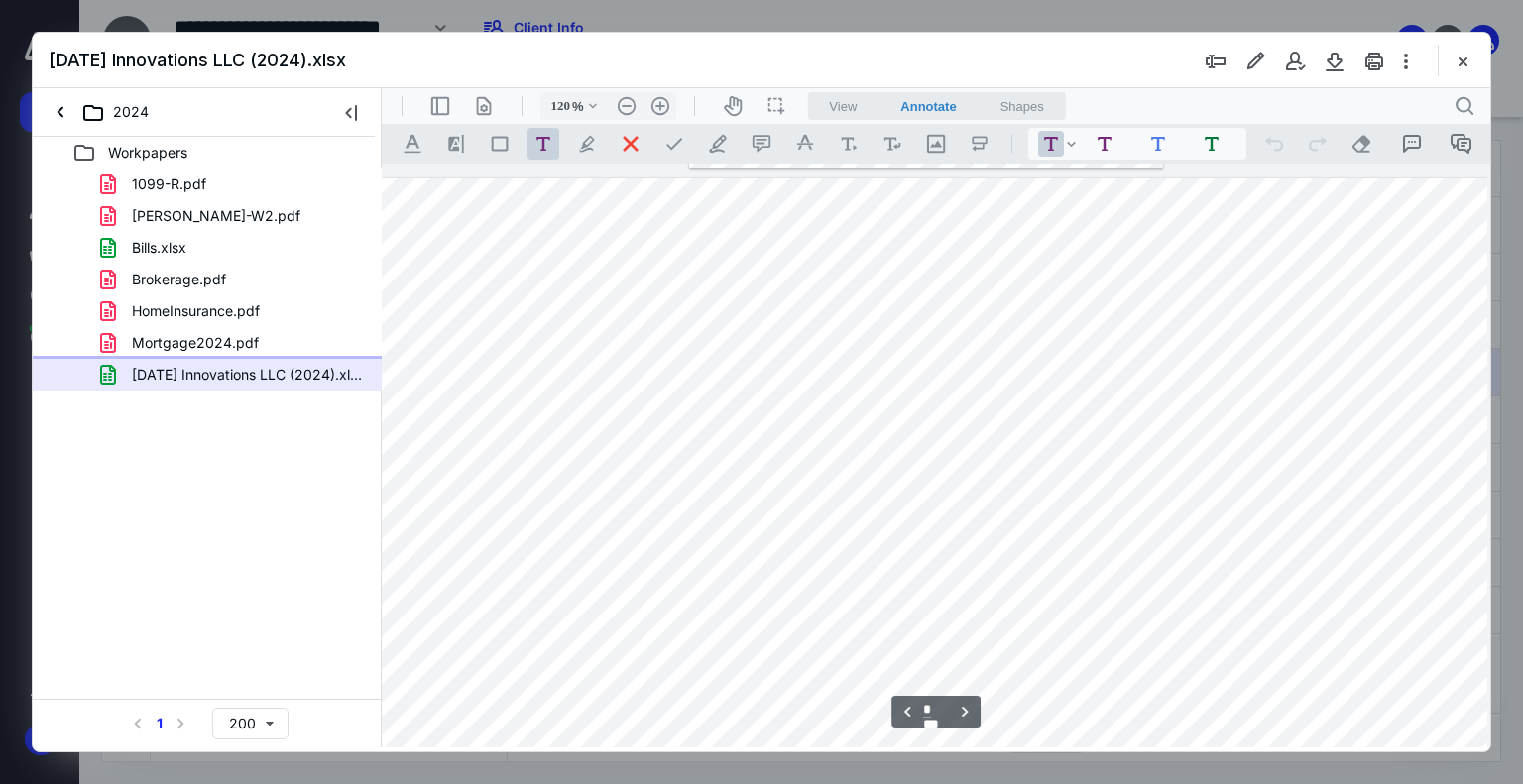 scroll, scrollTop: 658, scrollLeft: 1070, axis: both 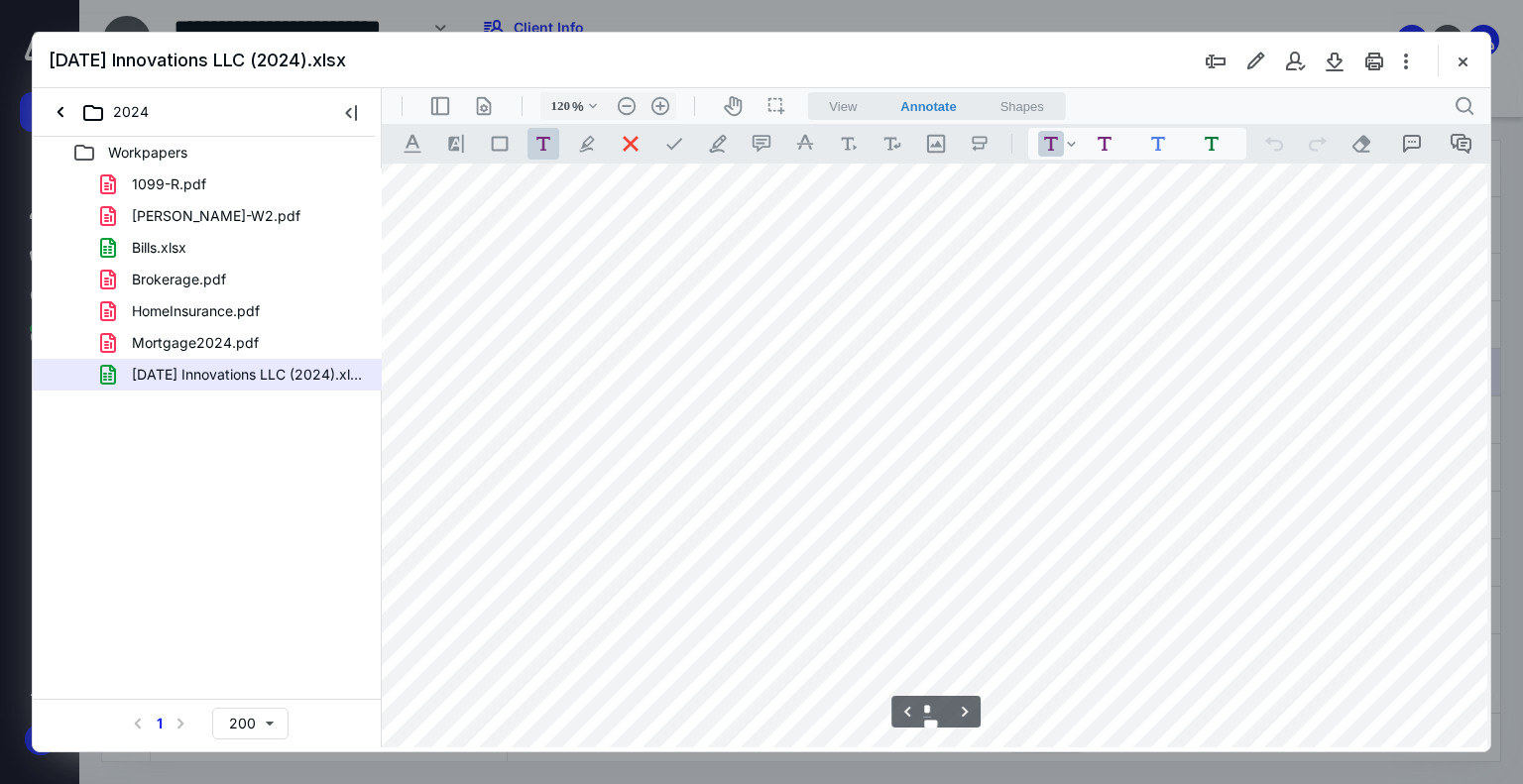 drag, startPoint x: 954, startPoint y: 748, endPoint x: 793, endPoint y: 748, distance: 161 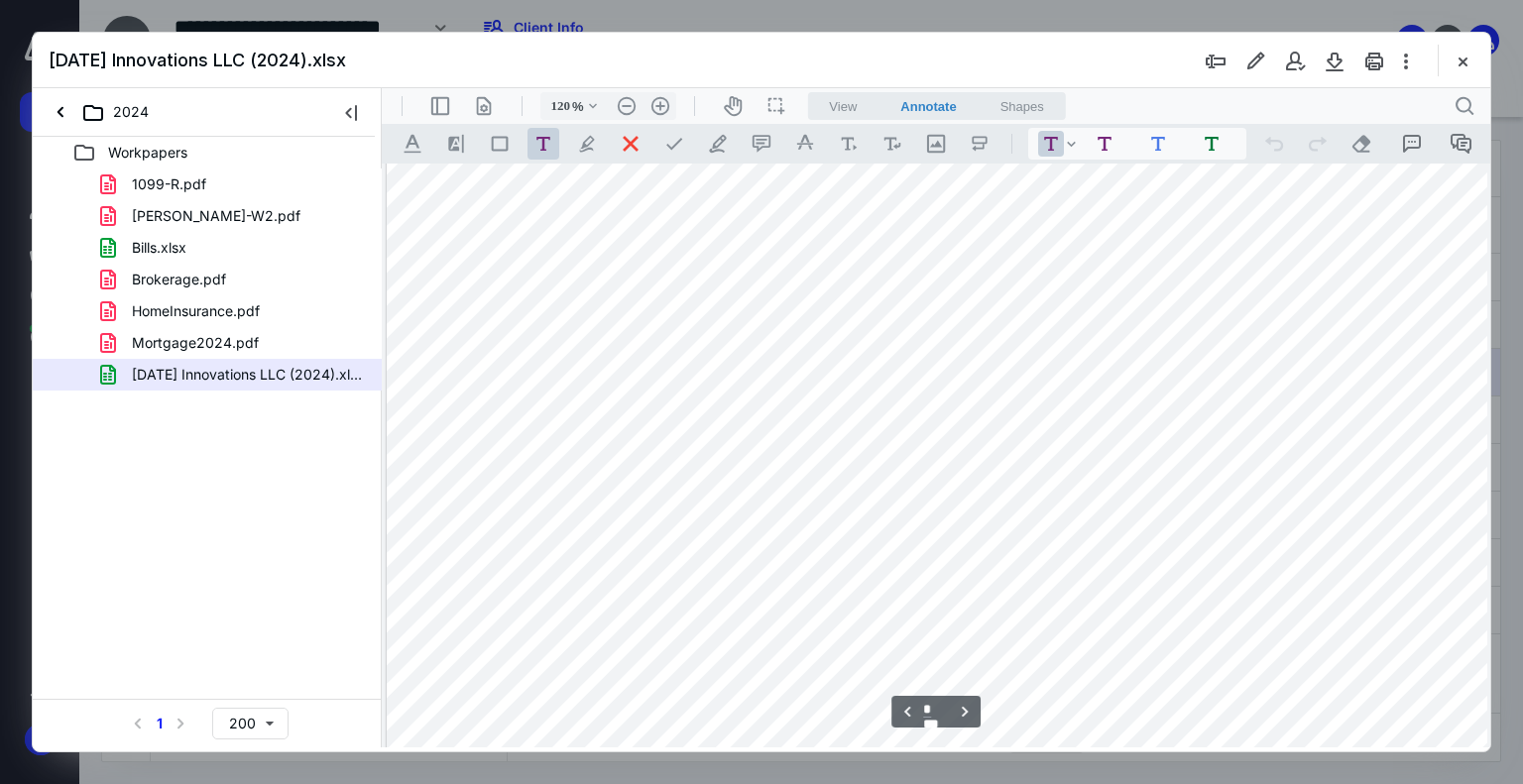 drag, startPoint x: 821, startPoint y: 745, endPoint x: 824, endPoint y: 837, distance: 92.0489 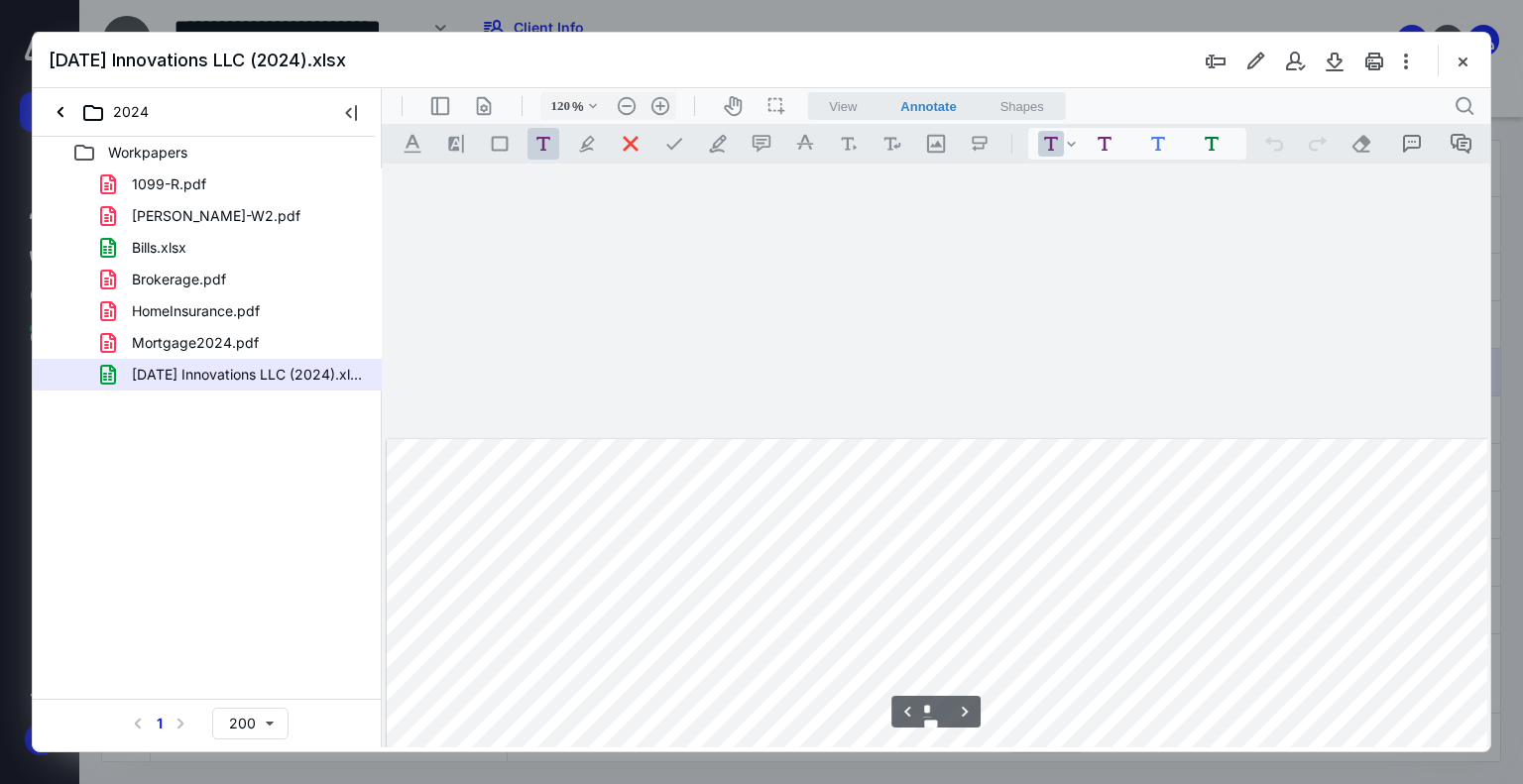 scroll, scrollTop: 0, scrollLeft: 0, axis: both 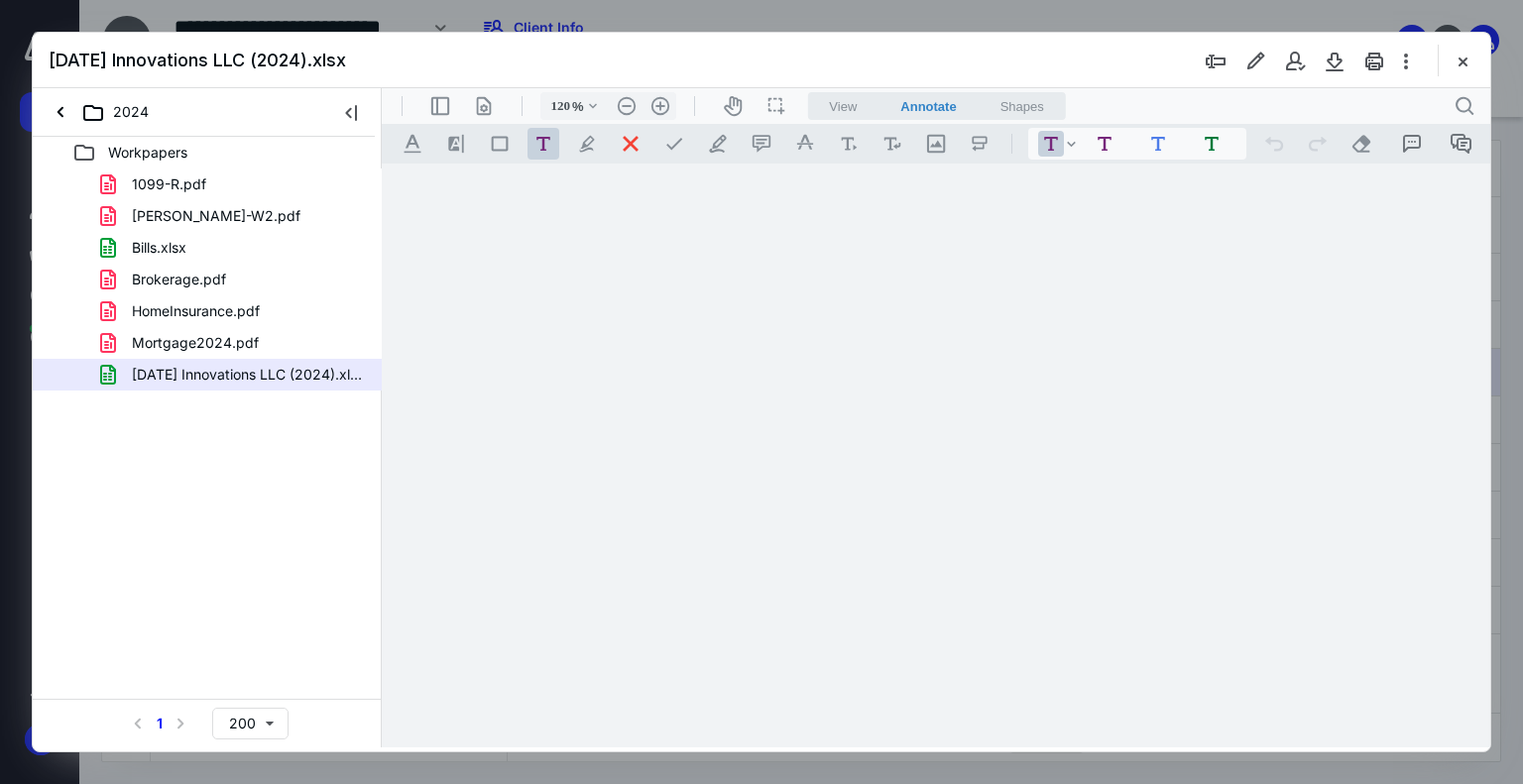 drag, startPoint x: 744, startPoint y: 747, endPoint x: 1093, endPoint y: 745, distance: 349.00573 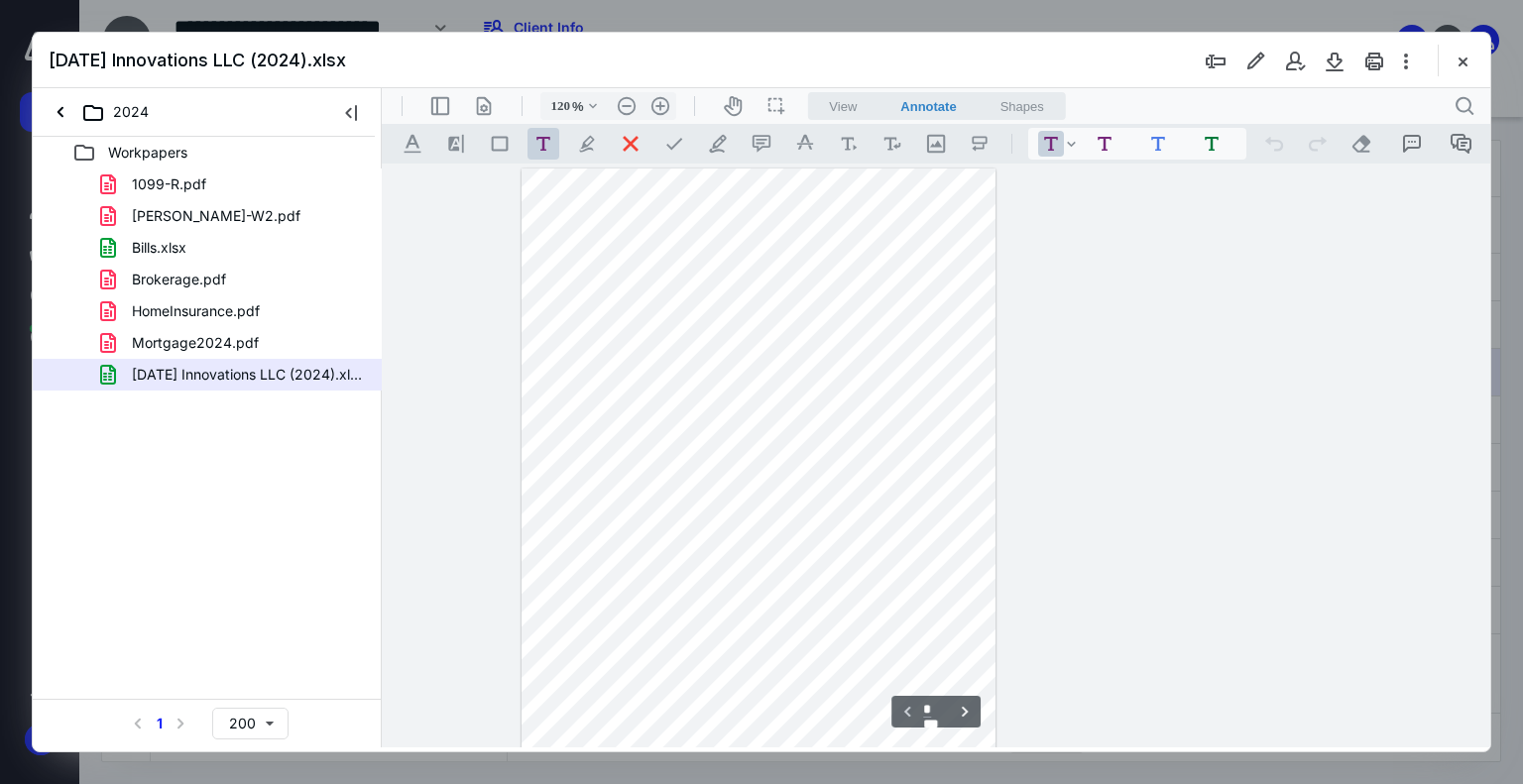 scroll, scrollTop: 0, scrollLeft: 1260, axis: horizontal 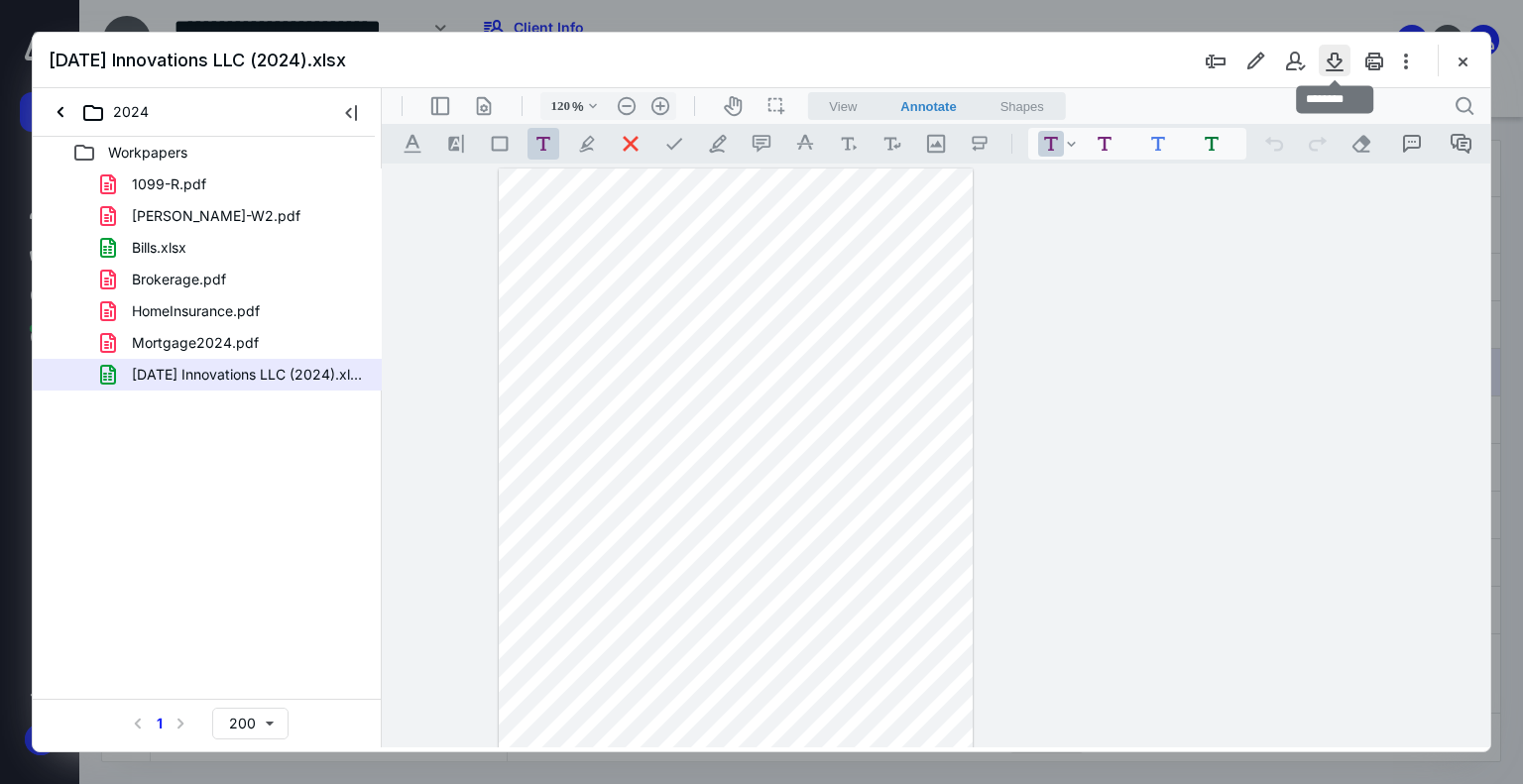 click at bounding box center (1335, 60) 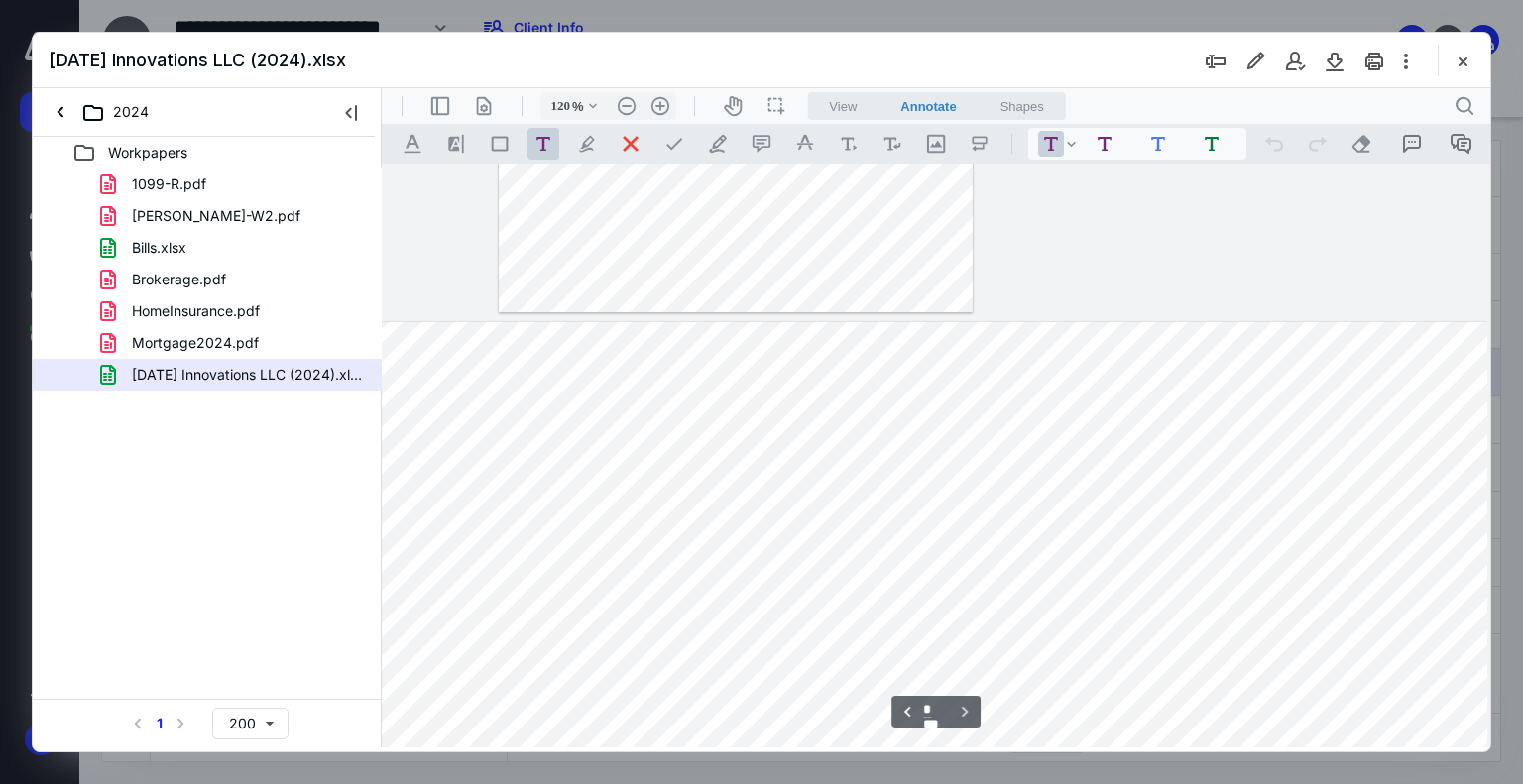 type on "*" 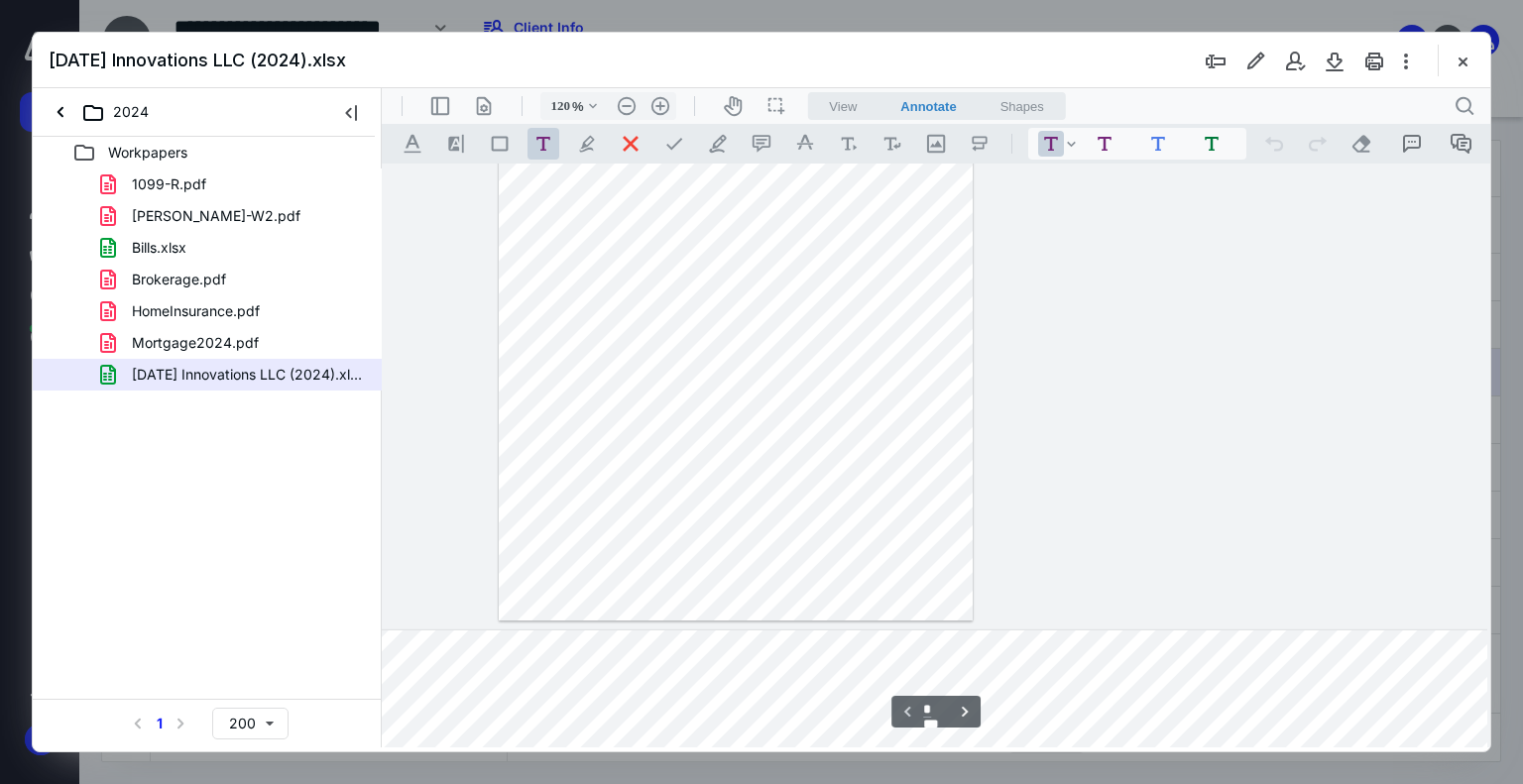 scroll, scrollTop: 0, scrollLeft: 1260, axis: horizontal 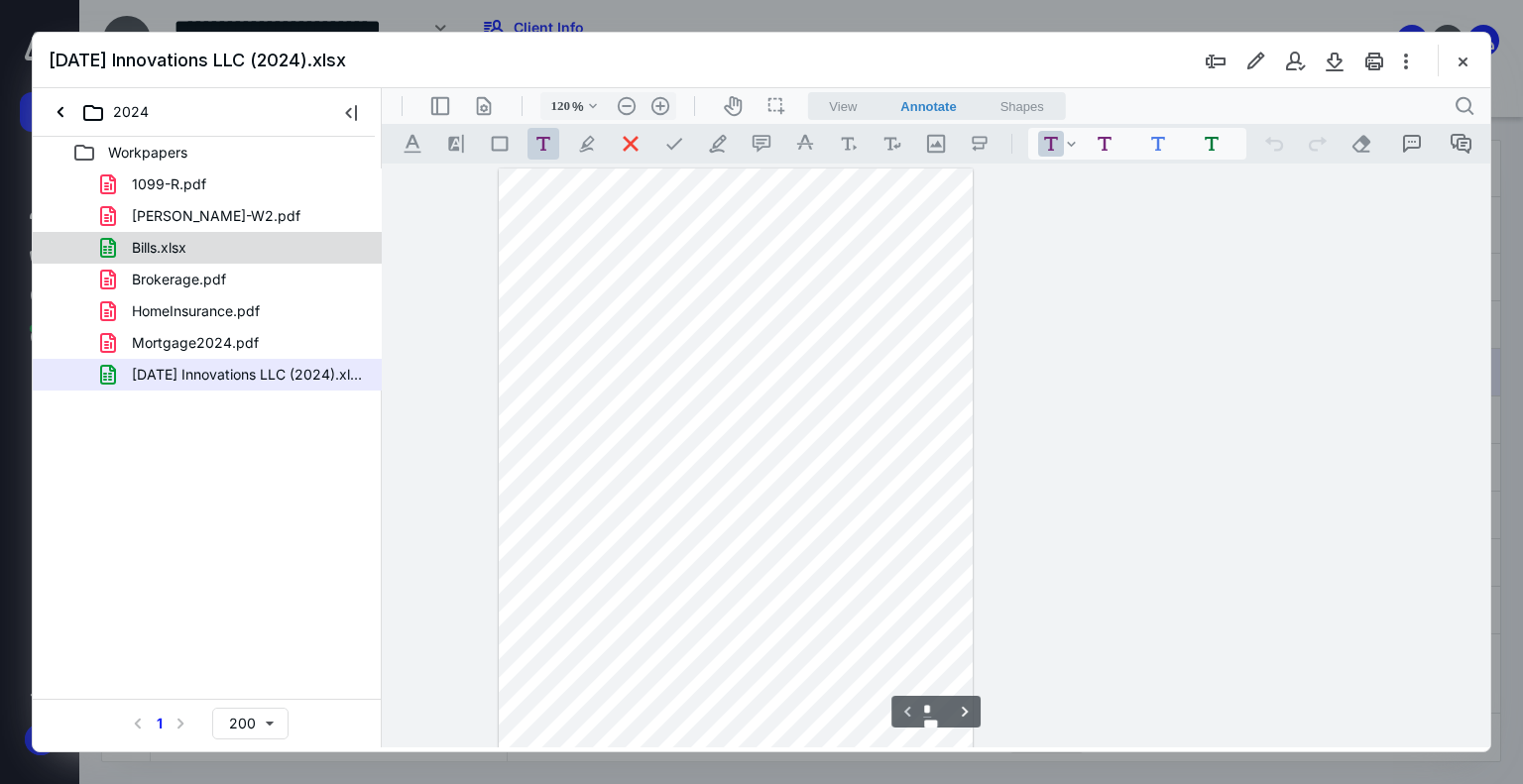 click on "Bills.xlsx" at bounding box center [159, 248] 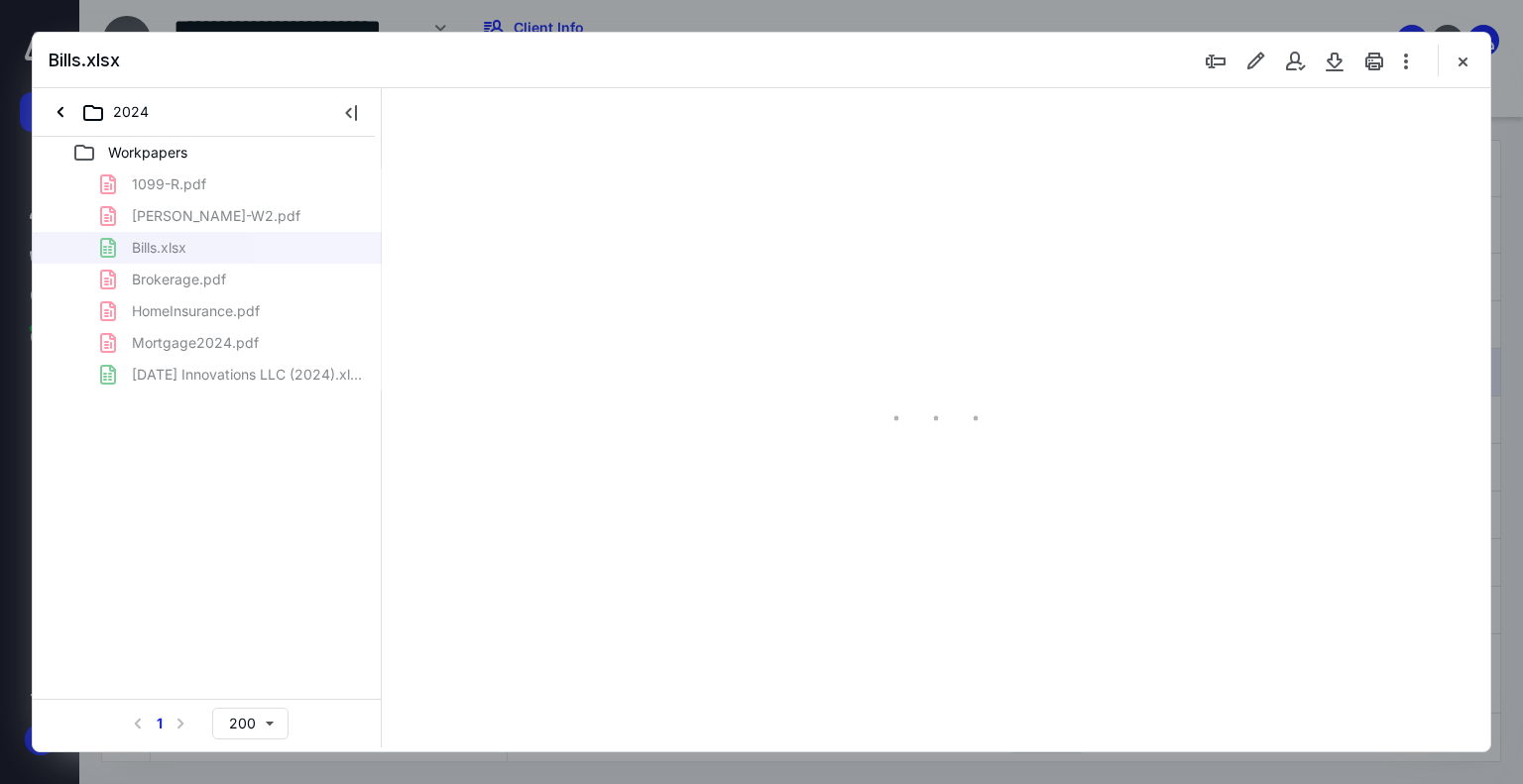 type on "219" 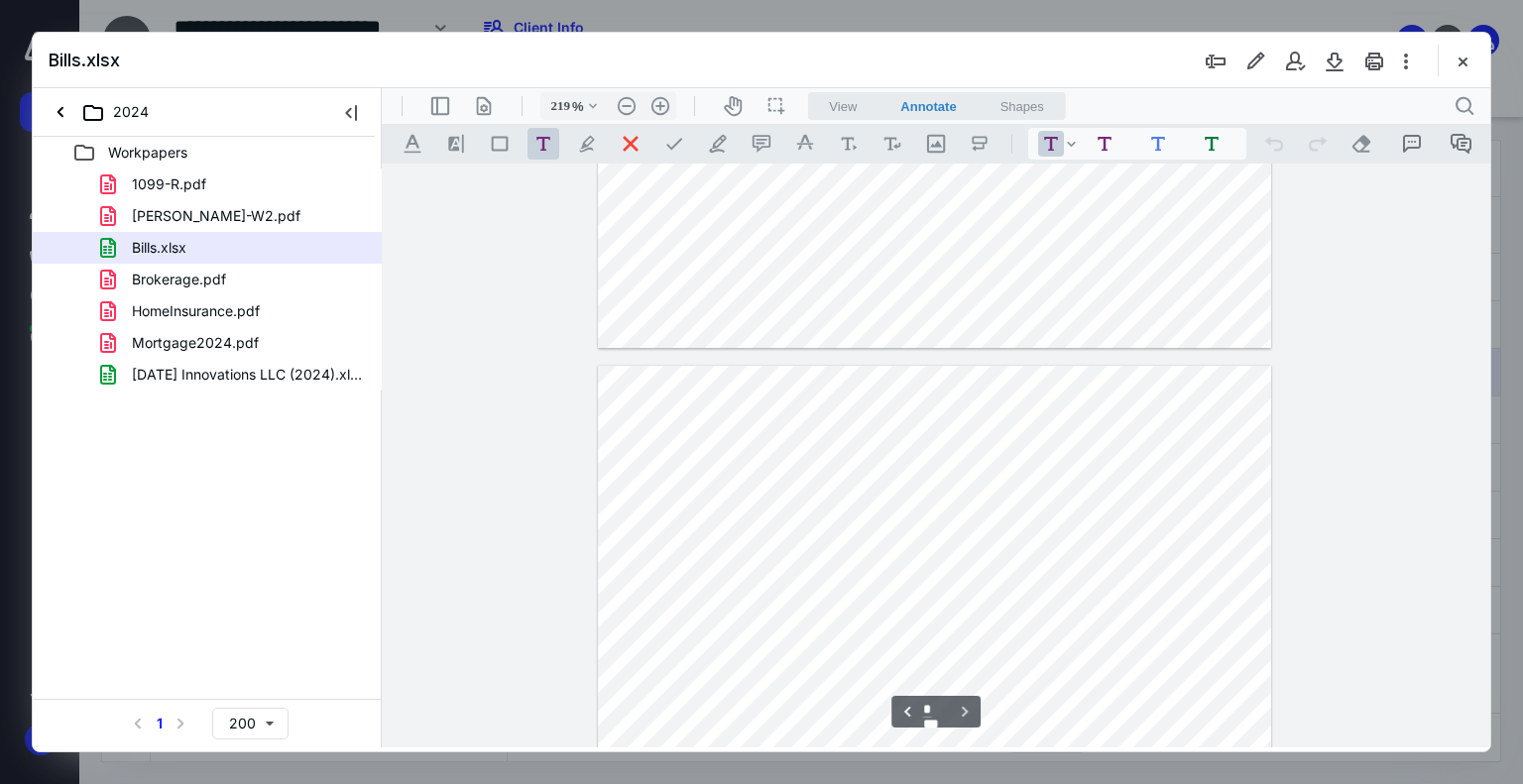 scroll, scrollTop: 4749, scrollLeft: 0, axis: vertical 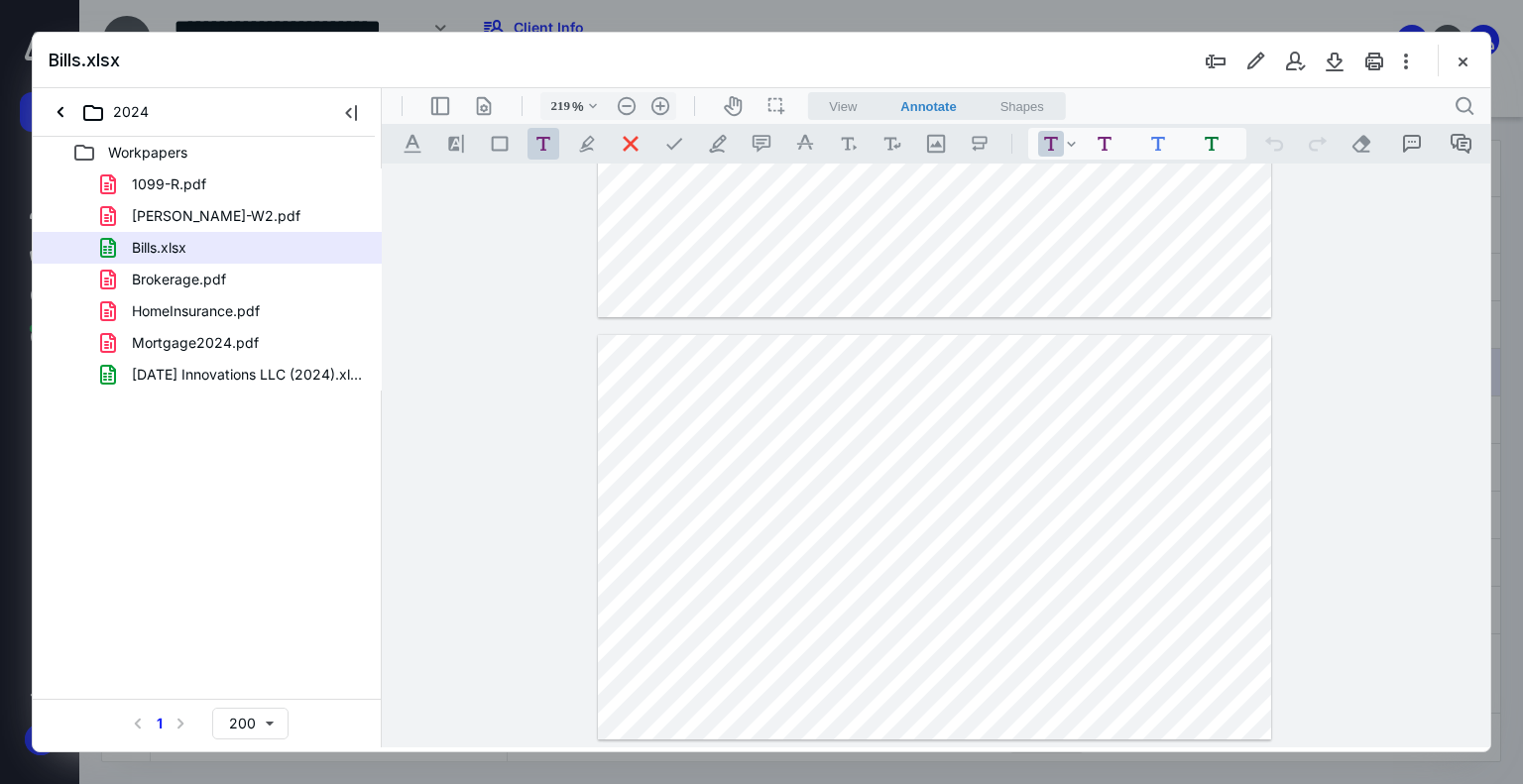 type on "*" 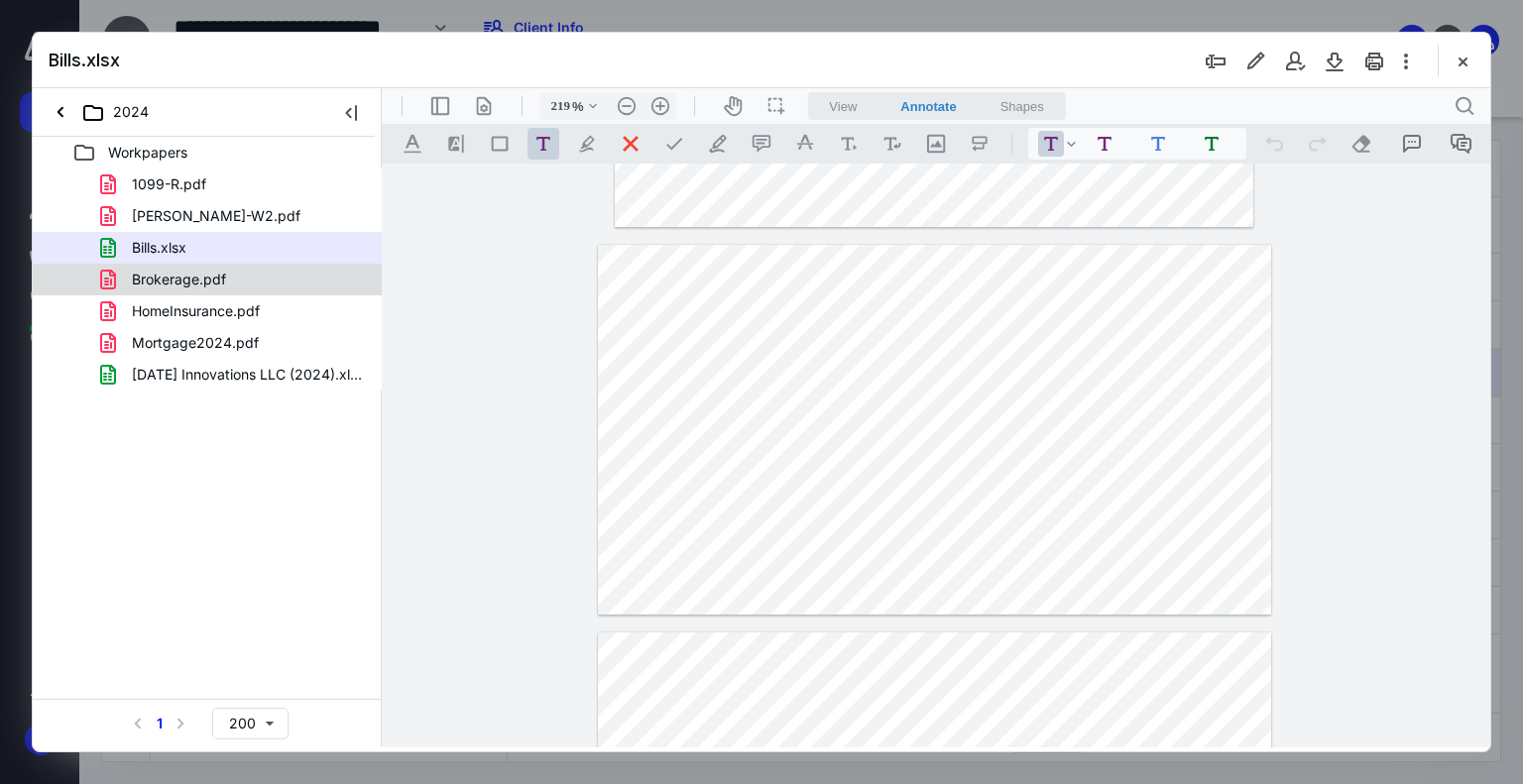 click on "Brokerage.pdf" at bounding box center [235, 280] 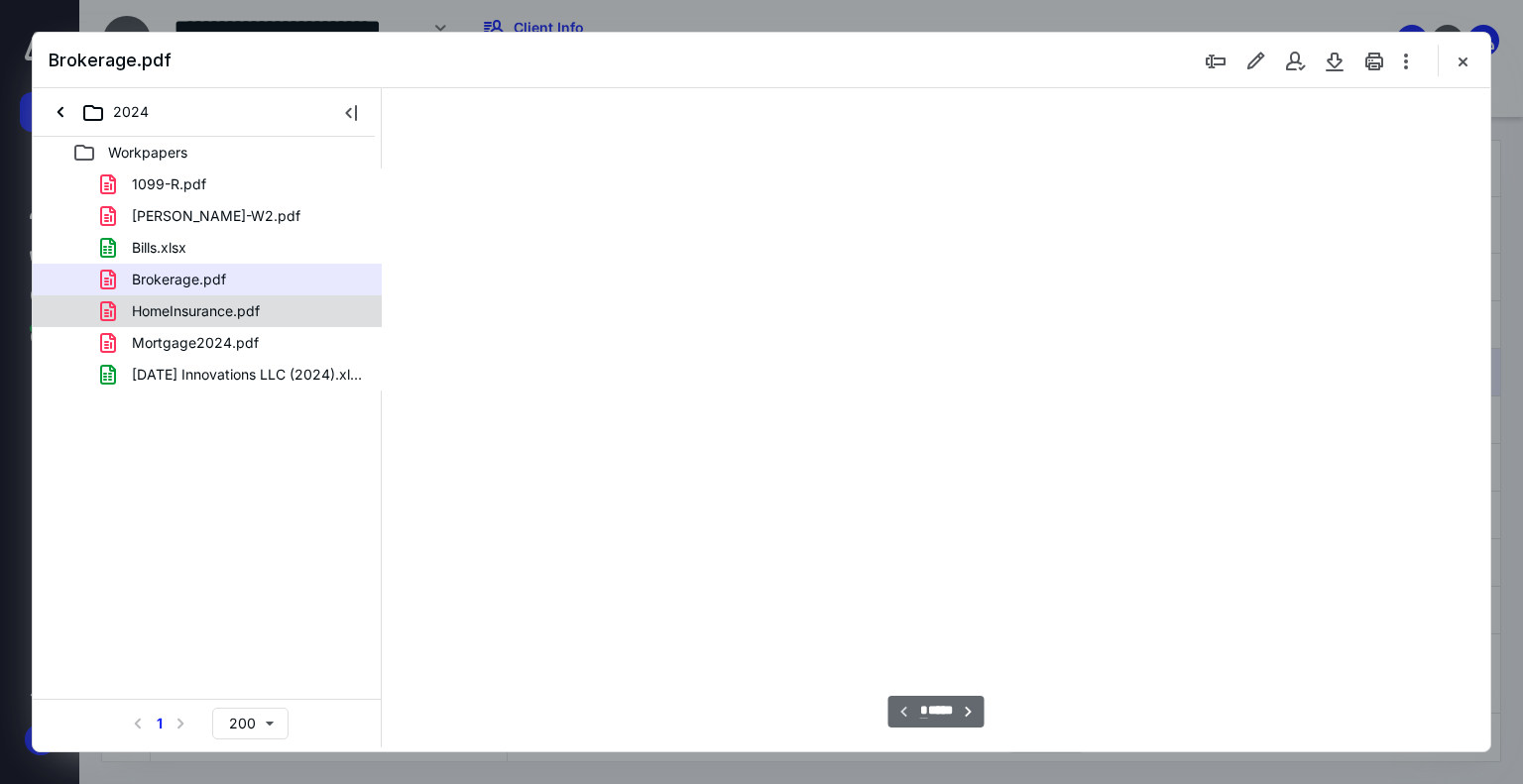 scroll, scrollTop: 81, scrollLeft: 0, axis: vertical 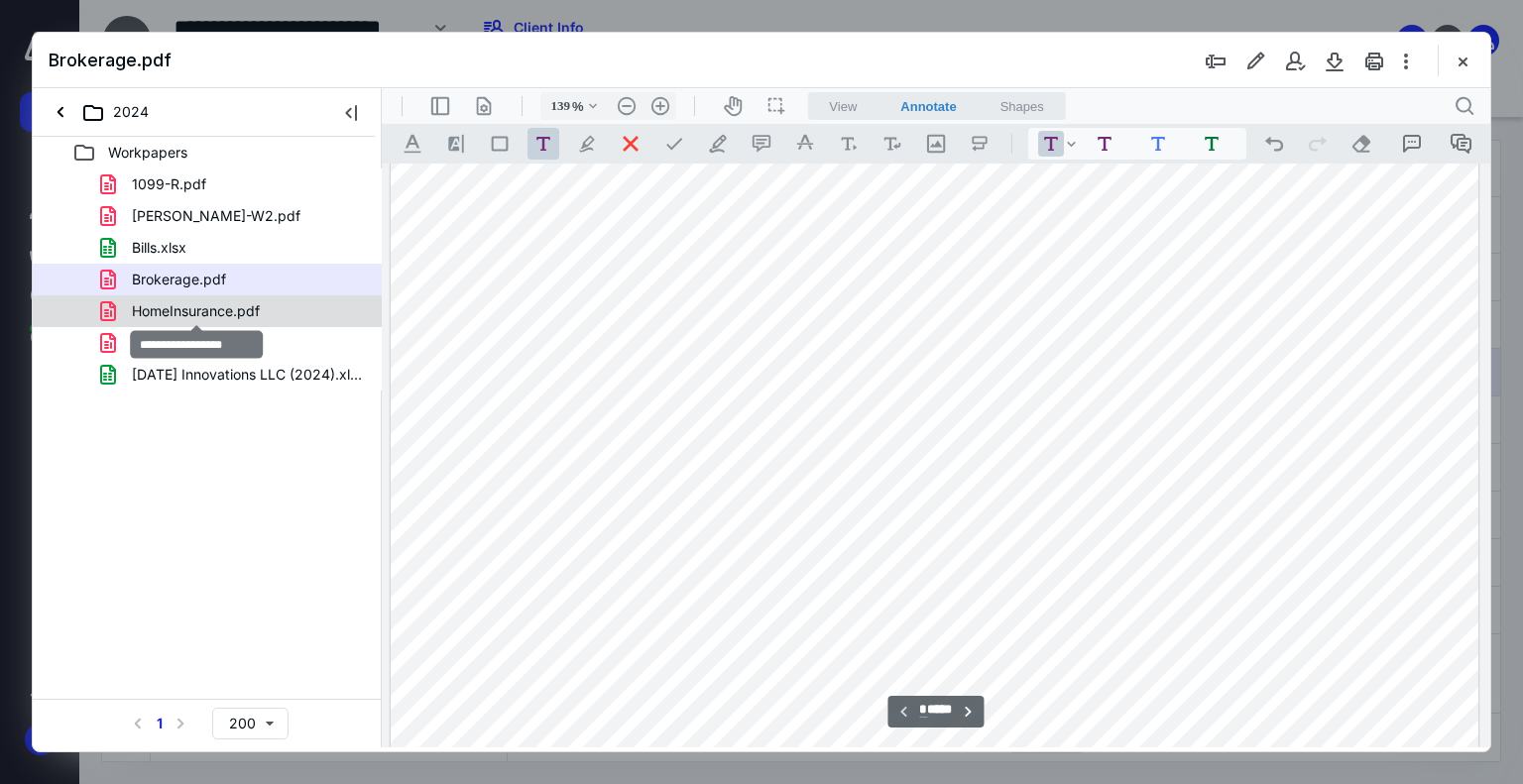 click on "HomeInsurance.pdf" at bounding box center [195, 311] 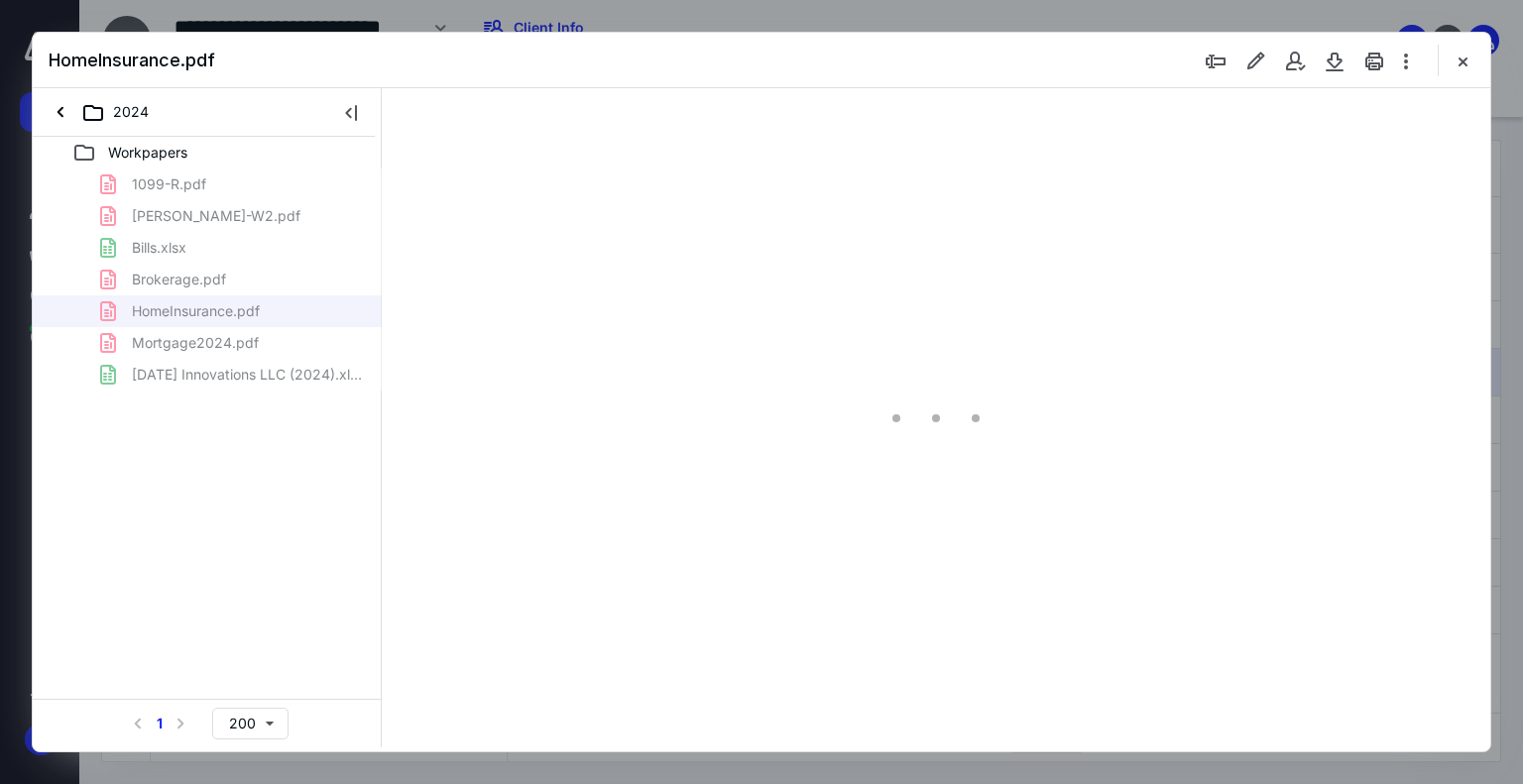 scroll, scrollTop: 0, scrollLeft: 0, axis: both 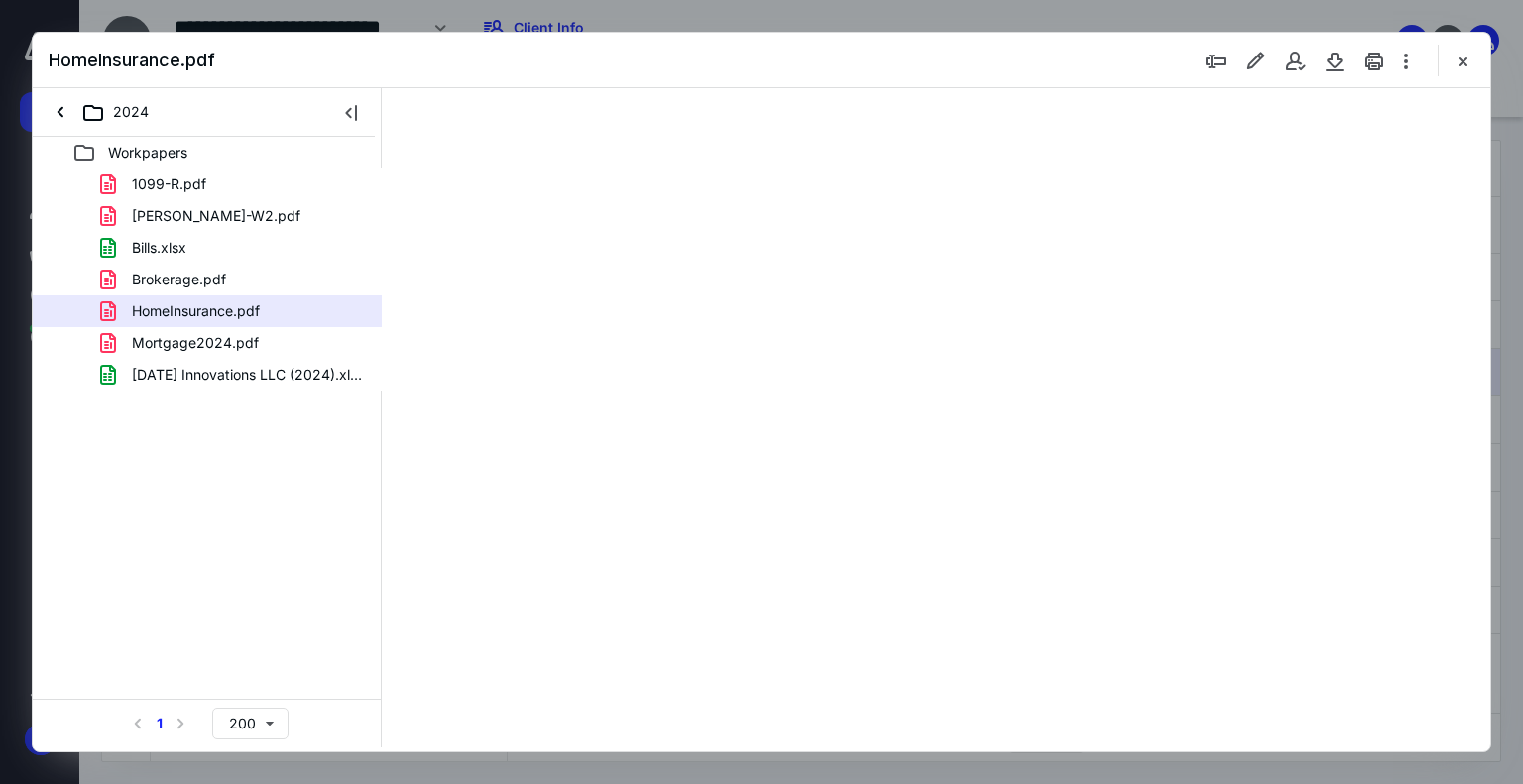 type on "178" 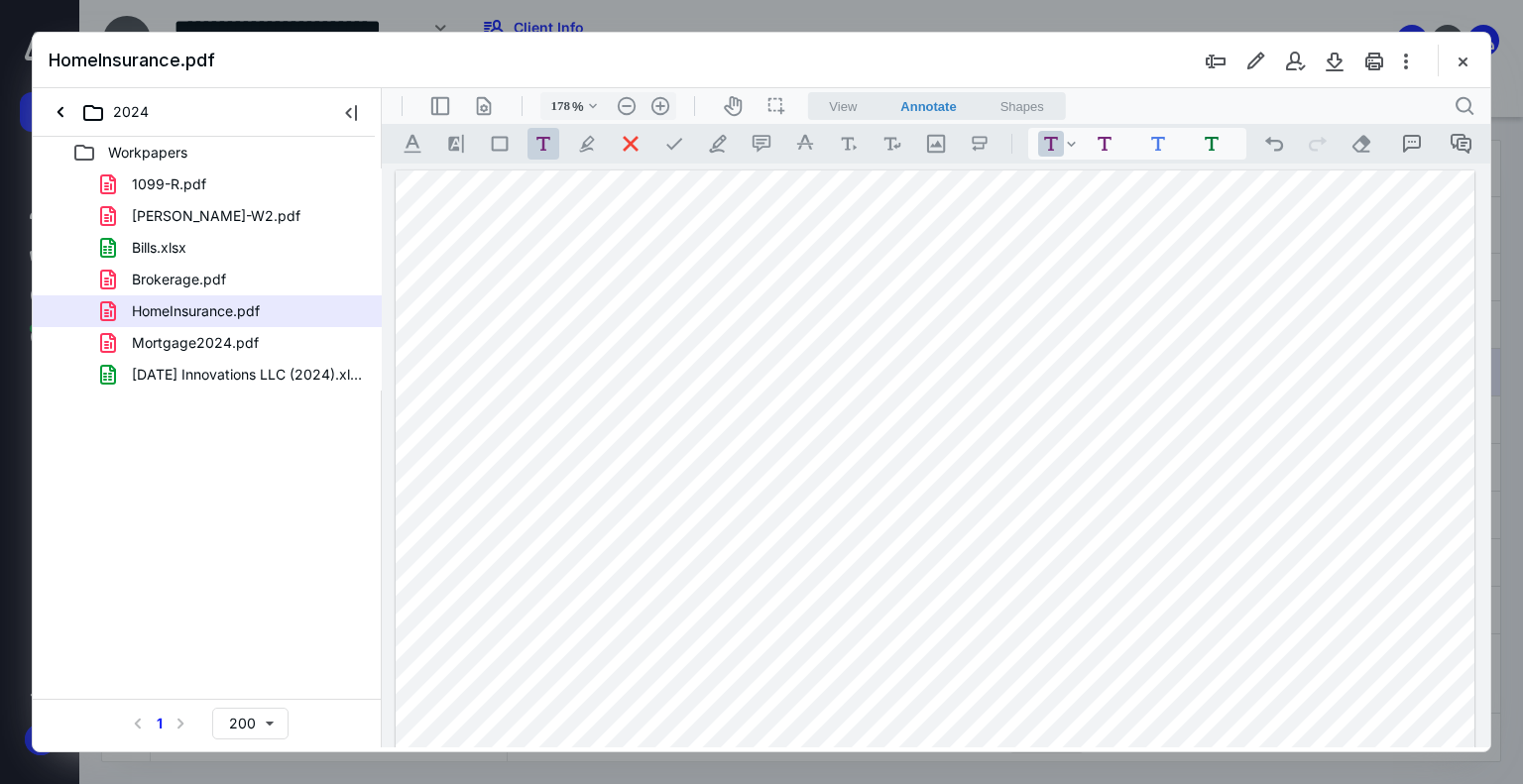 click at bounding box center [1463, 60] 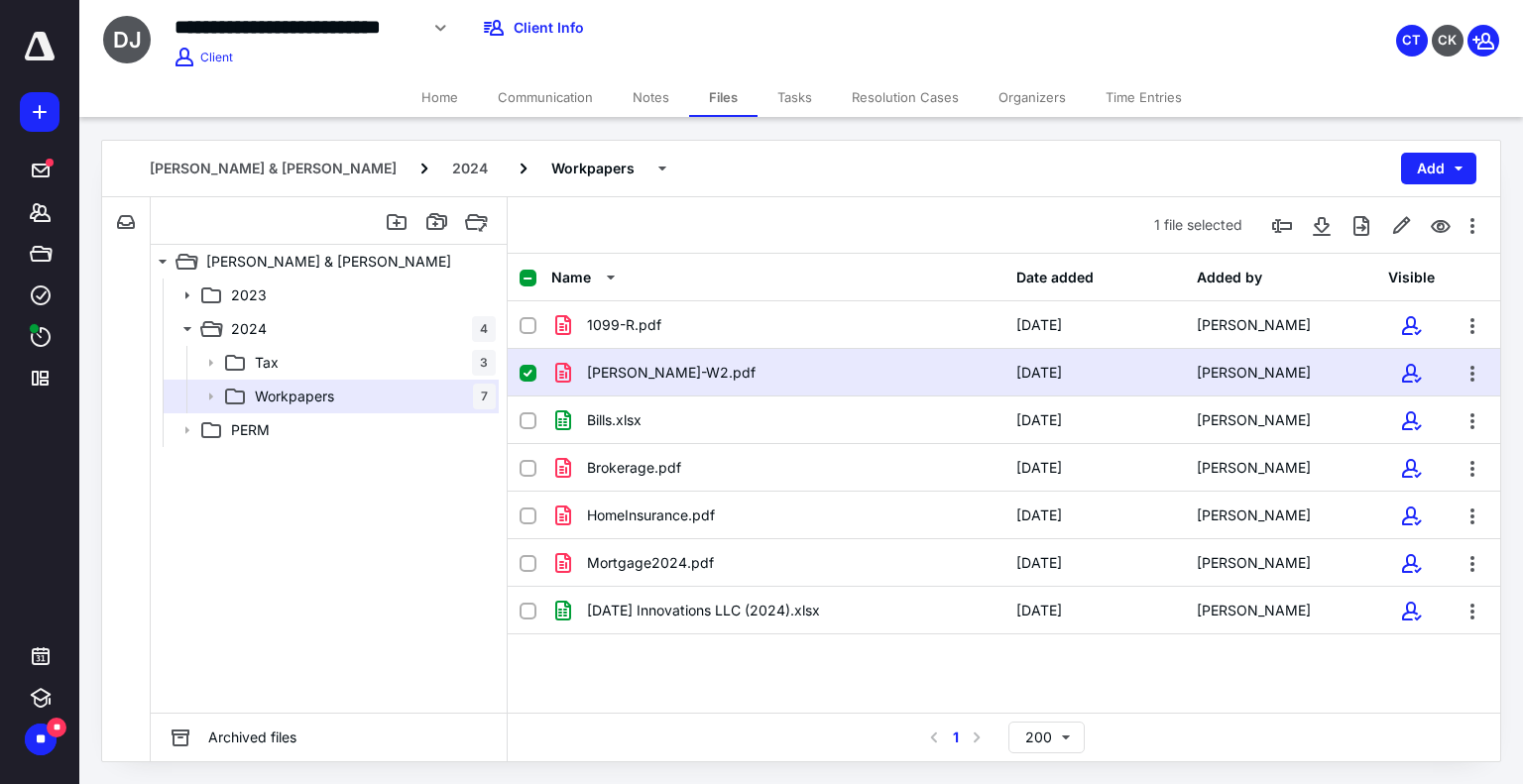 click on "Communication" at bounding box center [545, 97] 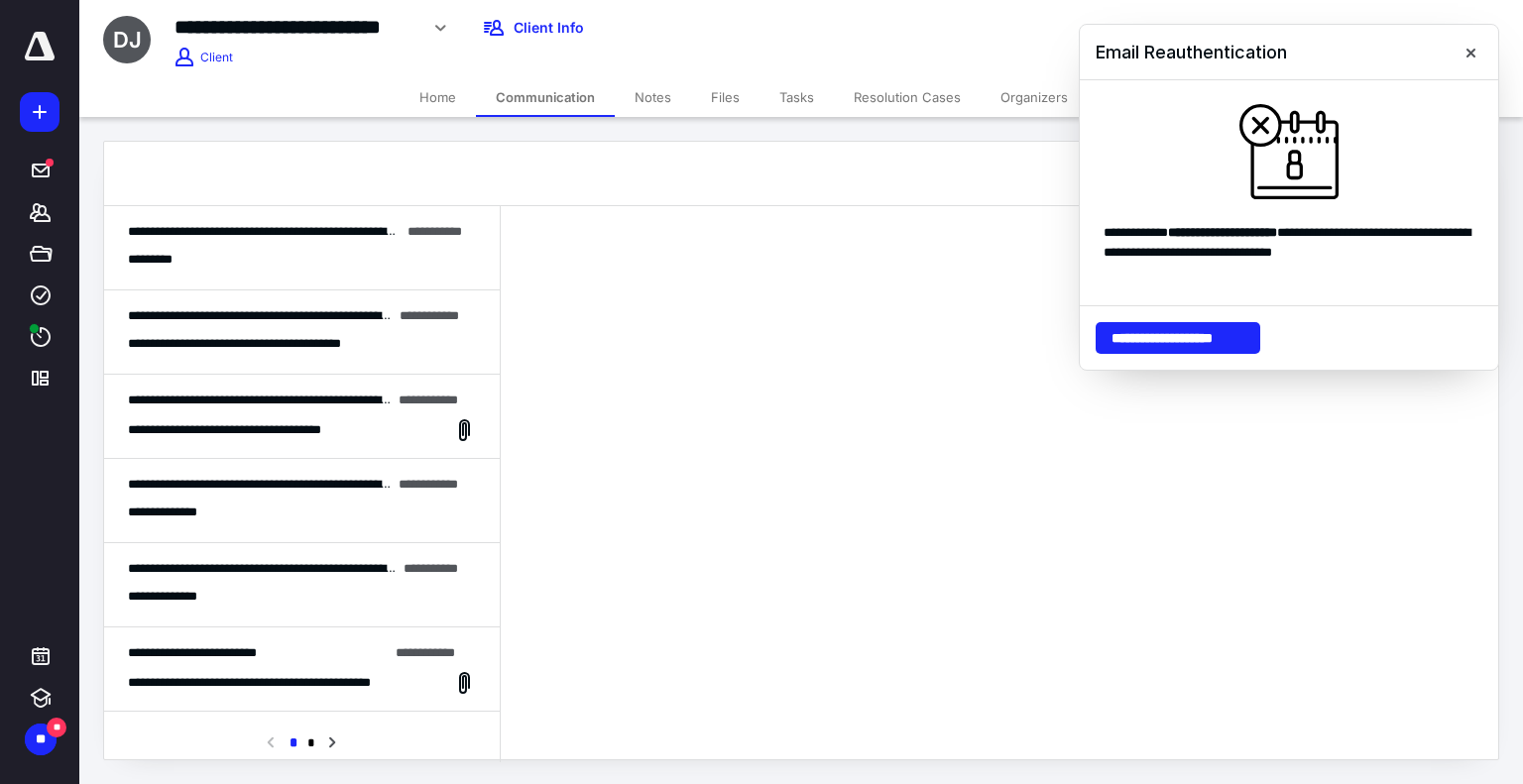 click on "Home" at bounding box center [437, 97] 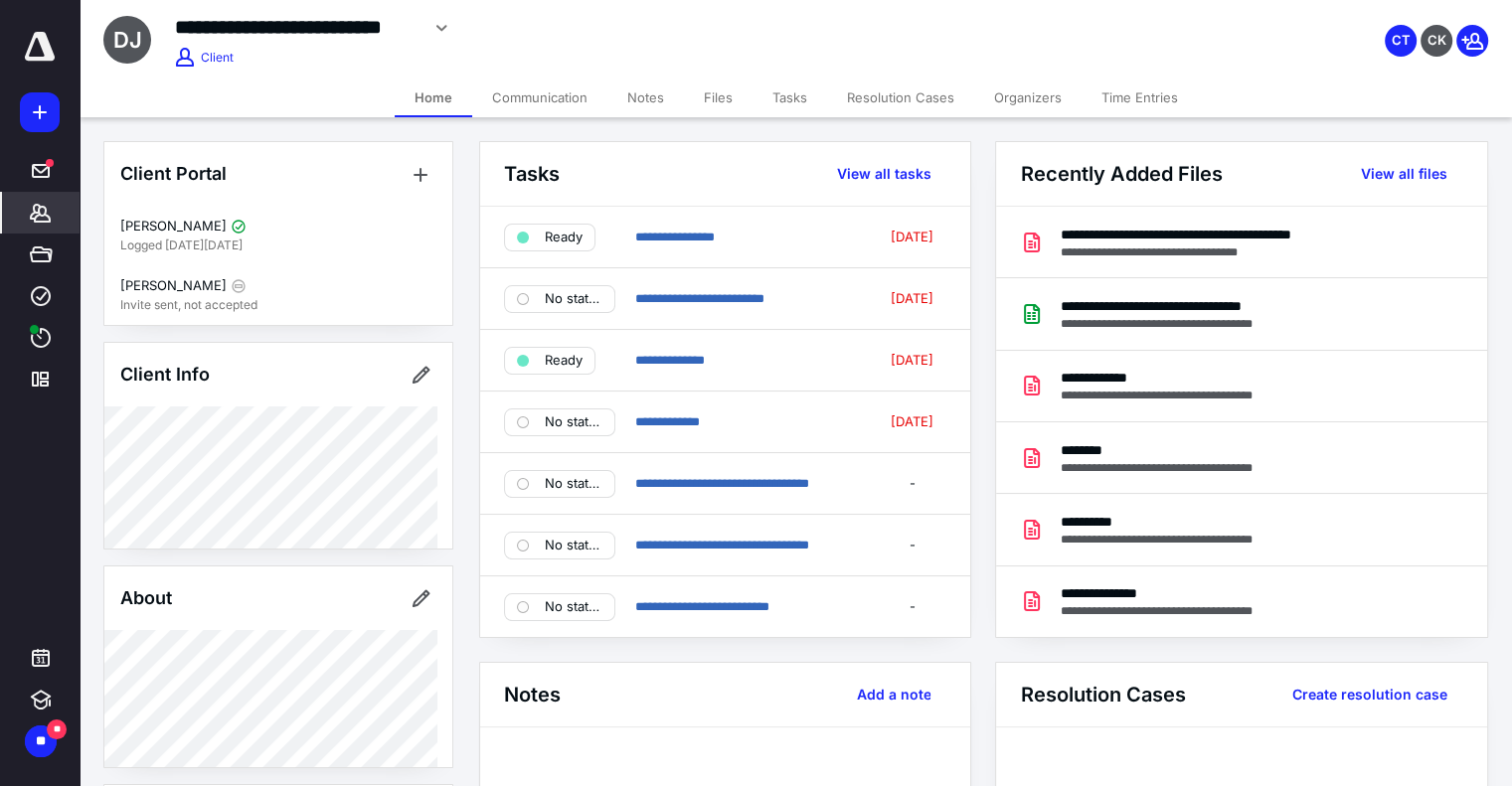 click on "Files" at bounding box center [718, 97] 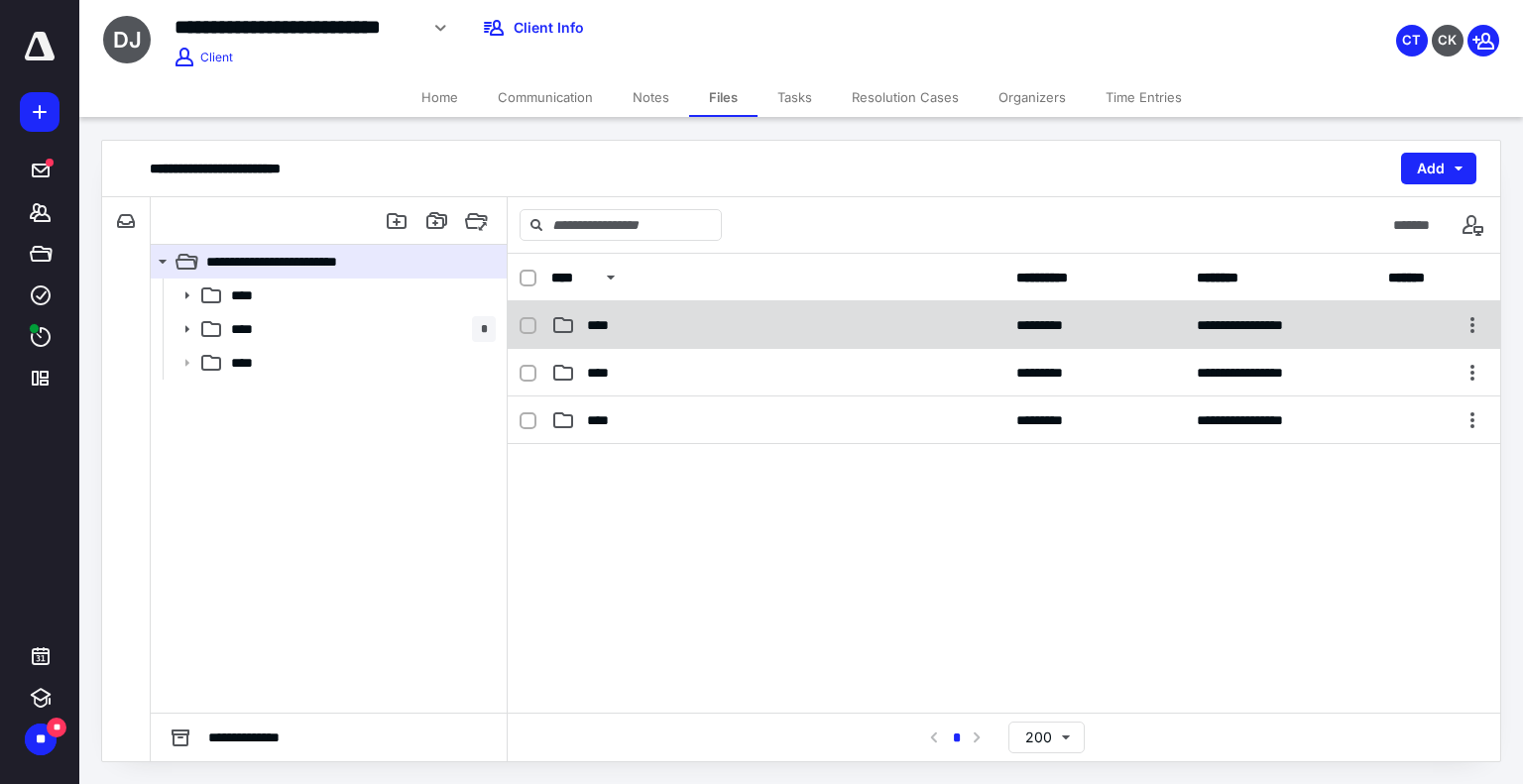 click on "****" at bounding box center (604, 325) 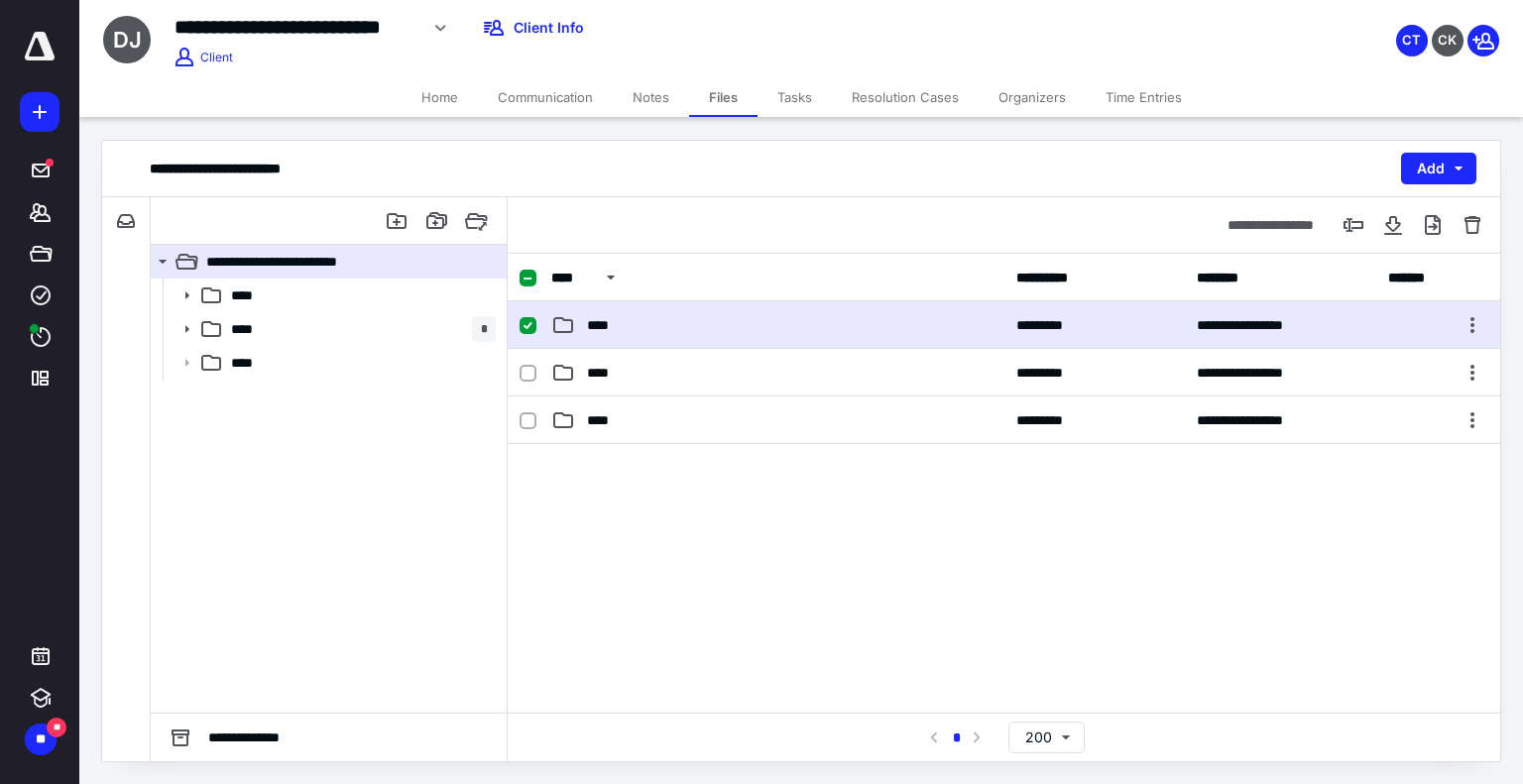 click on "****" at bounding box center [604, 325] 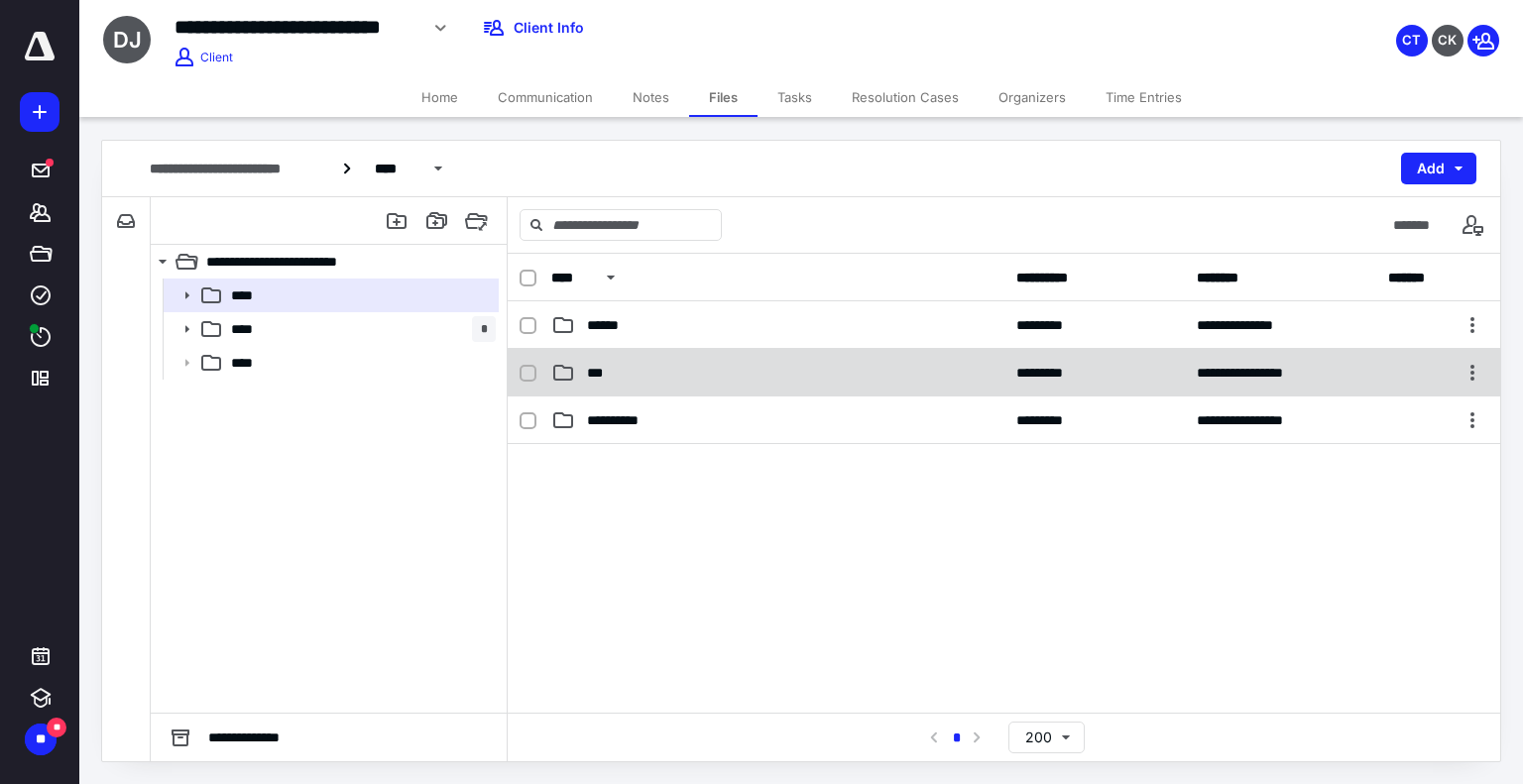 click on "***" at bounding box center [777, 373] 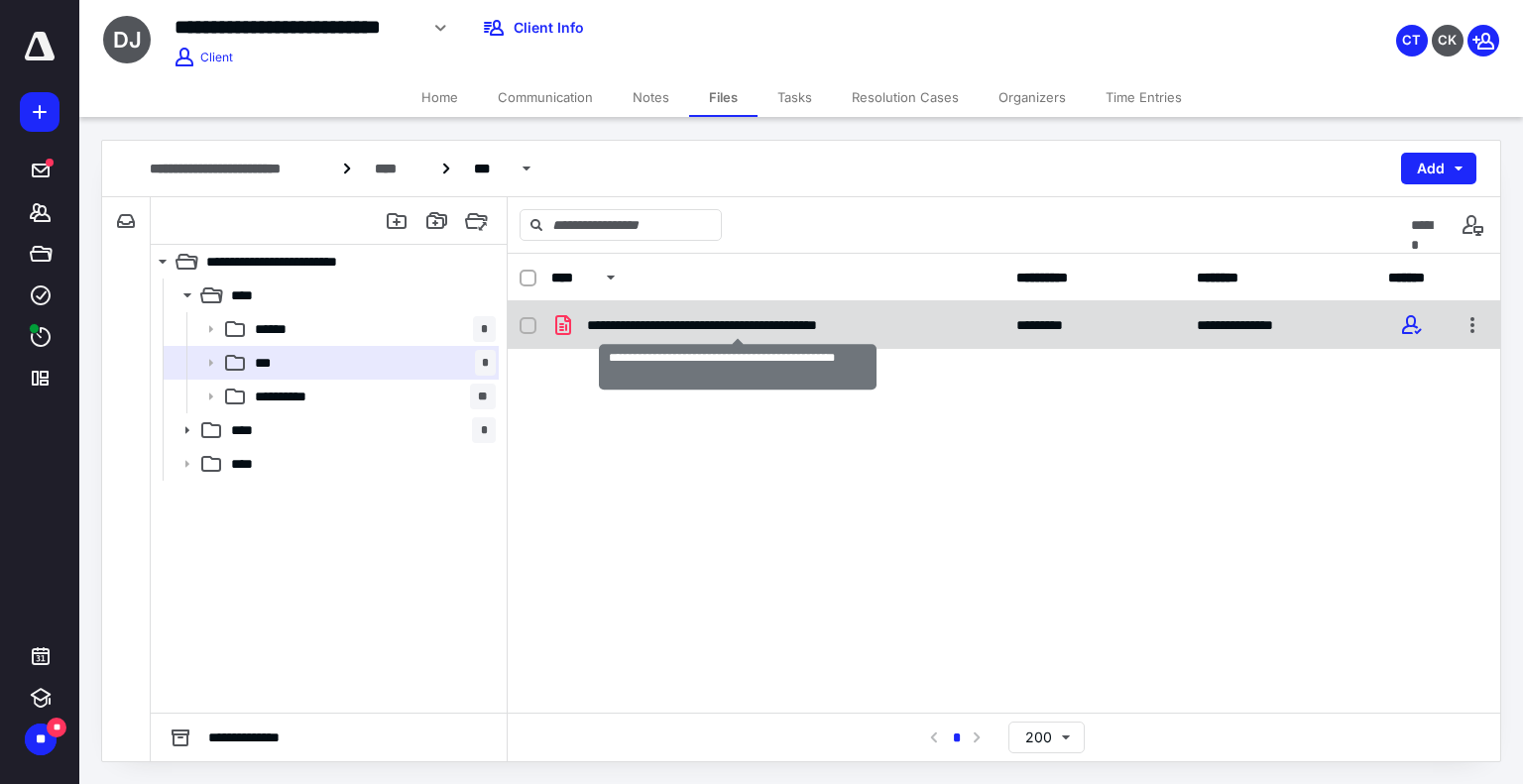 click on "**********" at bounding box center [738, 325] 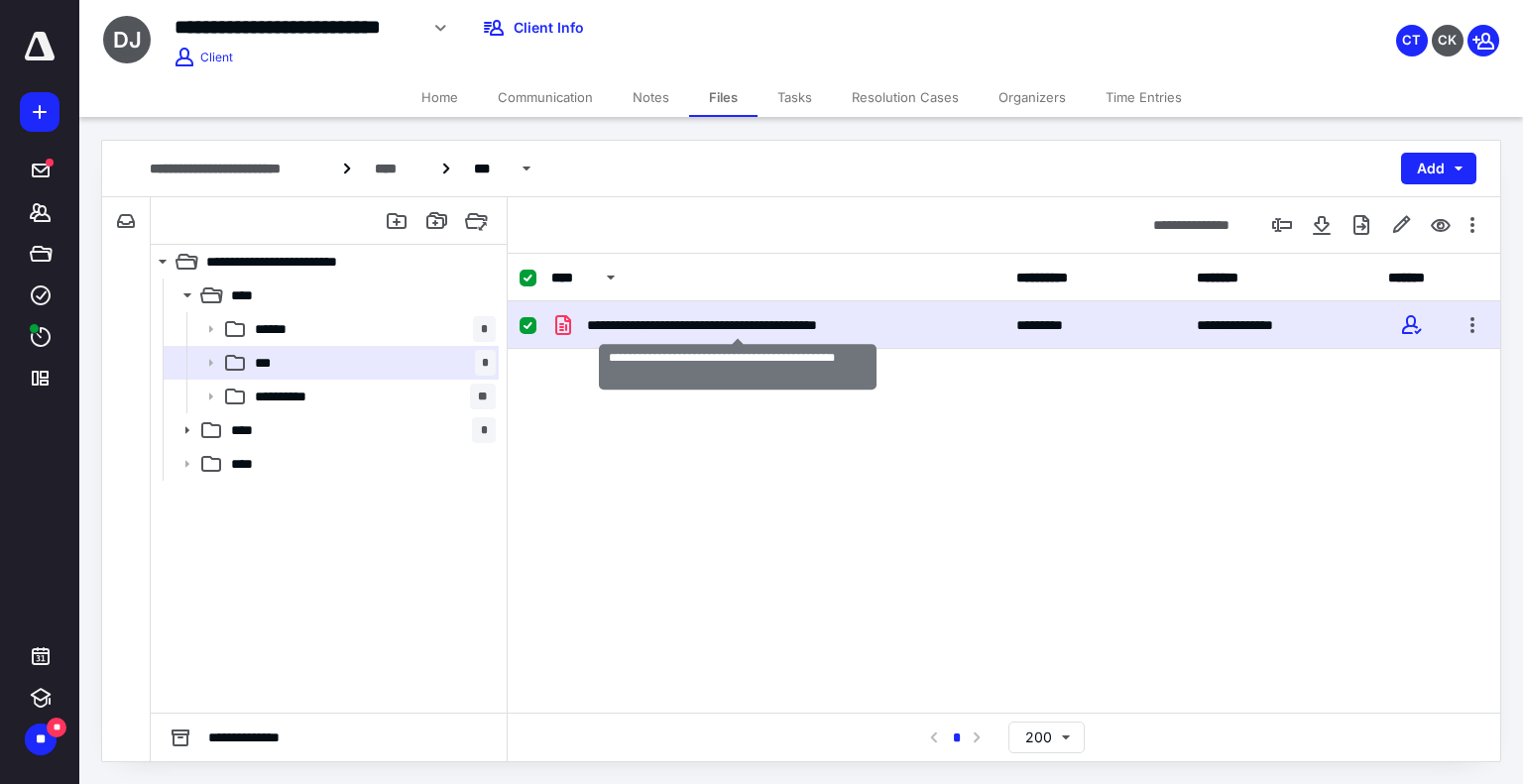 click on "**********" at bounding box center (738, 325) 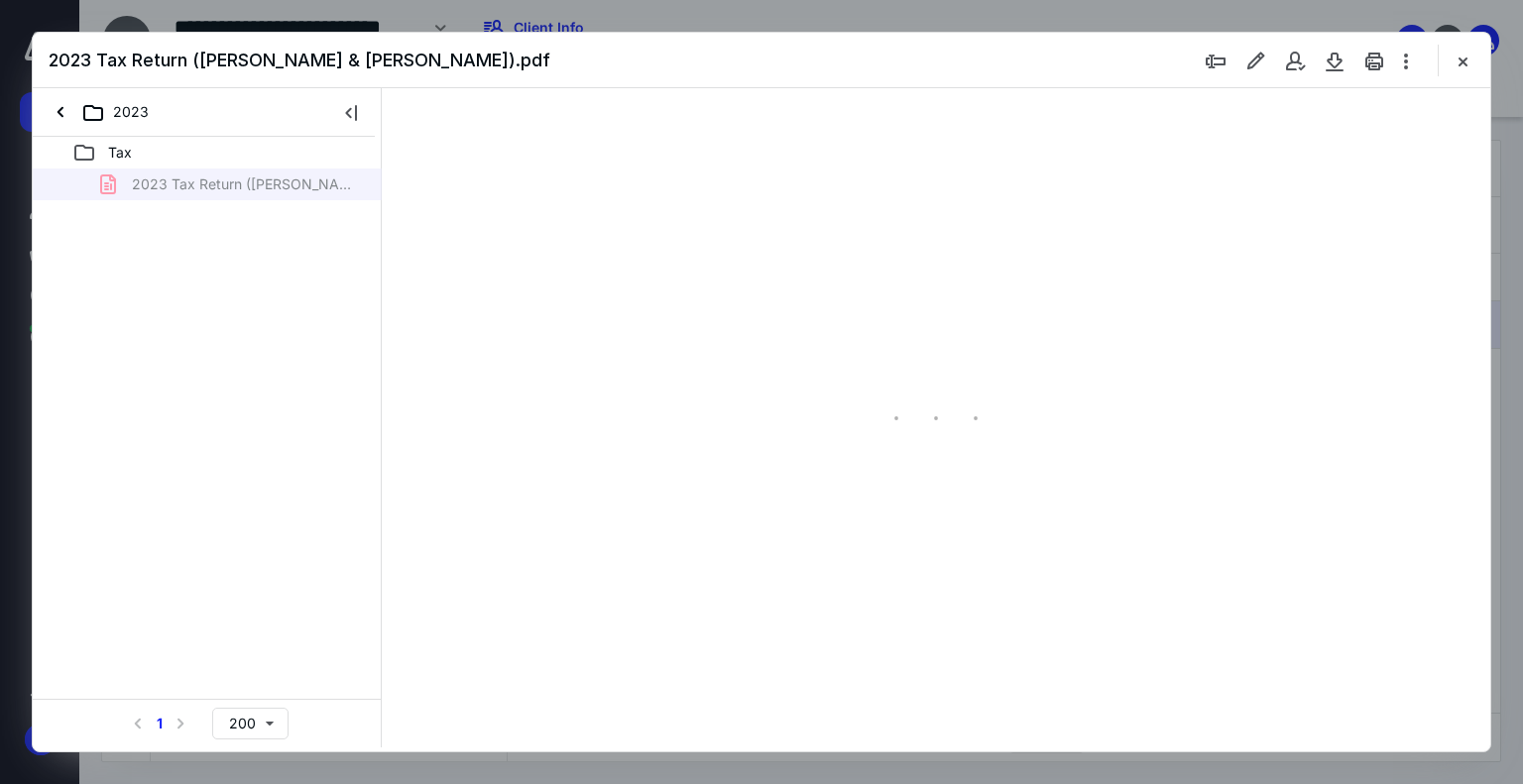 scroll, scrollTop: 0, scrollLeft: 0, axis: both 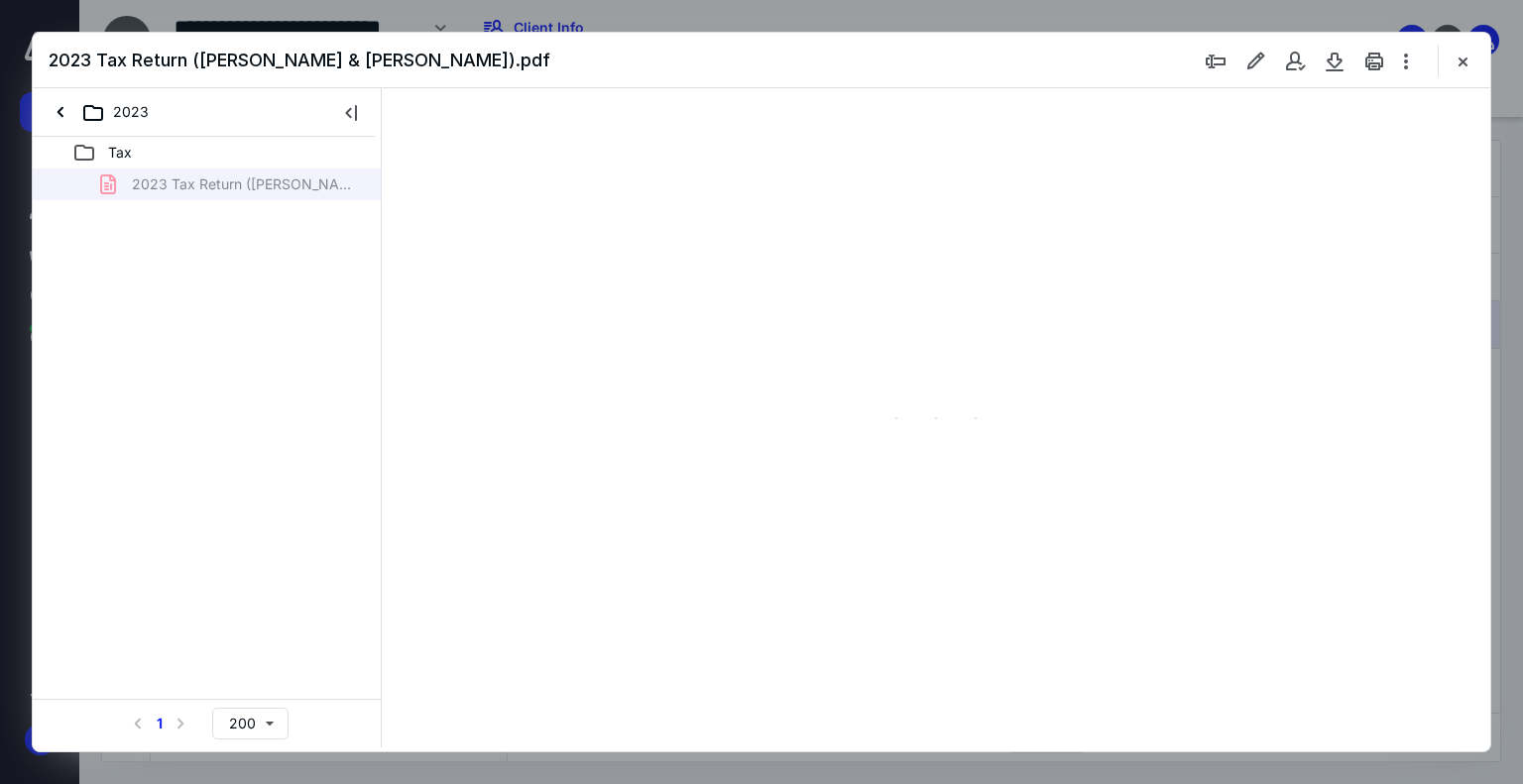 type on "179" 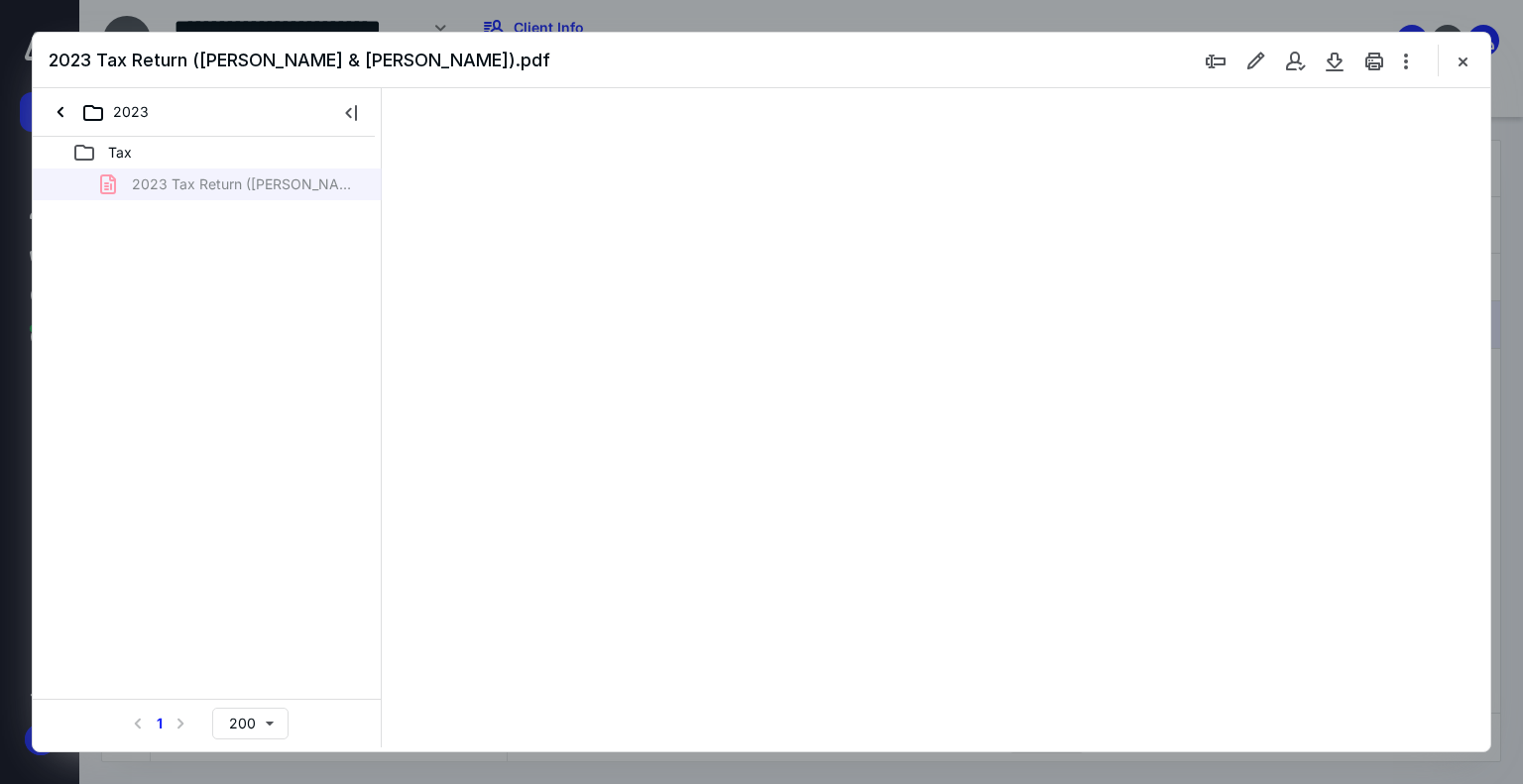 scroll, scrollTop: 82, scrollLeft: 157, axis: both 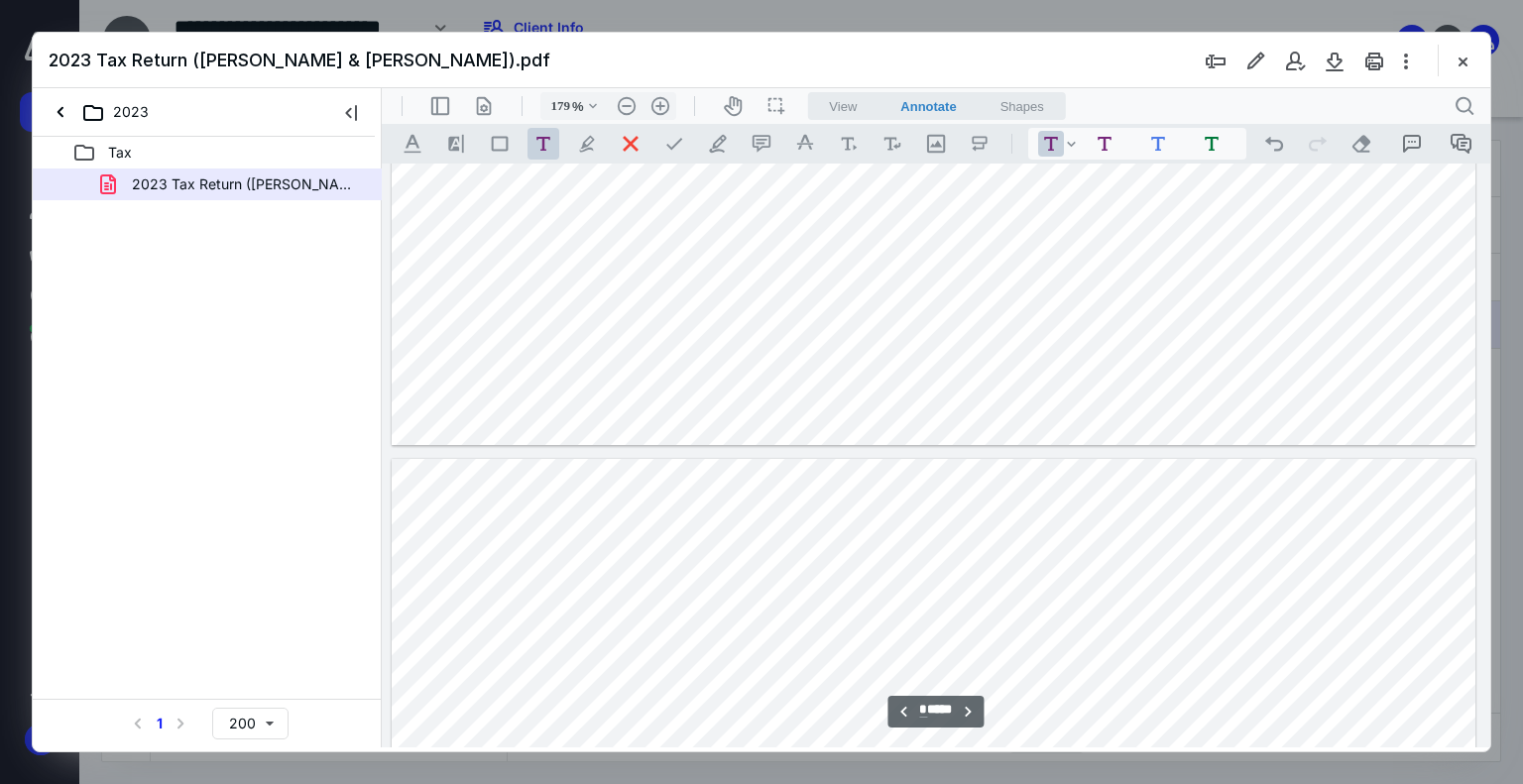 type on "*" 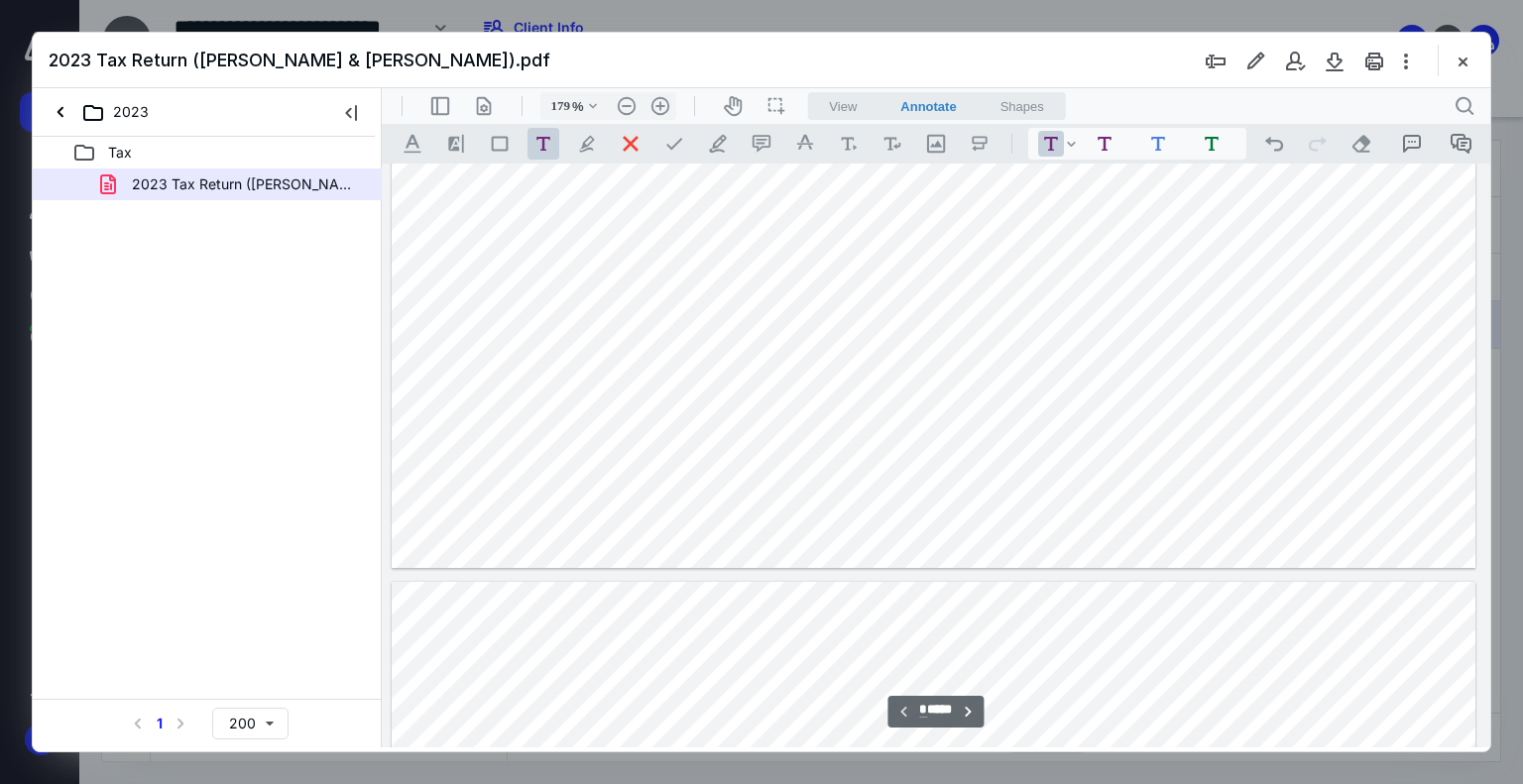 scroll, scrollTop: 776, scrollLeft: 157, axis: both 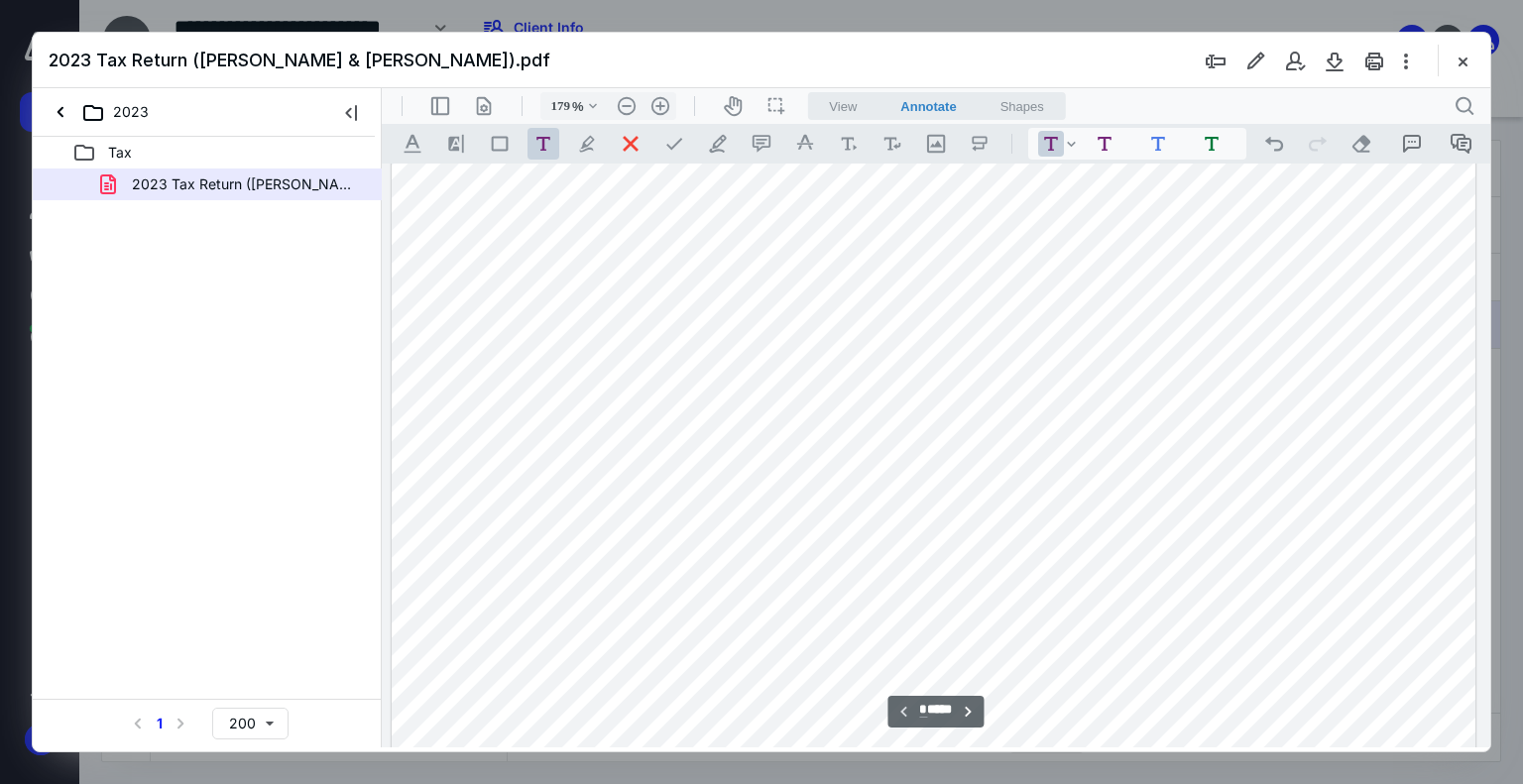 type on "129" 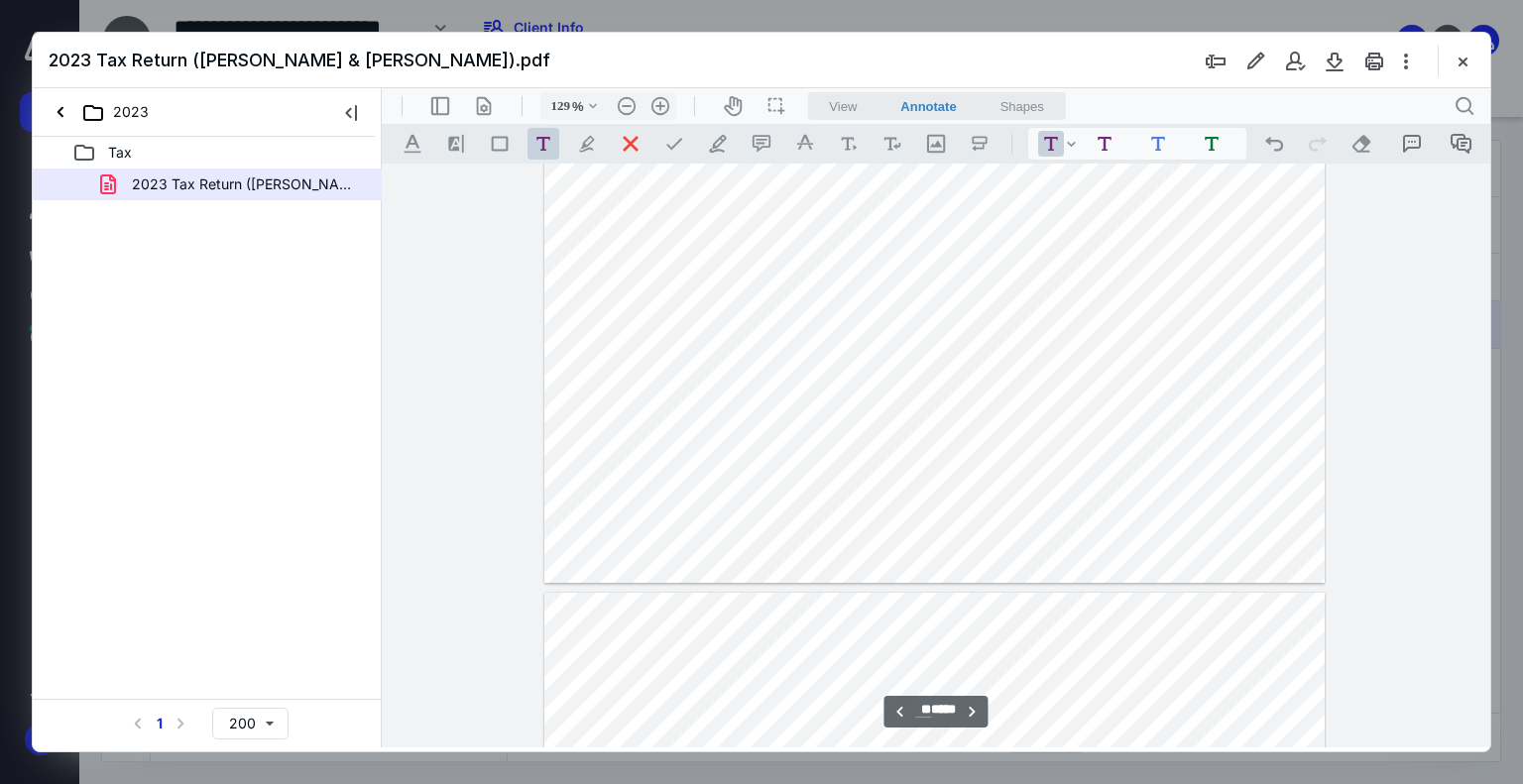 scroll, scrollTop: 15748, scrollLeft: 0, axis: vertical 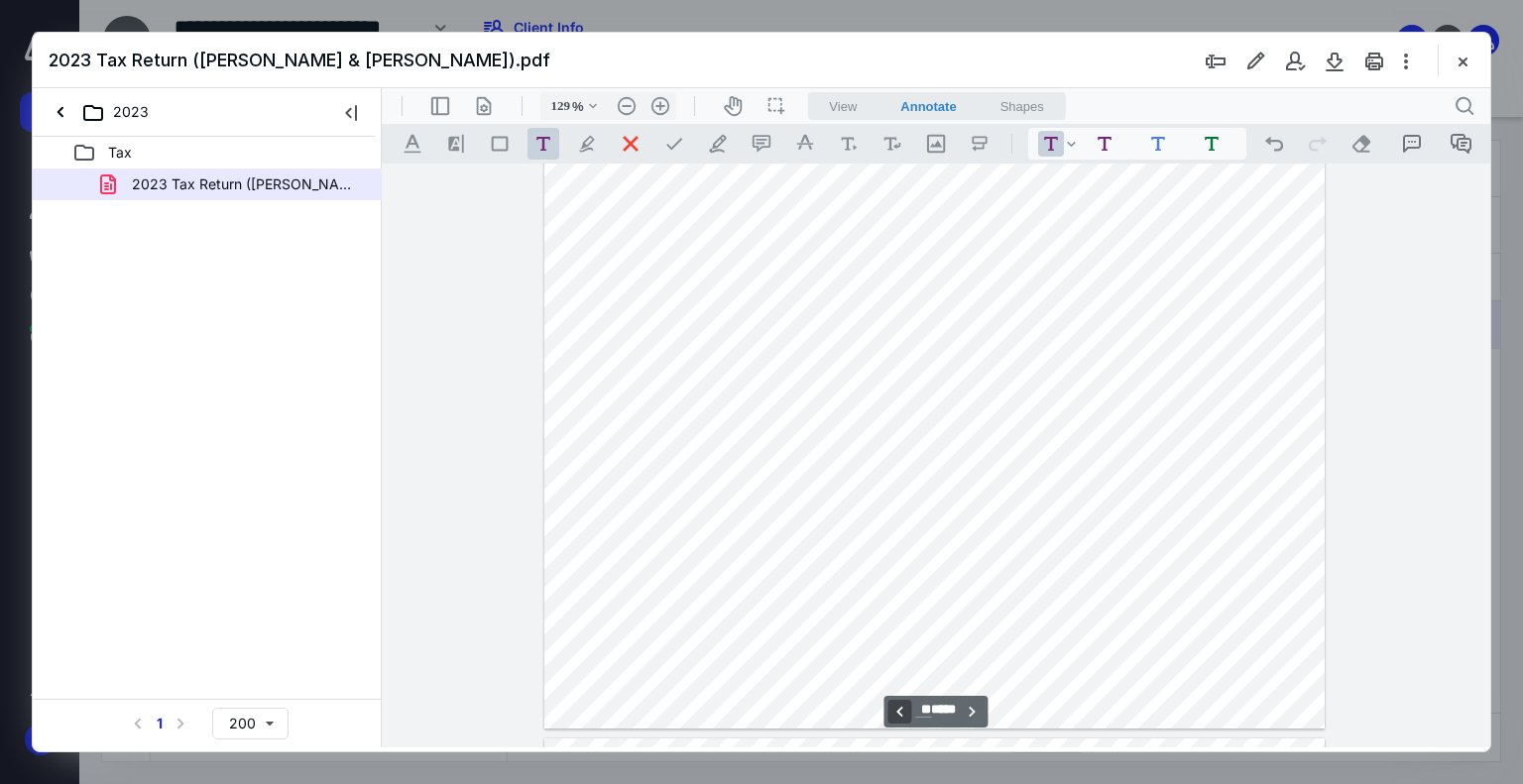 click on "**********" at bounding box center (899, 712) 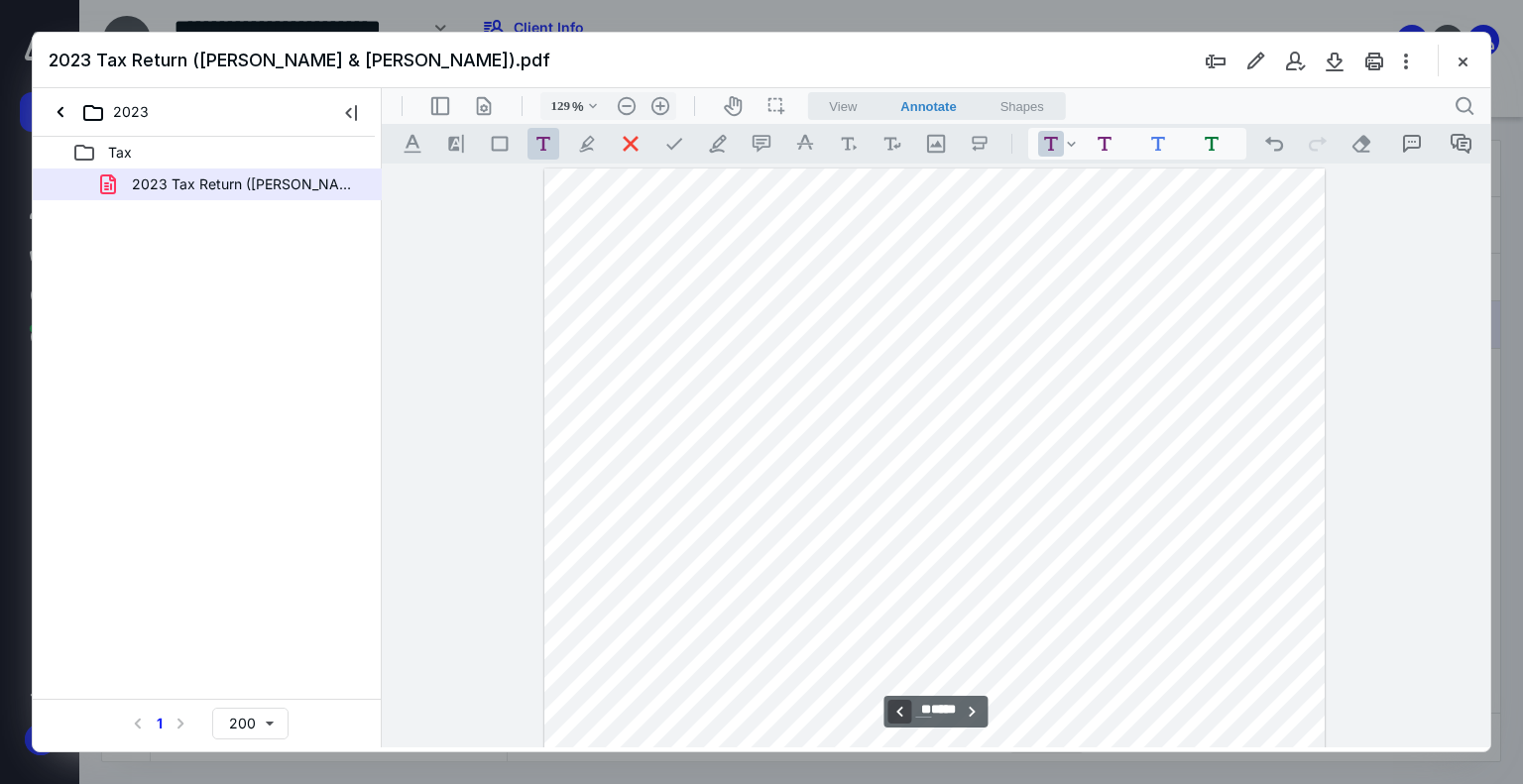 click on "**********" at bounding box center [899, 712] 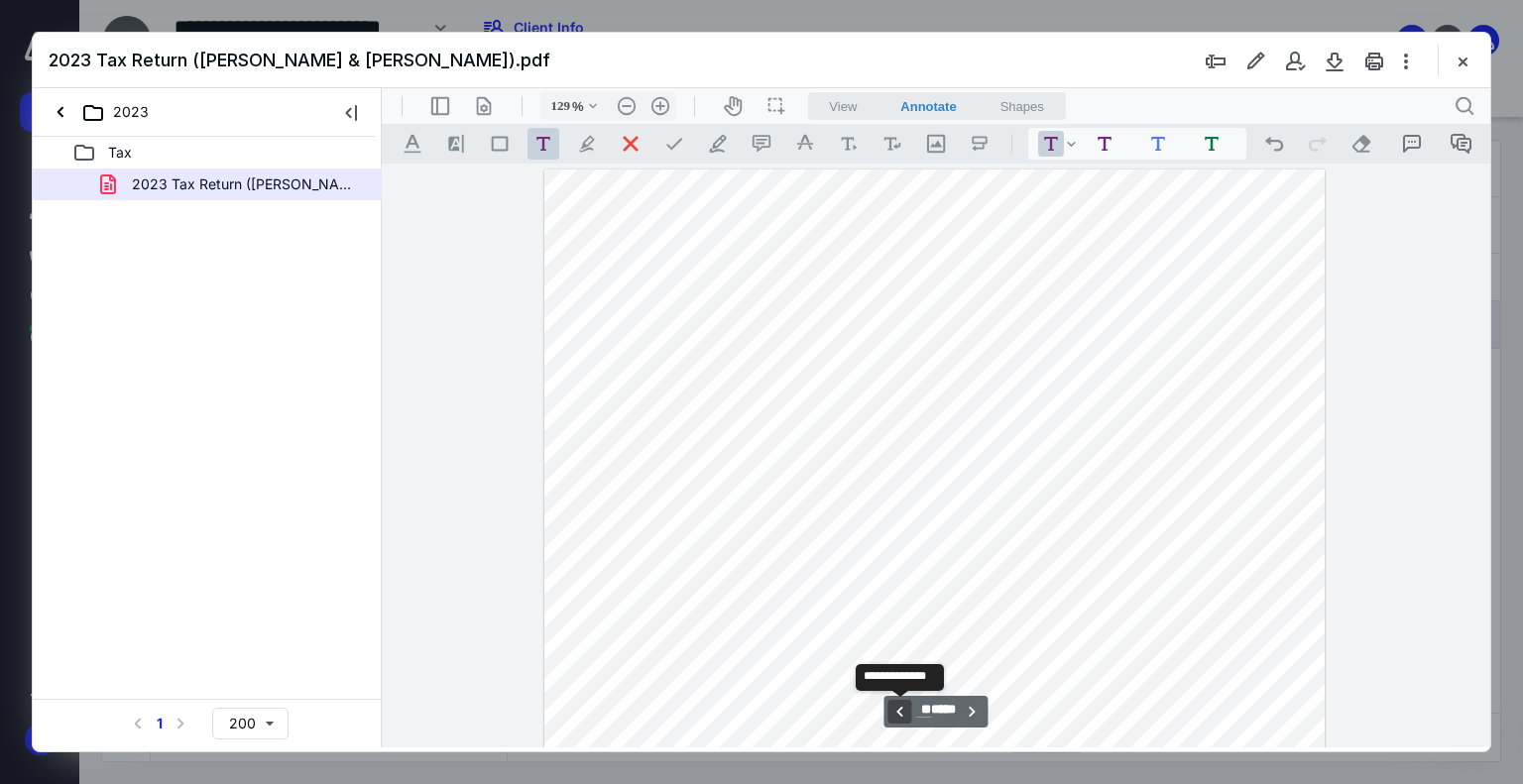 click on "**********" at bounding box center (899, 712) 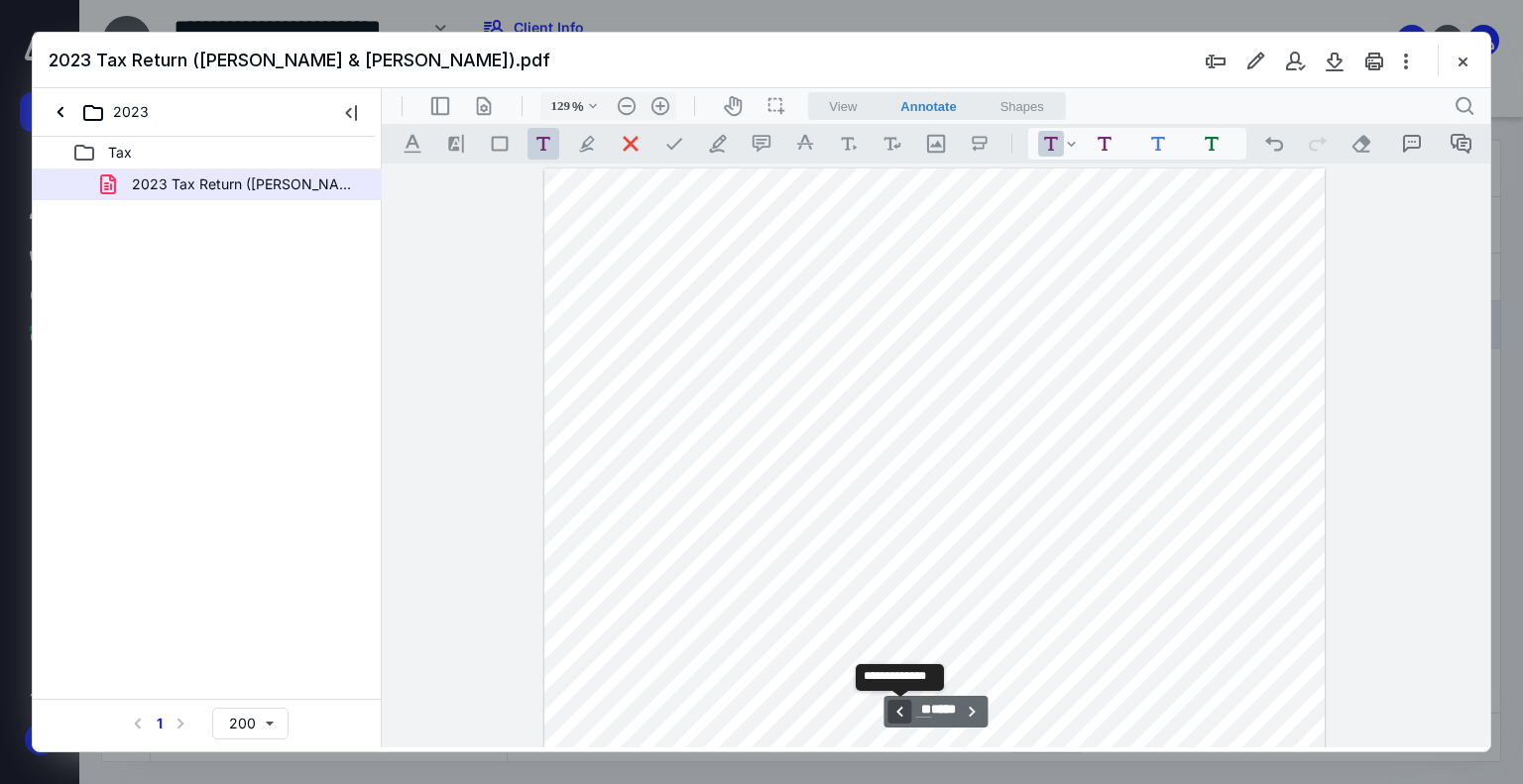 click on "**********" at bounding box center [899, 712] 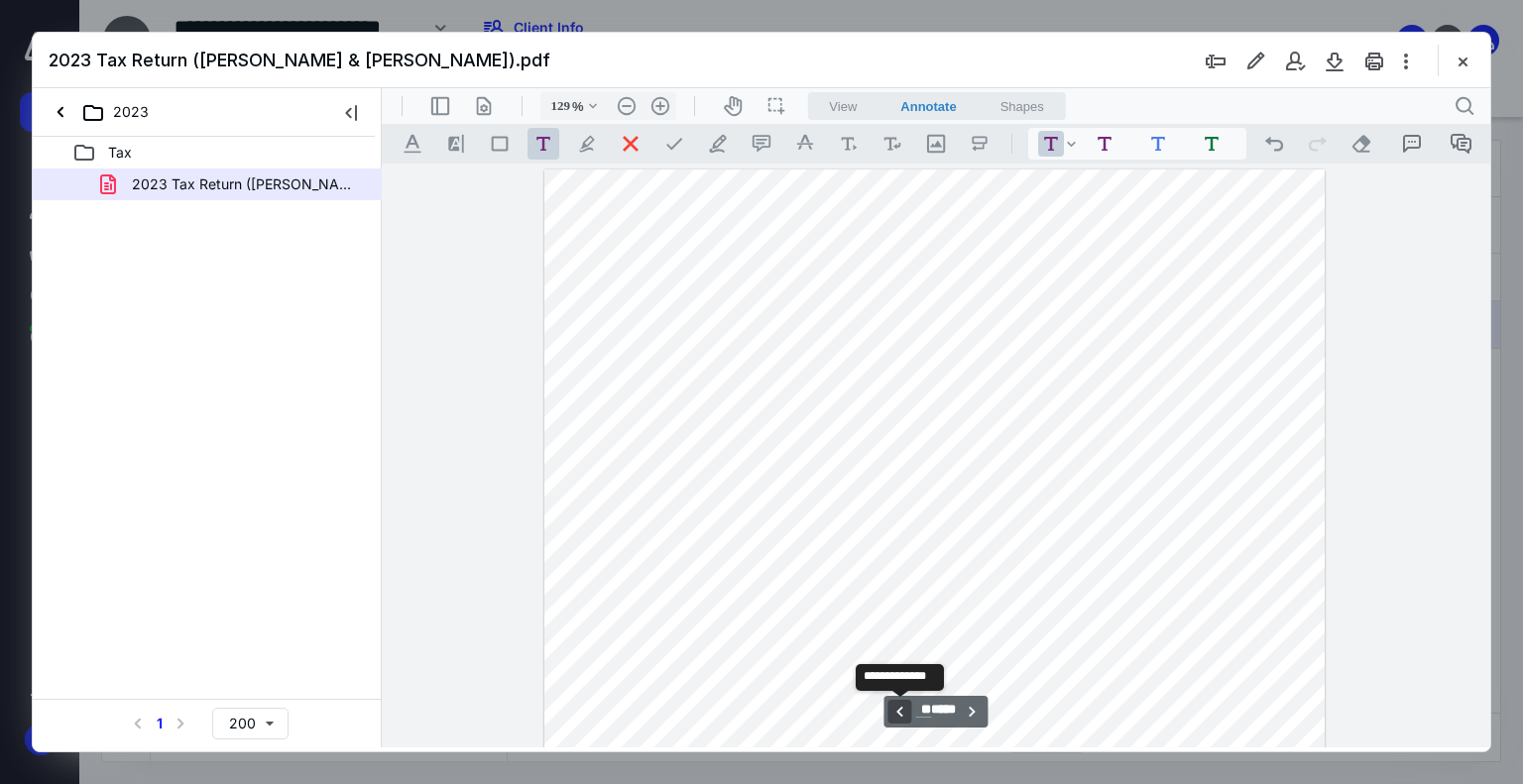 click on "**********" at bounding box center (899, 712) 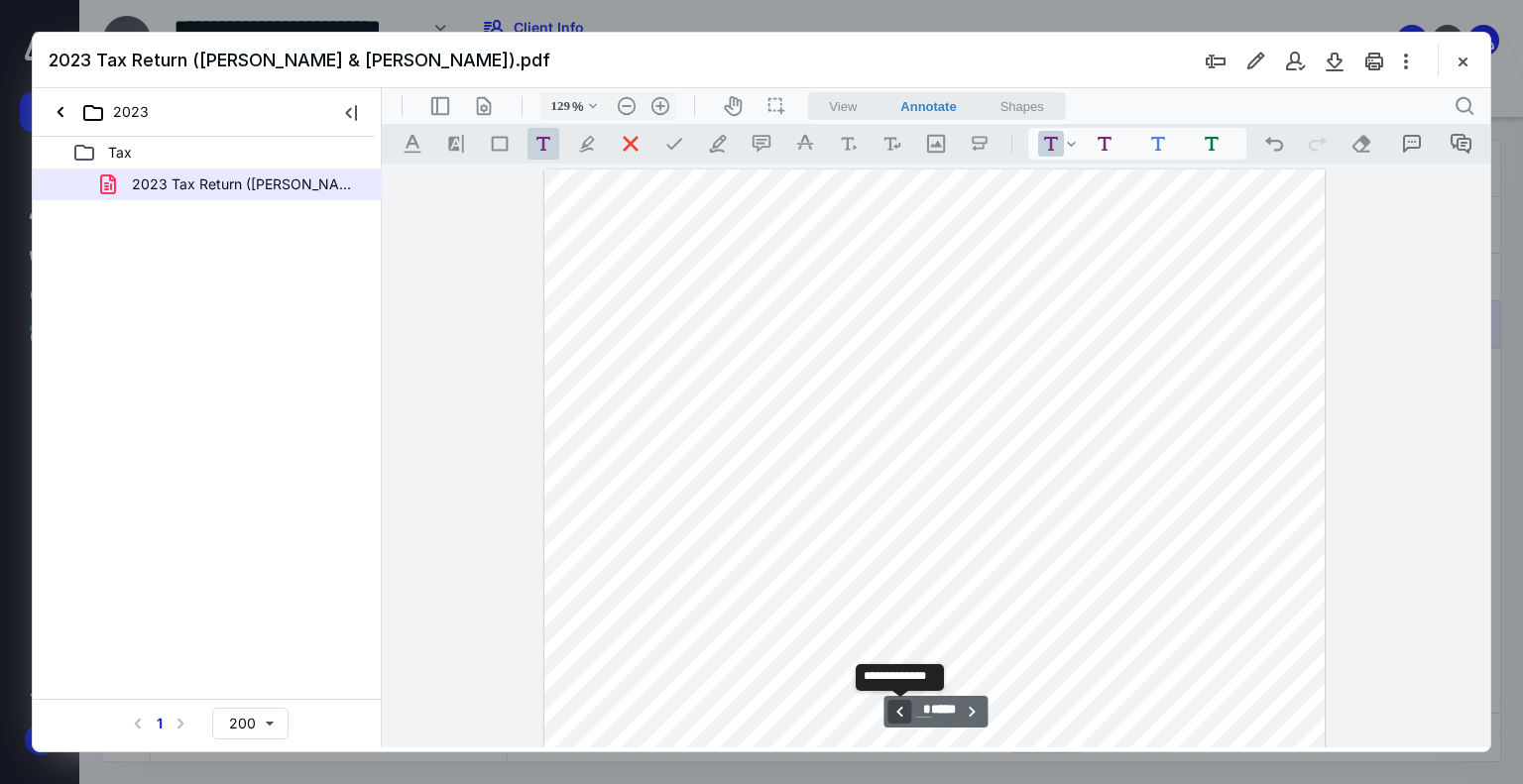 scroll, scrollTop: 8159, scrollLeft: 0, axis: vertical 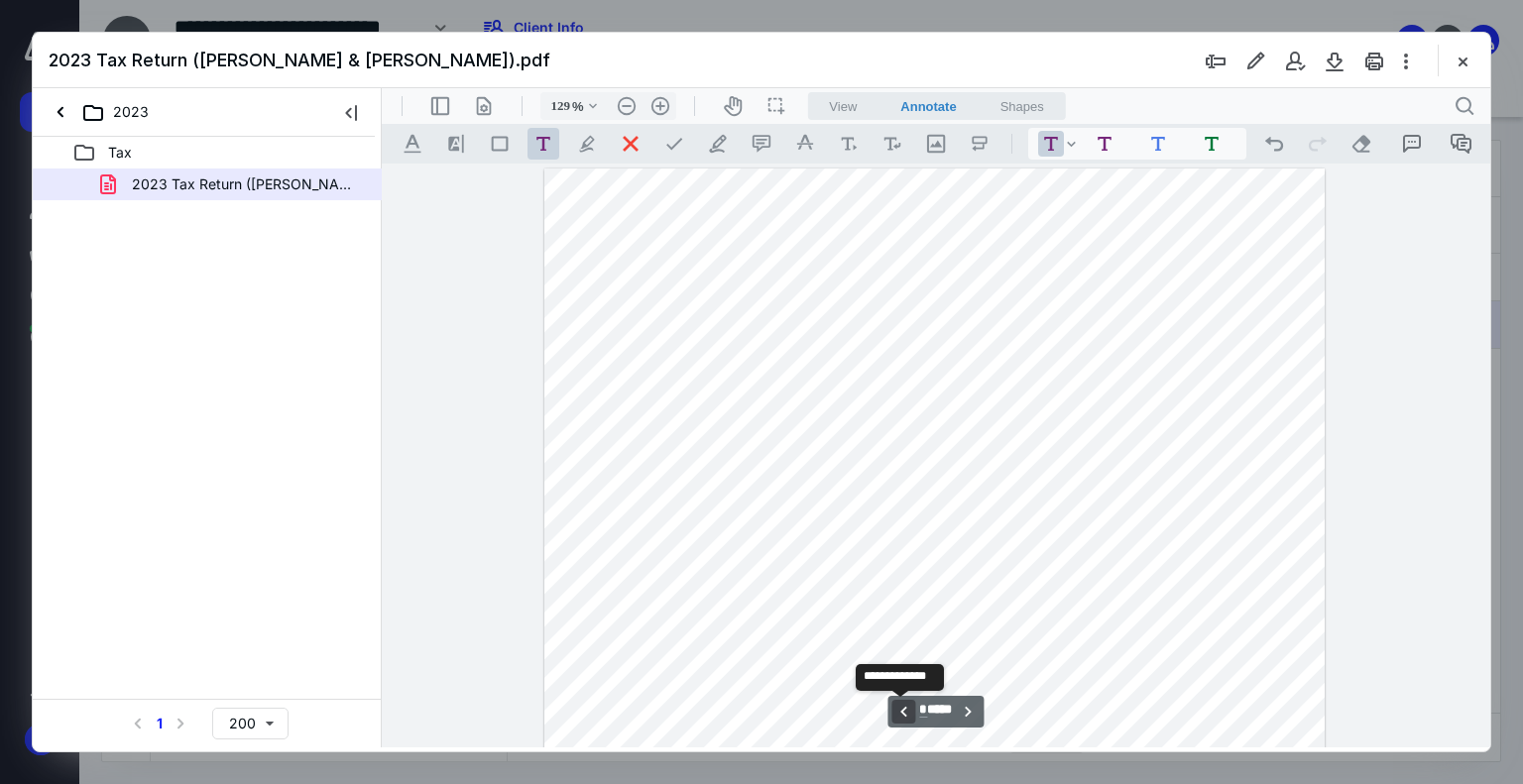 click on "**********" at bounding box center [903, 712] 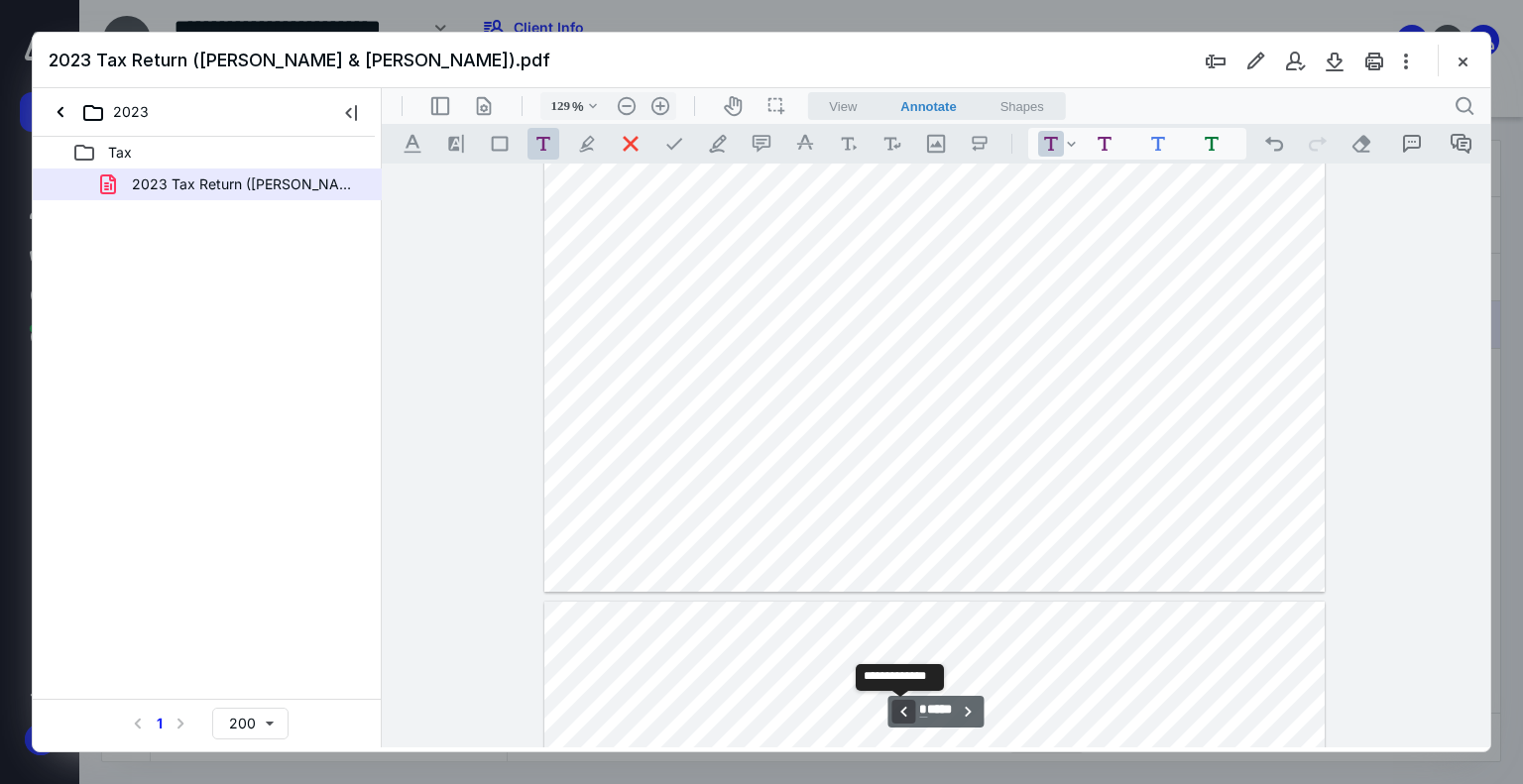 click on "**********" at bounding box center (903, 712) 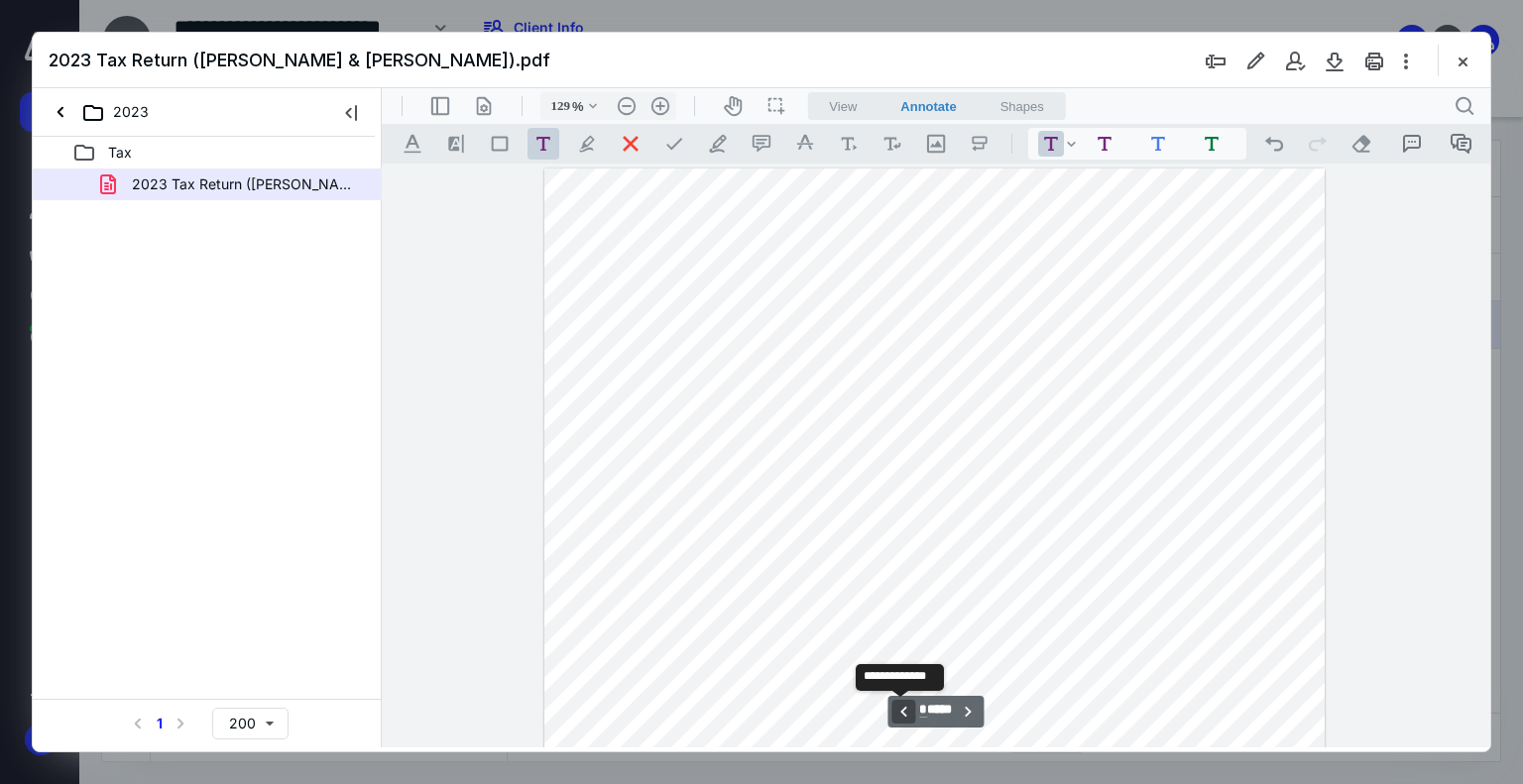 click on "**********" at bounding box center (903, 712) 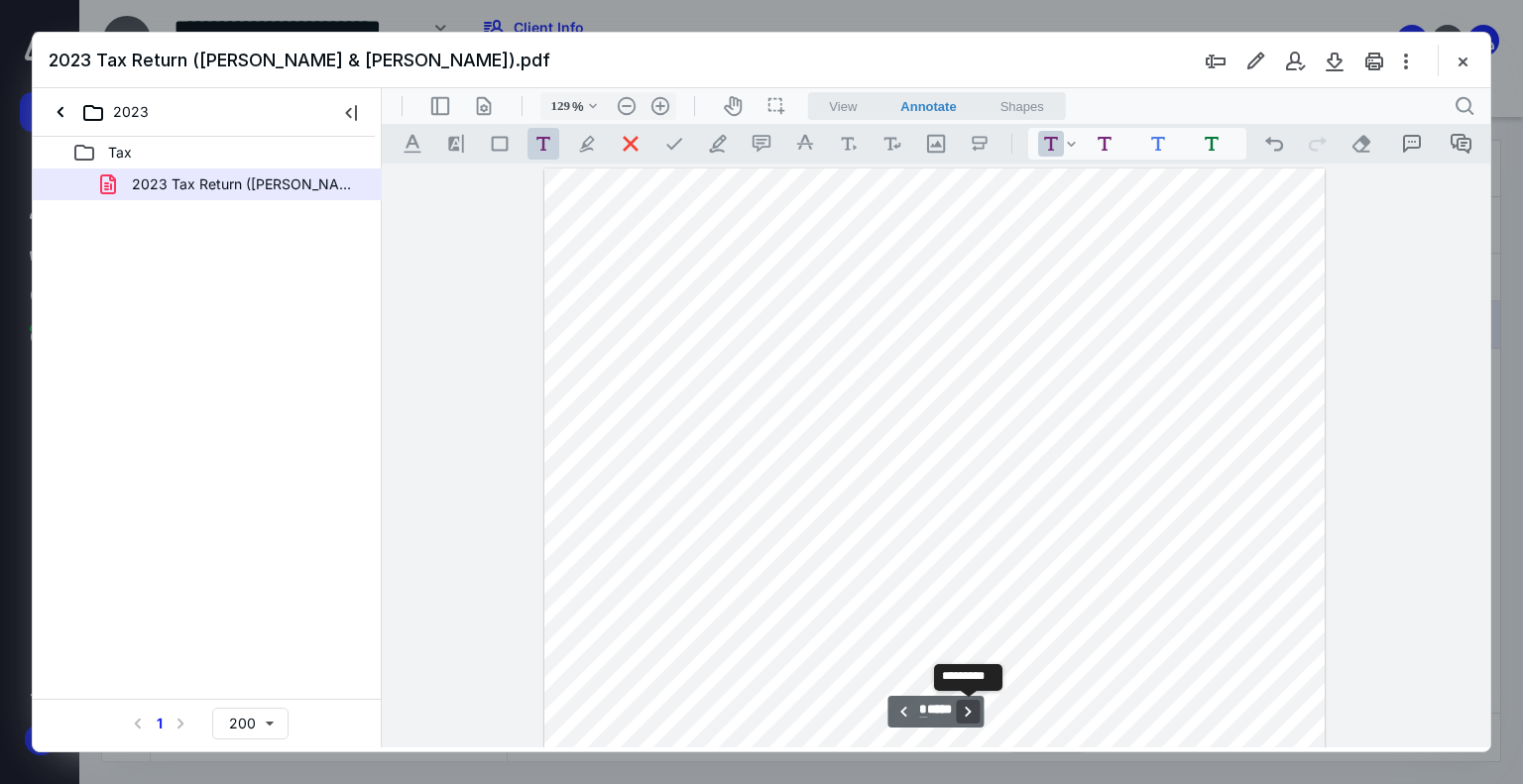 click on "**********" at bounding box center [969, 712] 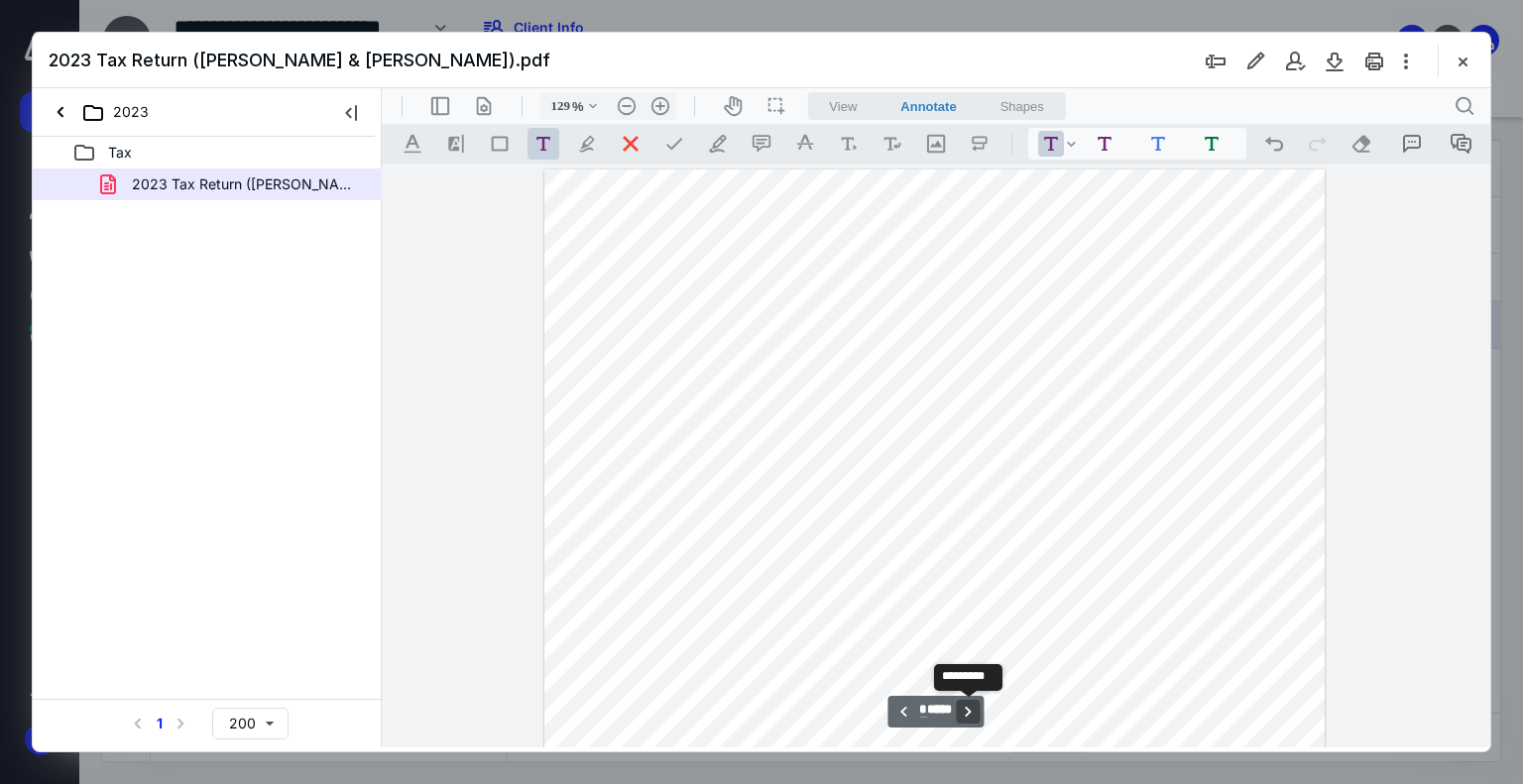 click on "**********" at bounding box center (969, 712) 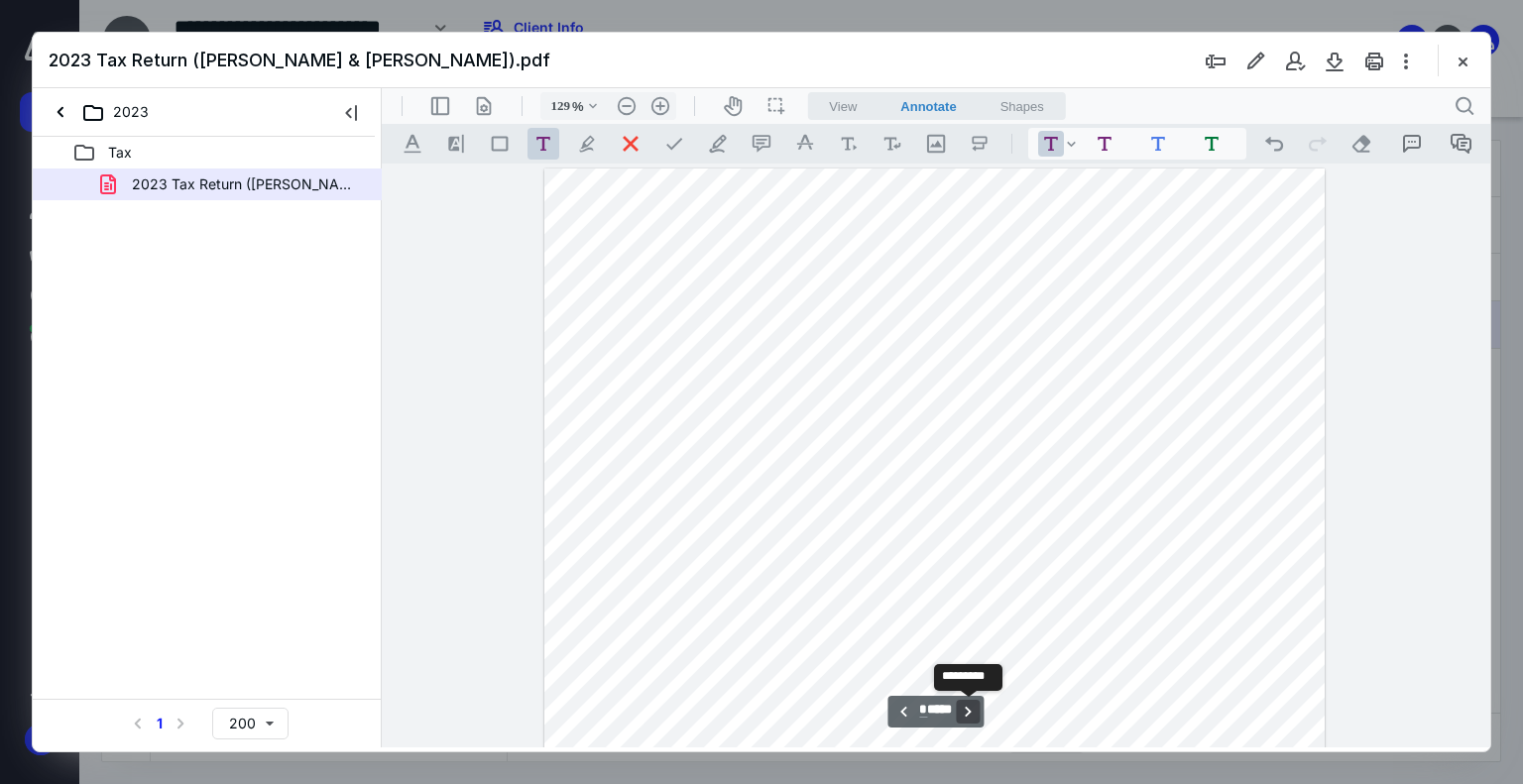 click on "**********" at bounding box center (969, 712) 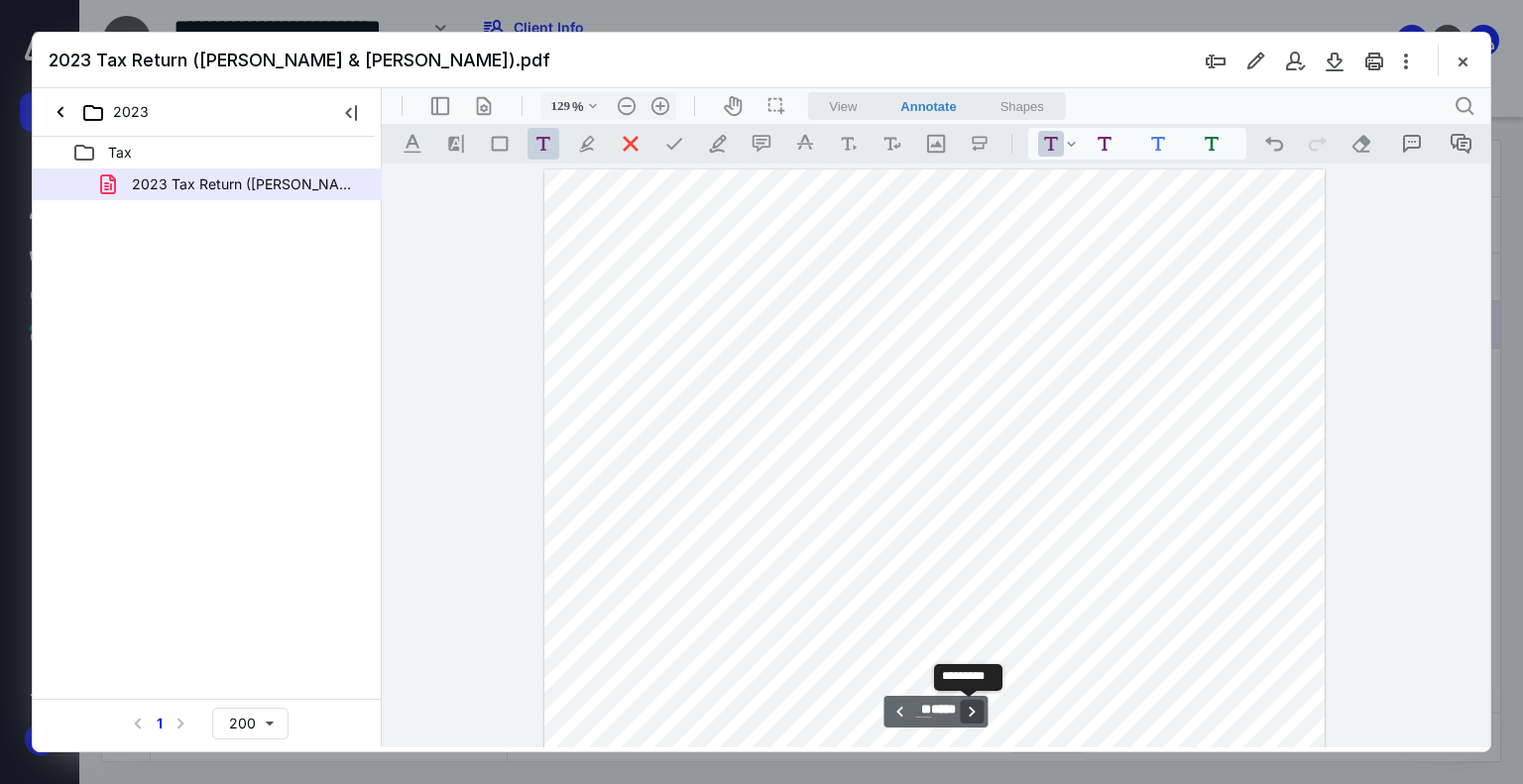 click on "**********" at bounding box center [973, 712] 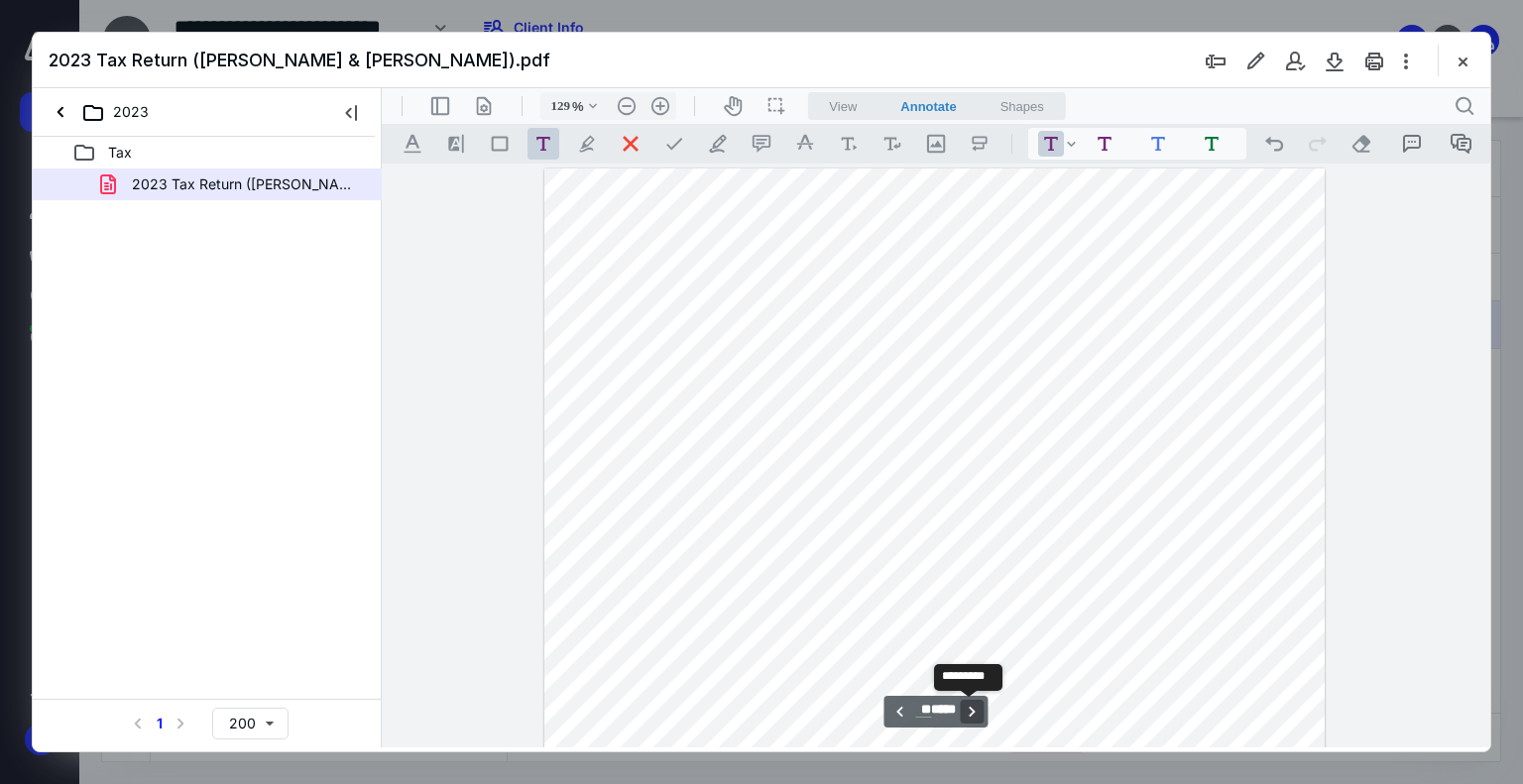 click on "**********" at bounding box center (973, 712) 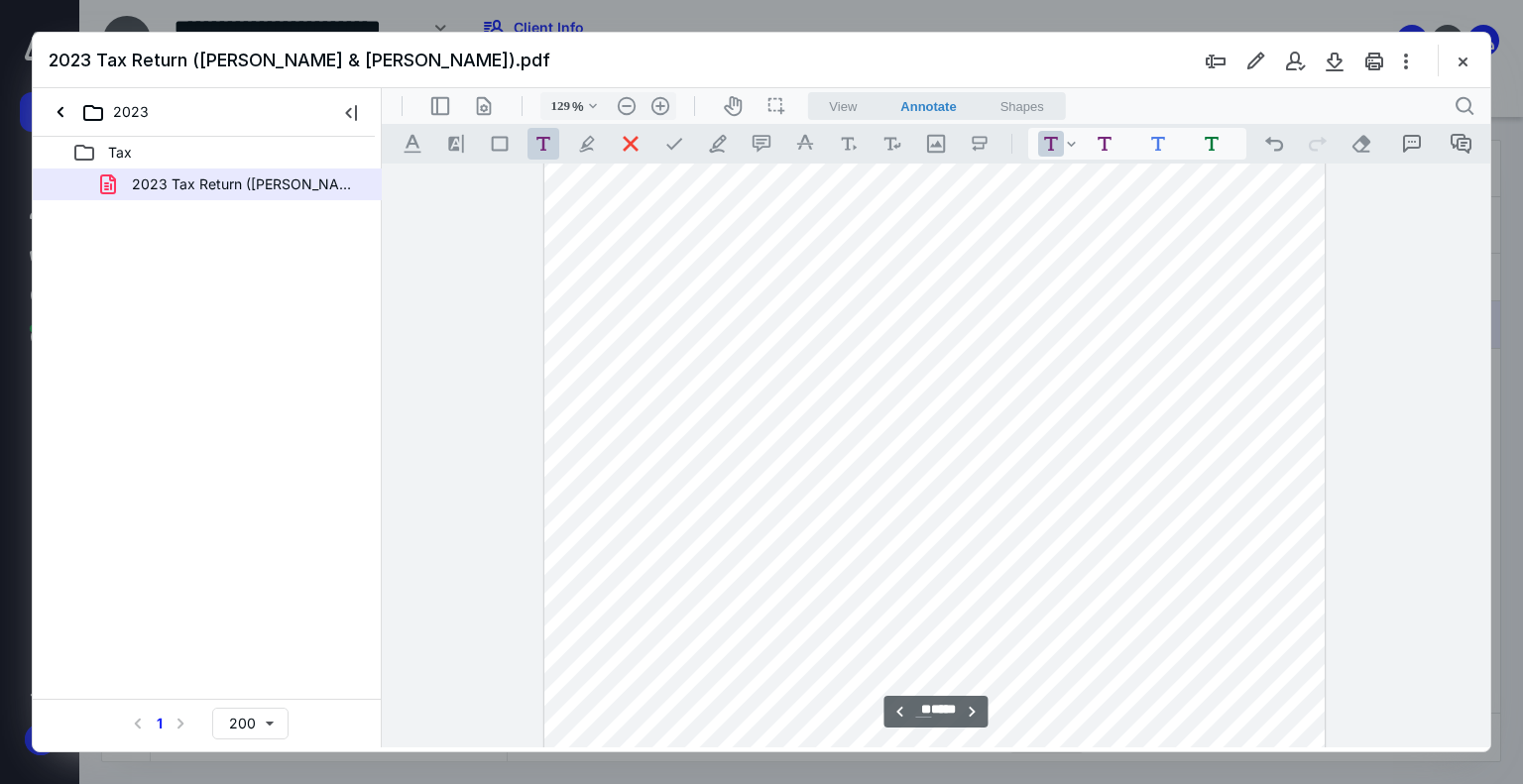 scroll, scrollTop: 15481, scrollLeft: 0, axis: vertical 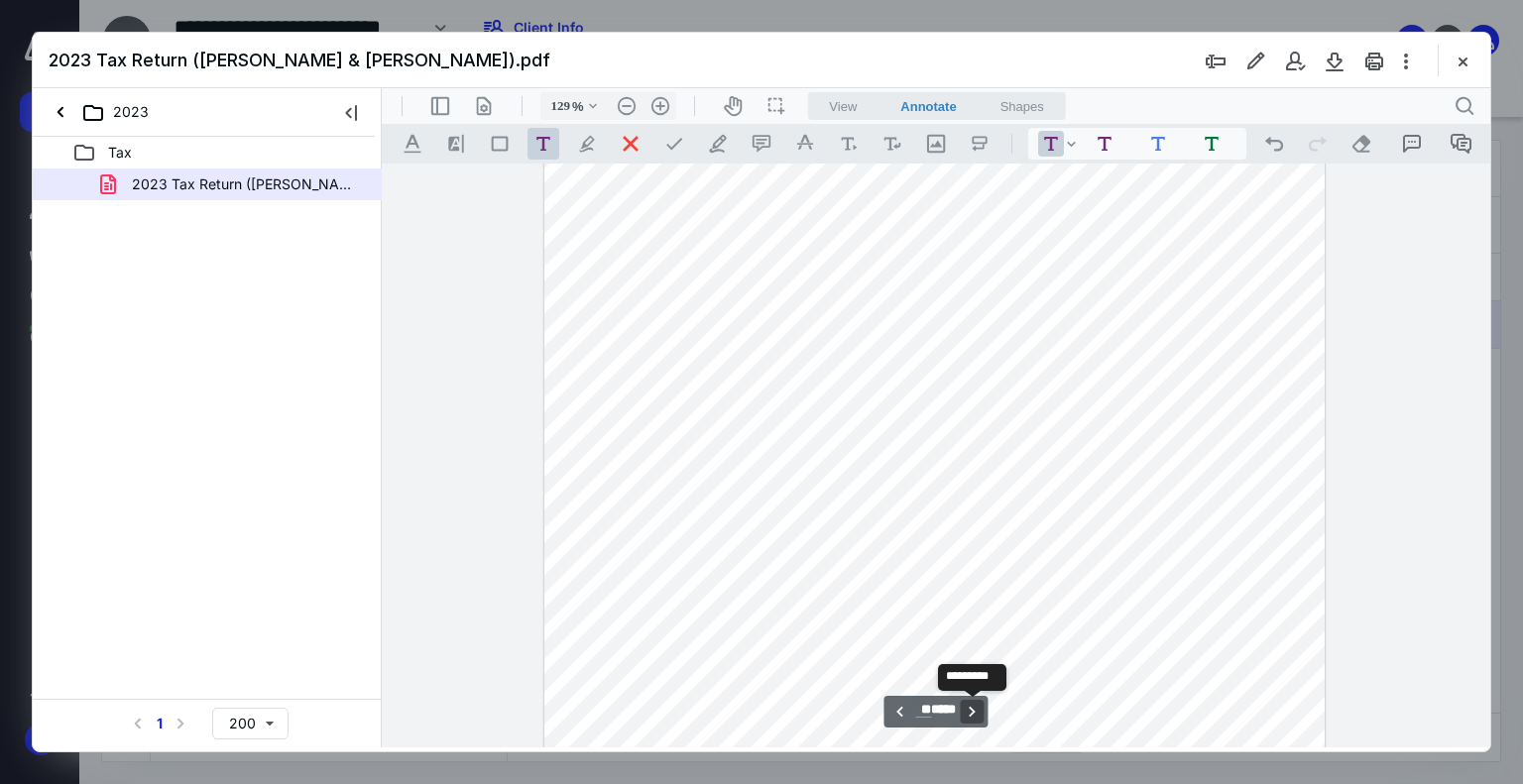 click on "**********" at bounding box center (973, 712) 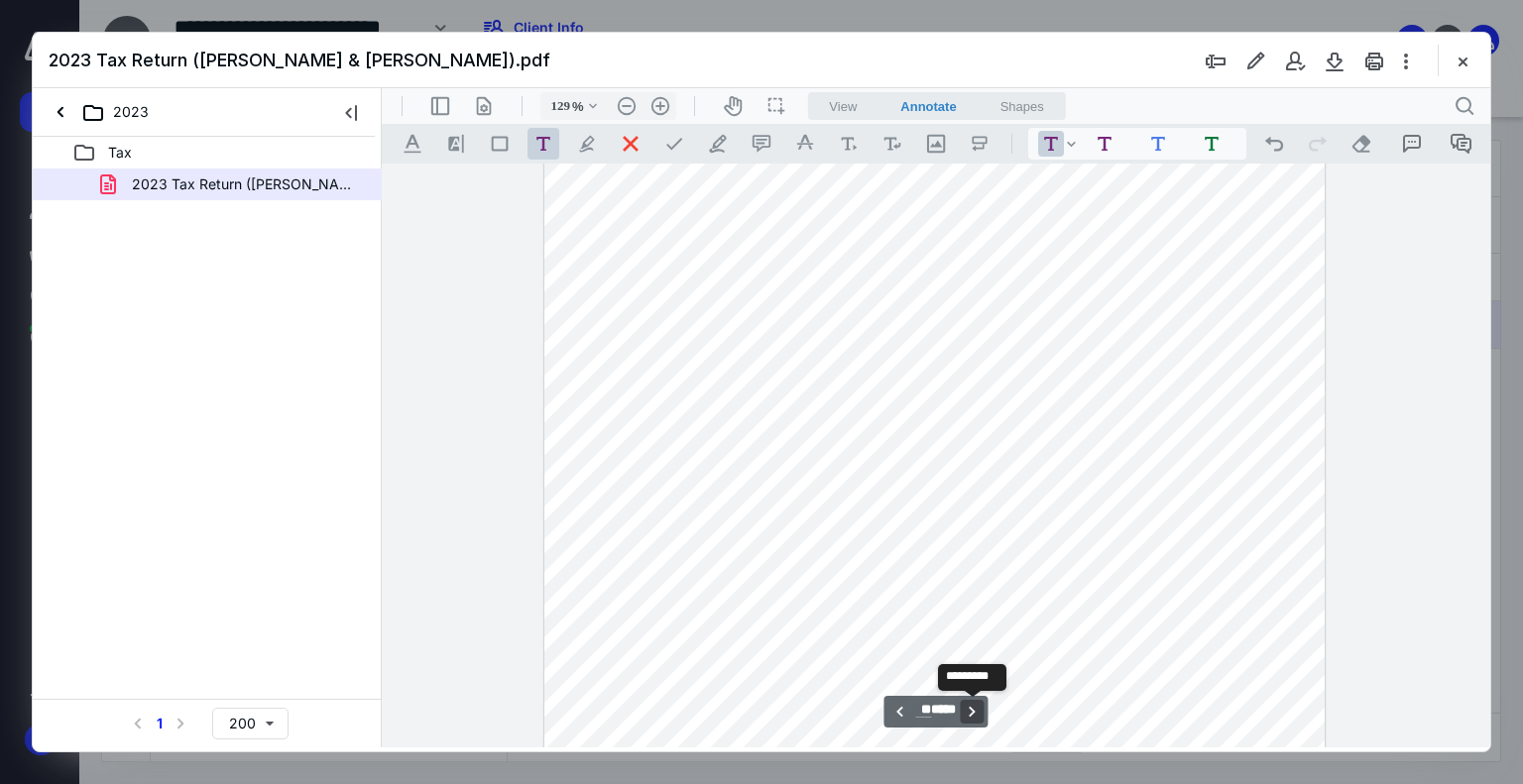click on "**********" at bounding box center [973, 712] 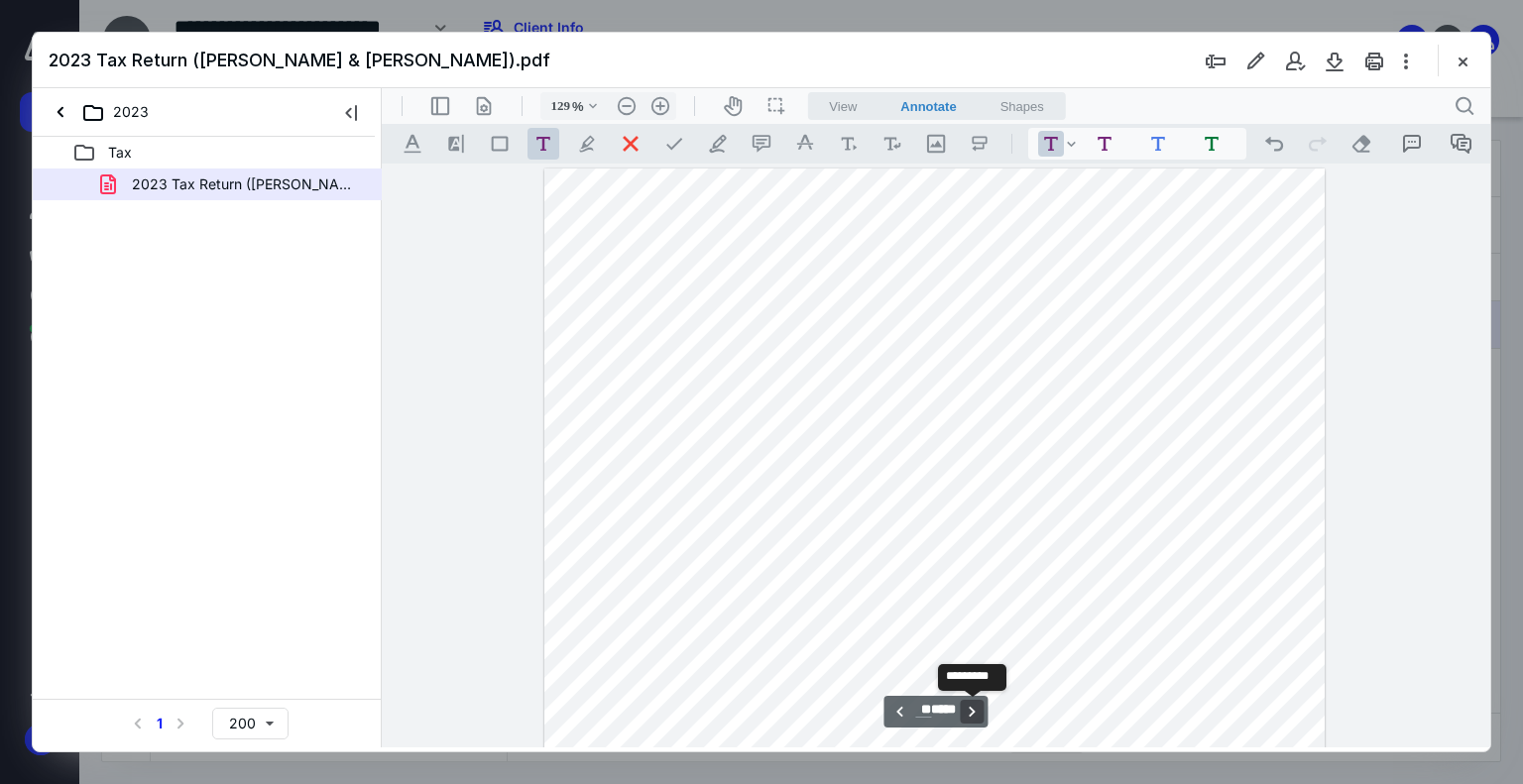 click on "**********" at bounding box center [973, 712] 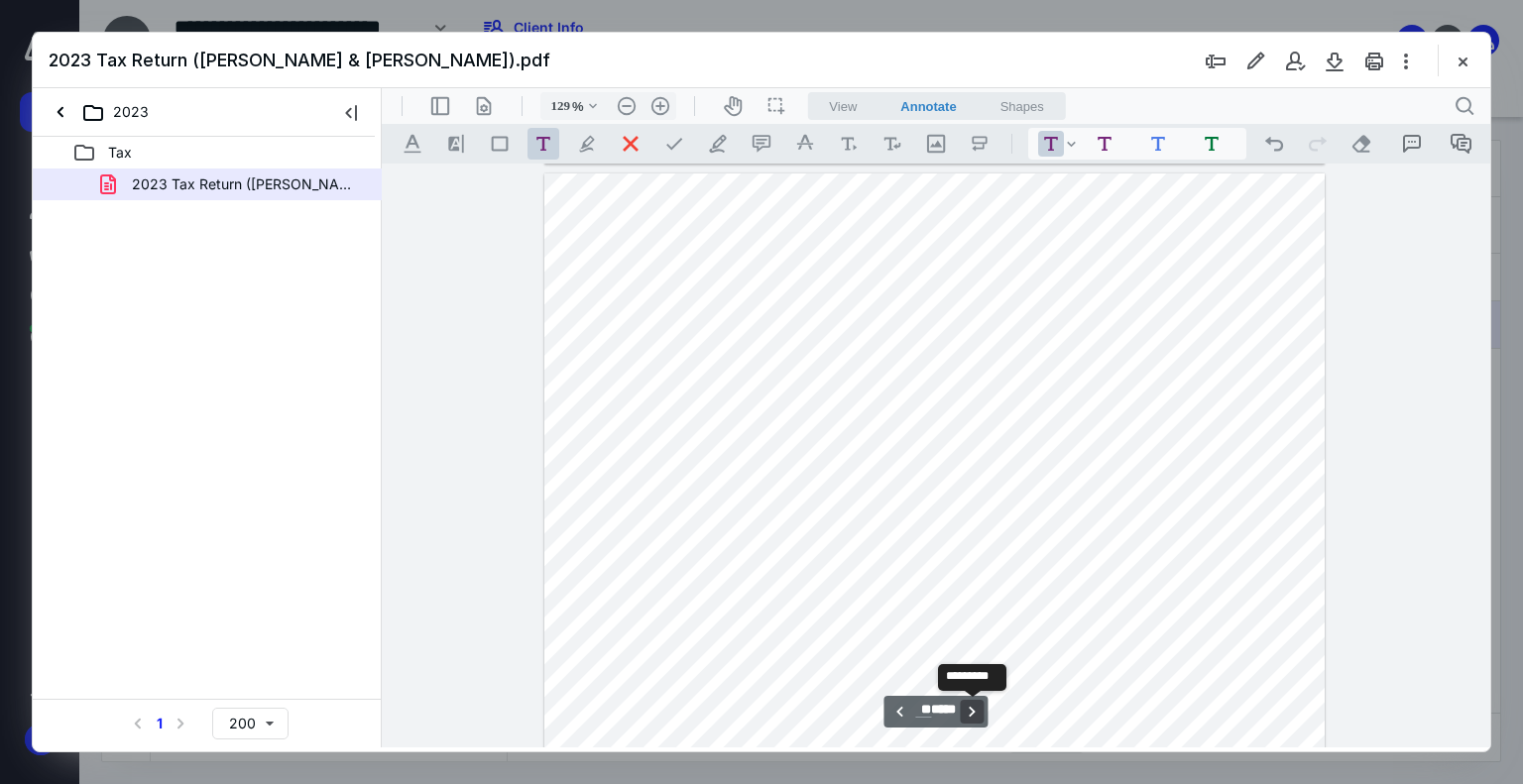 click on "**********" at bounding box center (973, 712) 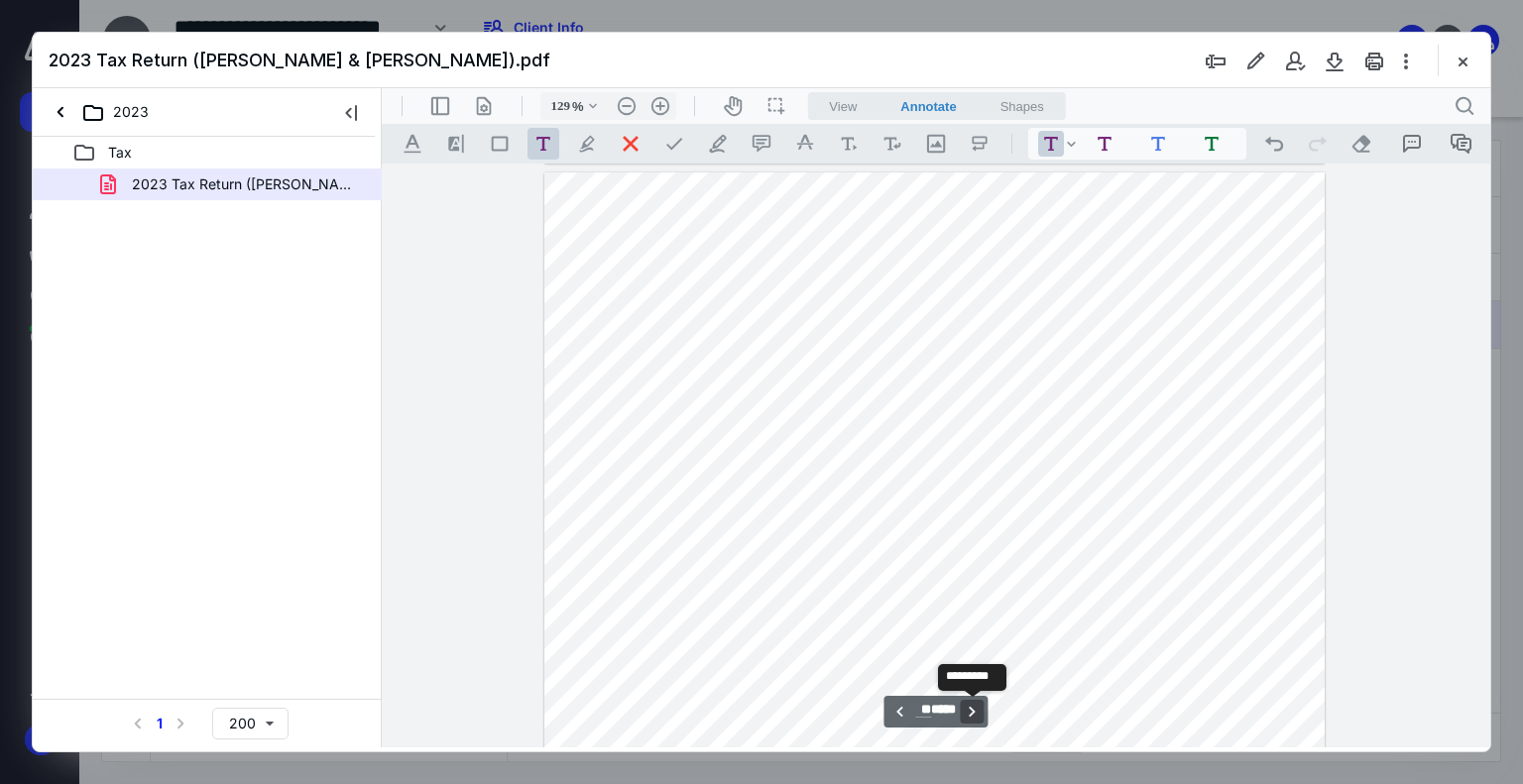 click on "**********" at bounding box center (973, 712) 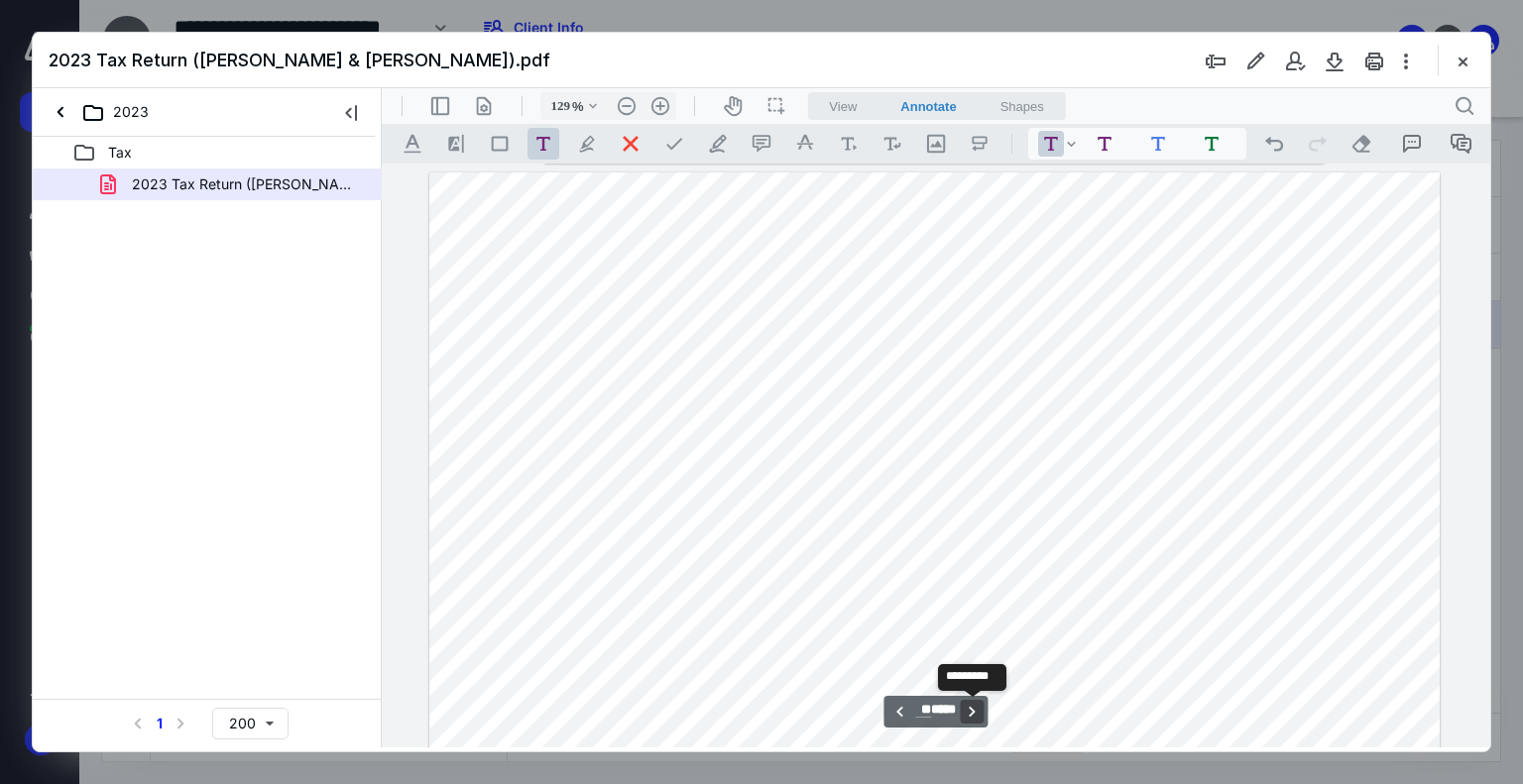 click on "**********" at bounding box center (973, 712) 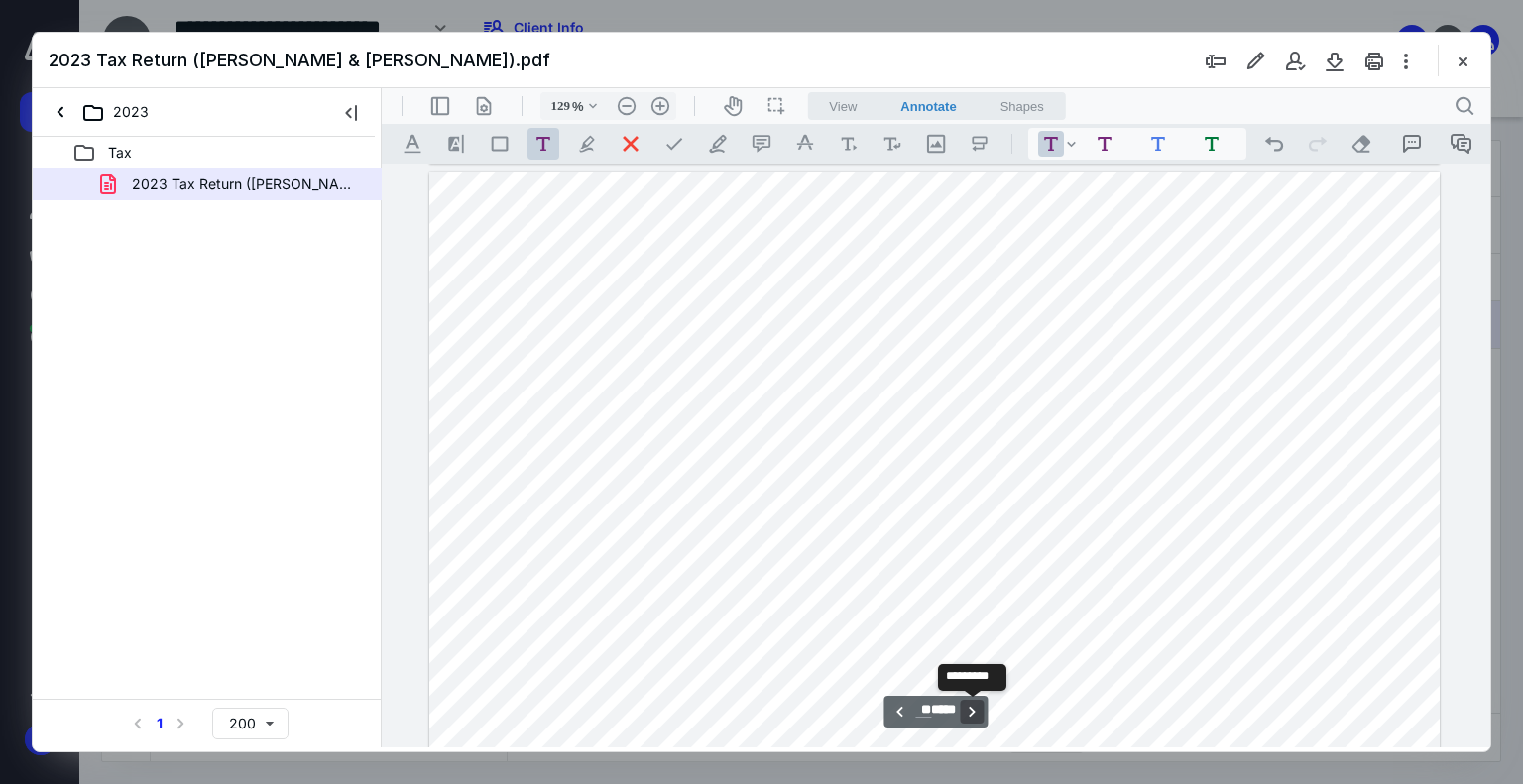 click on "**********" at bounding box center (973, 712) 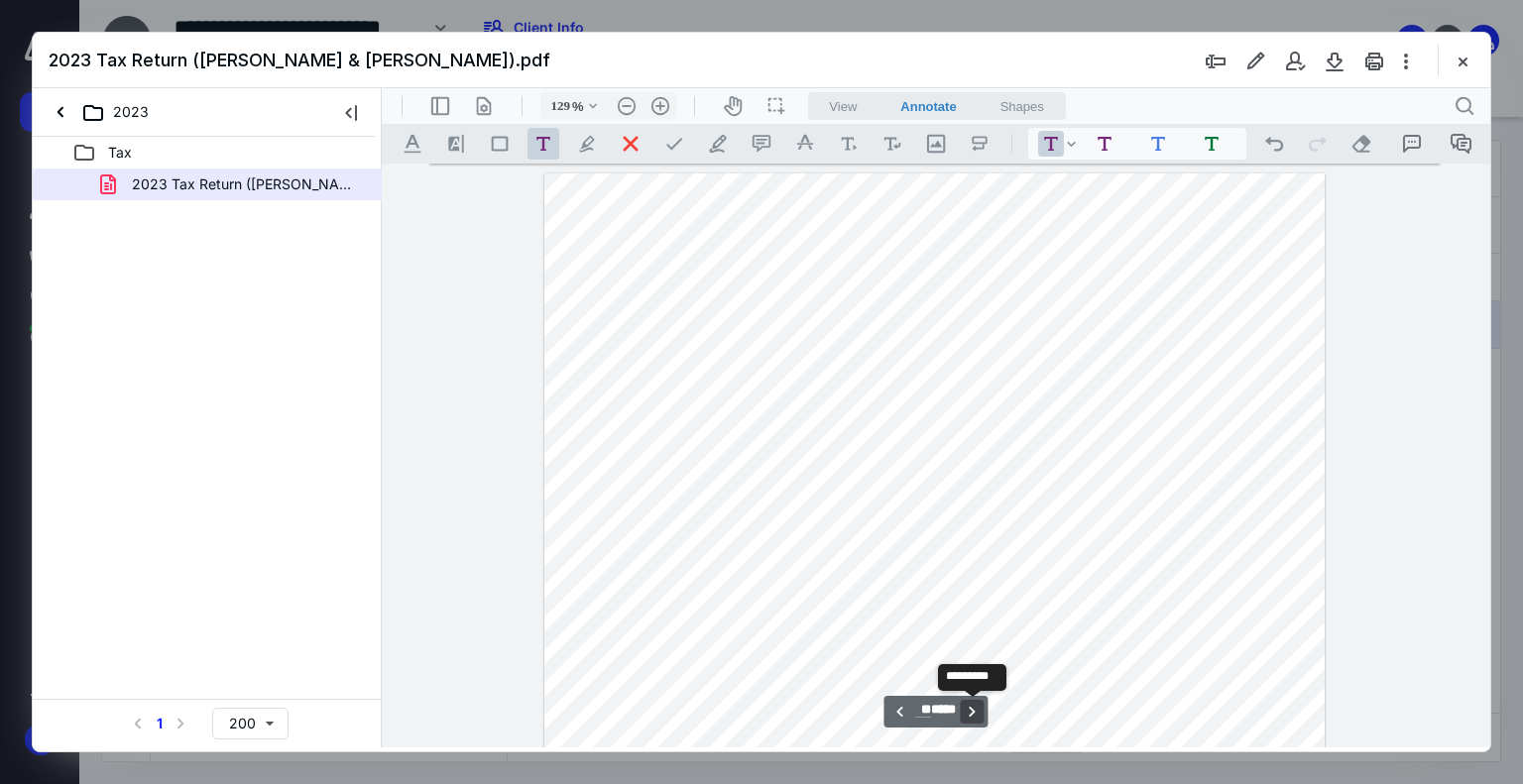 click on "**********" at bounding box center (973, 712) 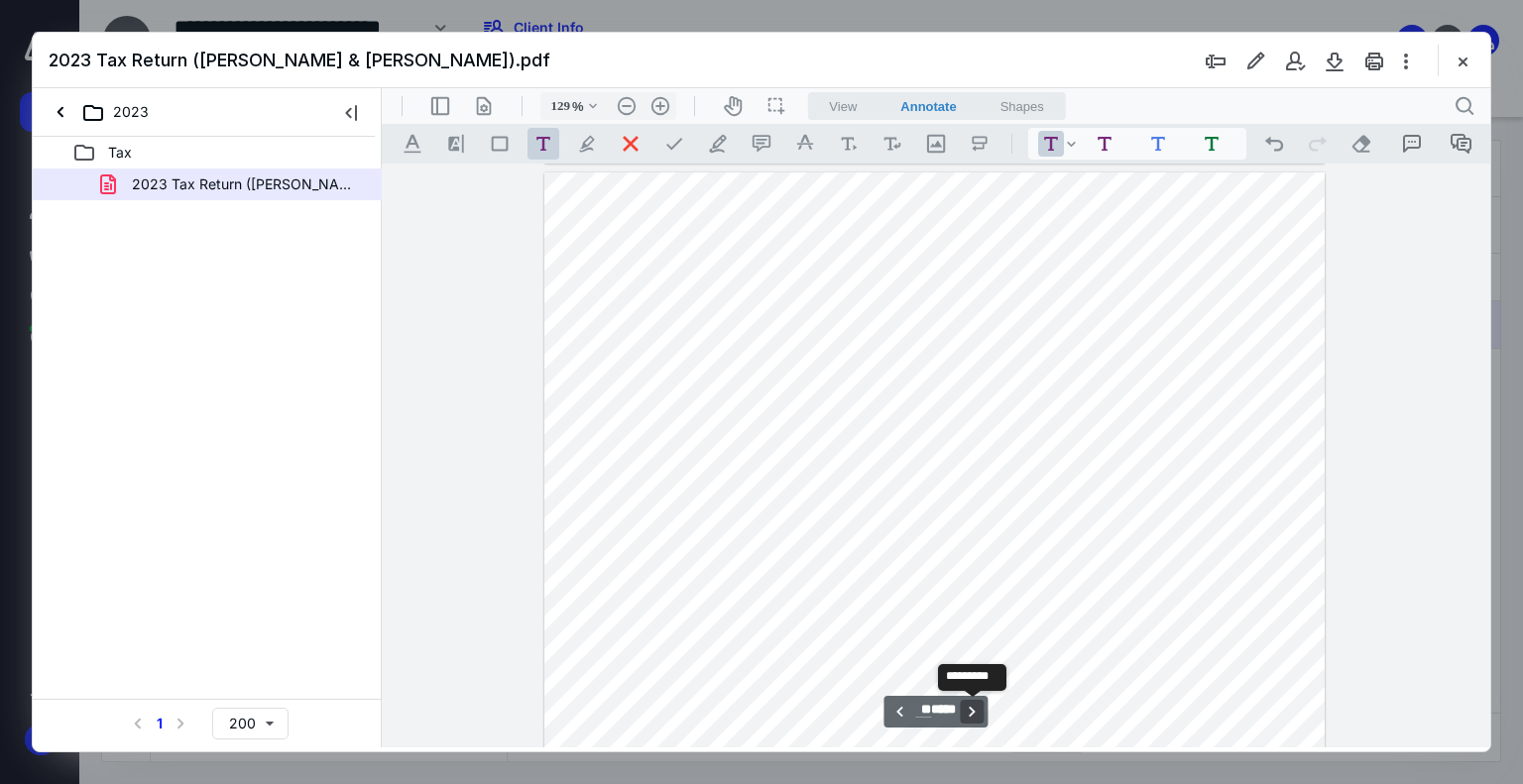 click on "**********" at bounding box center [973, 712] 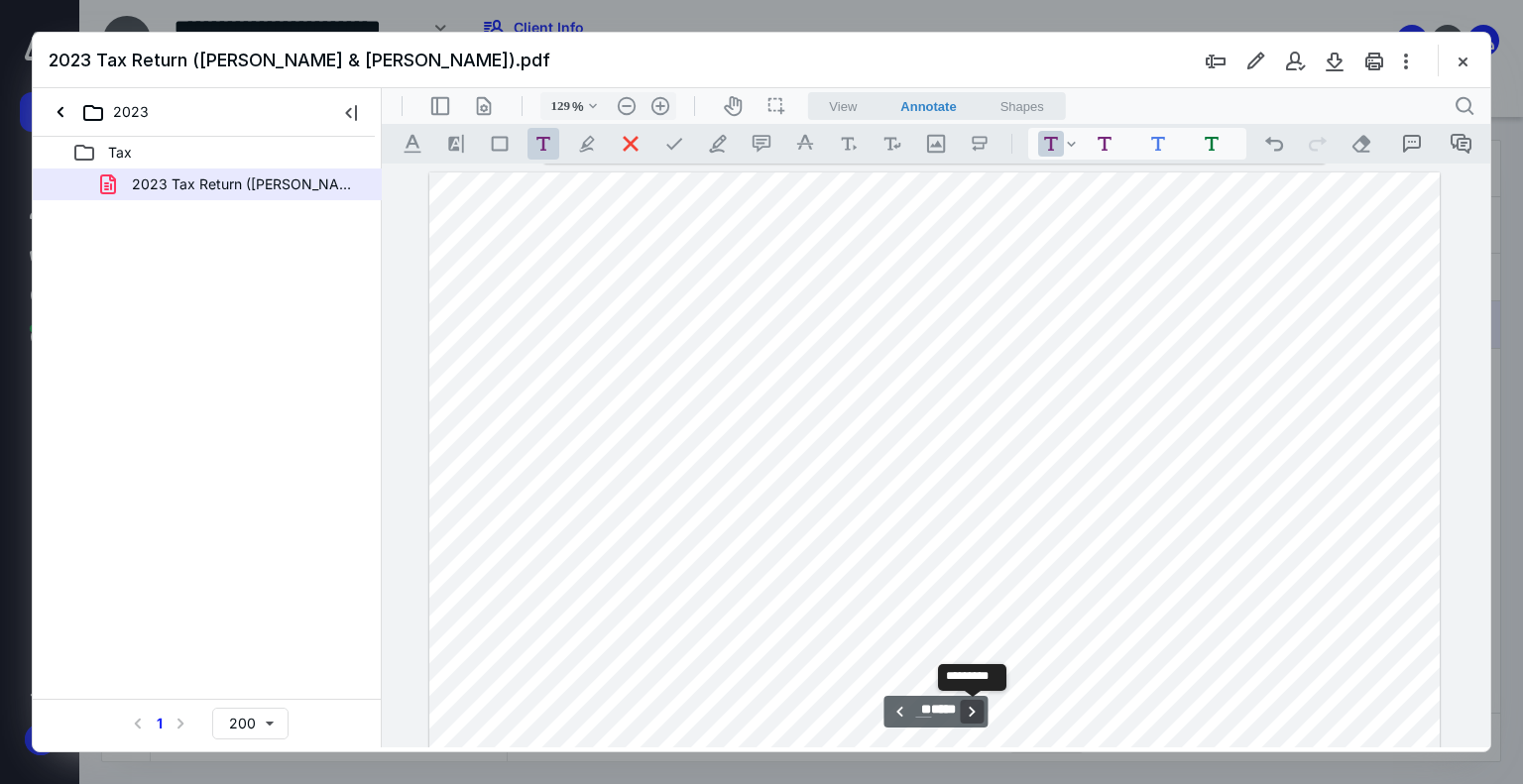 click on "**********" at bounding box center (973, 712) 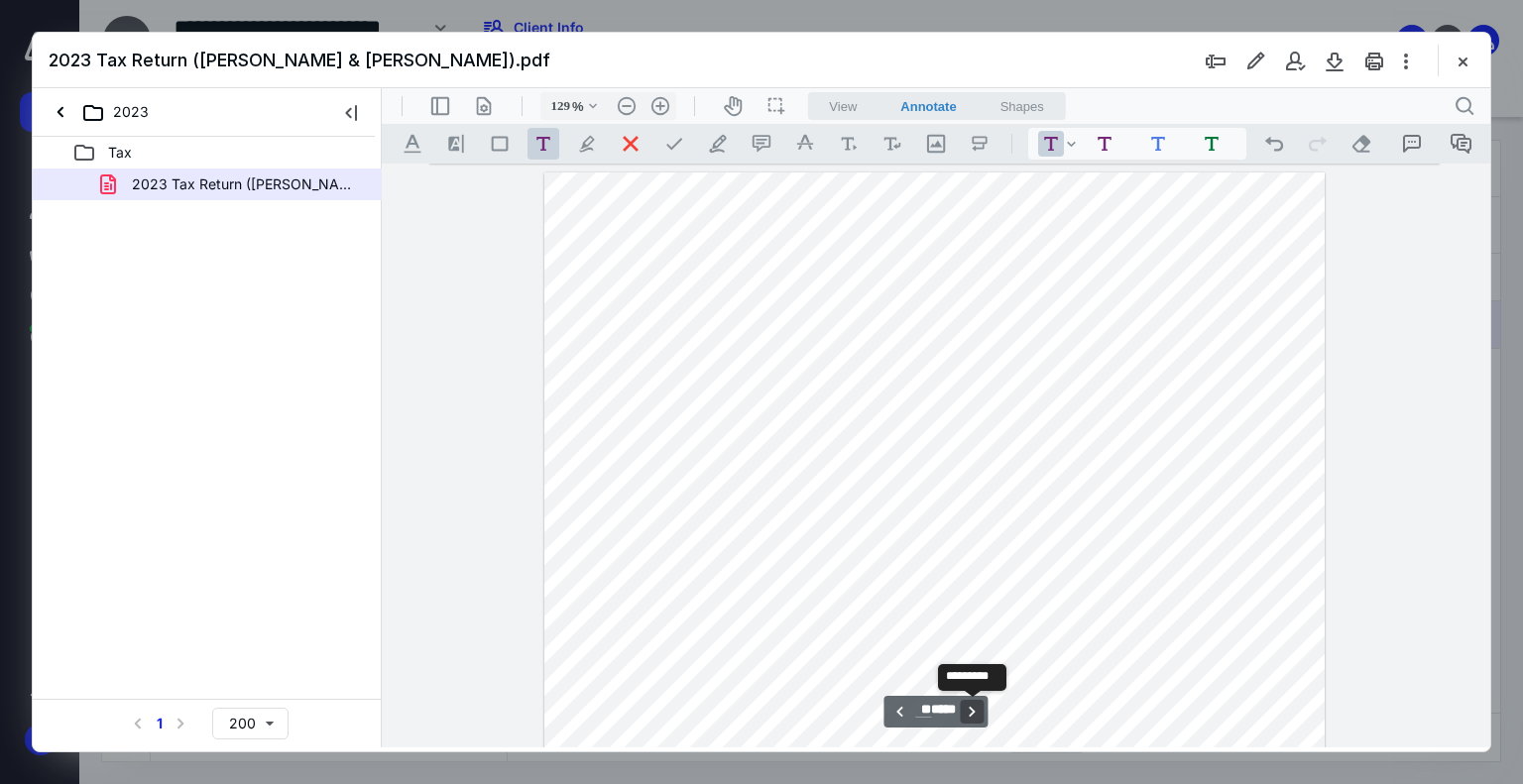 click on "**********" at bounding box center [973, 712] 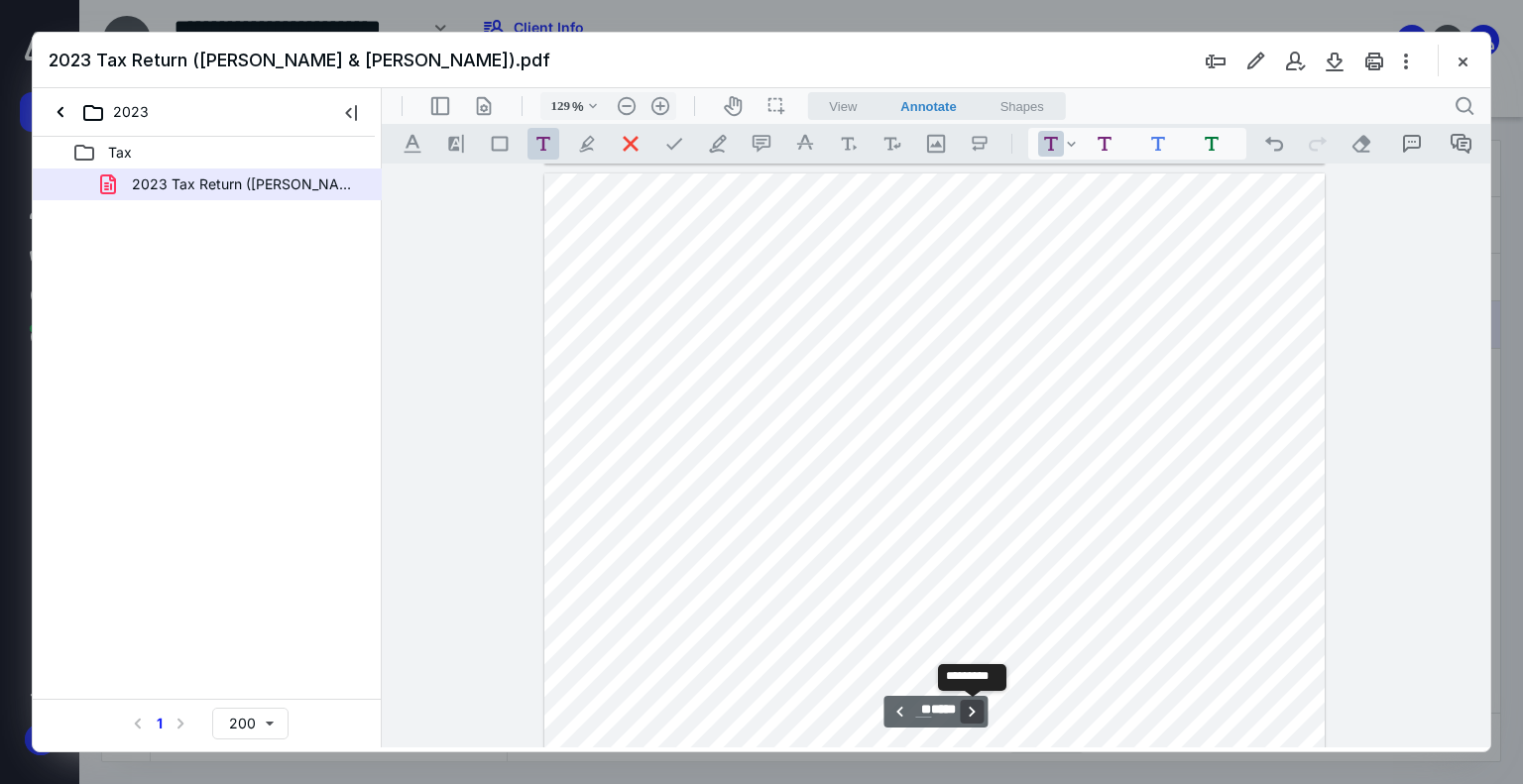 click on "**********" at bounding box center [973, 712] 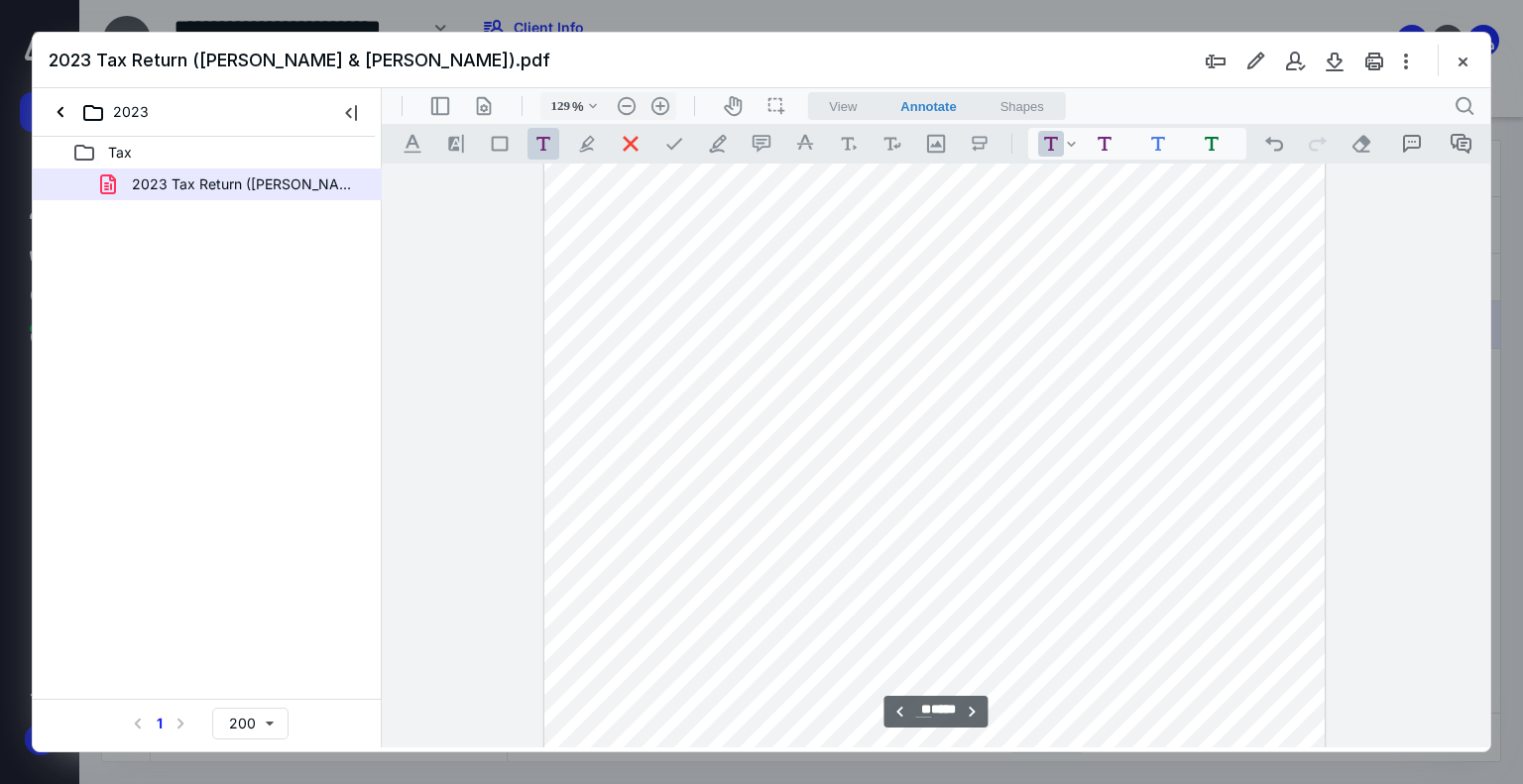 scroll, scrollTop: 69549, scrollLeft: 0, axis: vertical 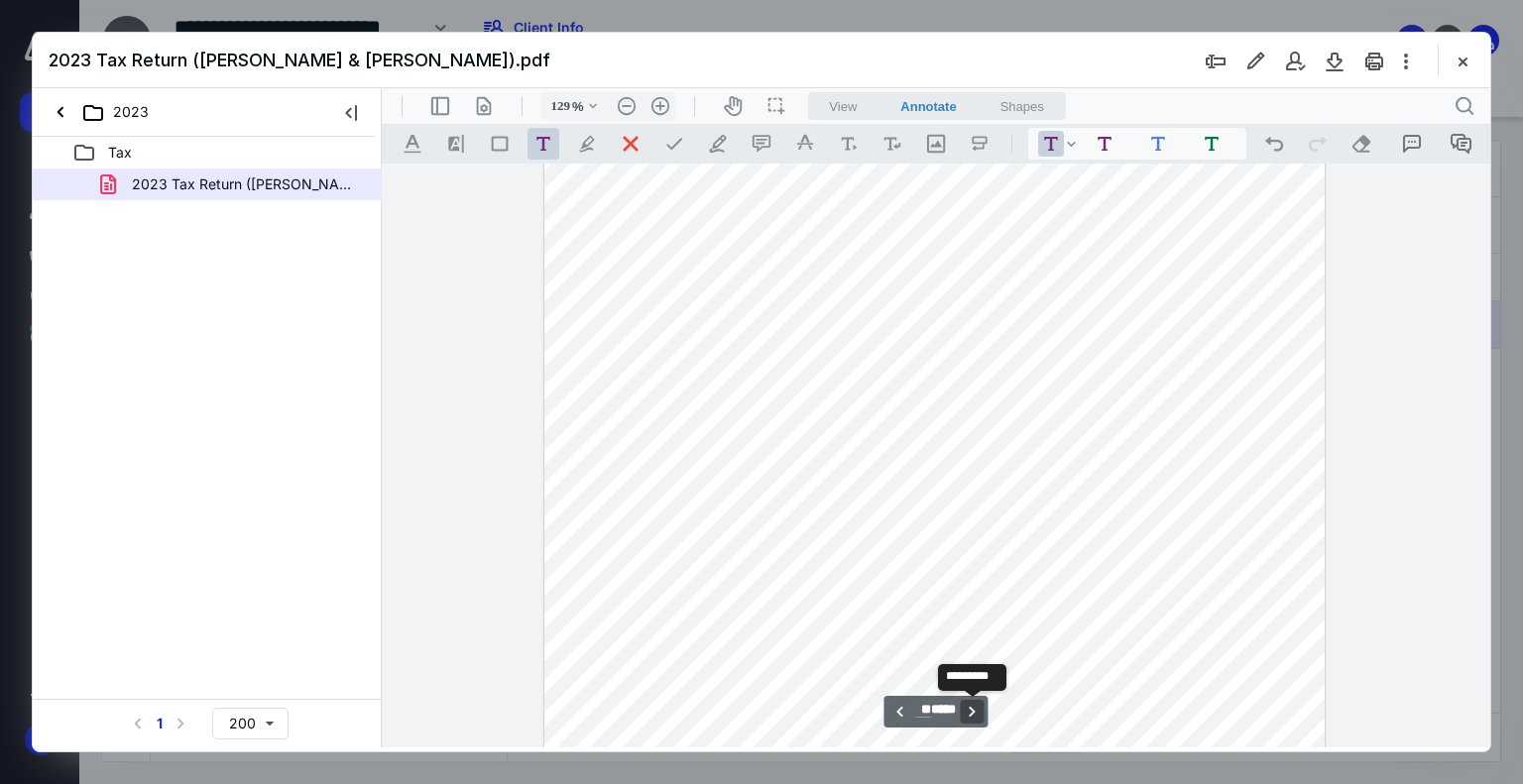 click on "**********" at bounding box center (973, 712) 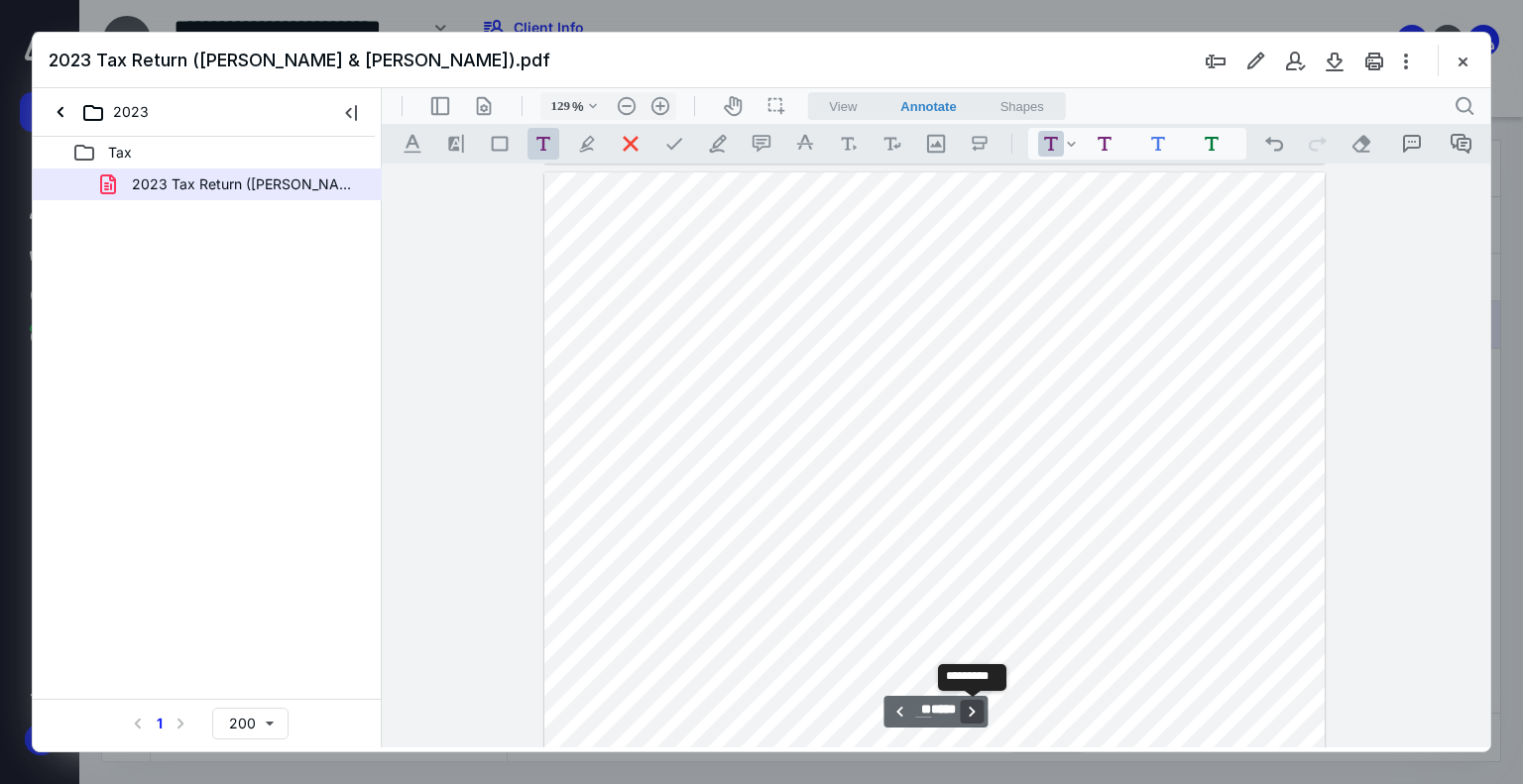 click on "**********" at bounding box center (973, 712) 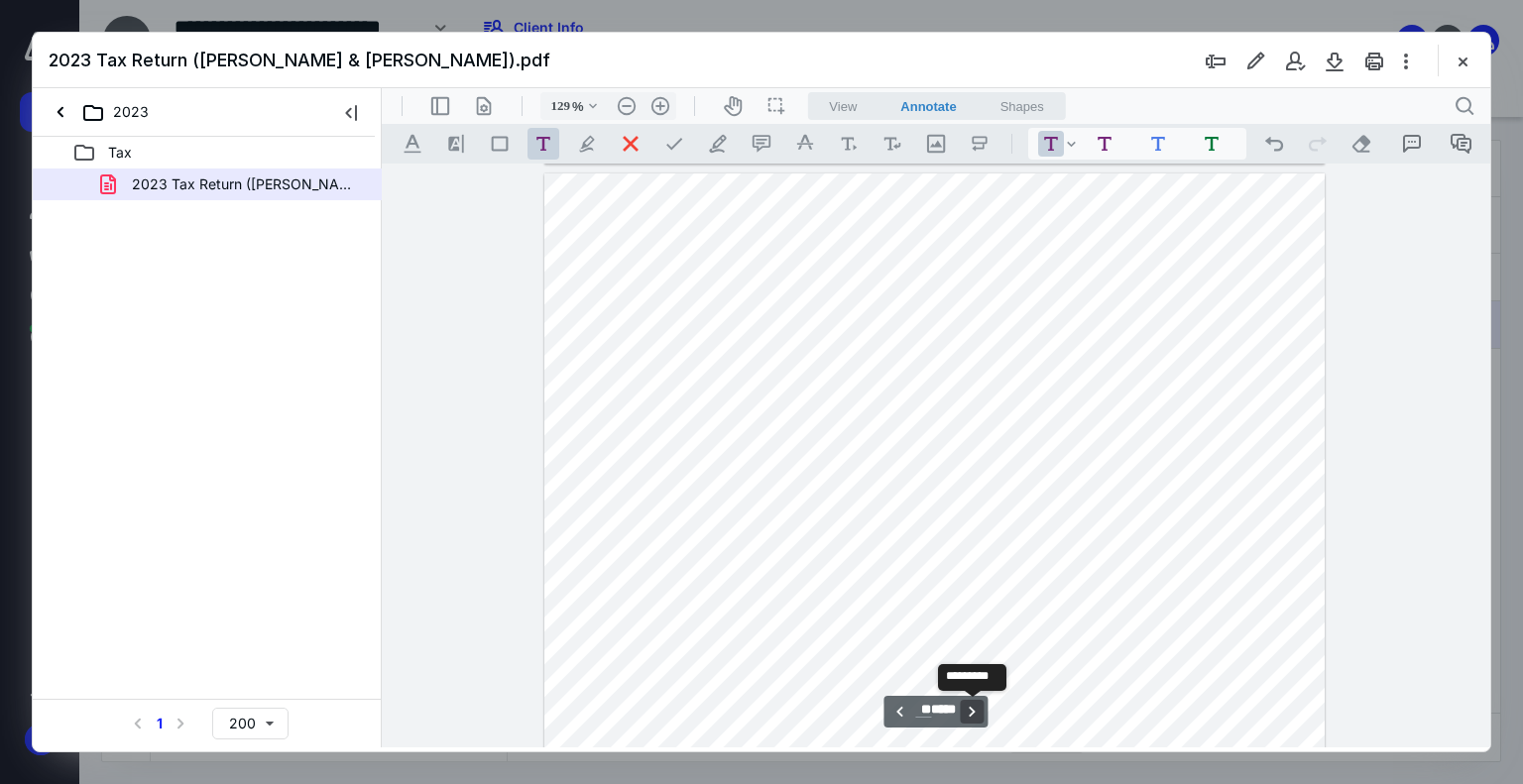 click on "**********" at bounding box center (973, 712) 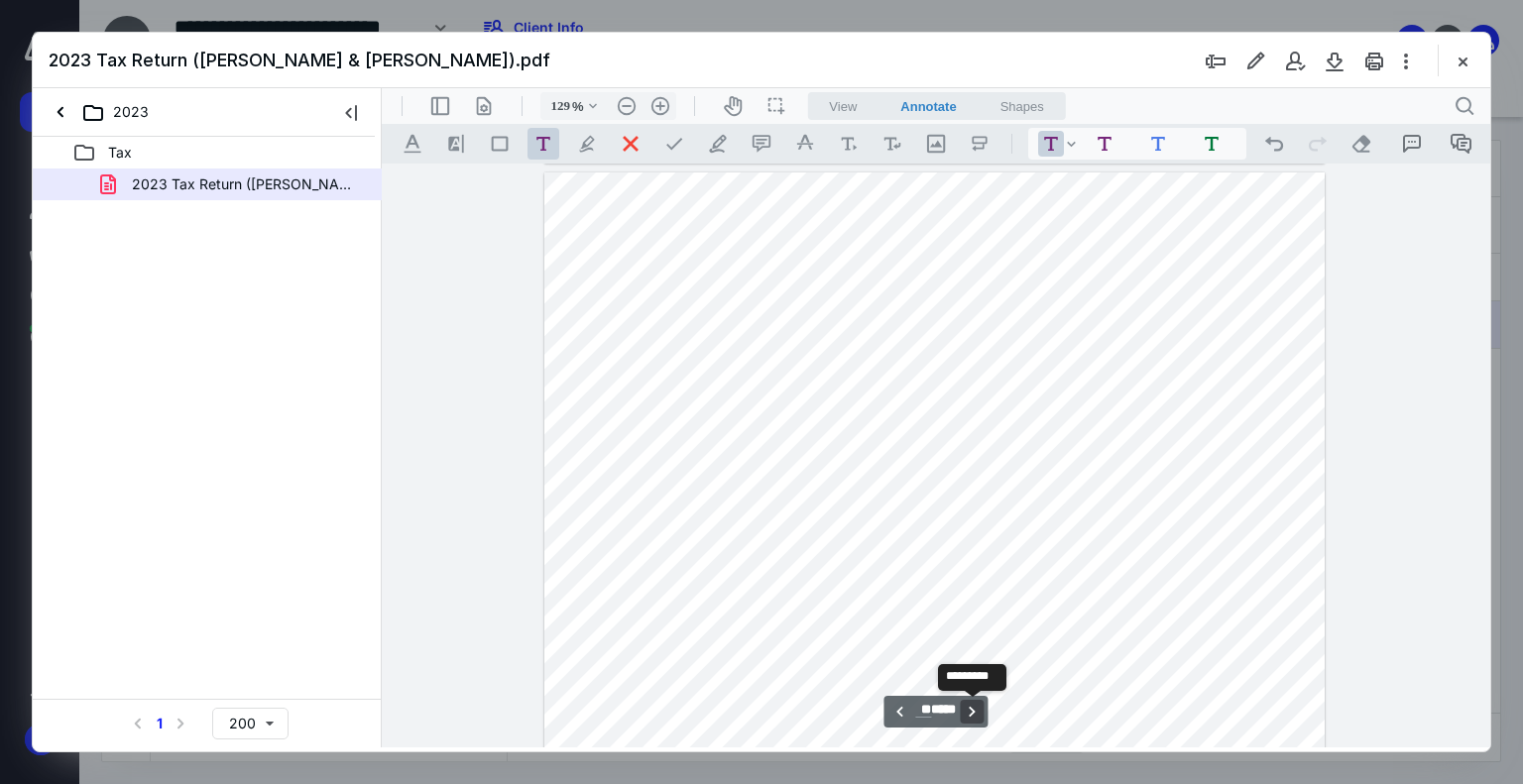 click on "**********" at bounding box center [973, 712] 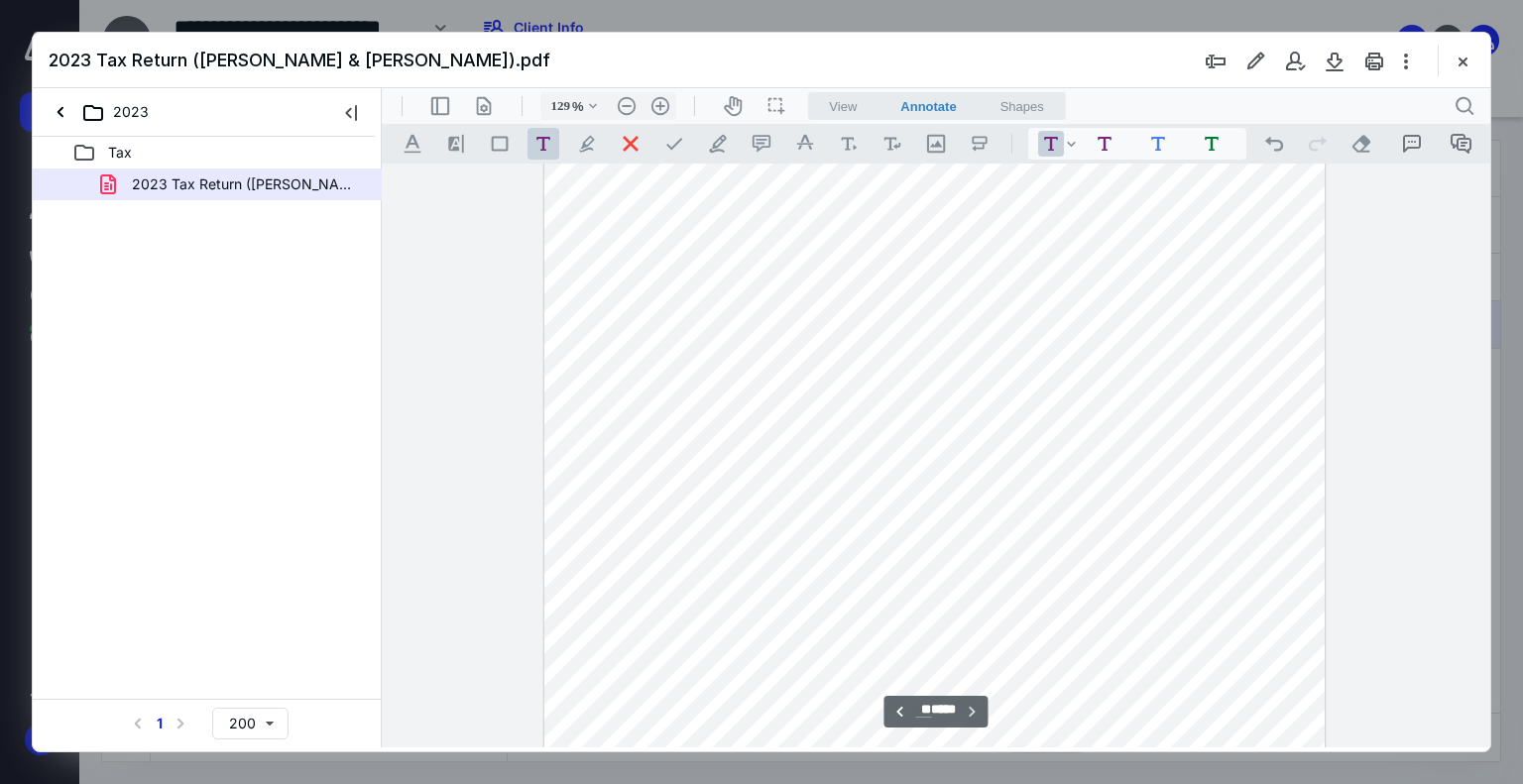 scroll, scrollTop: 78047, scrollLeft: 0, axis: vertical 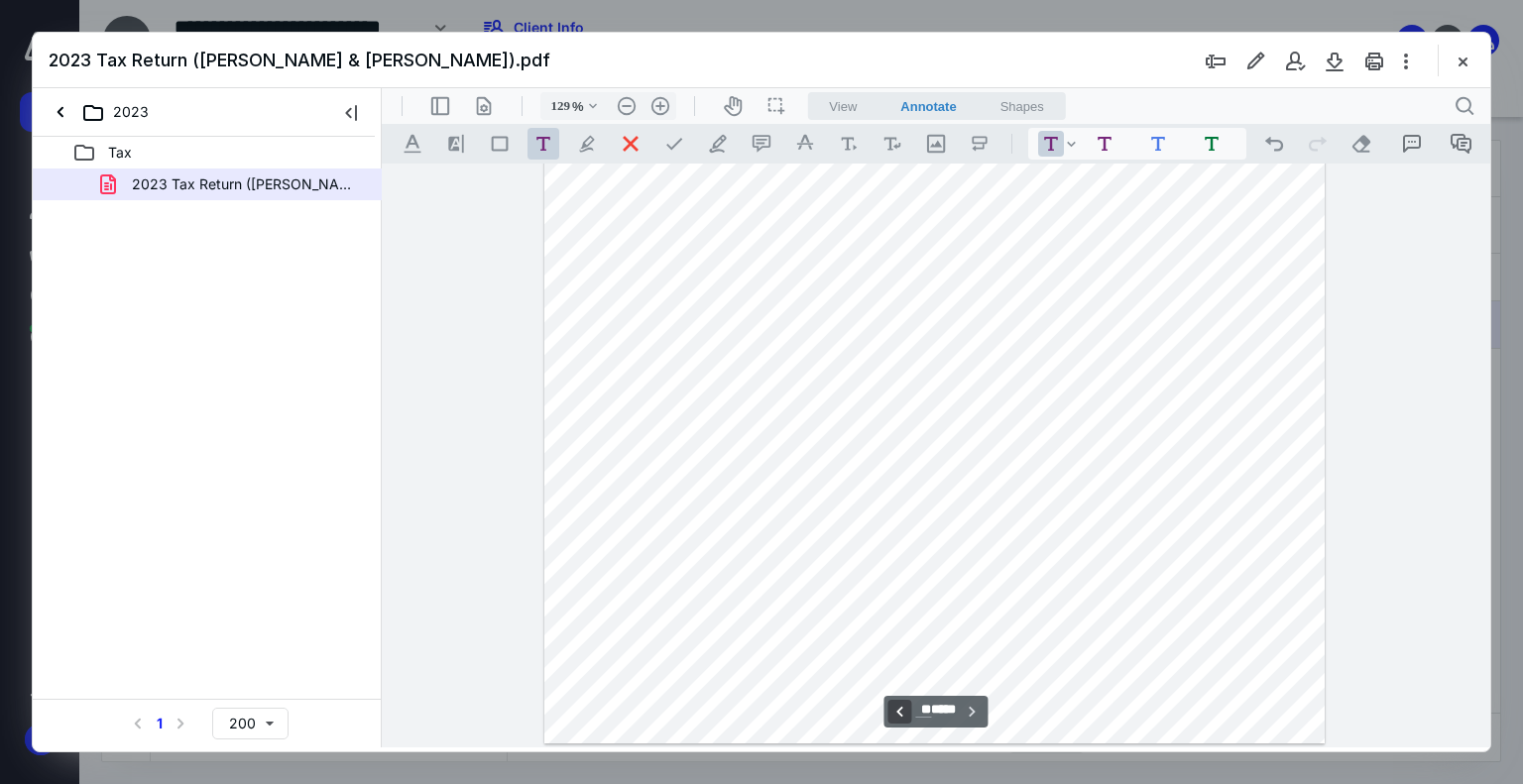 click on "**********" at bounding box center (899, 712) 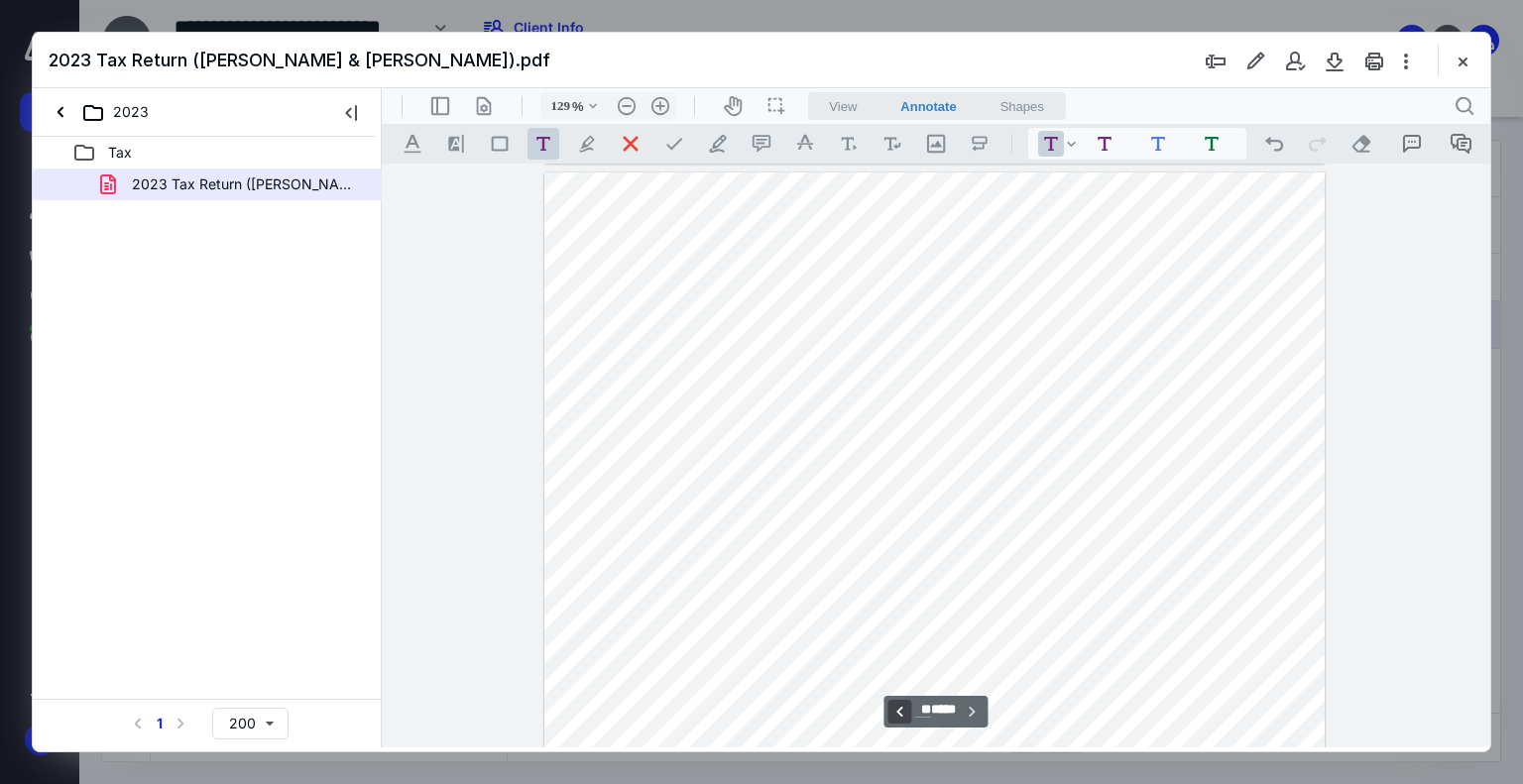 click on "**********" at bounding box center [899, 712] 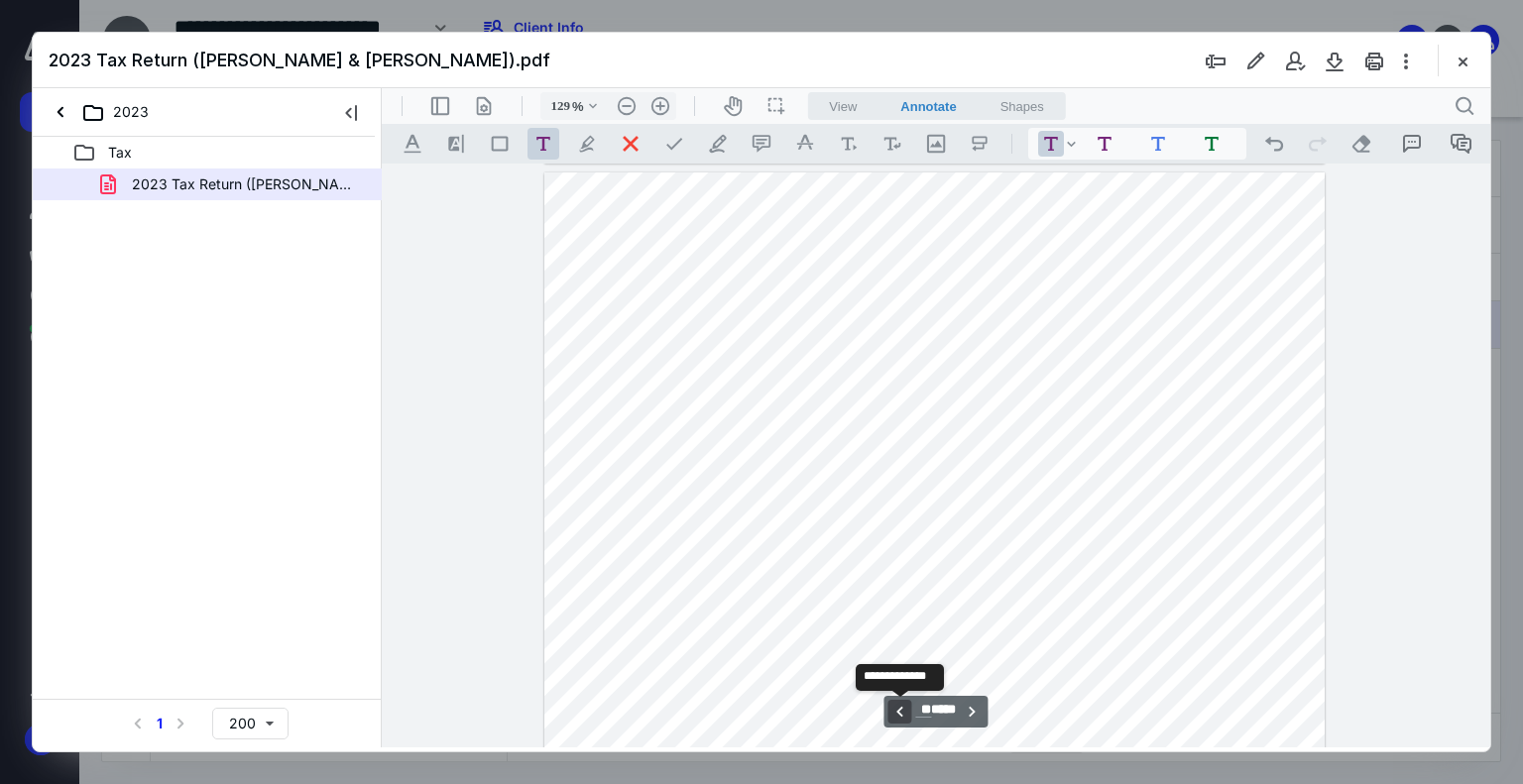 click on "**********" at bounding box center [899, 712] 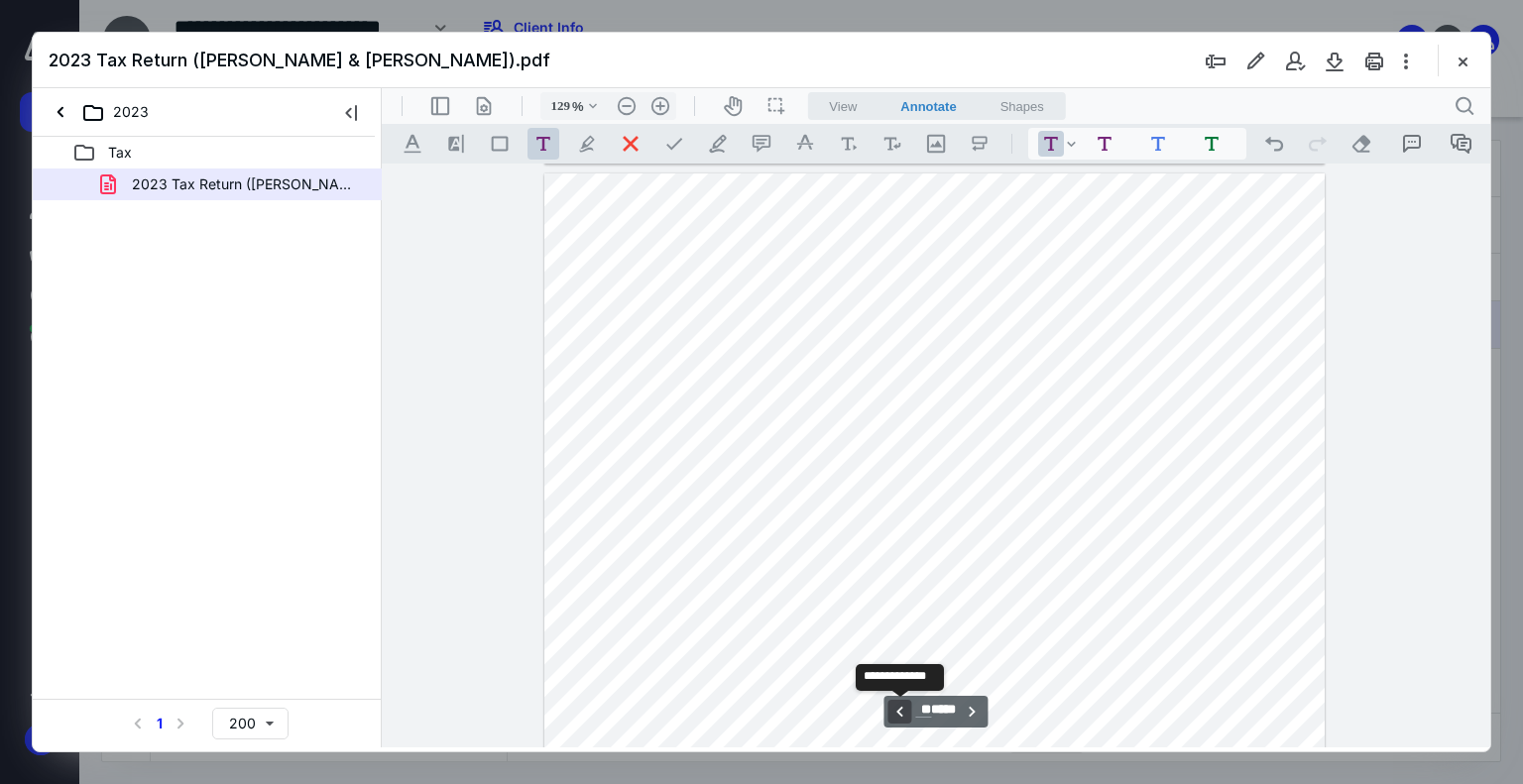 click on "**********" at bounding box center [899, 712] 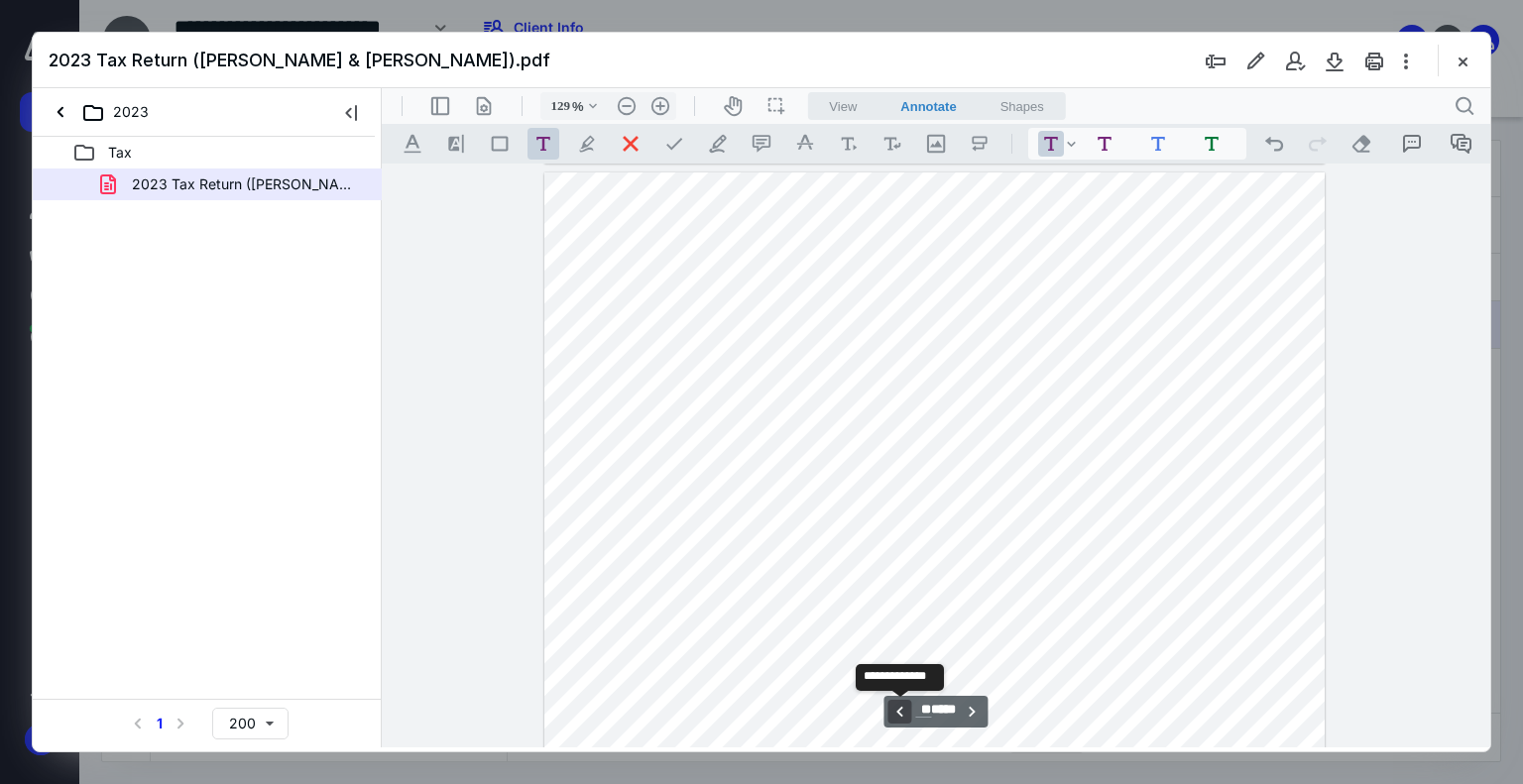 click on "**********" at bounding box center (899, 712) 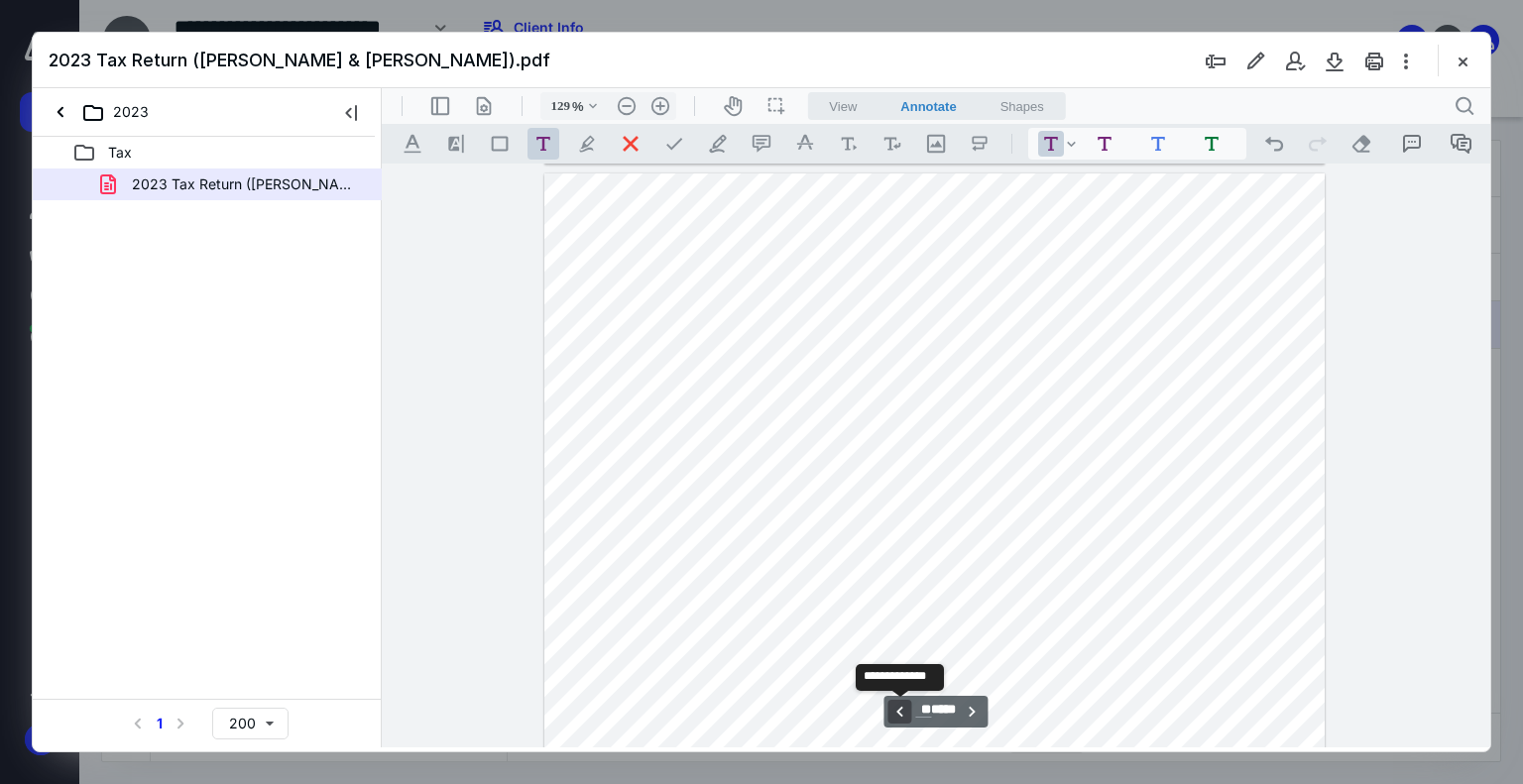 click on "**********" at bounding box center [899, 712] 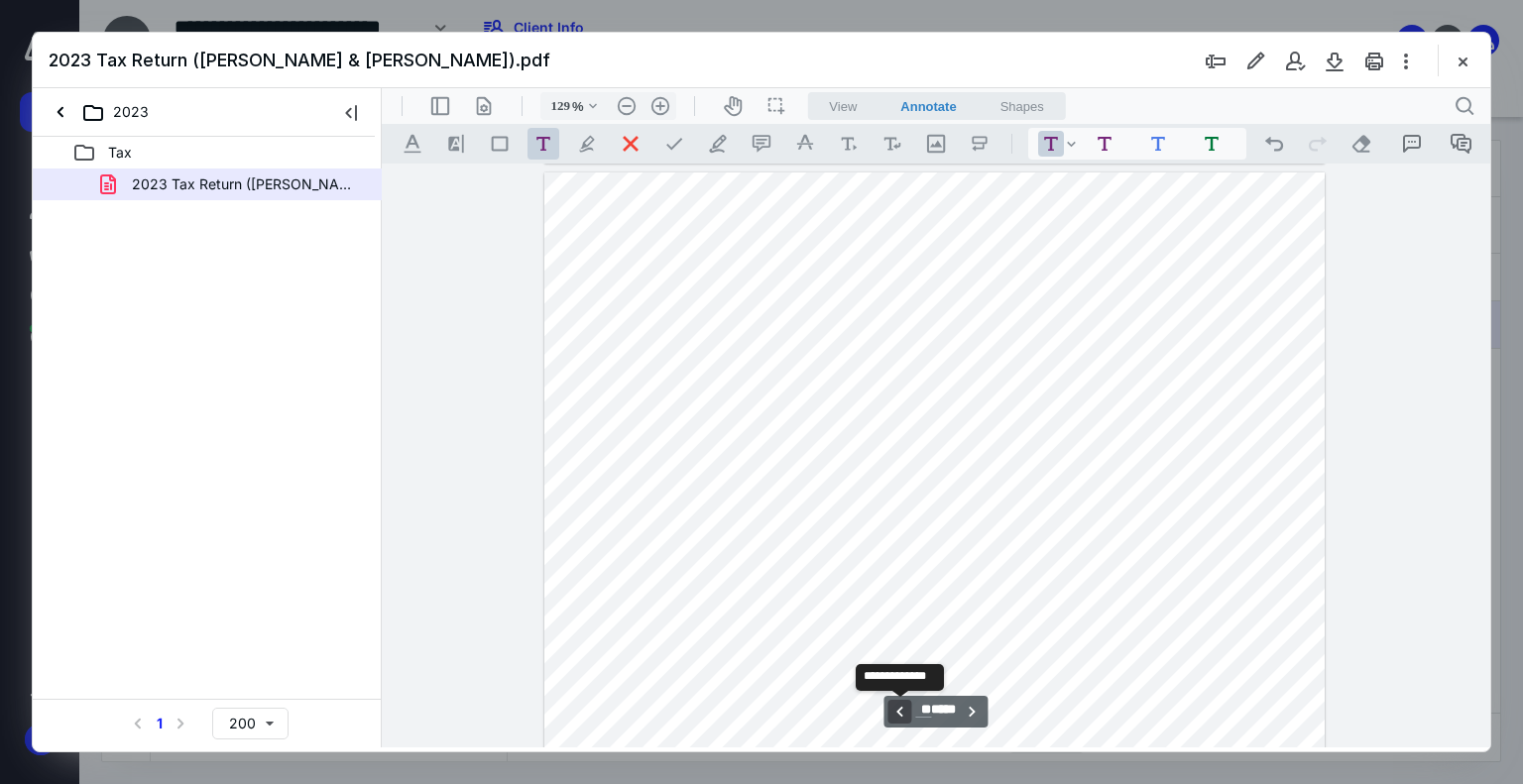 click on "**********" at bounding box center (899, 712) 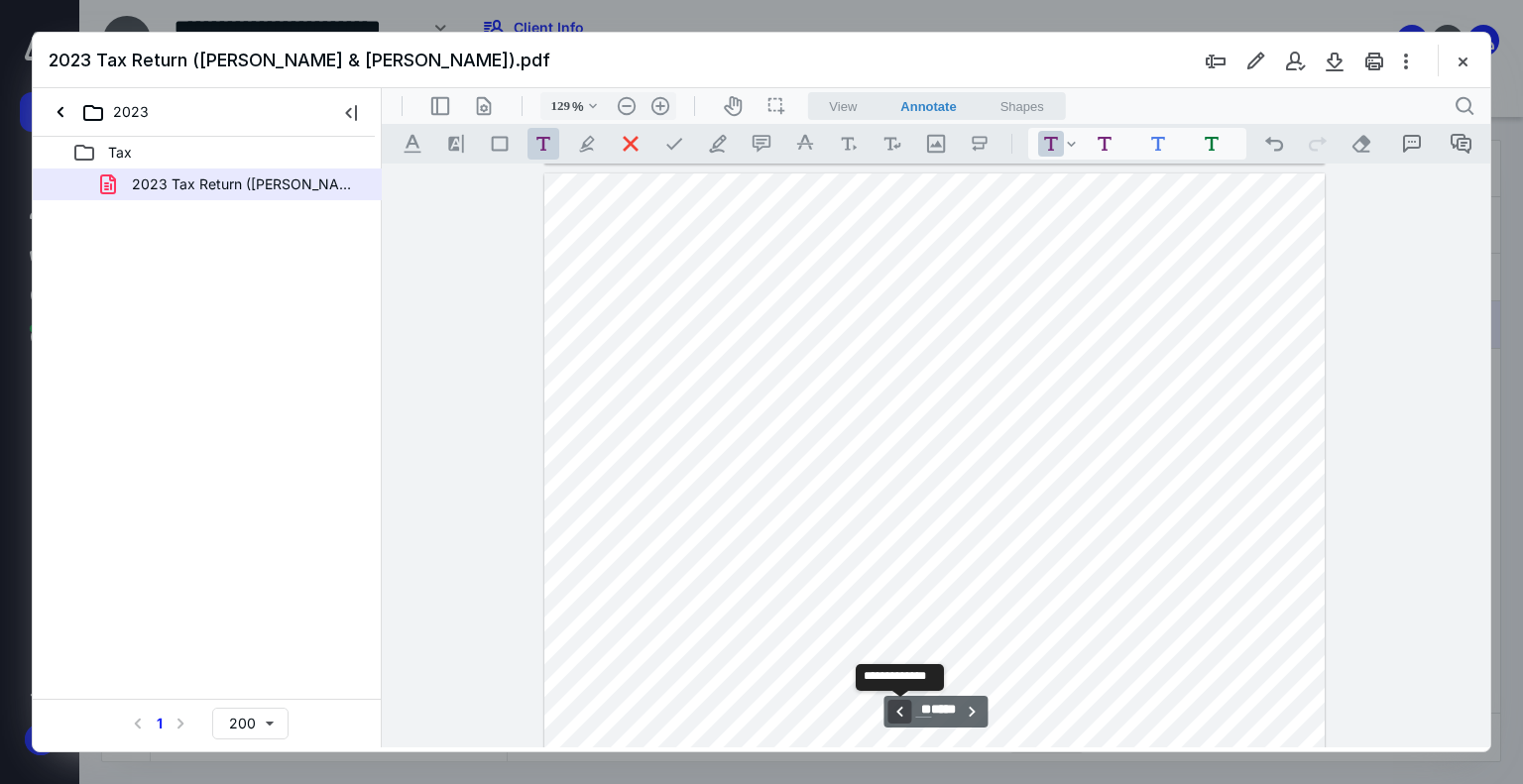 click on "**********" at bounding box center (899, 712) 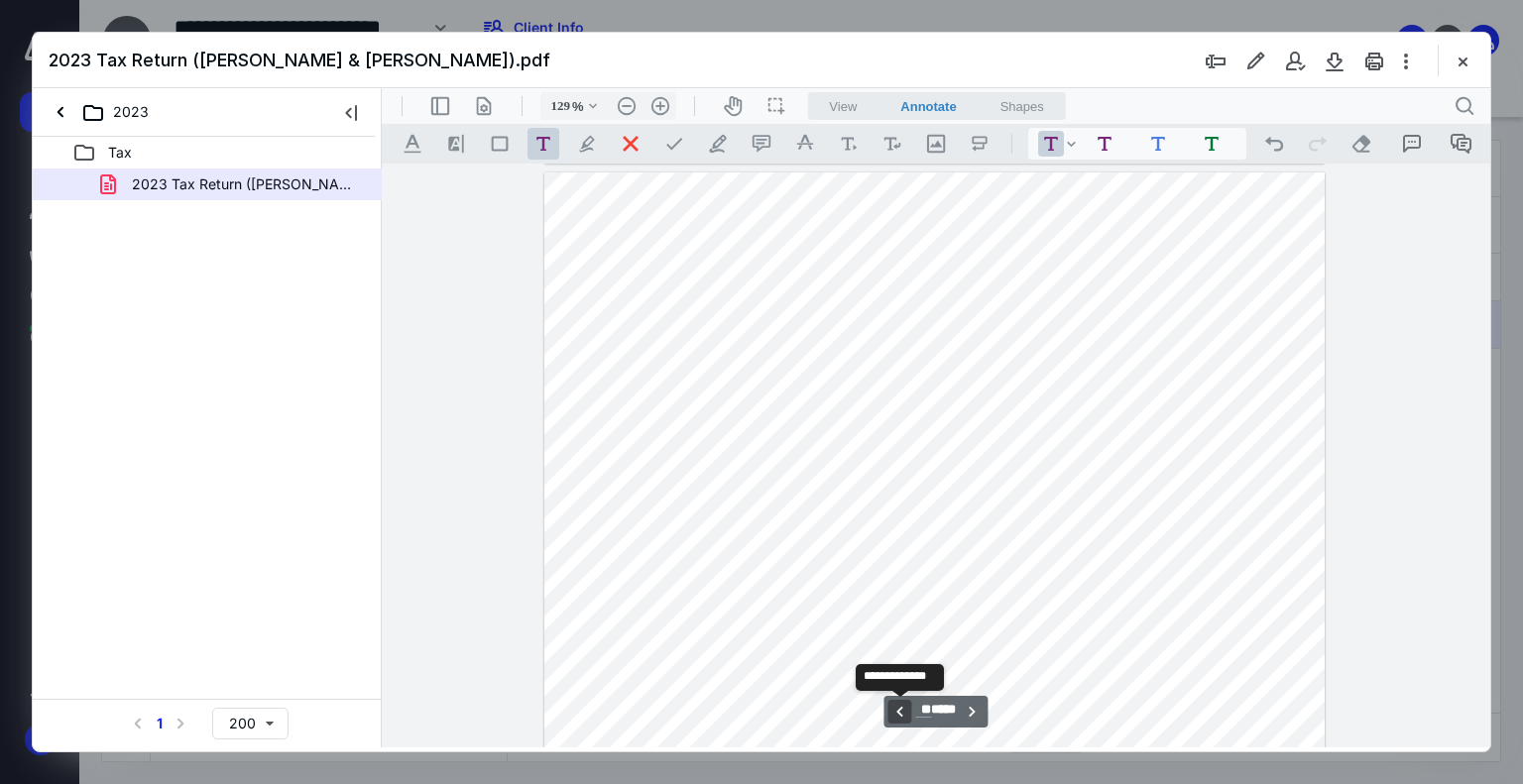 click on "**********" at bounding box center (899, 712) 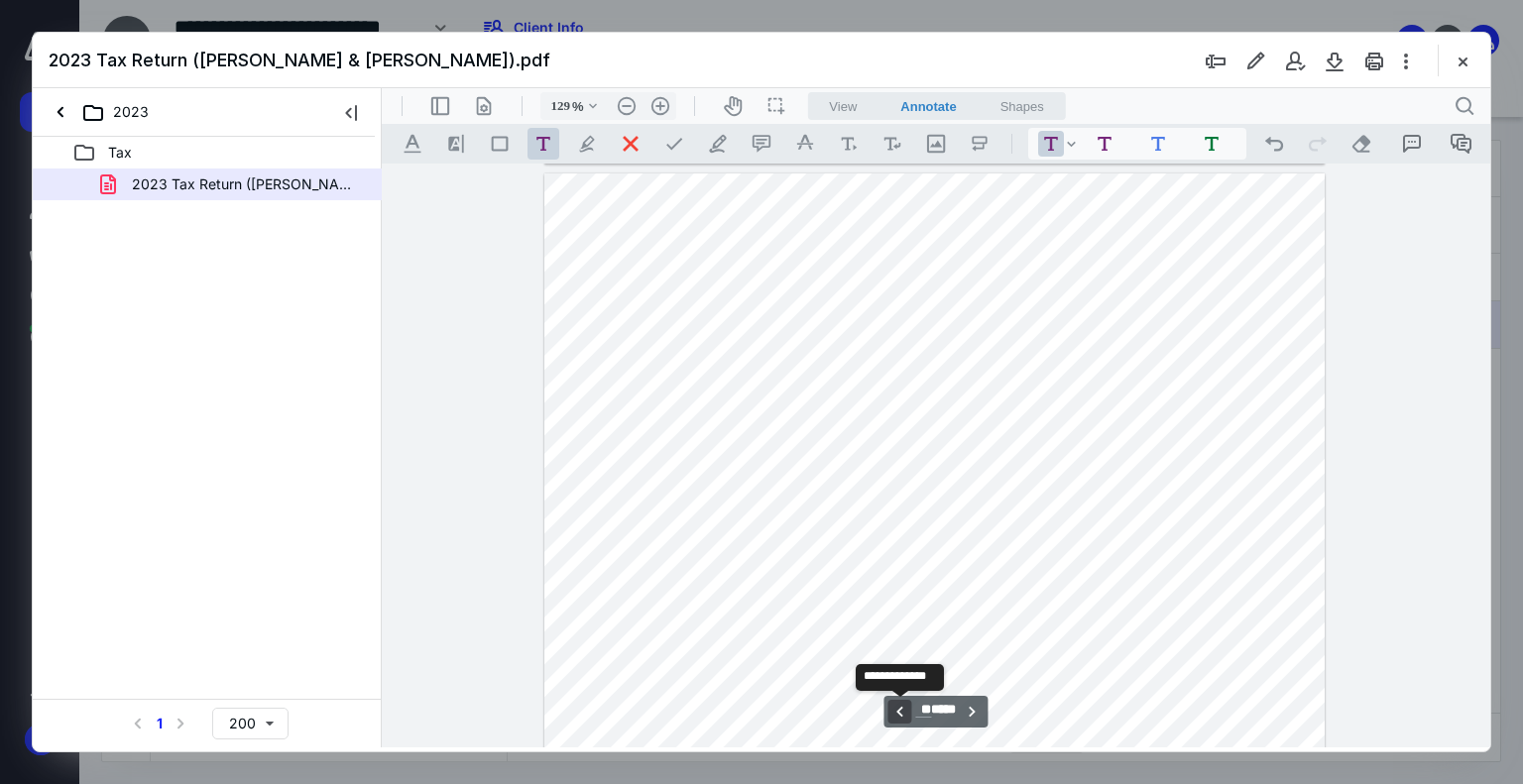 click on "**********" at bounding box center [899, 712] 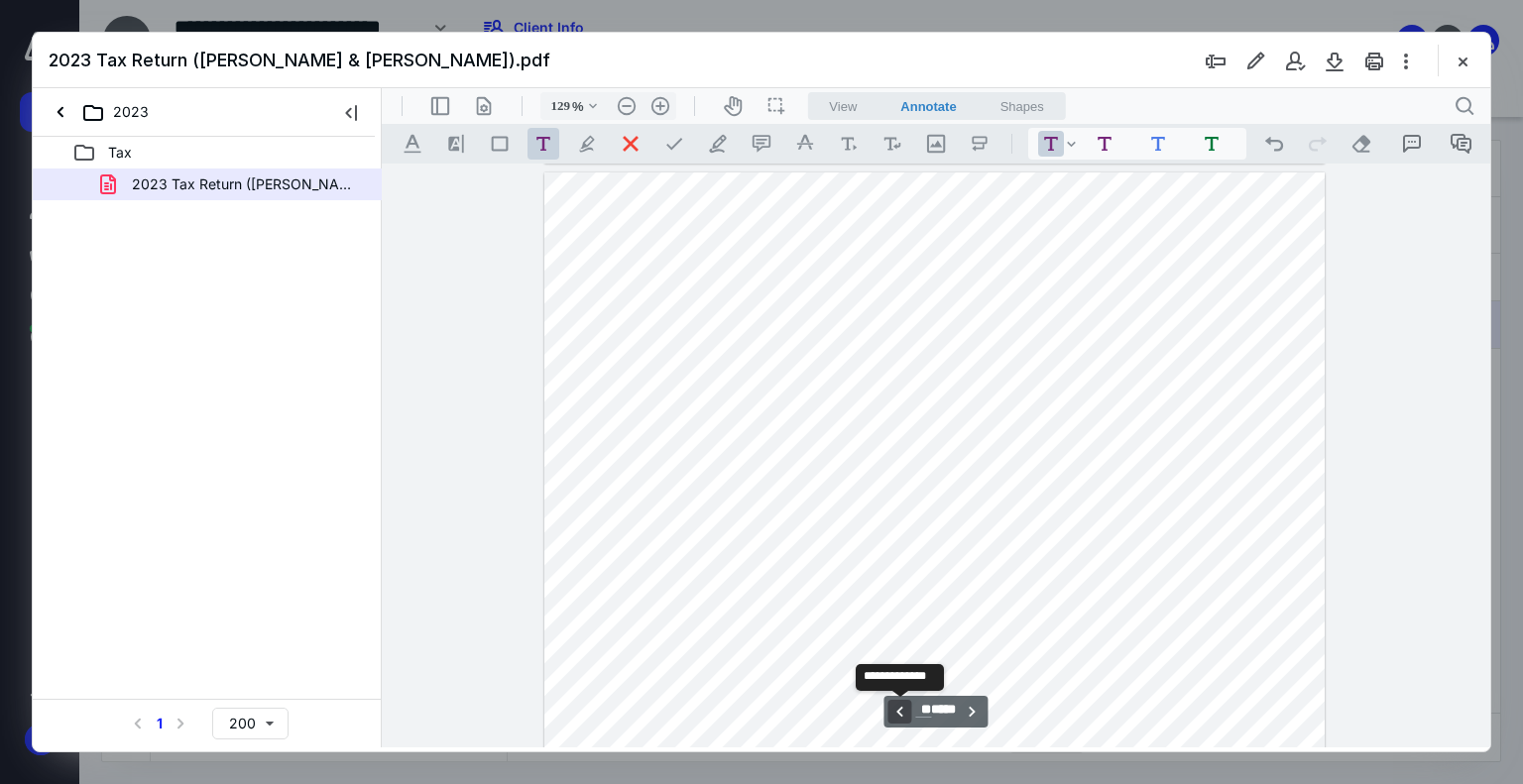 click on "**********" at bounding box center [899, 712] 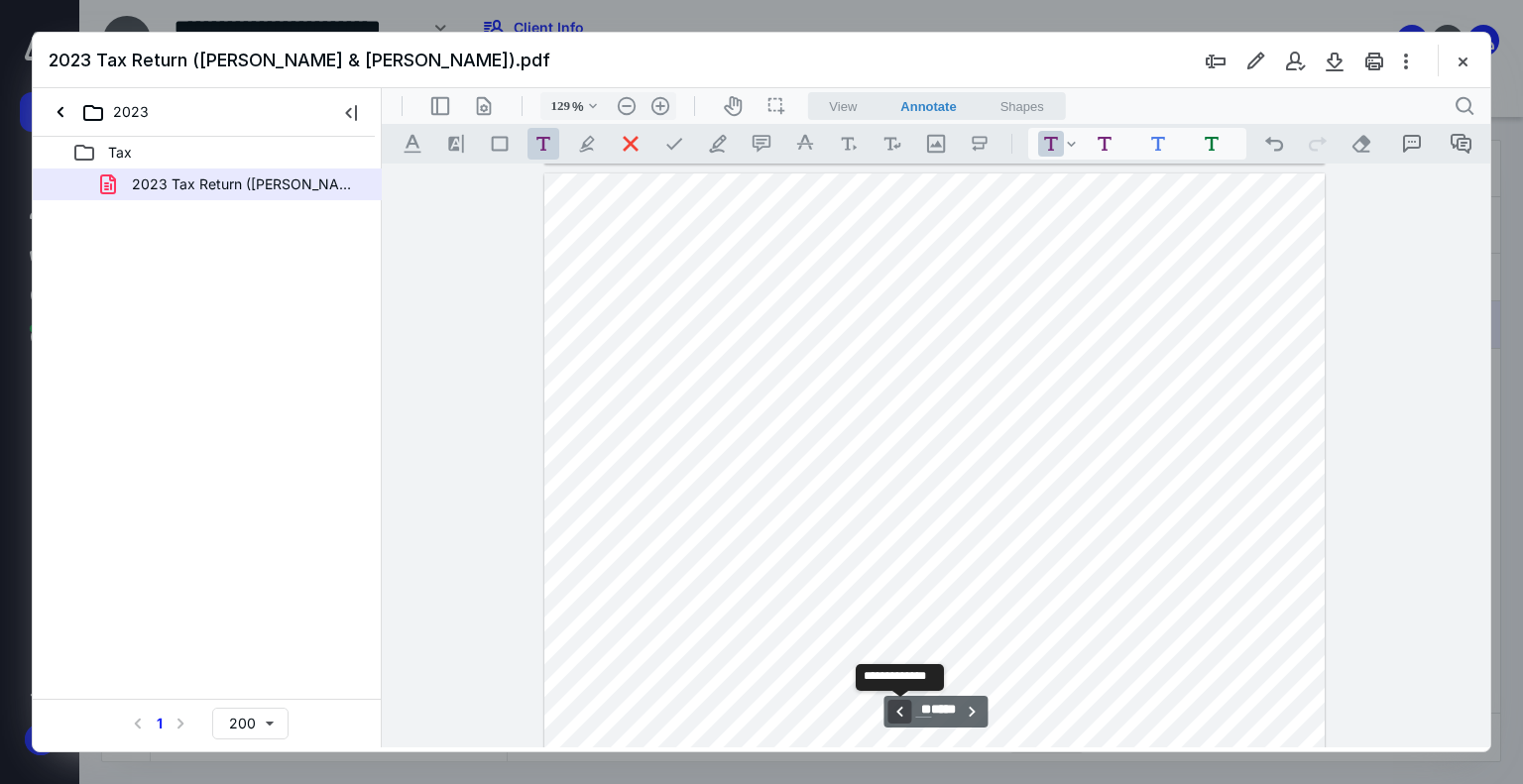 click on "**********" at bounding box center (899, 712) 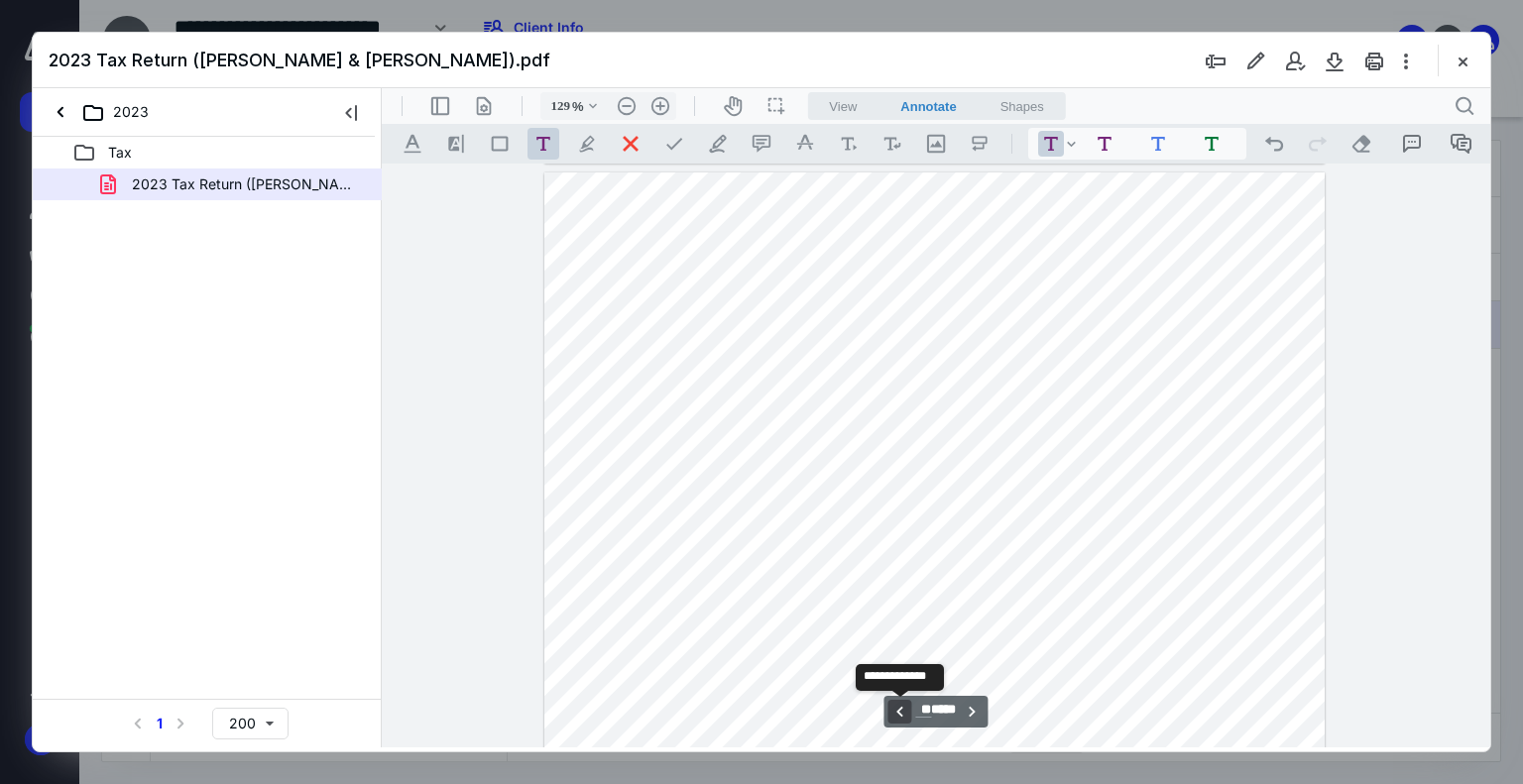 click on "**********" at bounding box center [899, 712] 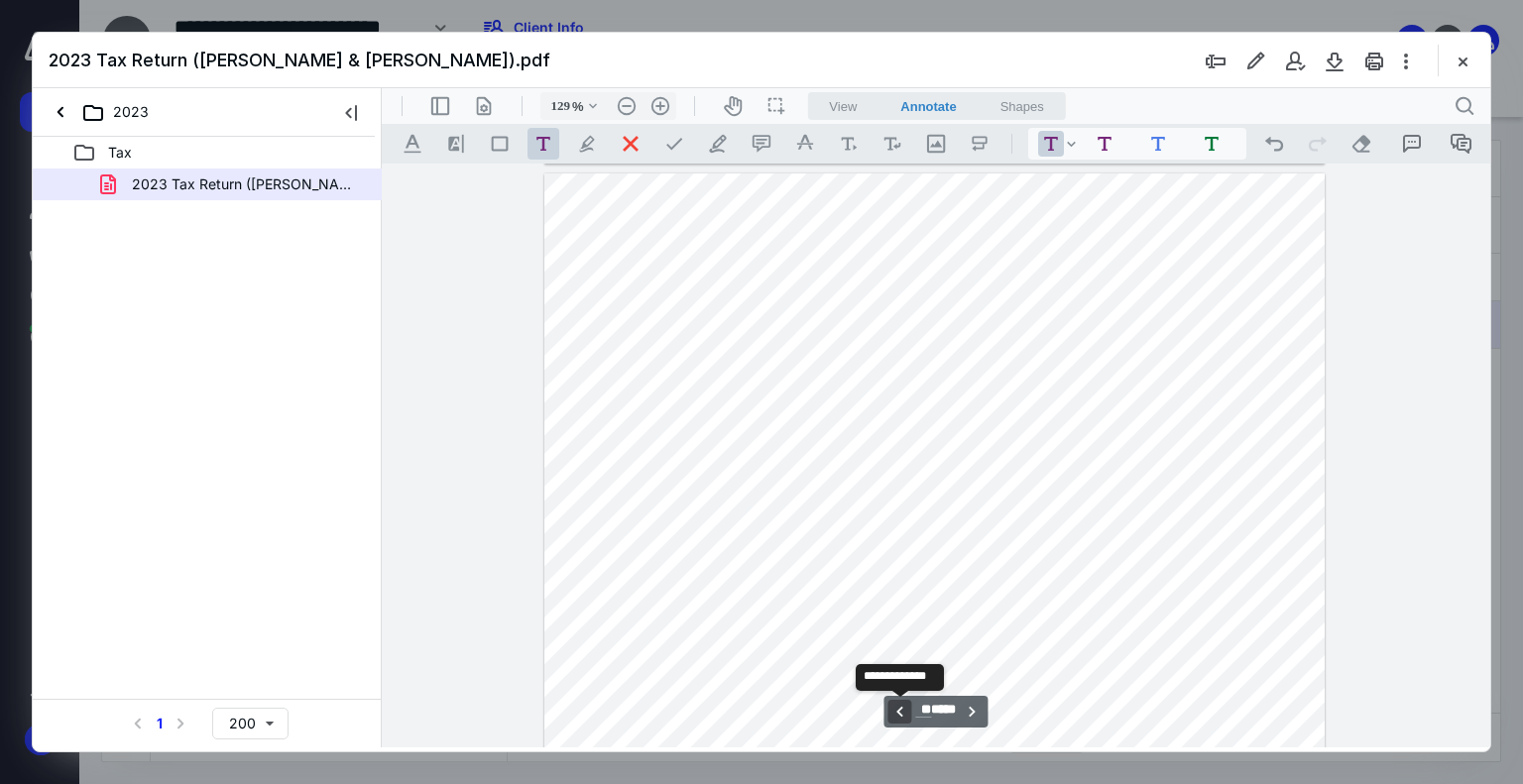 click on "**********" at bounding box center (899, 712) 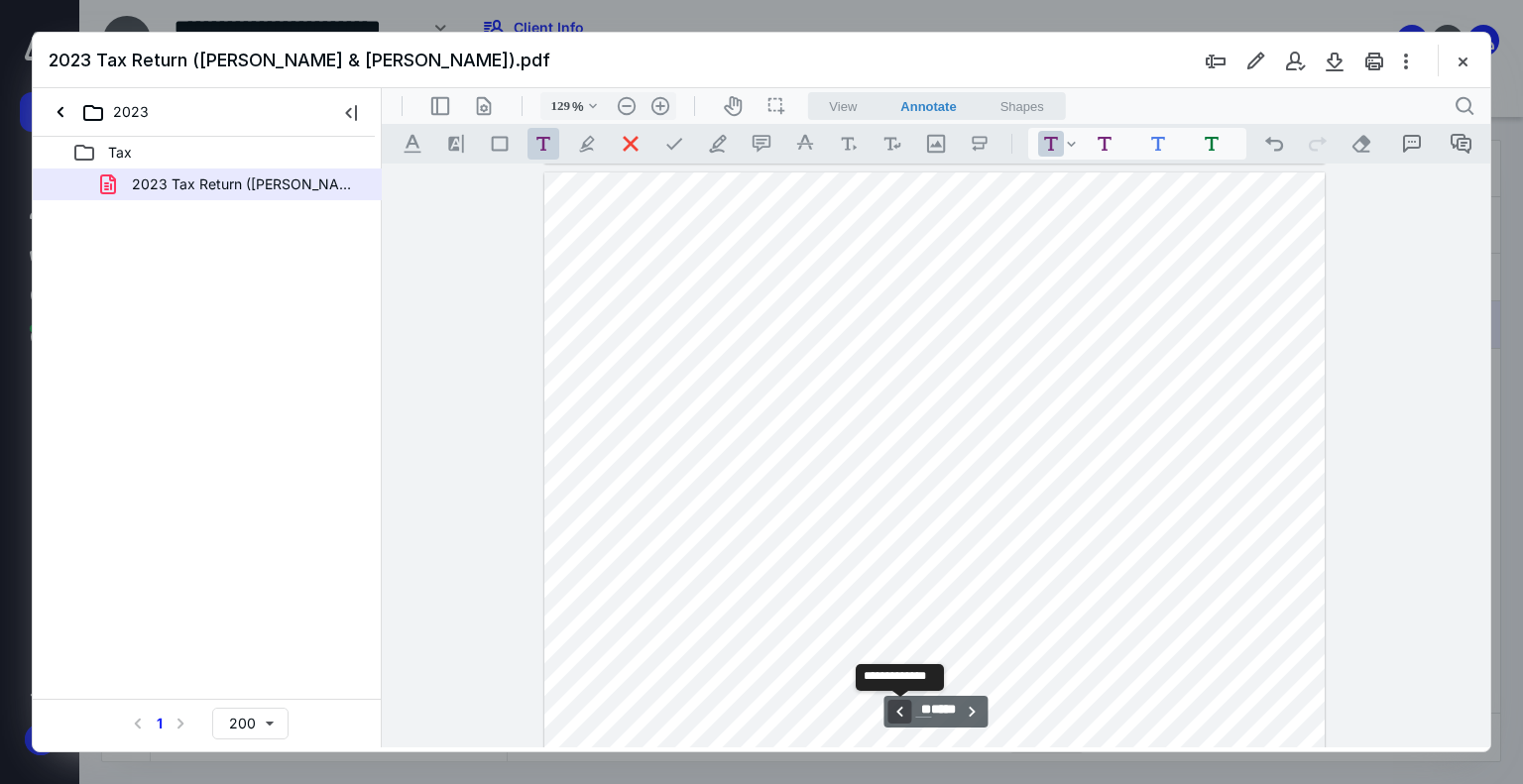 click on "**********" at bounding box center [899, 712] 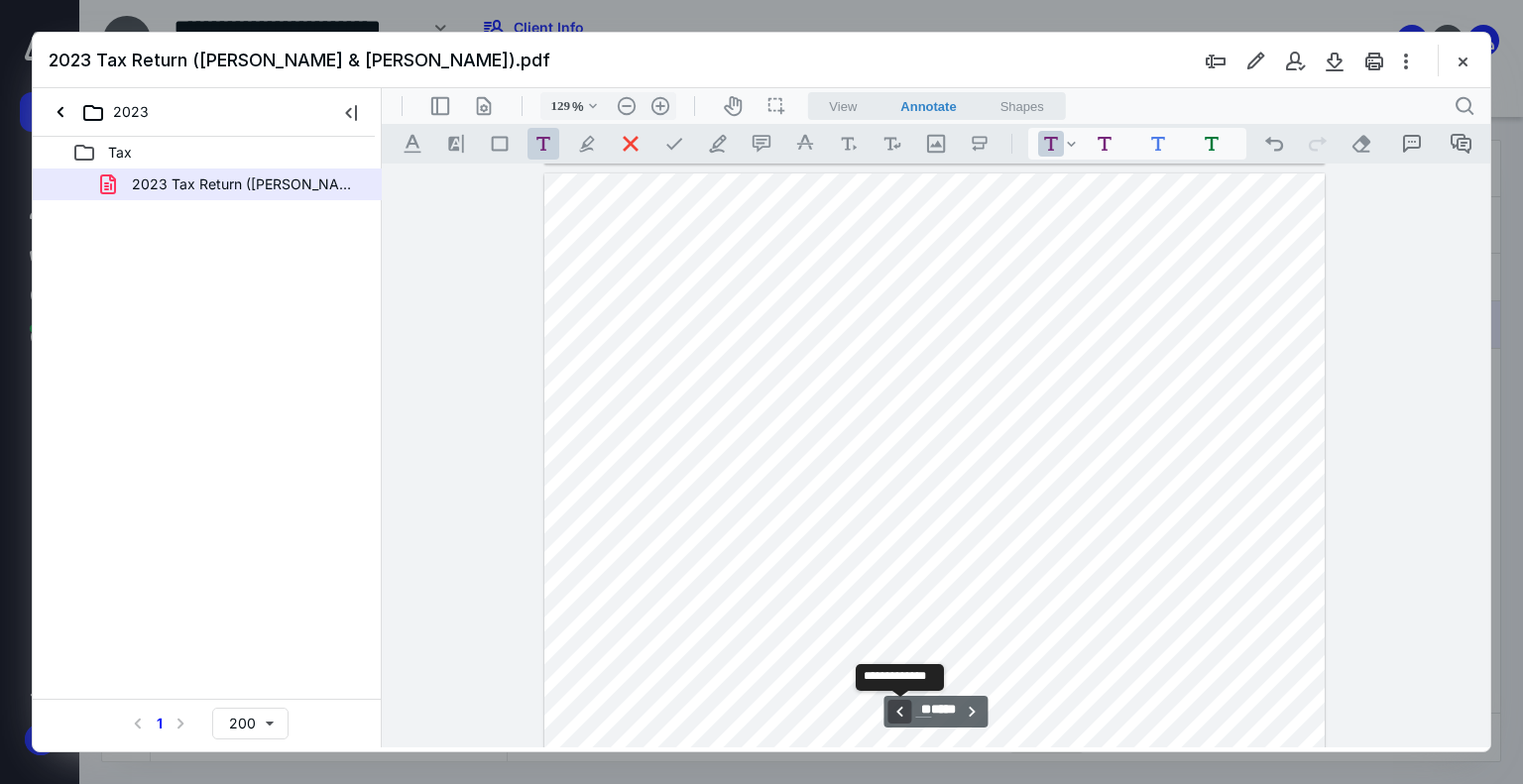 click on "**********" at bounding box center (899, 712) 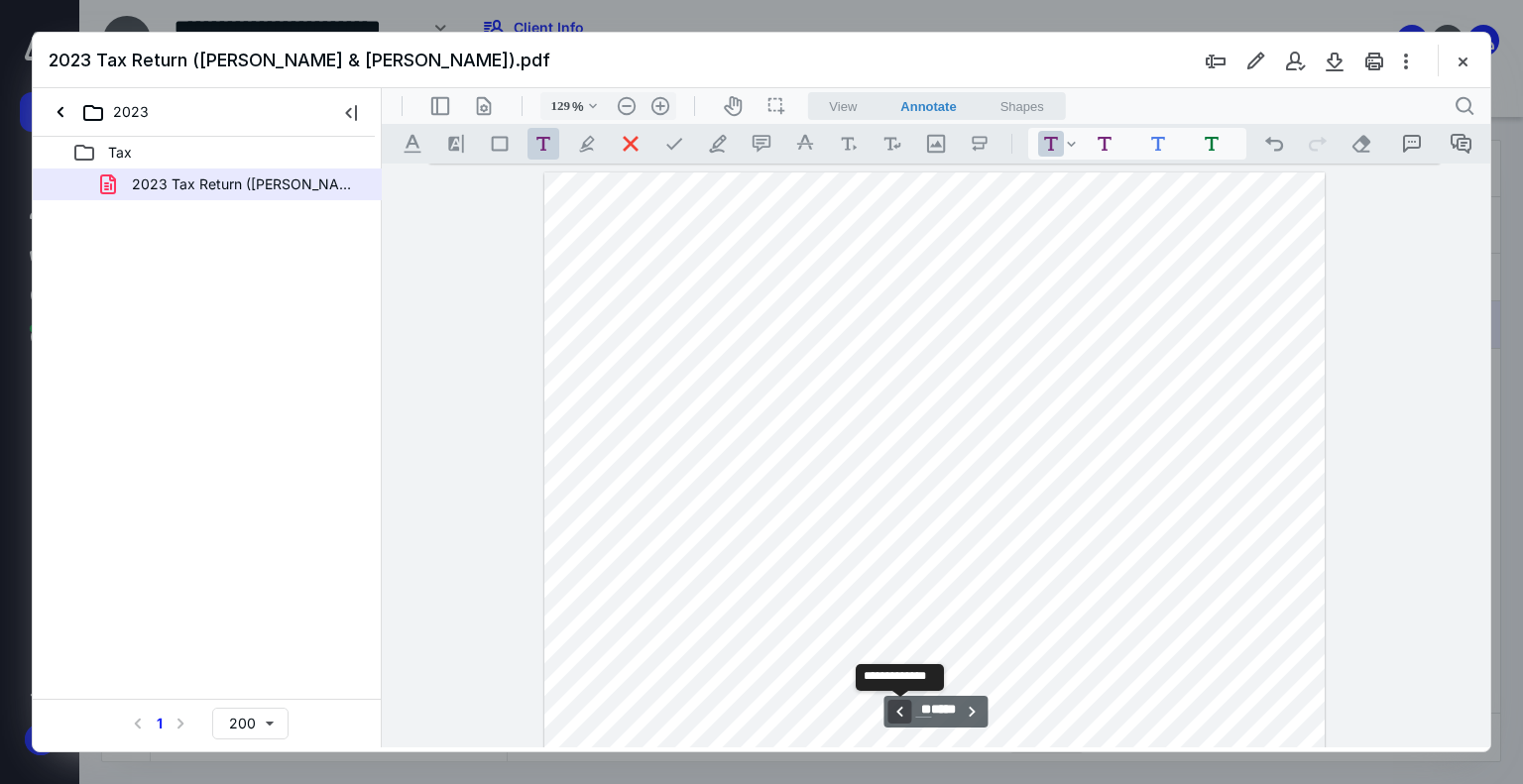 click on "**********" at bounding box center (899, 712) 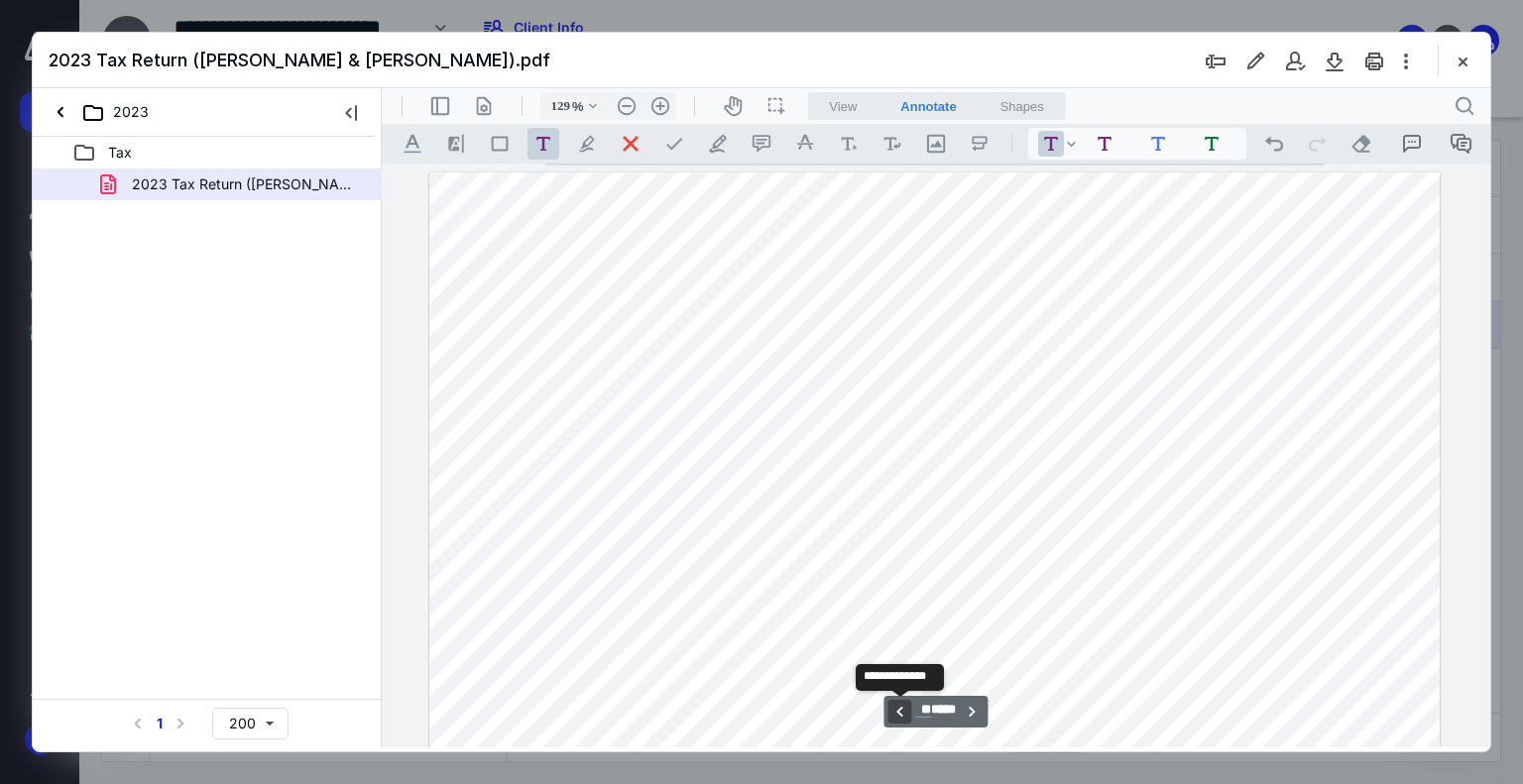 click on "**********" at bounding box center (899, 712) 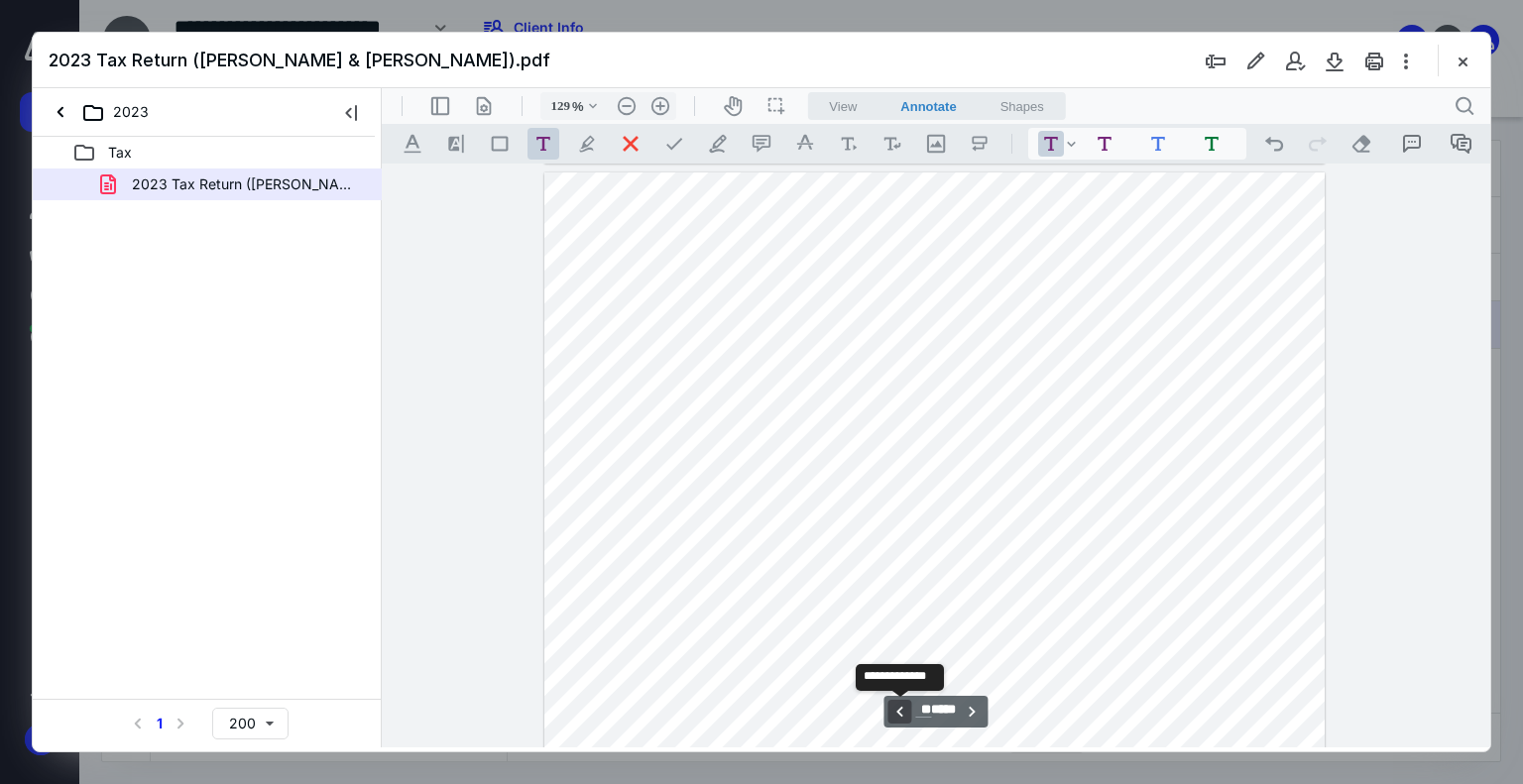 click on "**********" at bounding box center [899, 712] 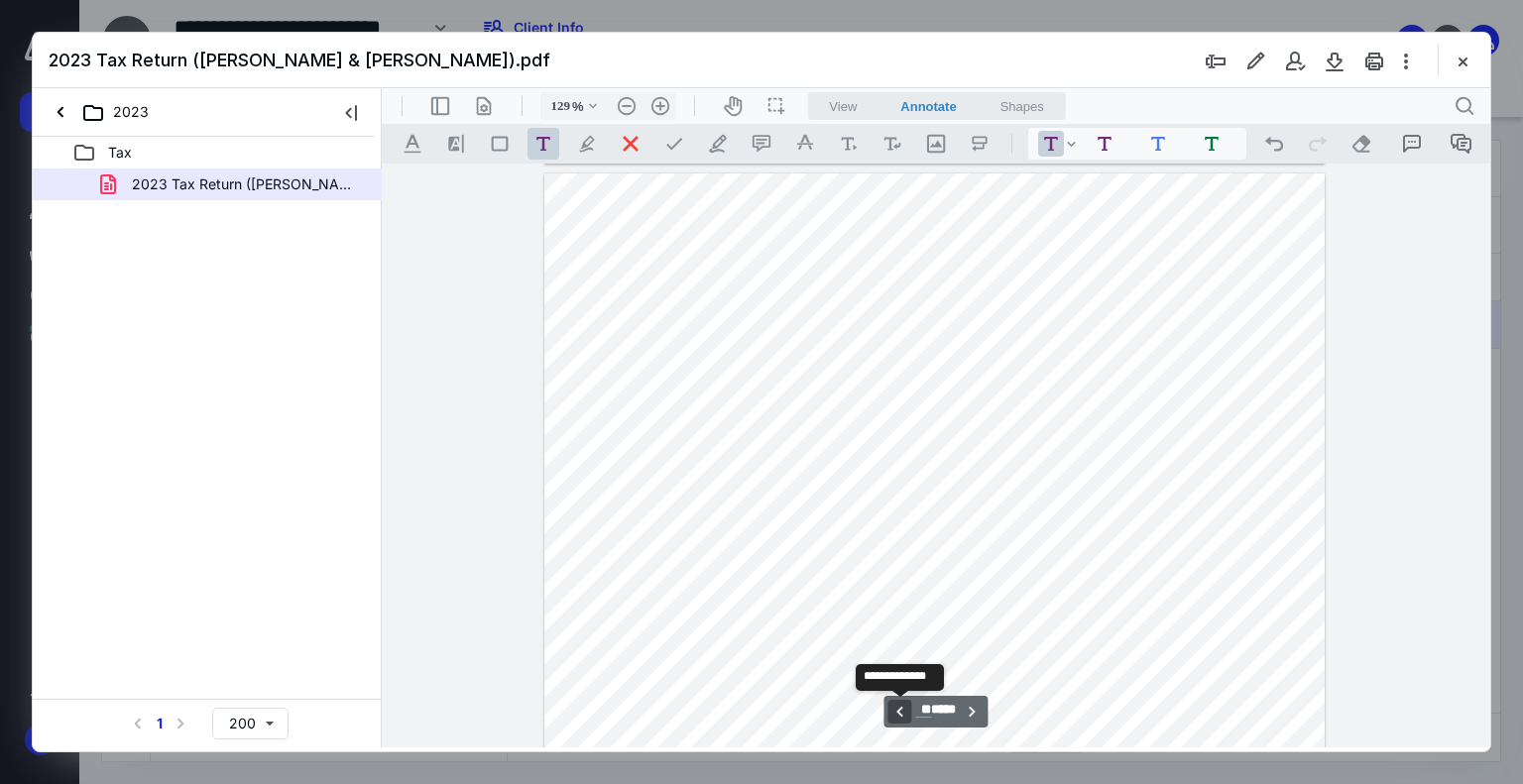 click on "**********" at bounding box center [899, 712] 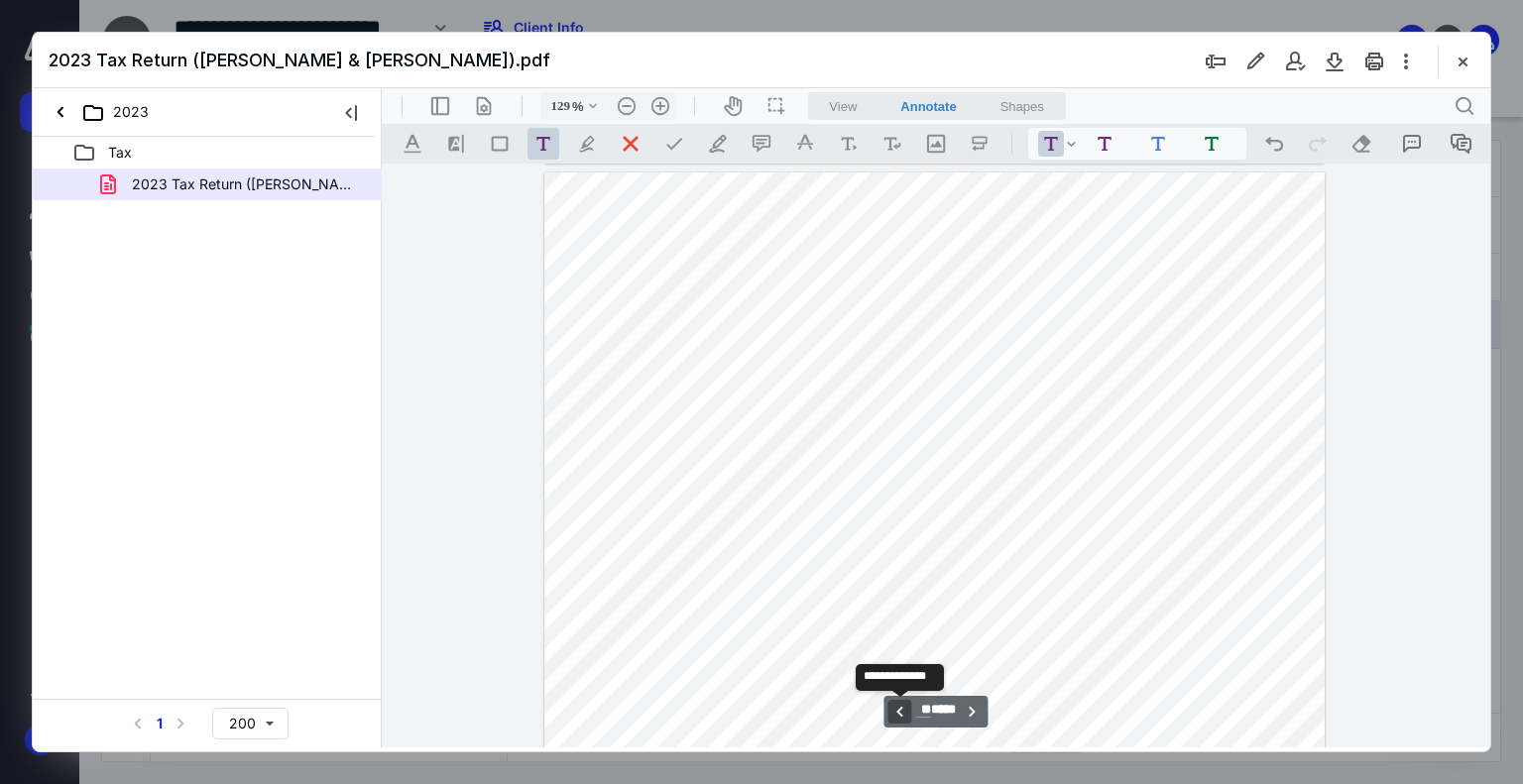 click on "**********" at bounding box center [899, 712] 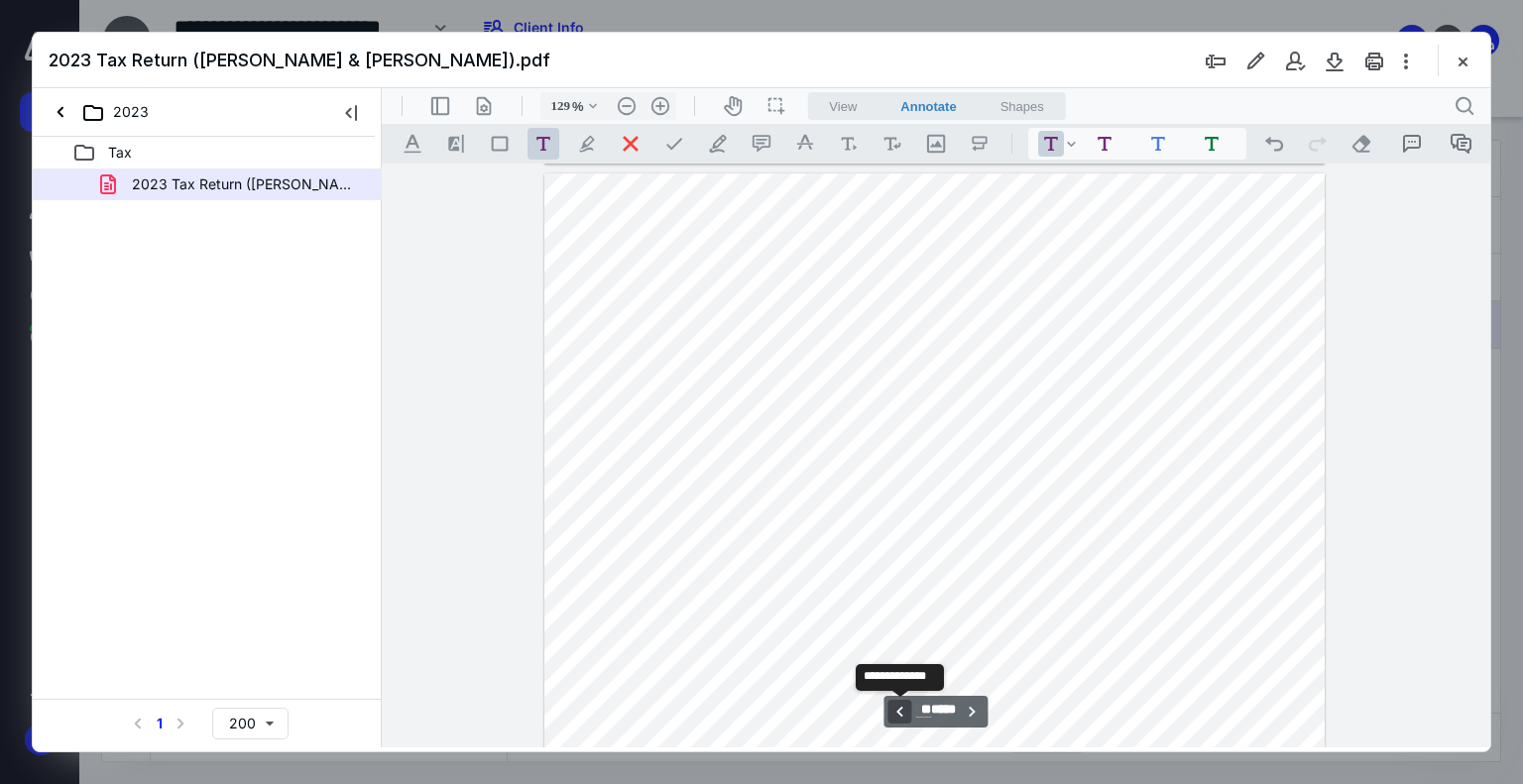 click on "**********" at bounding box center (899, 712) 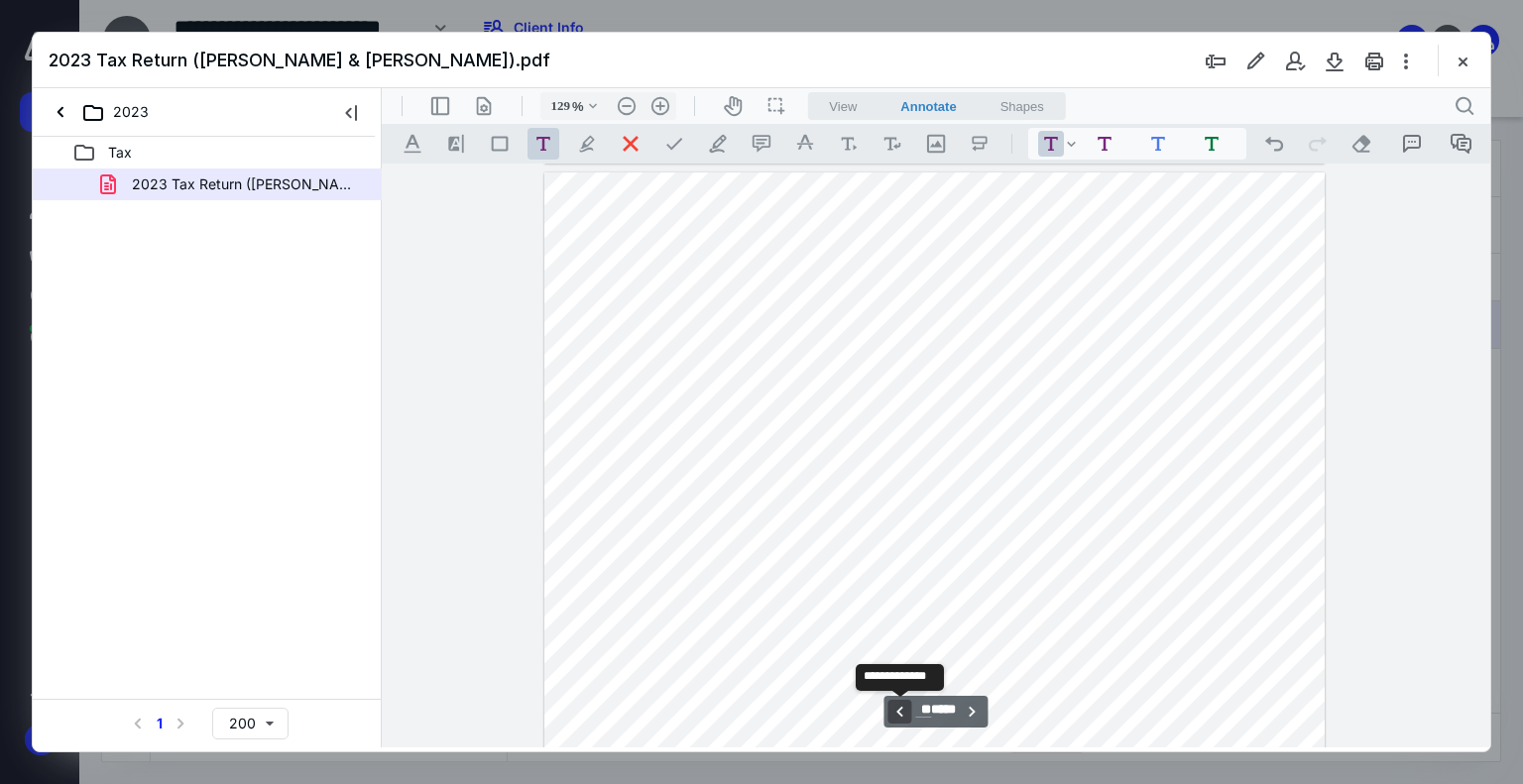click on "**********" at bounding box center [899, 712] 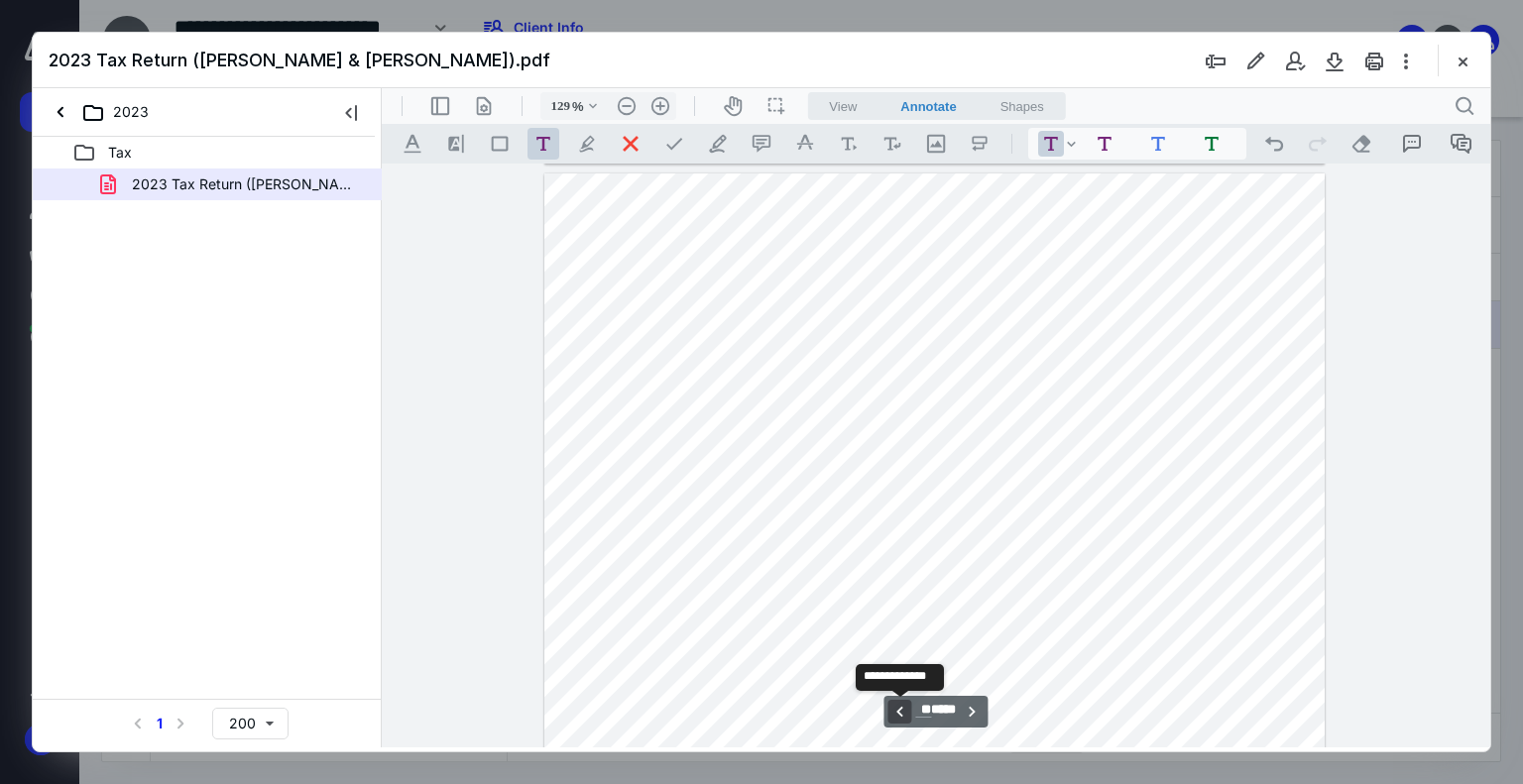 click on "**********" at bounding box center (899, 712) 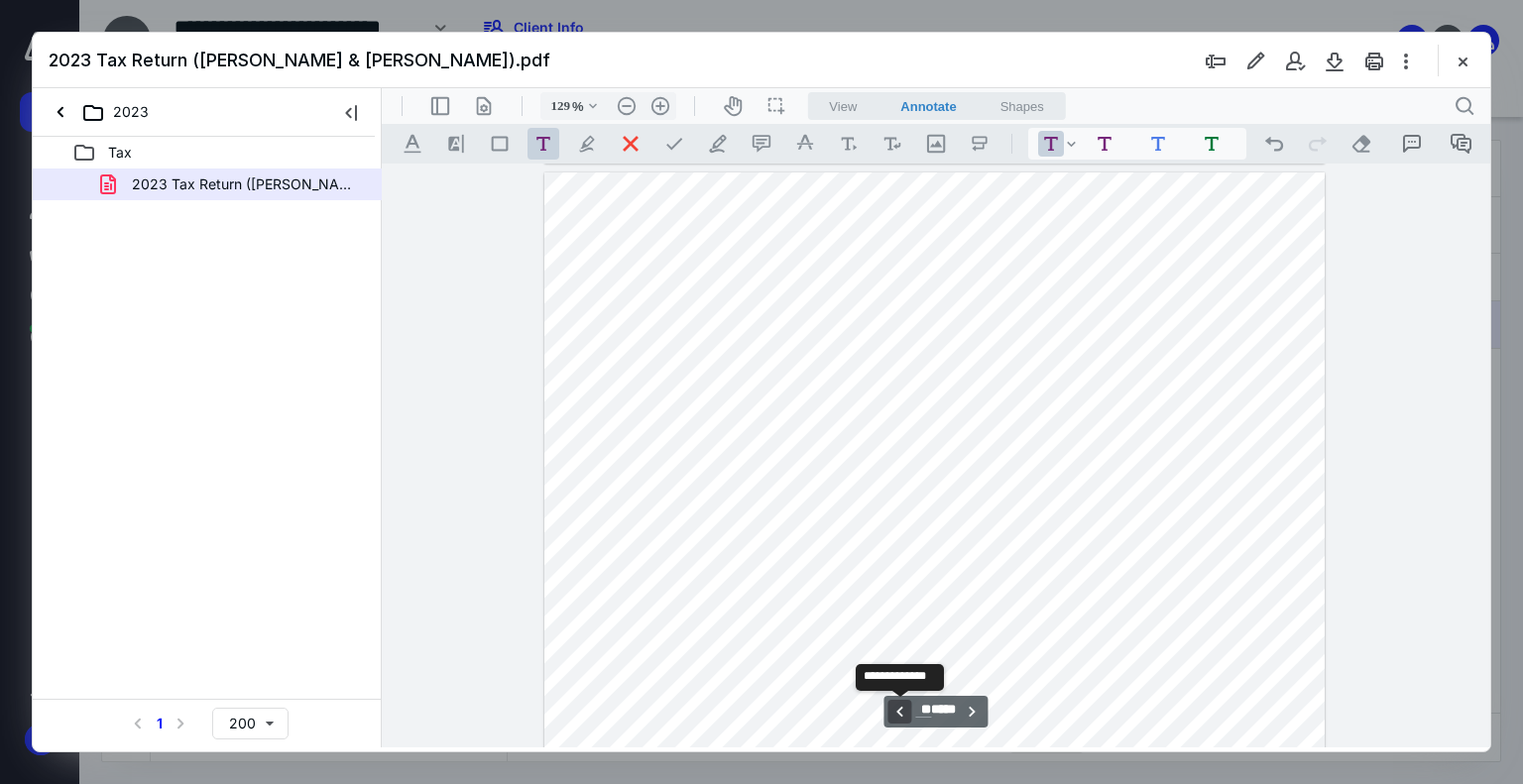 click on "**********" at bounding box center (899, 712) 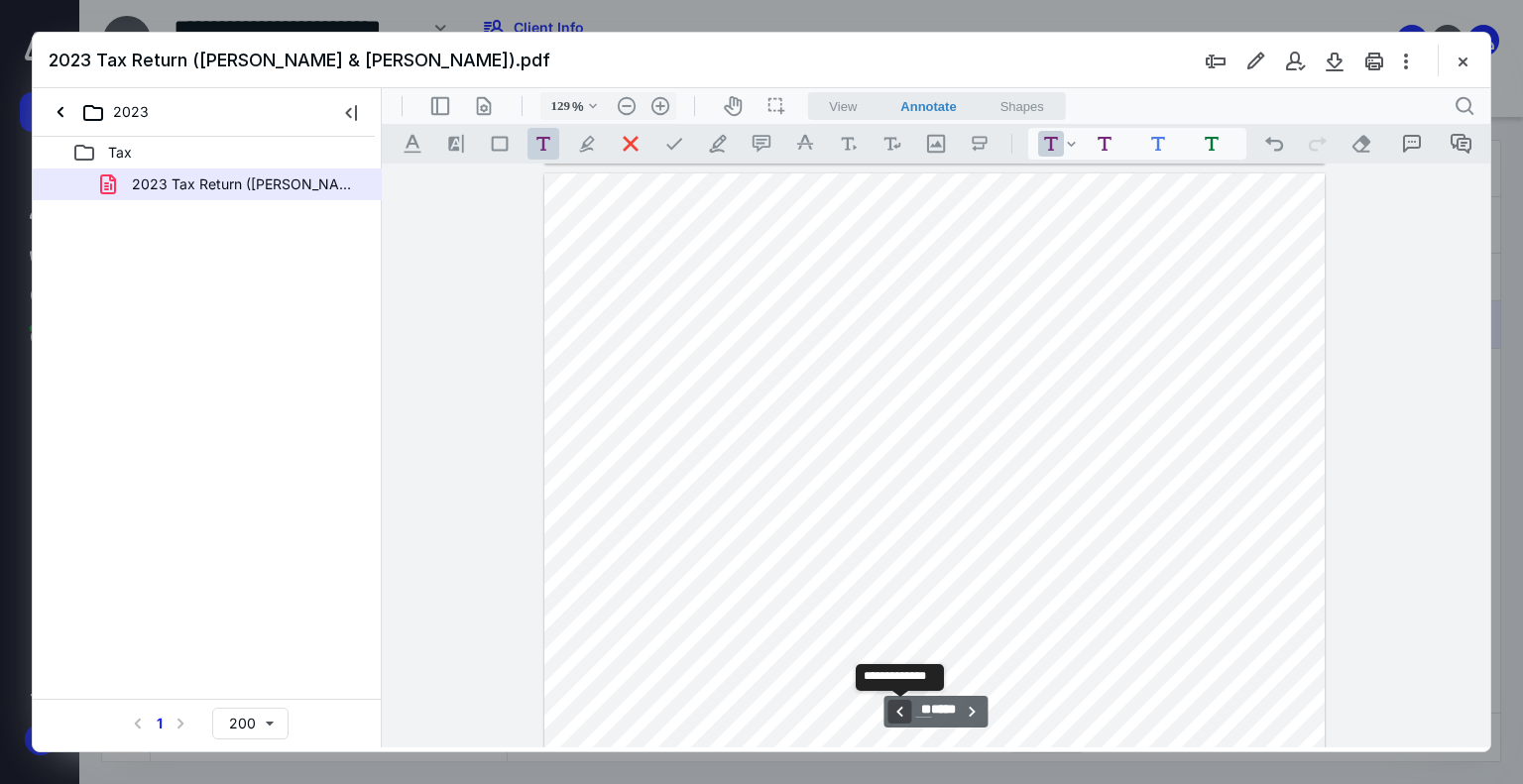 click on "**********" at bounding box center [899, 712] 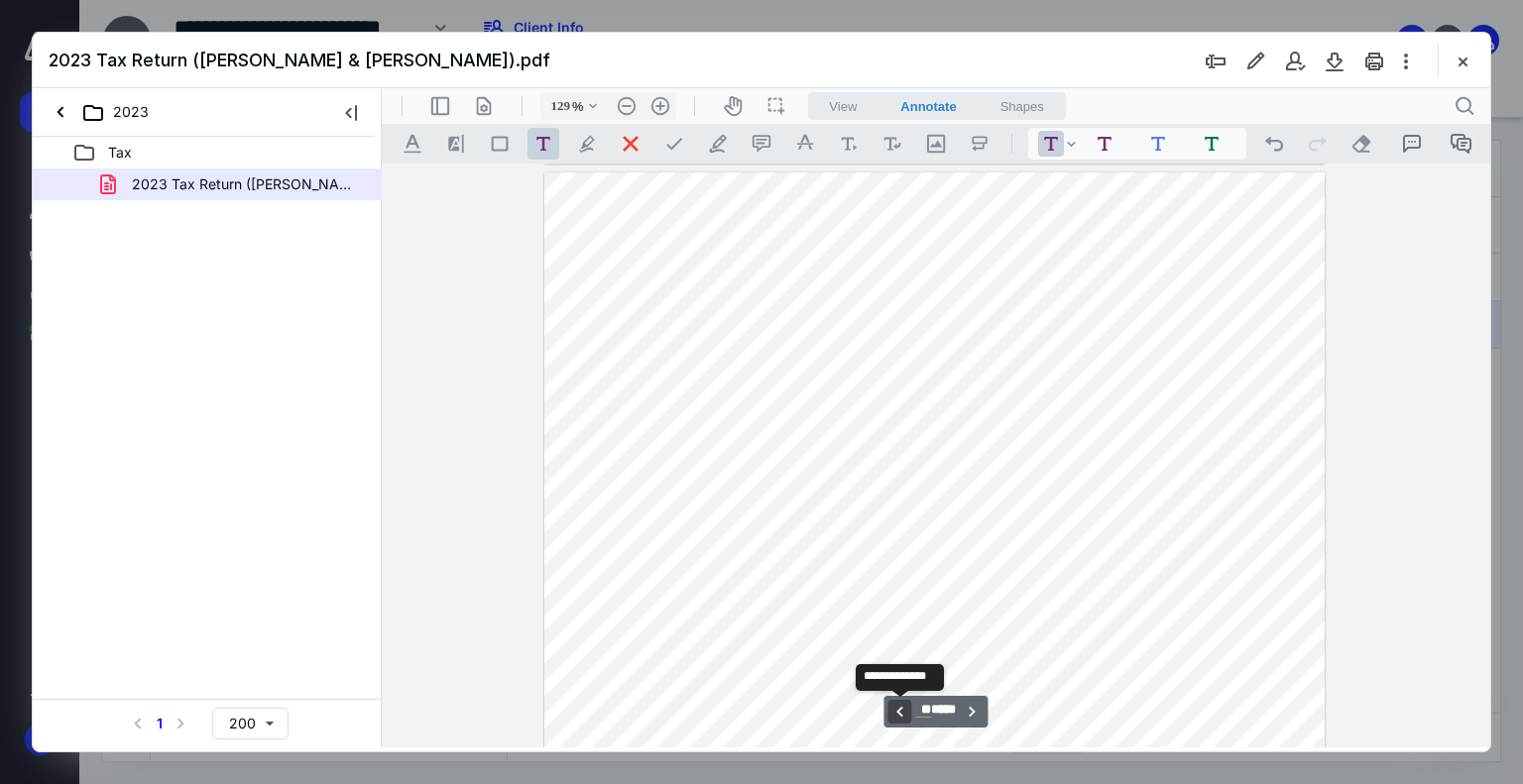 click on "**********" at bounding box center (899, 712) 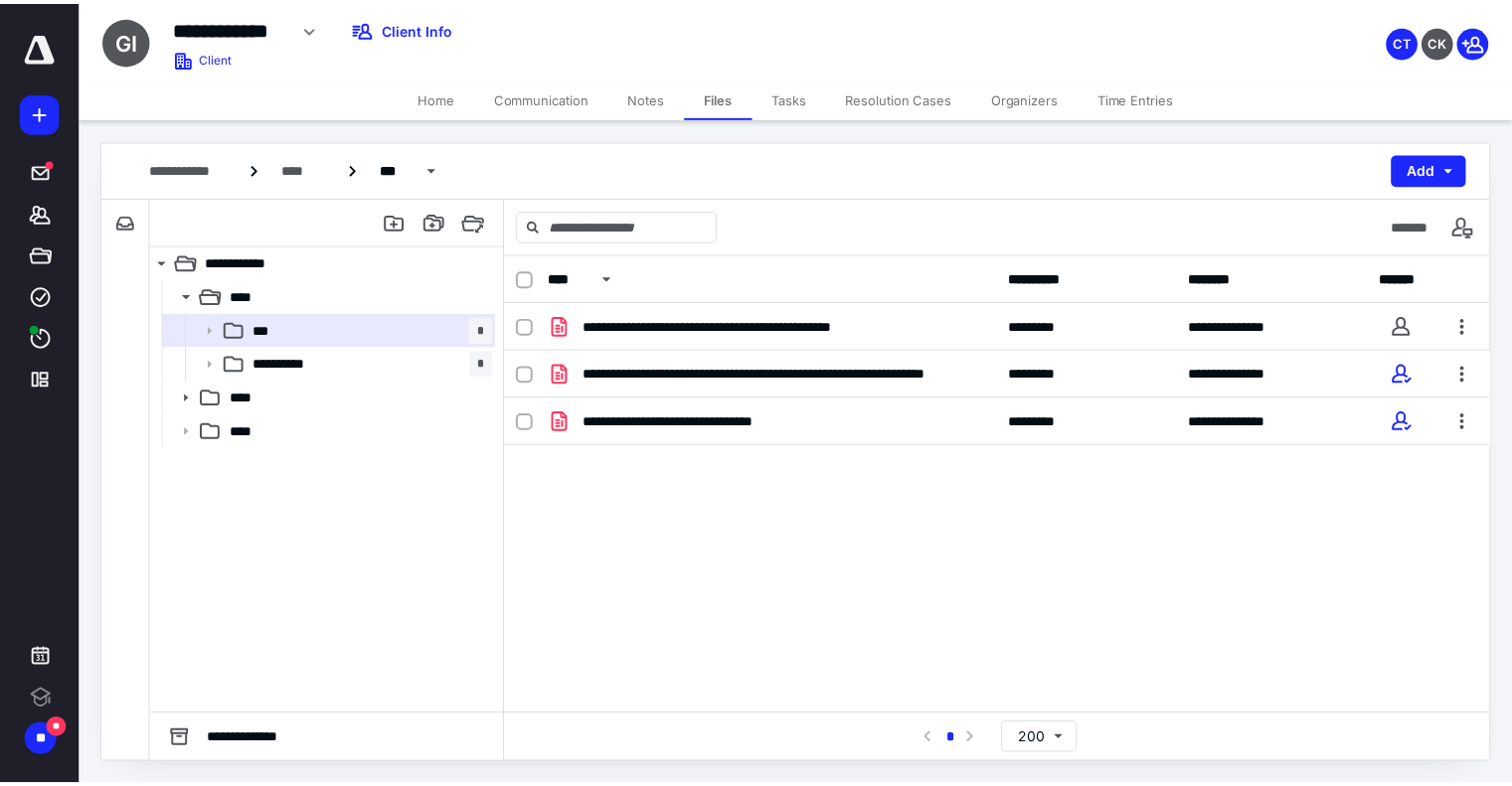 scroll, scrollTop: 0, scrollLeft: 0, axis: both 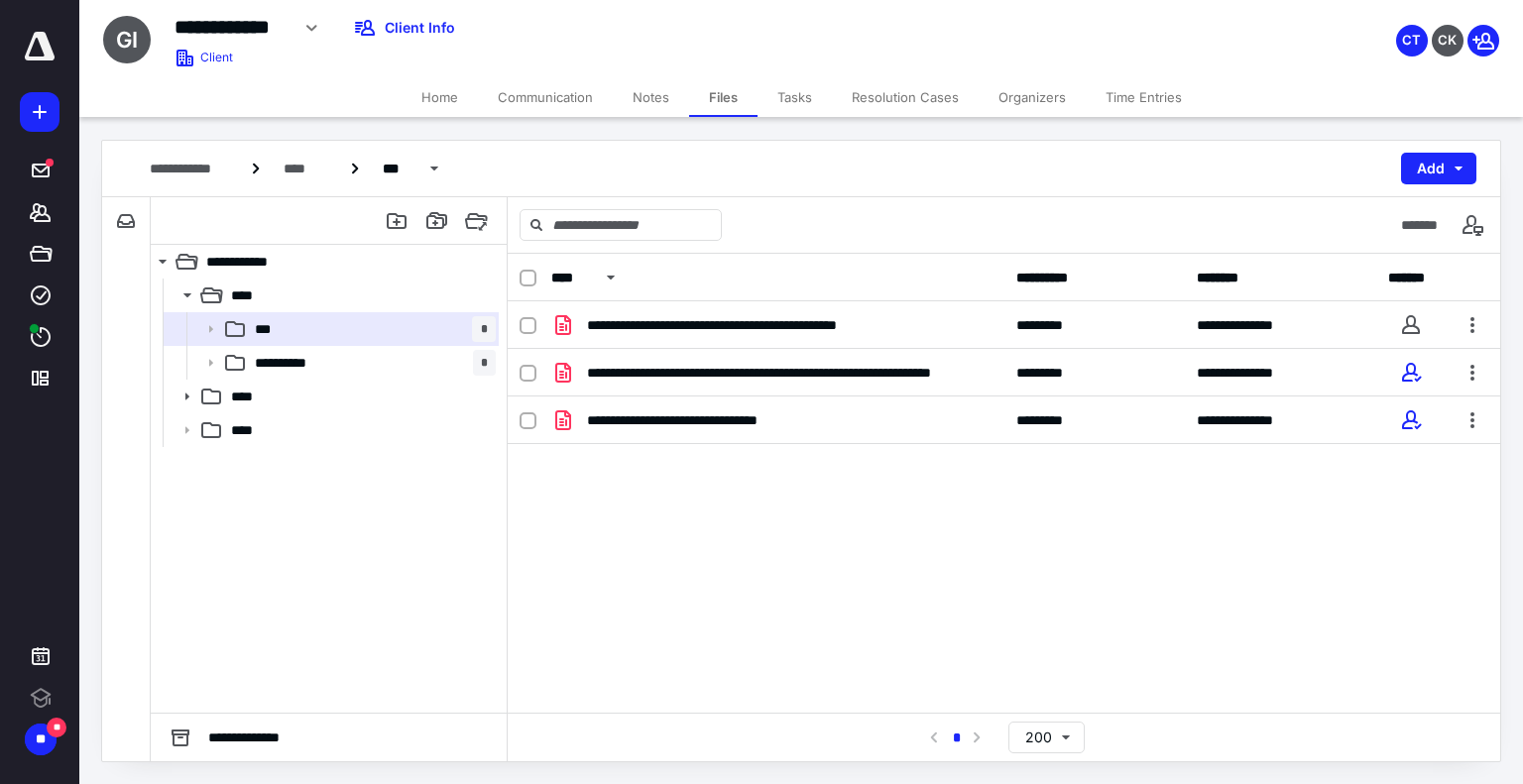 click on "Tasks" at bounding box center [794, 97] 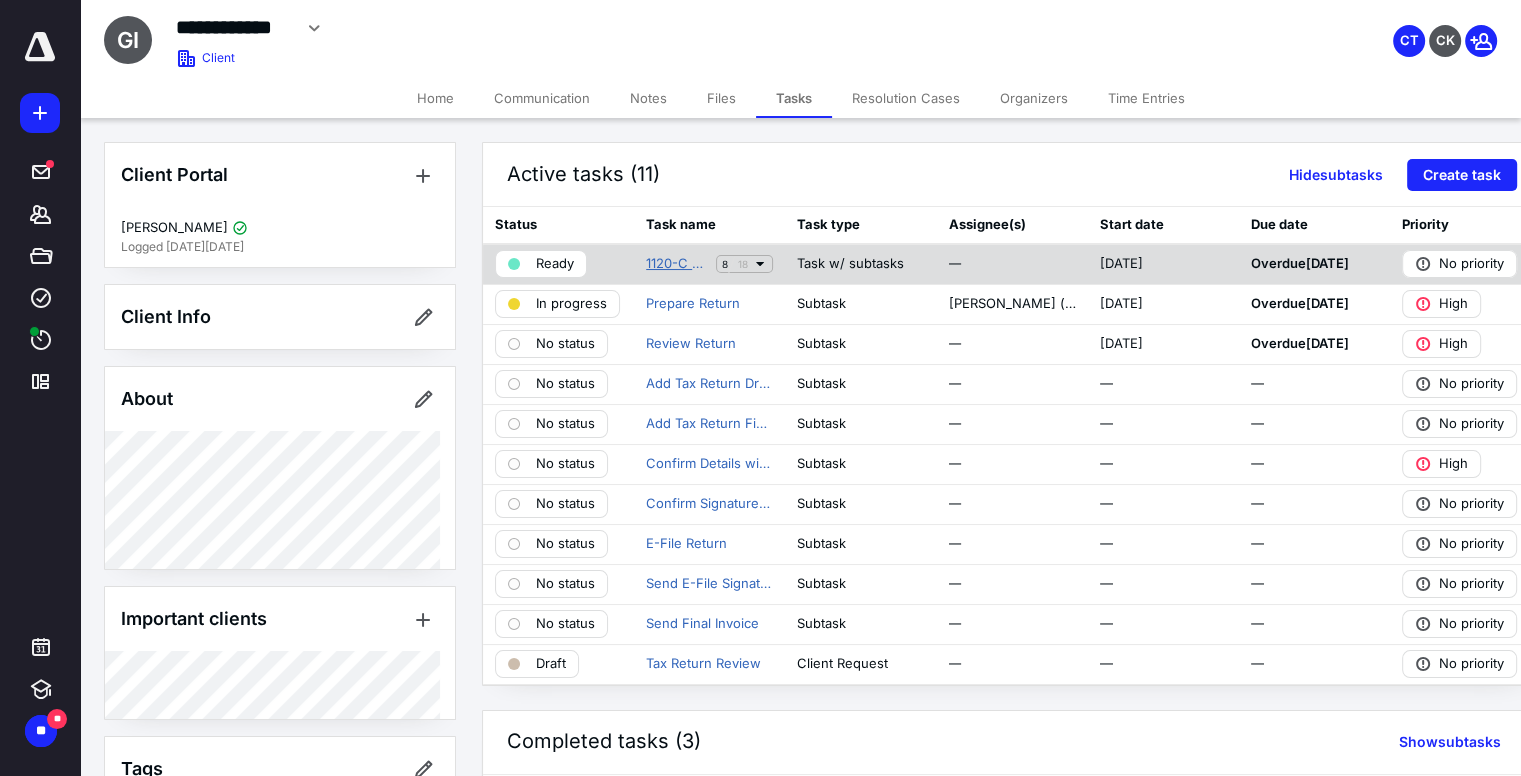 click on "1120-C Return Prep" at bounding box center (677, 264) 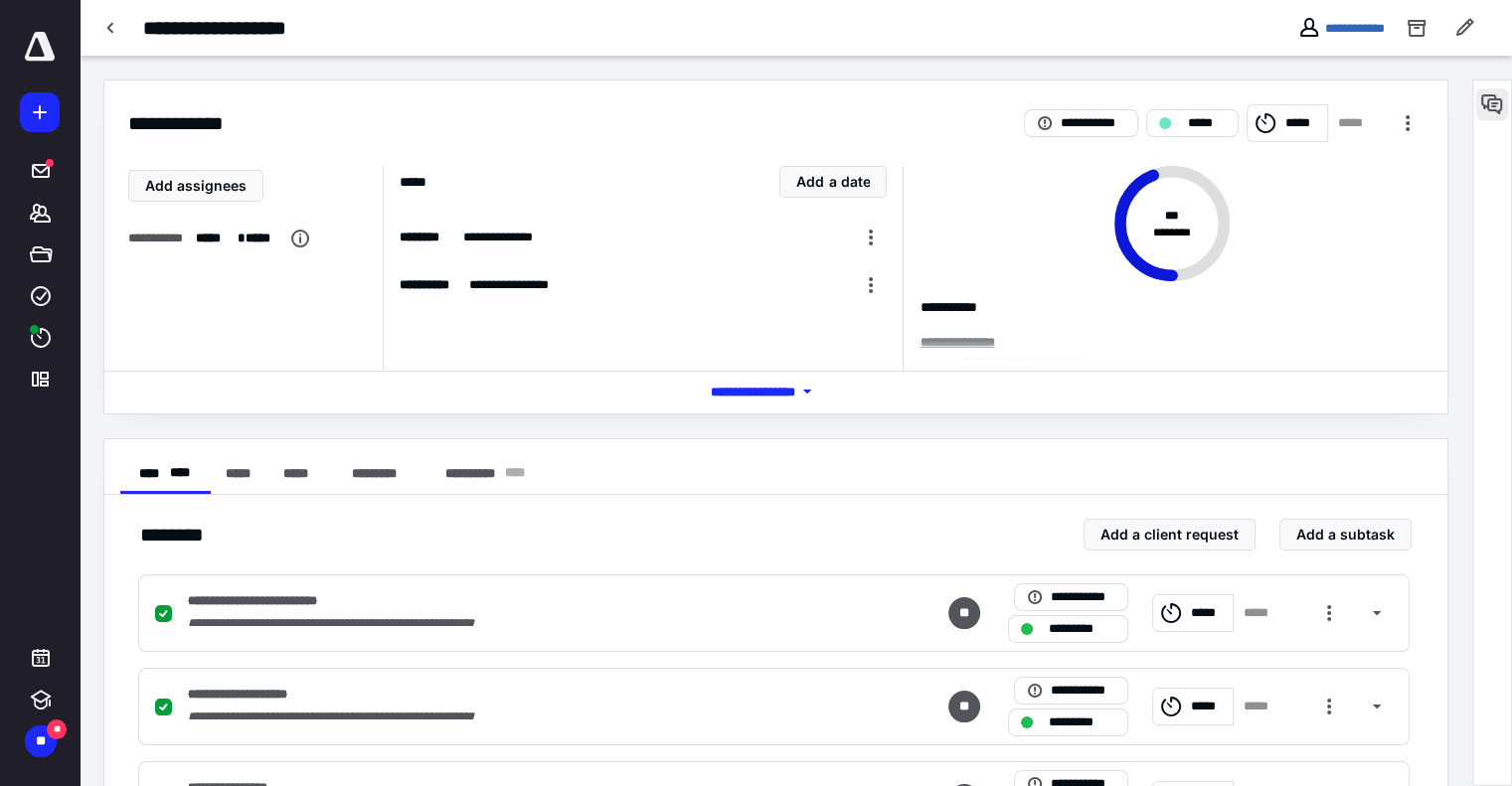 click at bounding box center [1492, 104] 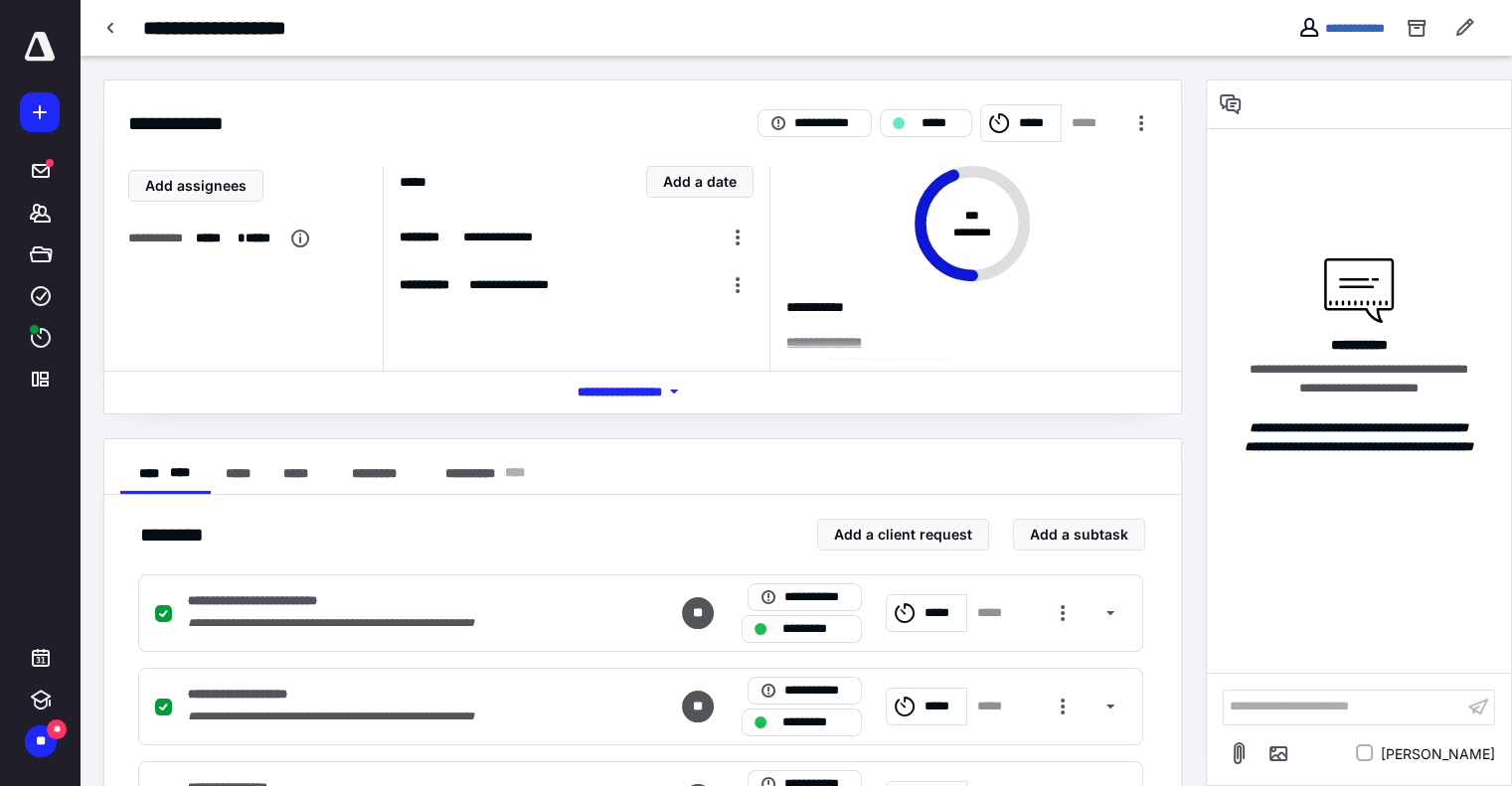 click on "**********" at bounding box center [1343, 707] 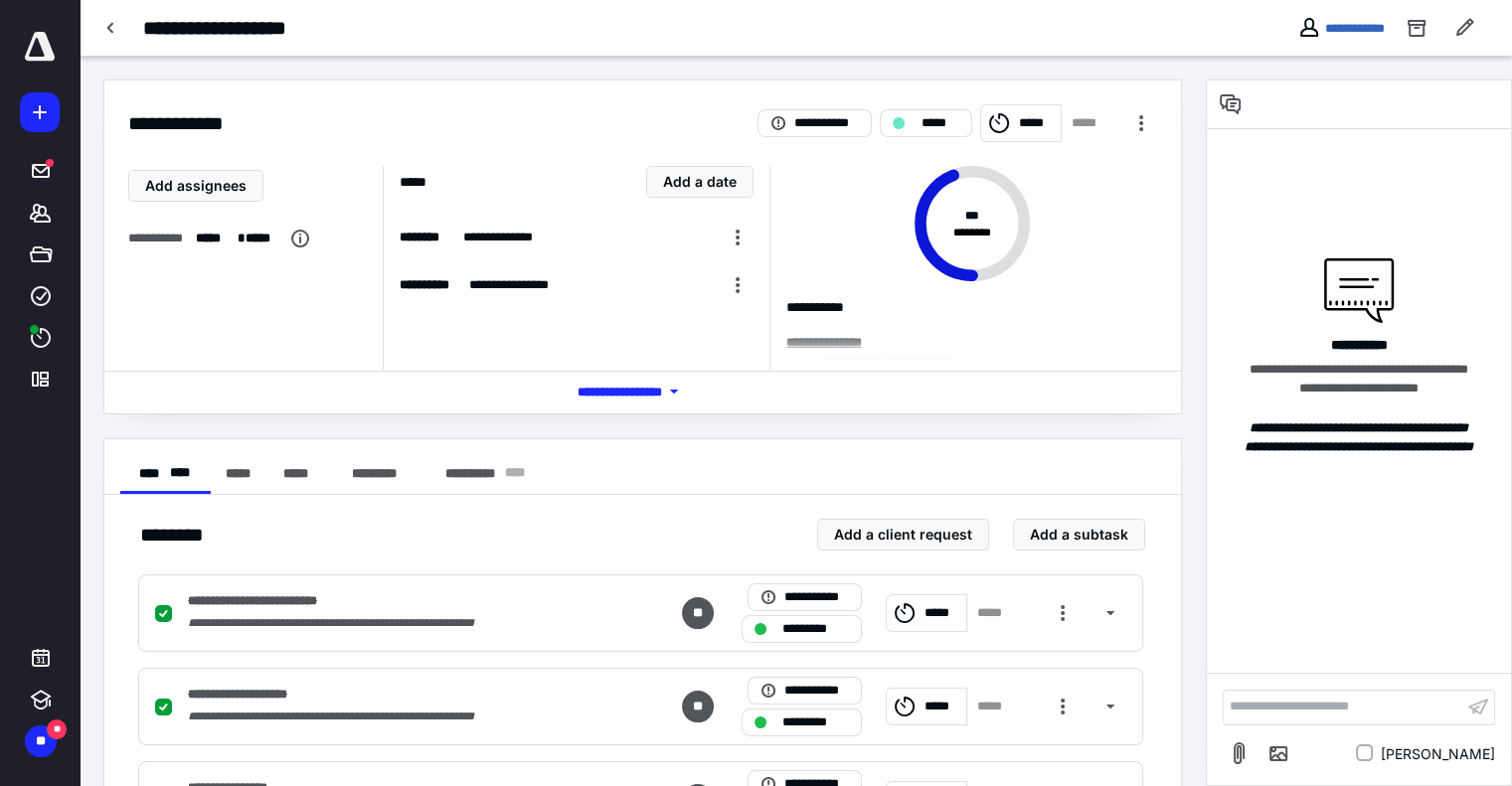 type 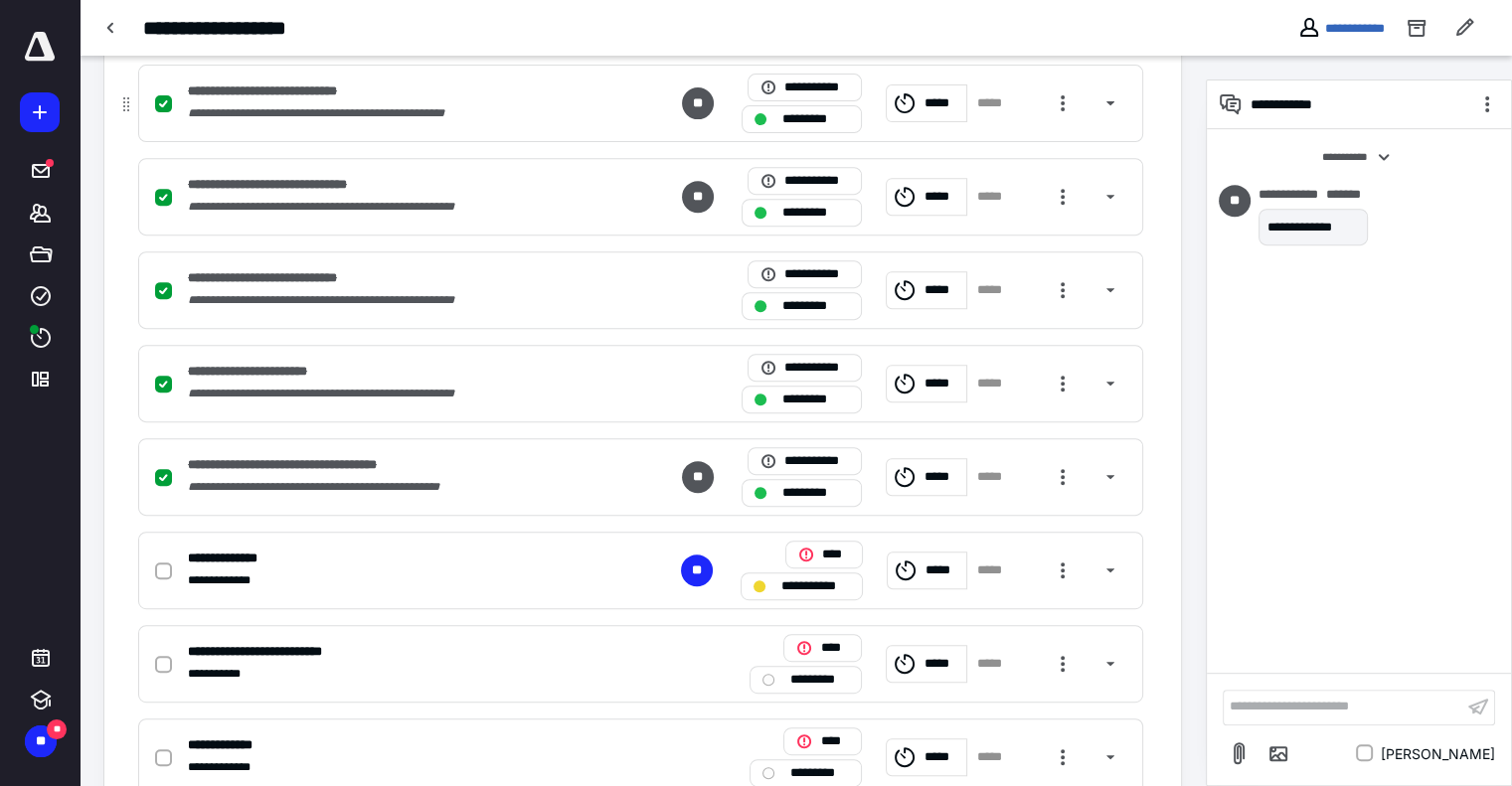 scroll, scrollTop: 795, scrollLeft: 0, axis: vertical 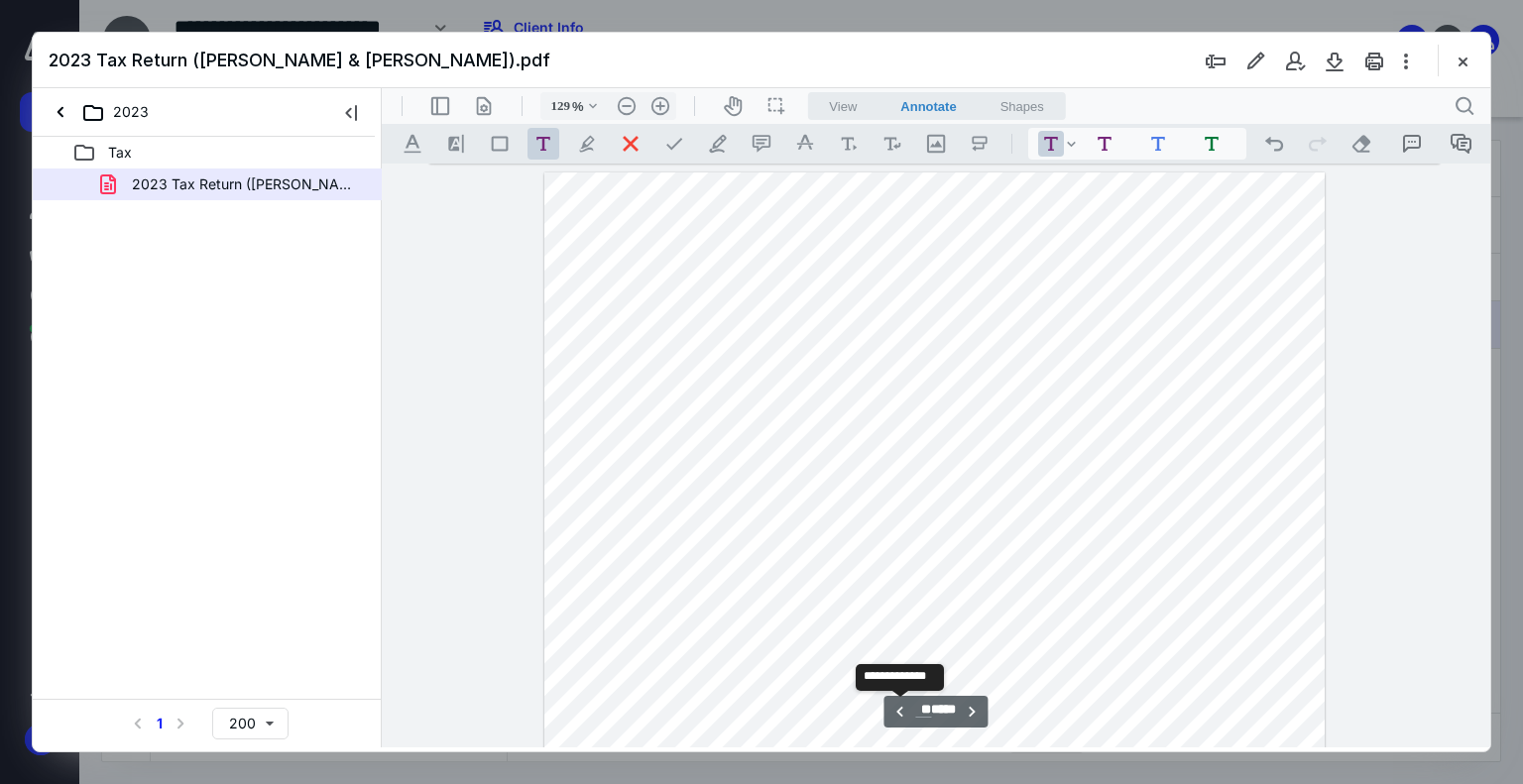 click on "**********" at bounding box center [899, 712] 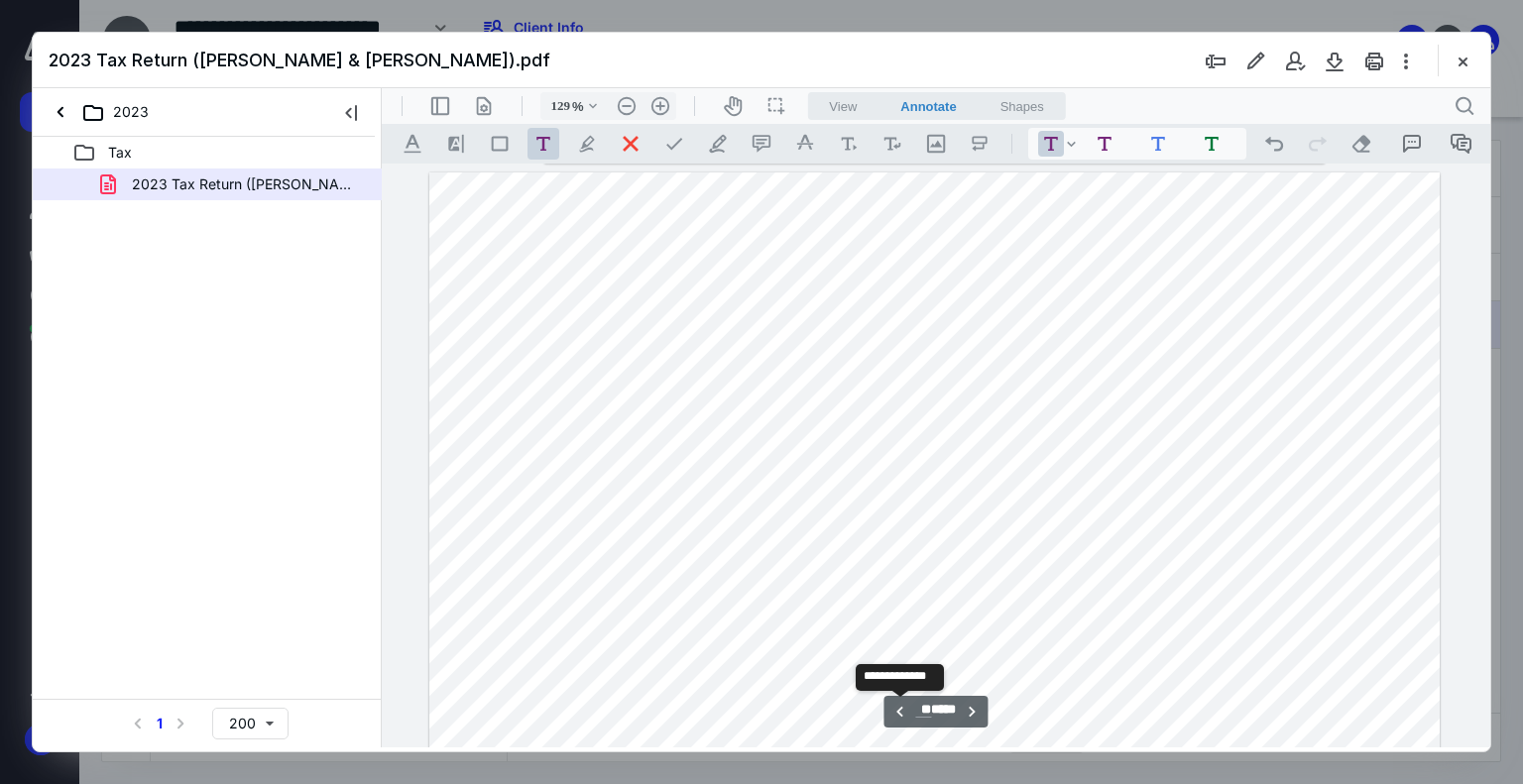 click on "**********" at bounding box center (899, 712) 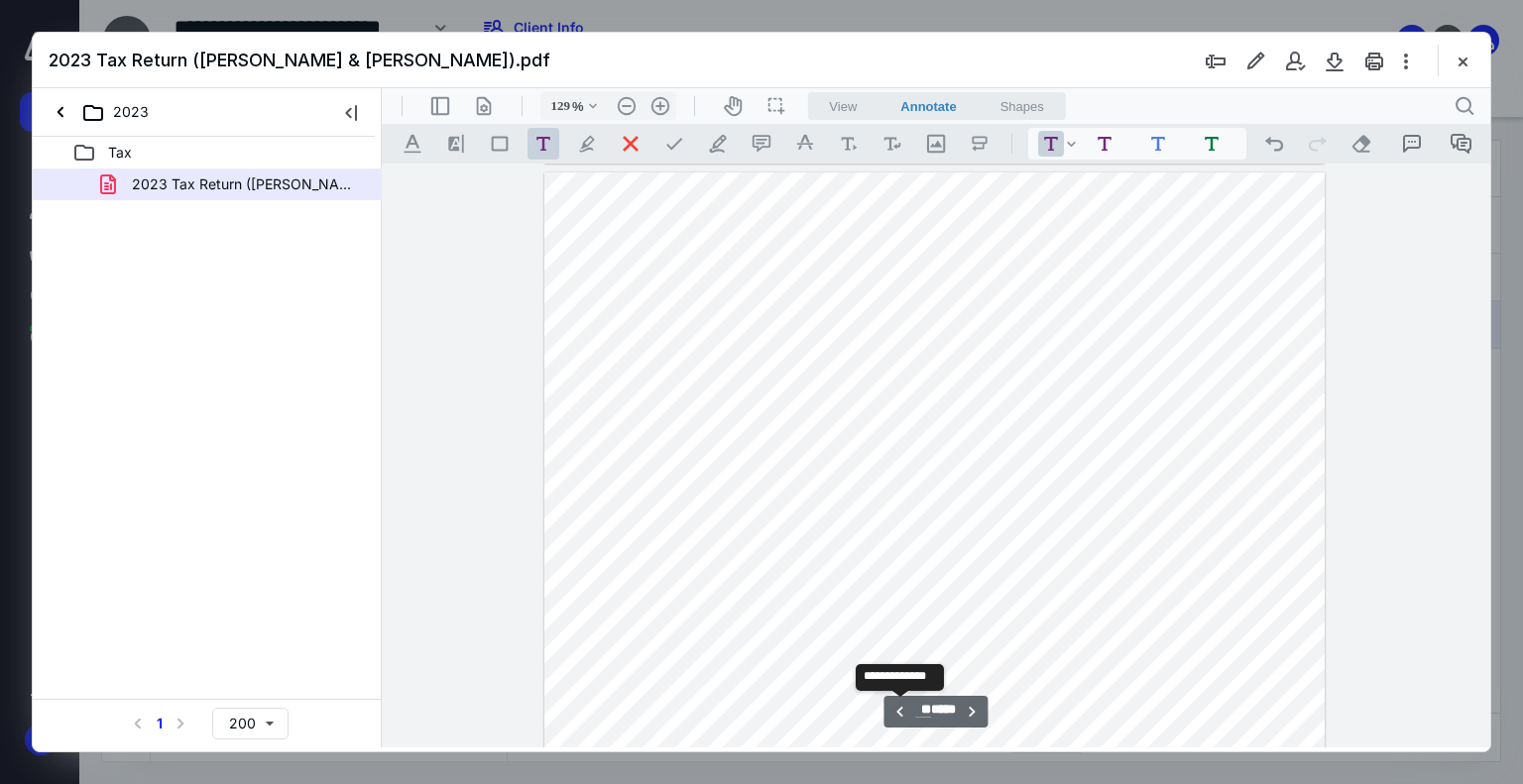 click on "**********" at bounding box center [899, 712] 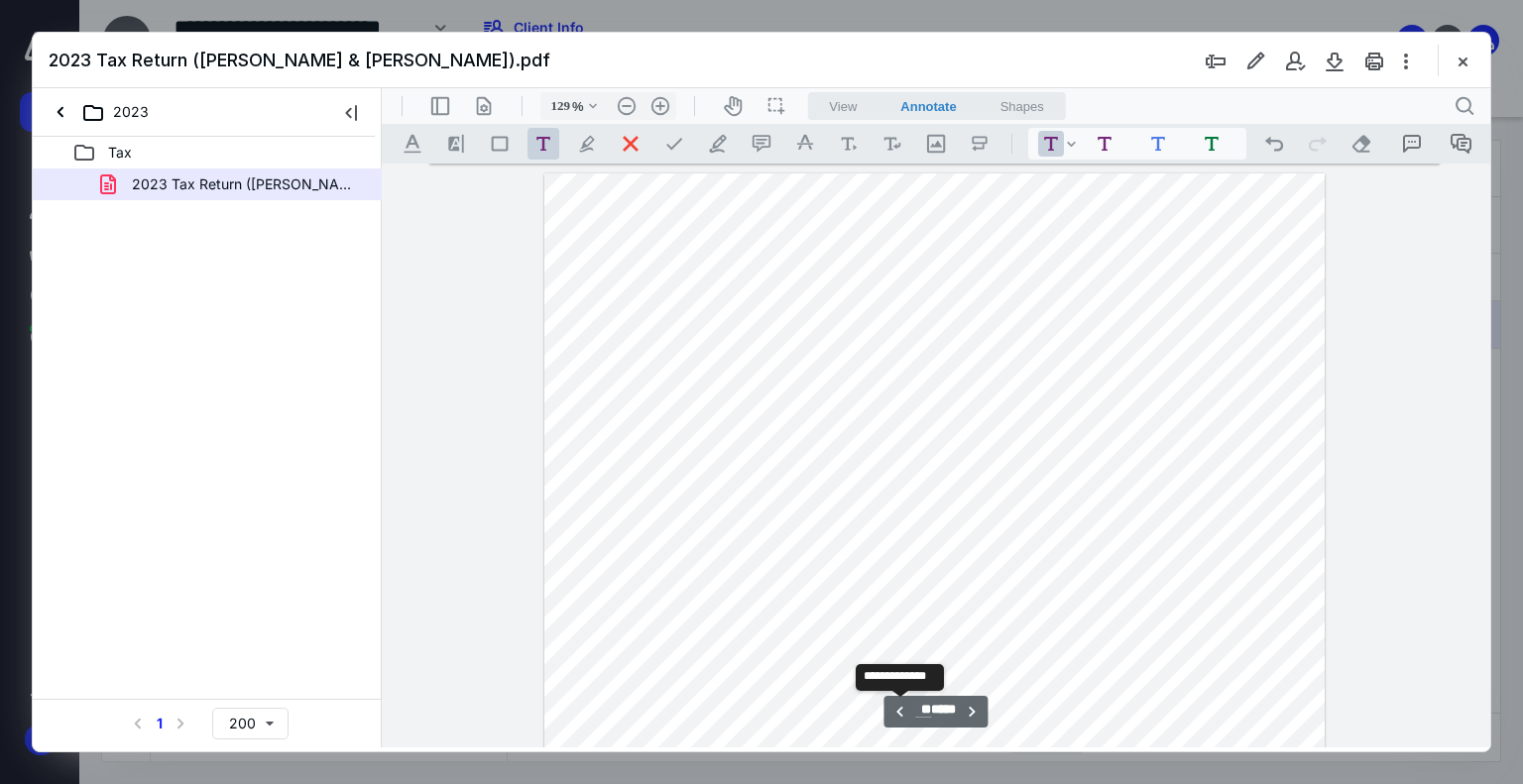 click on "**********" at bounding box center [899, 712] 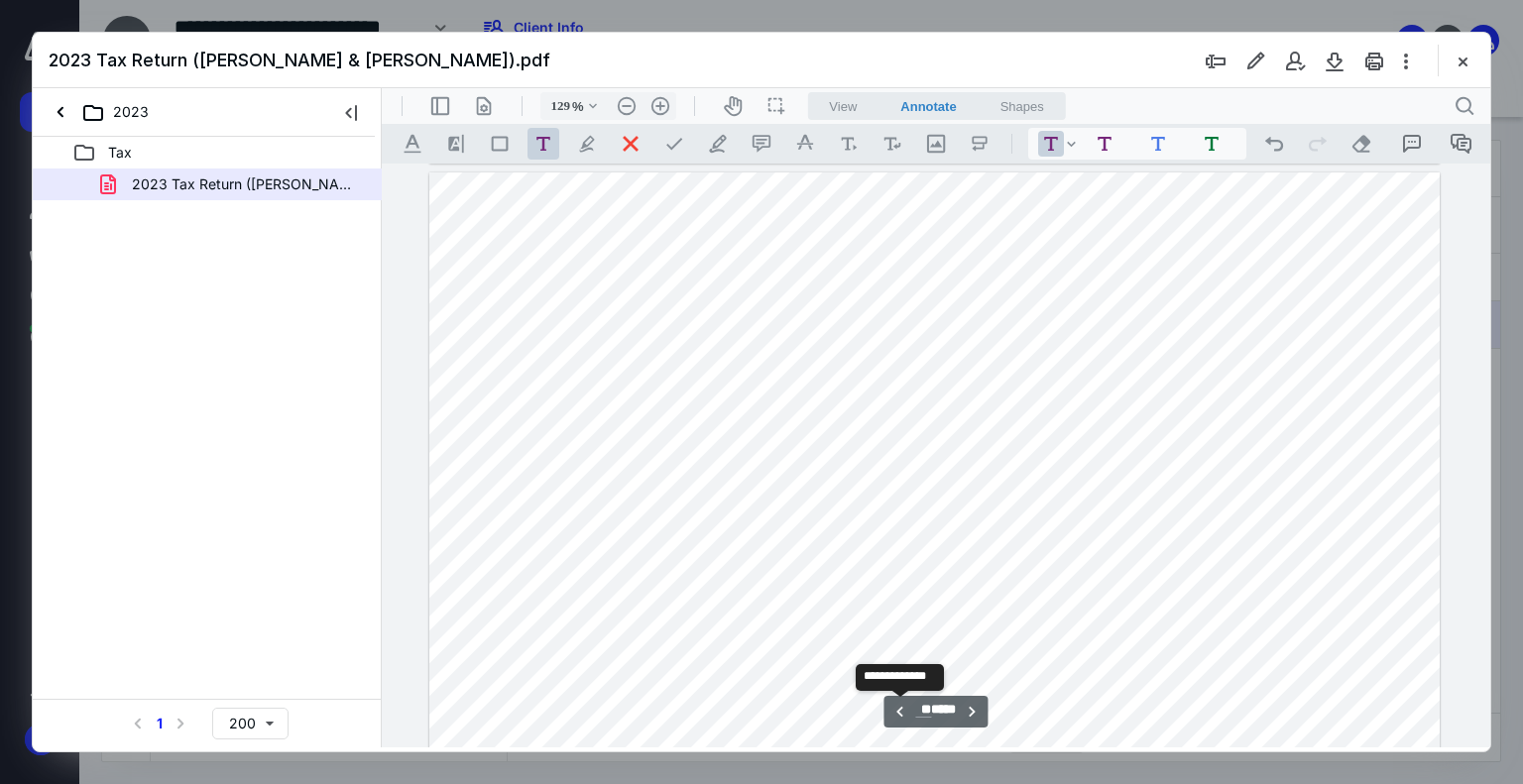click on "**********" at bounding box center [899, 712] 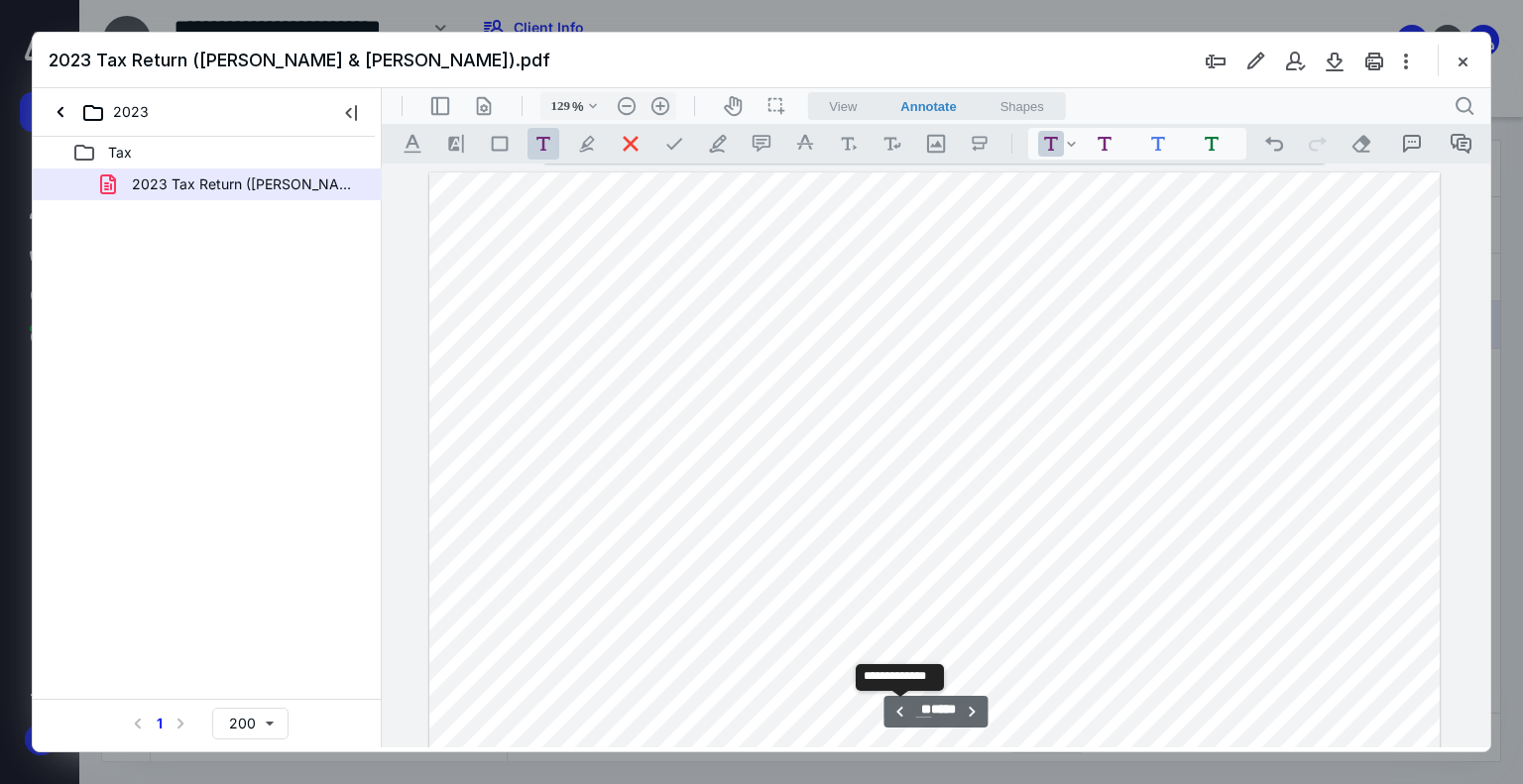click on "**********" at bounding box center (899, 712) 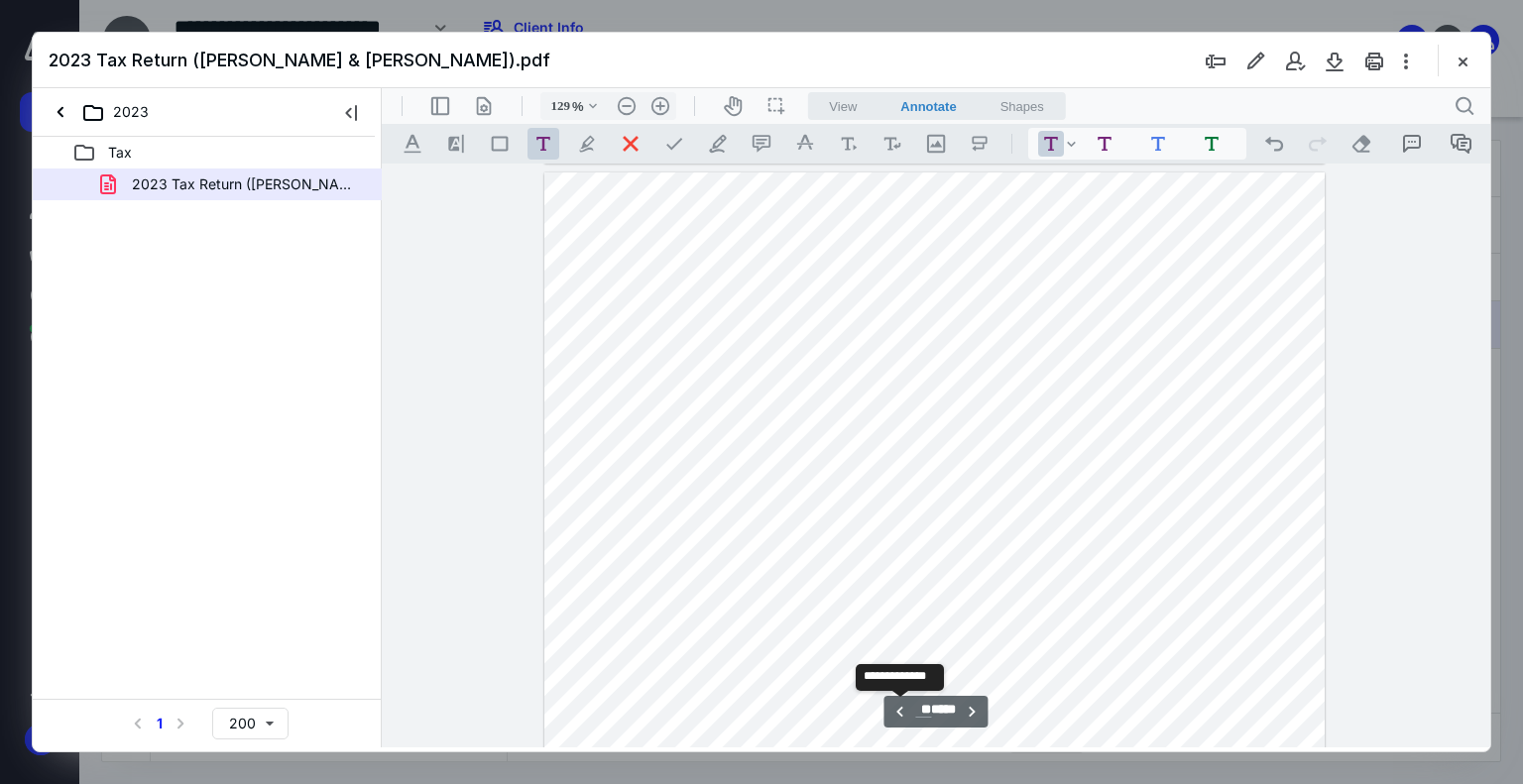 click on "**********" at bounding box center [899, 712] 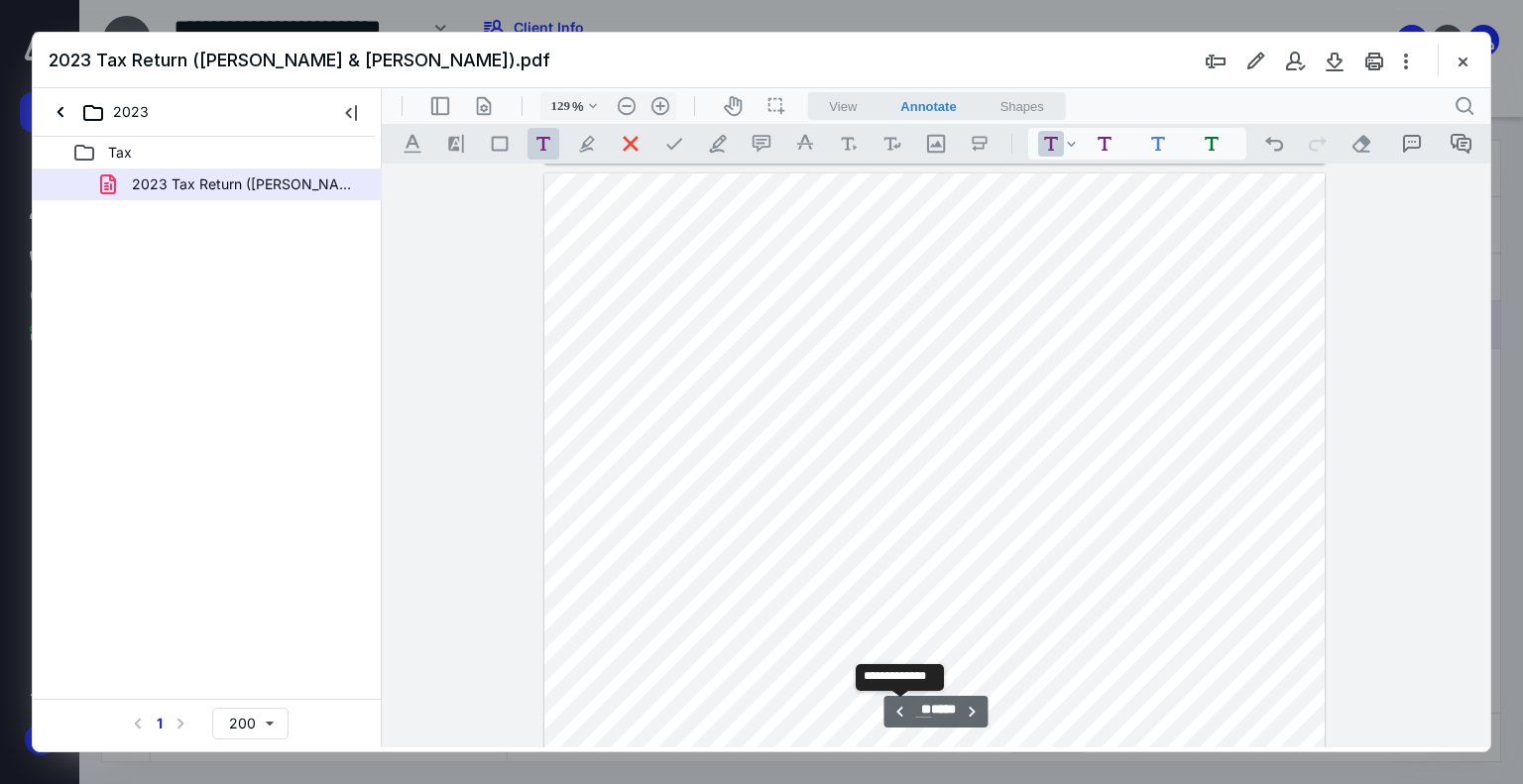 click on "**********" at bounding box center (899, 712) 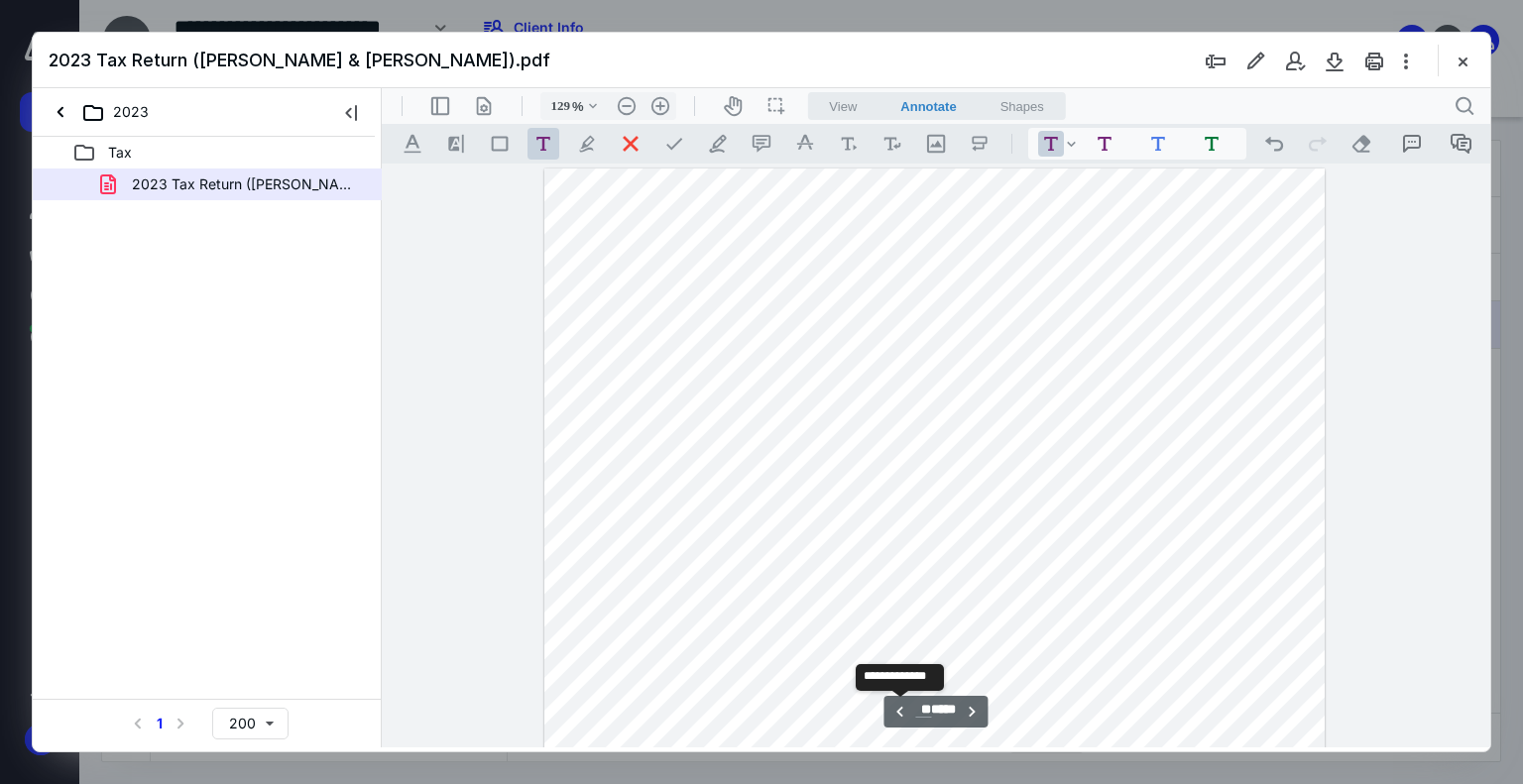 click on "**********" at bounding box center [899, 712] 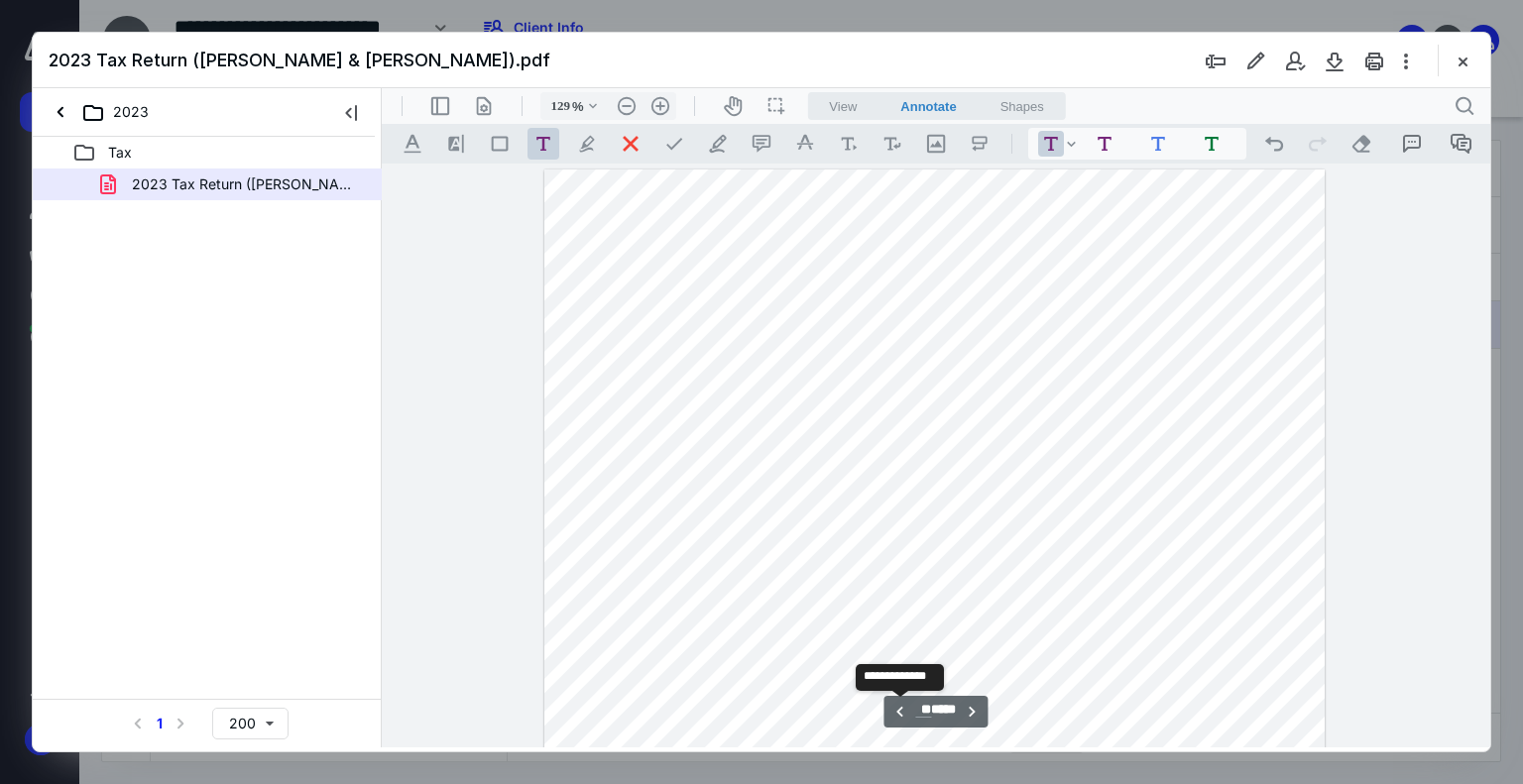 click on "**********" at bounding box center [899, 712] 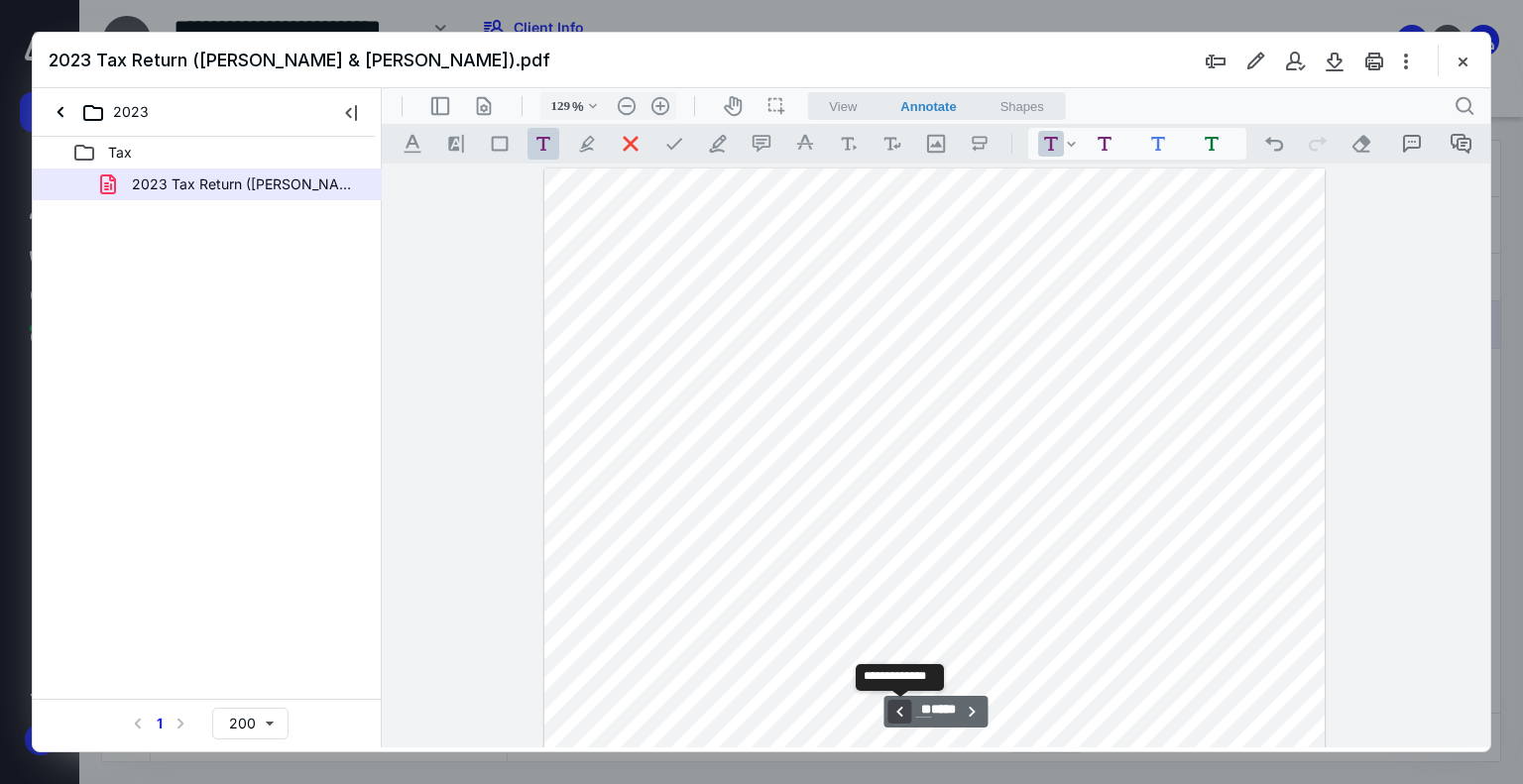 click on "**********" at bounding box center [899, 712] 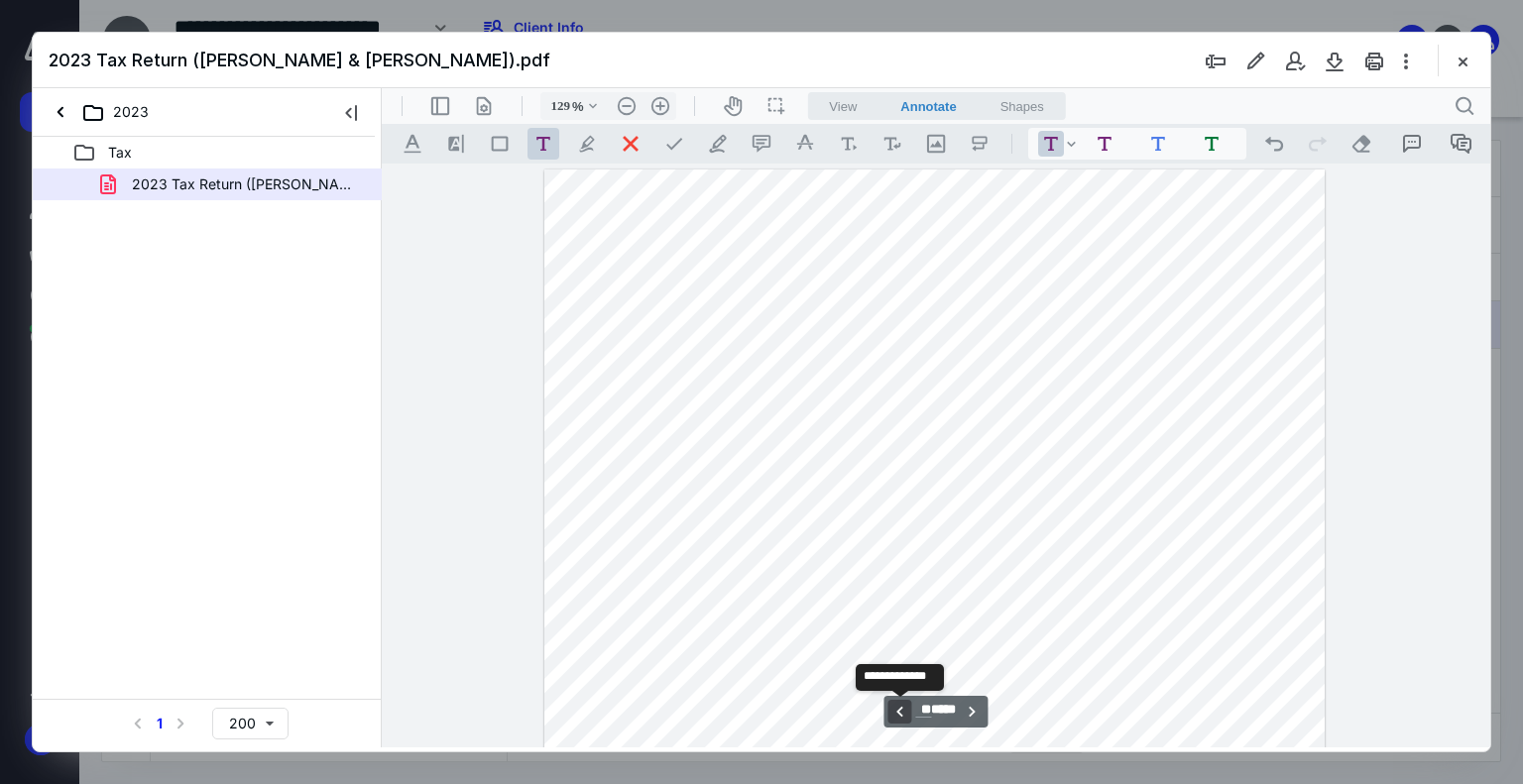 click on "**********" at bounding box center [899, 712] 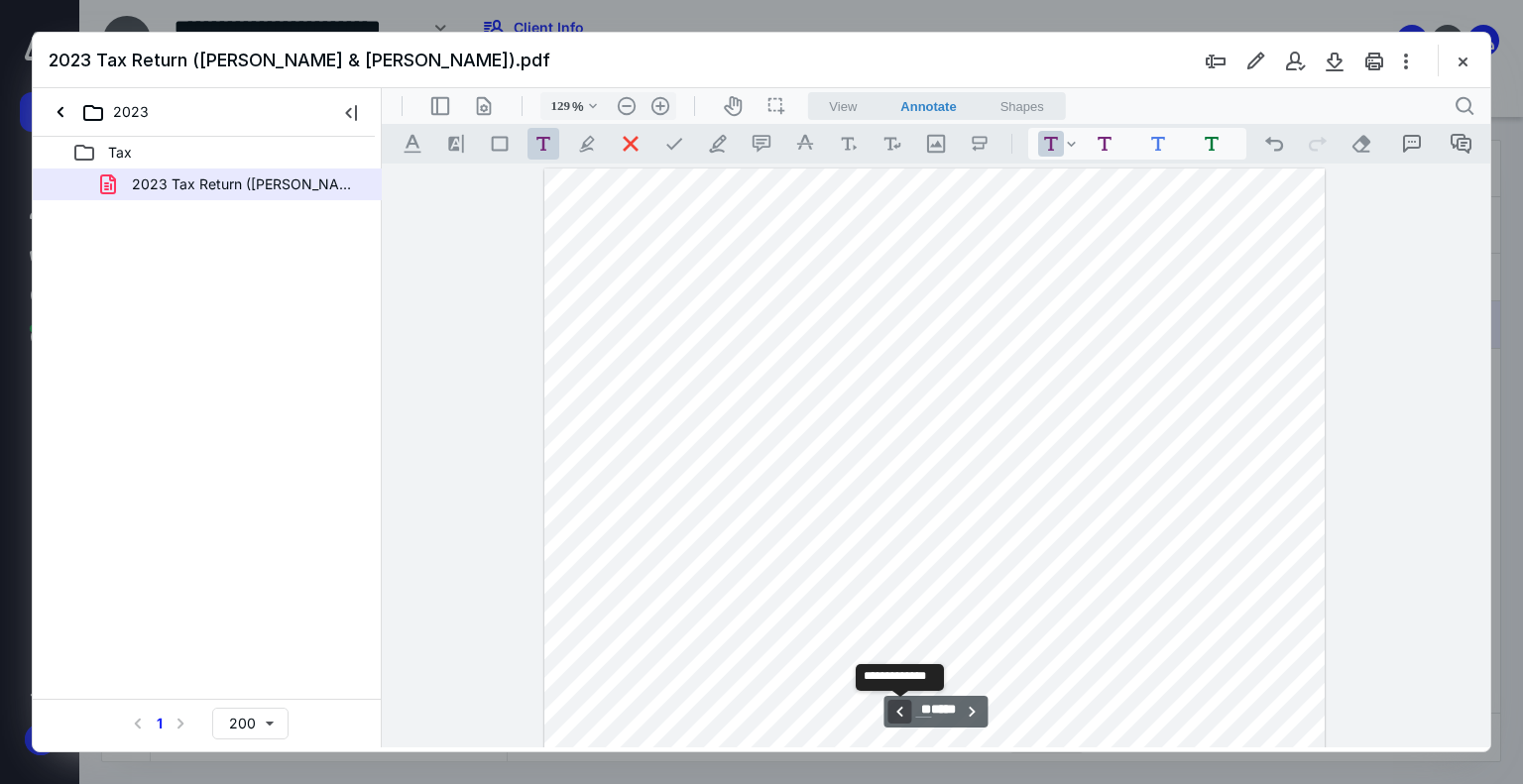 click on "**********" at bounding box center (899, 712) 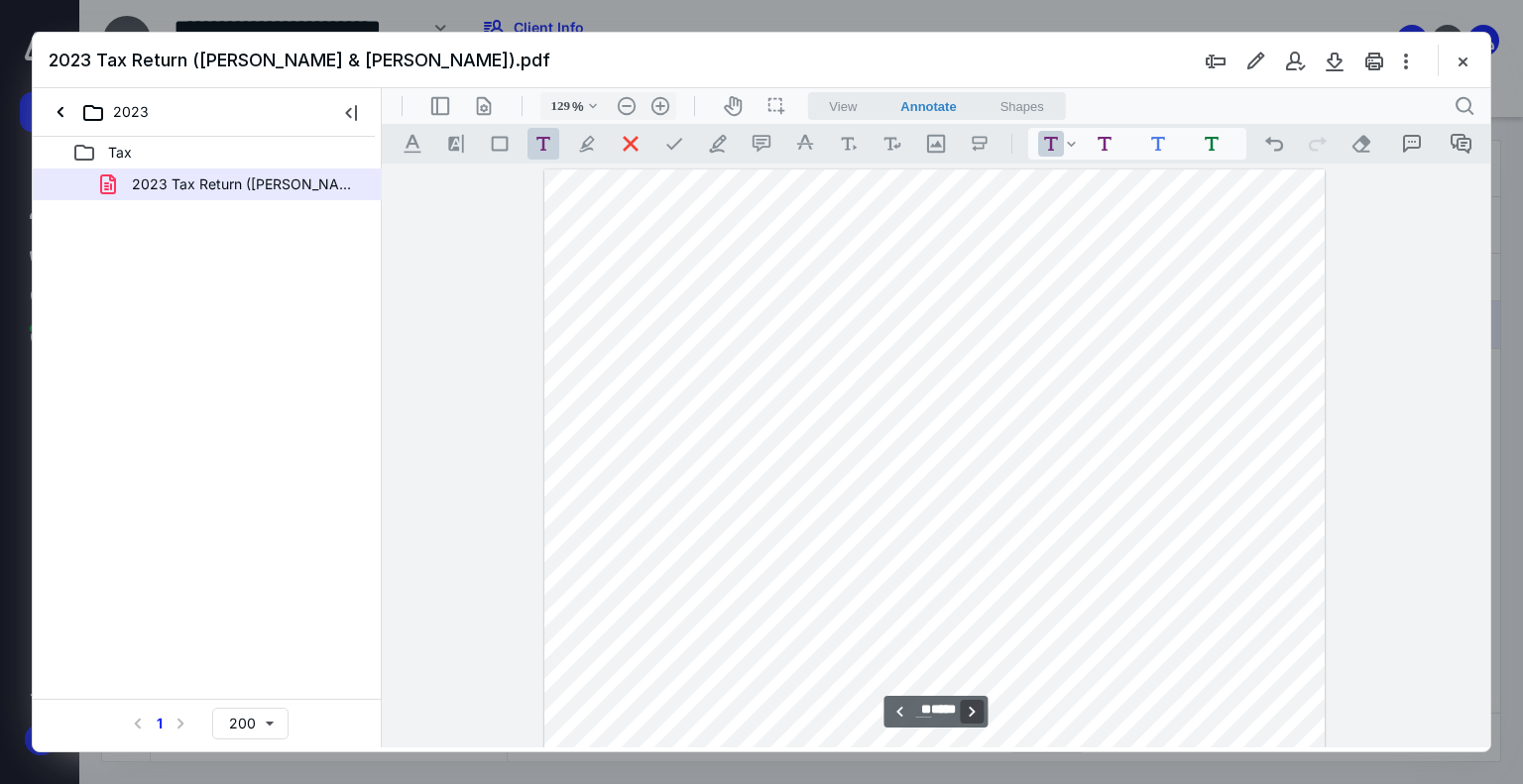click on "**********" at bounding box center (973, 712) 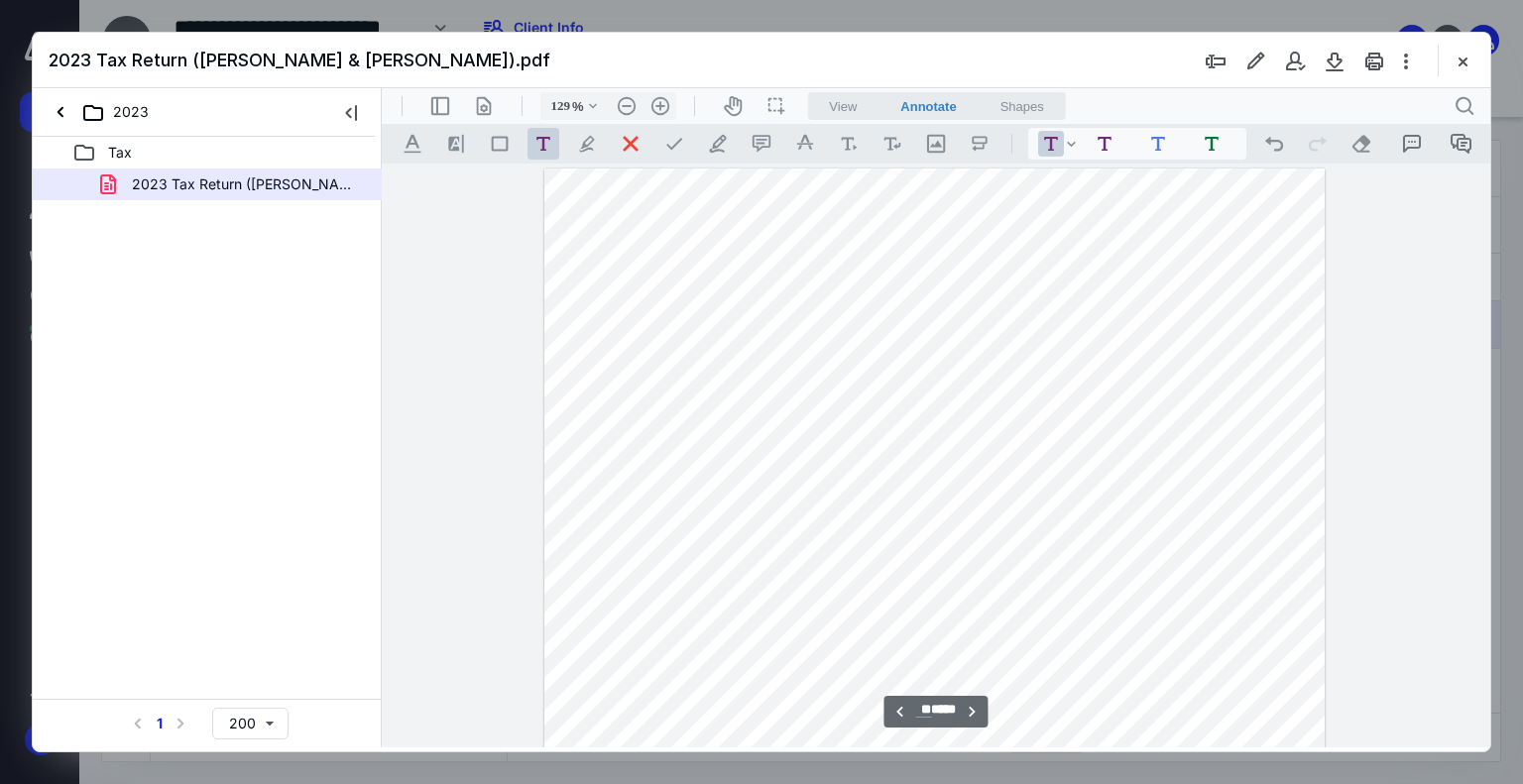 scroll, scrollTop: 10496, scrollLeft: 0, axis: vertical 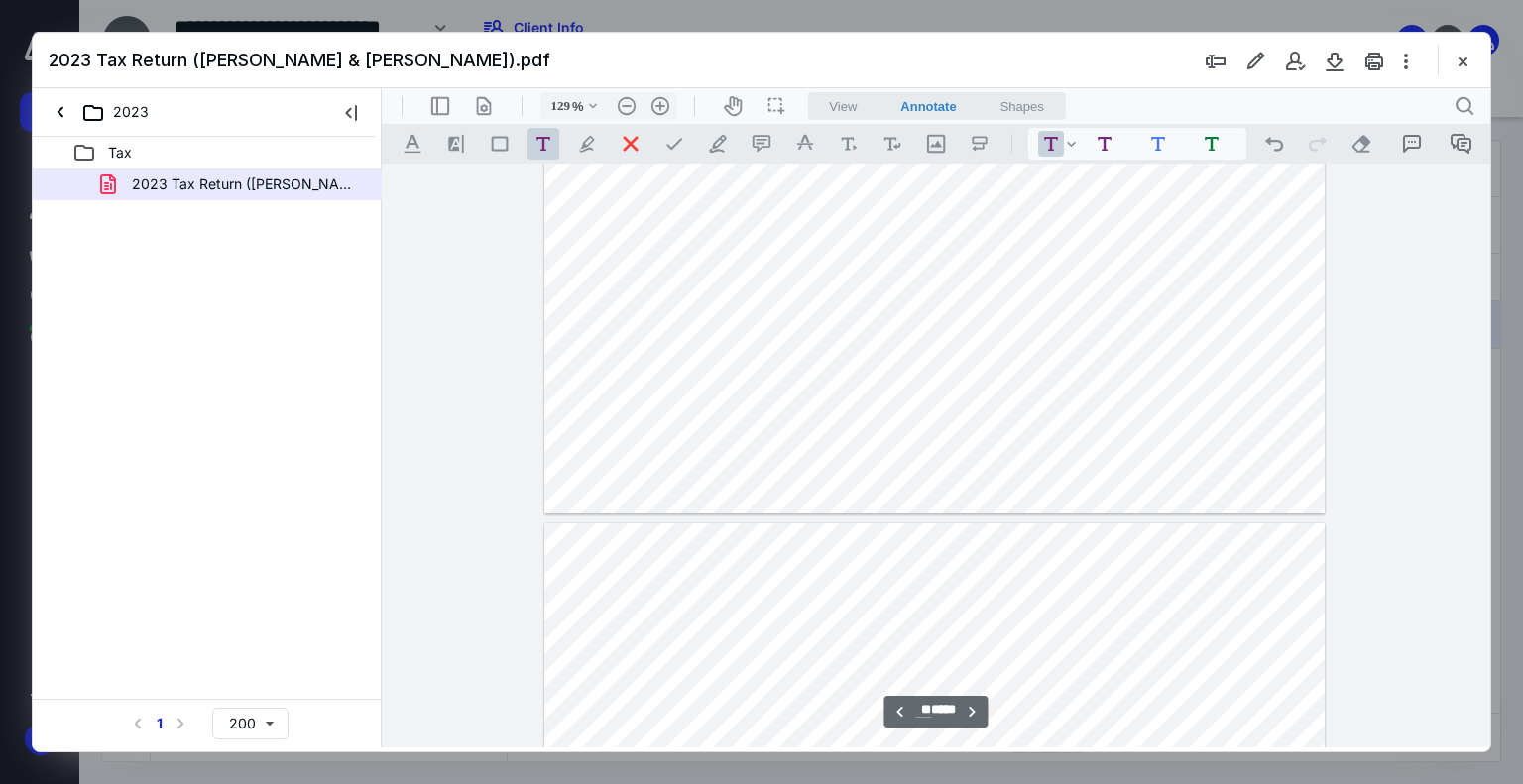 type on "**" 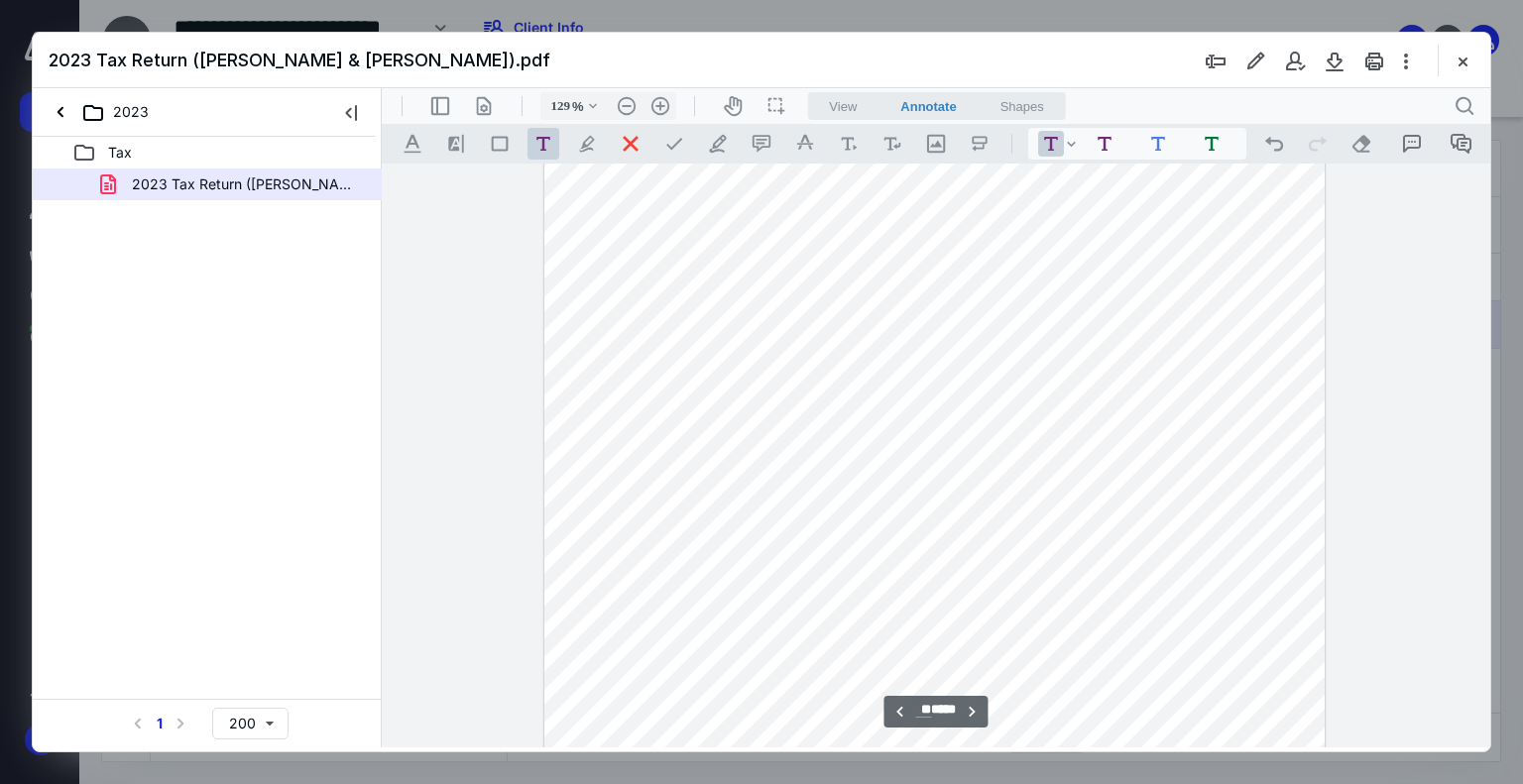 scroll, scrollTop: 12578, scrollLeft: 0, axis: vertical 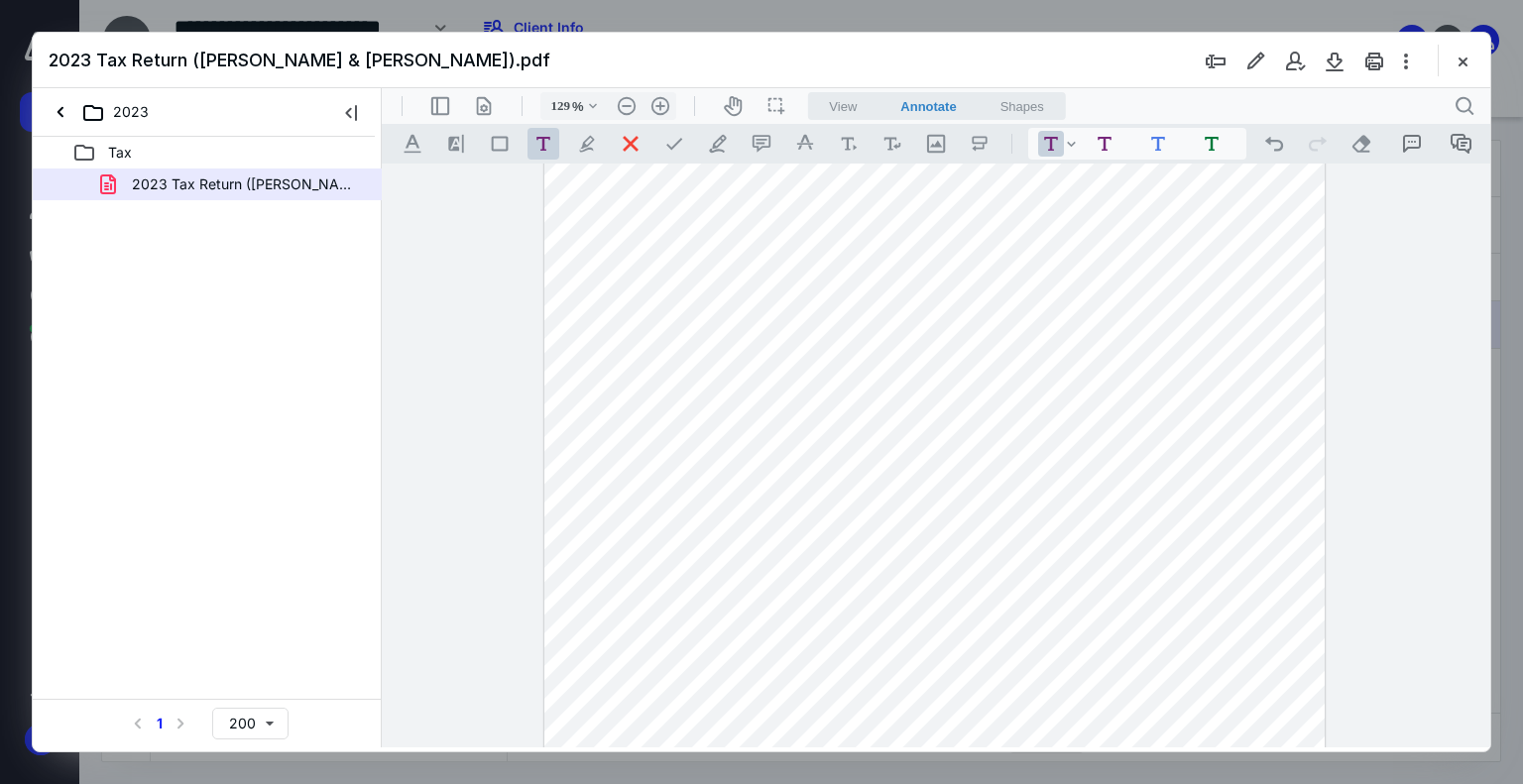click on "2023 Tax Return ([PERSON_NAME] & [PERSON_NAME]).pdf" at bounding box center (762, 60) 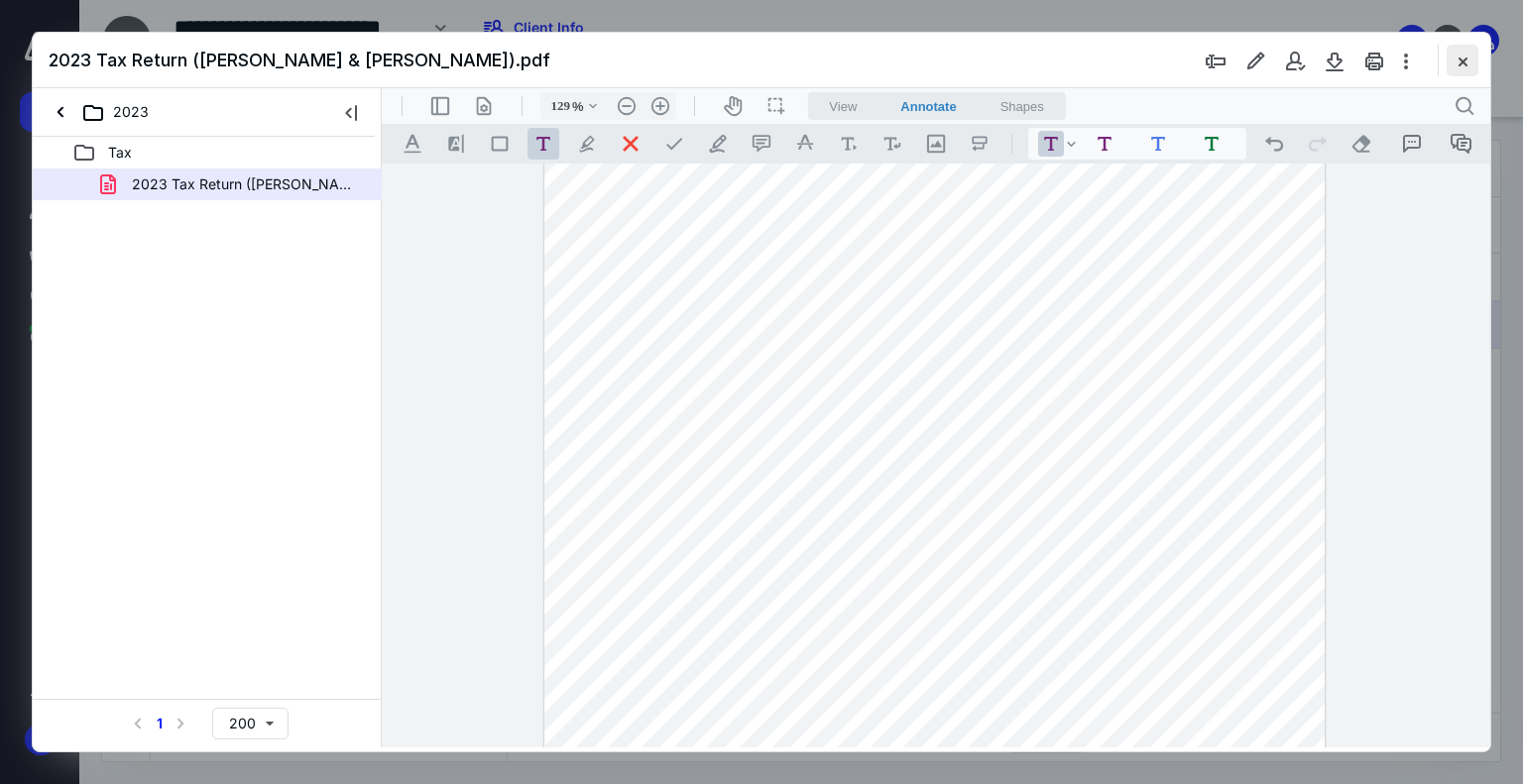 click at bounding box center (1463, 60) 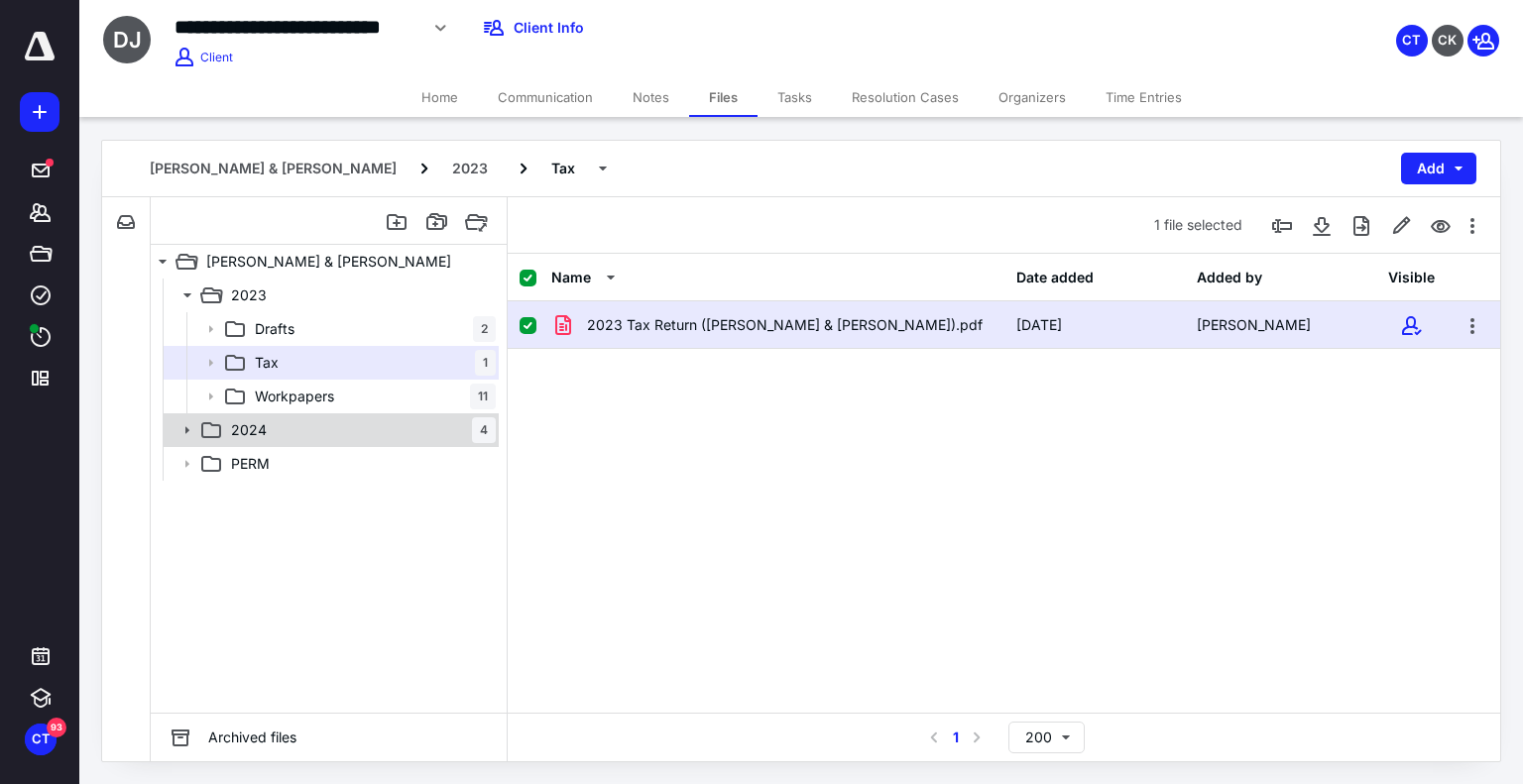 click on "2024 4" at bounding box center (359, 430) 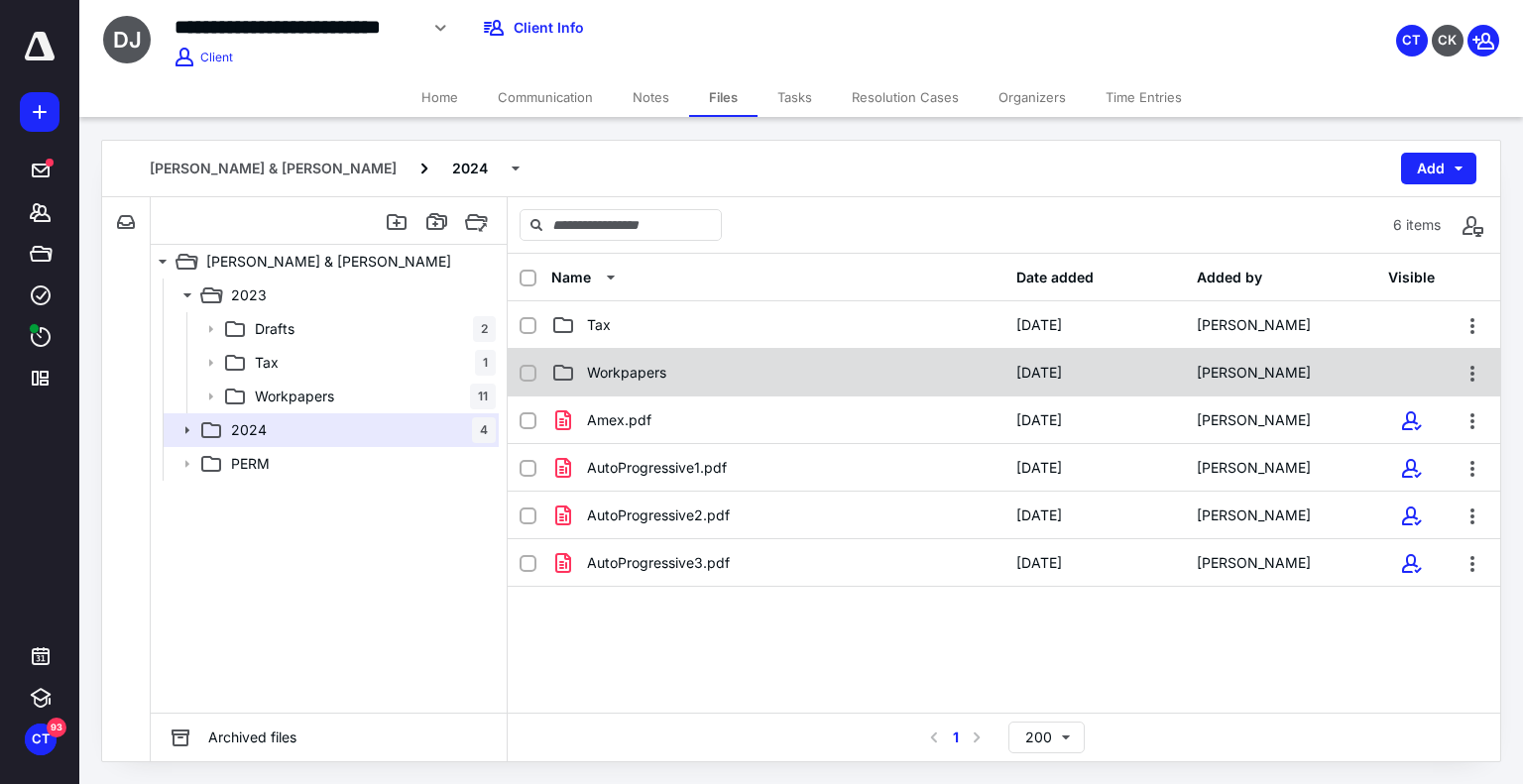 click on "Workpapers" at bounding box center [627, 373] 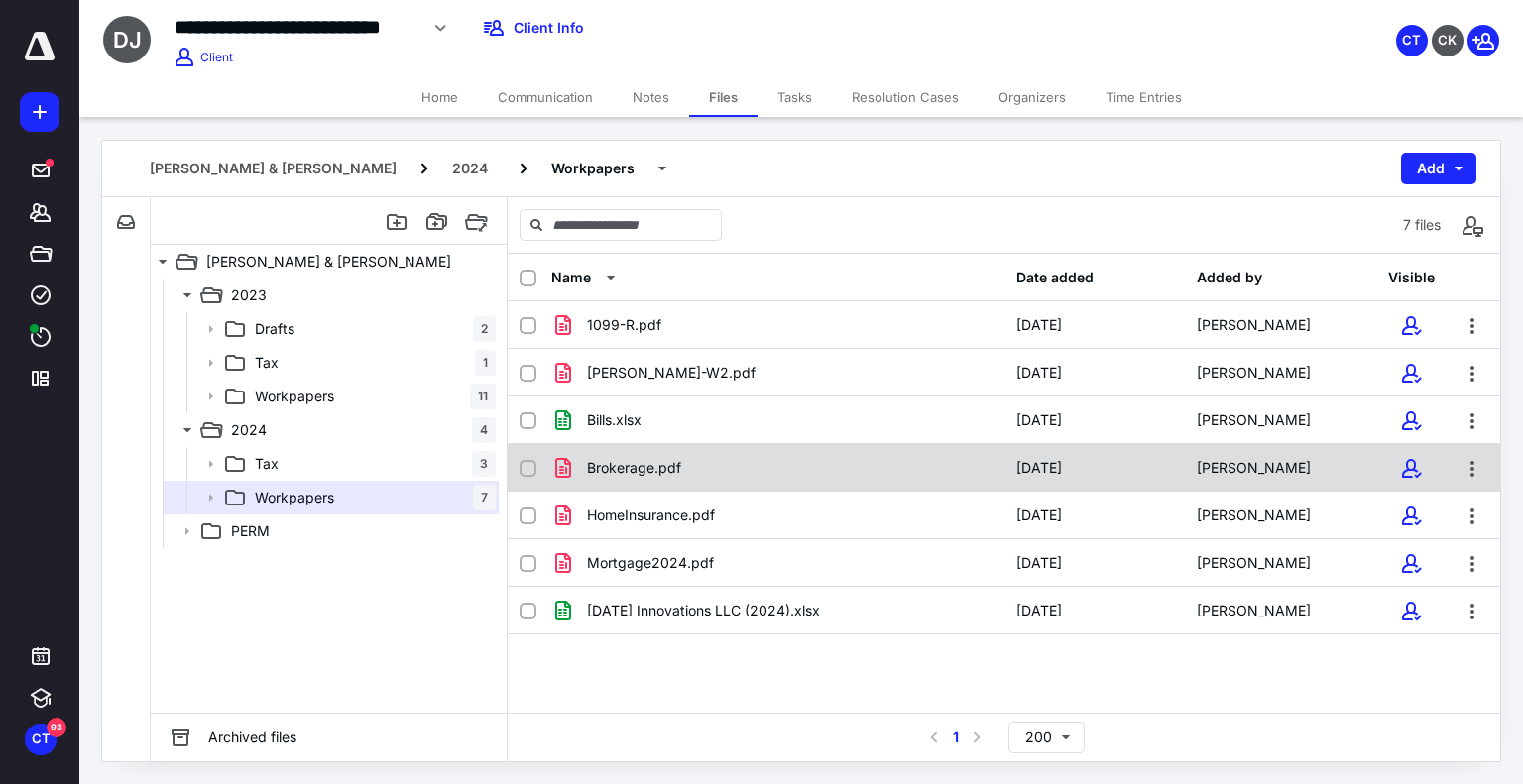 click on "Brokerage.pdf" at bounding box center (634, 468) 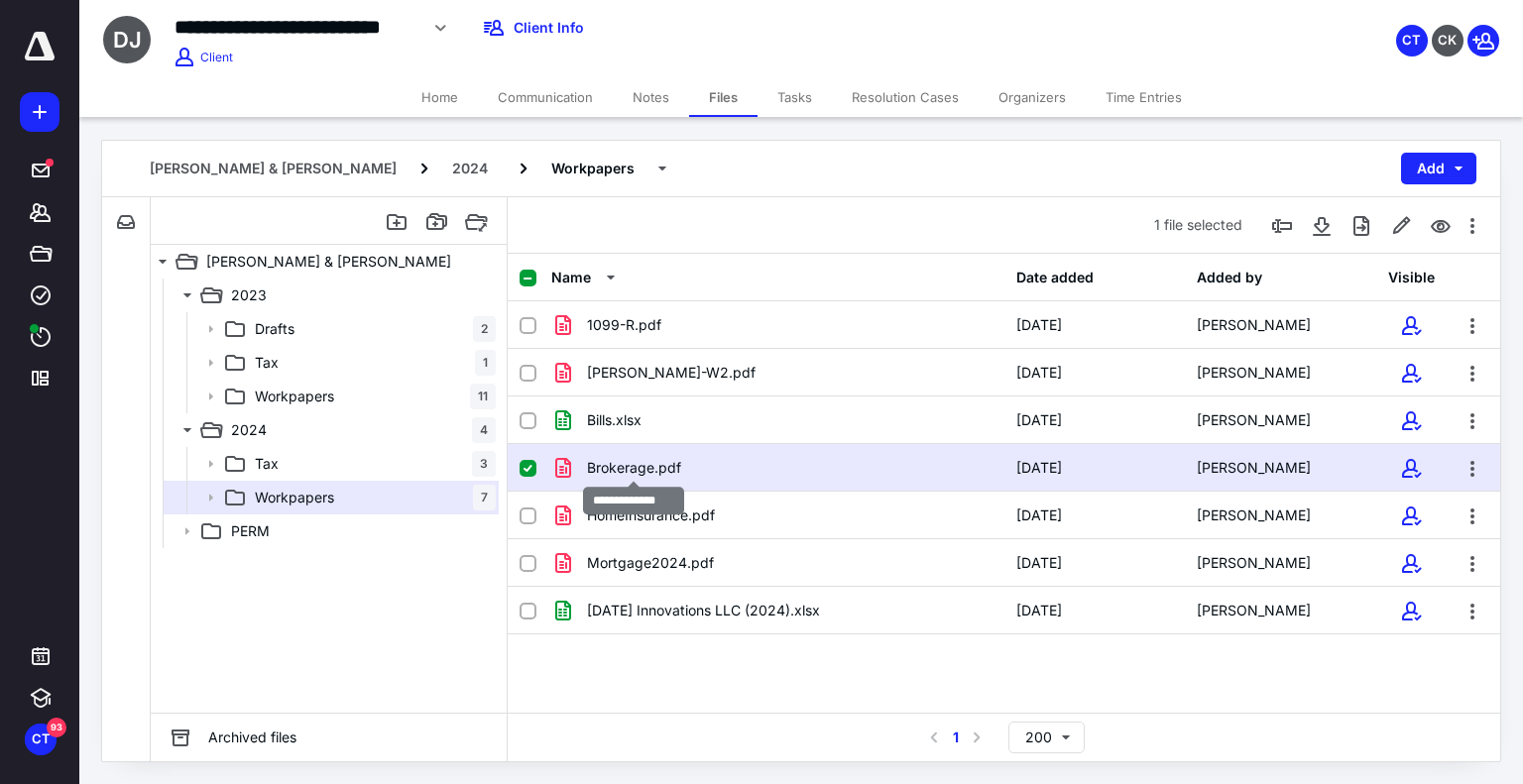 click on "Brokerage.pdf" at bounding box center (634, 468) 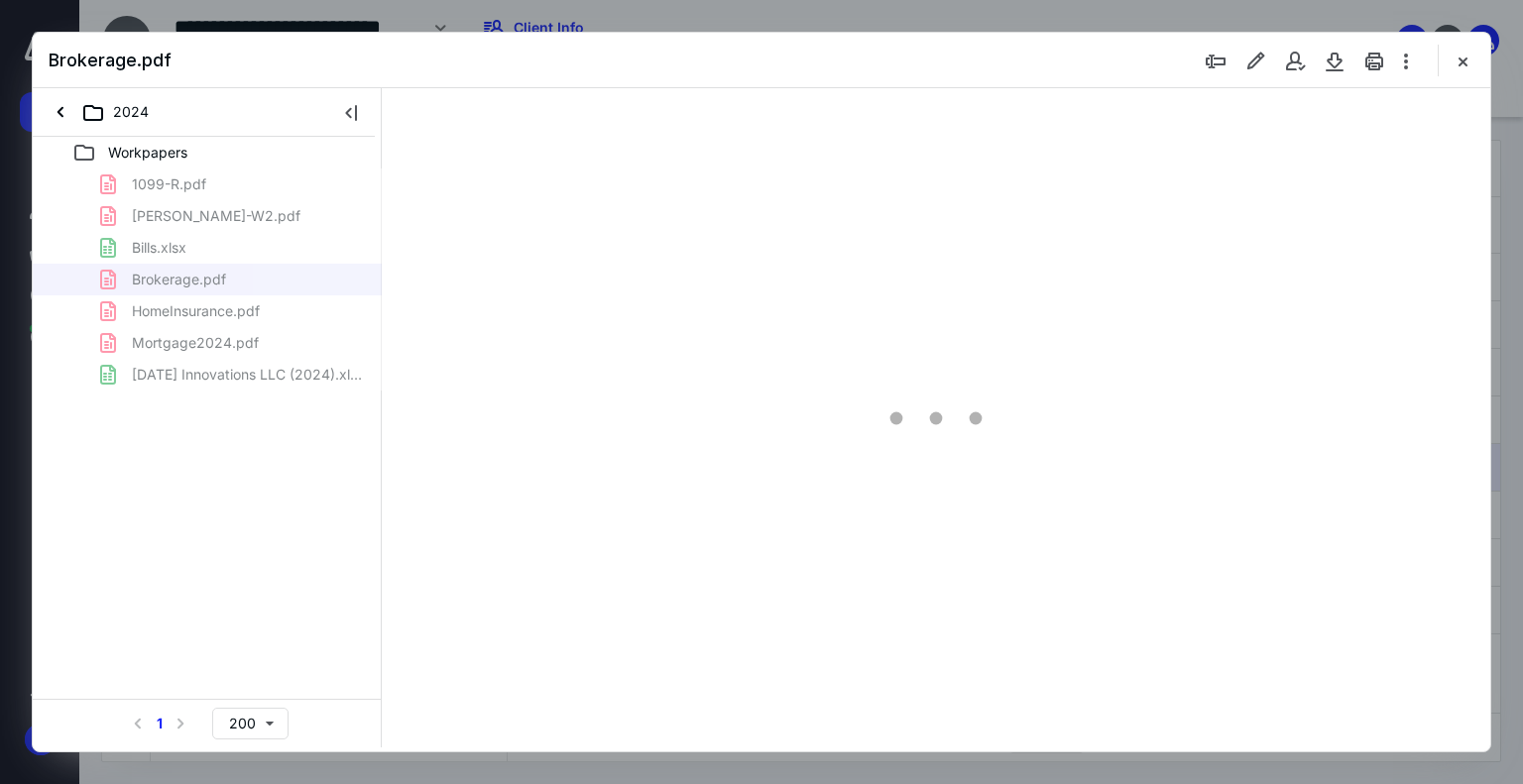 scroll, scrollTop: 0, scrollLeft: 0, axis: both 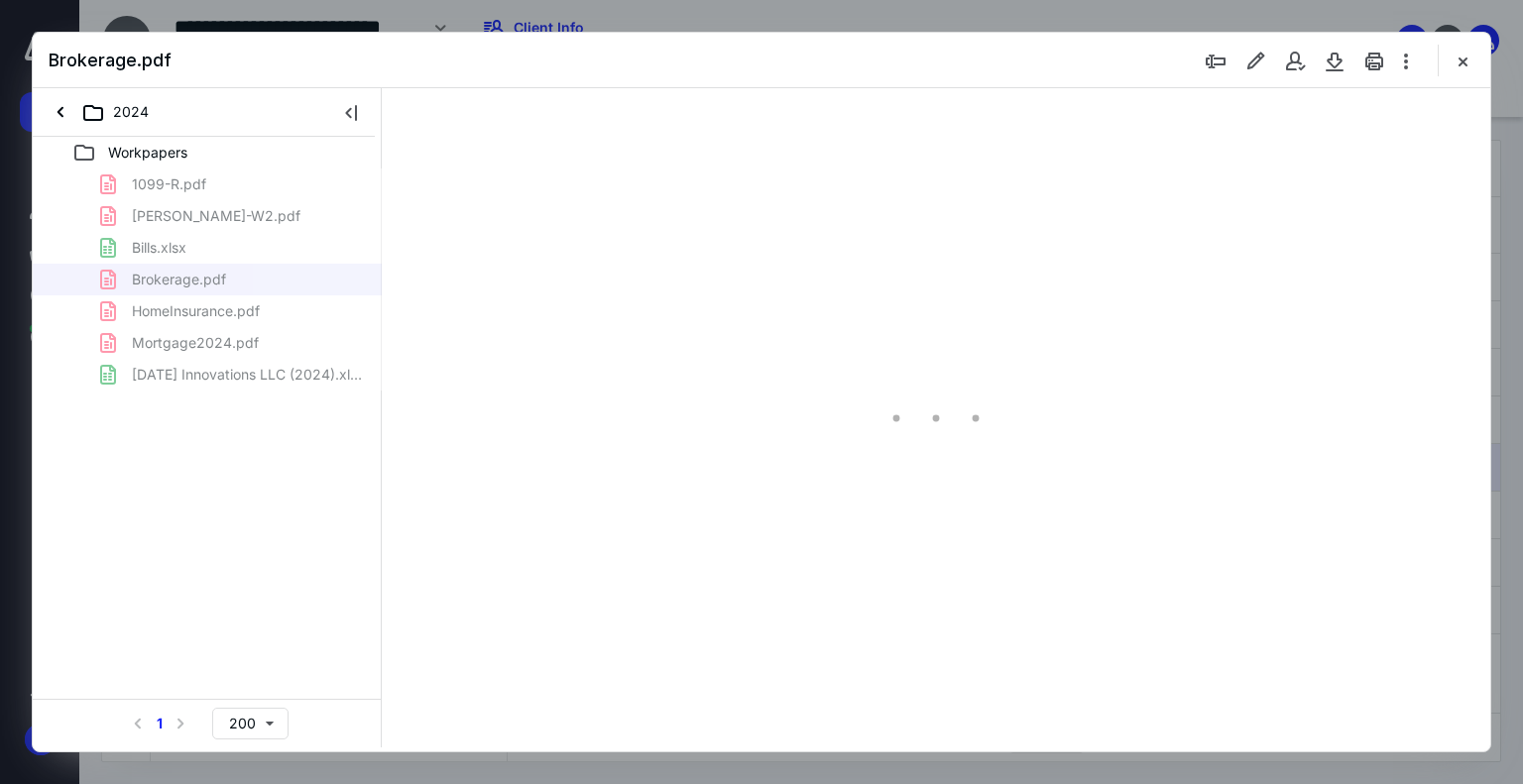 type on "139" 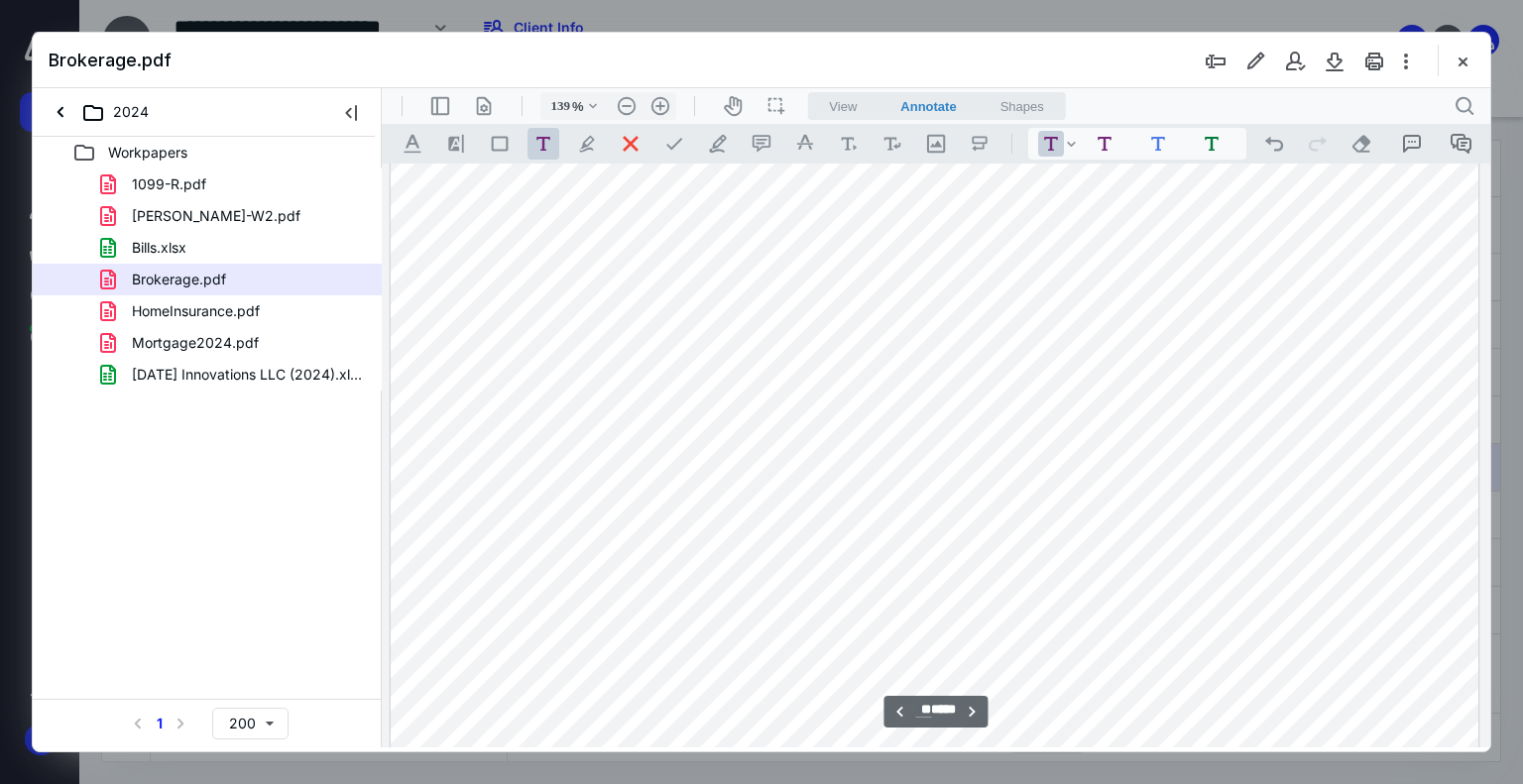 scroll, scrollTop: 12173, scrollLeft: 0, axis: vertical 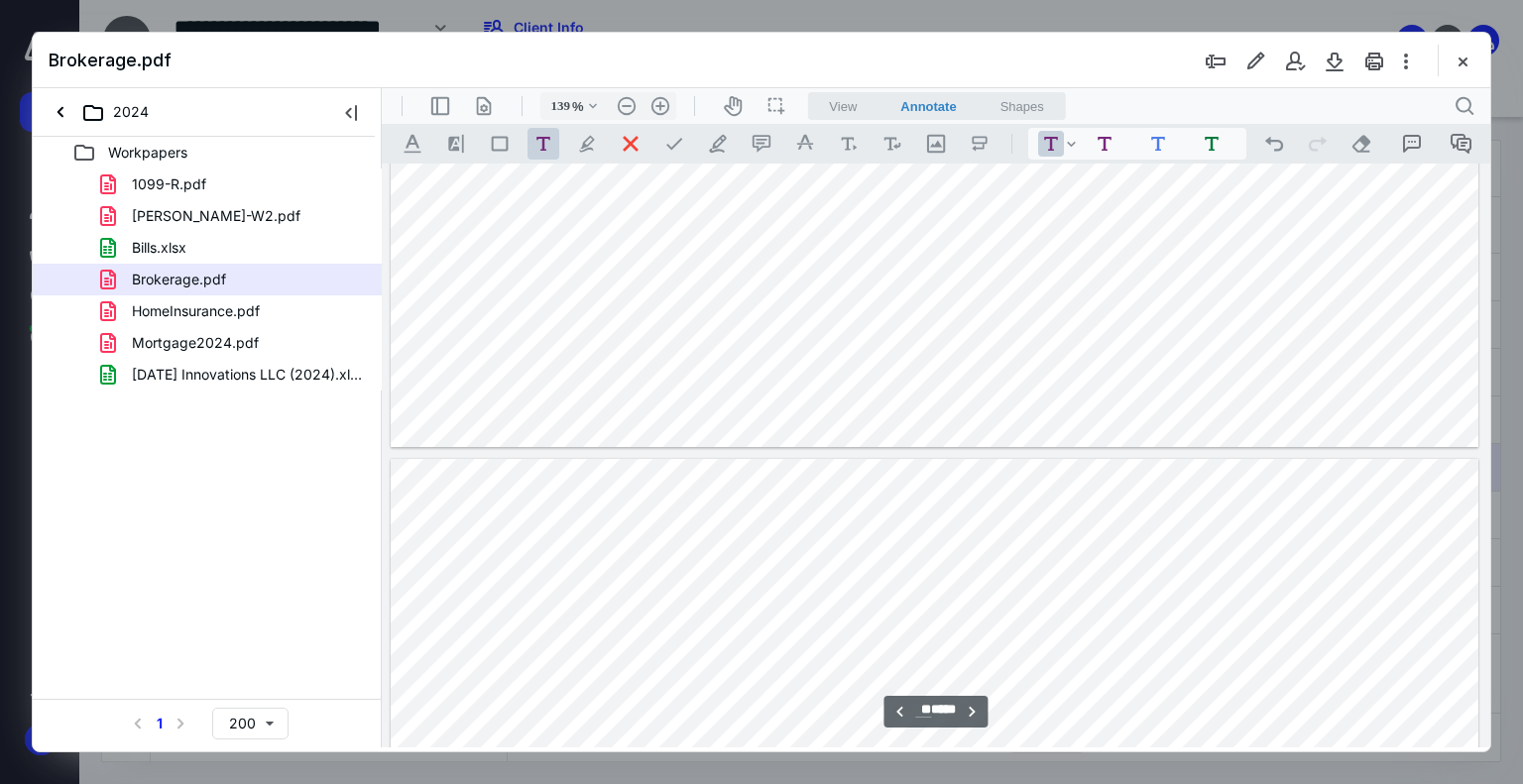 type on "**" 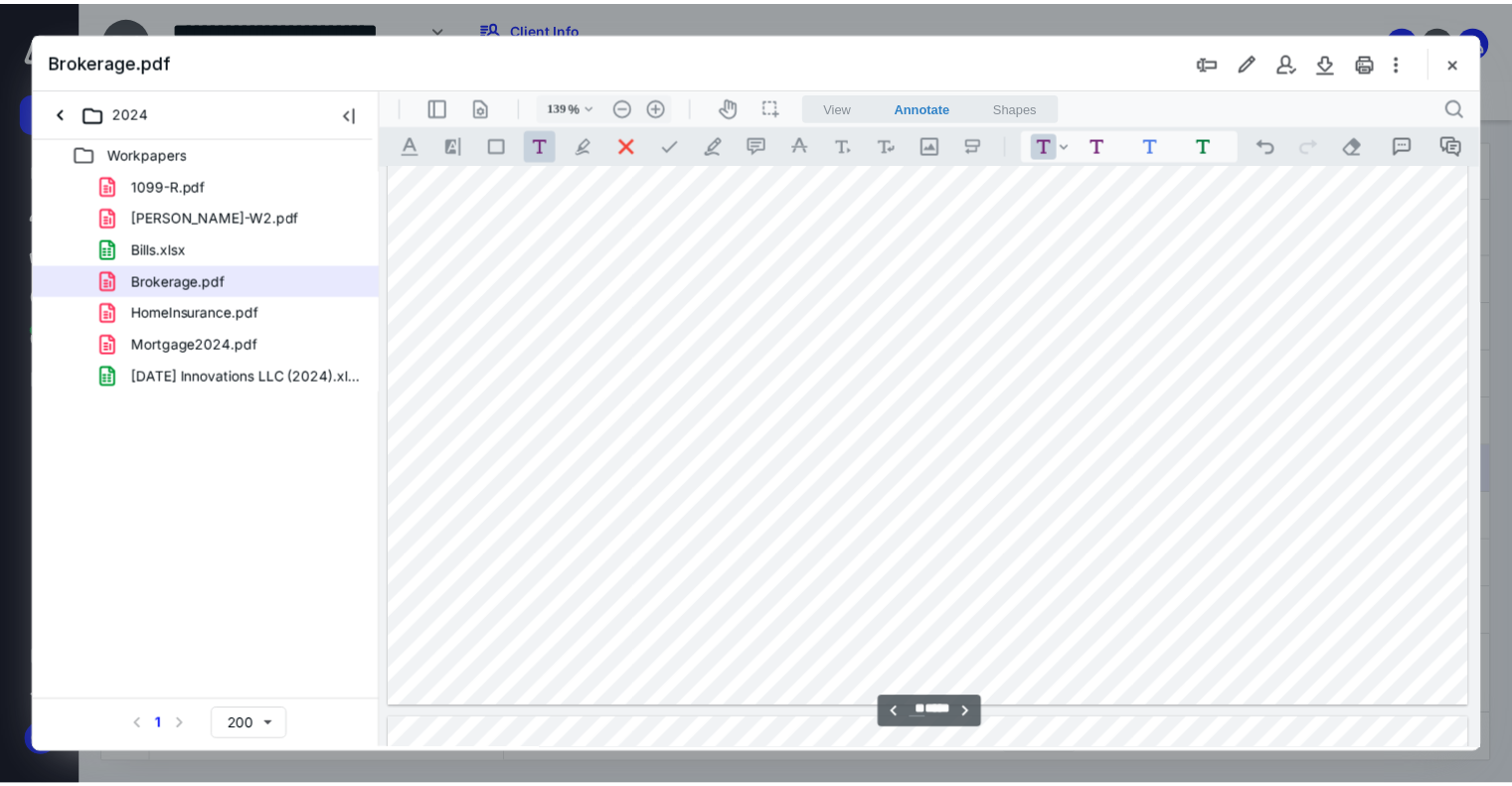scroll, scrollTop: 15086, scrollLeft: 0, axis: vertical 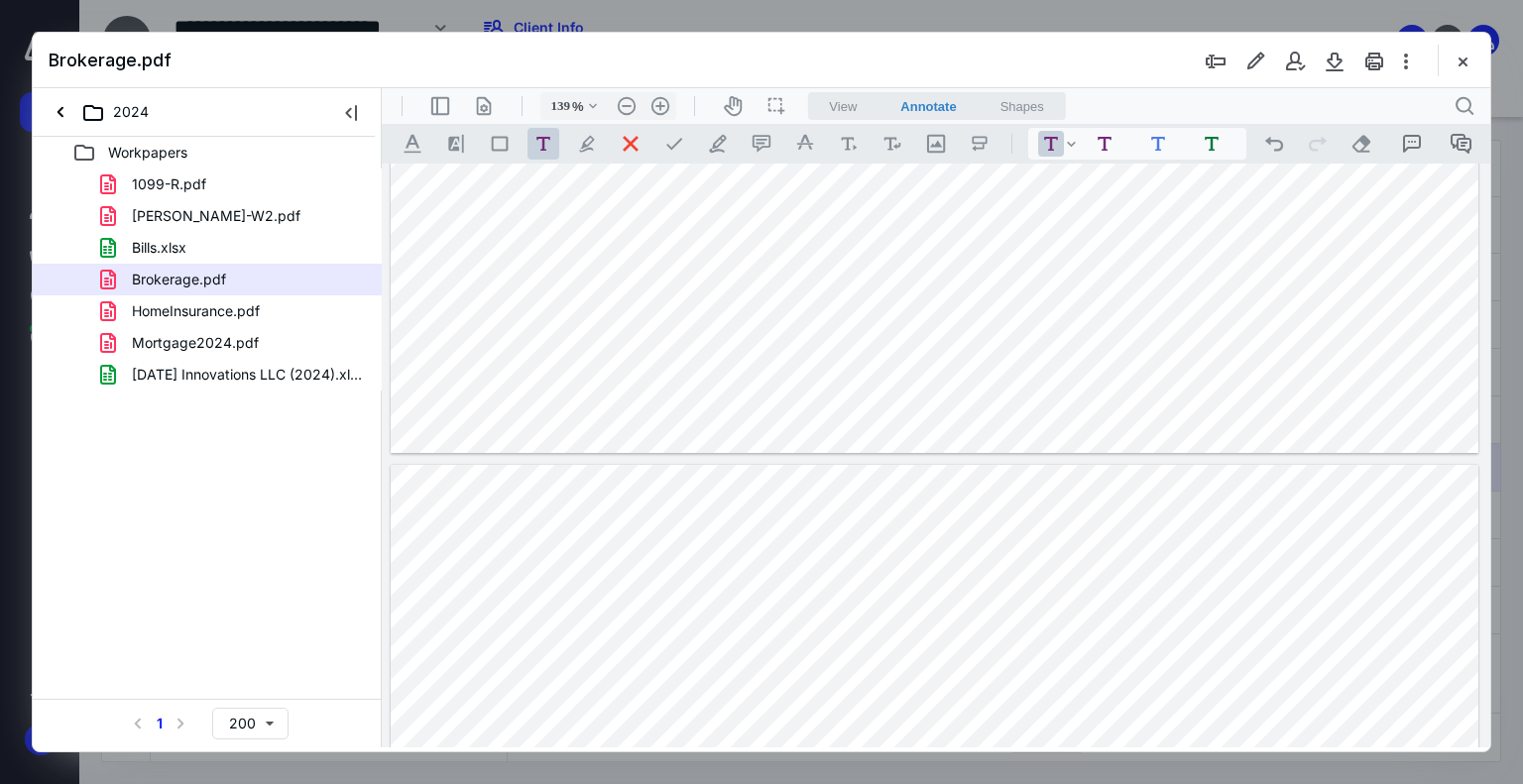 drag, startPoint x: 1476, startPoint y: 72, endPoint x: 1256, endPoint y: 20, distance: 226.0619 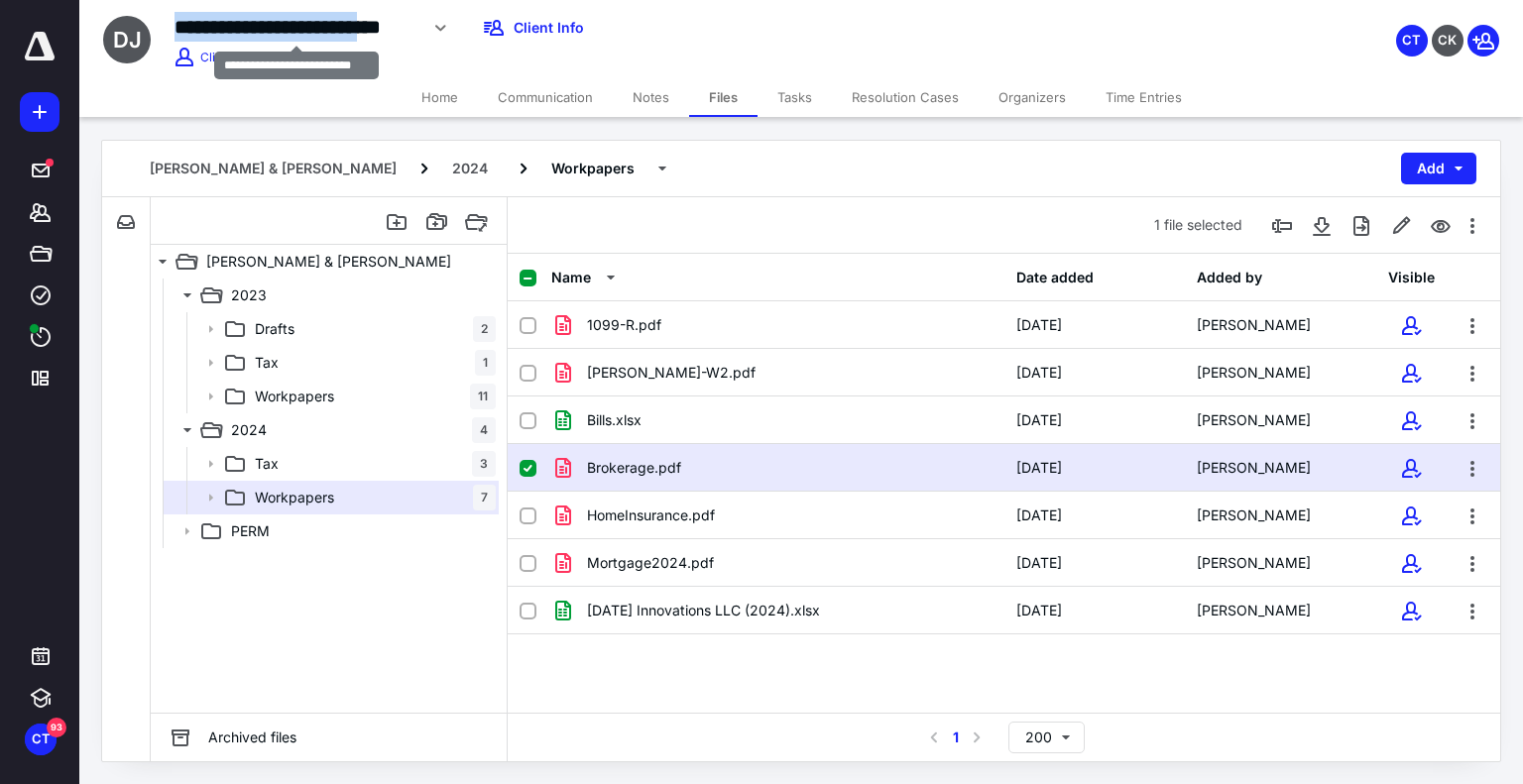 drag, startPoint x: 171, startPoint y: 21, endPoint x: 394, endPoint y: 27, distance: 223.0807 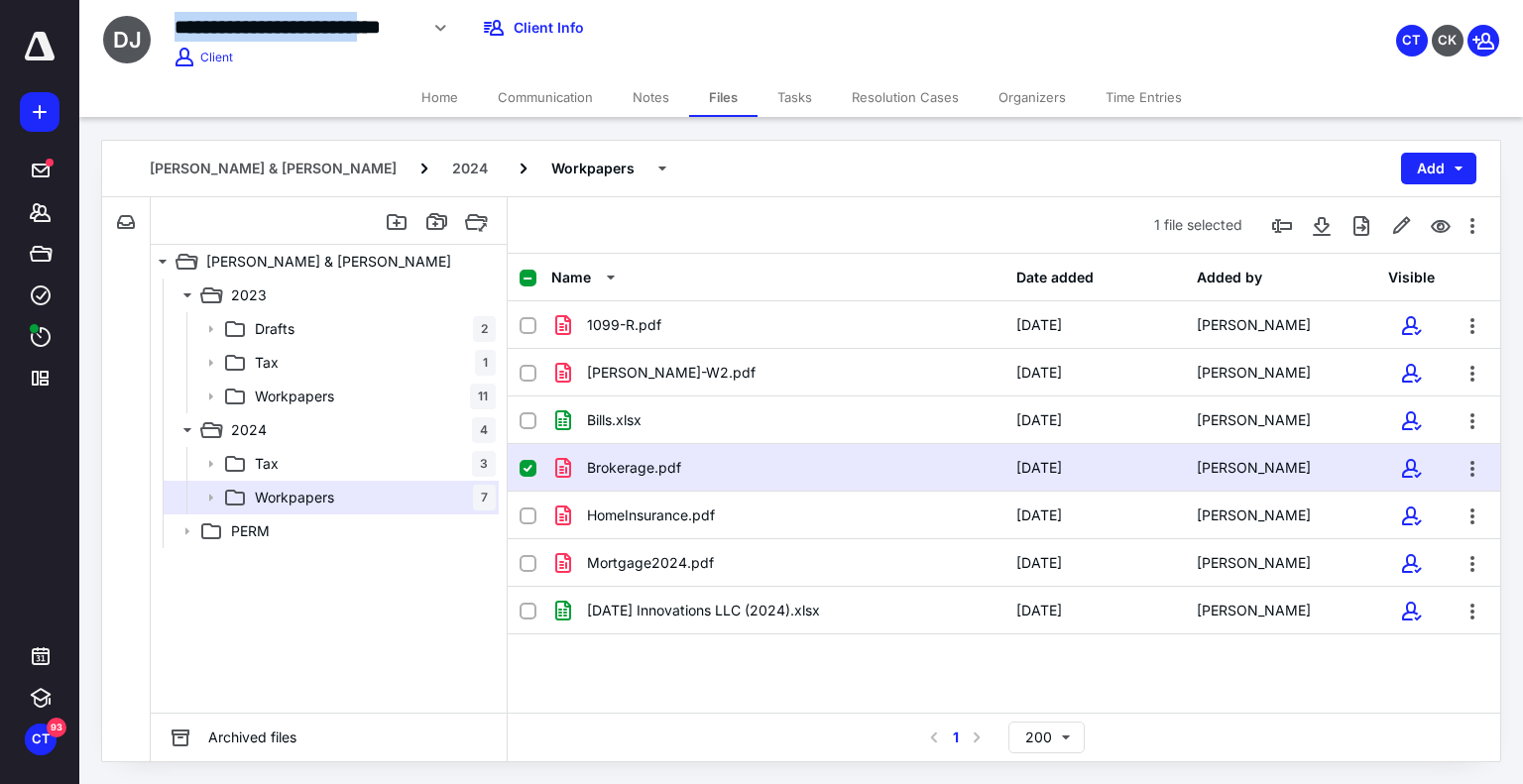click on "Home" at bounding box center [439, 97] 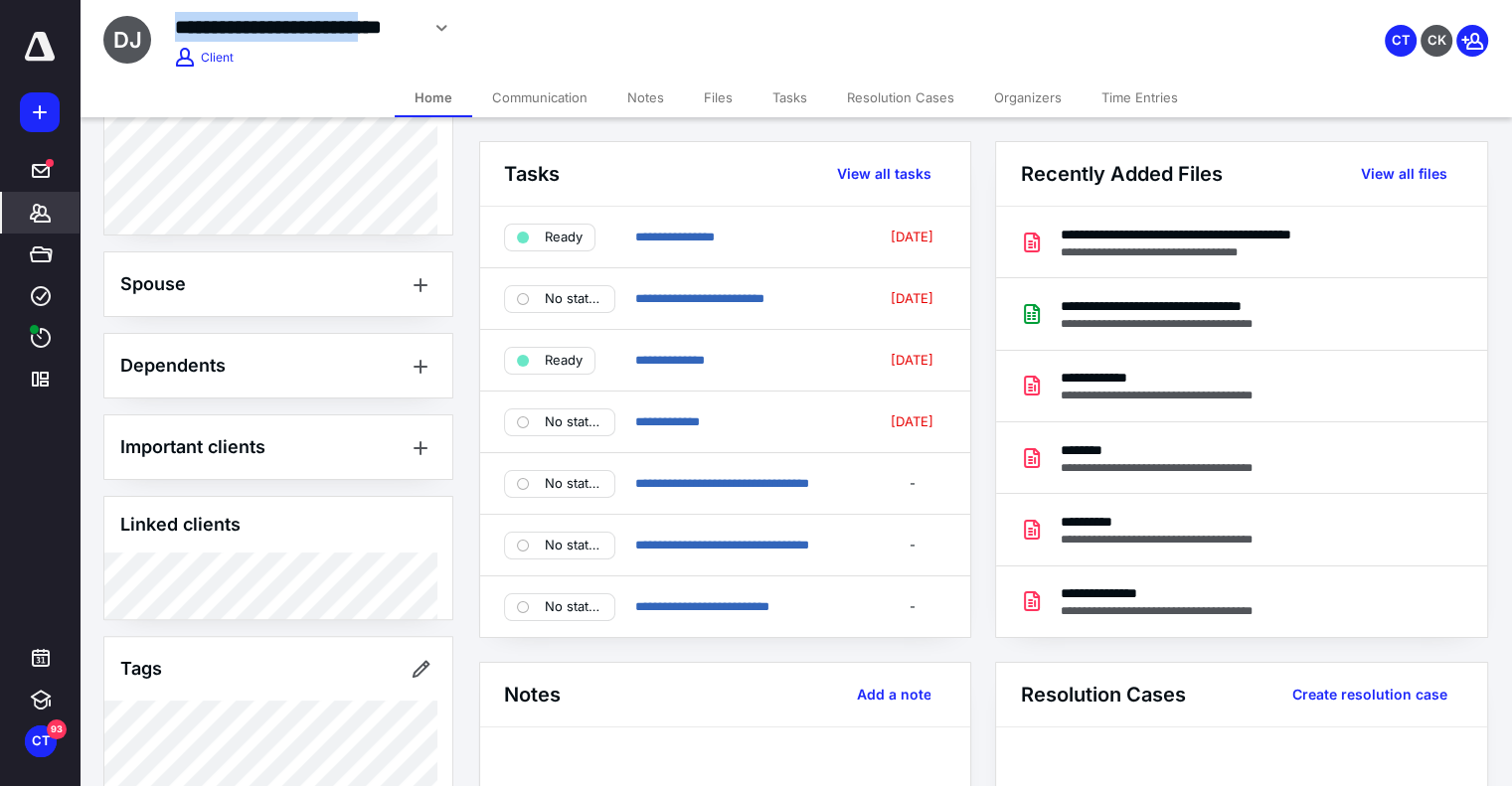 scroll, scrollTop: 557, scrollLeft: 0, axis: vertical 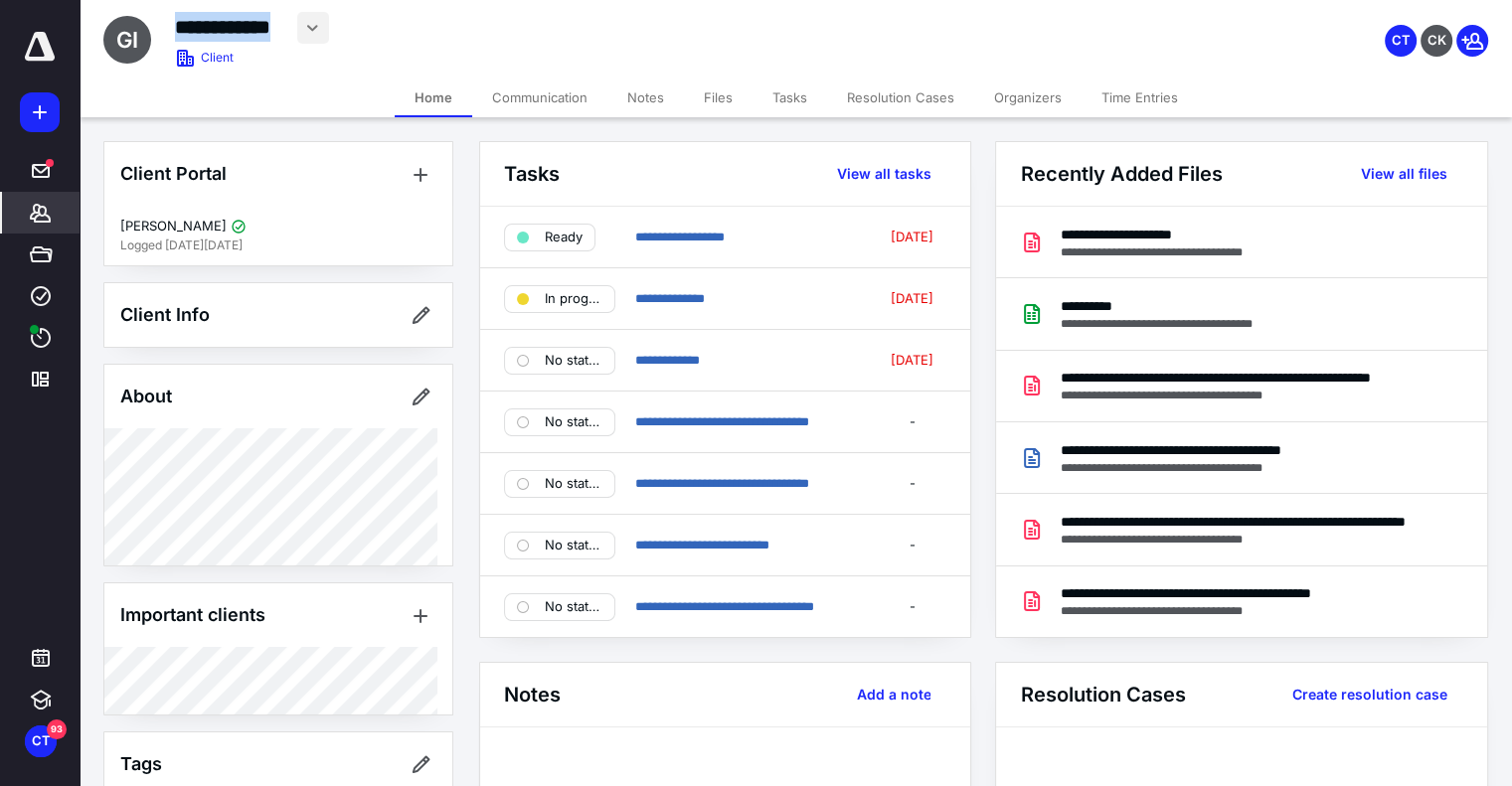 drag, startPoint x: 290, startPoint y: 27, endPoint x: 297, endPoint y: 17, distance: 12.206556 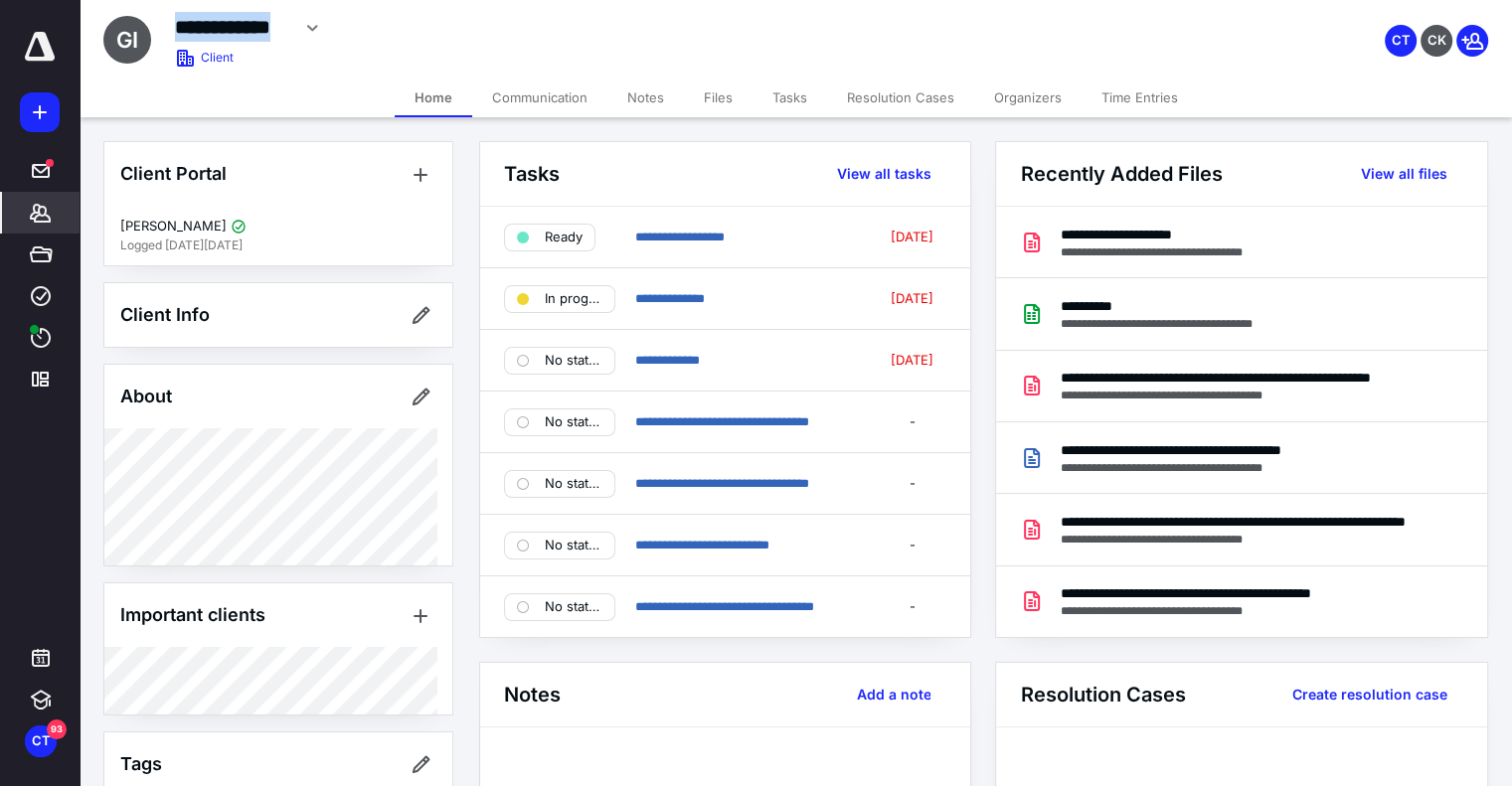 copy on "**********" 